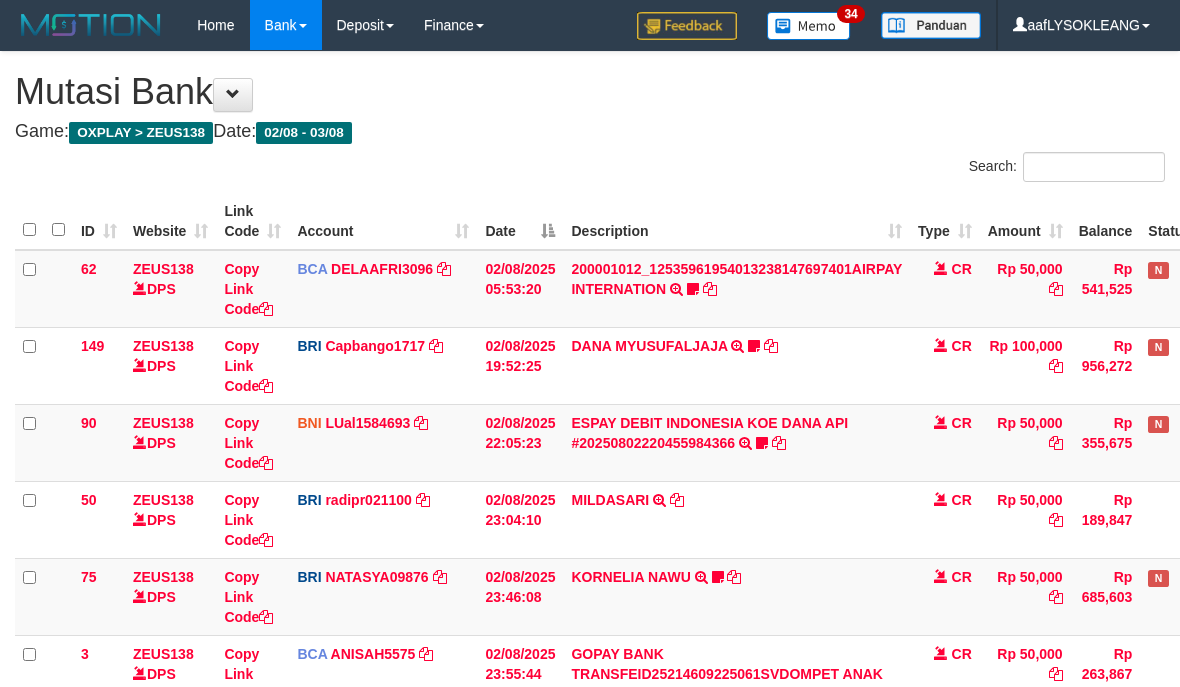 scroll, scrollTop: 0, scrollLeft: 0, axis: both 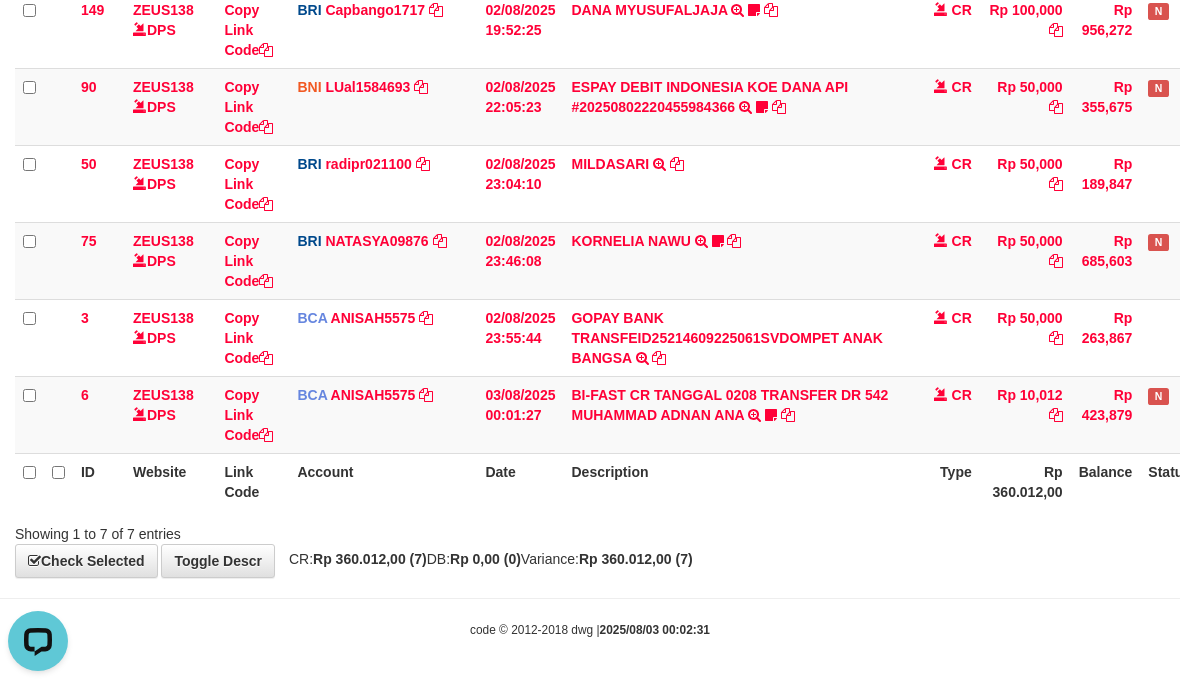 drag, startPoint x: 795, startPoint y: 534, endPoint x: 1, endPoint y: 402, distance: 804.8975 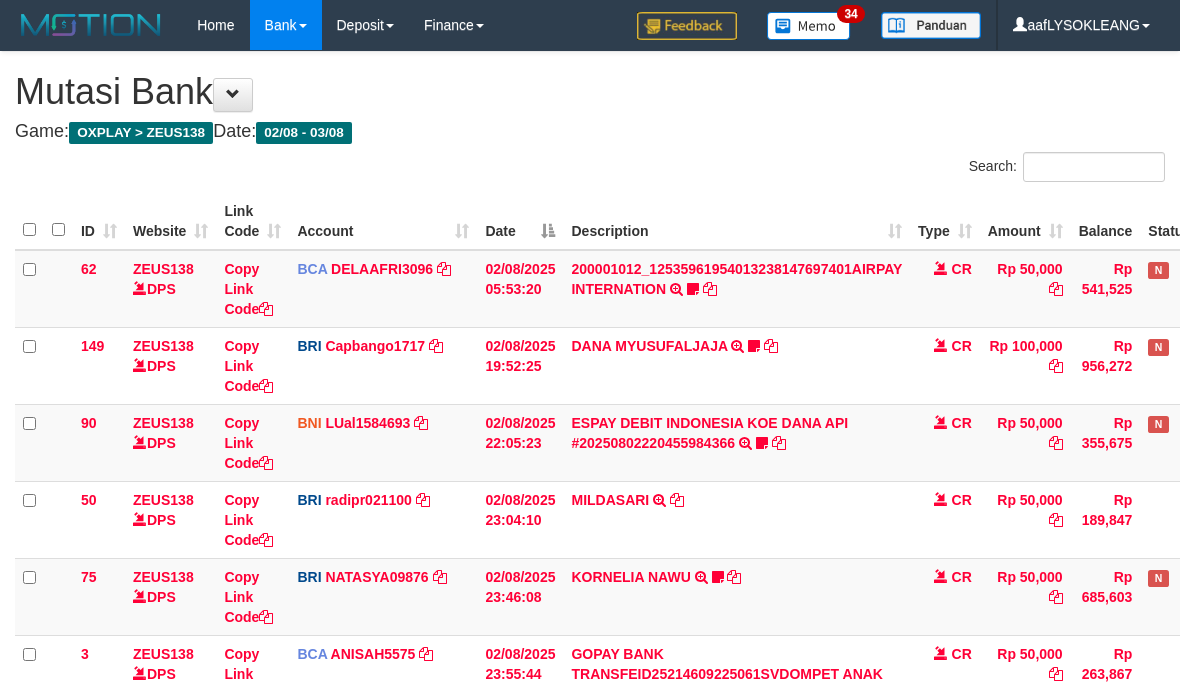 click on "GOPAY BANK TRANSFEID25214609225061SVDOMPET ANAK BANGSA         TRSF E-BANKING CR 0208/FTSCY/WS95051
50000.00GOPAY BANK TRANSFEID25214609225061SVDOMPET ANAK BANGSA" at bounding box center [736, 673] 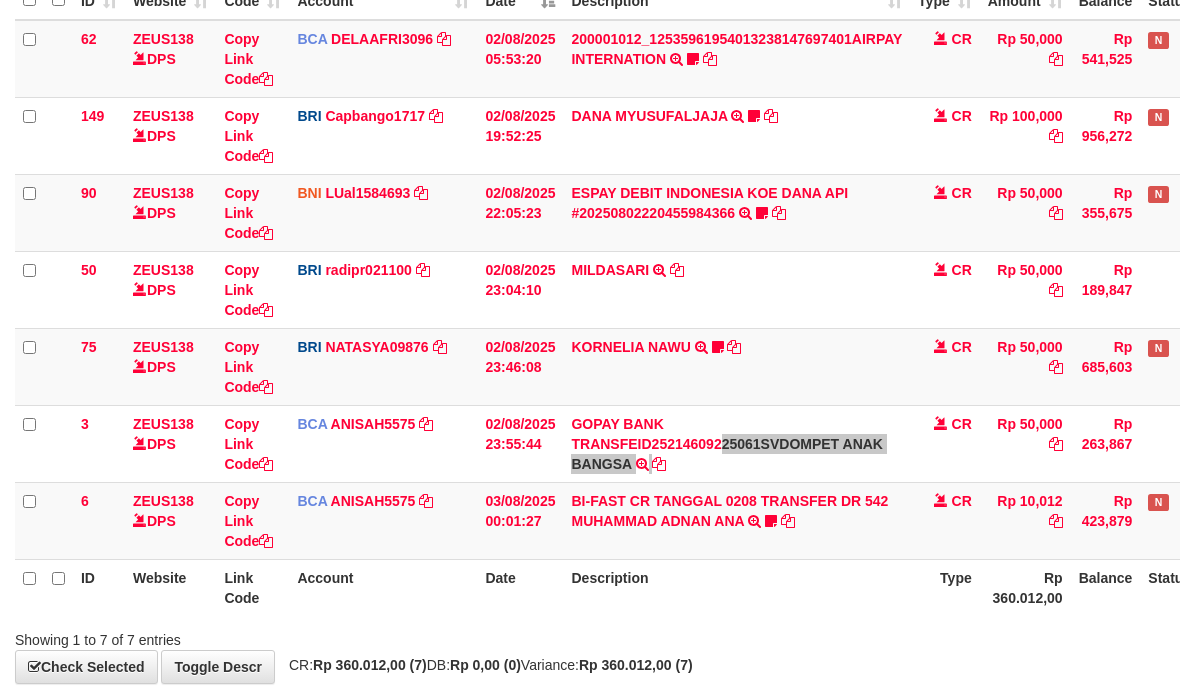 scroll, scrollTop: 336, scrollLeft: 0, axis: vertical 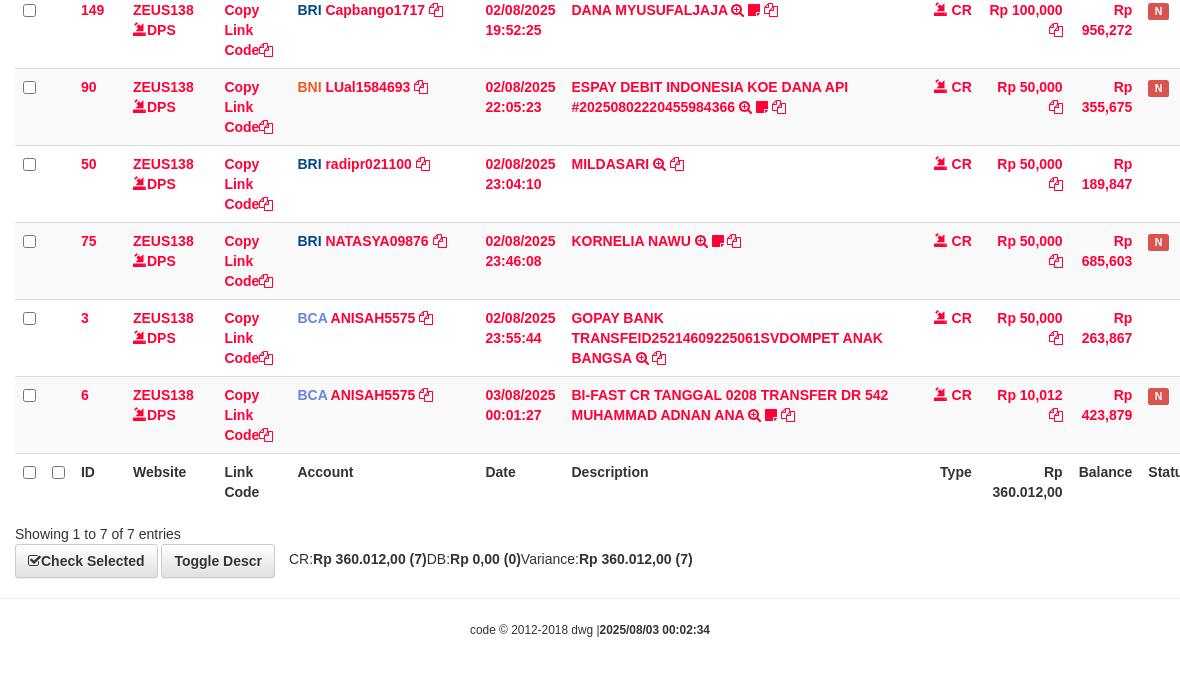 click on "Showing 1 to 7 of 7 entries" at bounding box center [590, 530] 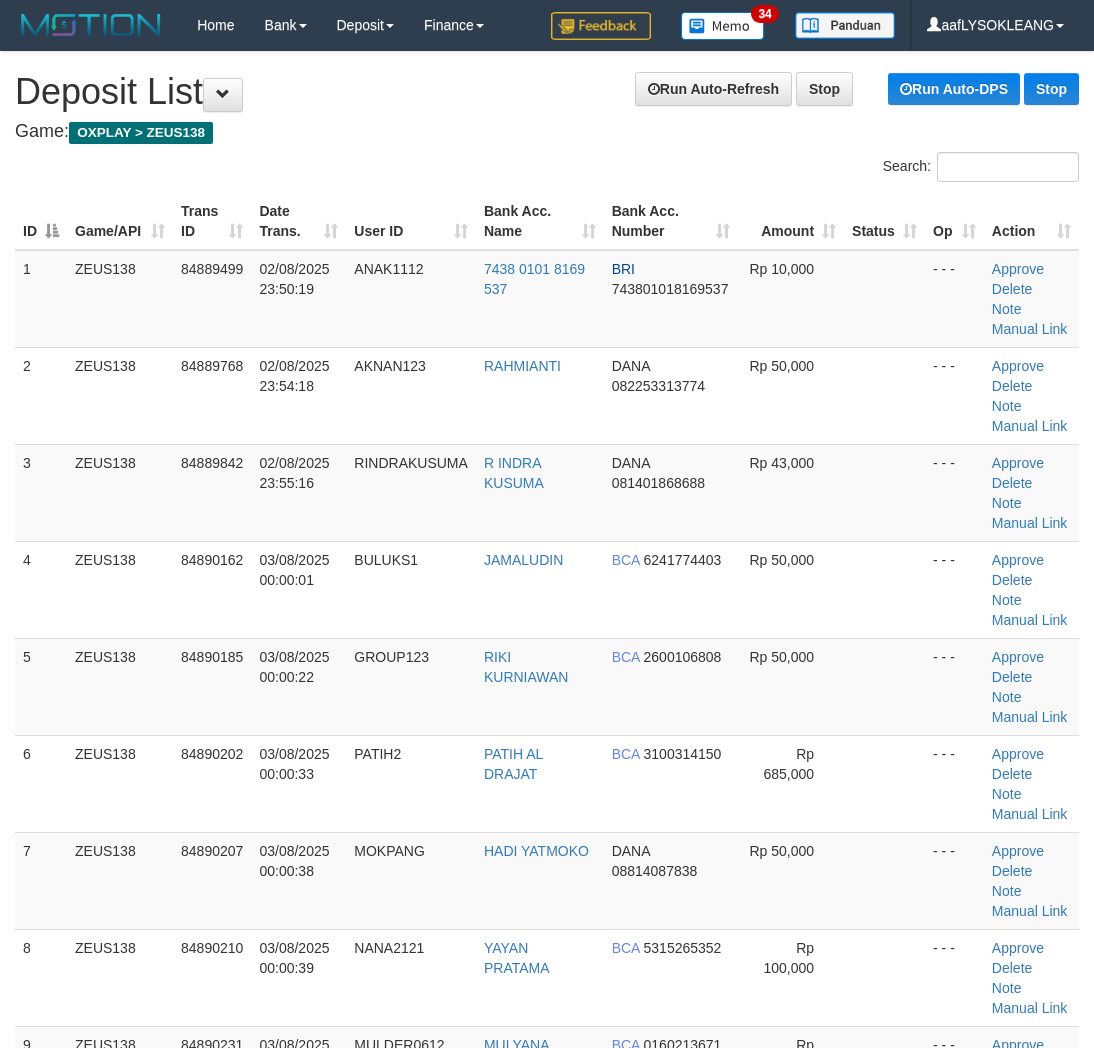 click on "Show 25 rows Copy CSV Search:
ID Game/API Trans ID Date Trans. User ID Bank Acc. Name Bank Acc. Number Amount Status Op Action
1
ZEUS138
84890214
03/08/2025 00:01:56
WILDANF12
WILDAN FIRDAUS MUS
BCA
5737210460
Rp 50,000
Accepted
aafLOADBANKZEUS
Note
2
ZEUS138
84890237
03/08/2025 00:01:47
ALDOBARRETO12
ALDIANSYAH
BCA
1570763608
Rp 25,000
Accepted
aafLOADBANKZEUS
Note
3
ZEUS138
84890215
03/08/2025 00:01:46
TARIK15
HERMANTO
BCA" at bounding box center [547, 2113] 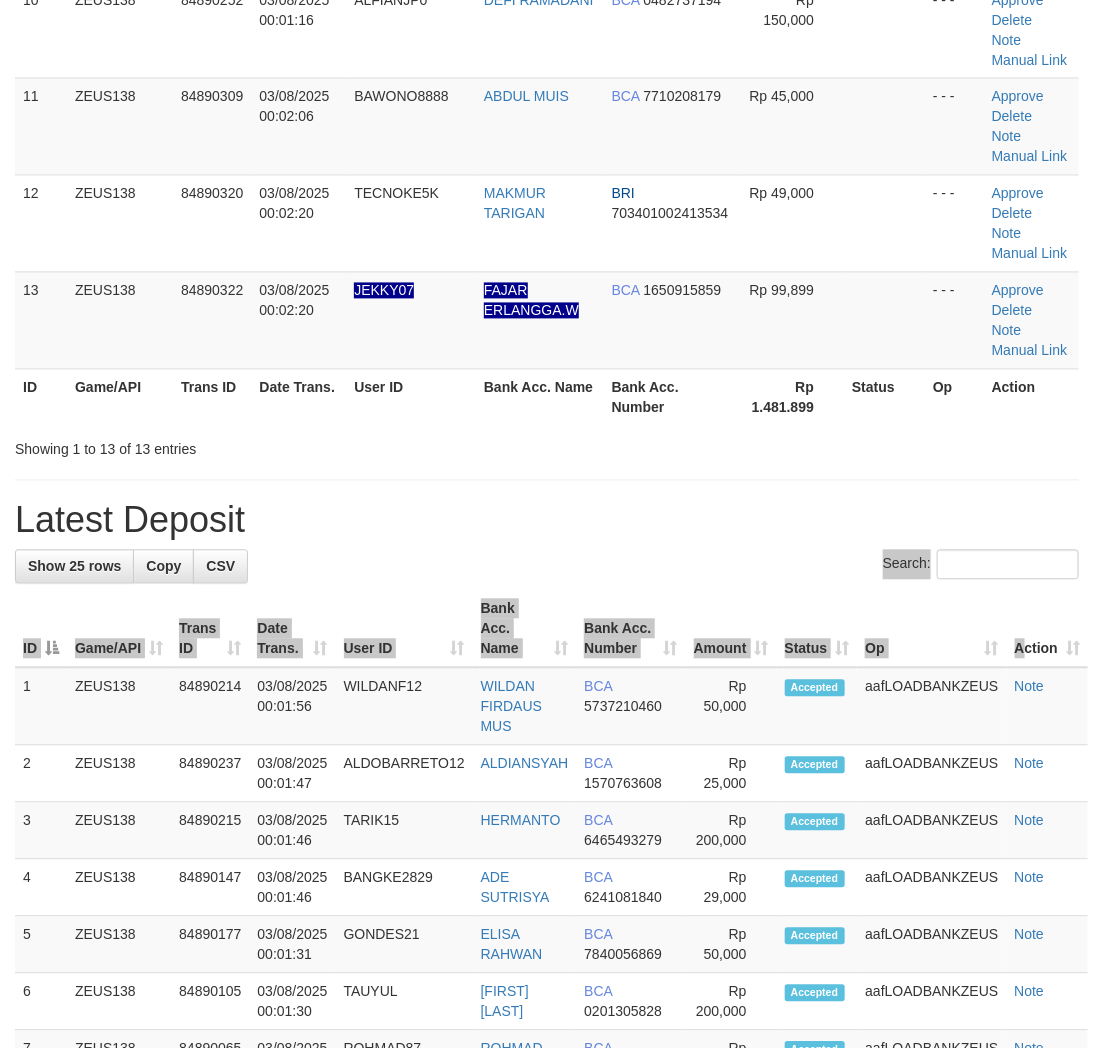 scroll, scrollTop: 807, scrollLeft: 0, axis: vertical 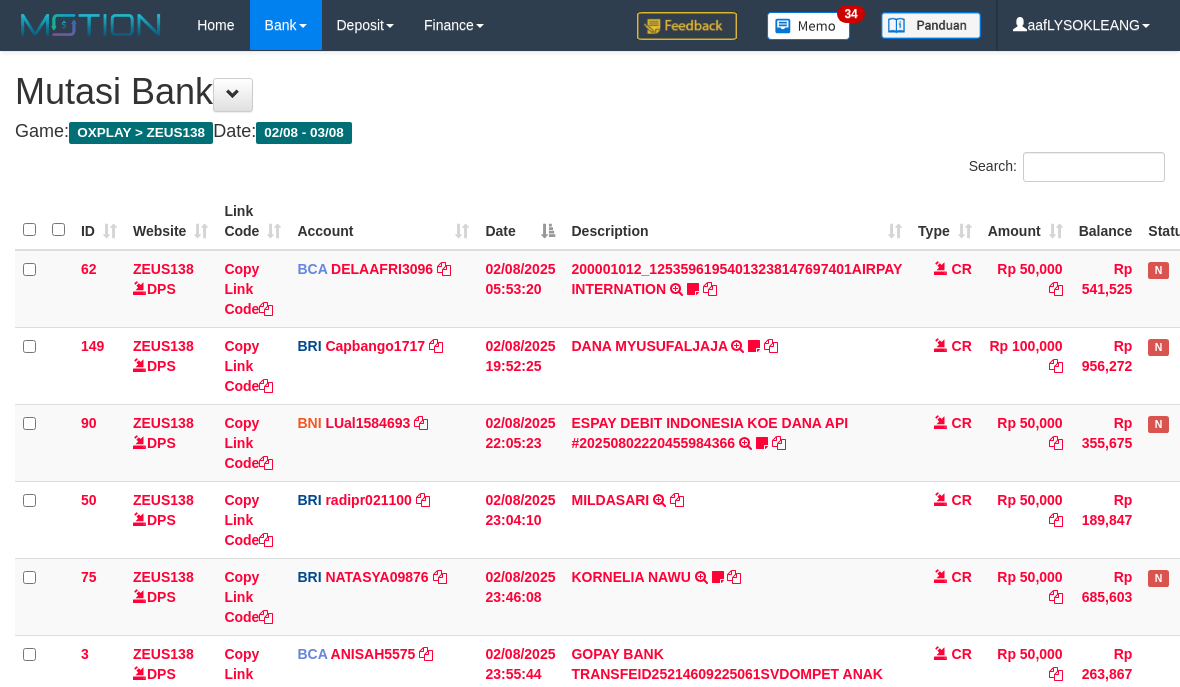 click on "**********" at bounding box center (590, 482) 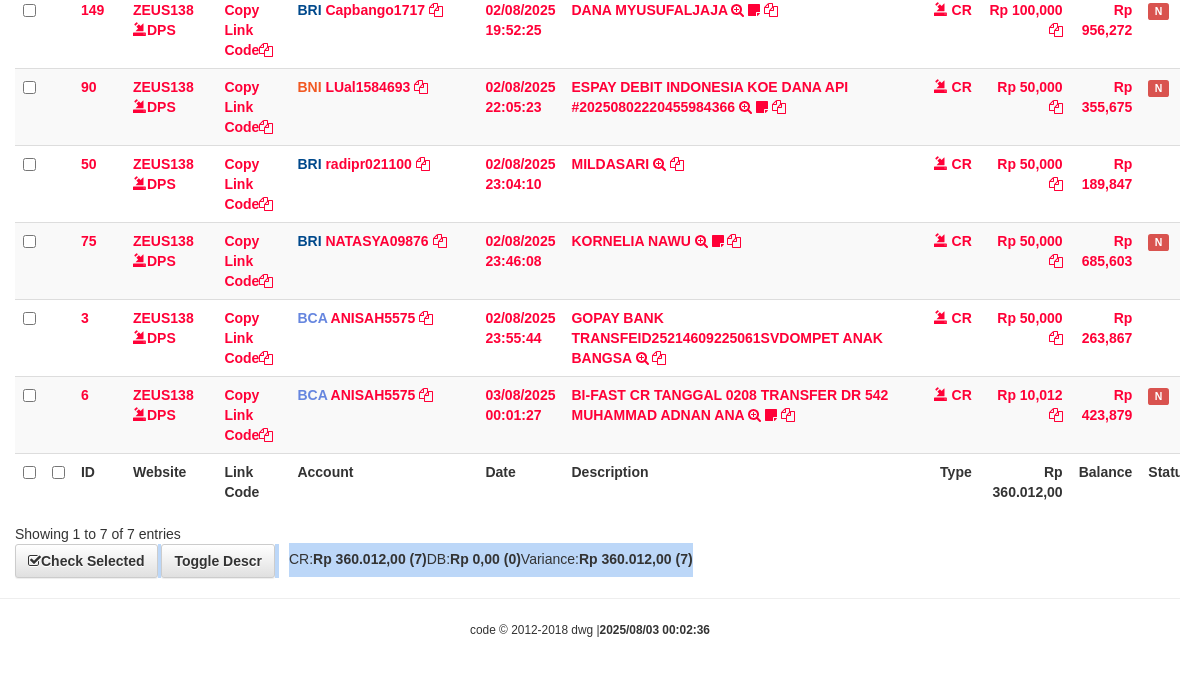 scroll, scrollTop: 336, scrollLeft: 0, axis: vertical 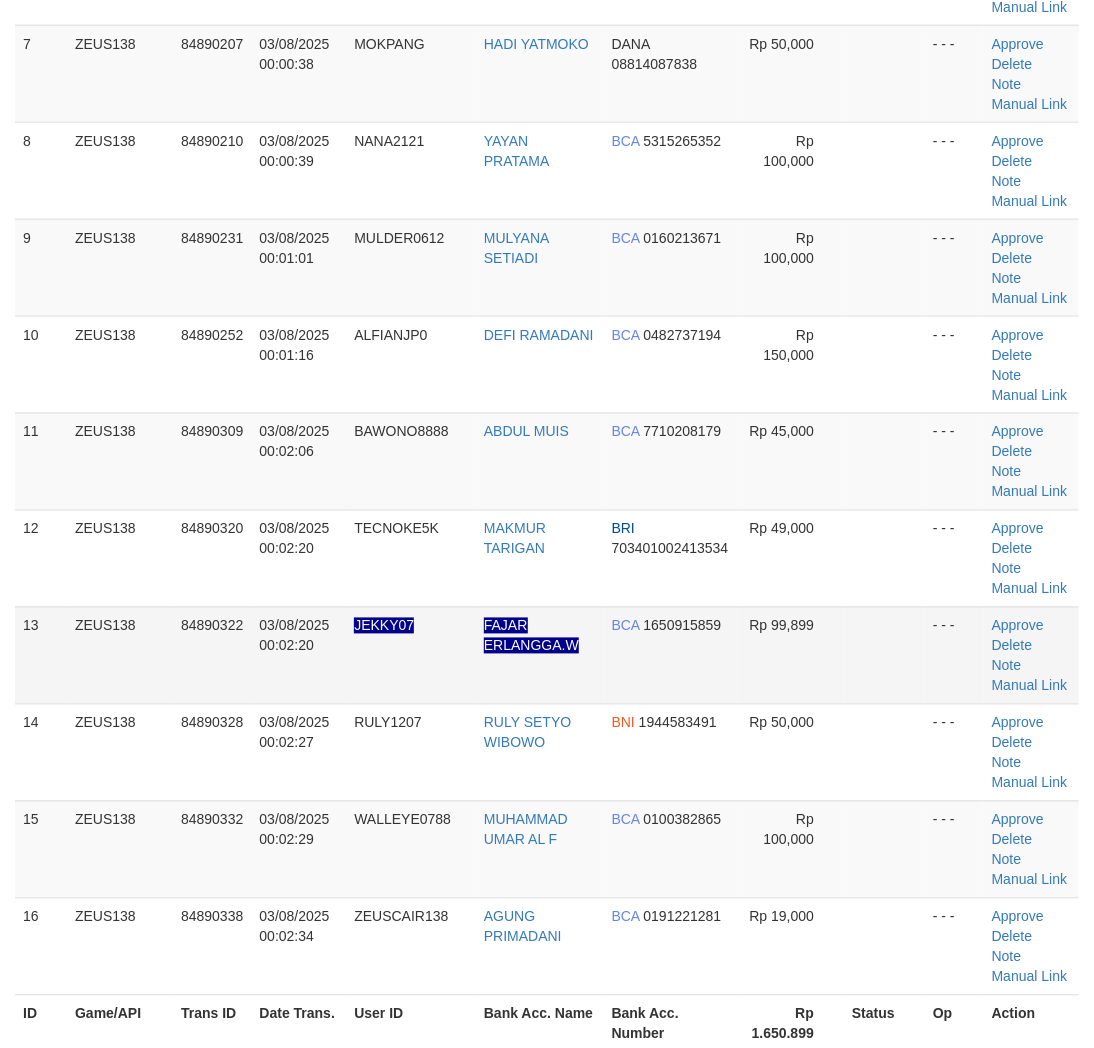 drag, startPoint x: 871, startPoint y: 611, endPoint x: 902, endPoint y: 605, distance: 31.575306 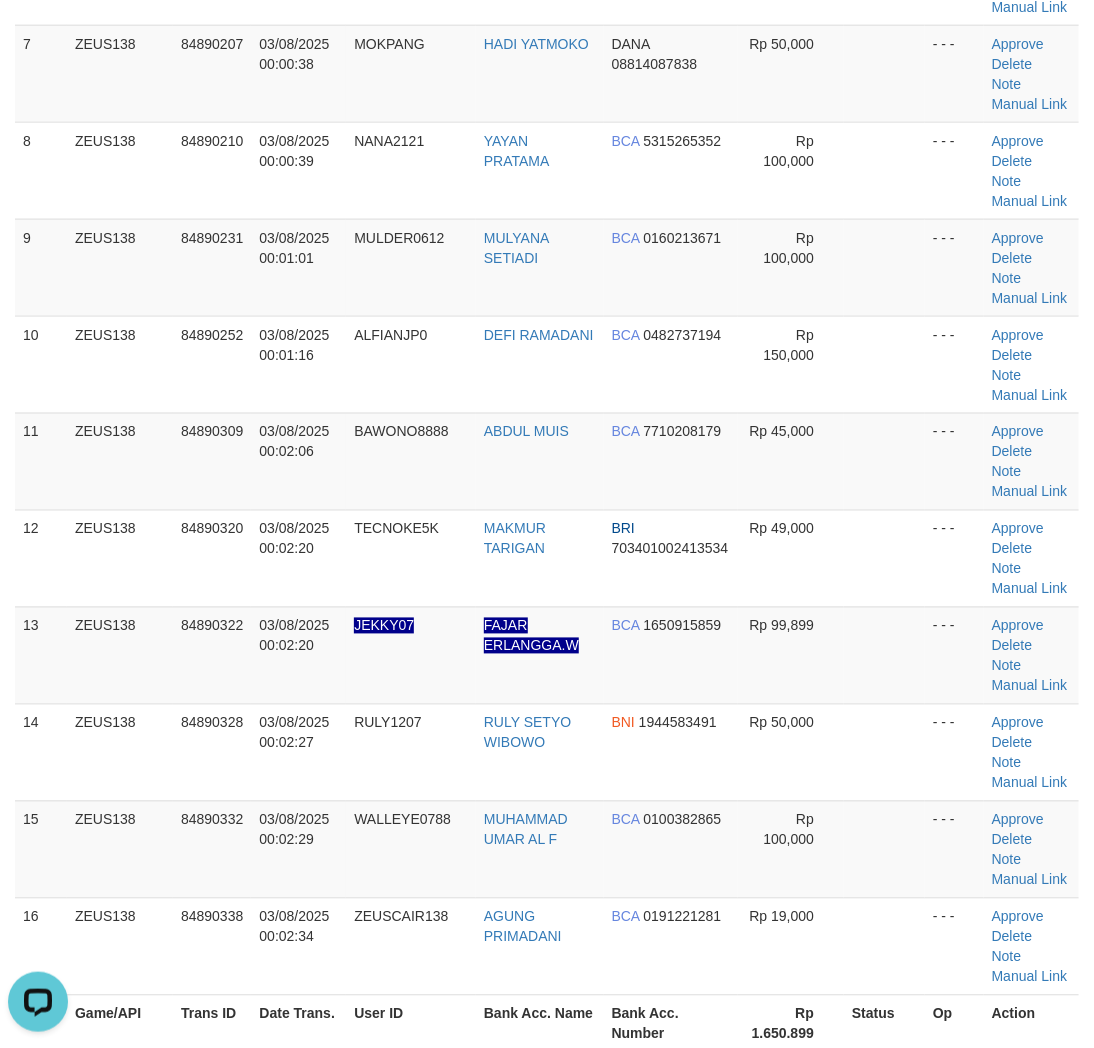 scroll, scrollTop: 0, scrollLeft: 0, axis: both 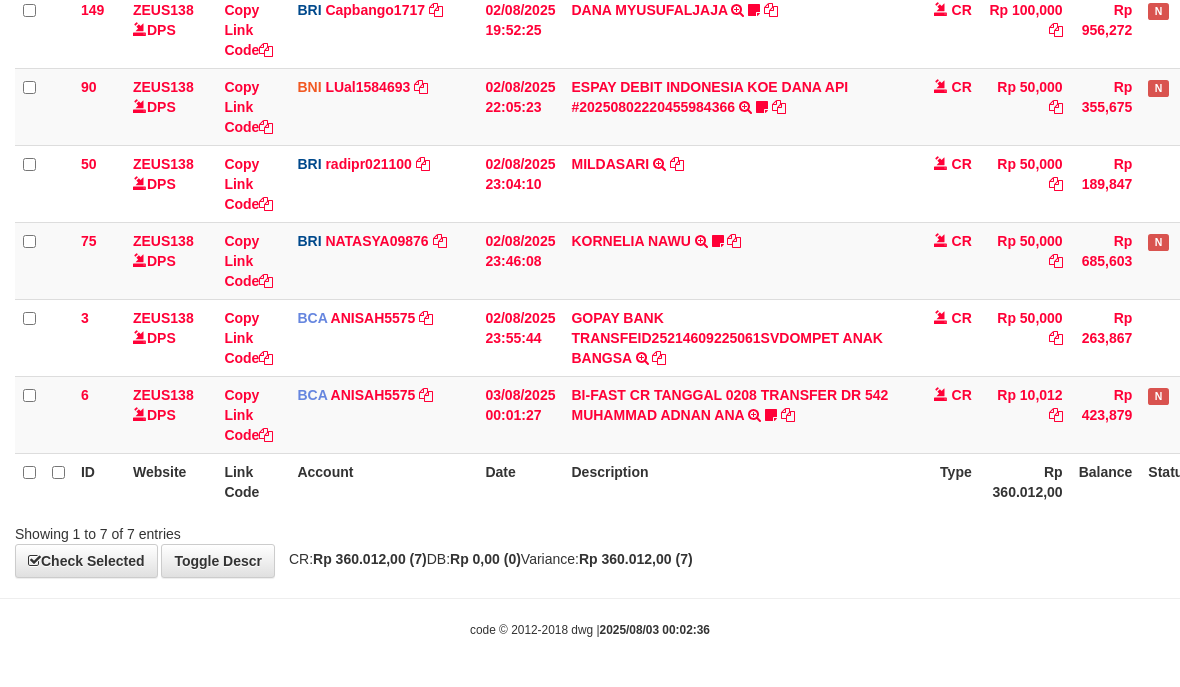 click on "**********" at bounding box center (590, 146) 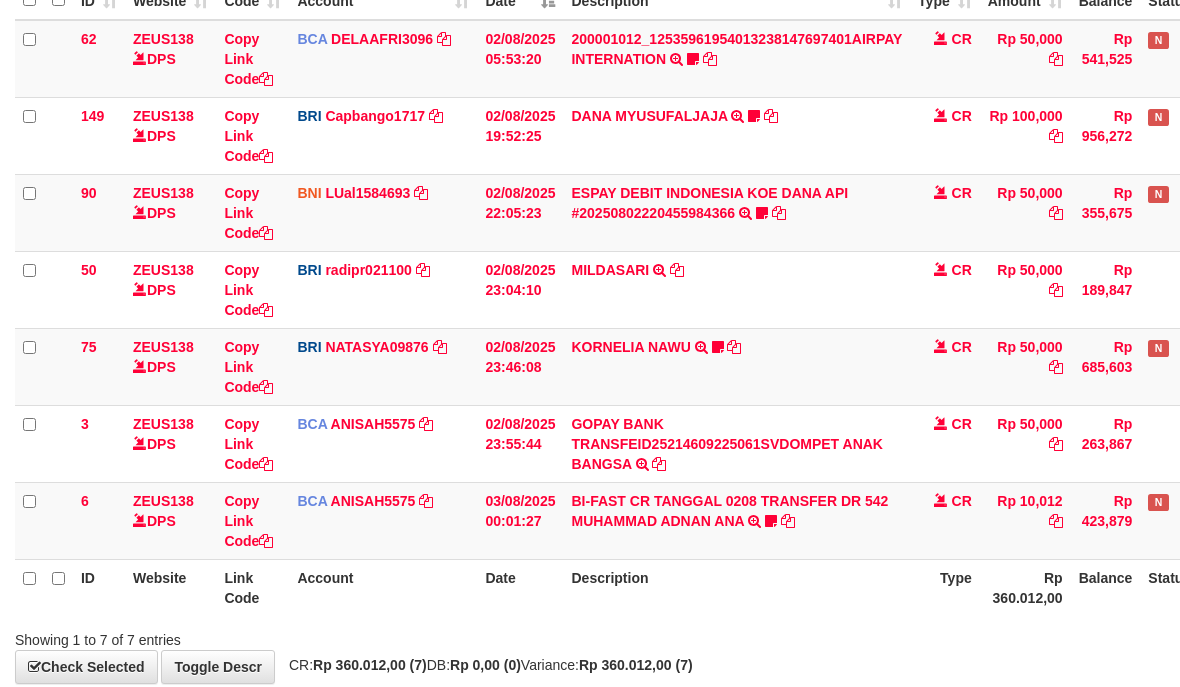 scroll, scrollTop: 336, scrollLeft: 0, axis: vertical 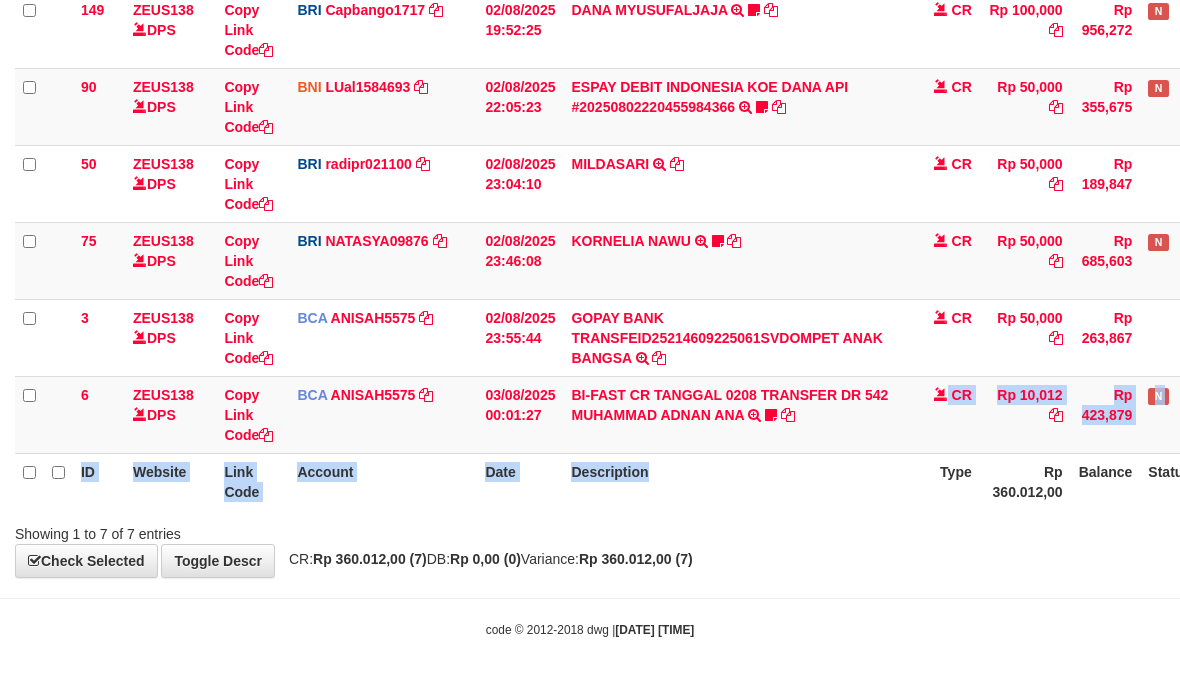 click on "ID Website Link Code Account Date Description Type Amount Balance Status Action
62
ZEUS138    DPS
Copy Link Code
BCA
DELAAFRI3096
DPS
[FIRST] [LAST]
mutasi_[DATE]_[NUMBER] | 62
mutasi_[DATE]_[NUMBER] | 62
[DATE] [TIME]
[NUMBER]_[NUMBER]_[NUMBER]            TRSF E-BANKING CR [DATE]/FTSCY/WS[NUMBER]
50000.00[NUMBER]_[NUMBER]_[NUMBER]            AIRPAY INTERNATION    Labubutaiki
https://prnt.sc/l7T6Eus7w_Qi
CR
Rp 50,000
Rp 541,525
N
Note
Check
149
ZEUS138" at bounding box center [648, 183] 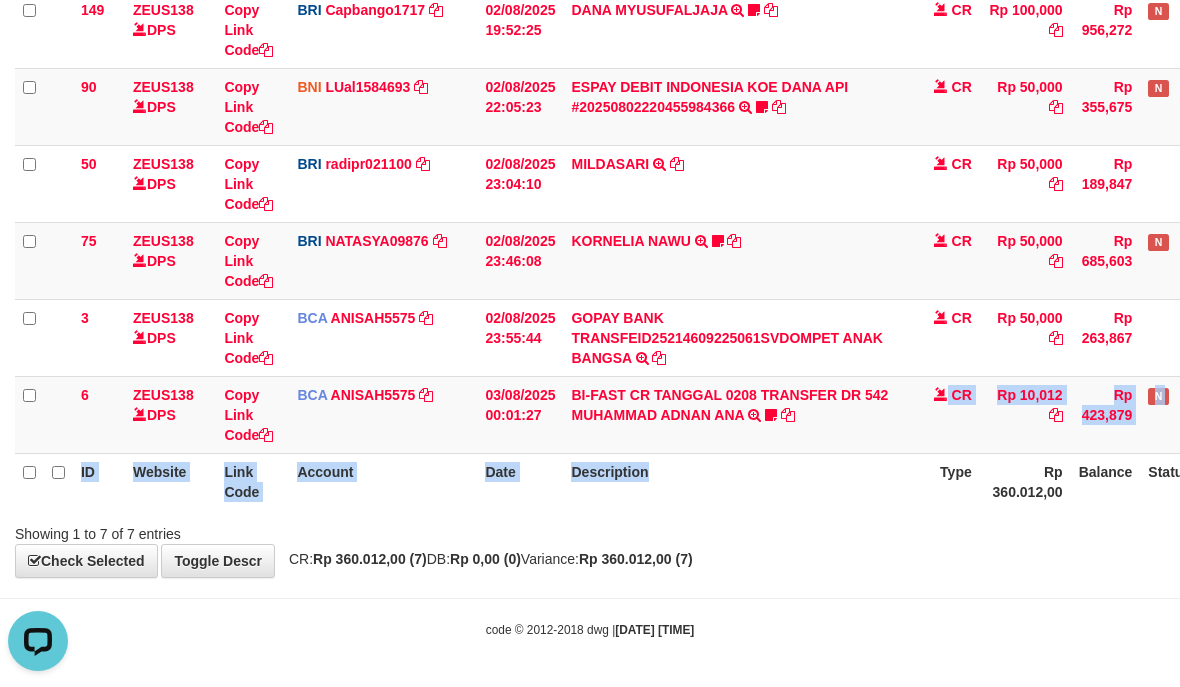 scroll, scrollTop: 0, scrollLeft: 0, axis: both 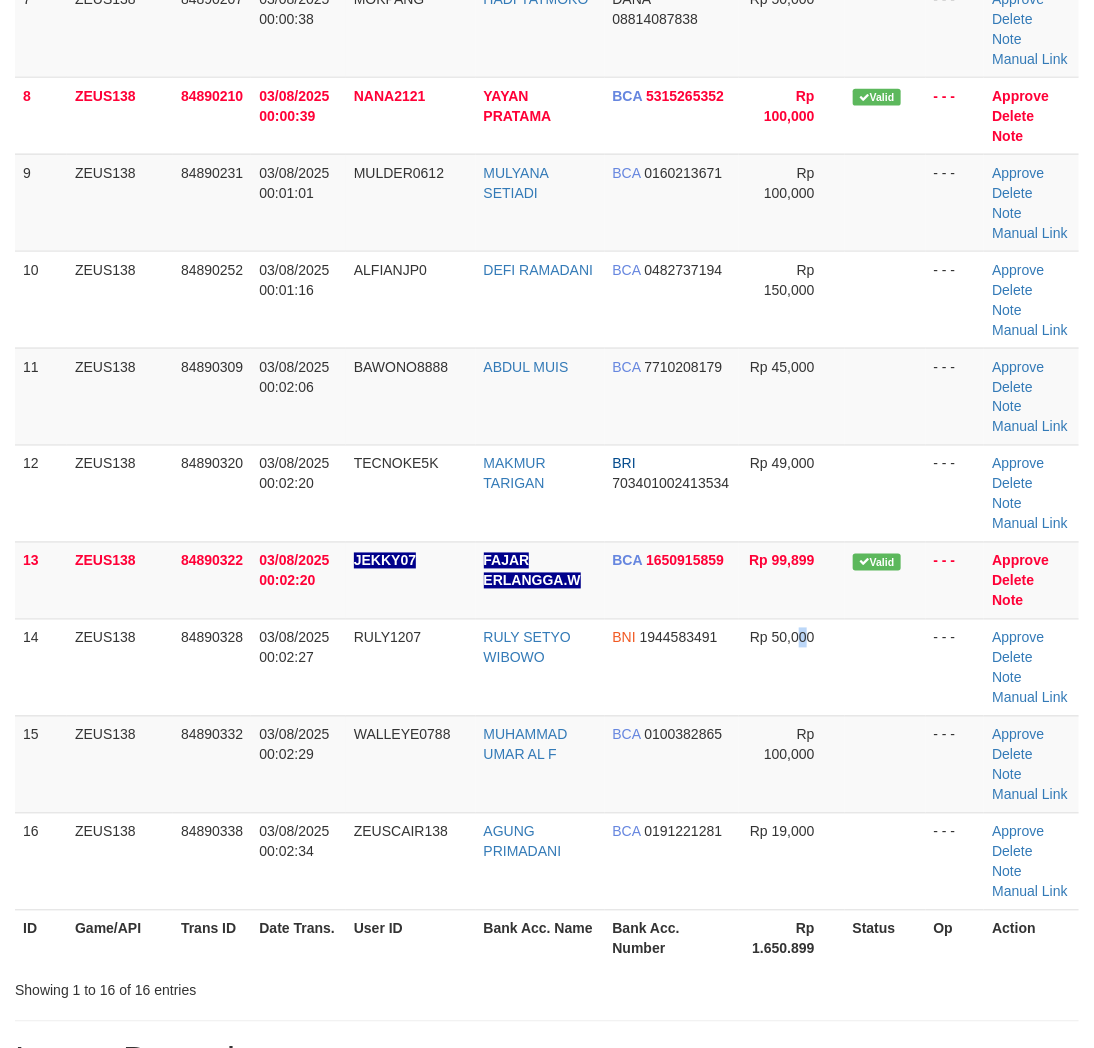 drag, startPoint x: 801, startPoint y: 630, endPoint x: 857, endPoint y: 627, distance: 56.0803 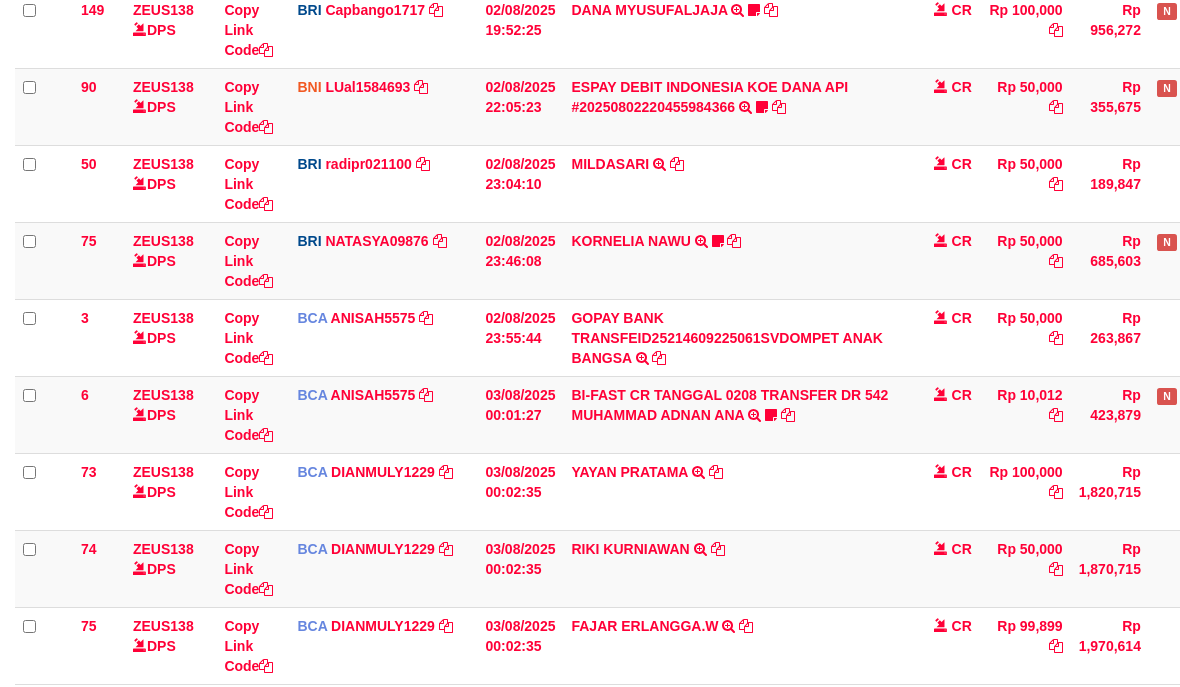 scroll, scrollTop: 567, scrollLeft: 0, axis: vertical 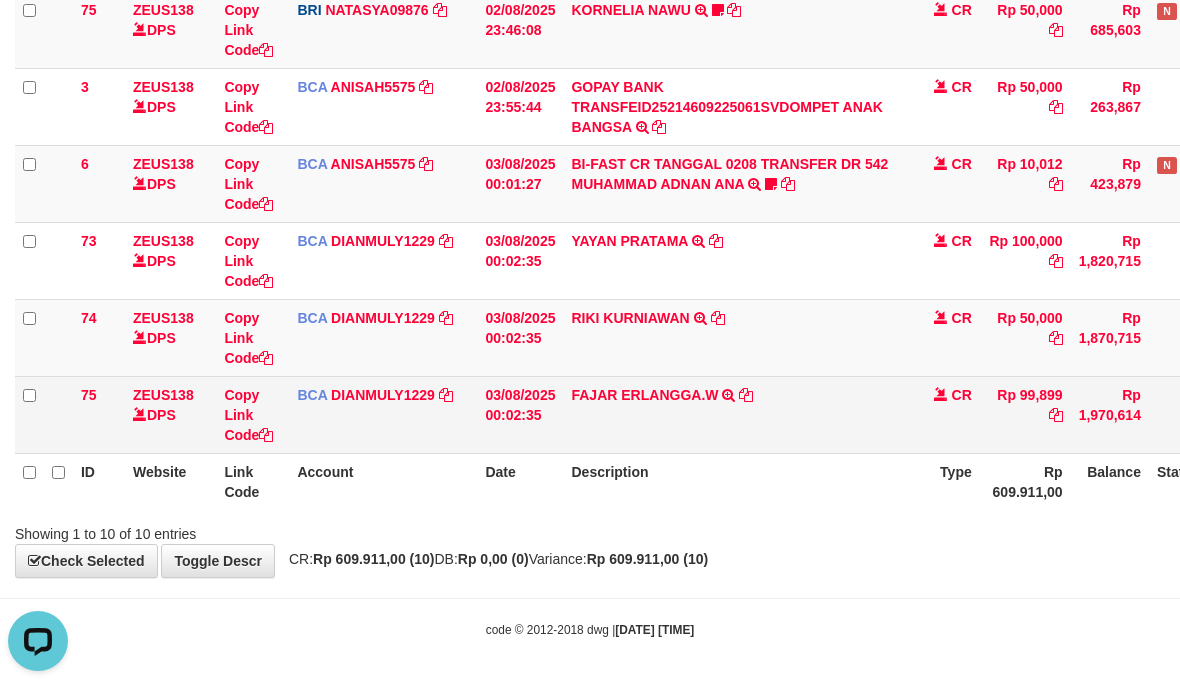 click on "FAJAR ERLANGGA.W         TRSF E-BANKING CR 0308/FTSCY/WS95031
99899.00FAJAR ERLANGGA.W" at bounding box center [736, 414] 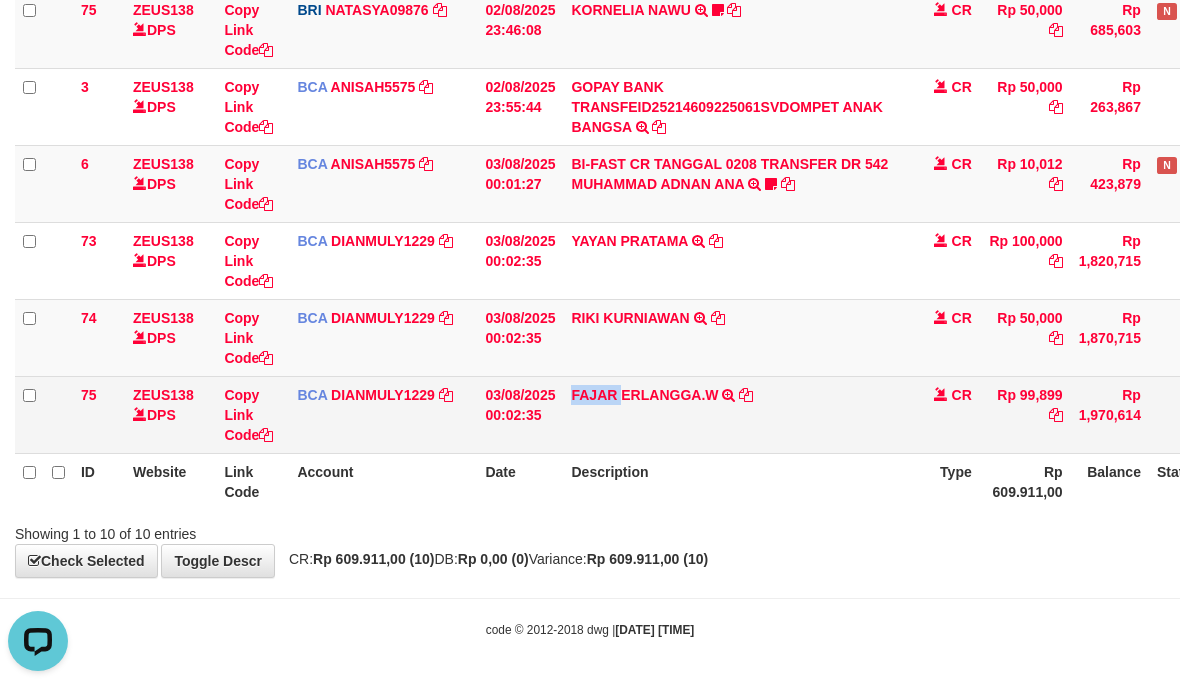 click on "FAJAR ERLANGGA.W         TRSF E-BANKING CR 0308/FTSCY/WS95031
99899.00FAJAR ERLANGGA.W" at bounding box center (736, 414) 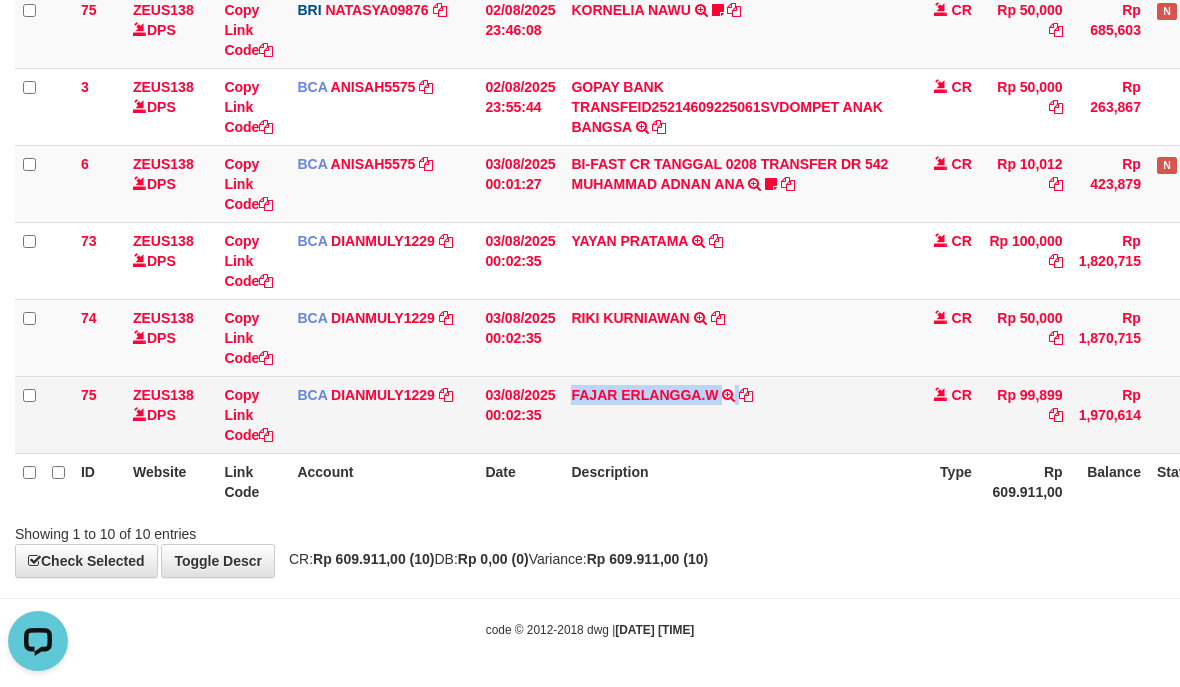 drag, startPoint x: 610, startPoint y: 411, endPoint x: 582, endPoint y: 406, distance: 28.442924 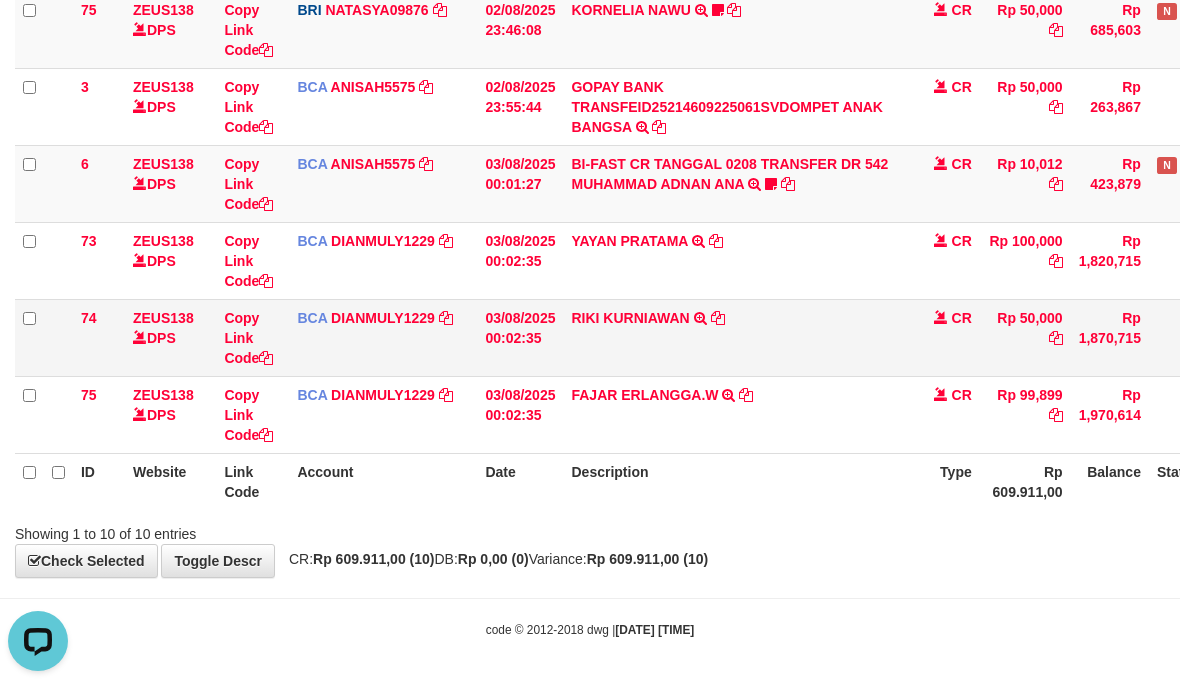 click on "RIKI KURNIAWAN         TRSF E-BANKING CR 0308/FTSCY/WS95031
50000.00RIKI KURNIAWAN" at bounding box center [736, 337] 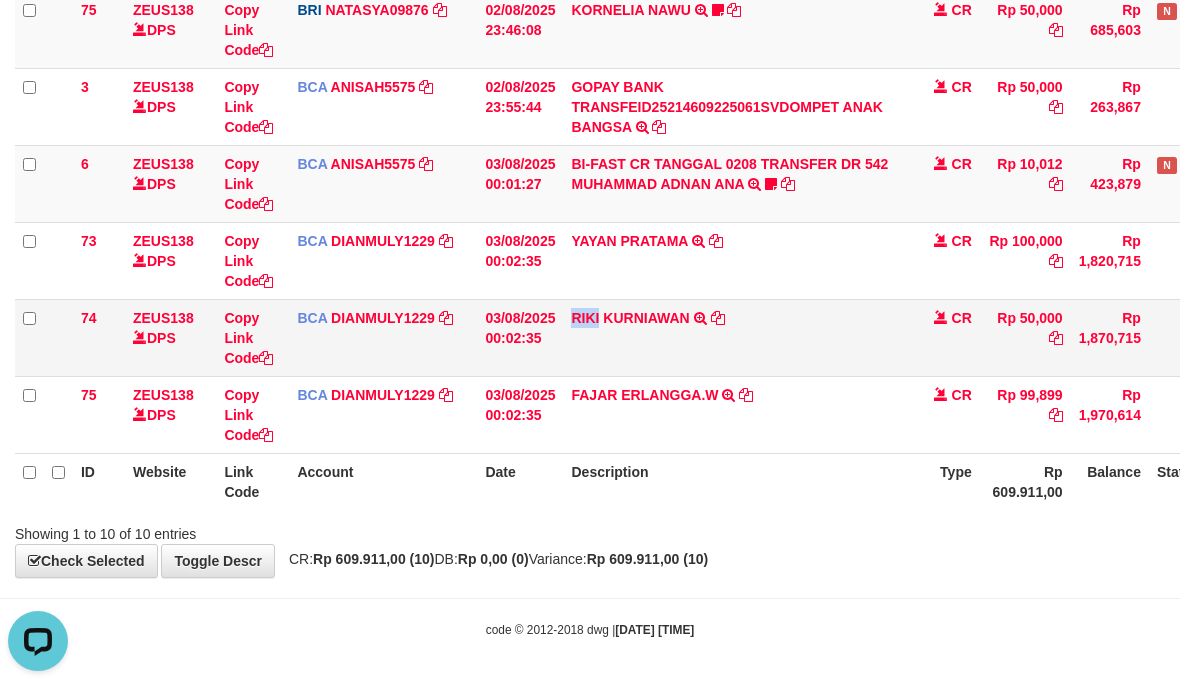 click on "RIKI KURNIAWAN         TRSF E-BANKING CR 0308/FTSCY/WS95031
50000.00RIKI KURNIAWAN" at bounding box center (736, 337) 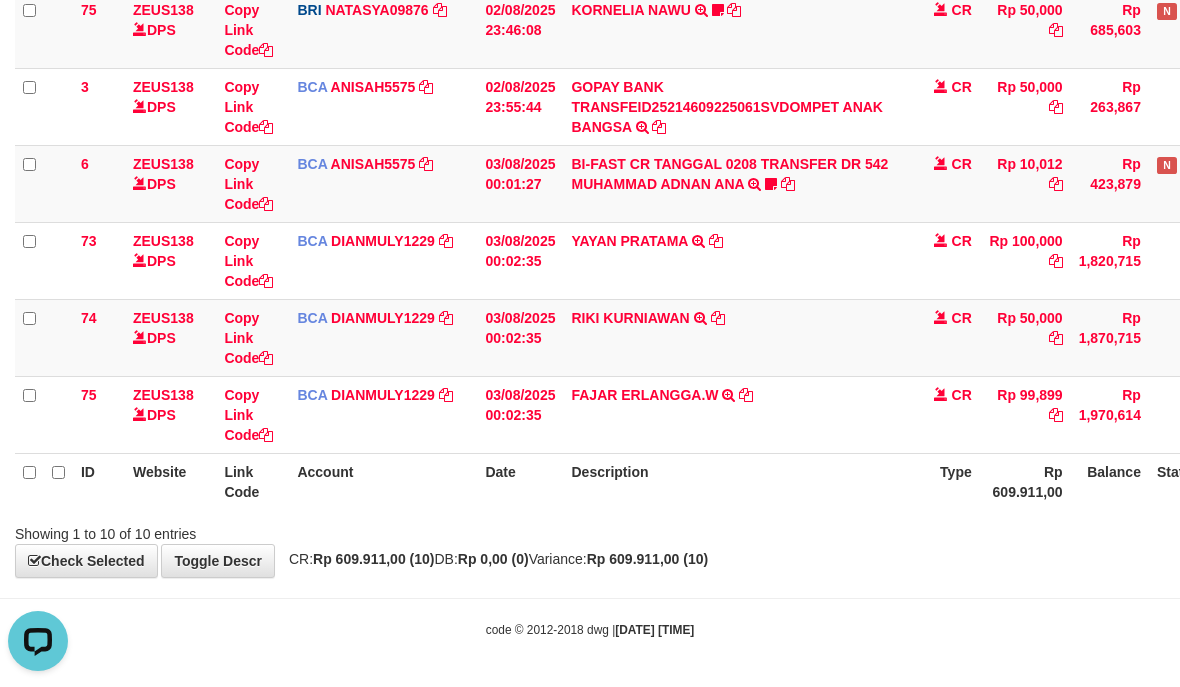drag, startPoint x: 807, startPoint y: 528, endPoint x: 517, endPoint y: 451, distance: 300.04834 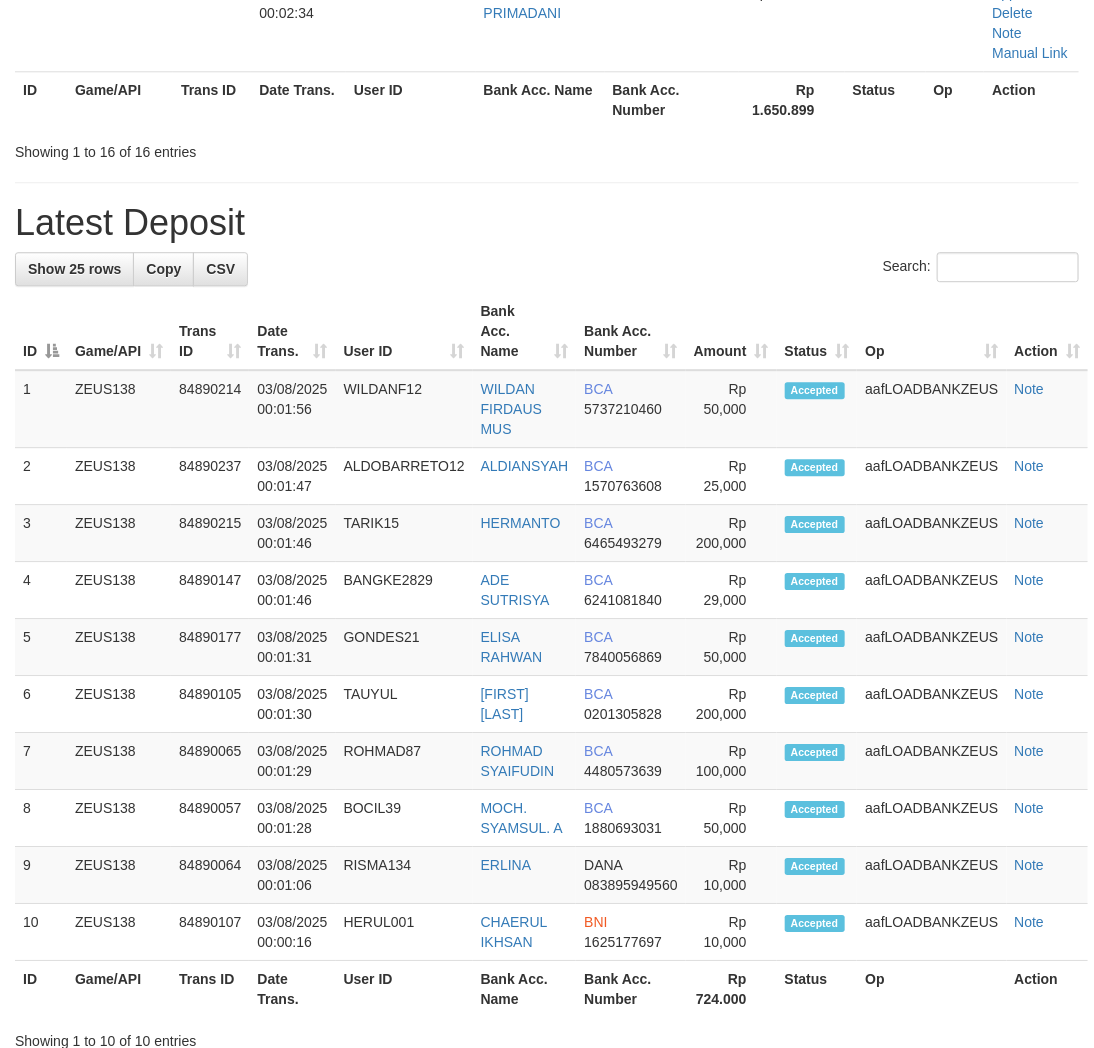 scroll, scrollTop: 1276, scrollLeft: 0, axis: vertical 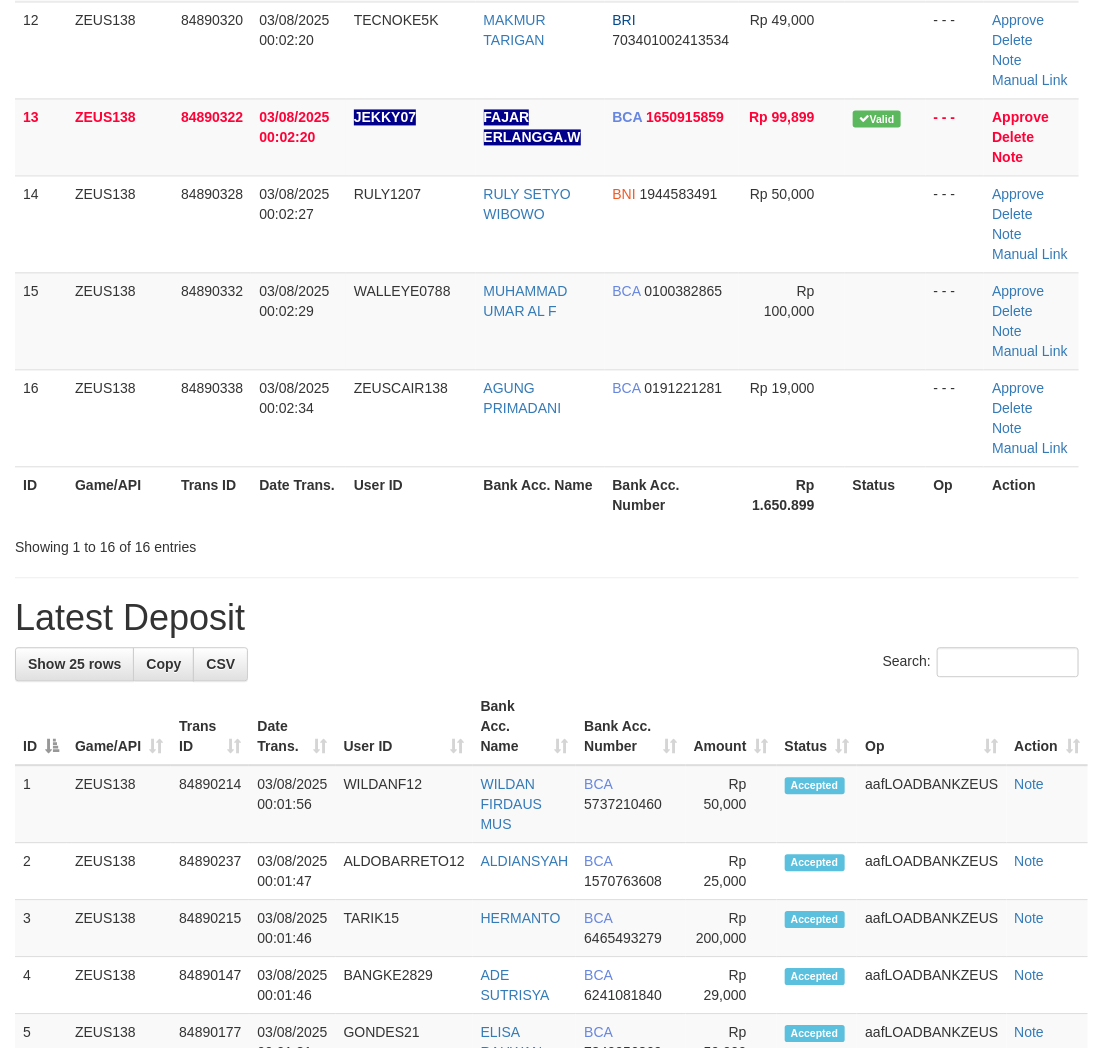click on "**********" at bounding box center (547, 132) 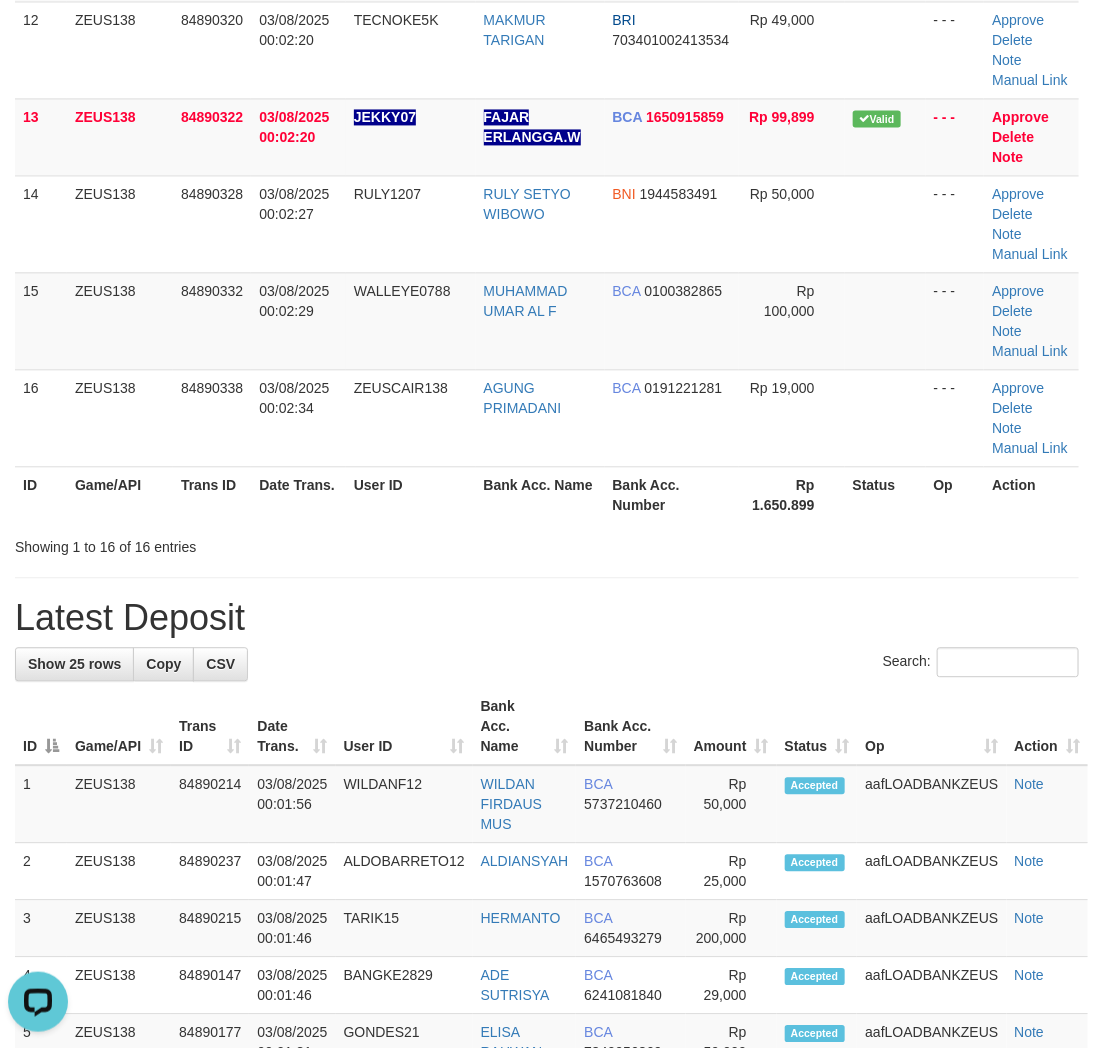 scroll, scrollTop: 0, scrollLeft: 0, axis: both 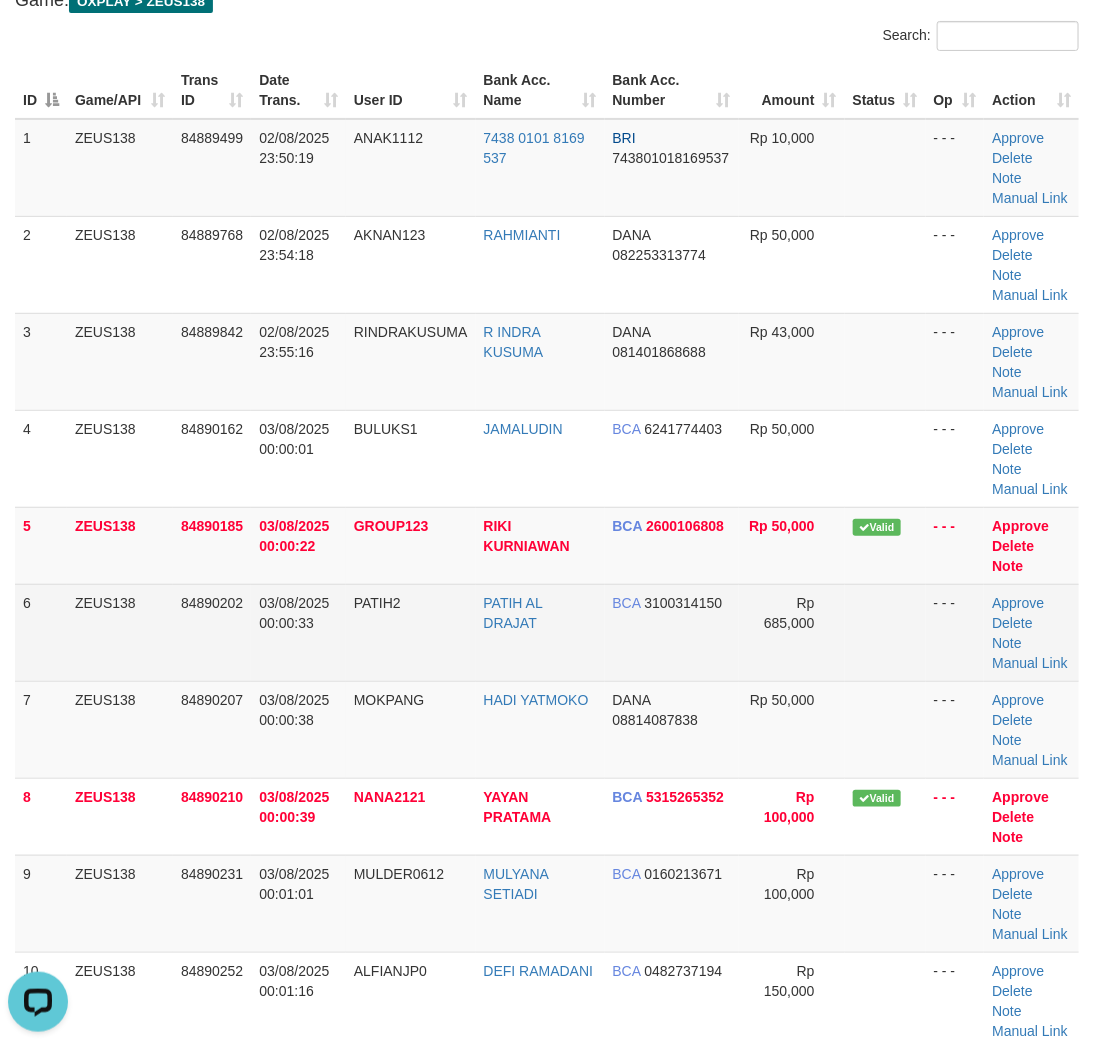 drag, startPoint x: 542, startPoint y: 663, endPoint x: 654, endPoint y: 645, distance: 113.43721 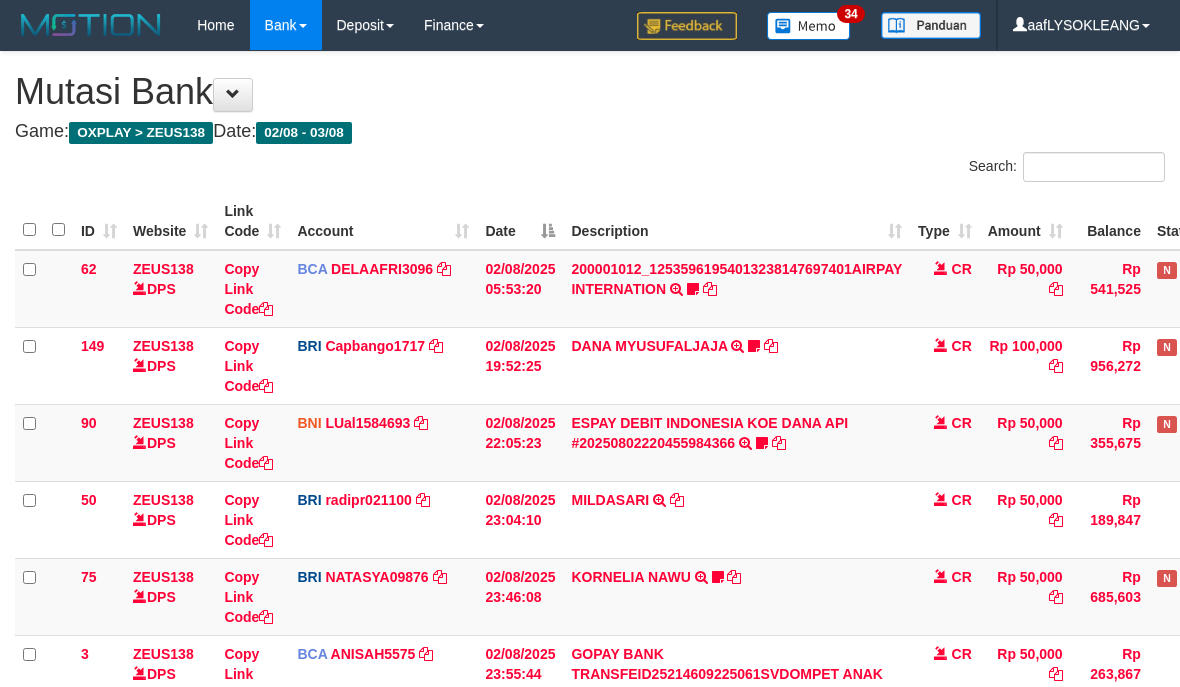 scroll, scrollTop: 567, scrollLeft: 0, axis: vertical 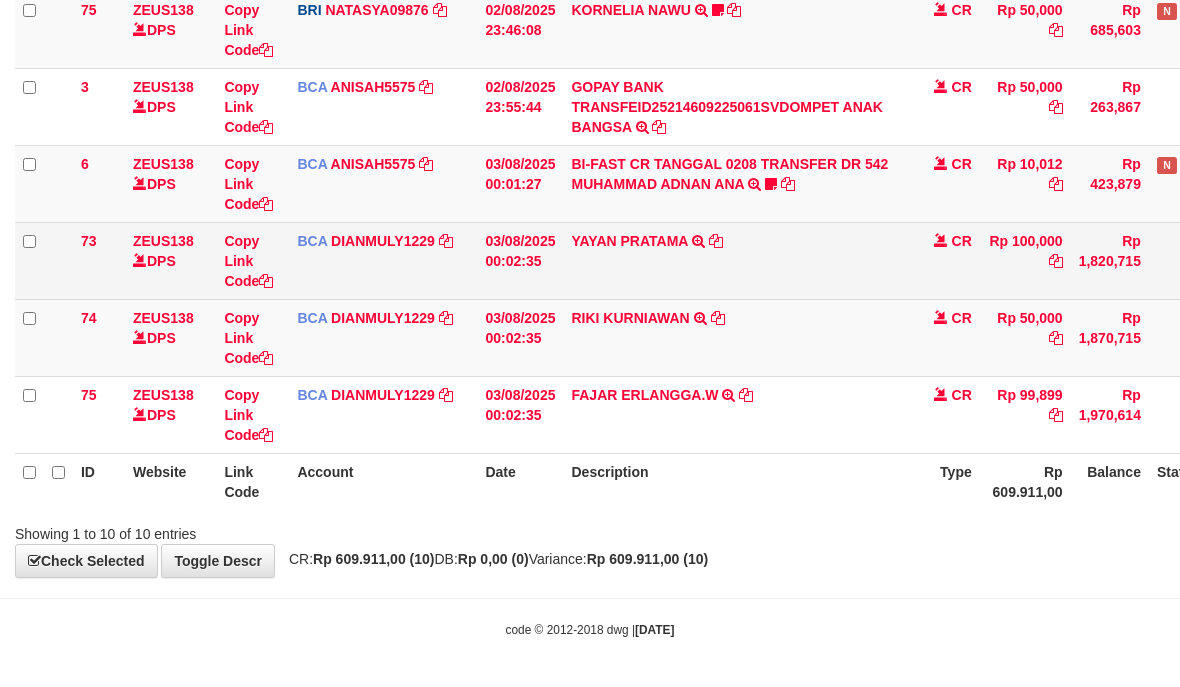 click on "[FIRST] [LAST]         TRSF E-BANKING CR 0308/FTSCY/WS95031
100000.00[FIRST] [LAST]" at bounding box center (736, 260) 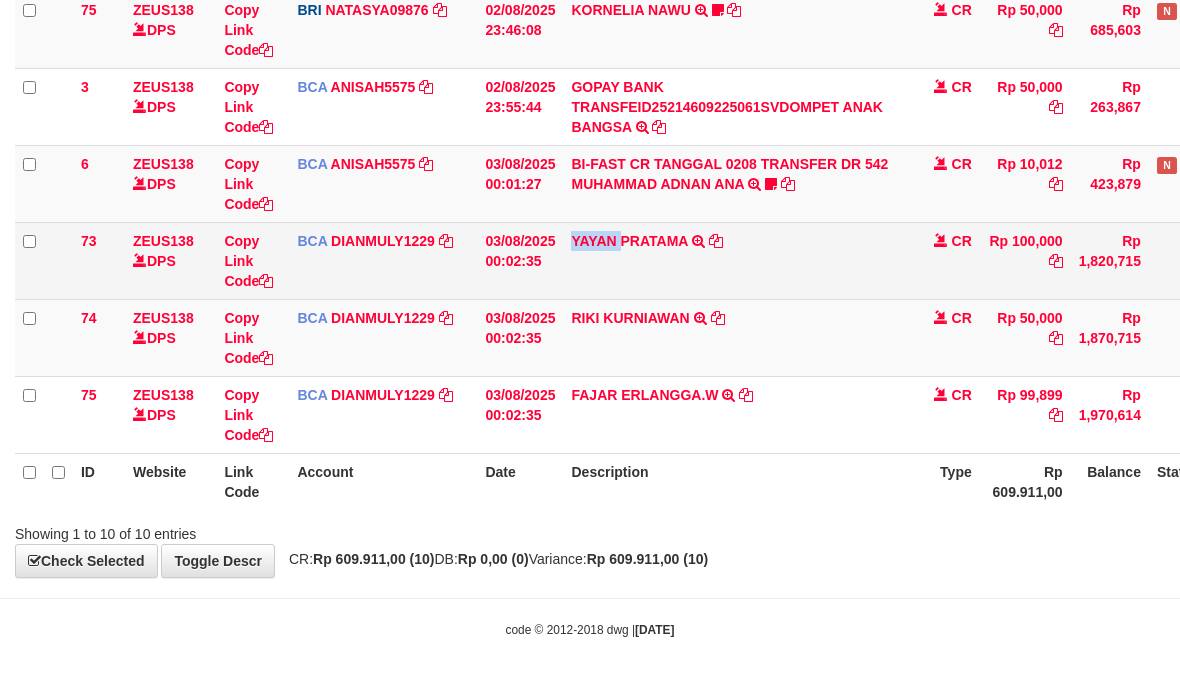 click on "[FIRST] [LAST]         TRSF E-BANKING CR 0308/FTSCY/WS95031
100000.00[FIRST] [LAST]" at bounding box center [736, 260] 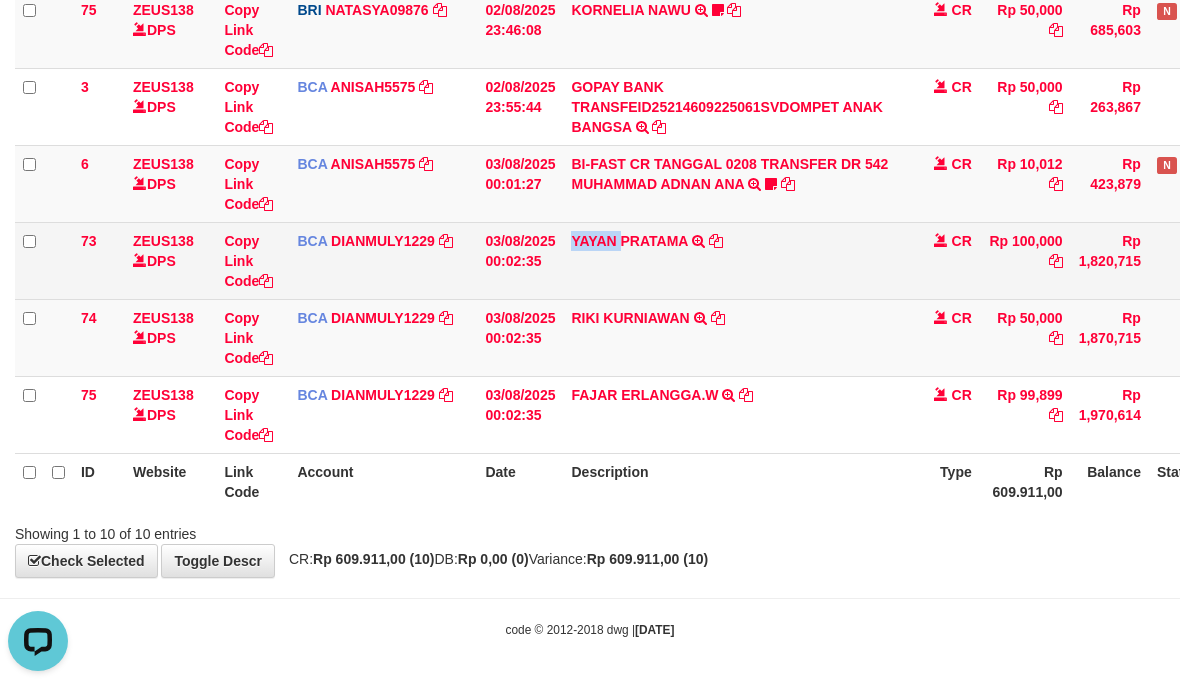 scroll, scrollTop: 0, scrollLeft: 0, axis: both 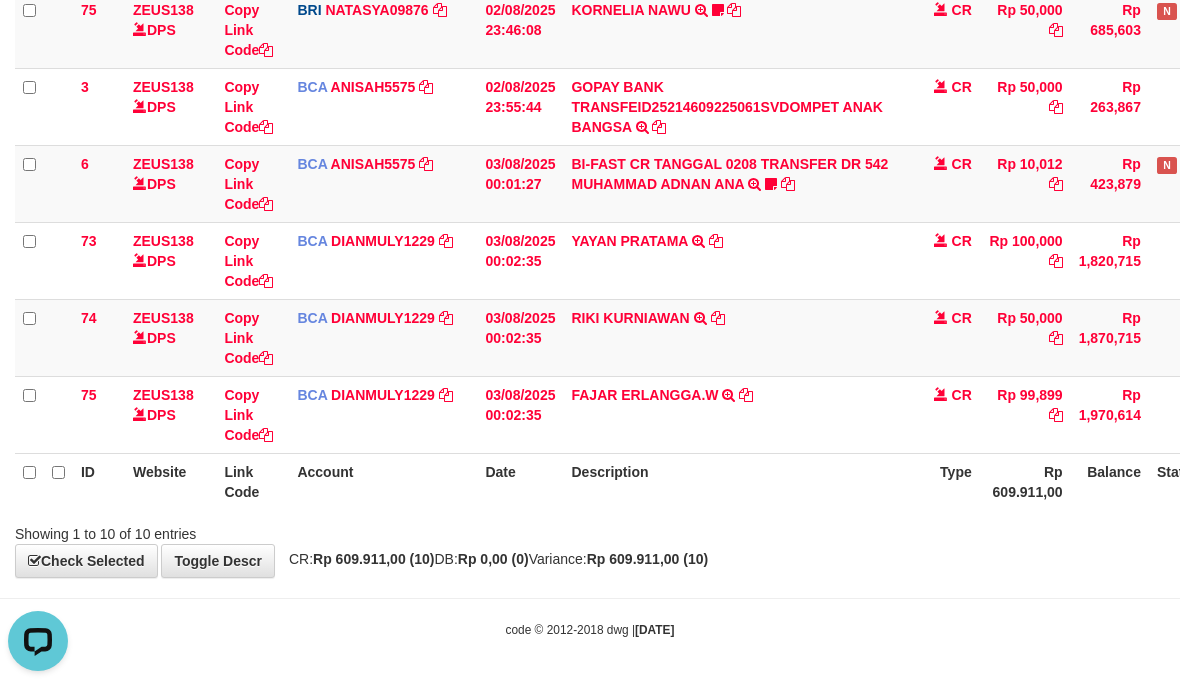 click on "Toggle navigation
Home
Bank
Account List
Load
By Website
Group
[OXPLAY]													ZEUS138
By Load Group (DPS)" at bounding box center (590, 61) 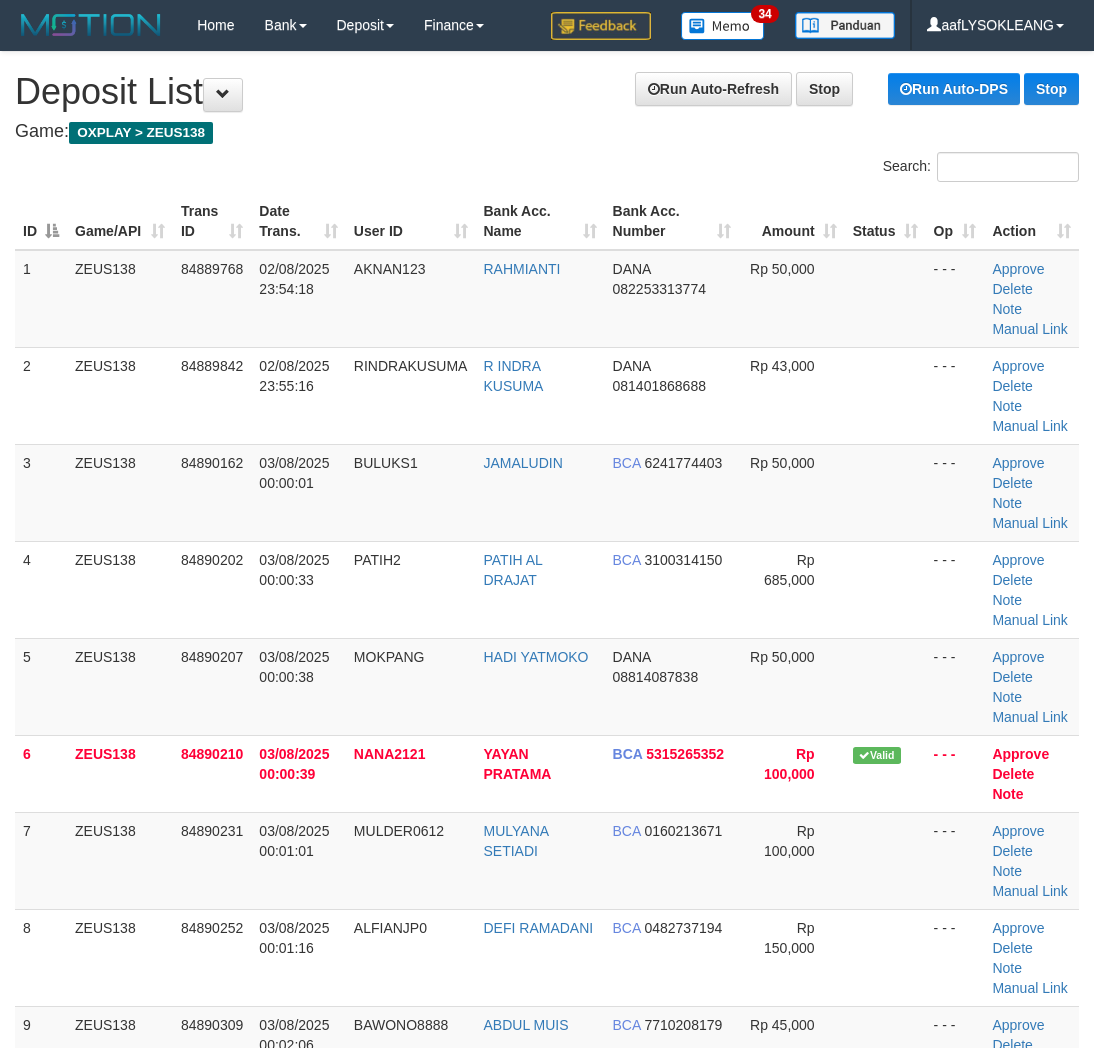 scroll, scrollTop: 132, scrollLeft: 0, axis: vertical 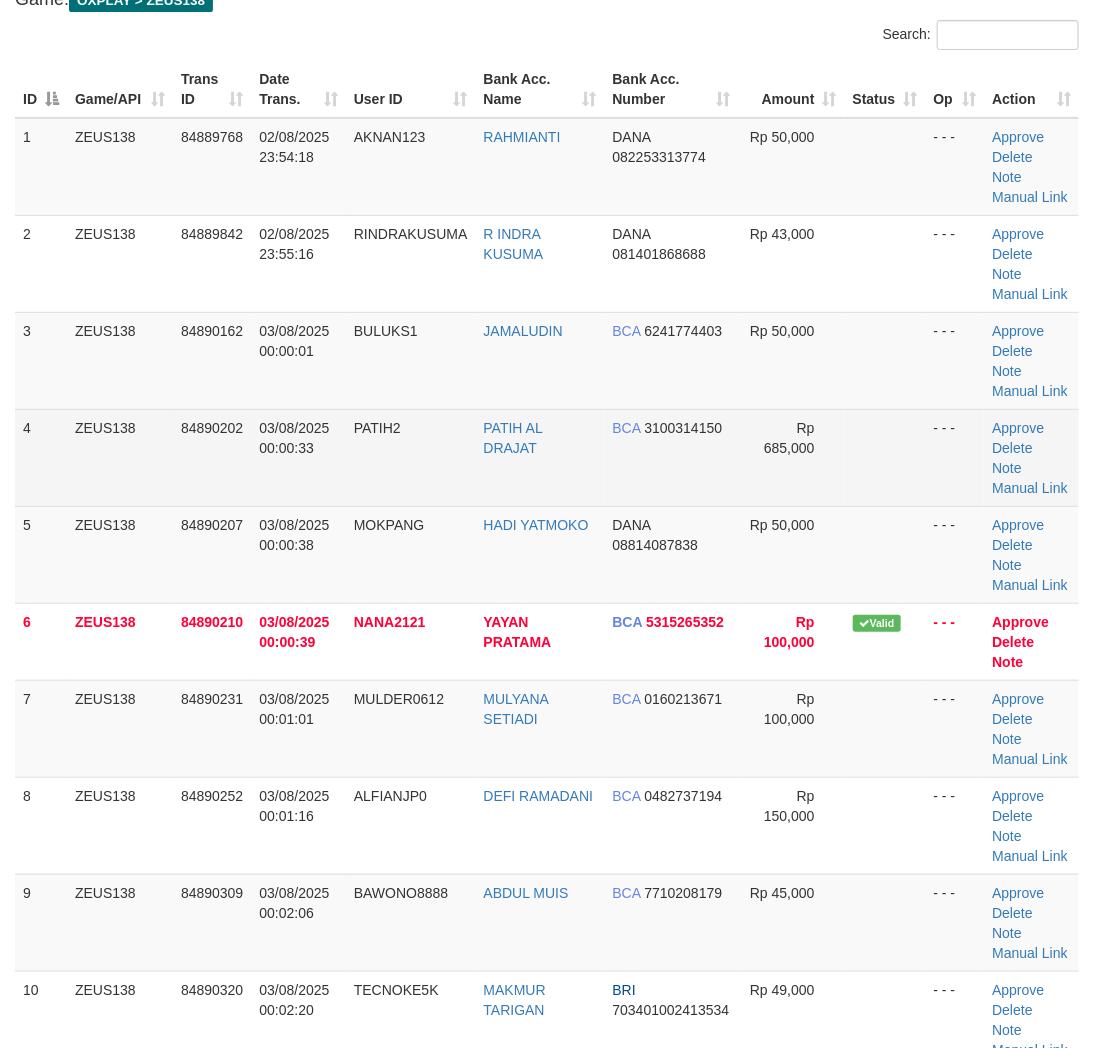 click on "BCA" at bounding box center [627, 428] 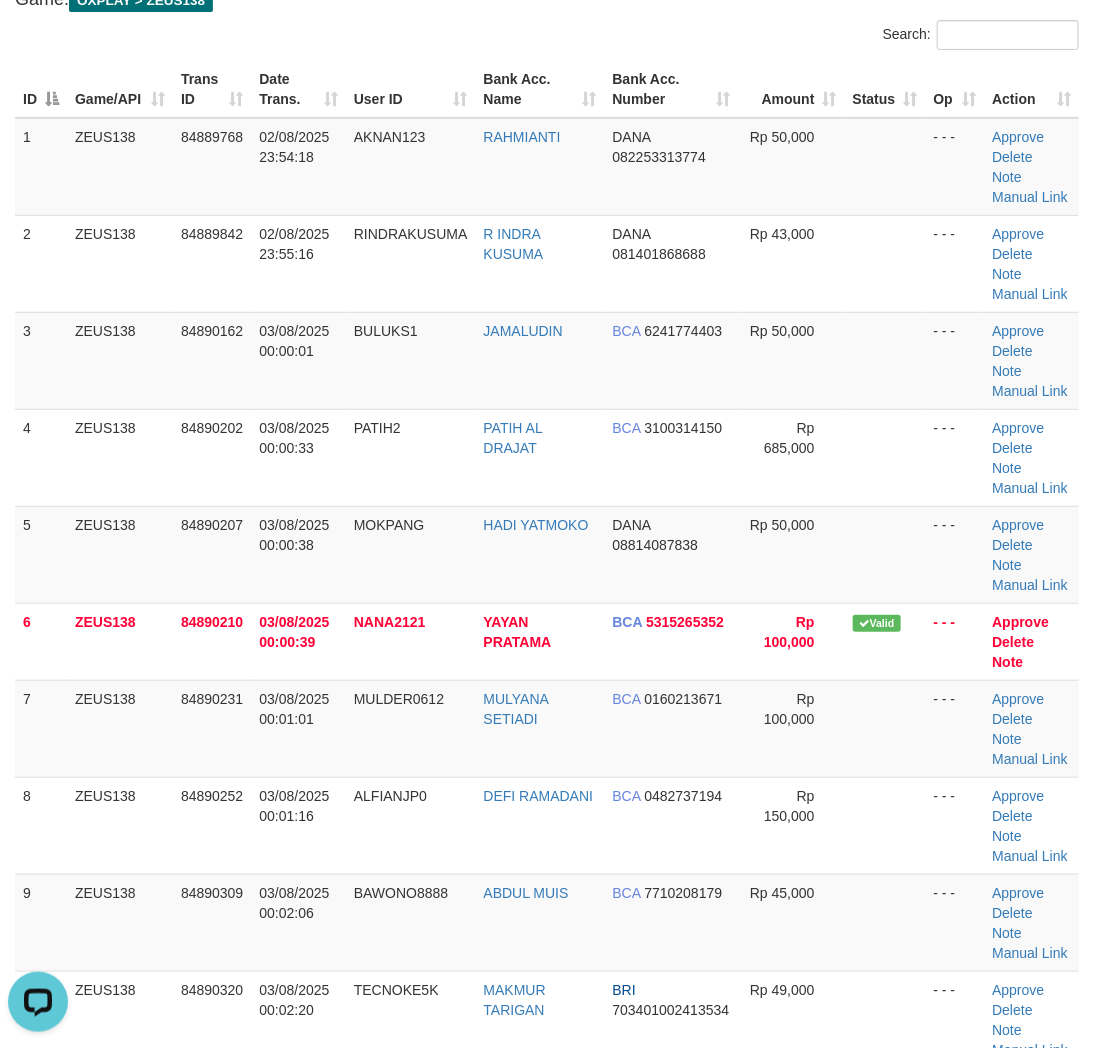 scroll, scrollTop: 0, scrollLeft: 0, axis: both 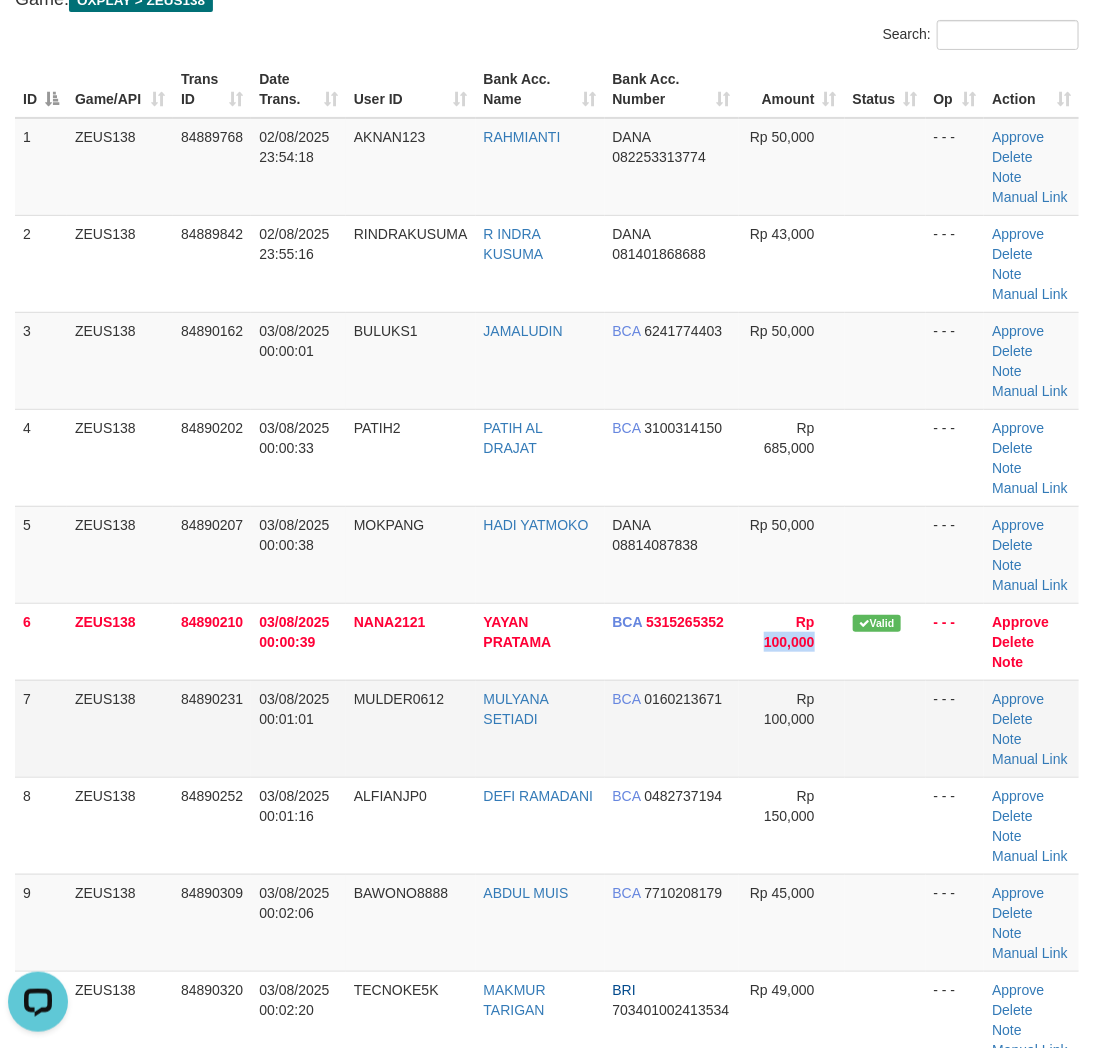 drag, startPoint x: 754, startPoint y: 667, endPoint x: 1075, endPoint y: 710, distance: 323.86725 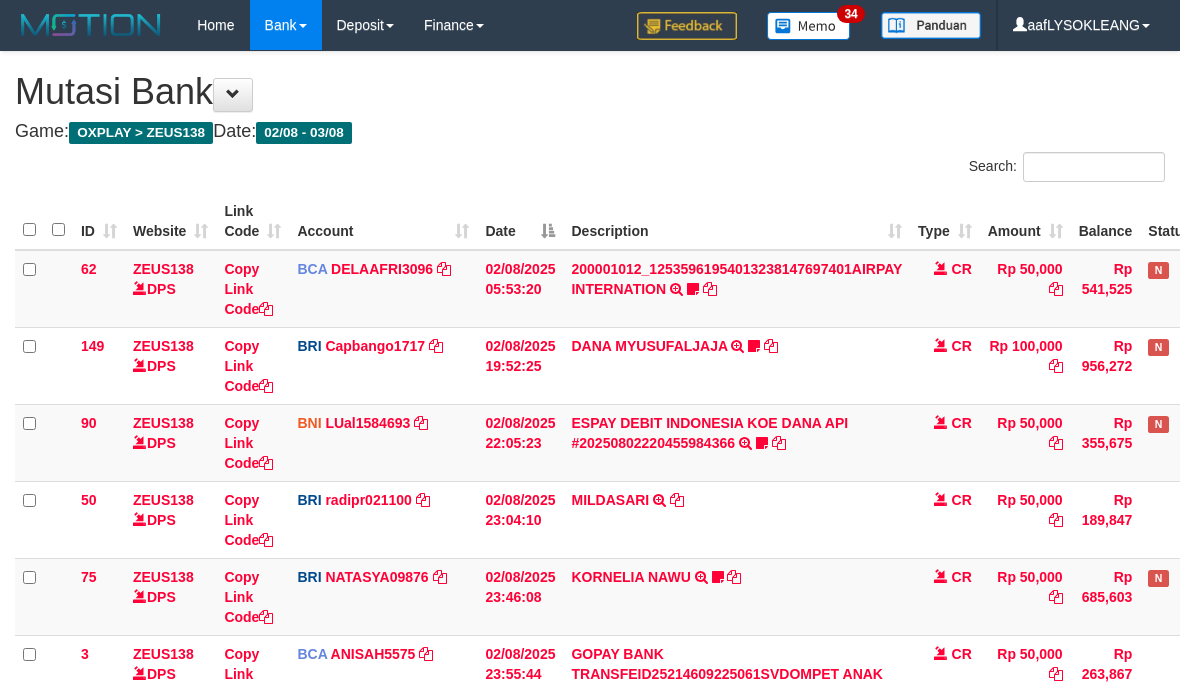 scroll, scrollTop: 296, scrollLeft: 0, axis: vertical 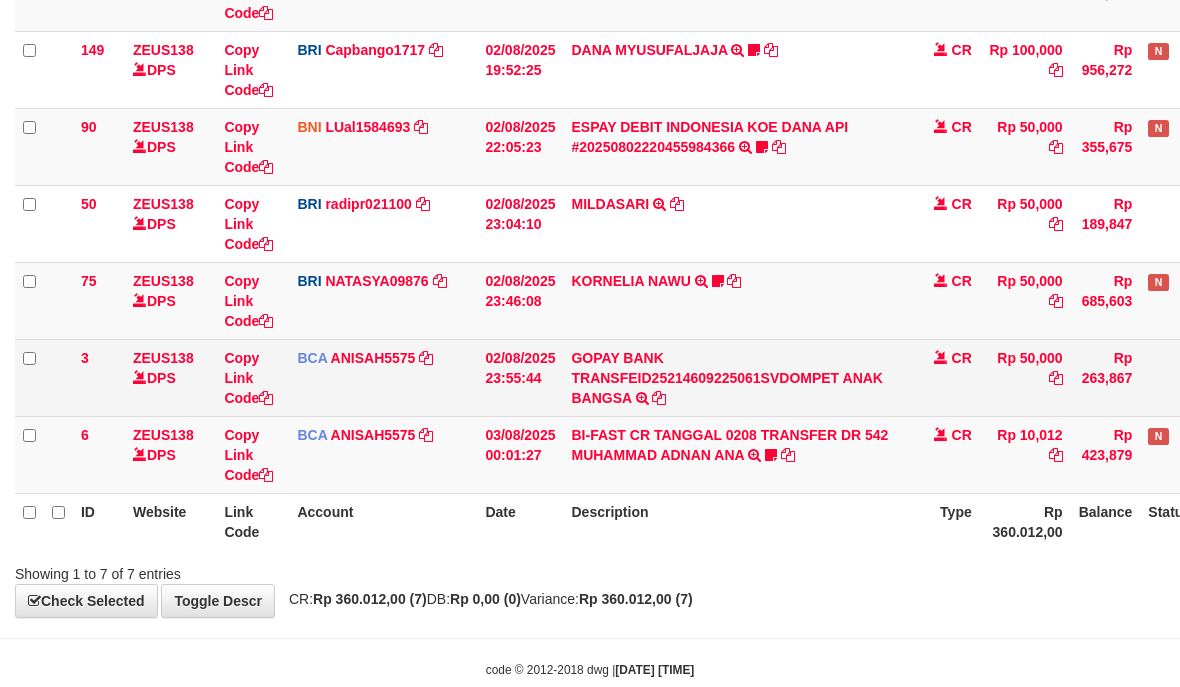 drag, startPoint x: 817, startPoint y: 522, endPoint x: 434, endPoint y: 400, distance: 401.96143 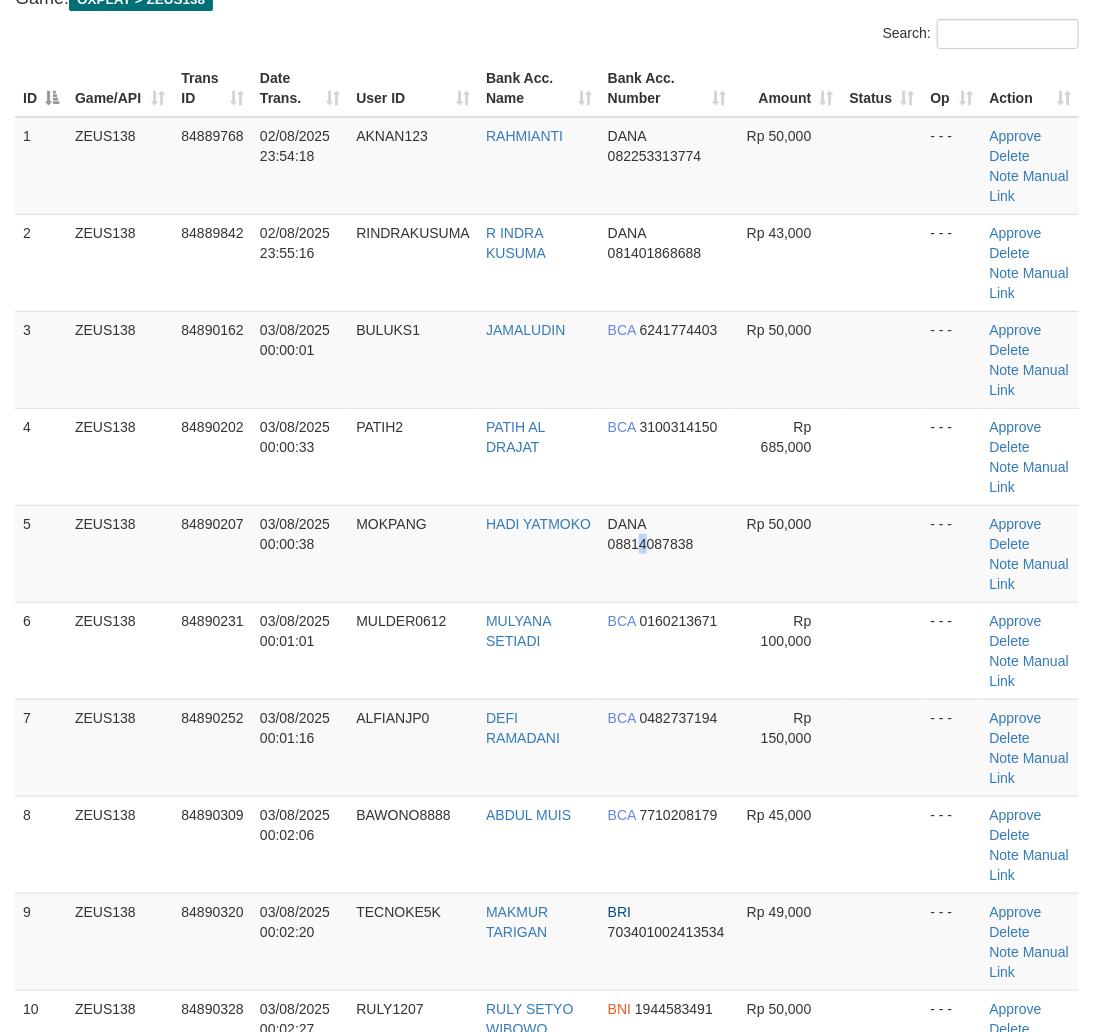 drag, startPoint x: 635, startPoint y: 534, endPoint x: 1108, endPoint y: 626, distance: 481.86407 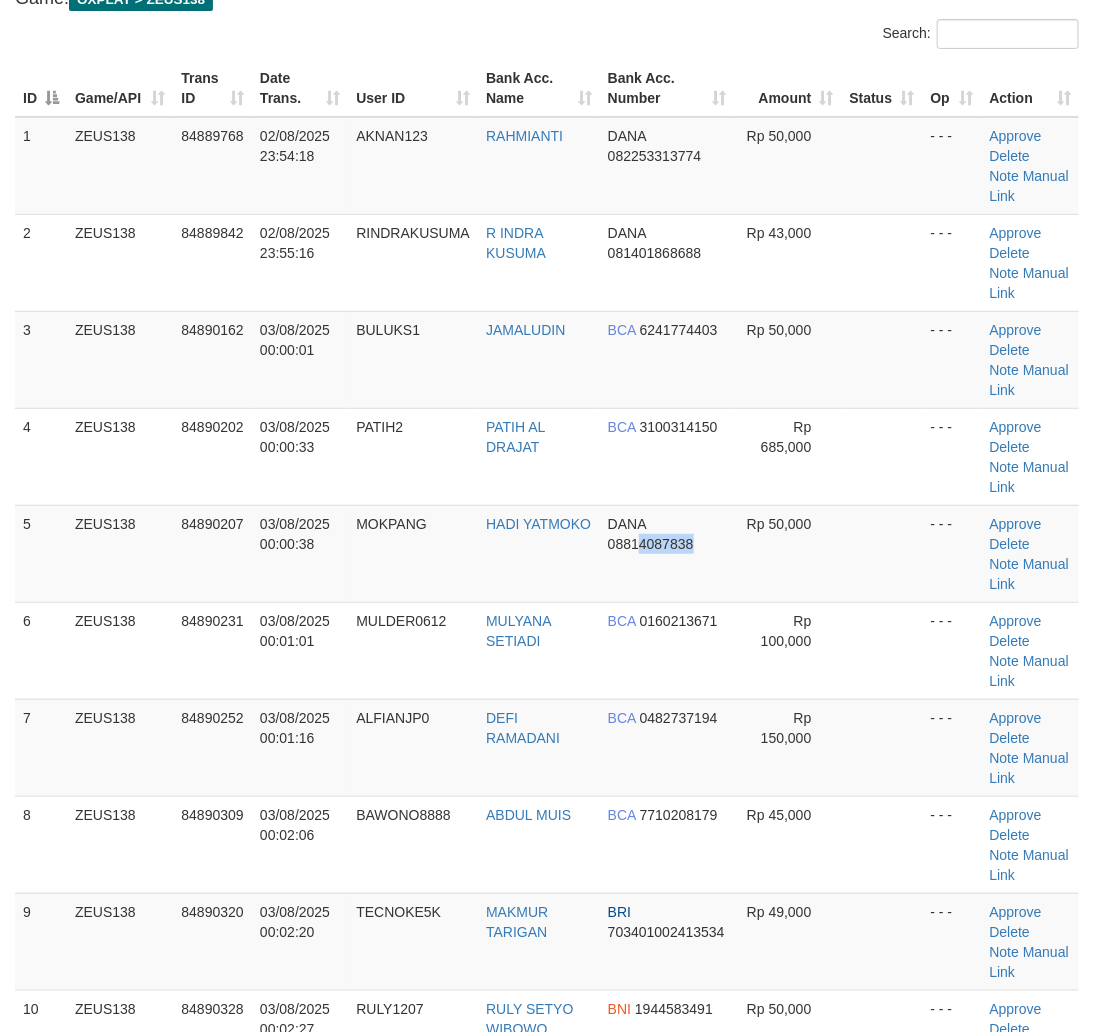 scroll, scrollTop: 577, scrollLeft: 0, axis: vertical 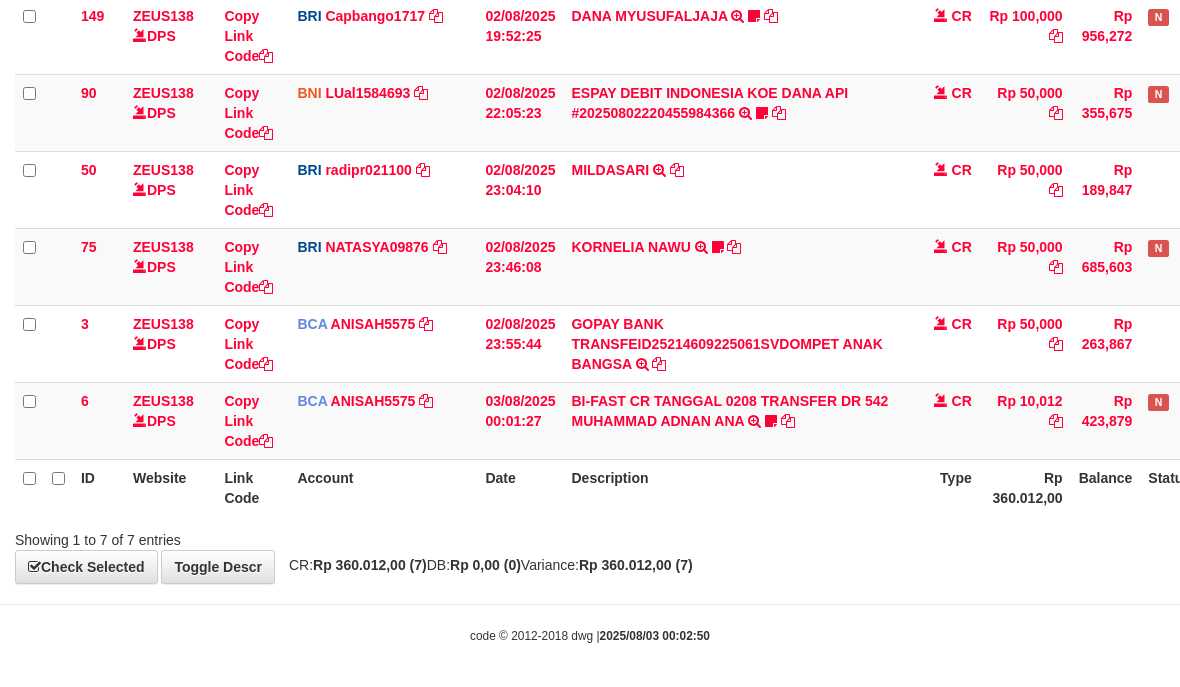 click on "Description" at bounding box center (736, 487) 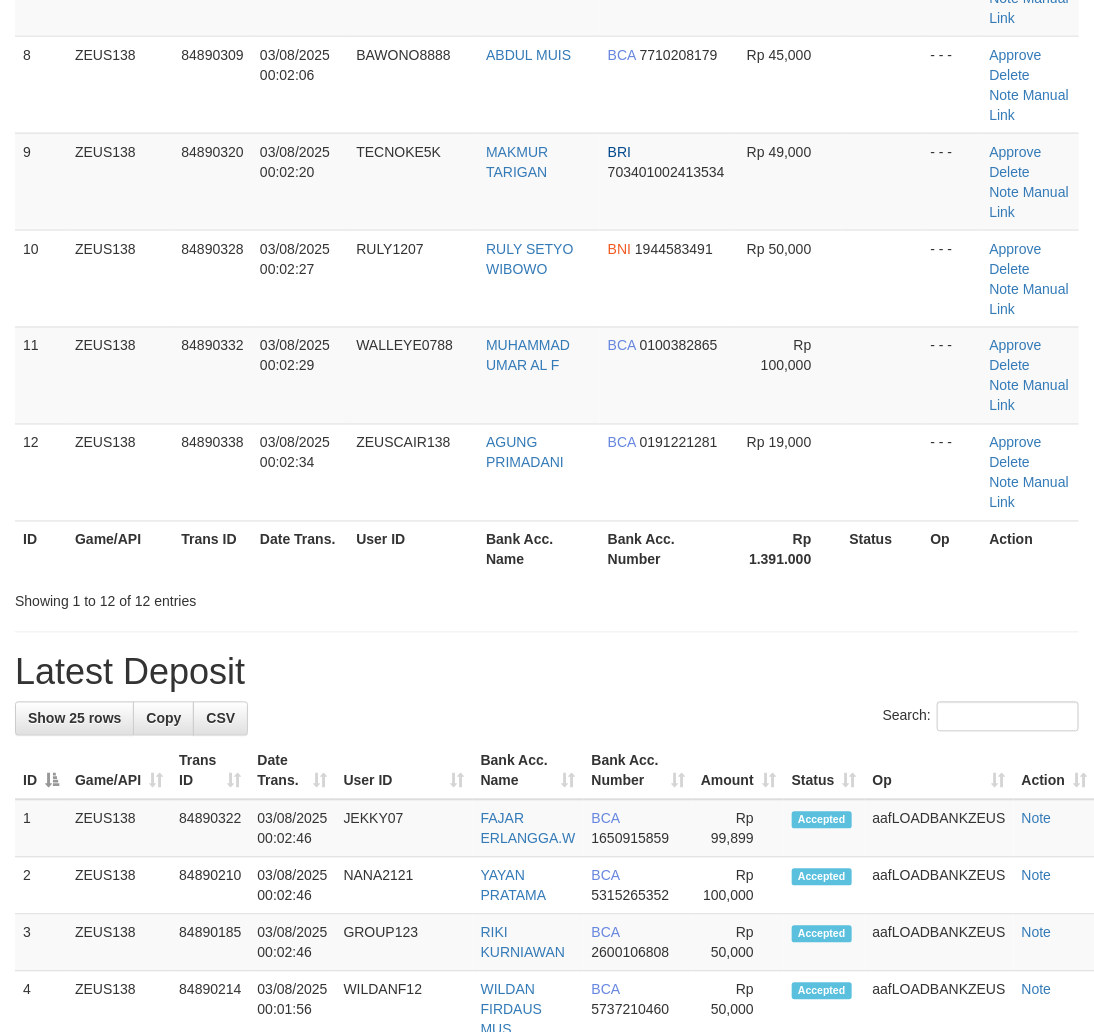 scroll, scrollTop: 577, scrollLeft: 0, axis: vertical 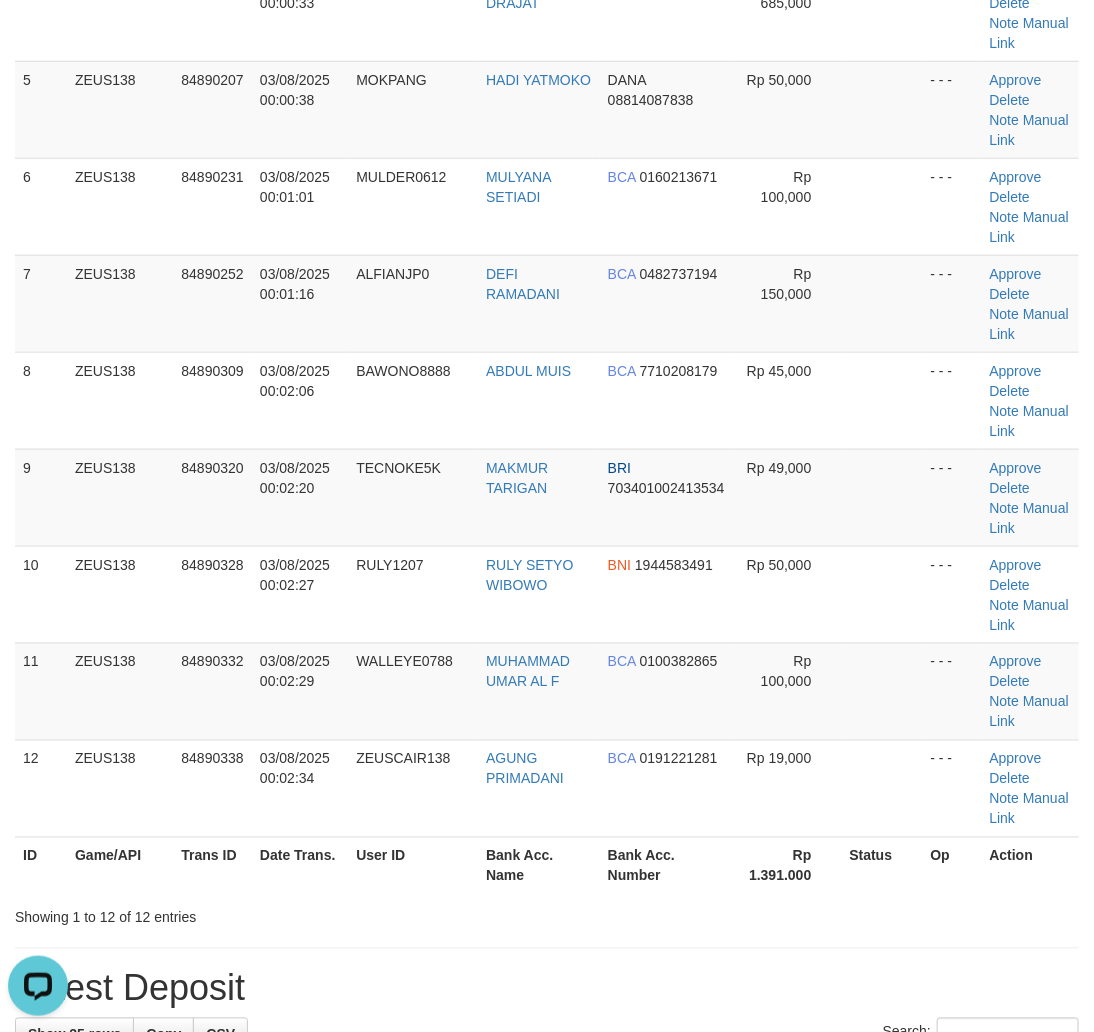 drag, startPoint x: 713, startPoint y: 673, endPoint x: 1105, endPoint y: 778, distance: 405.81894 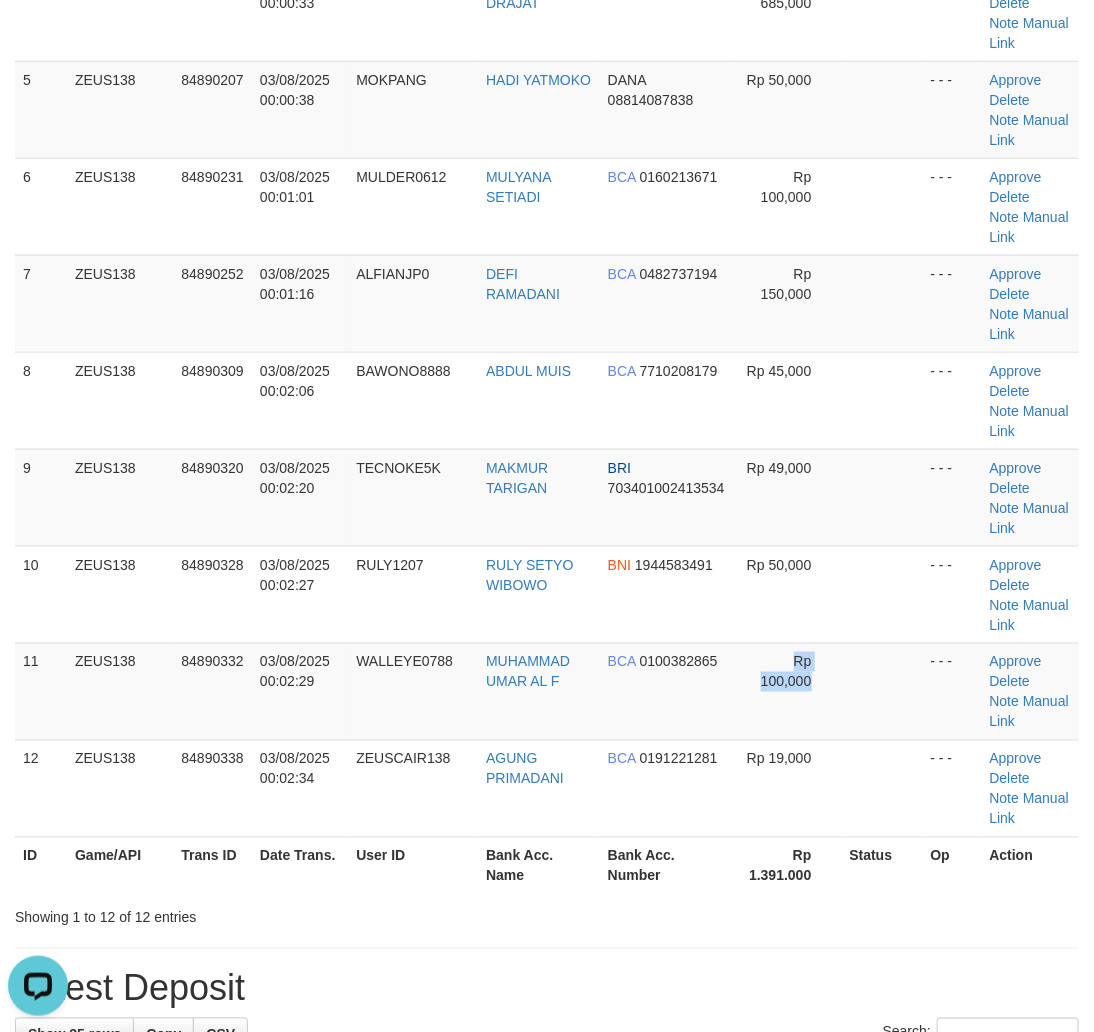 scroll, scrollTop: 652, scrollLeft: 0, axis: vertical 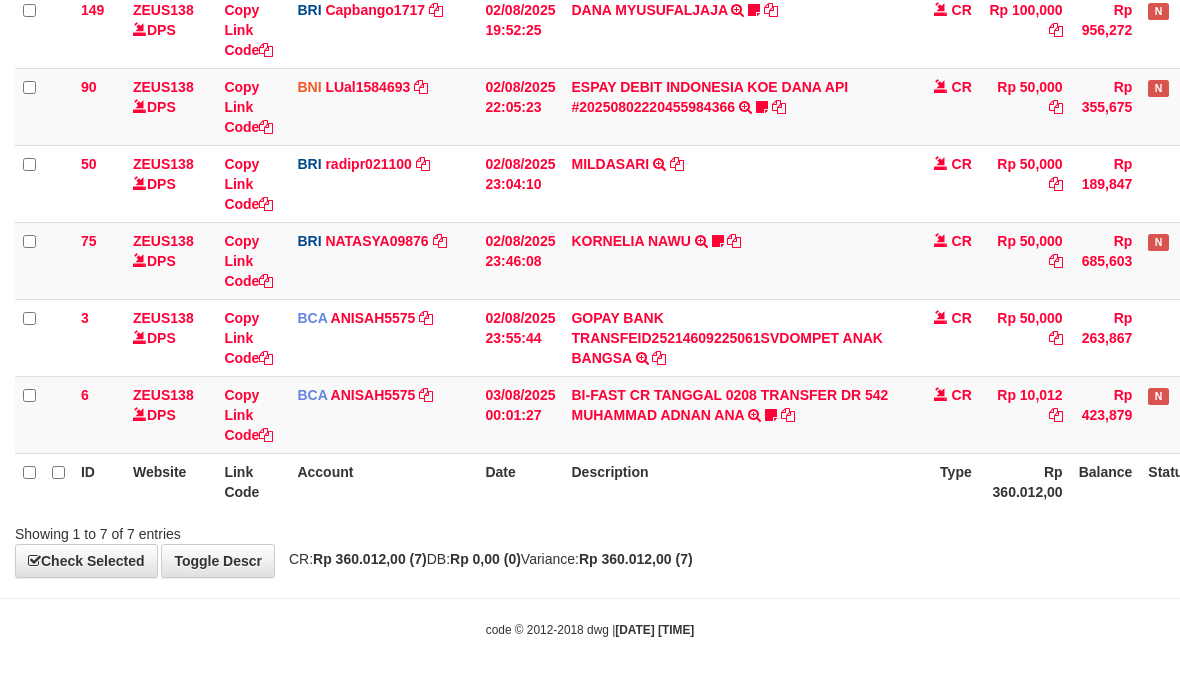 click on "**********" at bounding box center [590, 146] 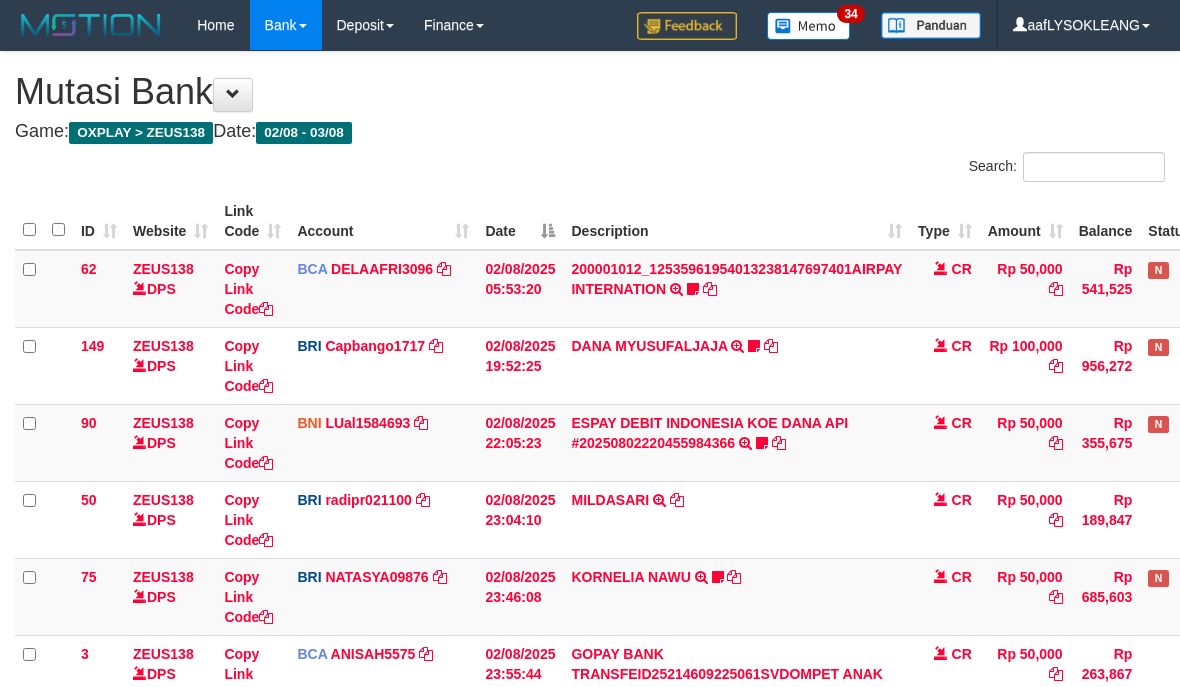 scroll, scrollTop: 336, scrollLeft: 0, axis: vertical 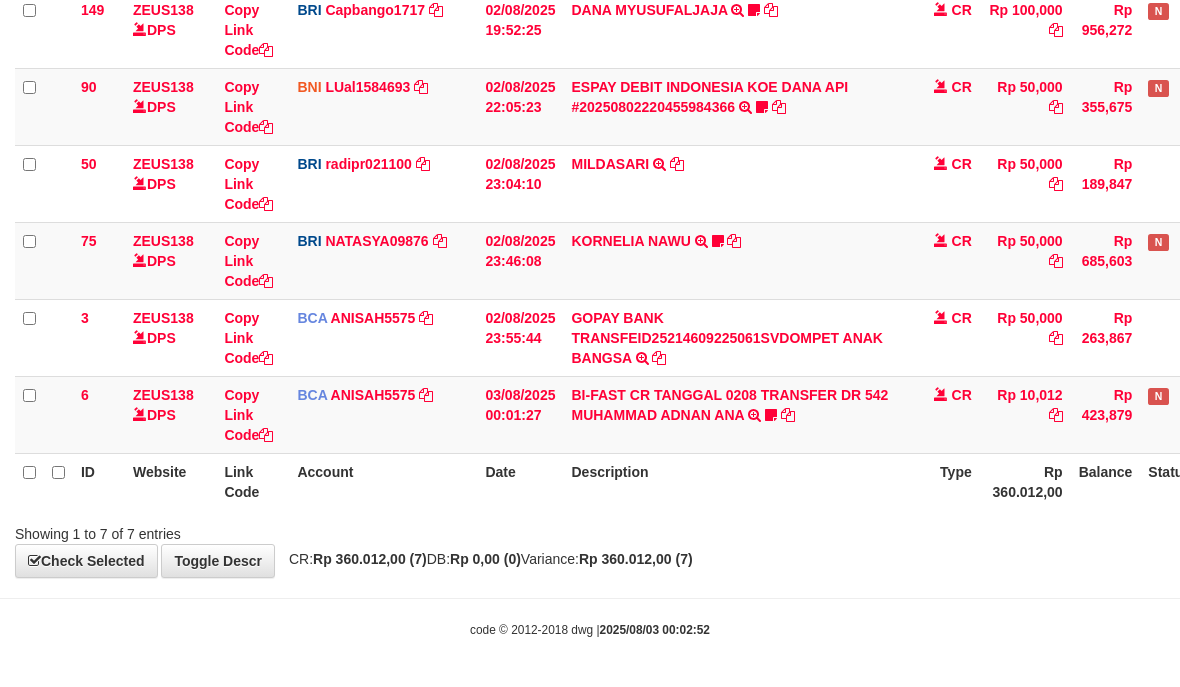 click on "**********" at bounding box center [590, 146] 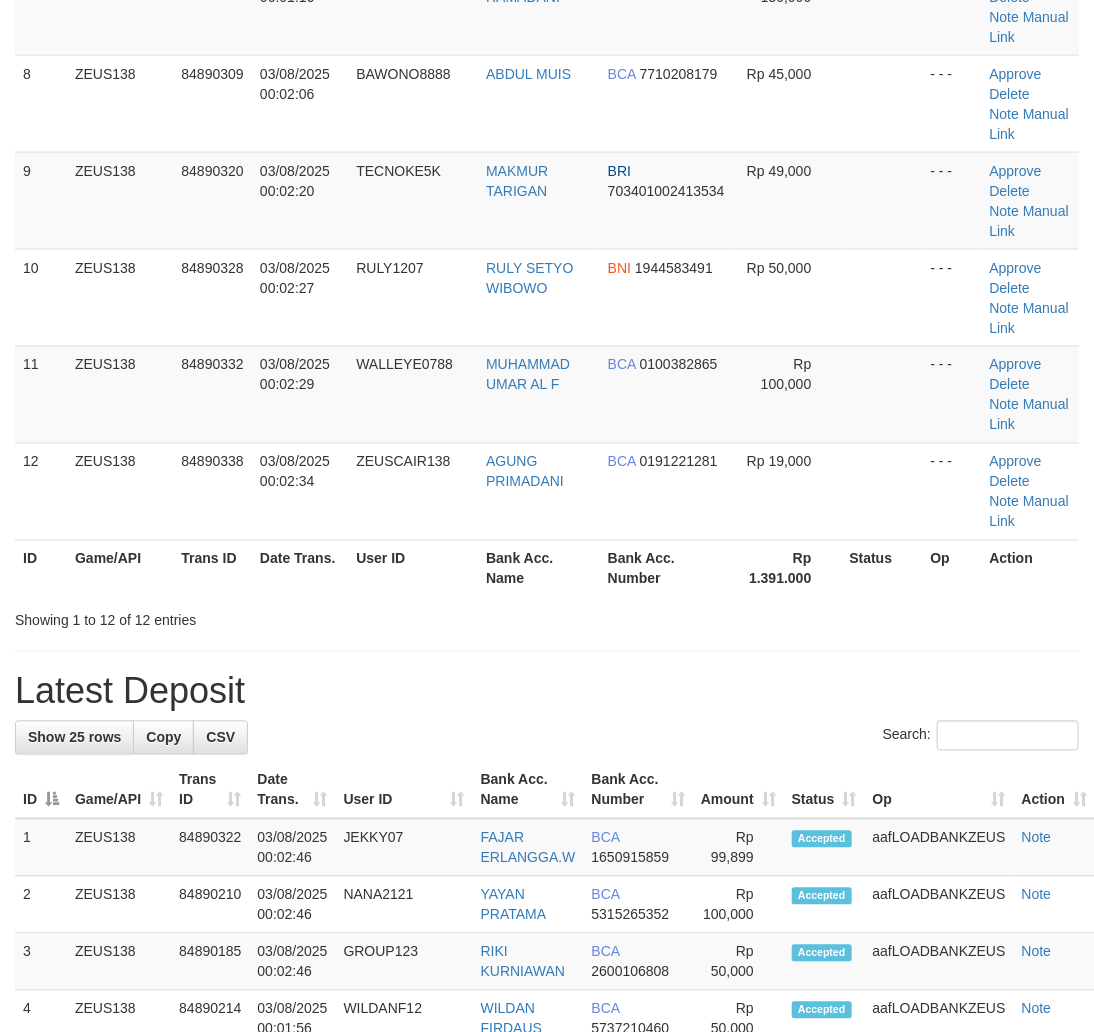 drag, startPoint x: 732, startPoint y: 700, endPoint x: 891, endPoint y: 714, distance: 159.61516 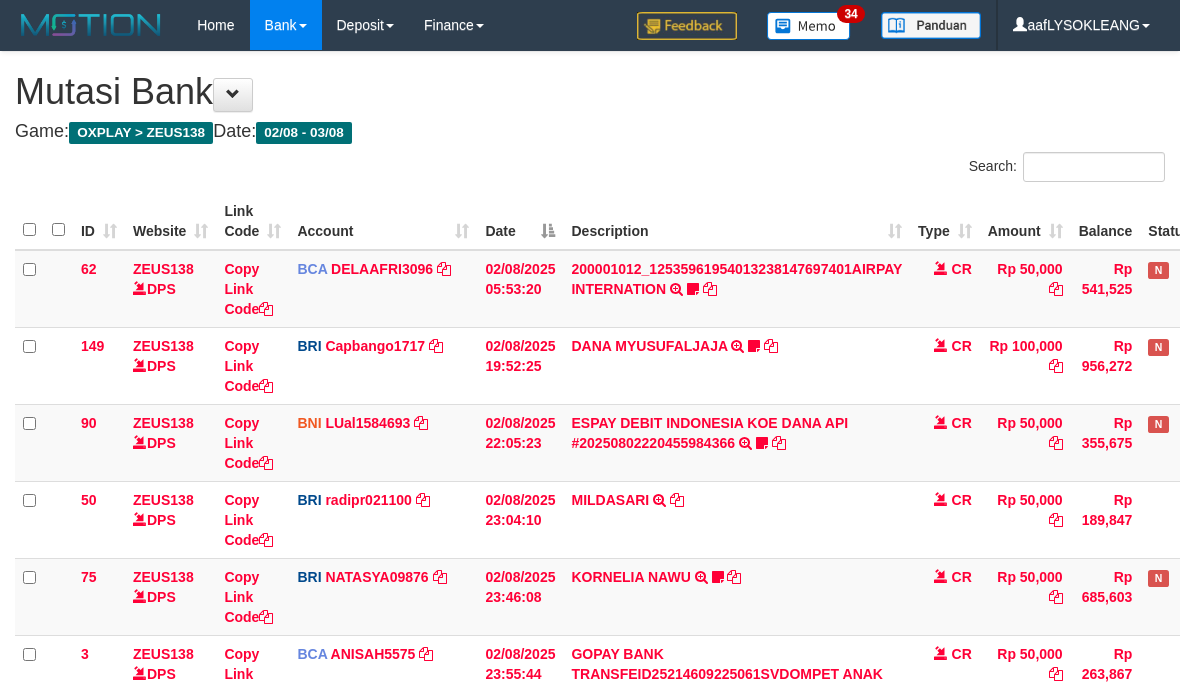 click on "Description" at bounding box center [736, 817] 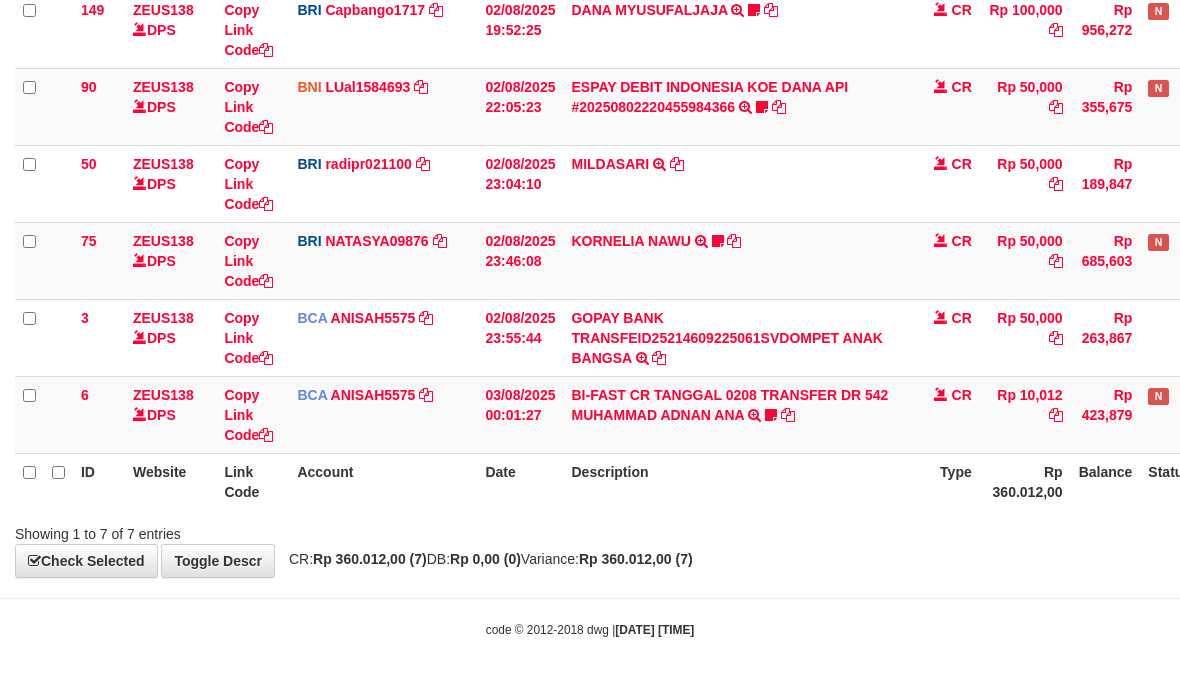 drag, startPoint x: 0, startPoint y: 0, endPoint x: 892, endPoint y: 592, distance: 1070.5737 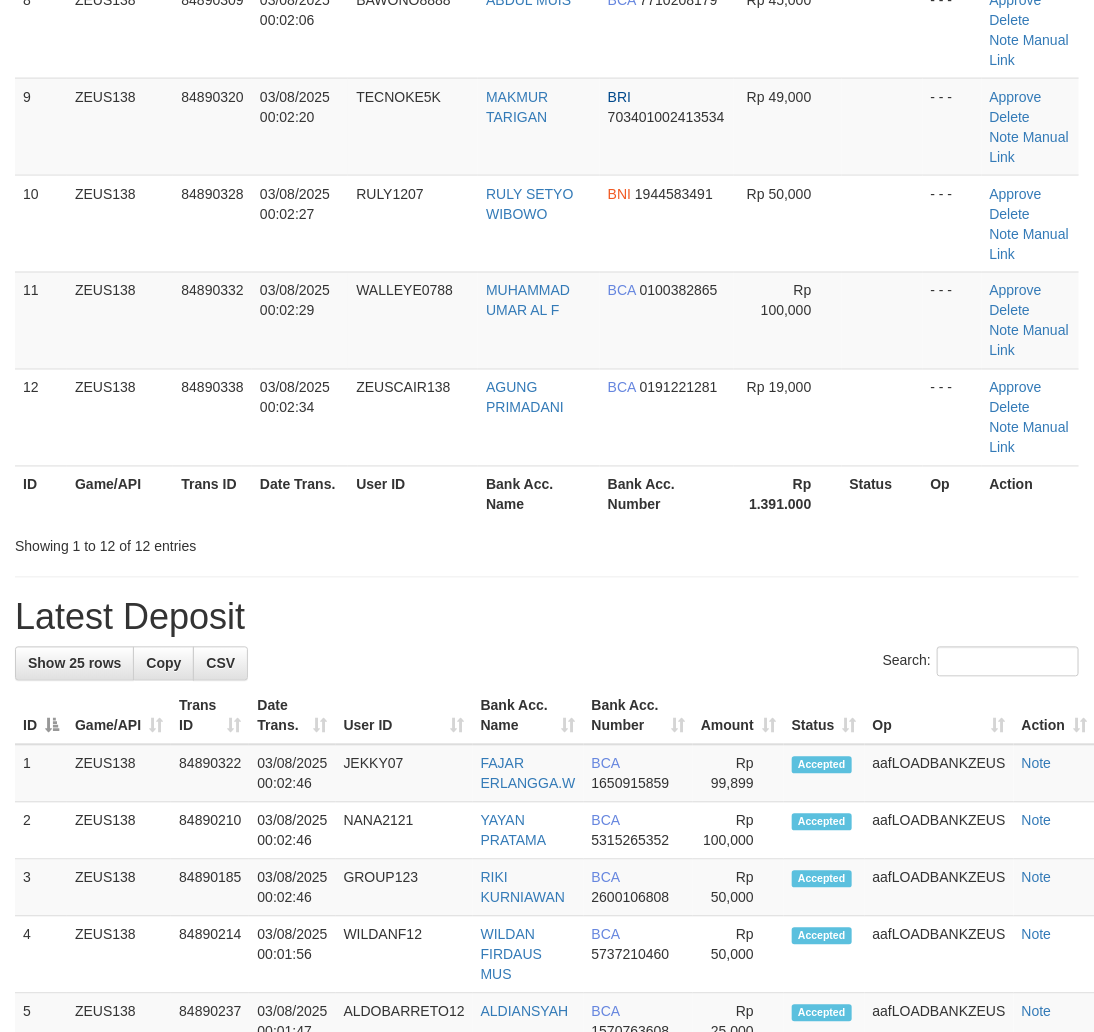 drag, startPoint x: 800, startPoint y: 550, endPoint x: 1110, endPoint y: 561, distance: 310.1951 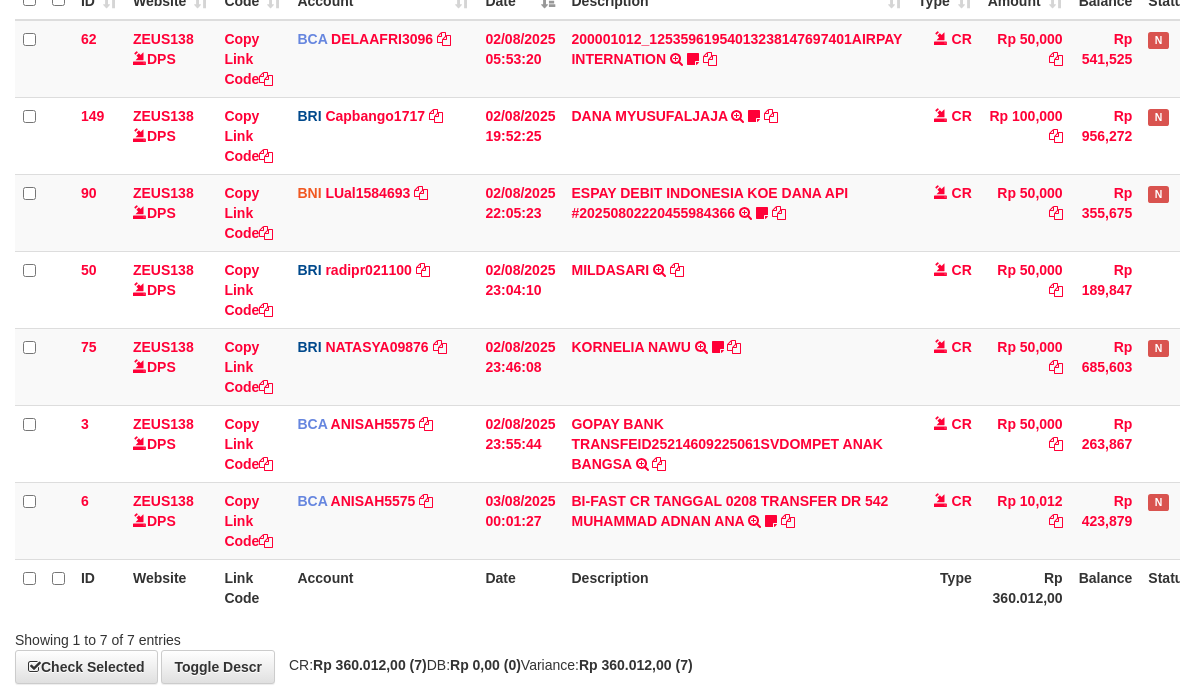 drag, startPoint x: 0, startPoint y: 0, endPoint x: 846, endPoint y: 548, distance: 1007.97815 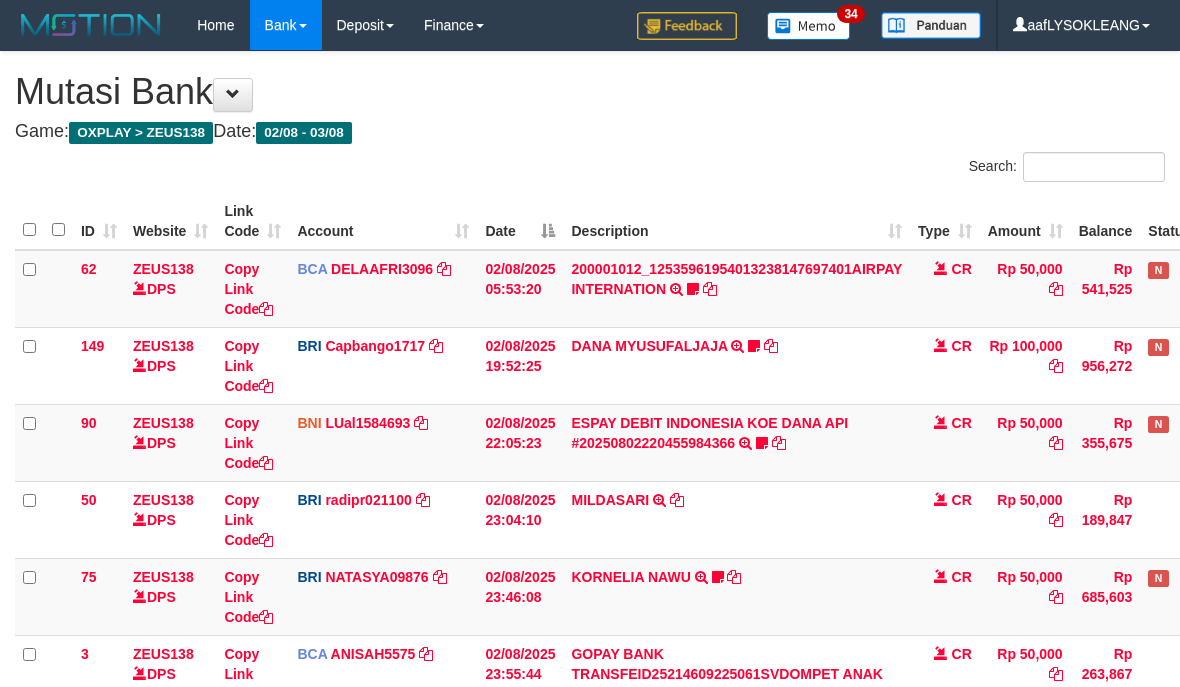 click on "Search:
ID Website Link Code Account Date Description Type Amount Balance Status Action
62
ZEUS138    DPS
Copy Link Code
BCA
DELAAFRI3096
DPS
[FIRST] [LAST]
mutasi_20250802_3552 | 62
mutasi_20250802_3552 | 62
02/08/2025 05:53:20
200001012_12535961954013238147697401AIRPAY INTERNATION            TRSF E-BANKING CR 0208/FTSCY/WS95051
50000.00200001012_12535961954013238147697401AIRPAY INTERNATION    Labubutaiki
https://prnt.sc/l7T6Eus7w_Qi
CR
Rp 50,000
Rp 541,525
N
Note
Check
149" at bounding box center (590, 516) 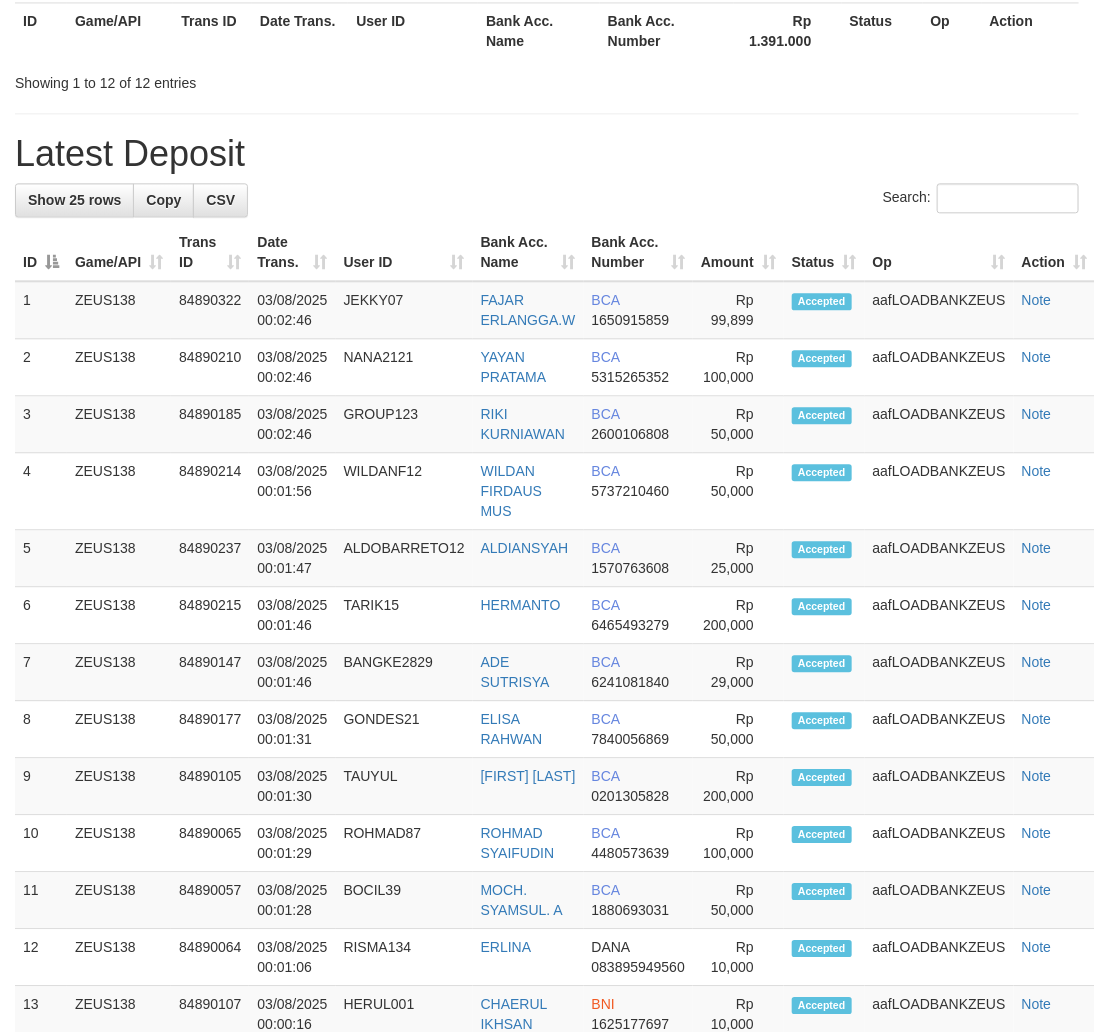 scroll, scrollTop: 1096, scrollLeft: 0, axis: vertical 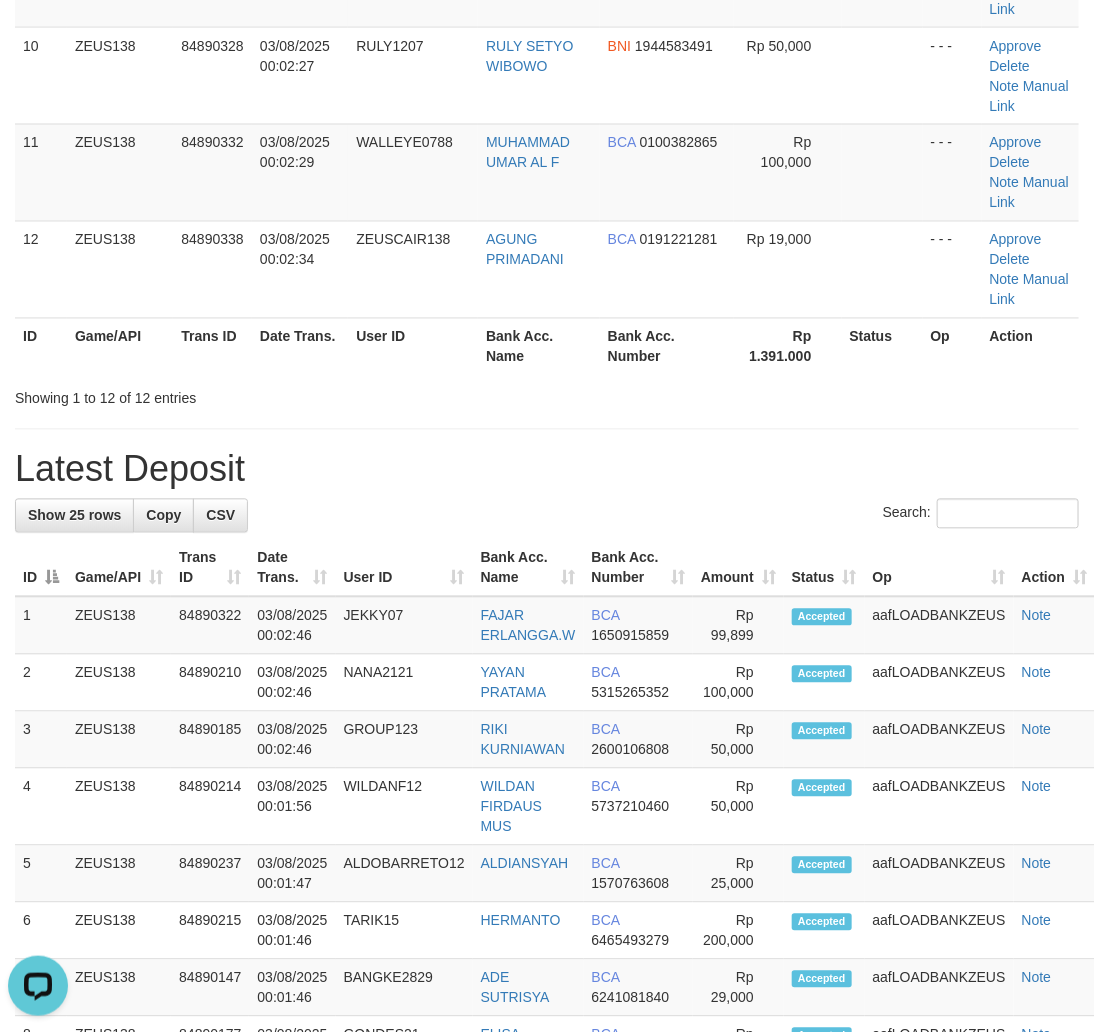 drag, startPoint x: 921, startPoint y: 551, endPoint x: 1106, endPoint y: 598, distance: 190.87692 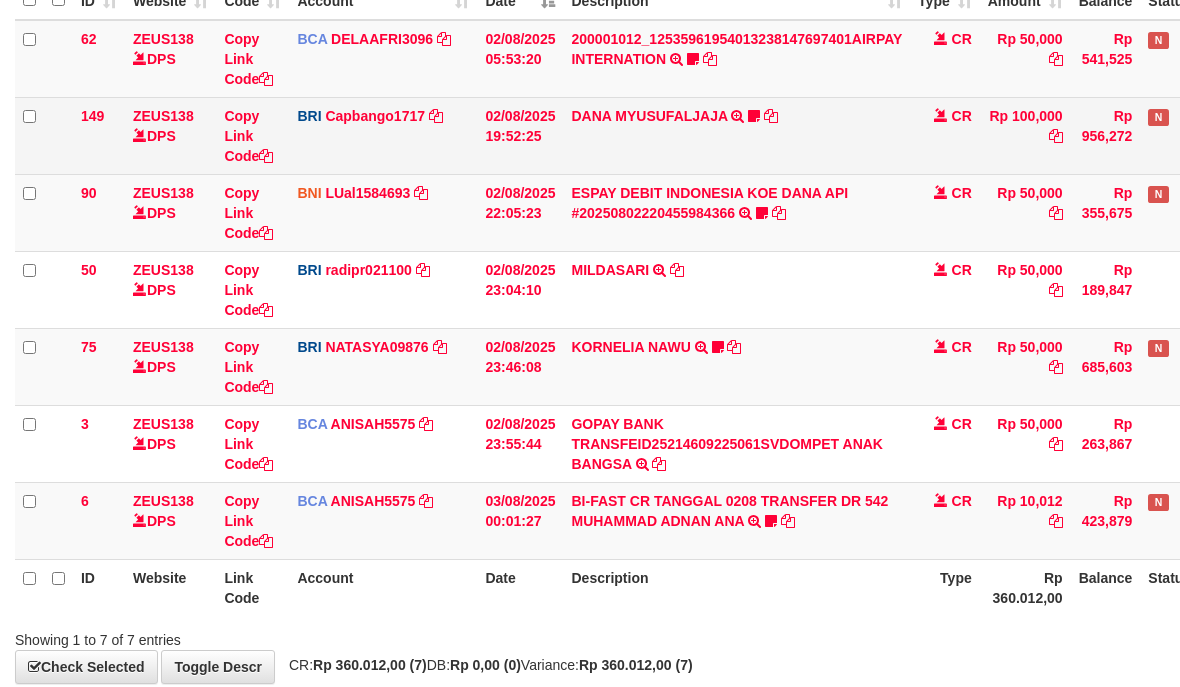 scroll, scrollTop: 336, scrollLeft: 0, axis: vertical 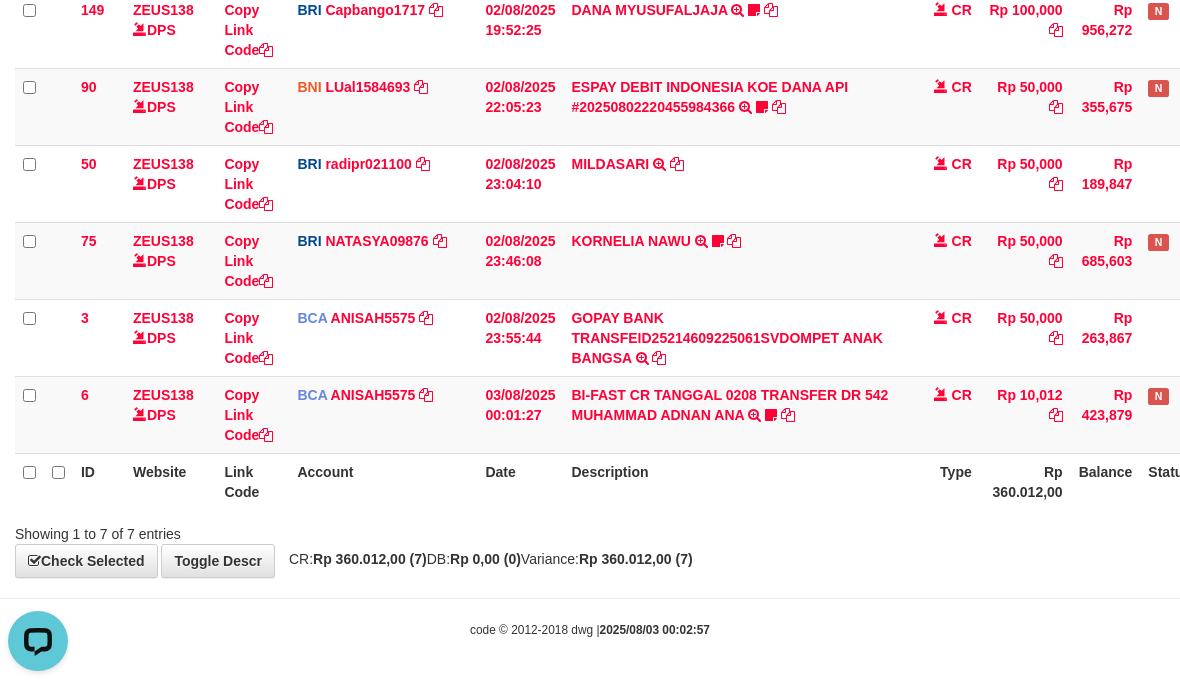 drag, startPoint x: 976, startPoint y: 487, endPoint x: 821, endPoint y: 453, distance: 158.68523 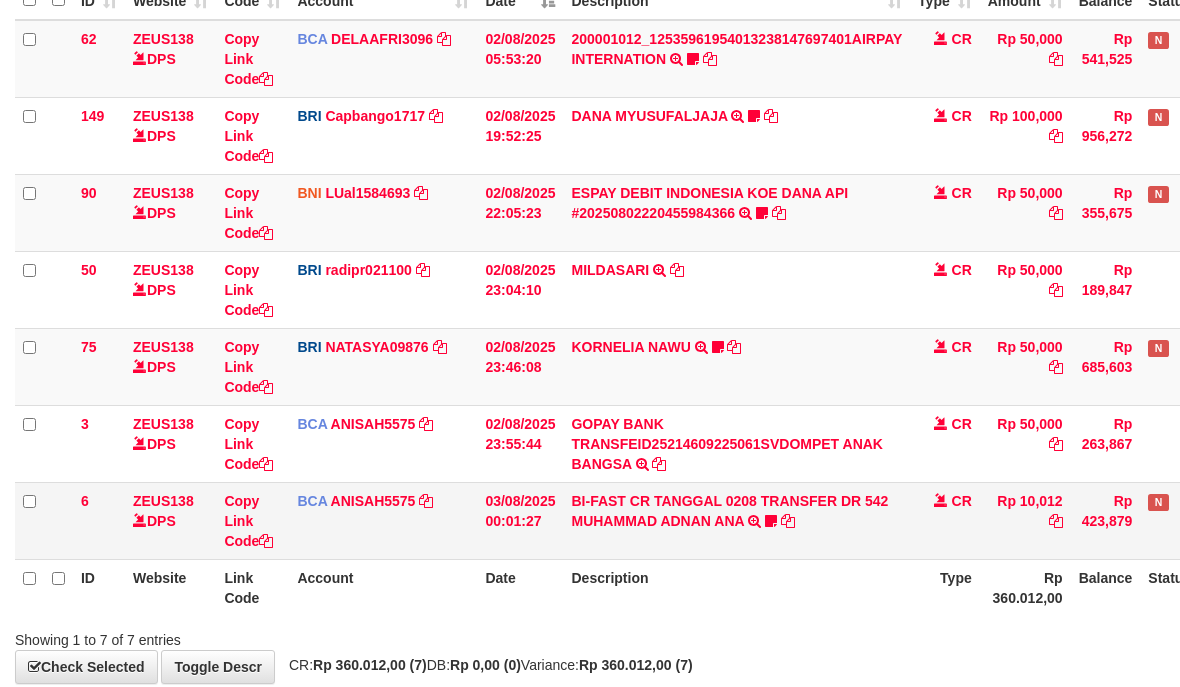 scroll, scrollTop: 336, scrollLeft: 0, axis: vertical 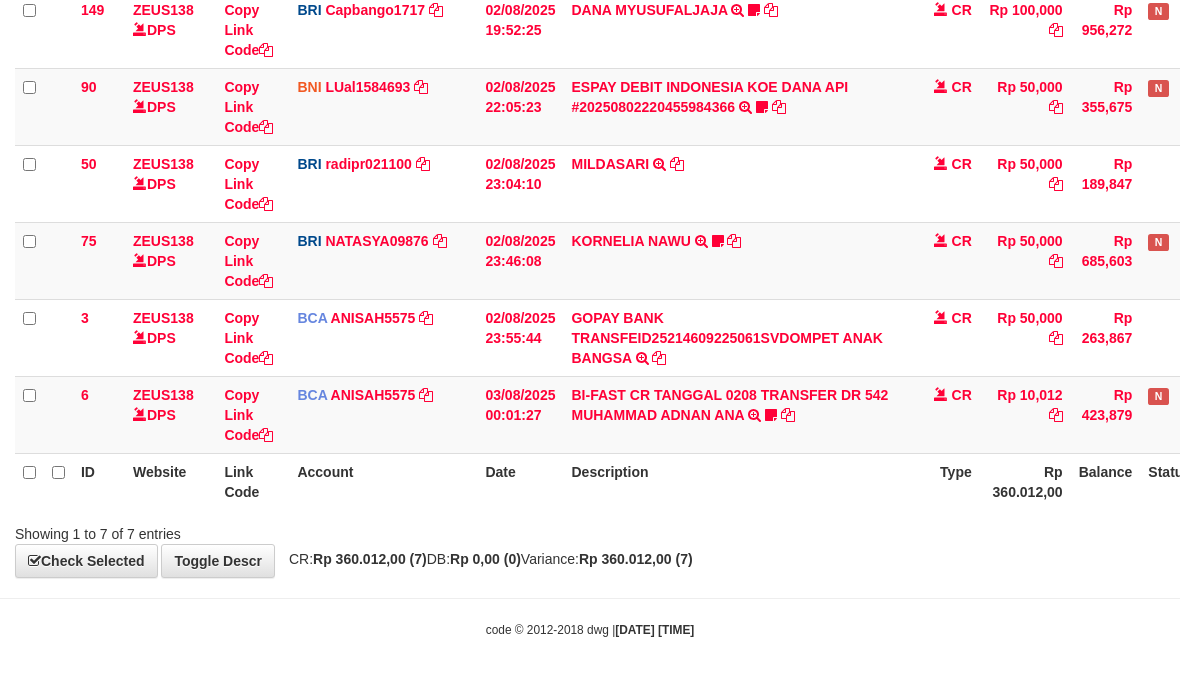 drag, startPoint x: 861, startPoint y: 517, endPoint x: 843, endPoint y: 507, distance: 20.59126 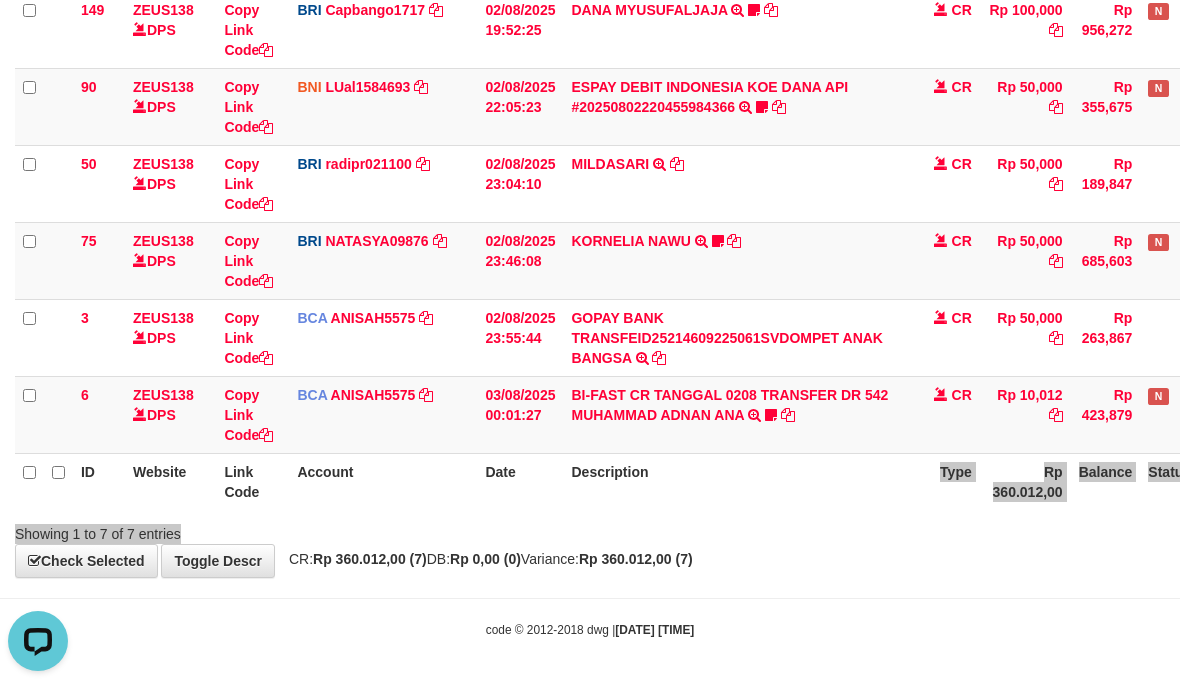 scroll, scrollTop: 0, scrollLeft: 0, axis: both 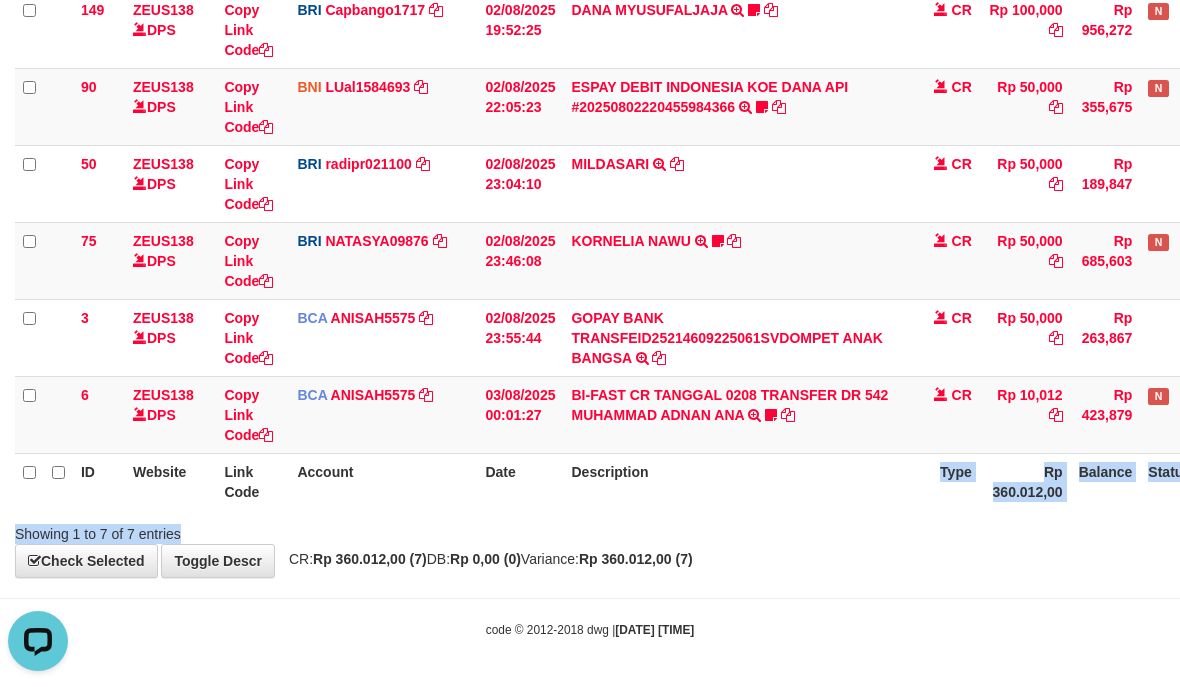 drag, startPoint x: 762, startPoint y: 530, endPoint x: 672, endPoint y: 451, distance: 119.753914 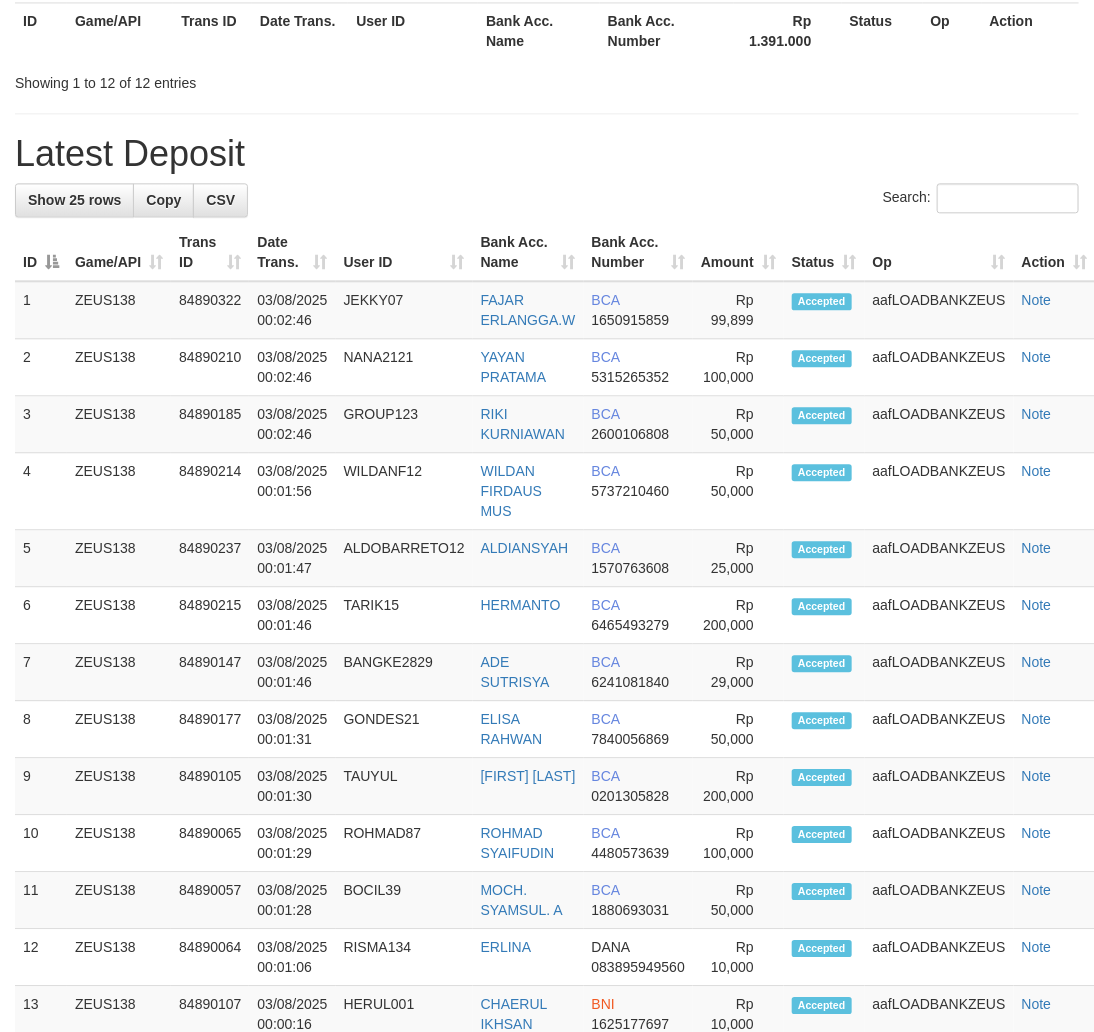 scroll, scrollTop: 1096, scrollLeft: 0, axis: vertical 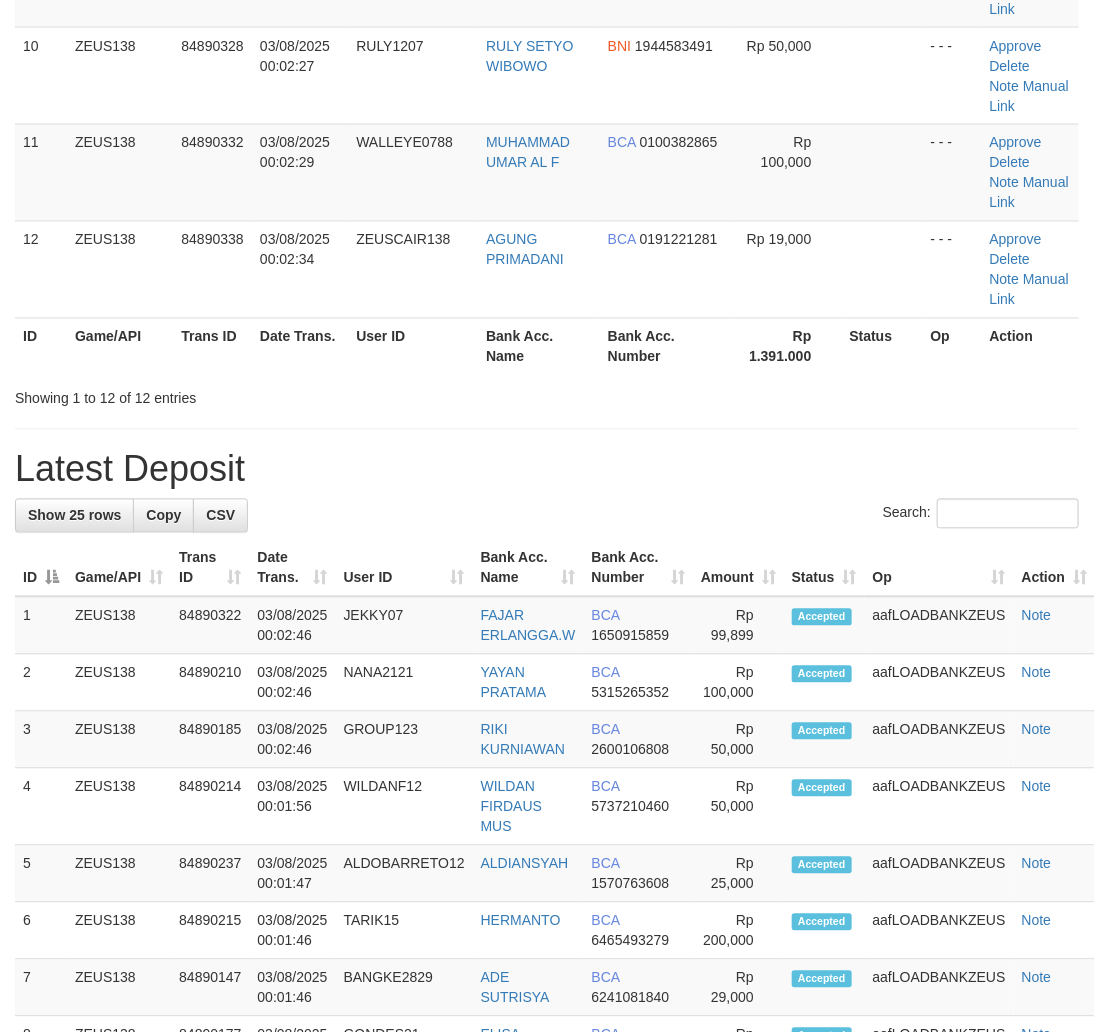 click on "Latest Deposit" at bounding box center [547, 470] 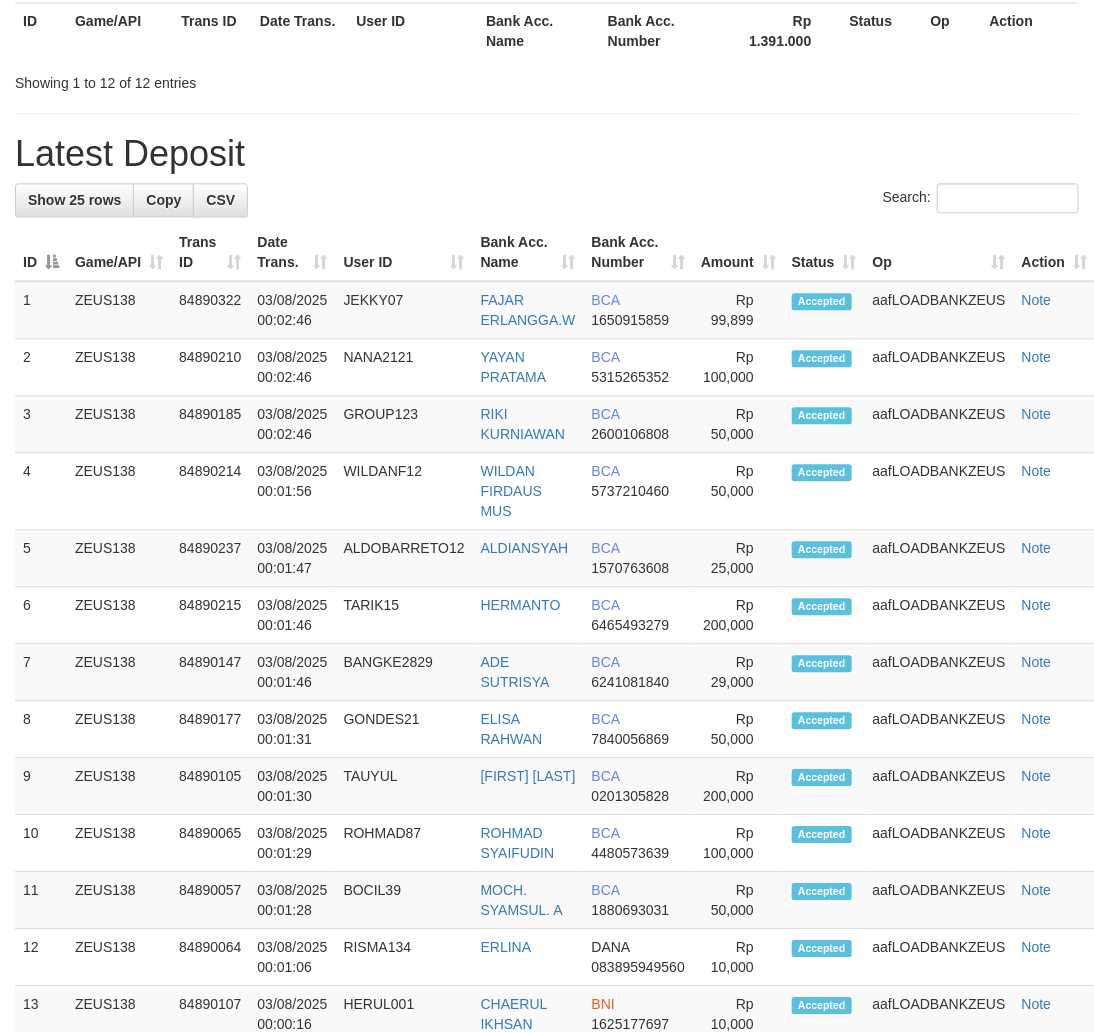 scroll, scrollTop: 1096, scrollLeft: 0, axis: vertical 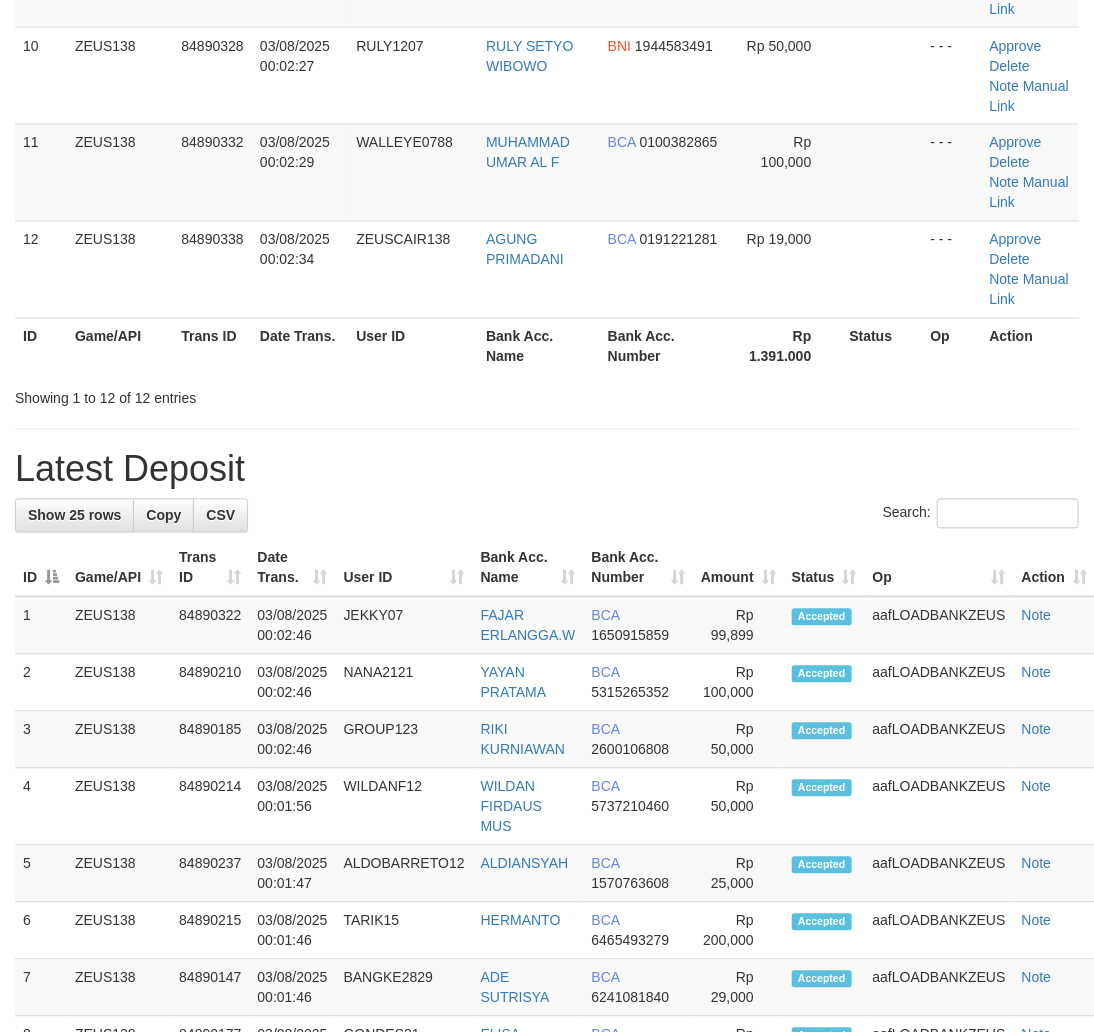 drag, startPoint x: 642, startPoint y: 392, endPoint x: 692, endPoint y: 402, distance: 50.990196 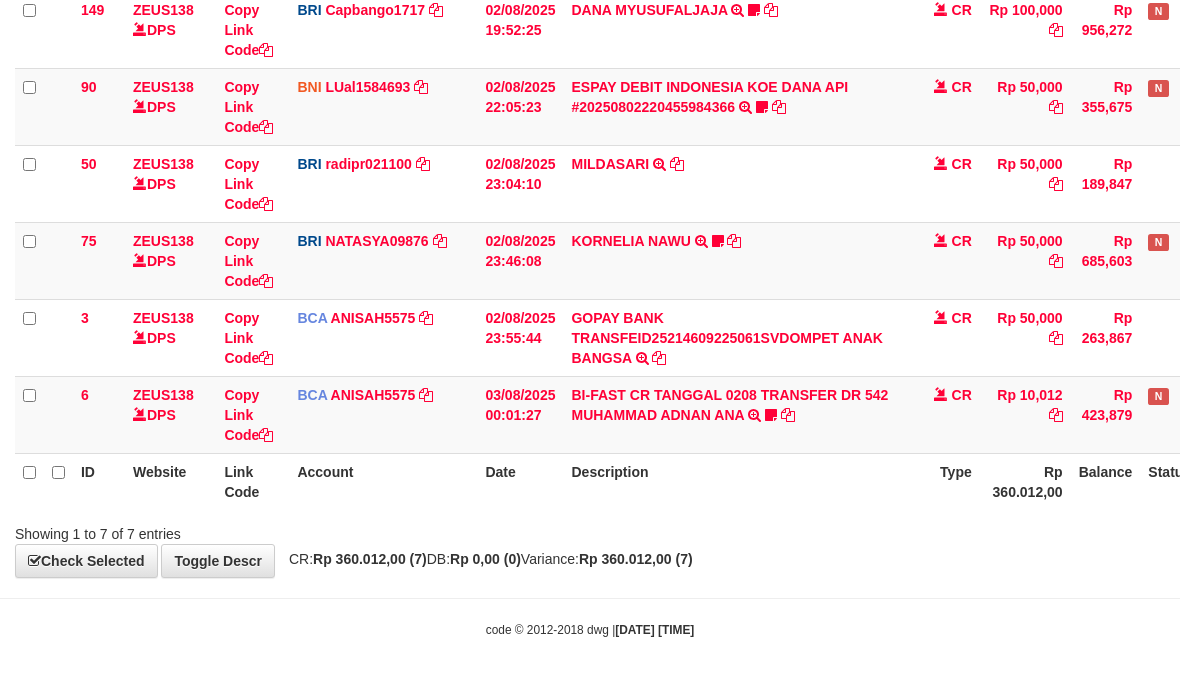 scroll, scrollTop: 0, scrollLeft: 0, axis: both 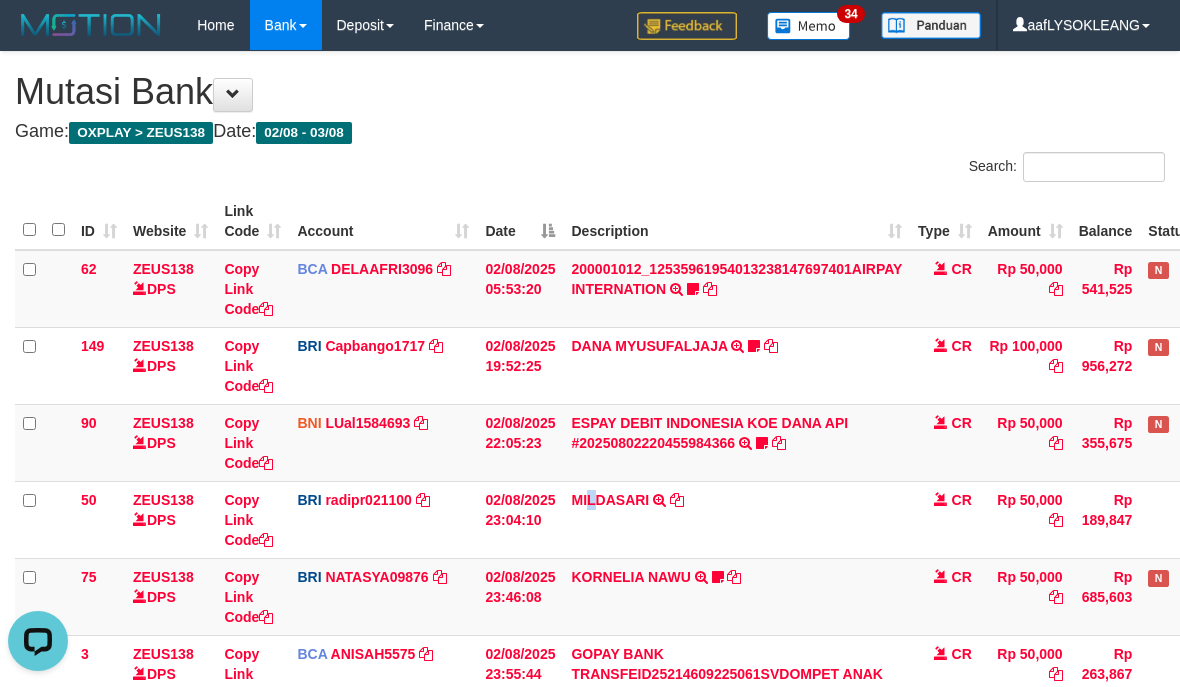 drag, startPoint x: 587, startPoint y: 514, endPoint x: 6, endPoint y: 288, distance: 623.4076 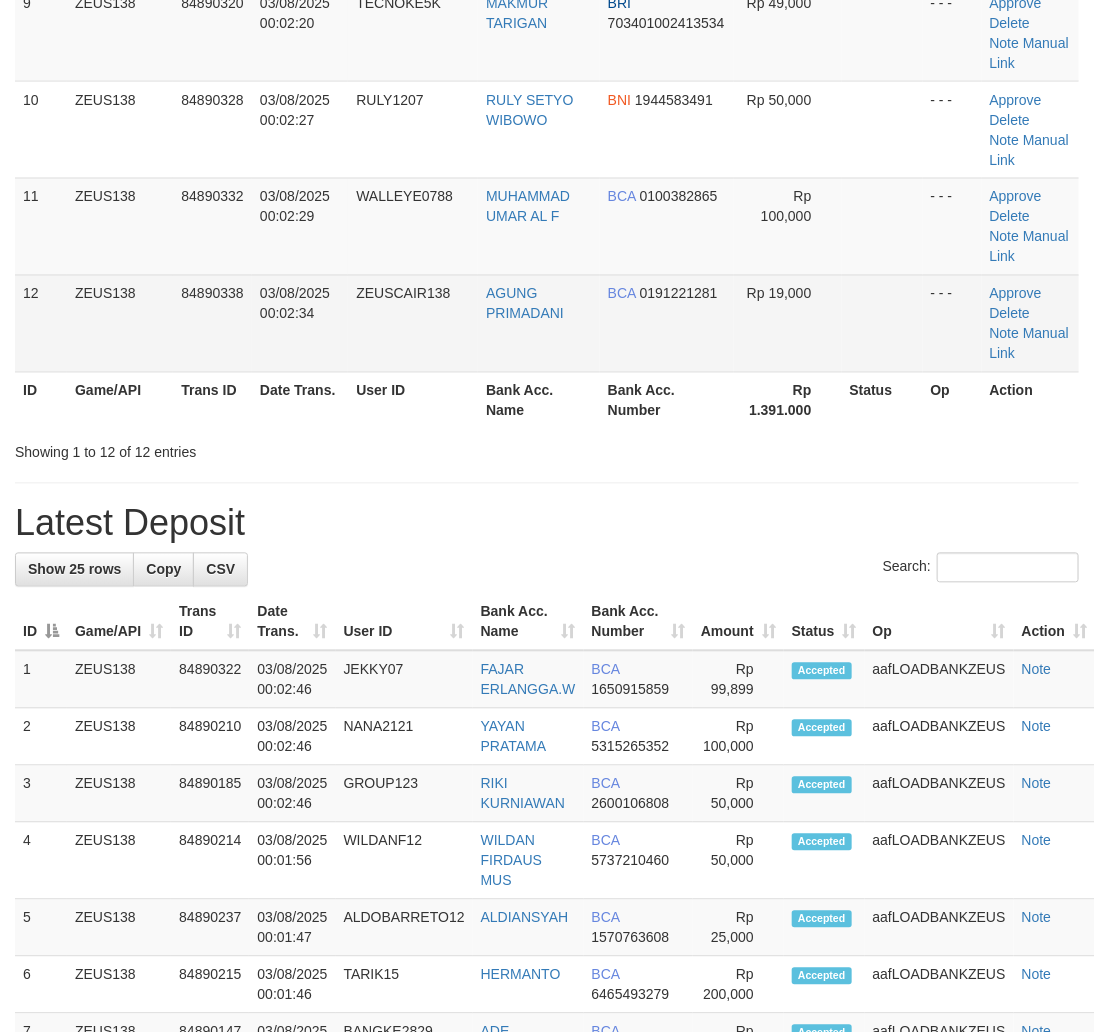 scroll, scrollTop: 597, scrollLeft: 0, axis: vertical 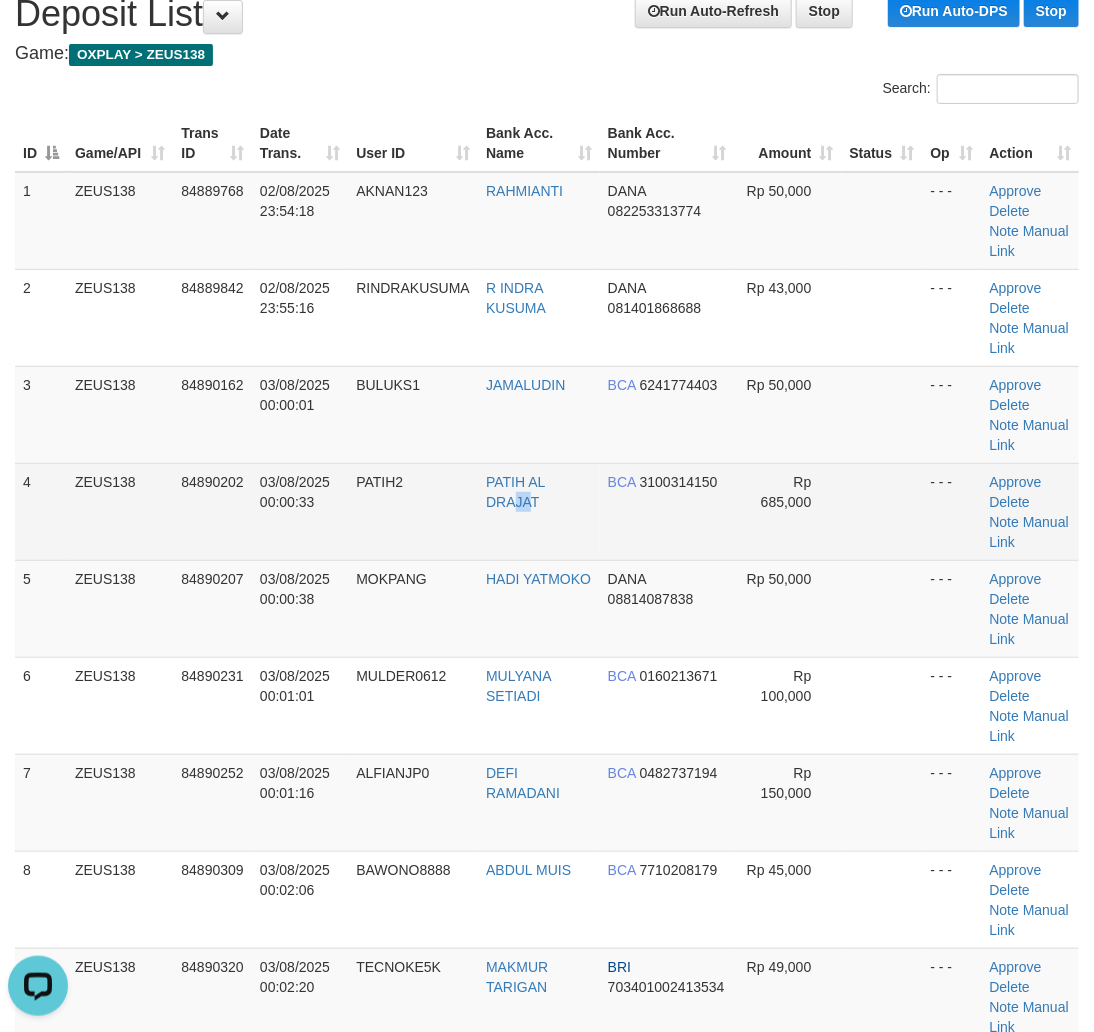 click on "PATIH AL DRAJAT" at bounding box center [539, 511] 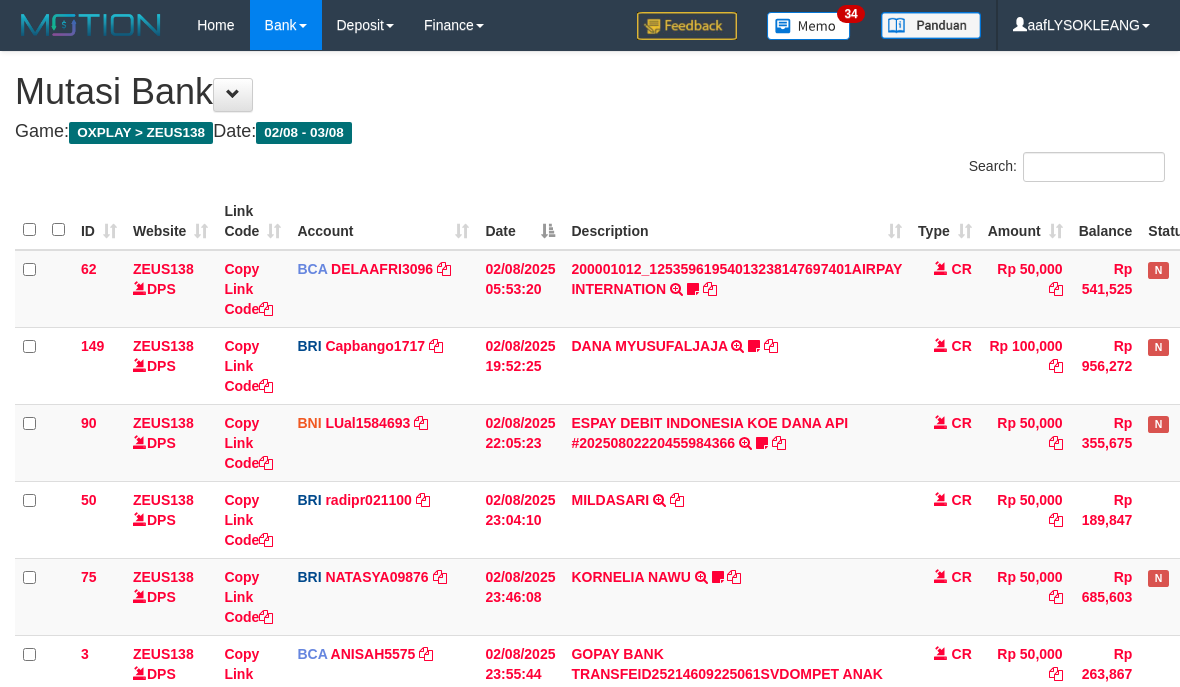 scroll, scrollTop: 0, scrollLeft: 0, axis: both 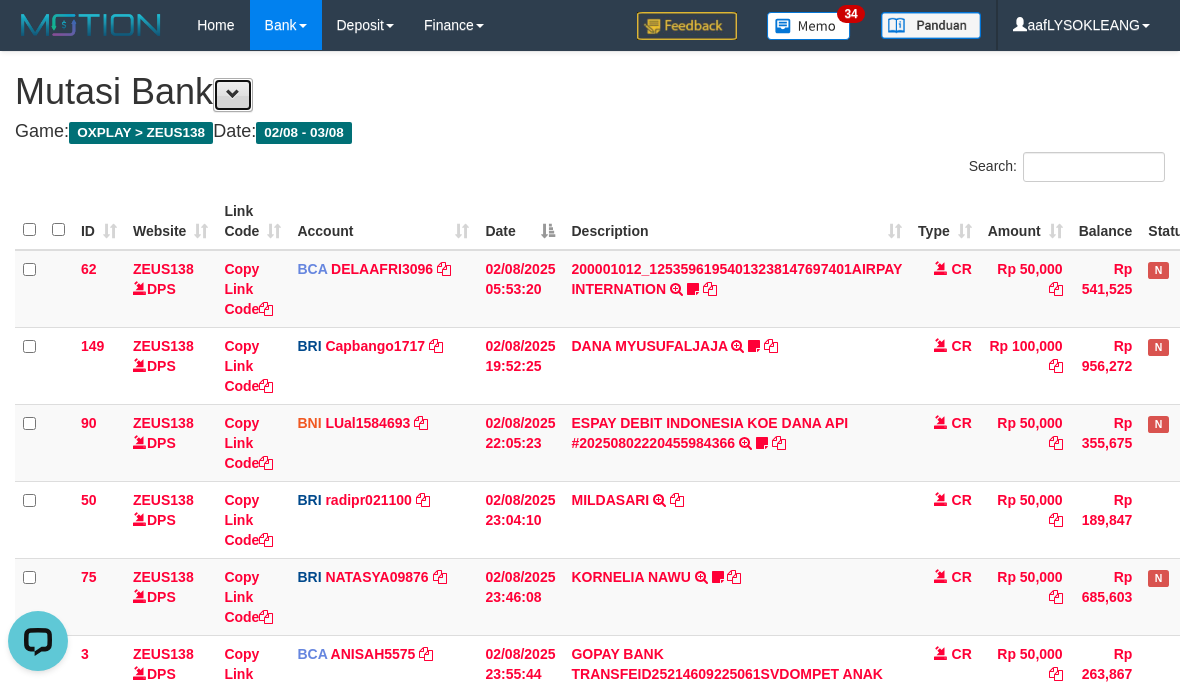 click at bounding box center (233, 94) 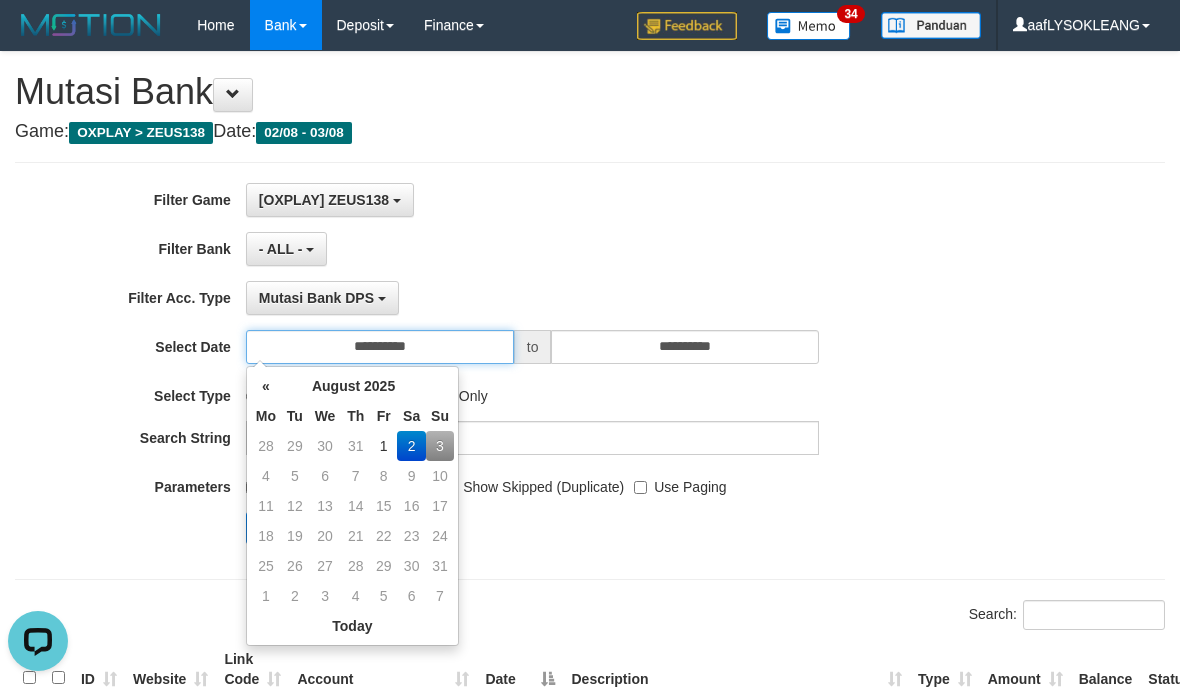 drag, startPoint x: 477, startPoint y: 360, endPoint x: 471, endPoint y: 435, distance: 75.23962 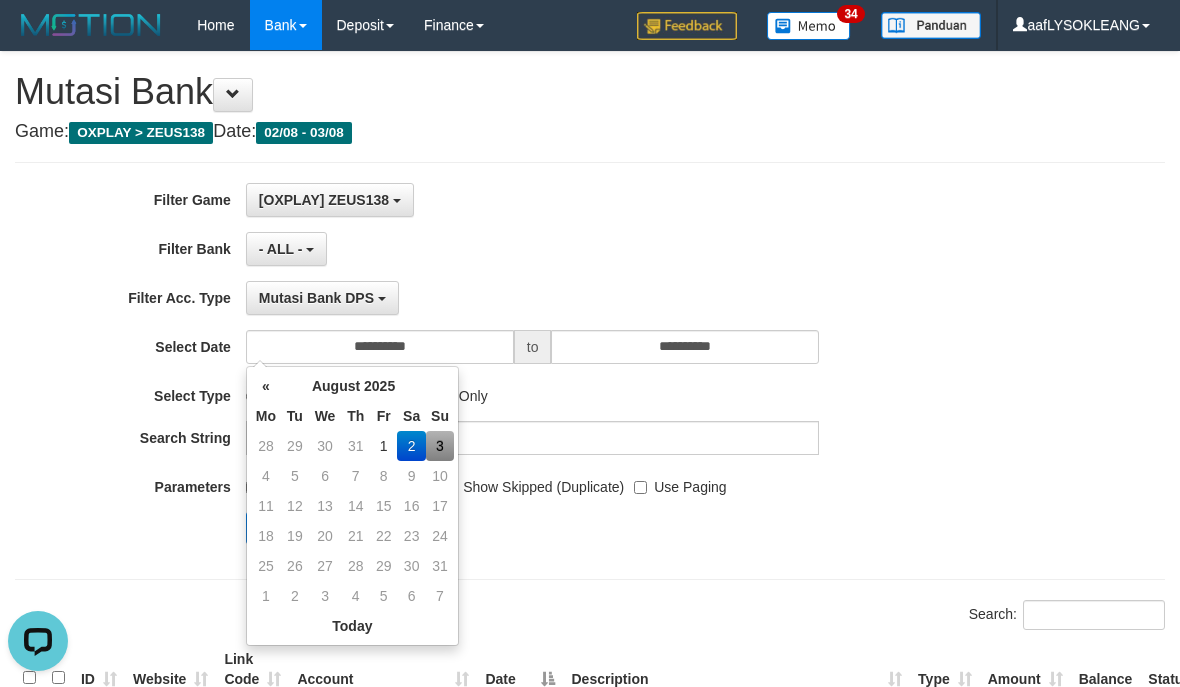 click on "3" at bounding box center [440, 446] 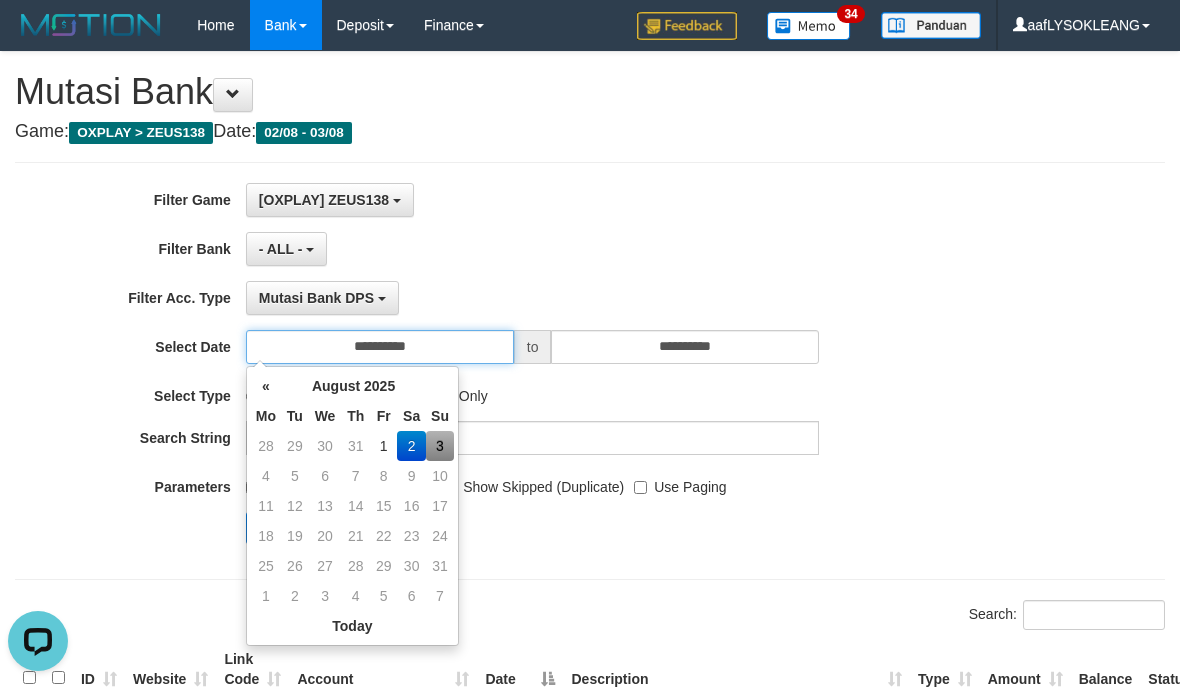 type on "**********" 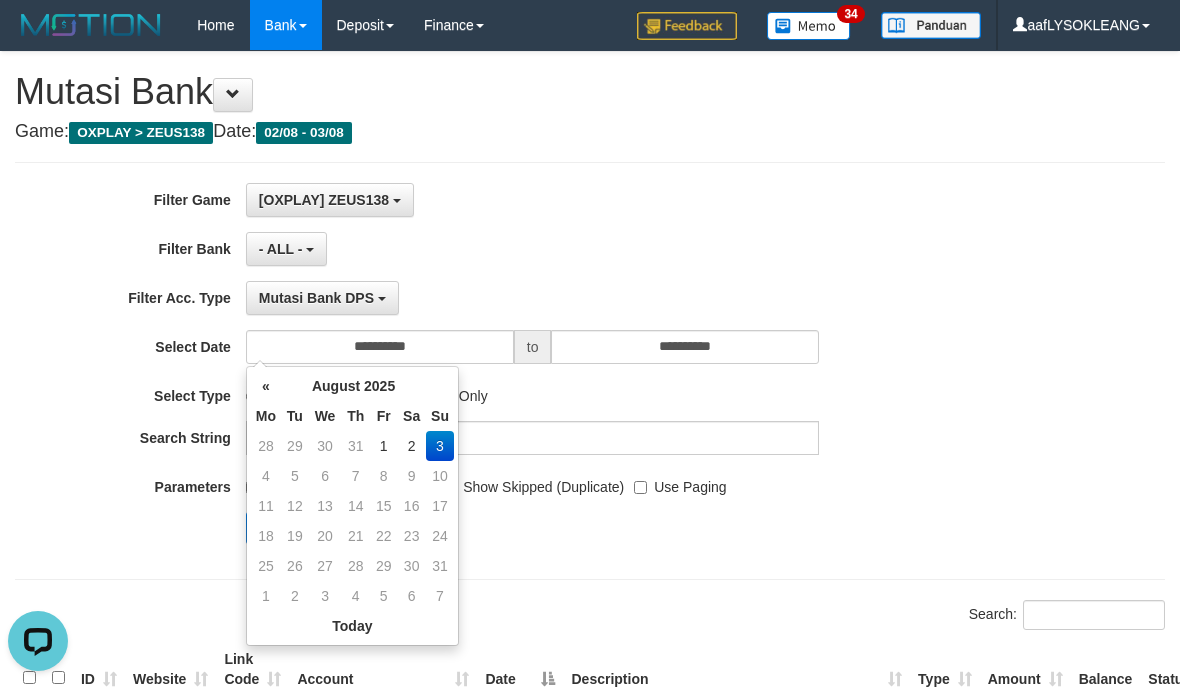 drag, startPoint x: 528, startPoint y: 527, endPoint x: 425, endPoint y: 507, distance: 104.92378 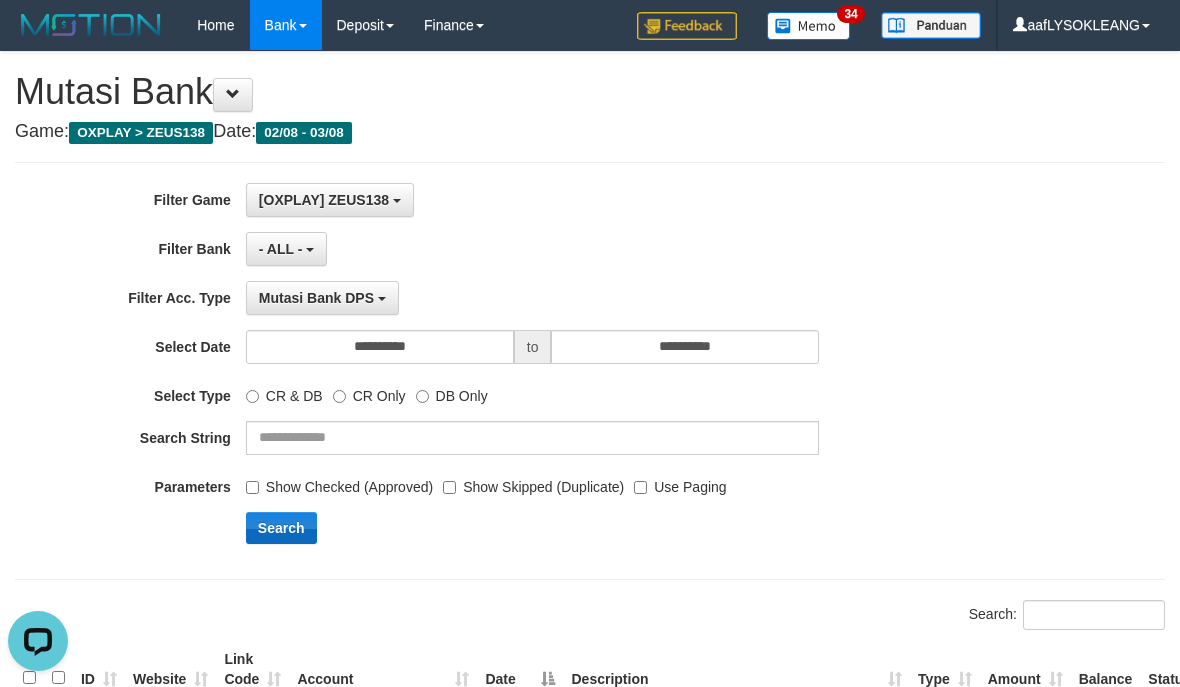 drag, startPoint x: 281, startPoint y: 502, endPoint x: 284, endPoint y: 516, distance: 14.3178215 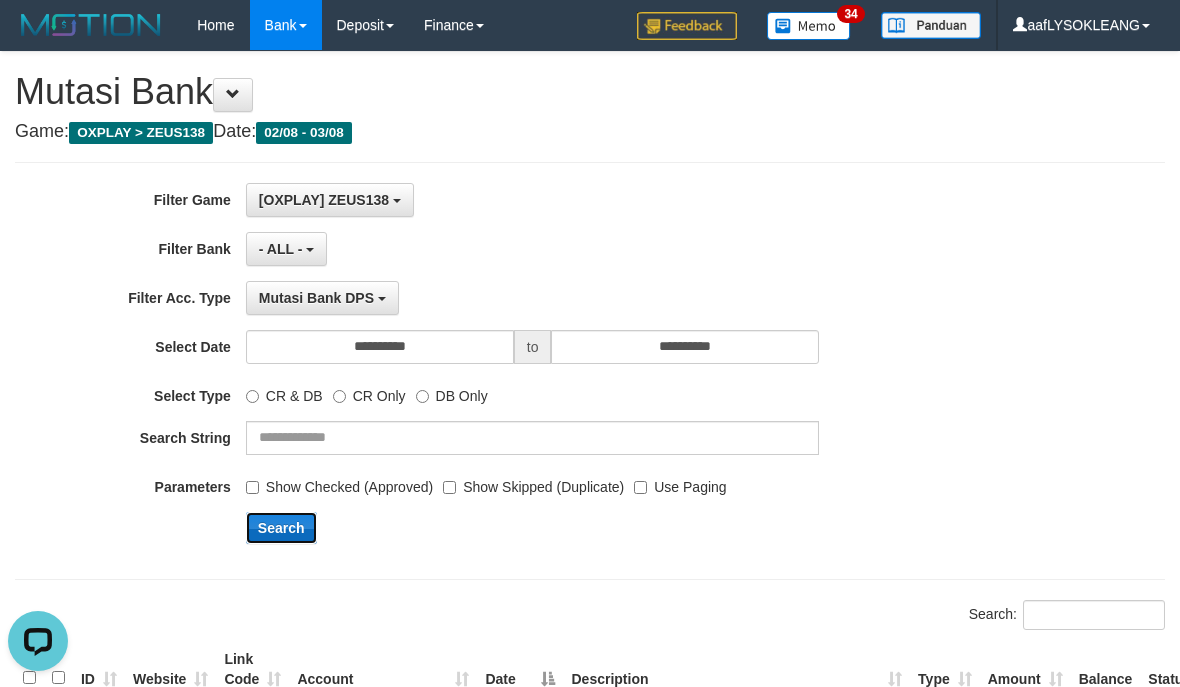 click on "Search" at bounding box center (281, 528) 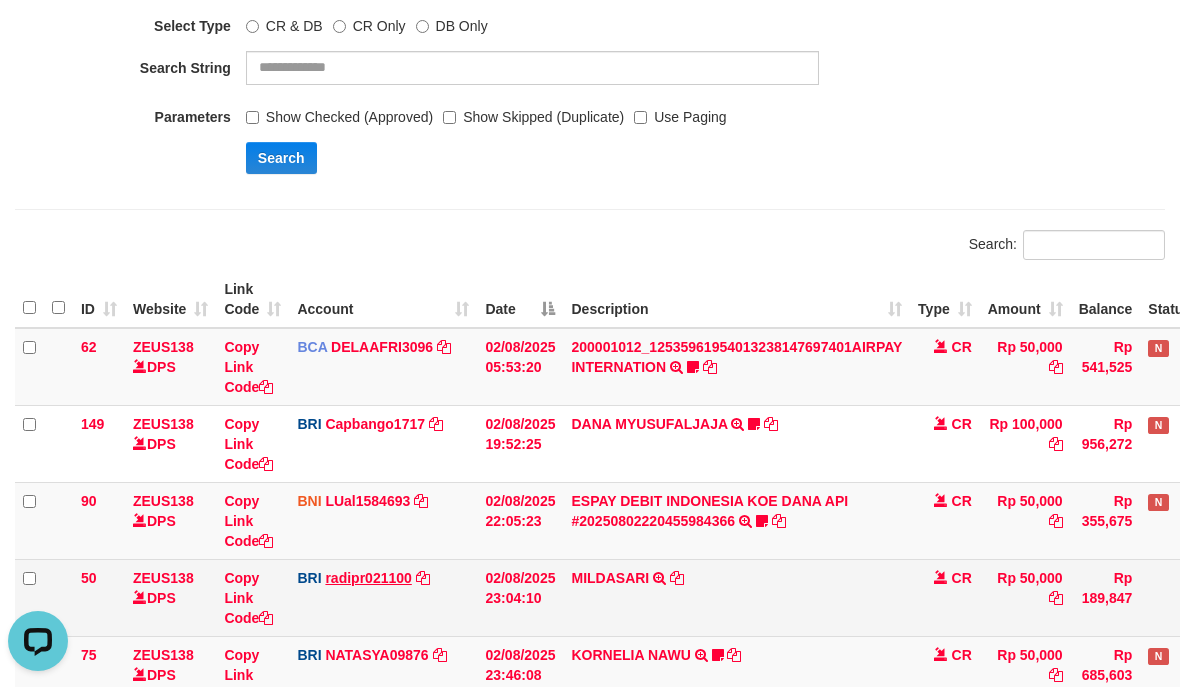 scroll, scrollTop: 444, scrollLeft: 0, axis: vertical 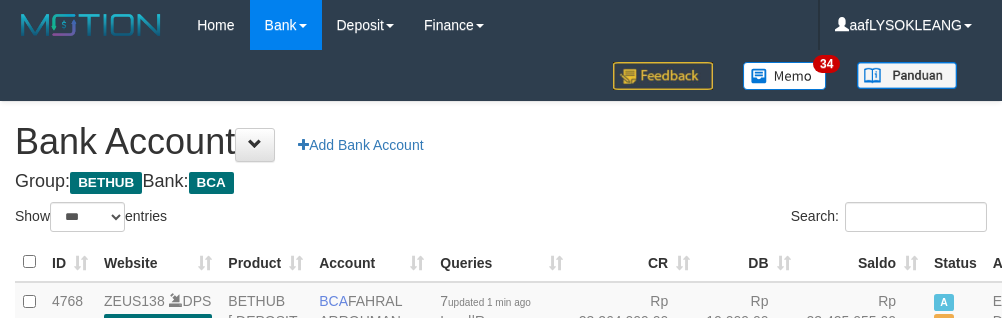 select on "***" 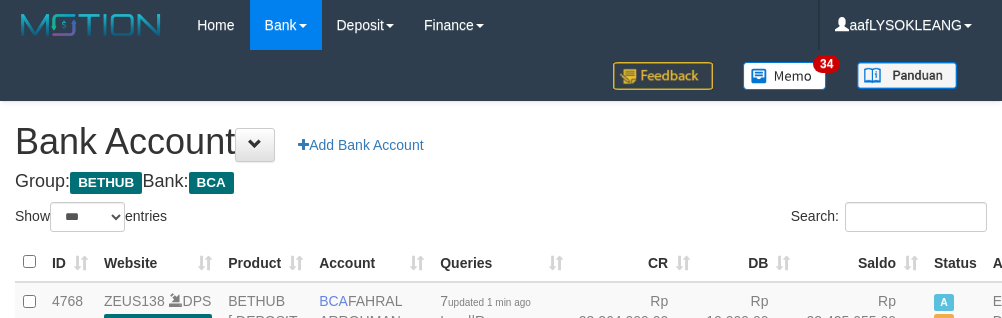 scroll, scrollTop: 162, scrollLeft: 0, axis: vertical 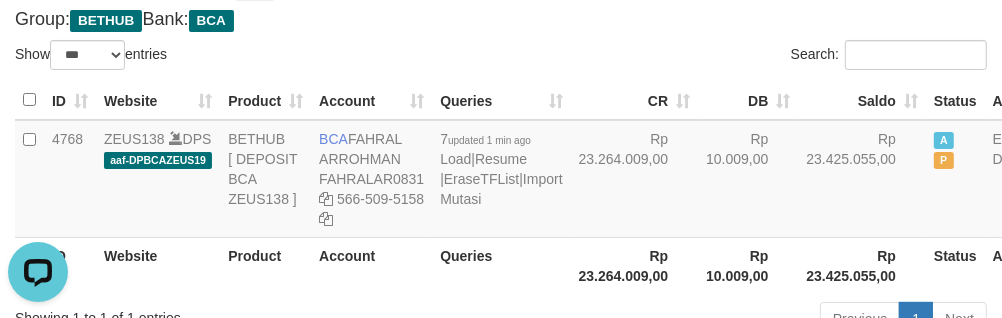 click on "Show  ** ** ** *** ***  entries" at bounding box center (250, 57) 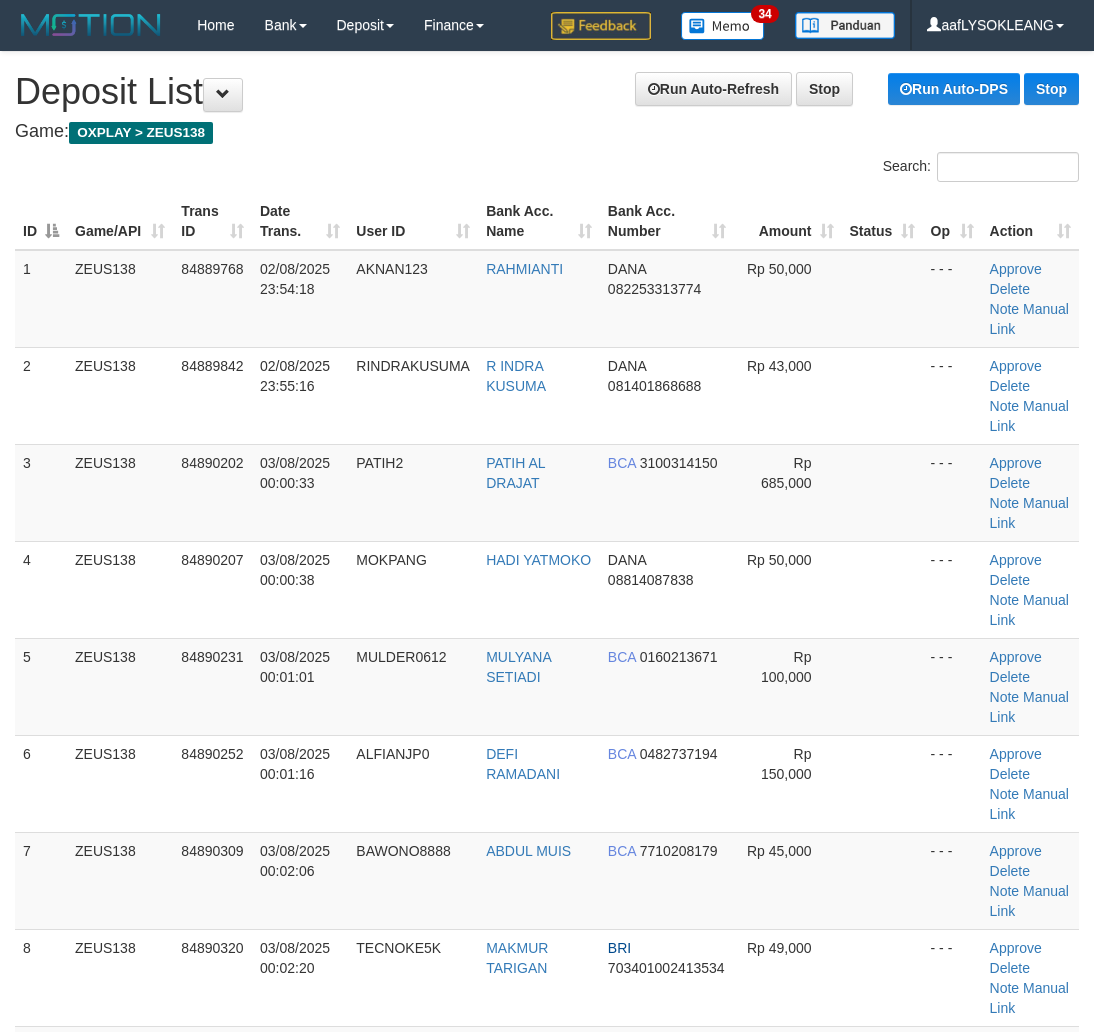 scroll, scrollTop: 70, scrollLeft: 0, axis: vertical 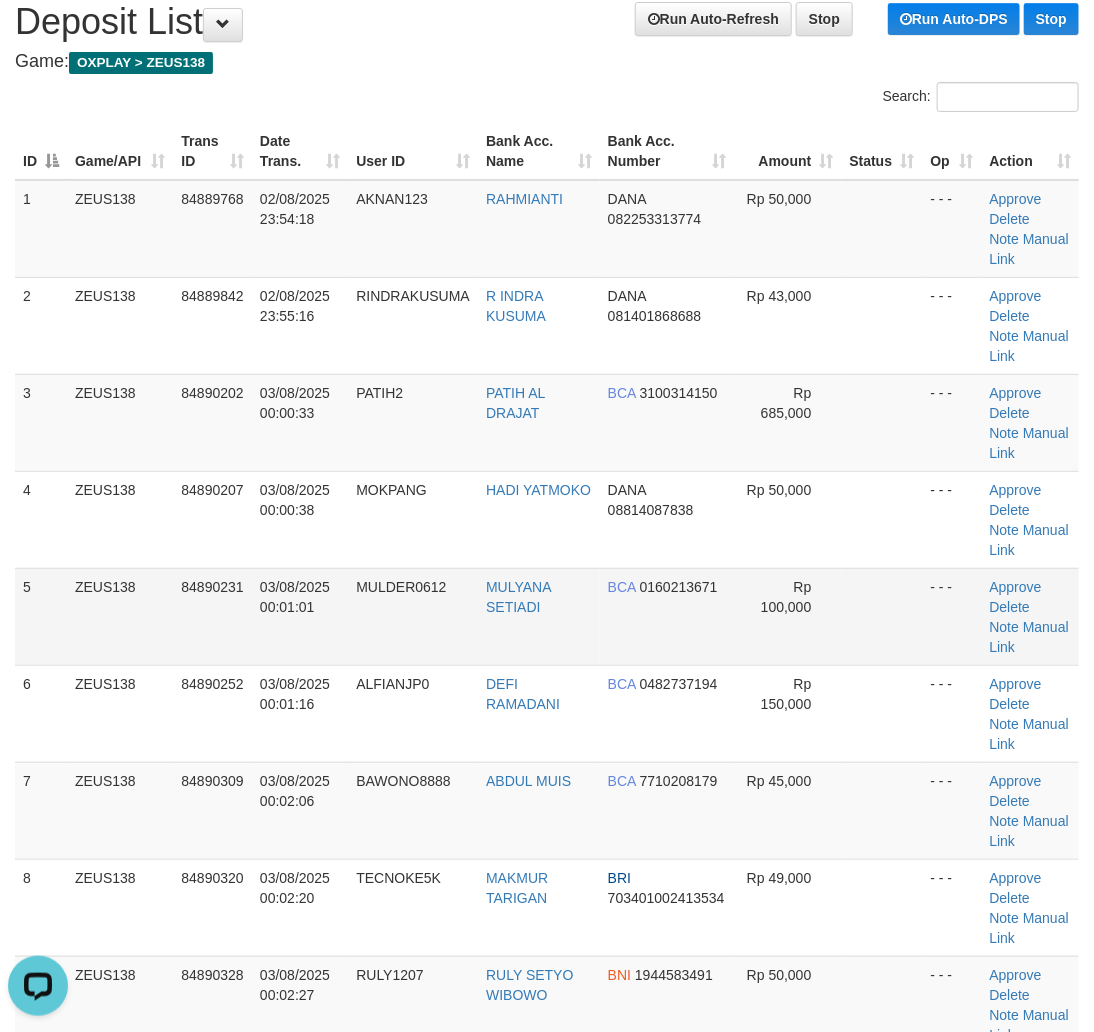 drag, startPoint x: 564, startPoint y: 616, endPoint x: 606, endPoint y: 617, distance: 42.0119 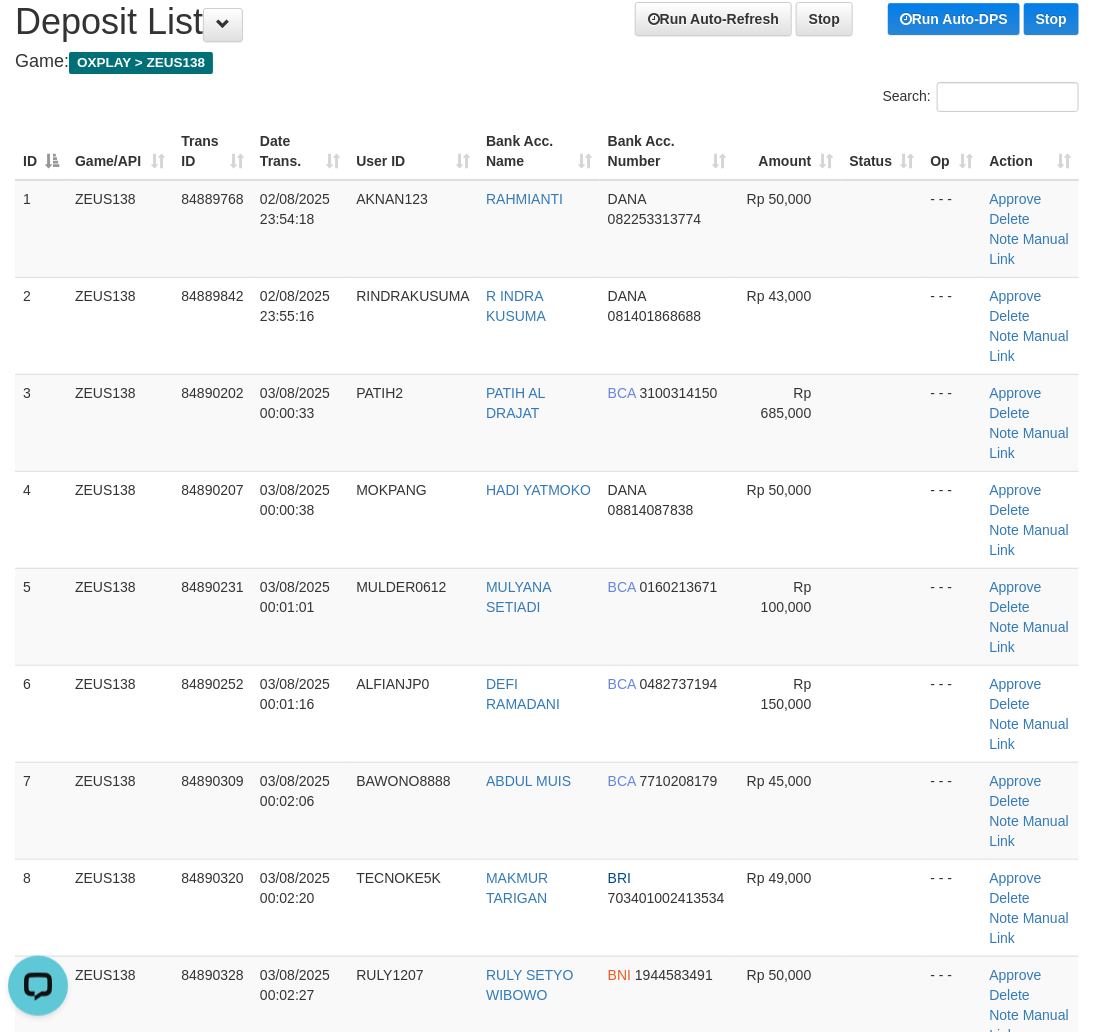 scroll, scrollTop: 292, scrollLeft: 0, axis: vertical 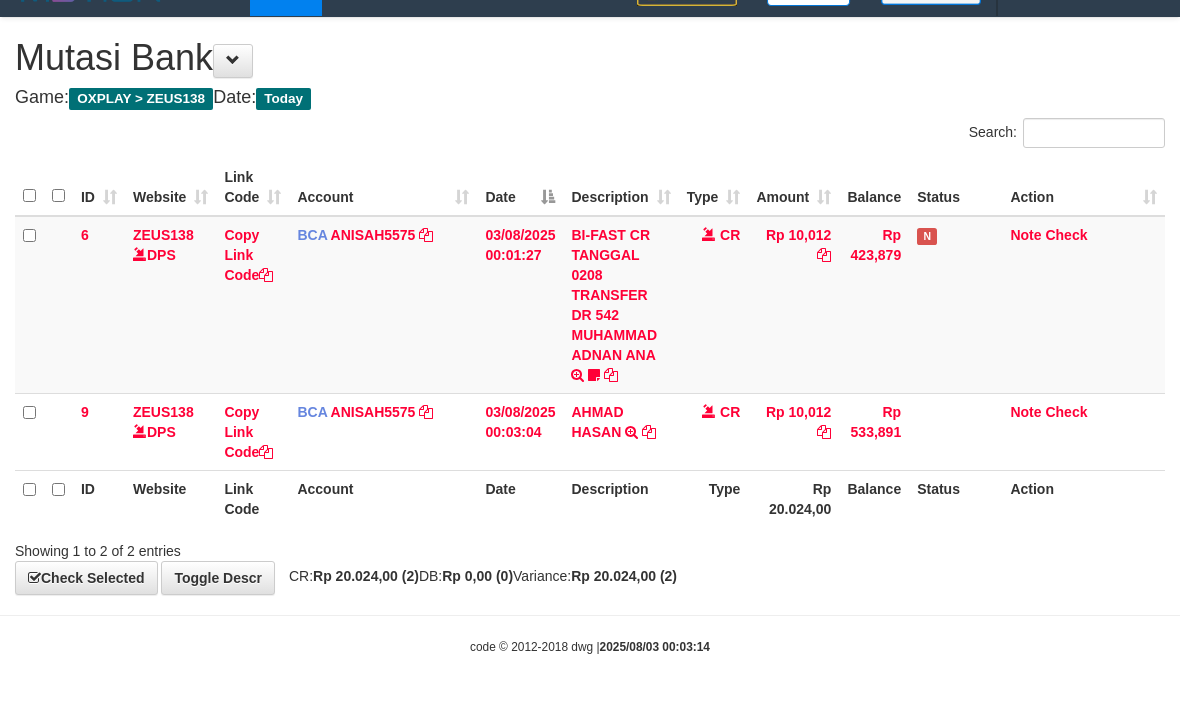 drag, startPoint x: 460, startPoint y: 537, endPoint x: 432, endPoint y: 526, distance: 30.083218 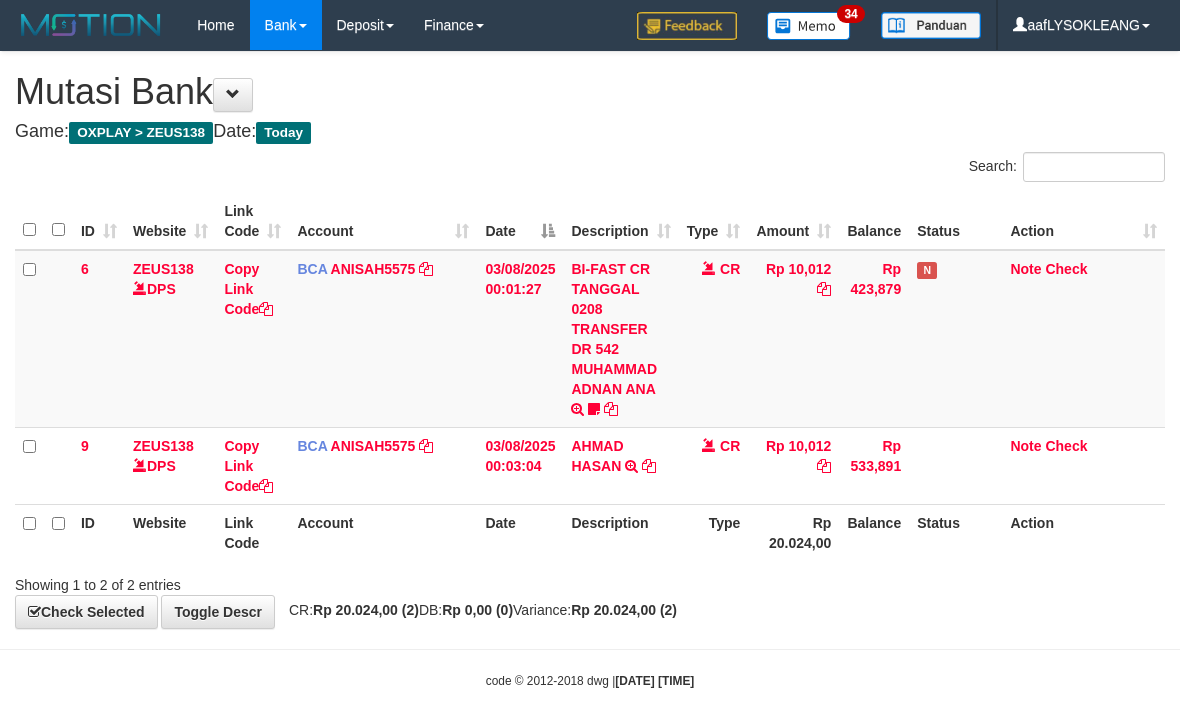 scroll, scrollTop: 34, scrollLeft: 0, axis: vertical 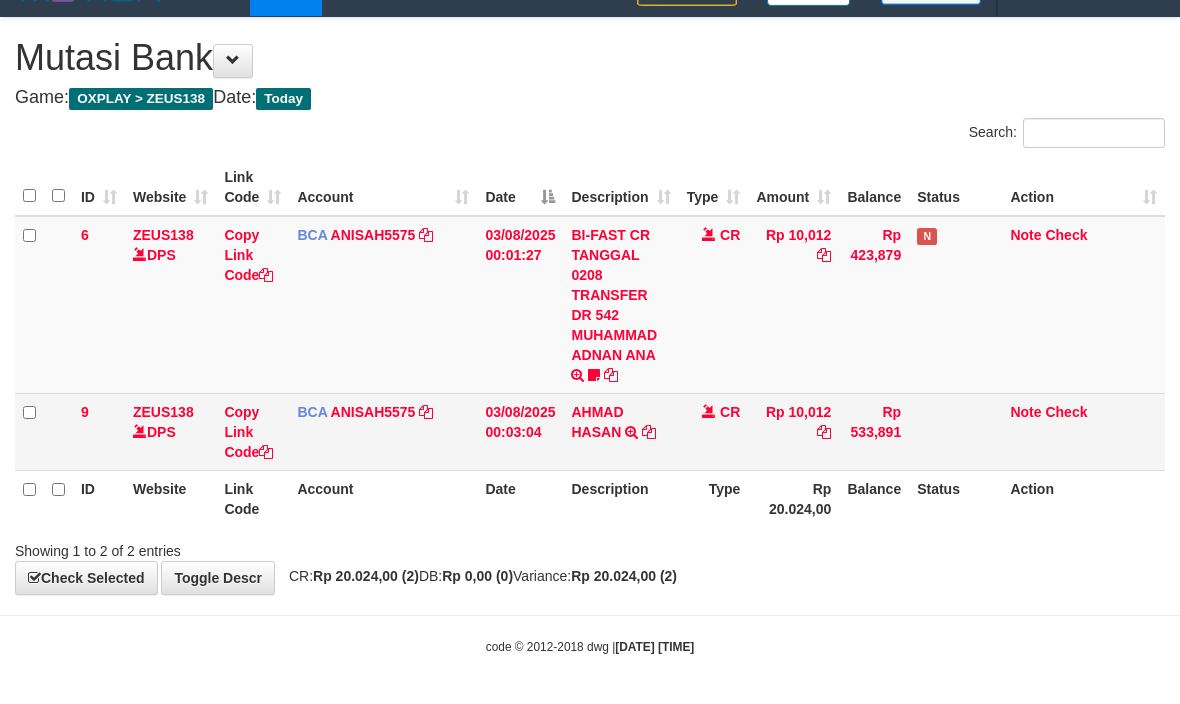 drag, startPoint x: 386, startPoint y: 486, endPoint x: 314, endPoint y: 440, distance: 85.44004 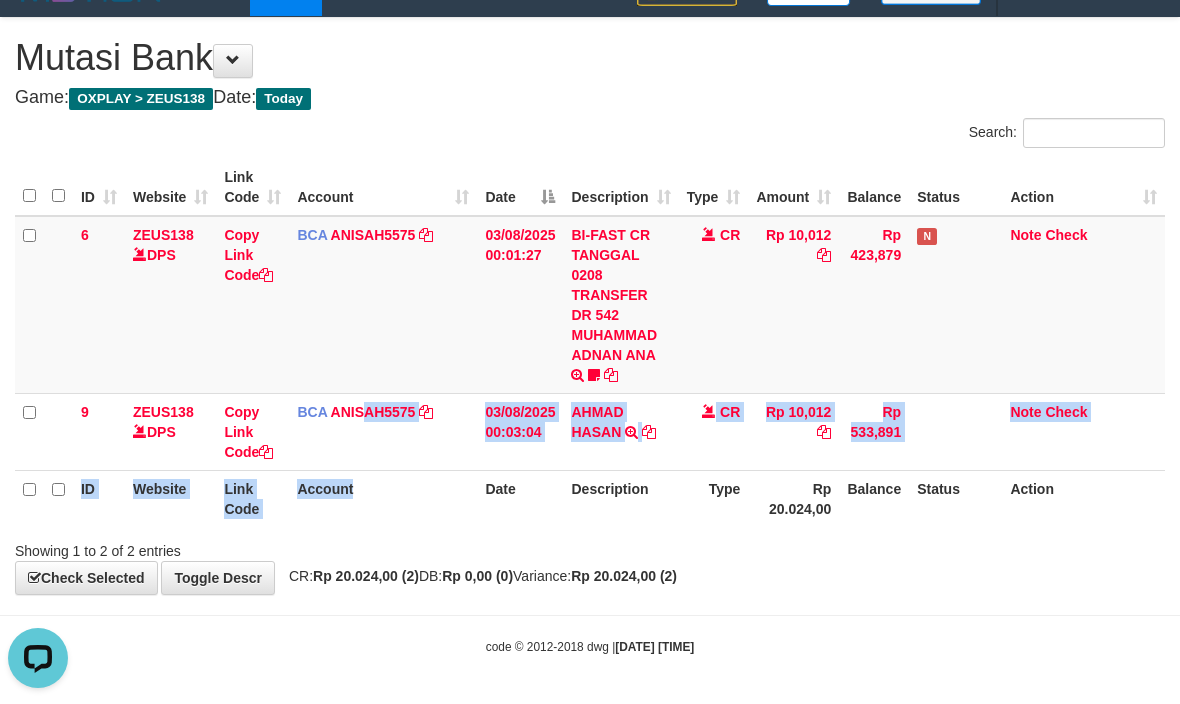 scroll, scrollTop: 0, scrollLeft: 0, axis: both 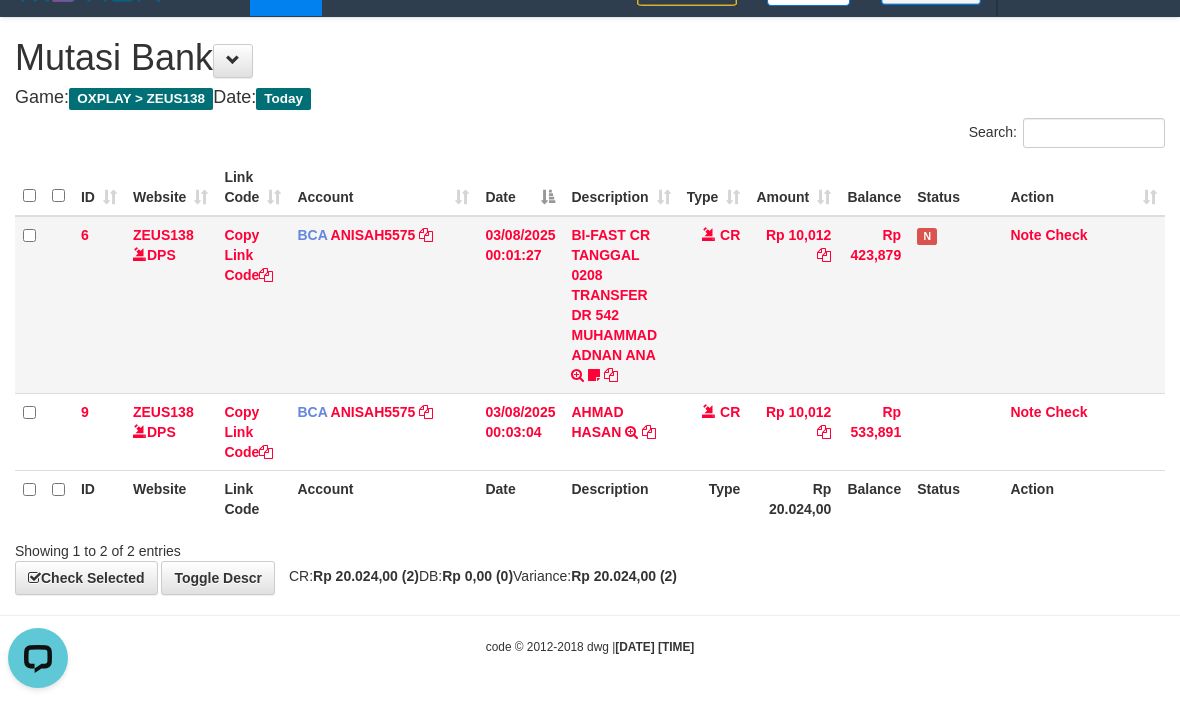 click on "BCA
[USERNAME]
DPS
[FIRST]
mutasi_[DATE]_[NUMBER] | 6
mutasi_[DATE]_[NUMBER] | 6" at bounding box center (383, 305) 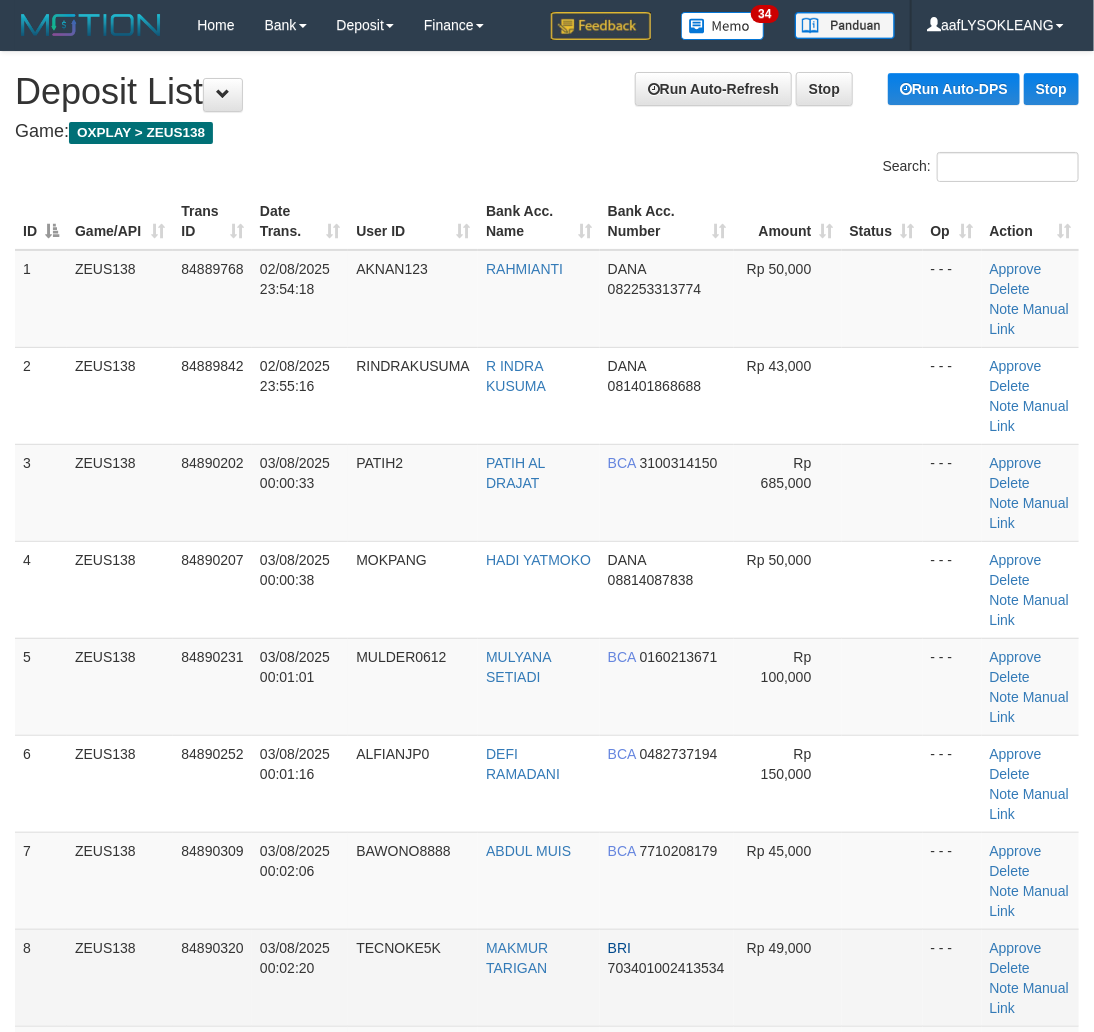 scroll, scrollTop: 370, scrollLeft: 0, axis: vertical 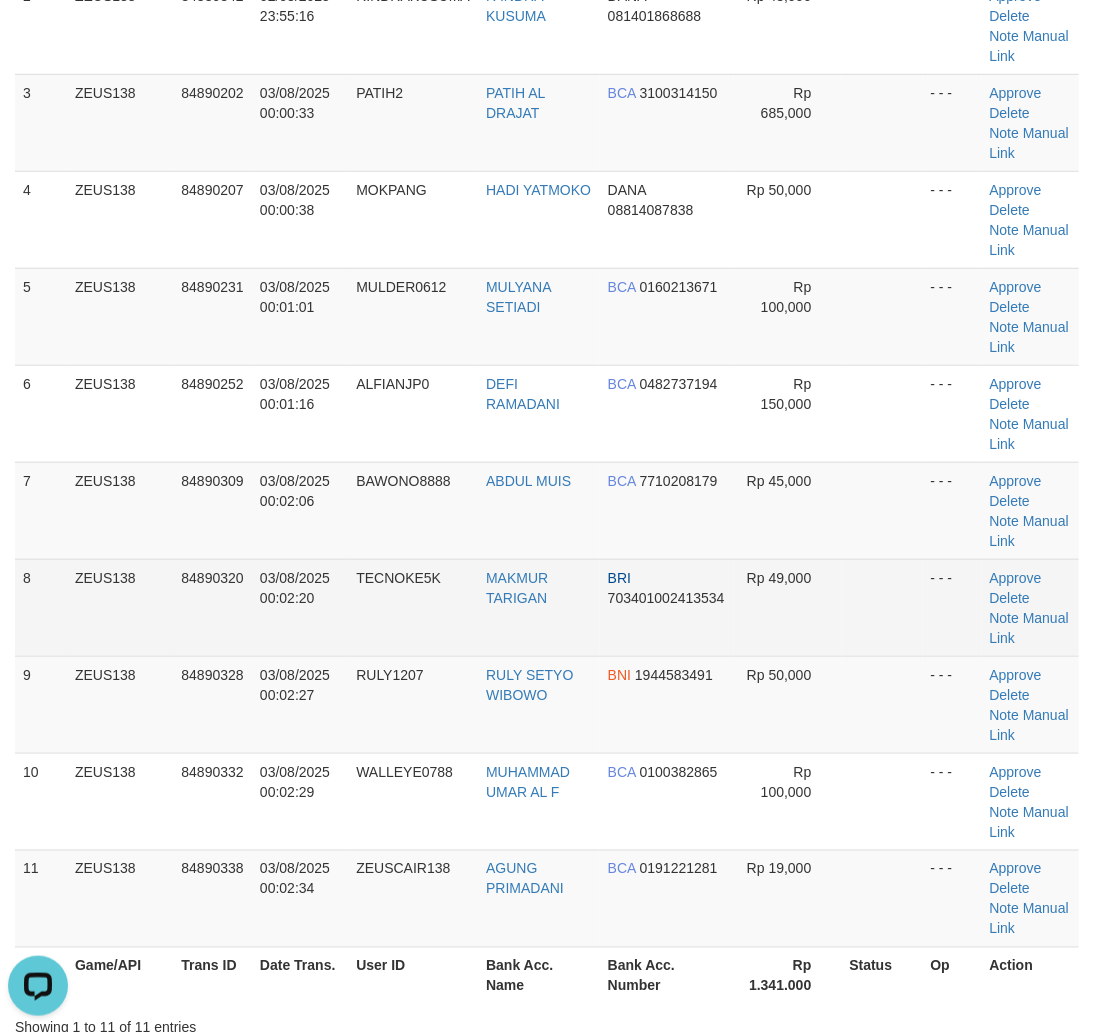 click on "TECNOKE5K" at bounding box center (413, 607) 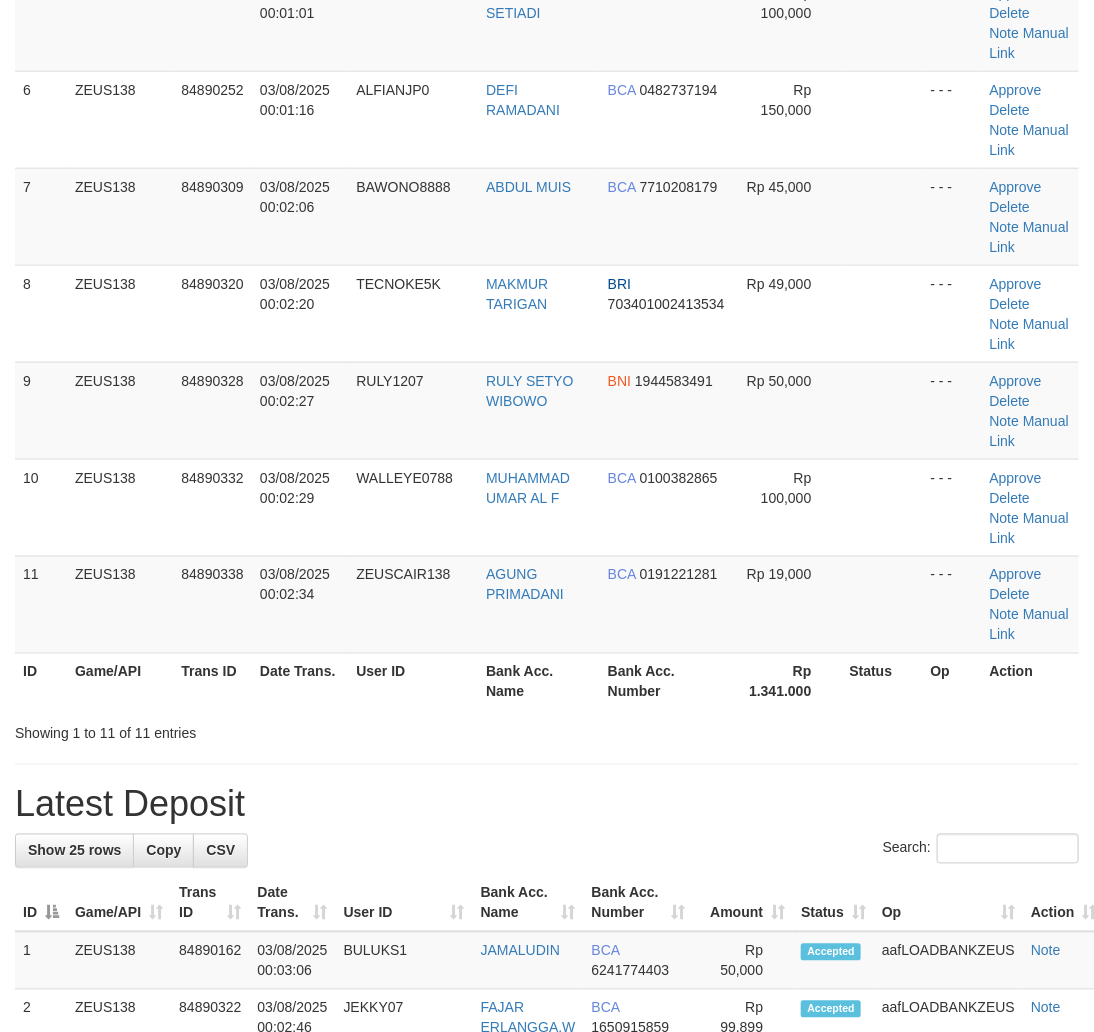 scroll, scrollTop: 370, scrollLeft: 0, axis: vertical 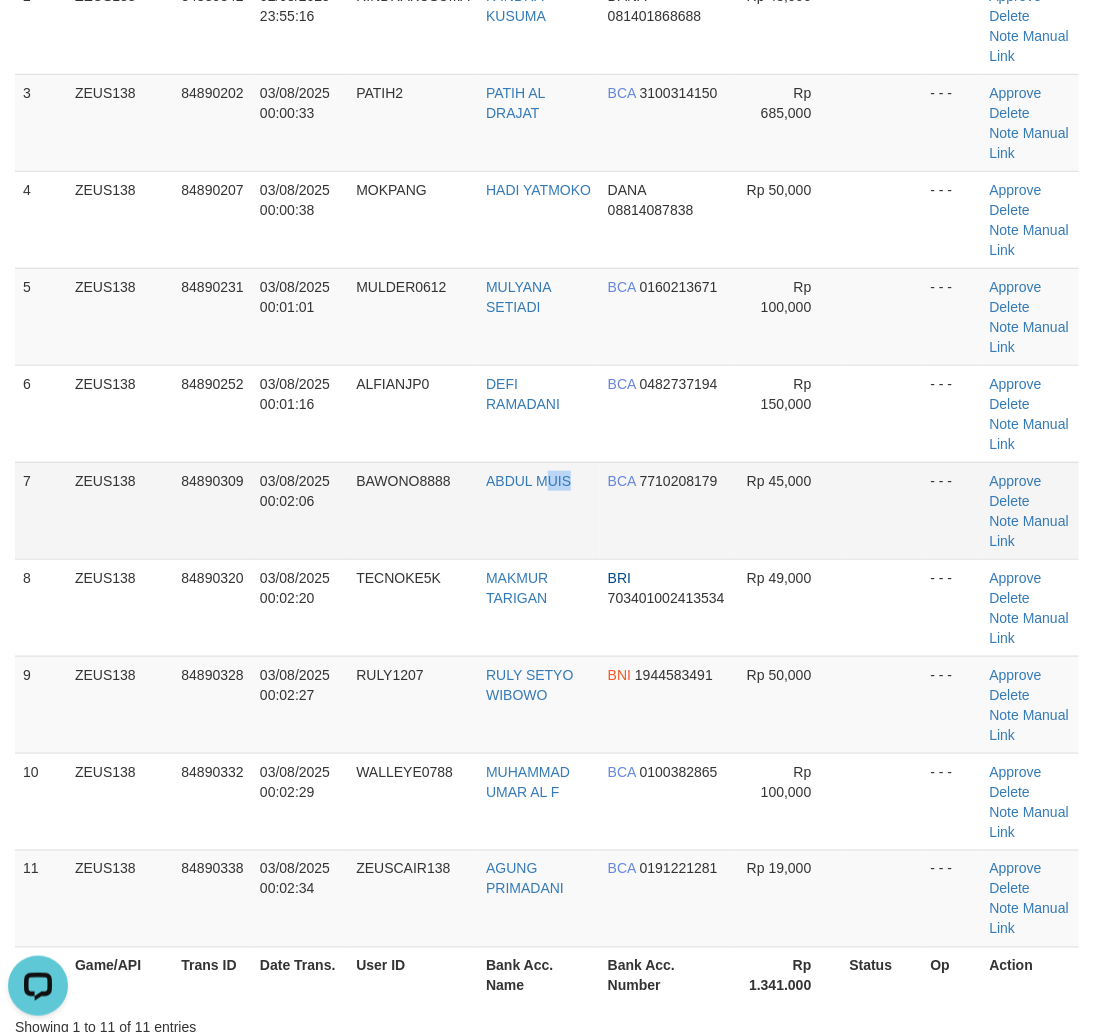 drag, startPoint x: 550, startPoint y: 507, endPoint x: 592, endPoint y: 506, distance: 42.0119 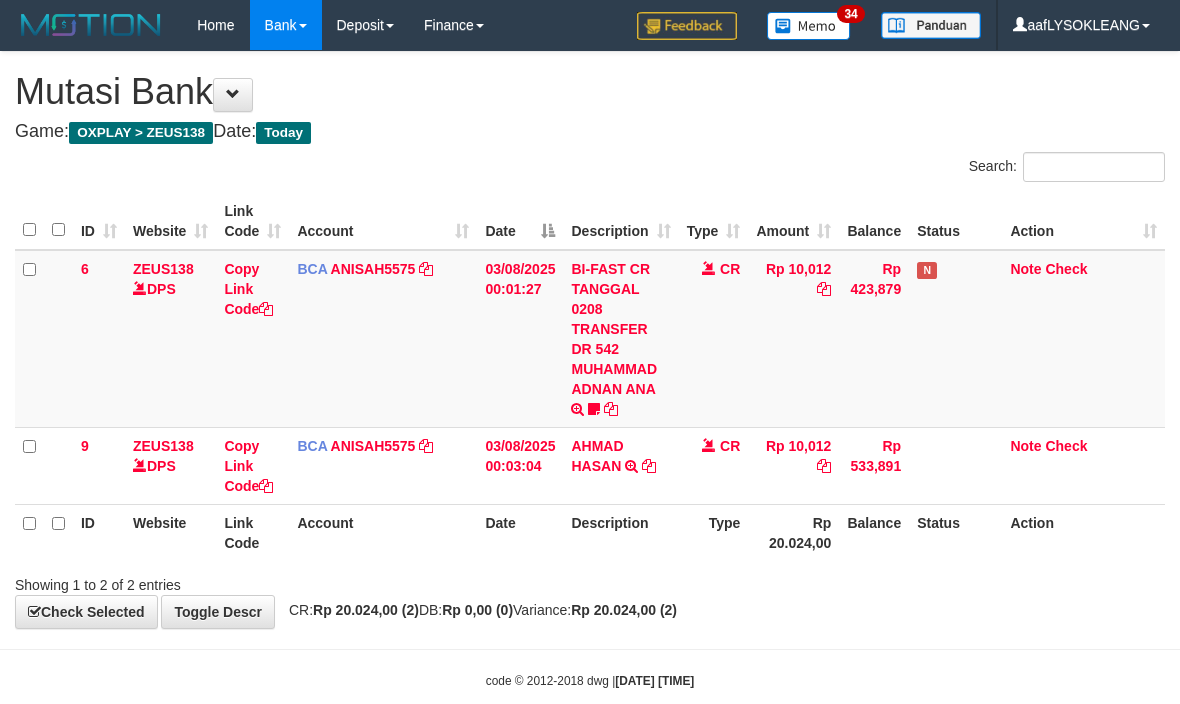 scroll, scrollTop: 34, scrollLeft: 0, axis: vertical 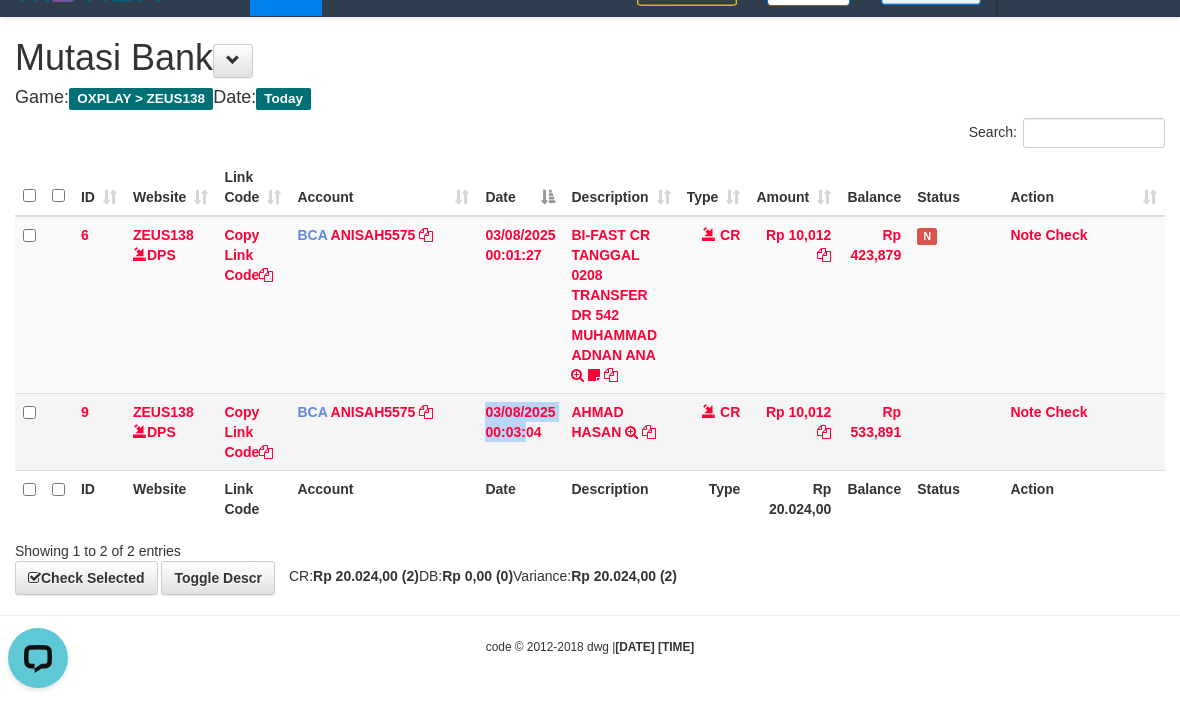 drag, startPoint x: 475, startPoint y: 440, endPoint x: 456, endPoint y: 422, distance: 26.172504 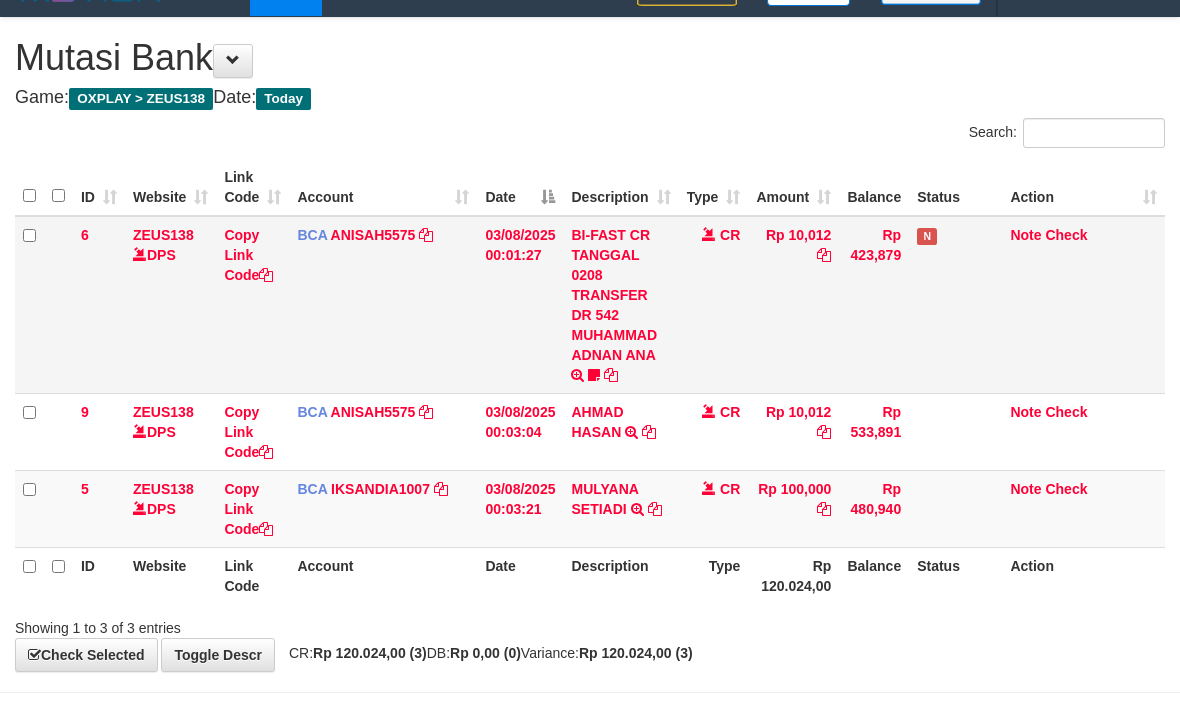 scroll, scrollTop: 111, scrollLeft: 0, axis: vertical 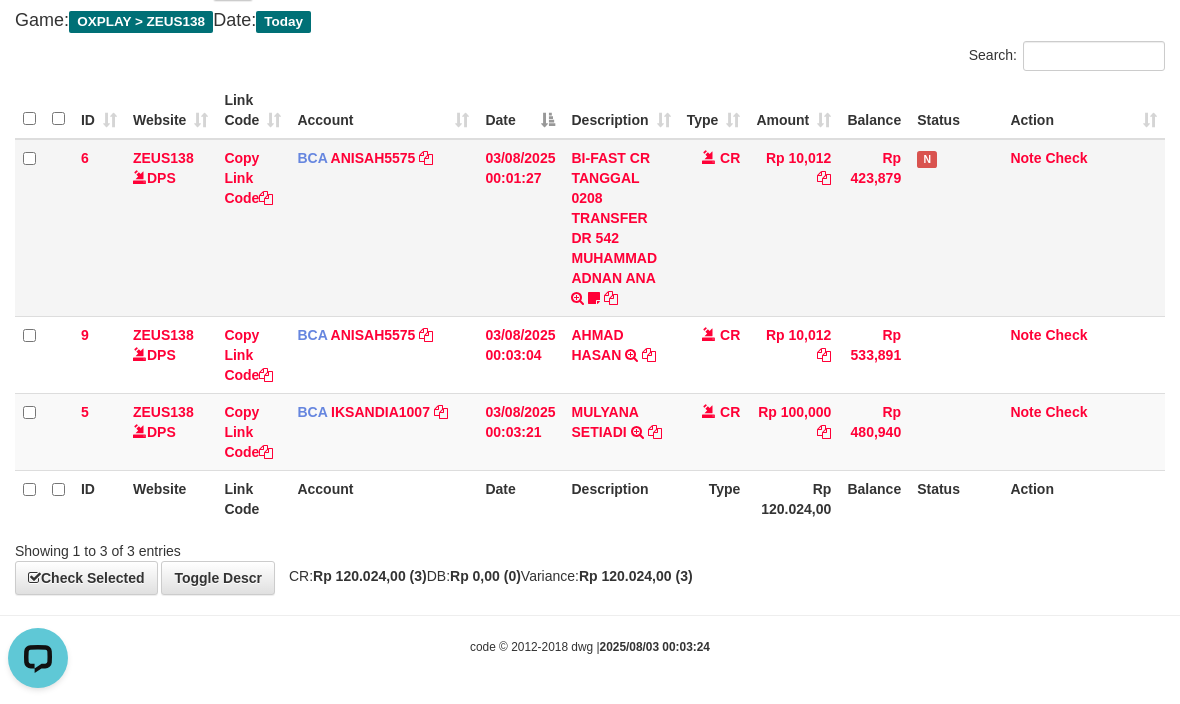 drag, startPoint x: 433, startPoint y: 323, endPoint x: 274, endPoint y: 236, distance: 181.2457 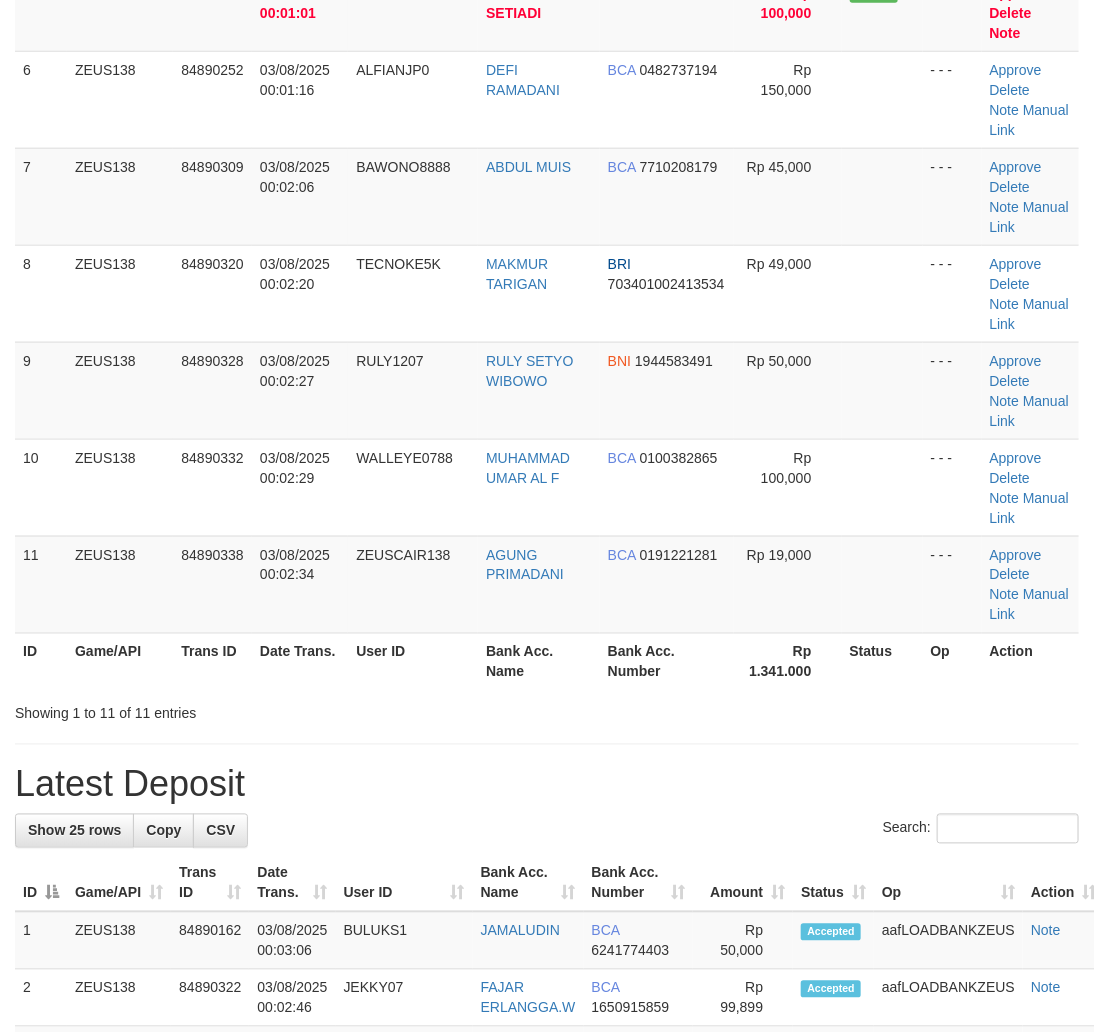 scroll, scrollTop: 370, scrollLeft: 0, axis: vertical 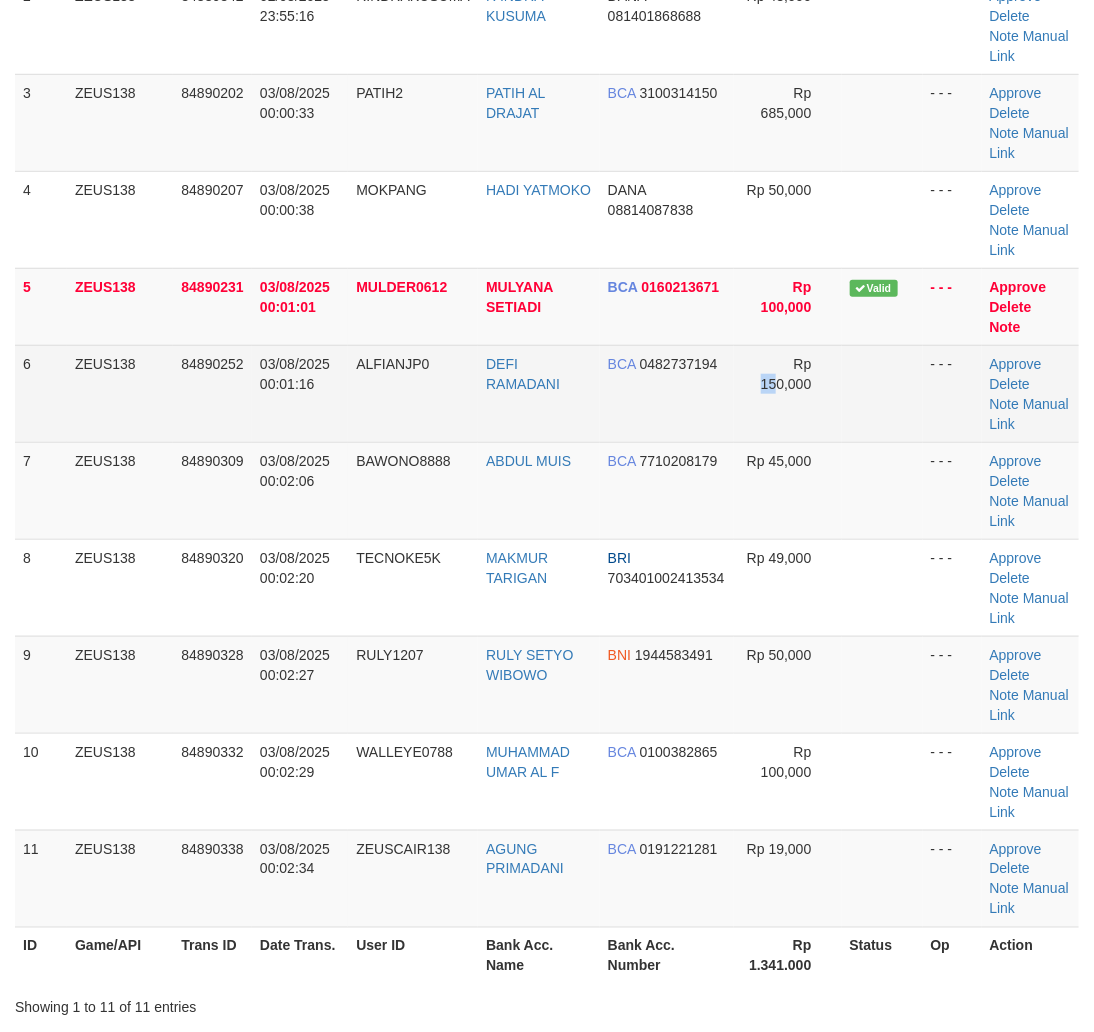 drag, startPoint x: 747, startPoint y: 431, endPoint x: 786, endPoint y: 410, distance: 44.294468 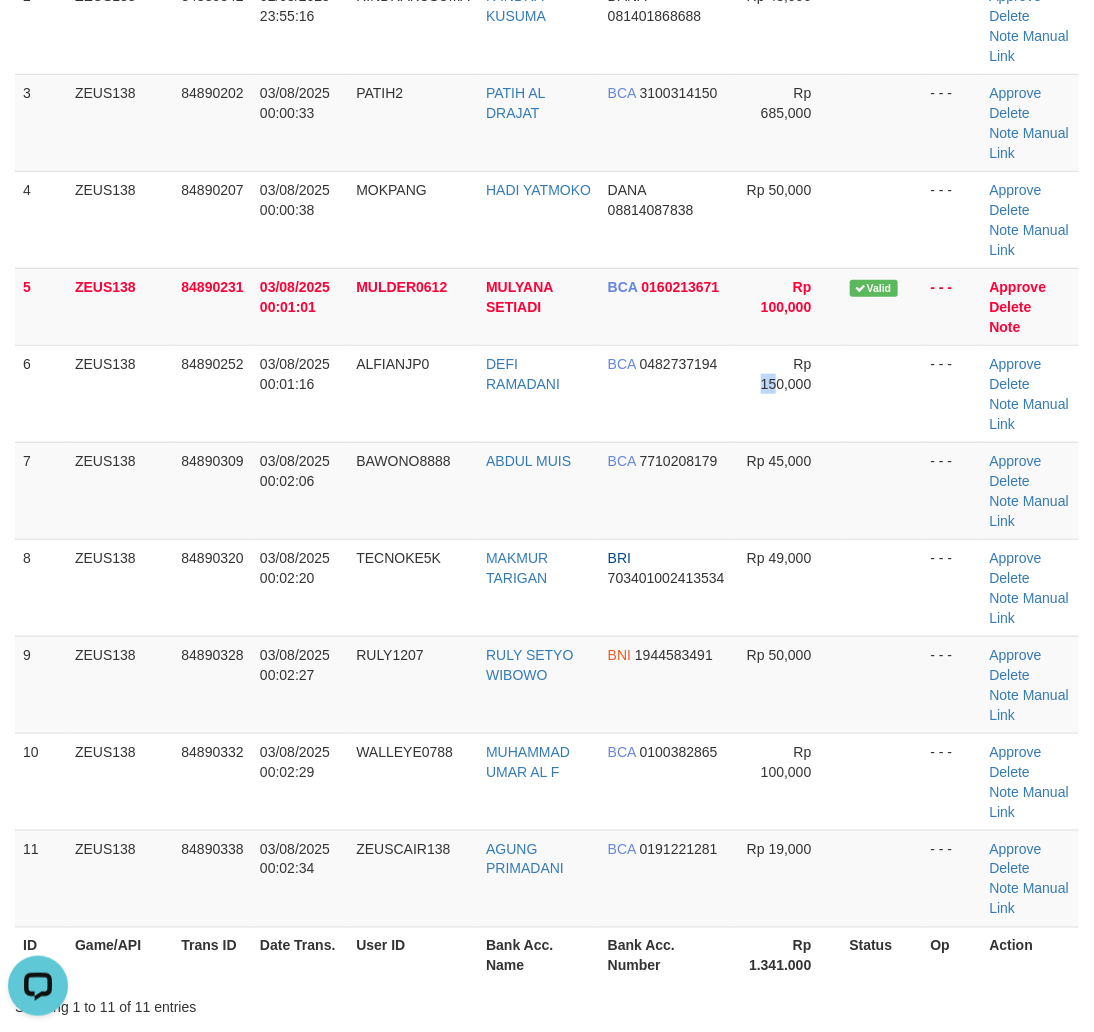 scroll, scrollTop: 0, scrollLeft: 0, axis: both 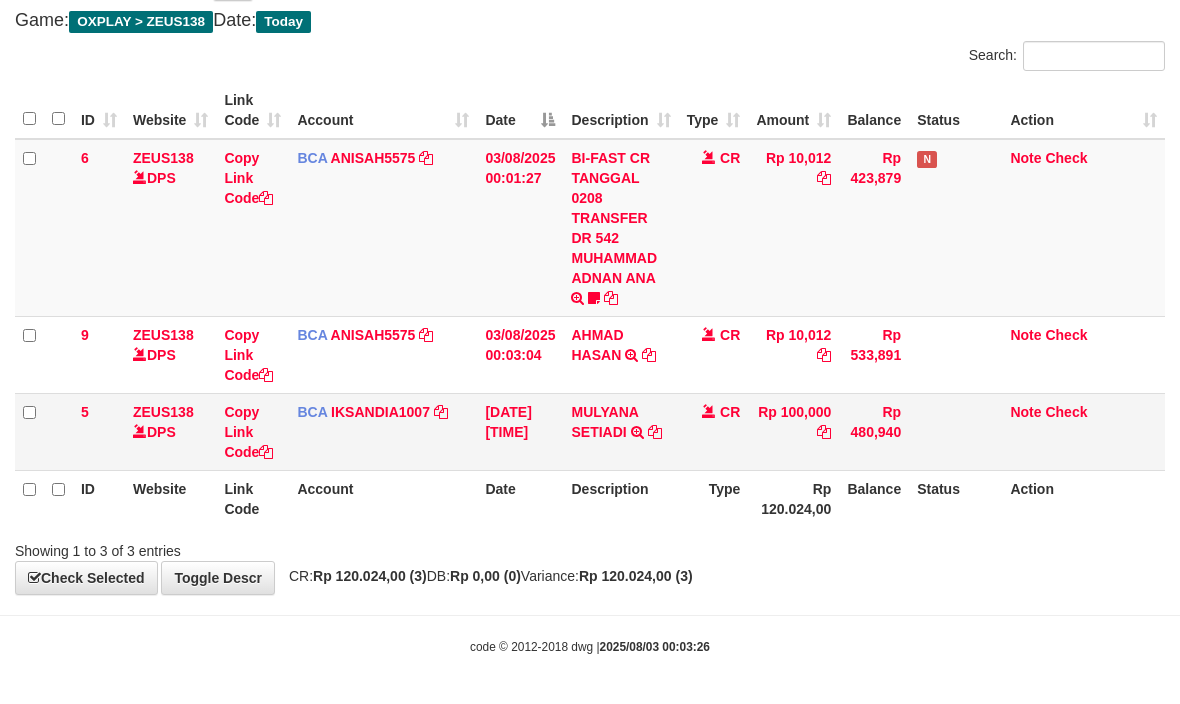 click on "Rp 100,000" at bounding box center (793, 431) 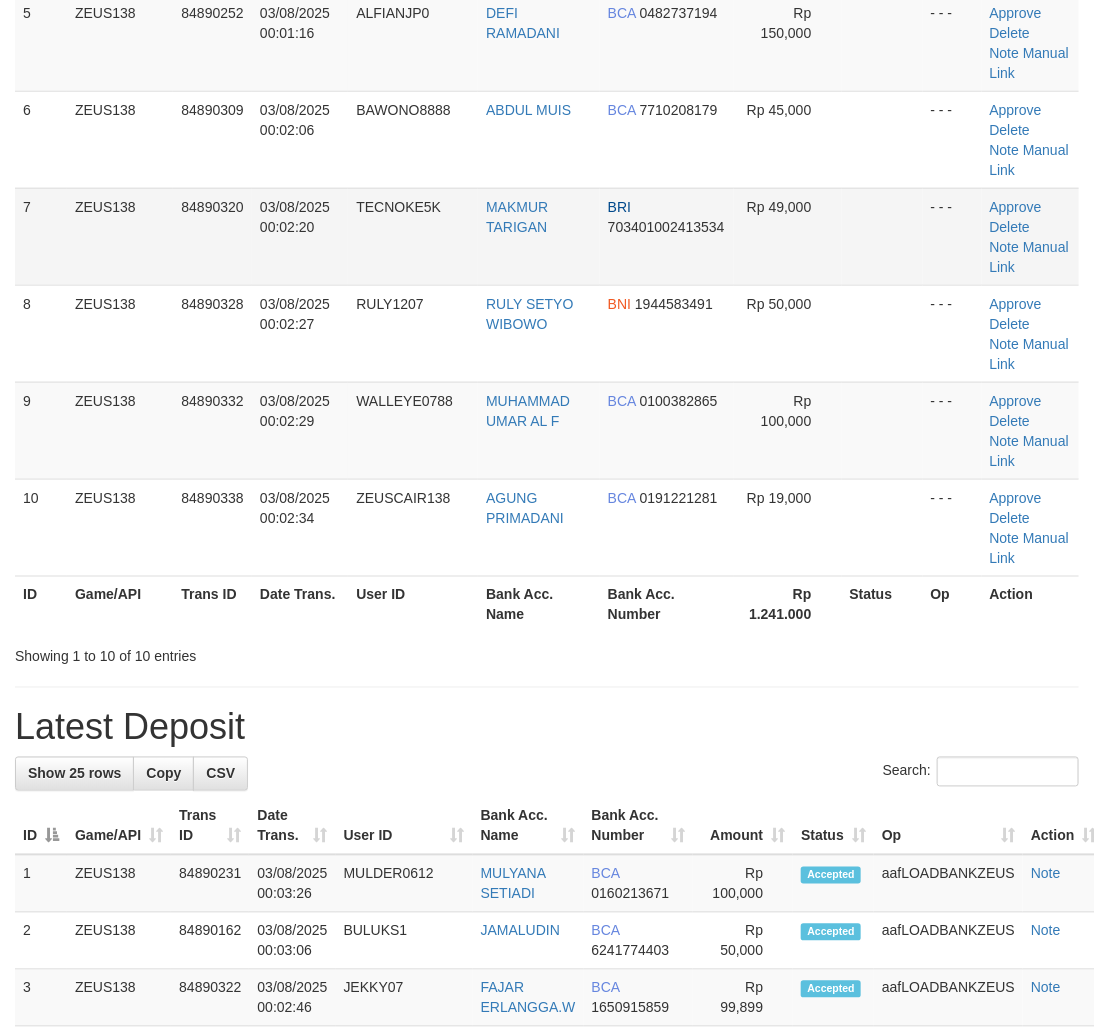 scroll, scrollTop: 370, scrollLeft: 0, axis: vertical 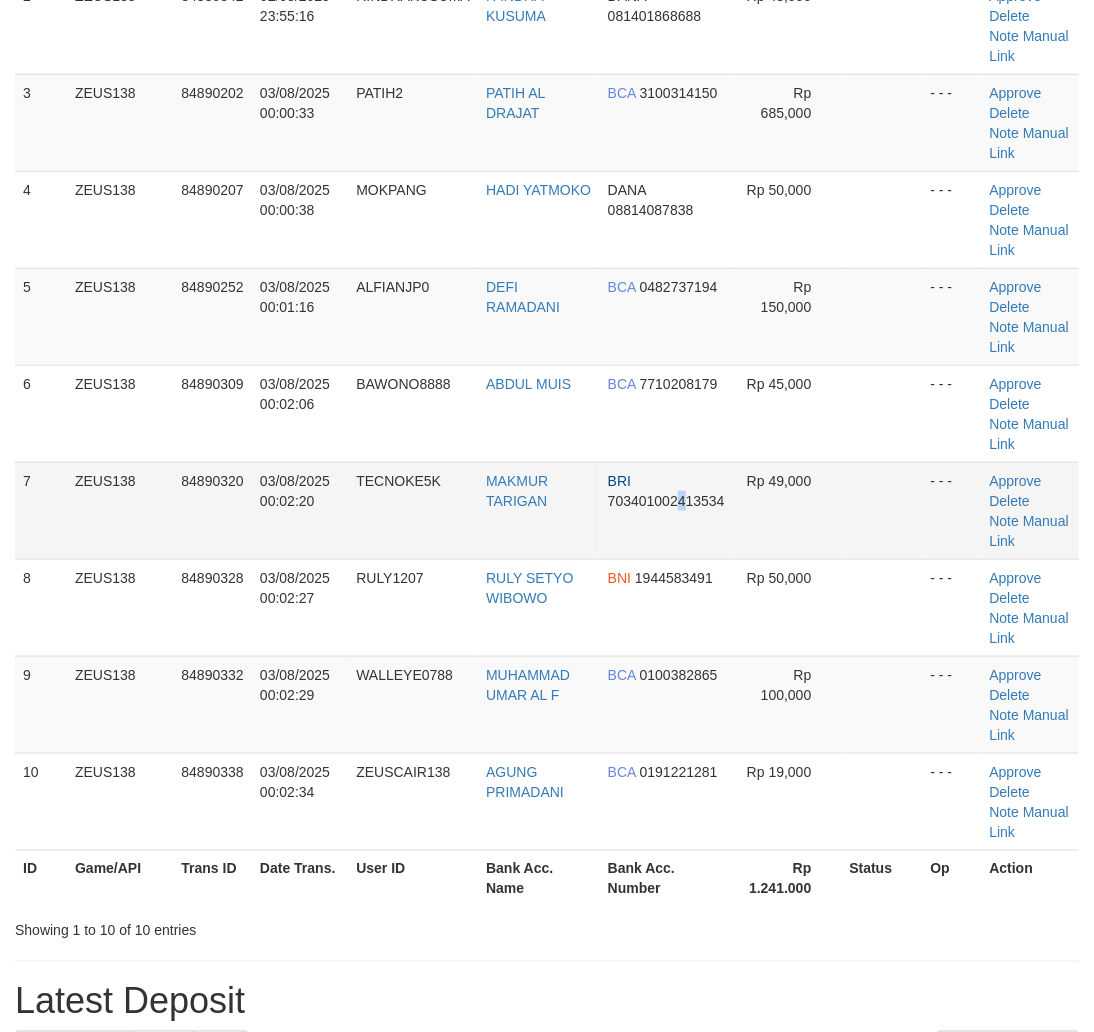 click on "BRI
703401002413534" at bounding box center [667, 510] 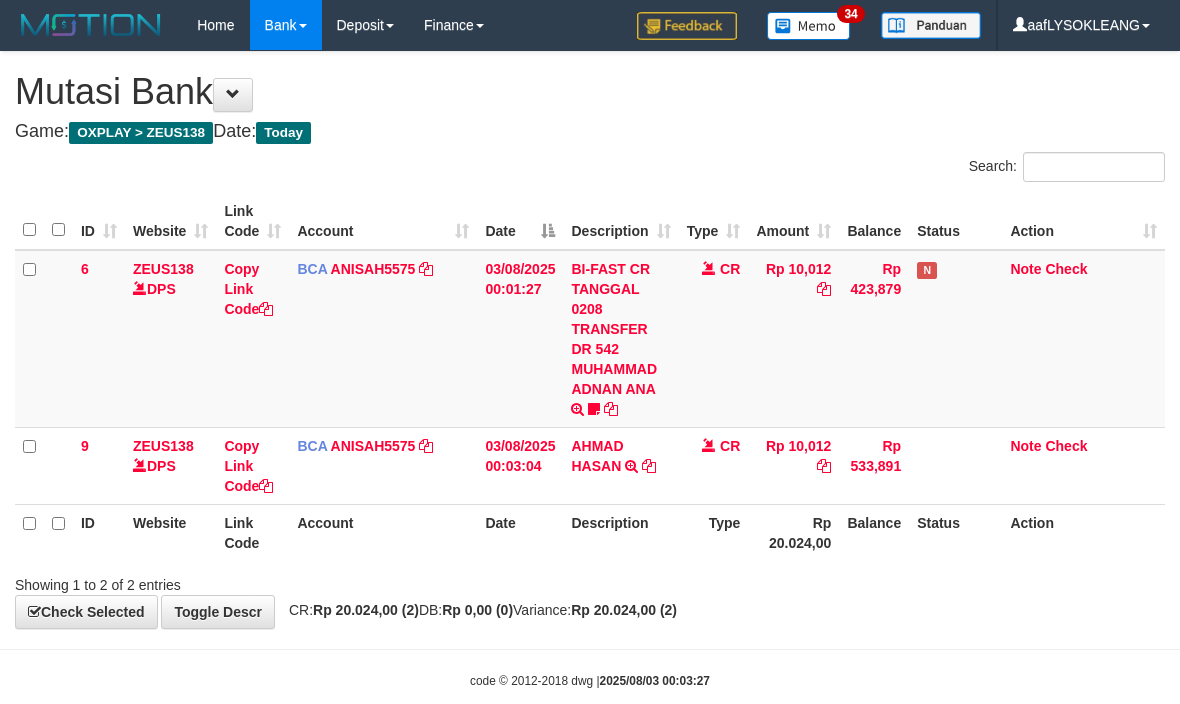 scroll, scrollTop: 34, scrollLeft: 0, axis: vertical 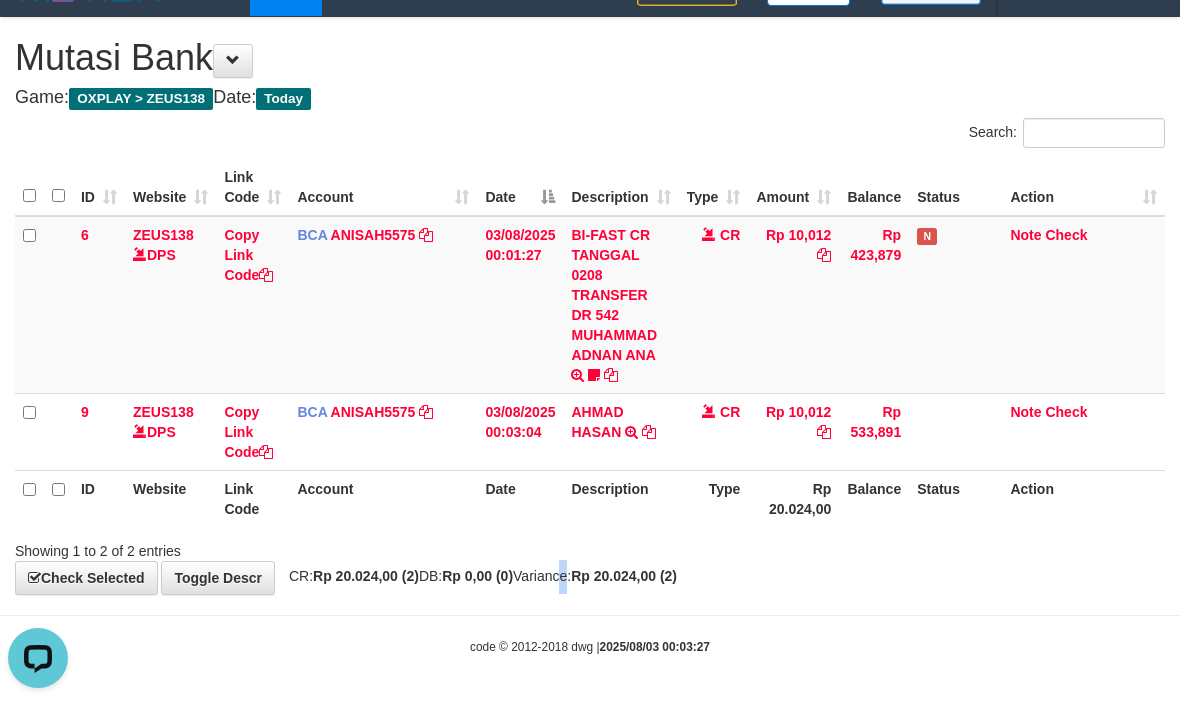 click on "**********" at bounding box center [590, 306] 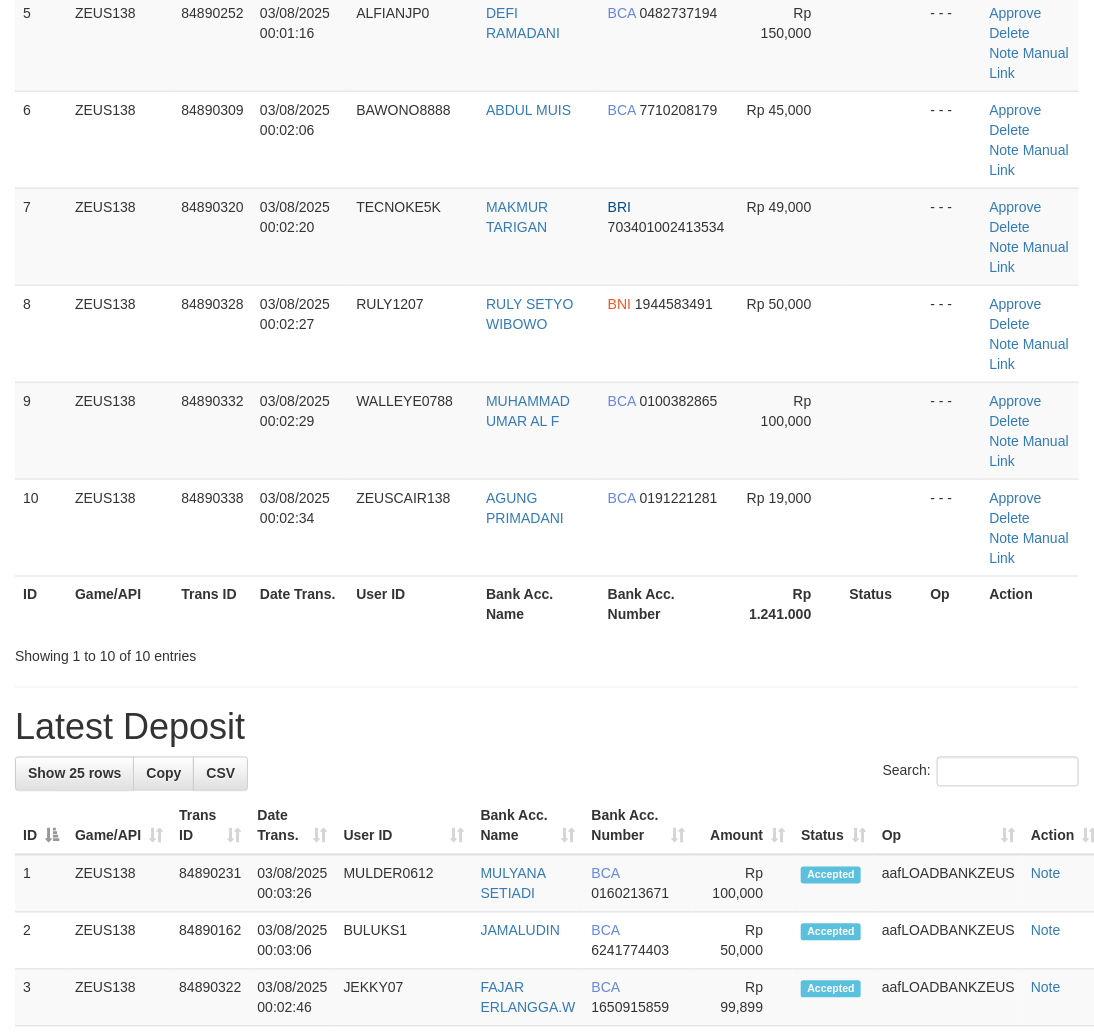 scroll, scrollTop: 370, scrollLeft: 0, axis: vertical 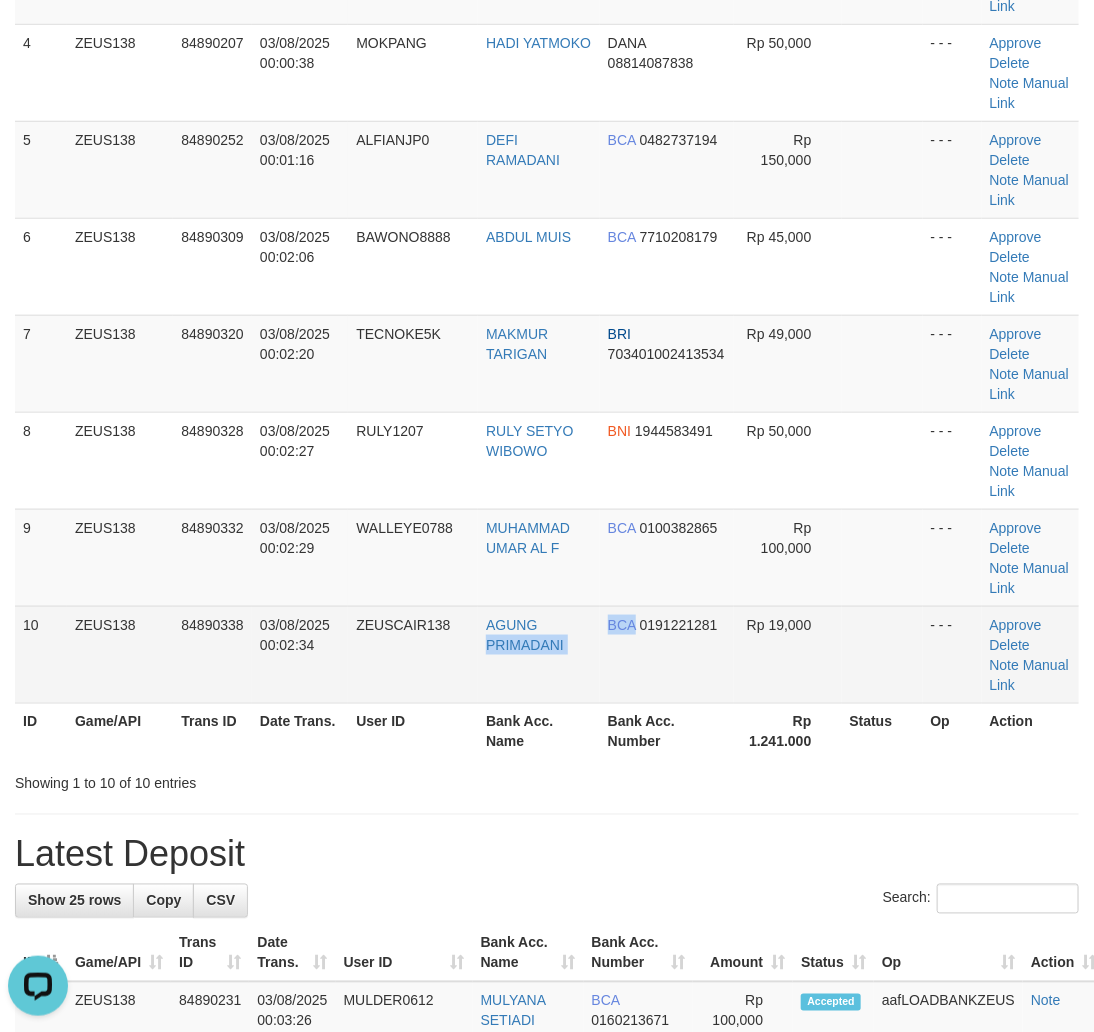 drag, startPoint x: 633, startPoint y: 648, endPoint x: 615, endPoint y: 636, distance: 21.633308 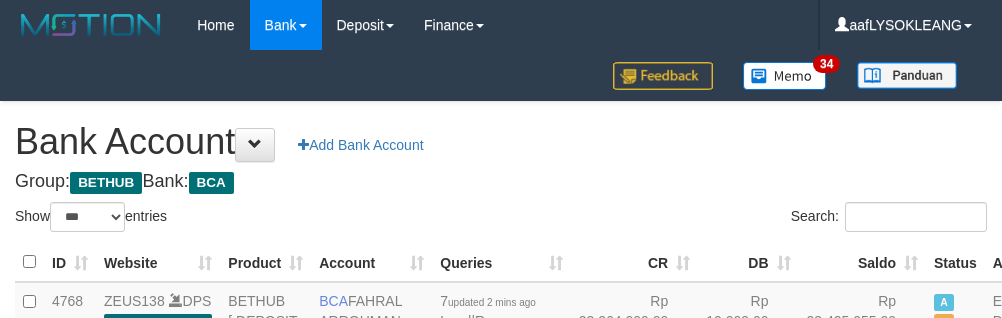 select on "***" 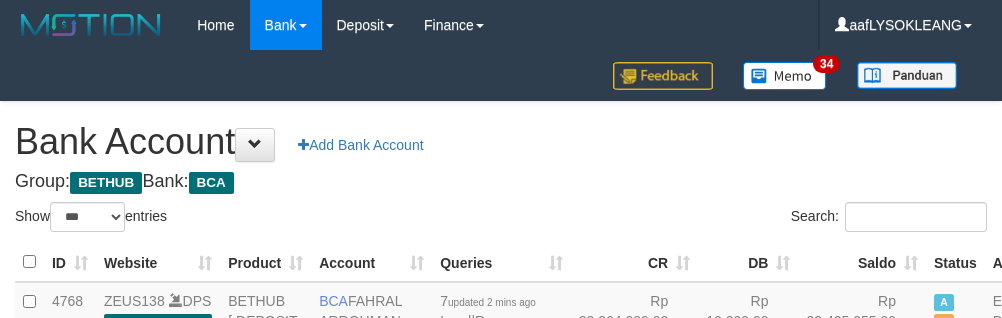 scroll, scrollTop: 162, scrollLeft: 0, axis: vertical 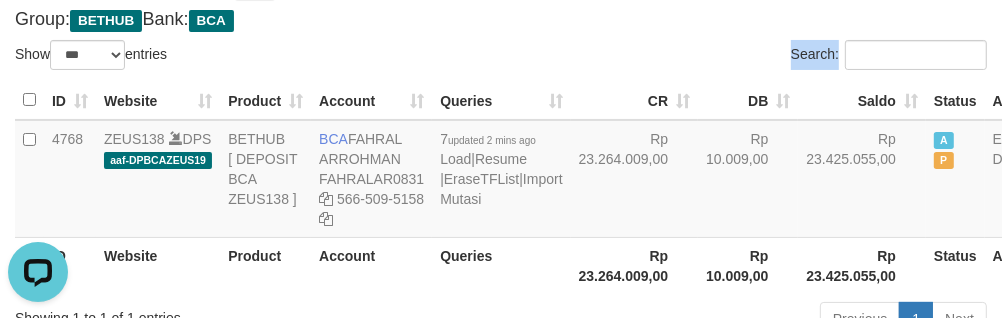 drag, startPoint x: 588, startPoint y: 63, endPoint x: 568, endPoint y: 70, distance: 21.189621 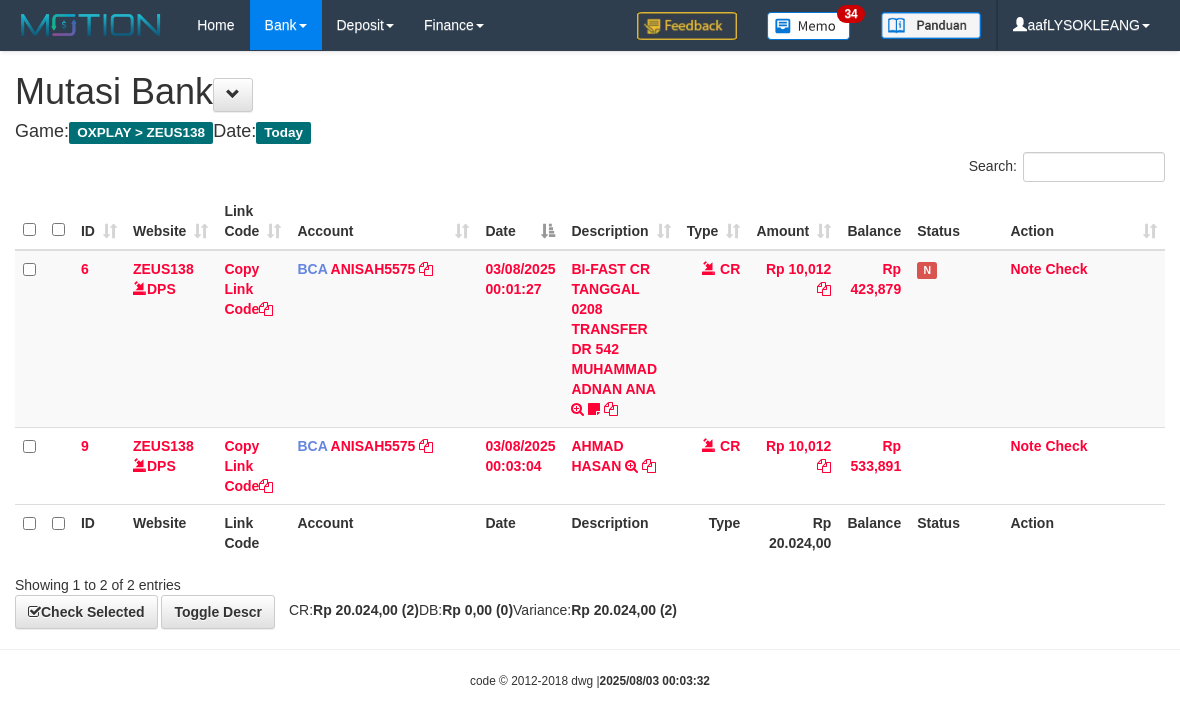 scroll, scrollTop: 34, scrollLeft: 0, axis: vertical 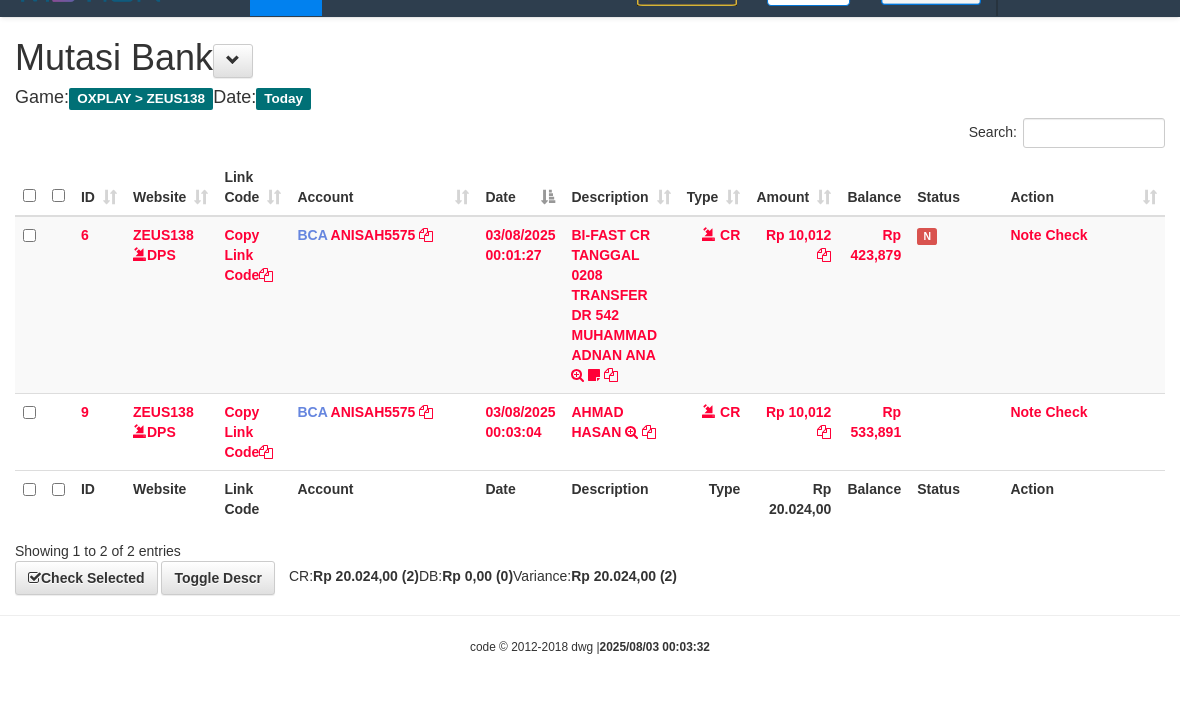 click on "Toggle navigation
Home
Bank
Account List
Load
By Website
Group
[OXPLAY]													ZEUS138
By Load Group (DPS)" at bounding box center (590, 336) 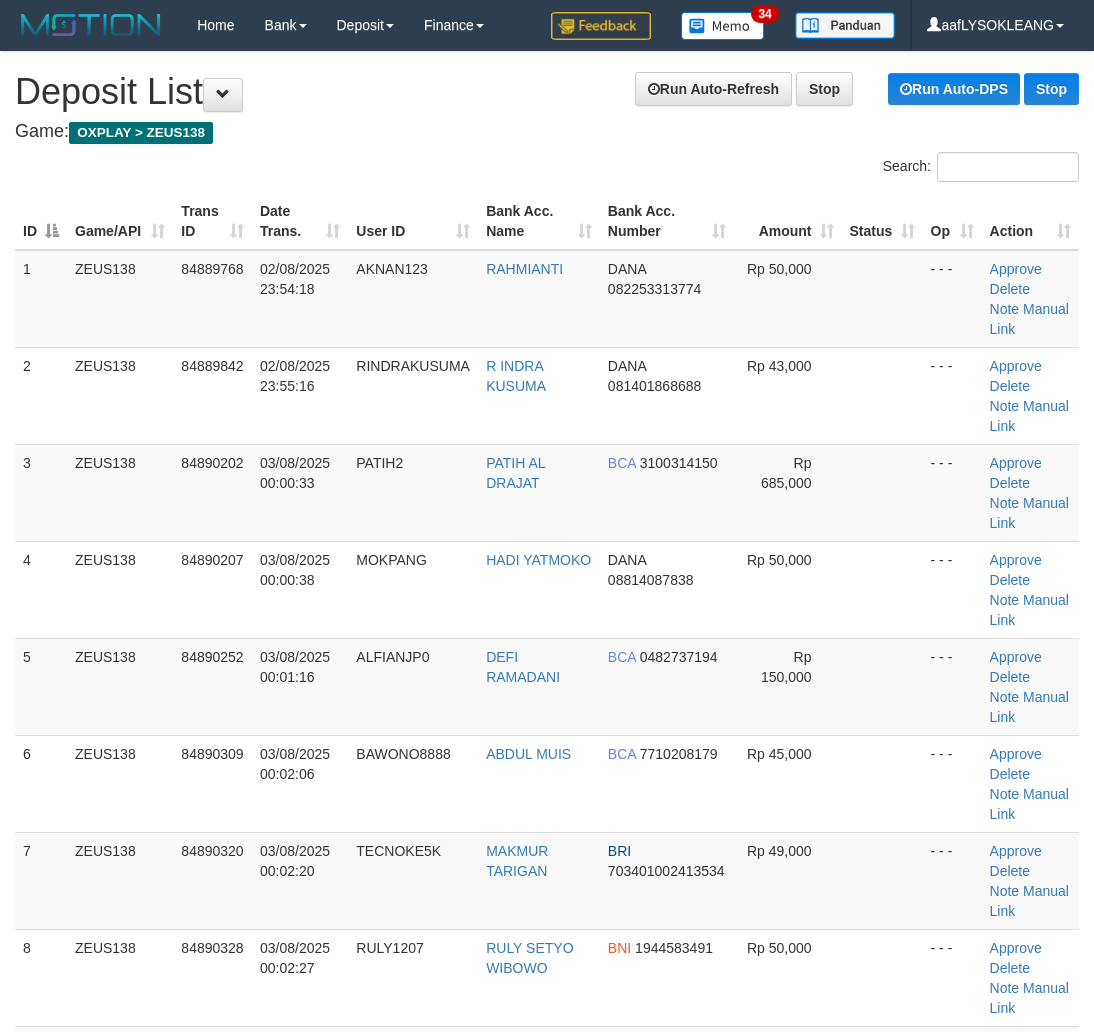 scroll, scrollTop: 1227, scrollLeft: 0, axis: vertical 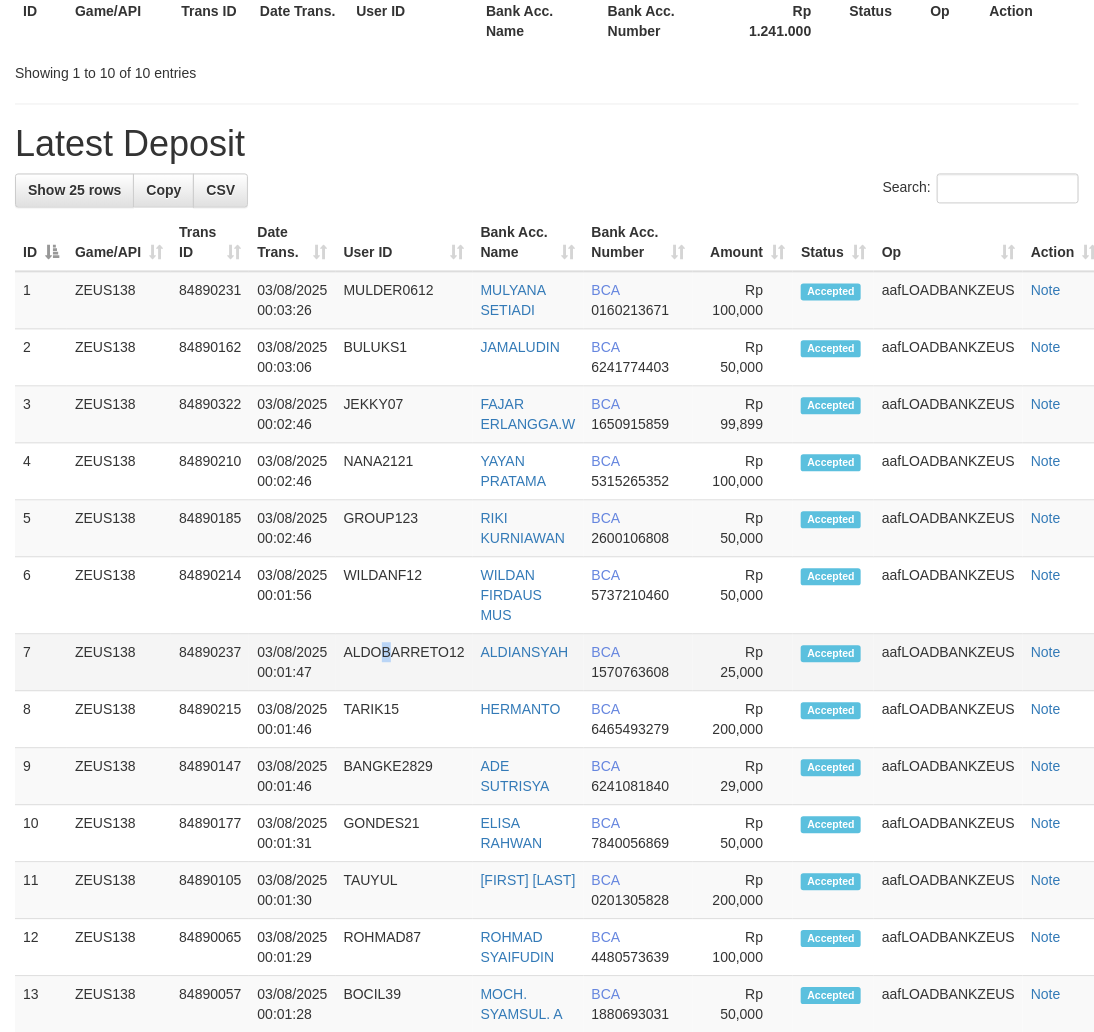 drag, startPoint x: 382, startPoint y: 687, endPoint x: 393, endPoint y: 687, distance: 11 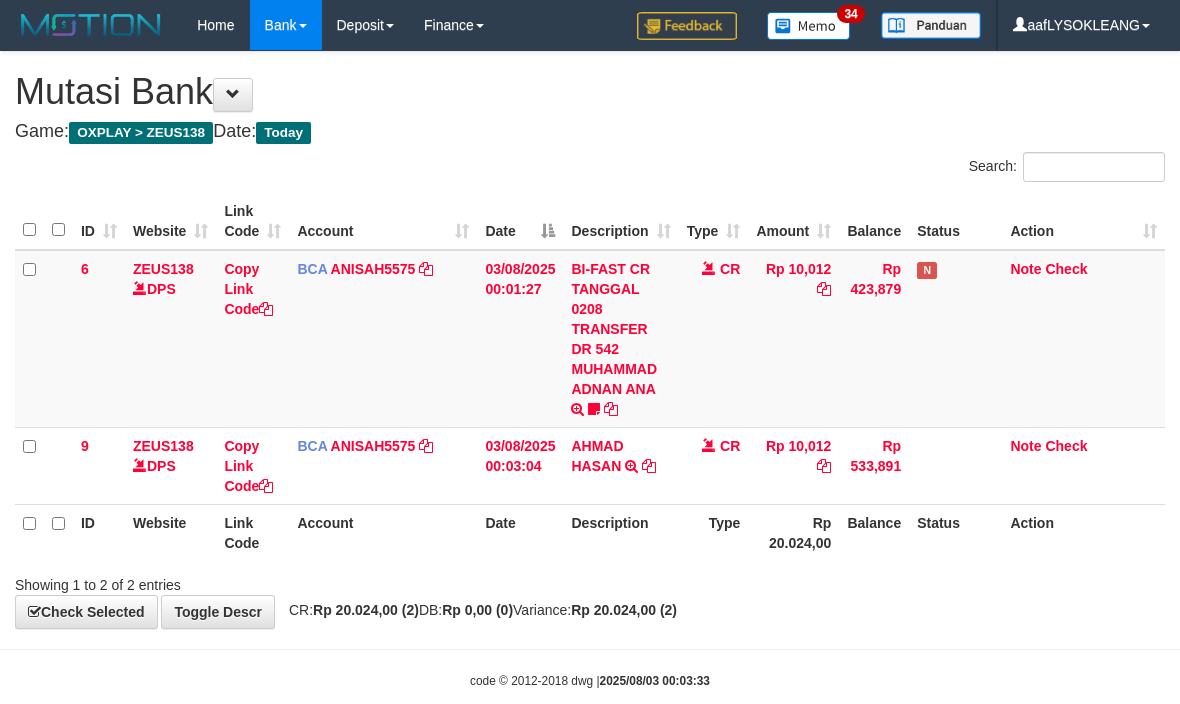 scroll, scrollTop: 34, scrollLeft: 0, axis: vertical 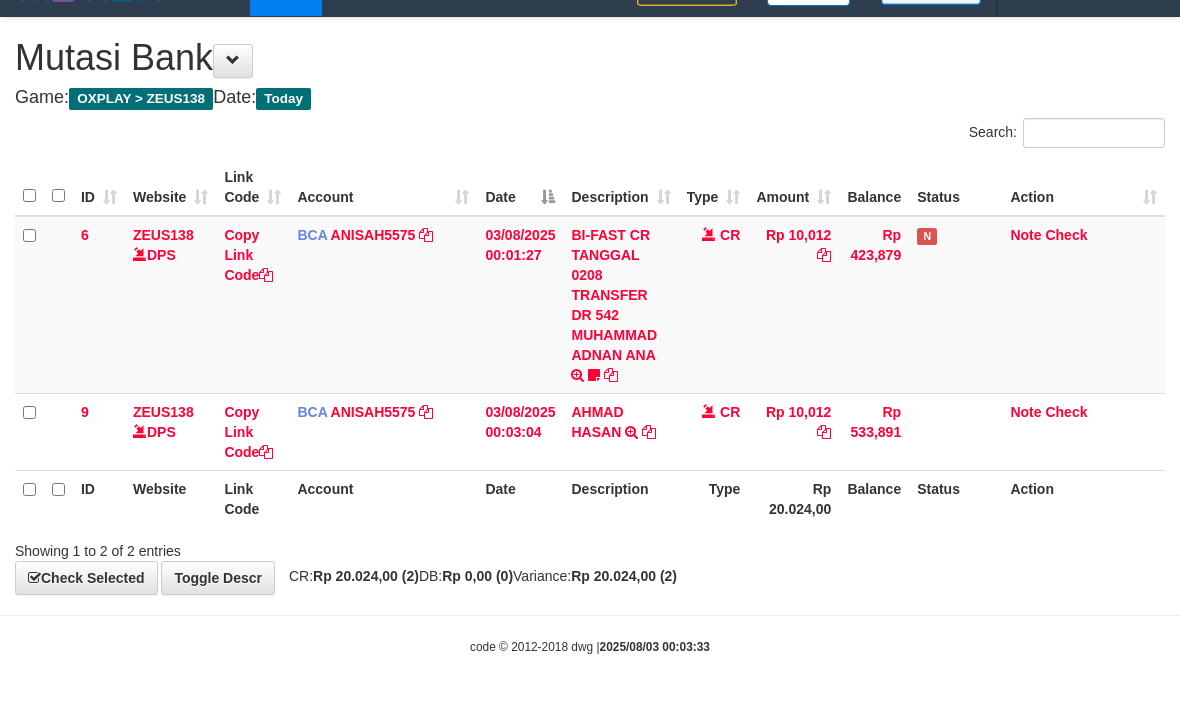 drag, startPoint x: 800, startPoint y: 565, endPoint x: 618, endPoint y: 537, distance: 184.14125 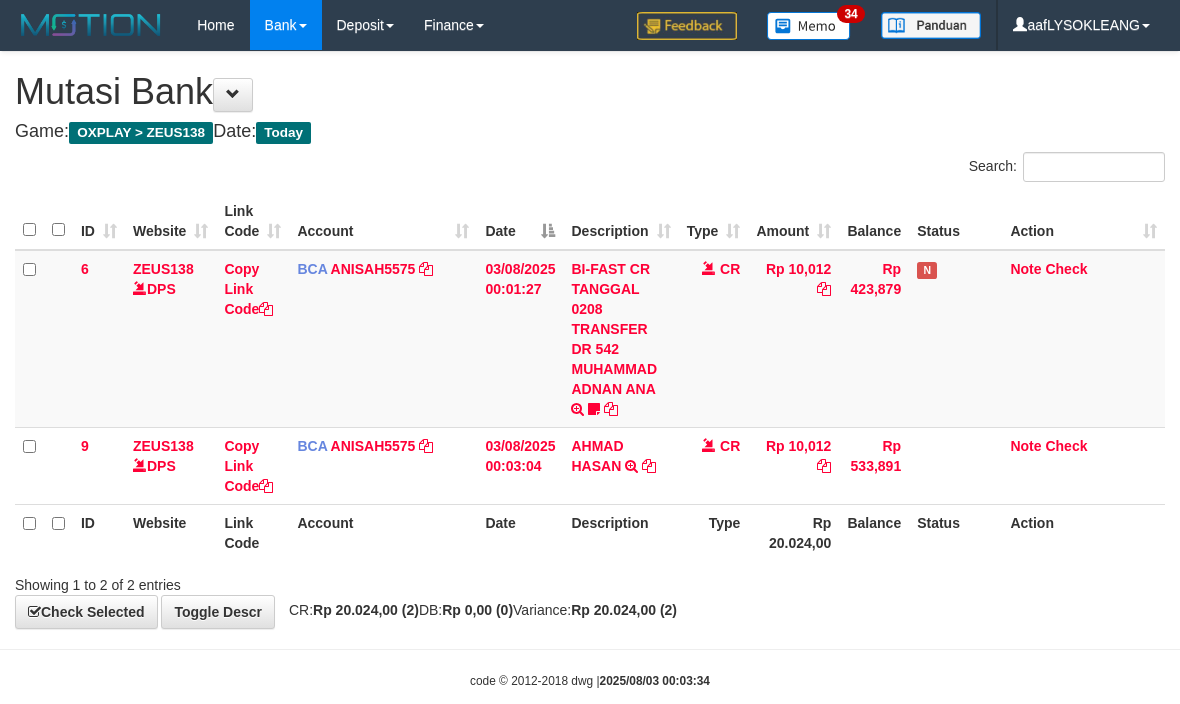 scroll, scrollTop: 34, scrollLeft: 0, axis: vertical 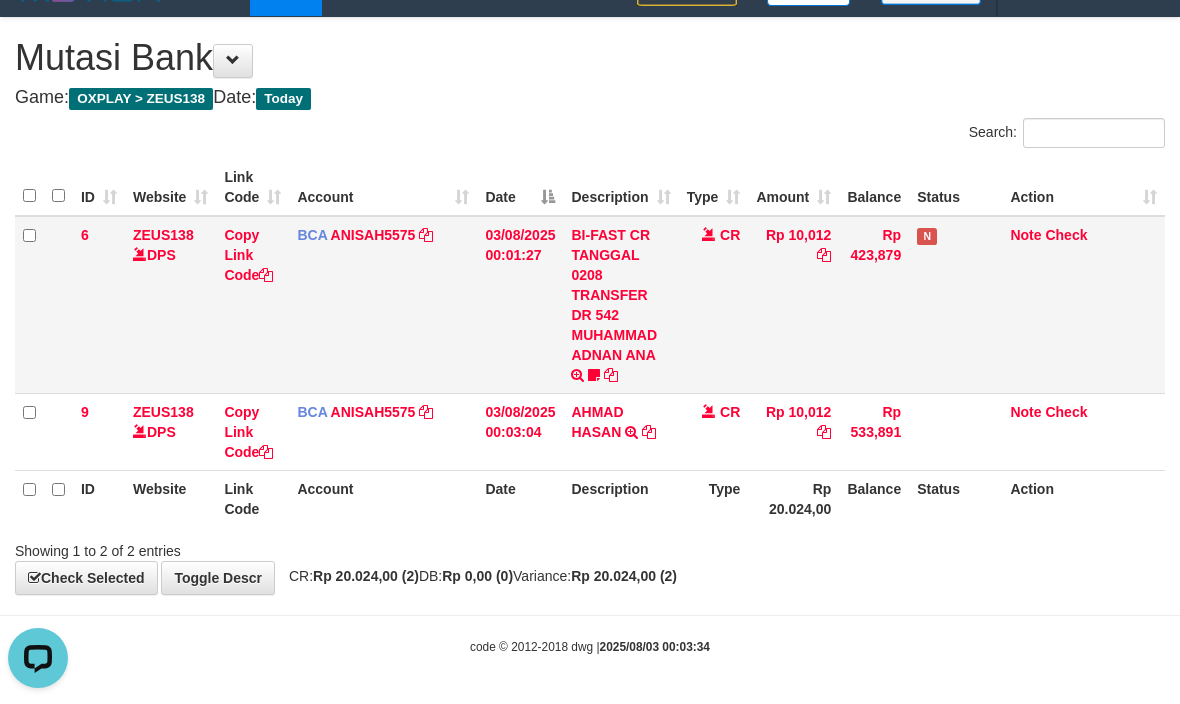 drag, startPoint x: 77, startPoint y: 290, endPoint x: 54, endPoint y: 286, distance: 23.345236 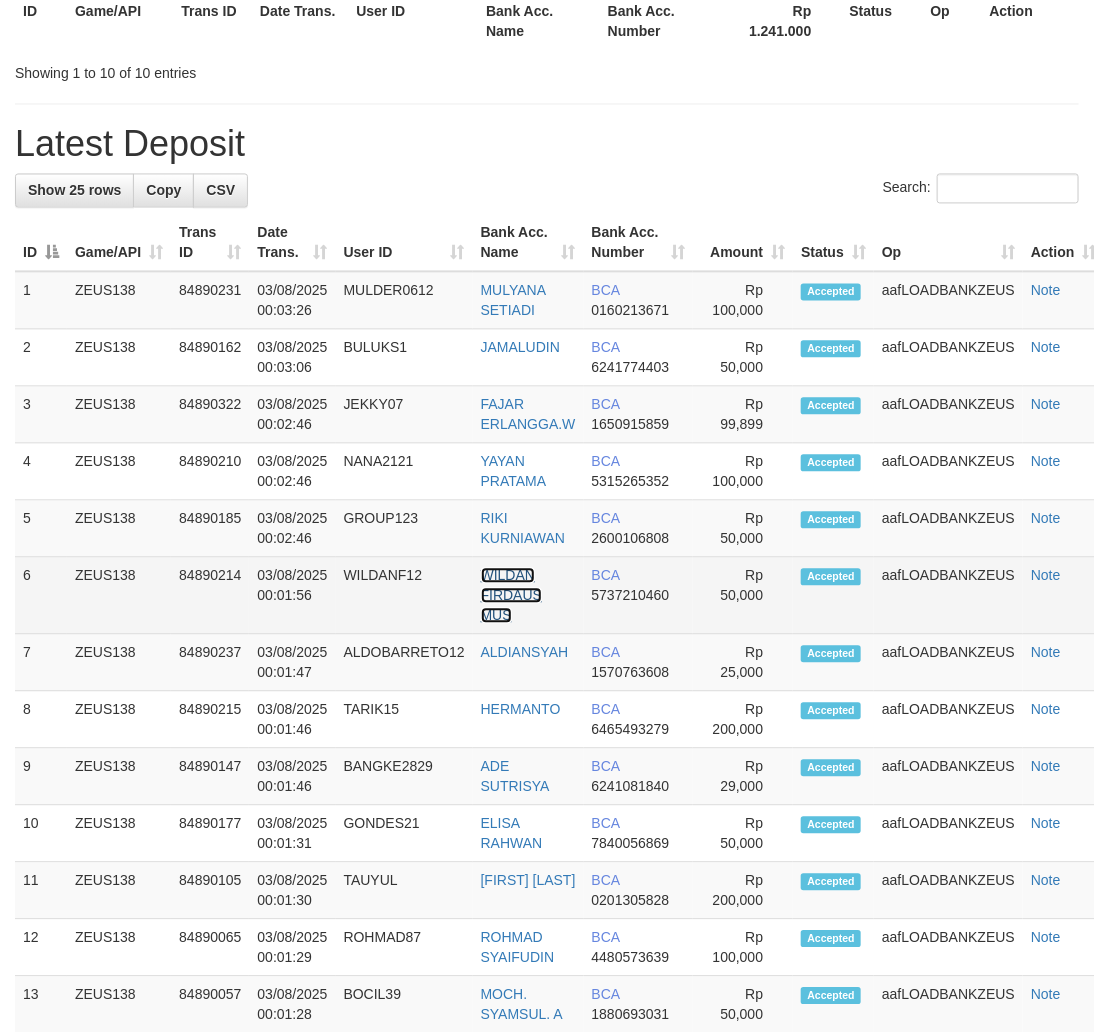 drag, startPoint x: 484, startPoint y: 592, endPoint x: 1011, endPoint y: 785, distance: 561.229 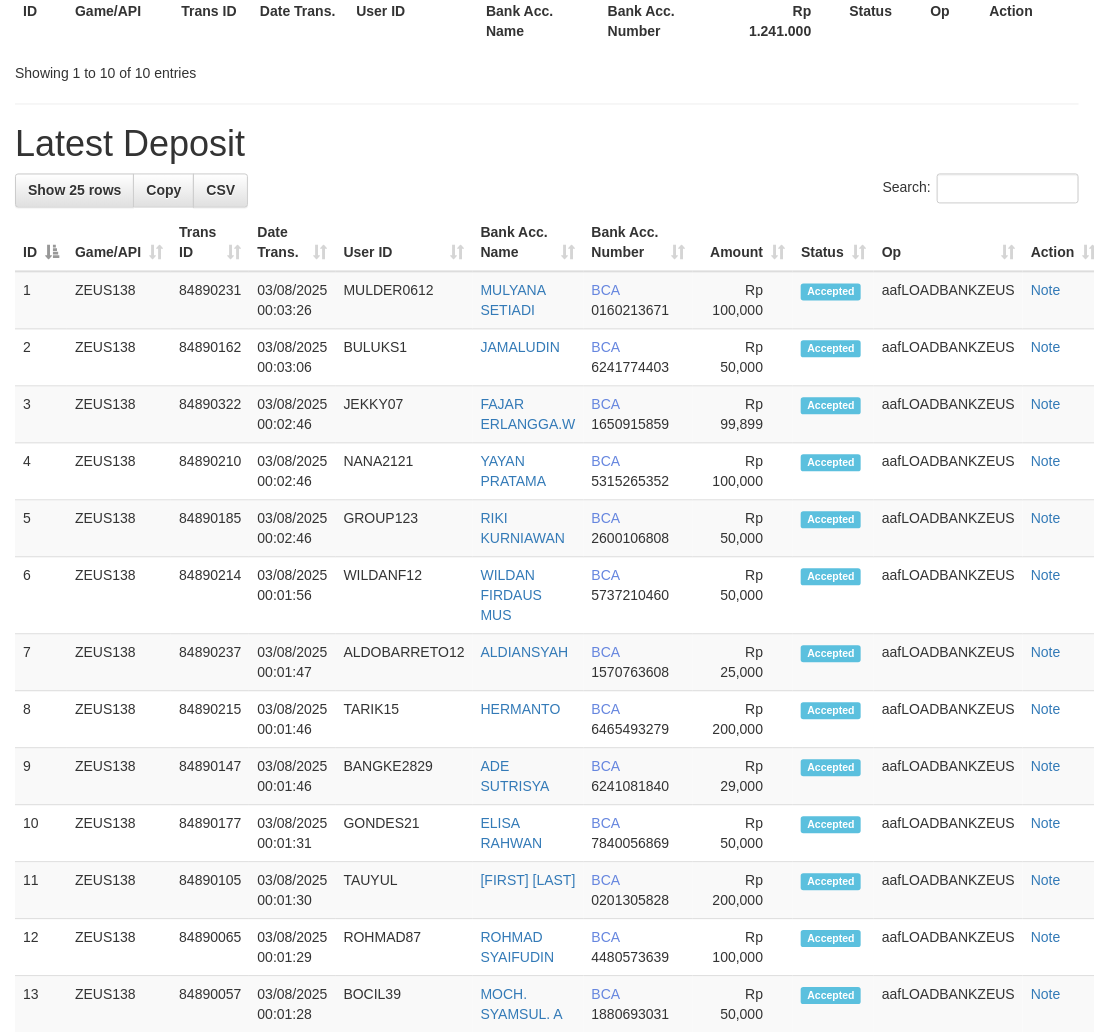 scroll, scrollTop: 1302, scrollLeft: 0, axis: vertical 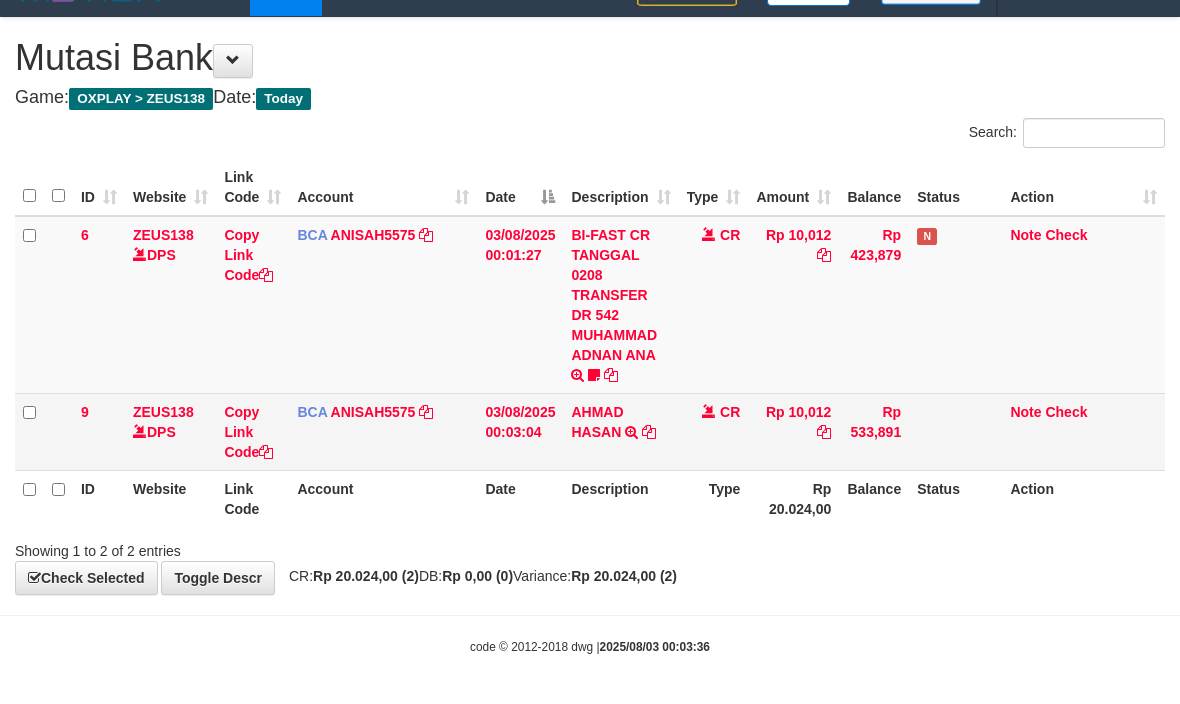drag, startPoint x: 176, startPoint y: 481, endPoint x: 132, endPoint y: 450, distance: 53.823788 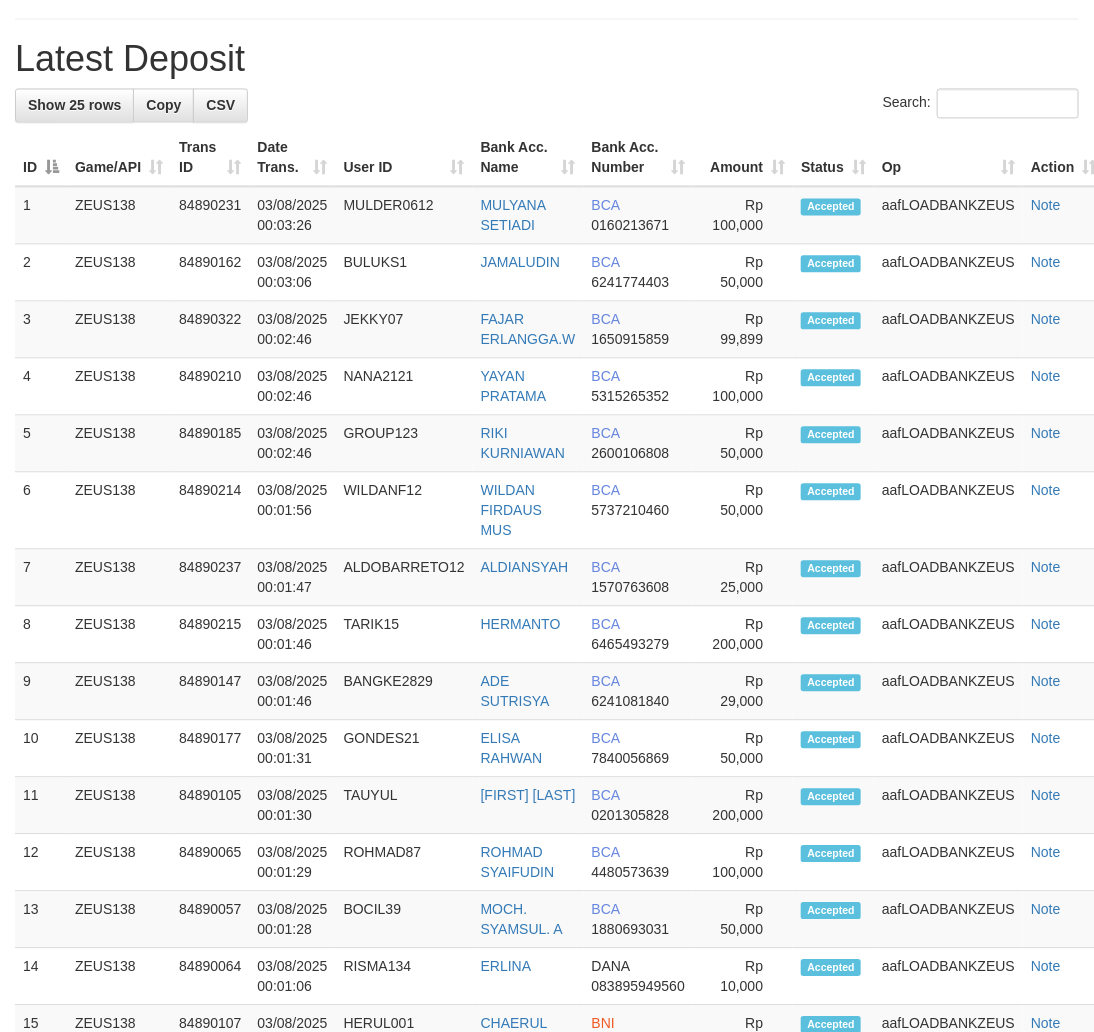 scroll, scrollTop: 1587, scrollLeft: 0, axis: vertical 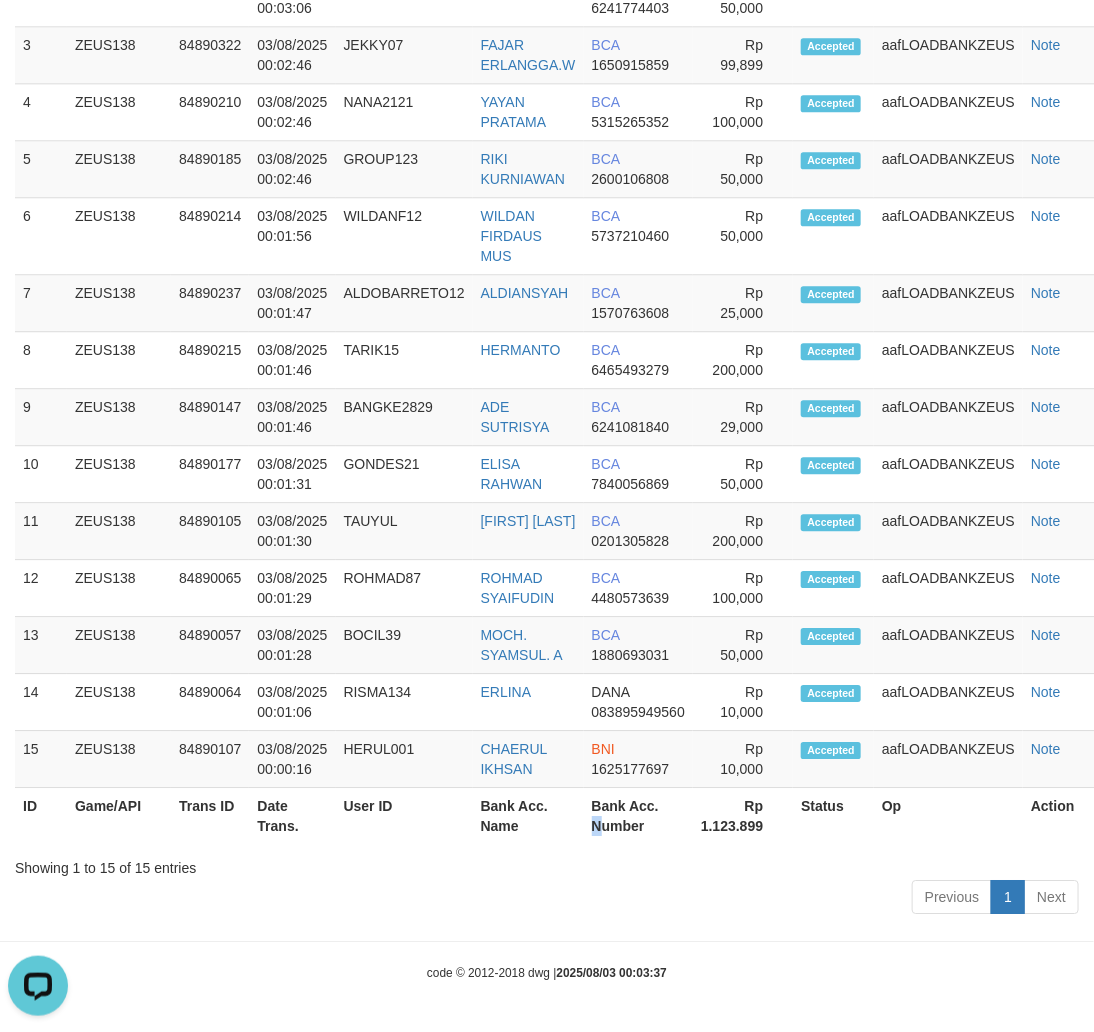 drag, startPoint x: 593, startPoint y: 824, endPoint x: 842, endPoint y: 827, distance: 249.01807 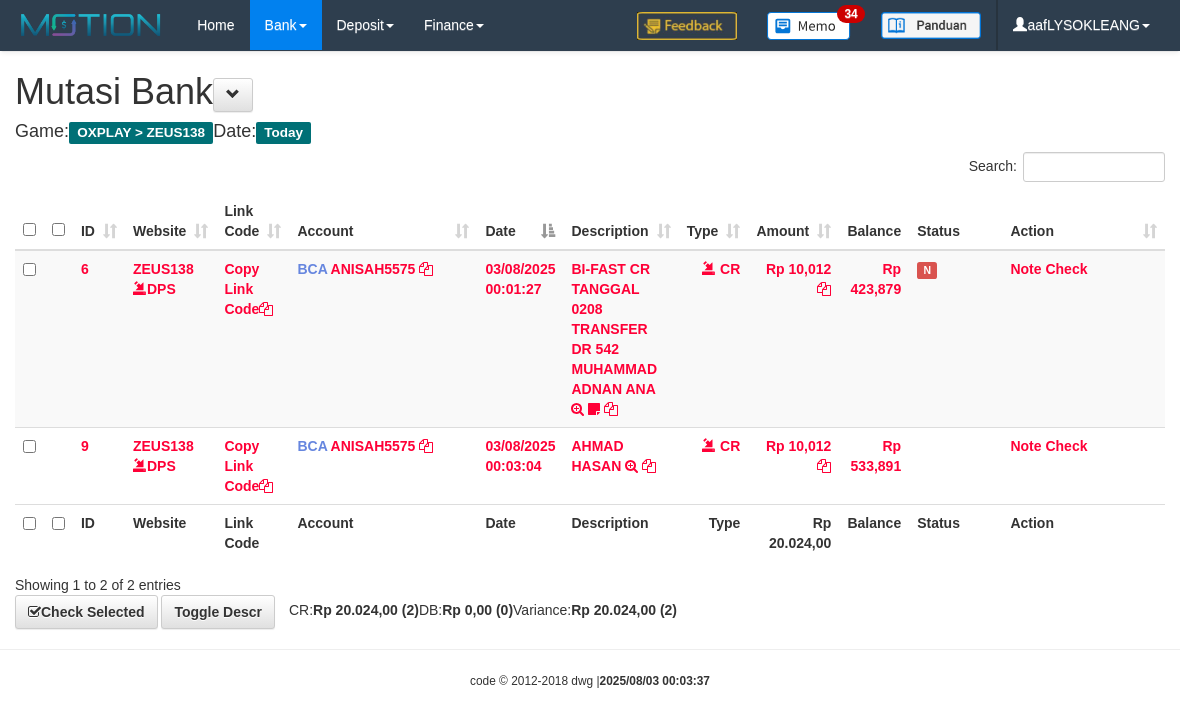 scroll, scrollTop: 34, scrollLeft: 0, axis: vertical 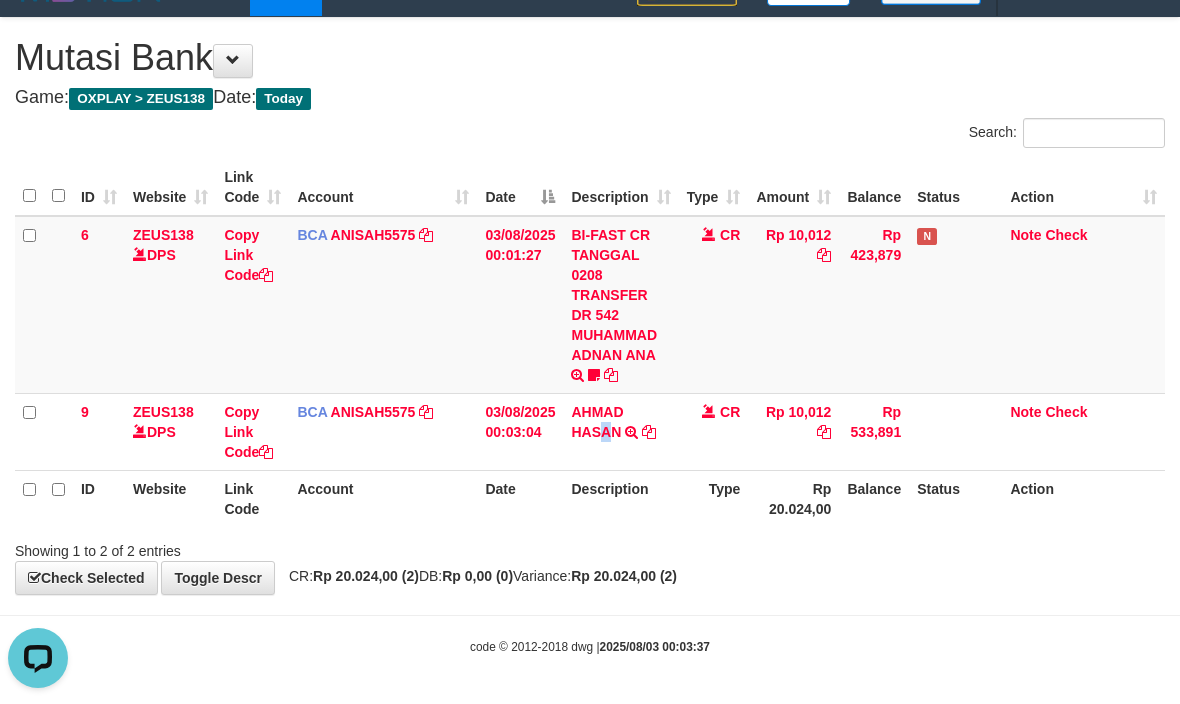 drag, startPoint x: 617, startPoint y: 454, endPoint x: 12, endPoint y: 451, distance: 605.00745 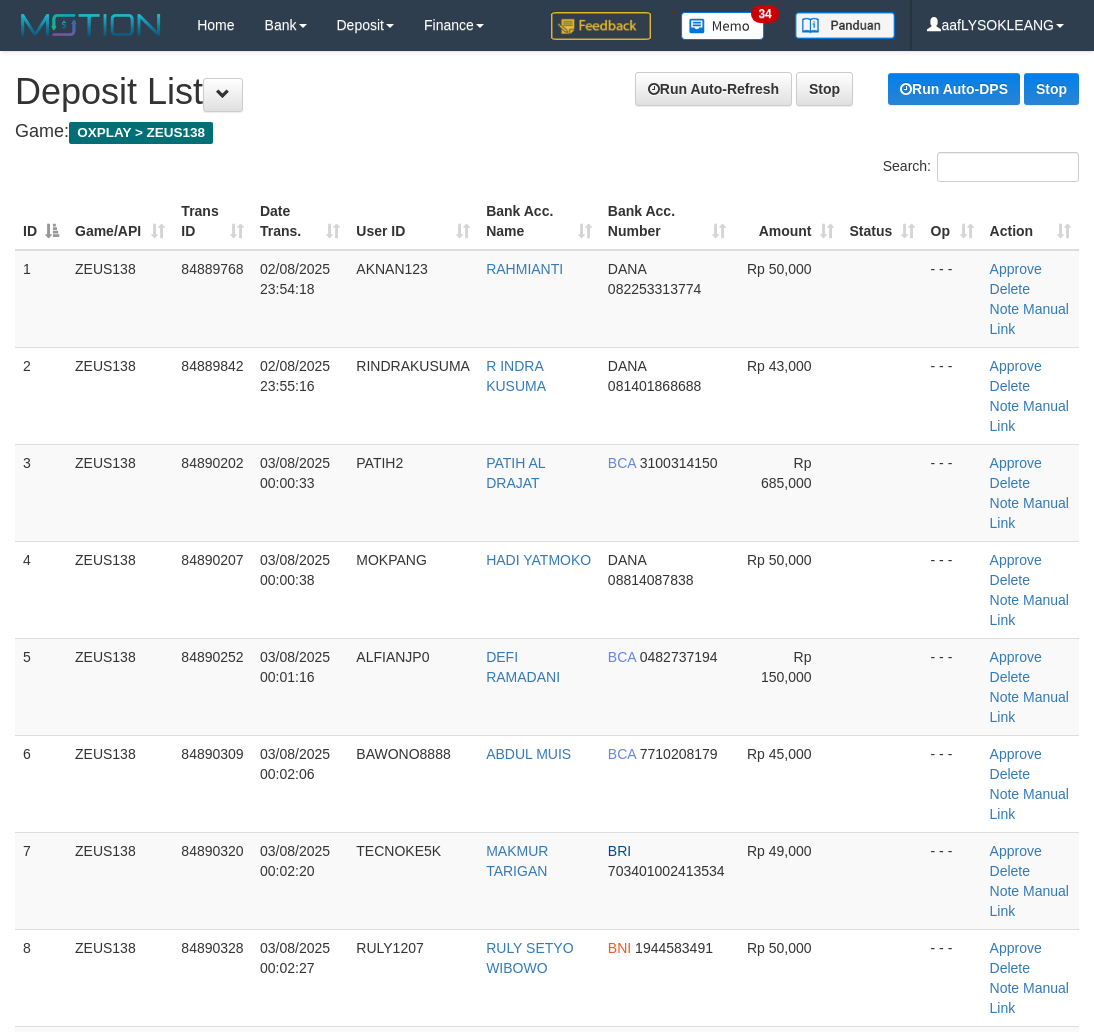 scroll, scrollTop: 1587, scrollLeft: 0, axis: vertical 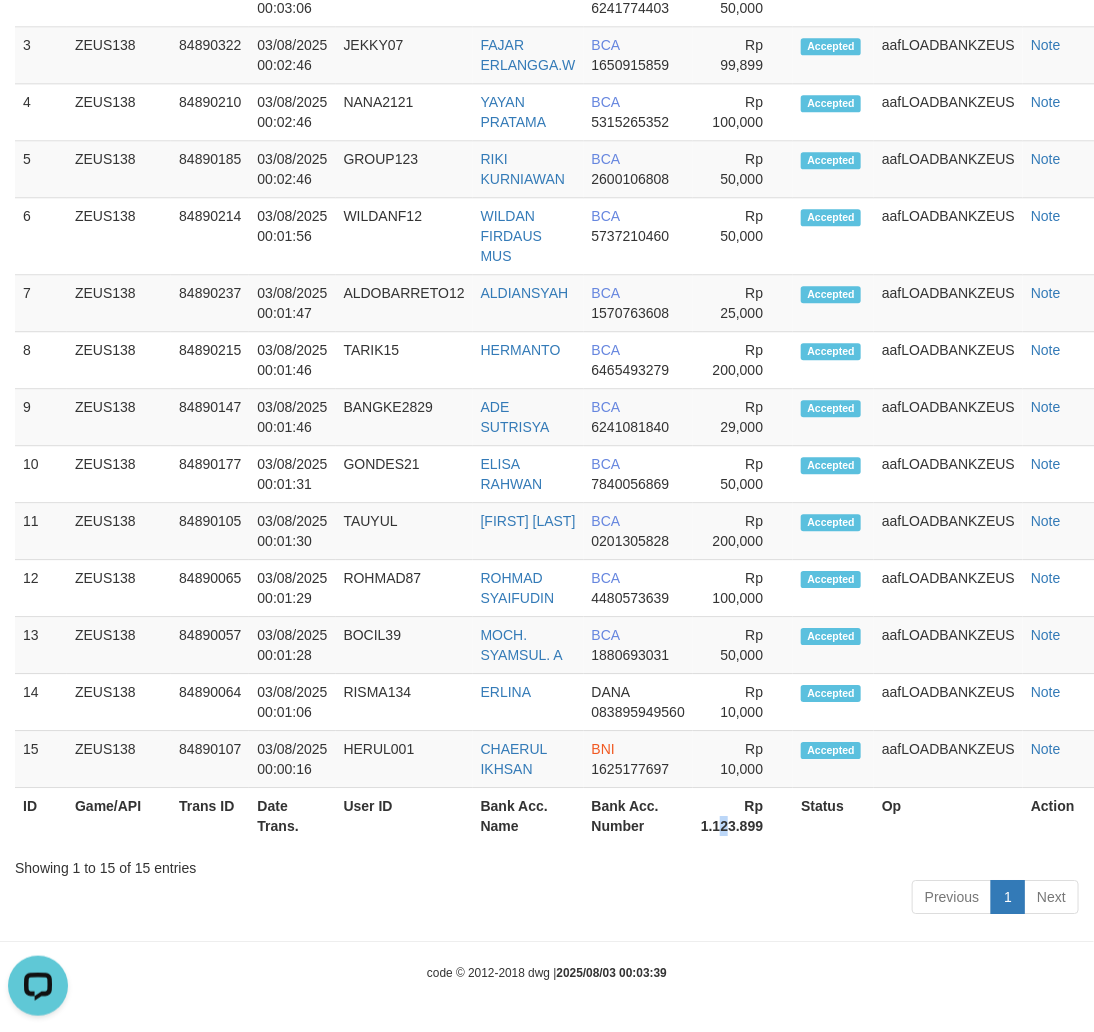 drag, startPoint x: 728, startPoint y: 825, endPoint x: 666, endPoint y: 807, distance: 64.56005 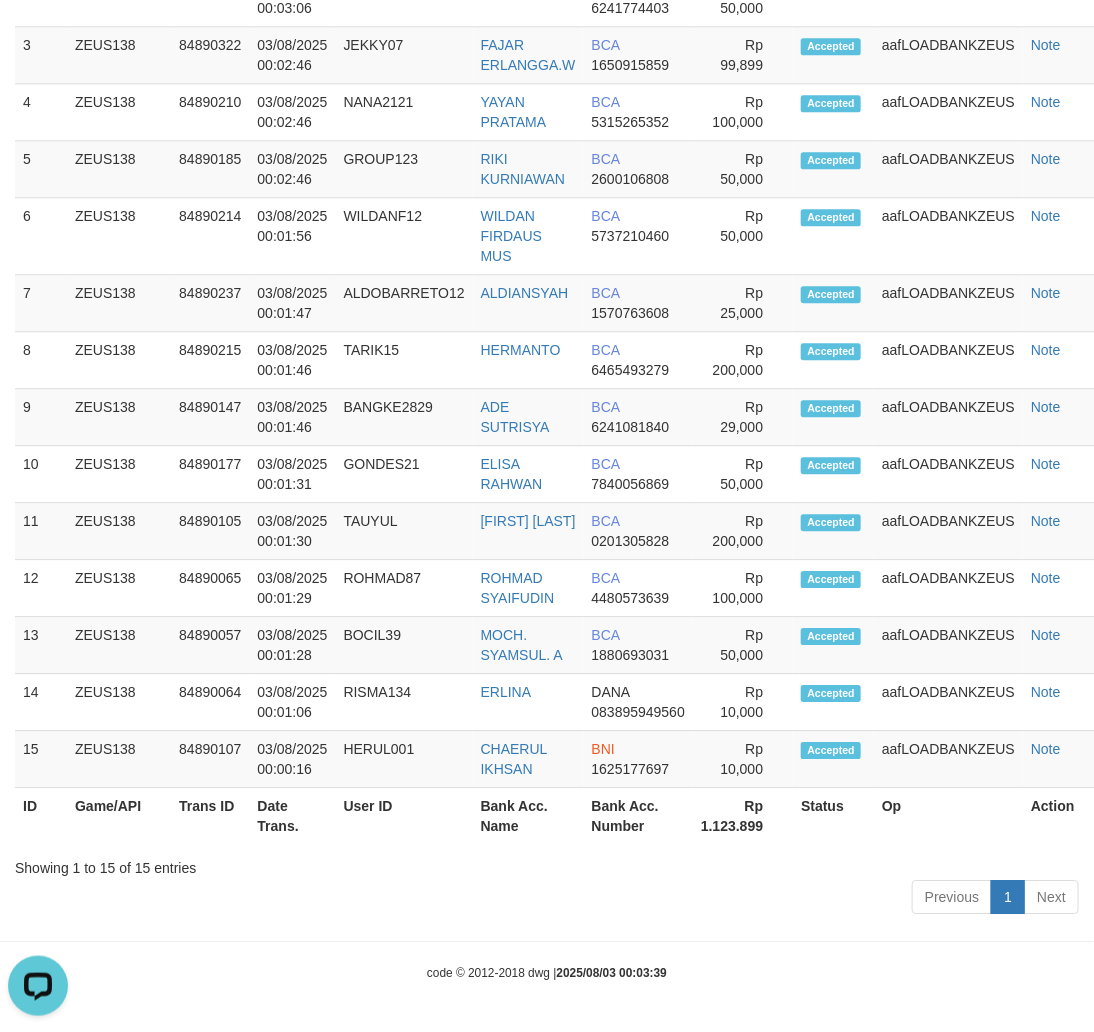 click on "Bank Acc. Number" at bounding box center (638, 816) 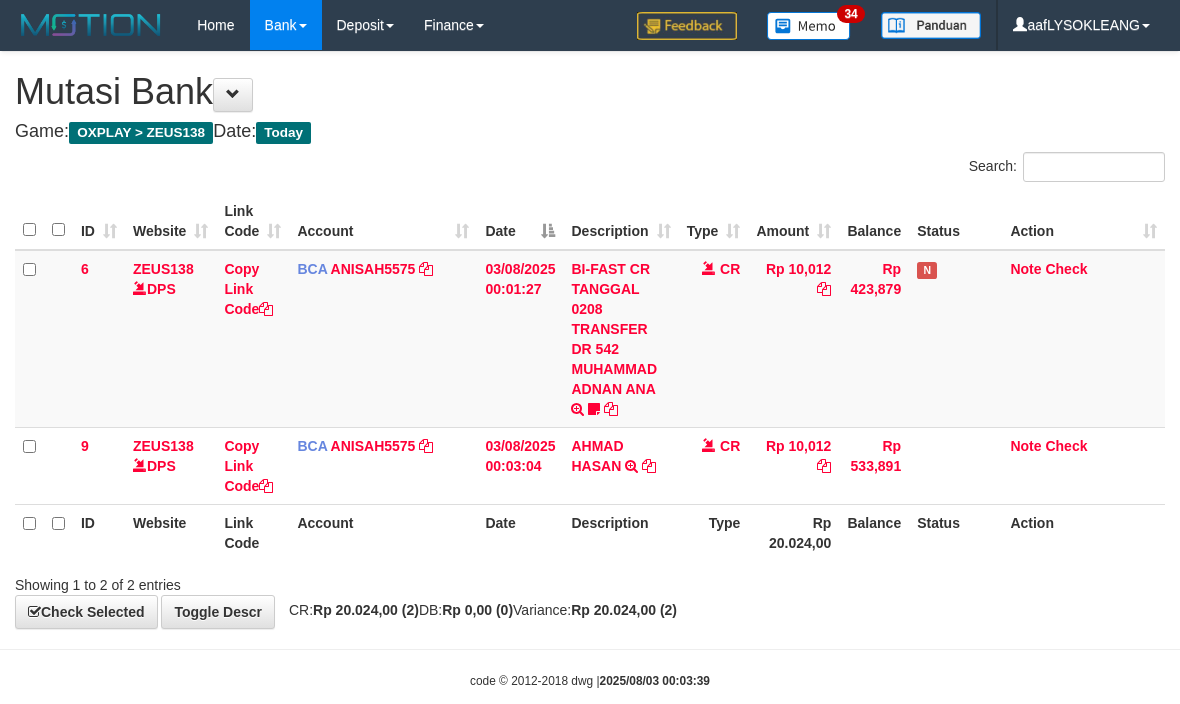 scroll, scrollTop: 34, scrollLeft: 0, axis: vertical 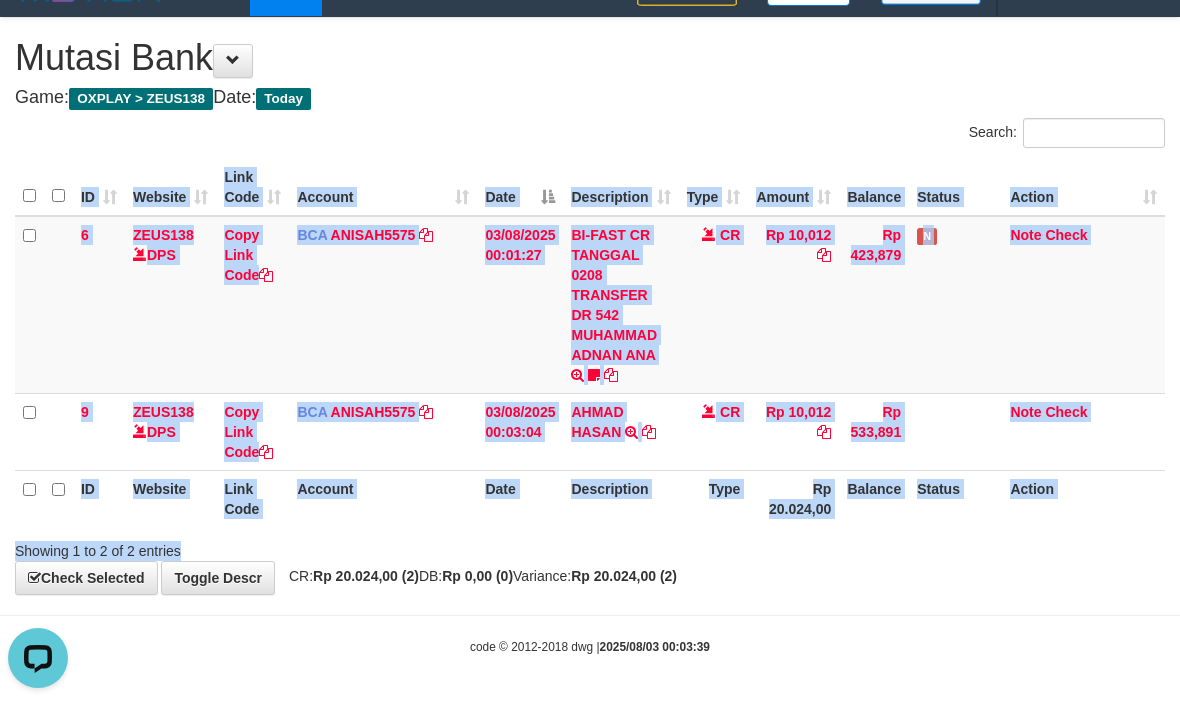 drag, startPoint x: 730, startPoint y: 528, endPoint x: 1, endPoint y: 455, distance: 732.6459 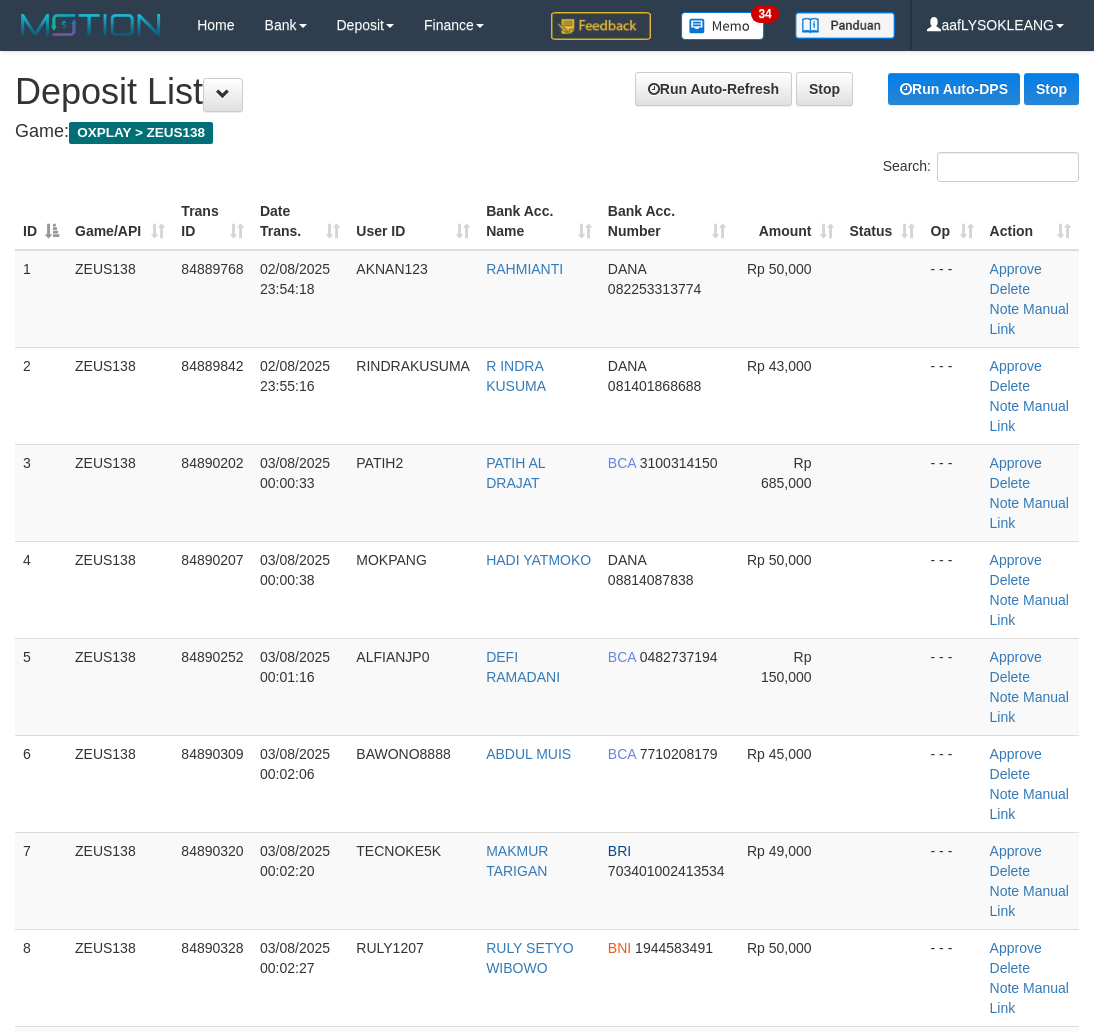 scroll, scrollTop: 1587, scrollLeft: 0, axis: vertical 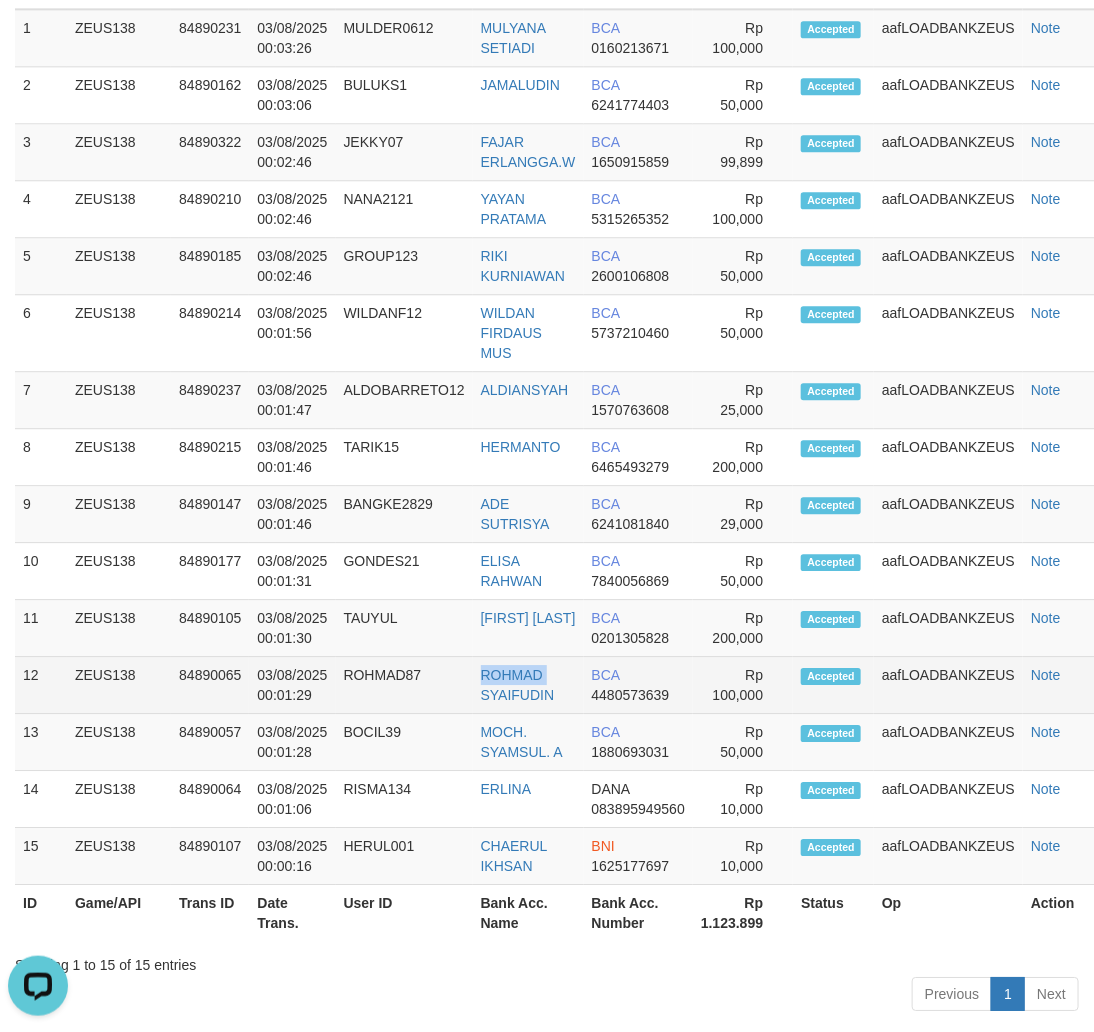 drag, startPoint x: 480, startPoint y: 682, endPoint x: 563, endPoint y: 673, distance: 83.48653 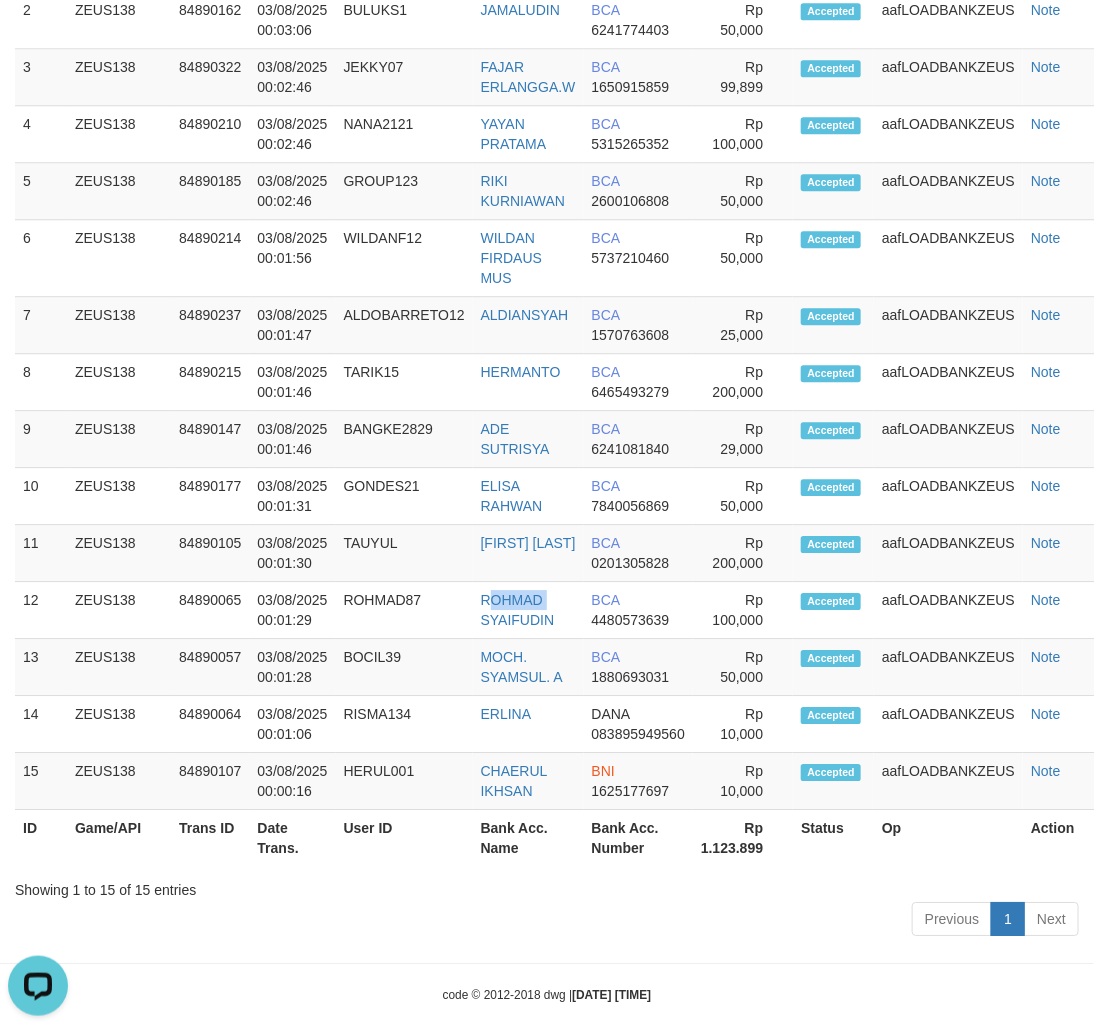 scroll, scrollTop: 1684, scrollLeft: 0, axis: vertical 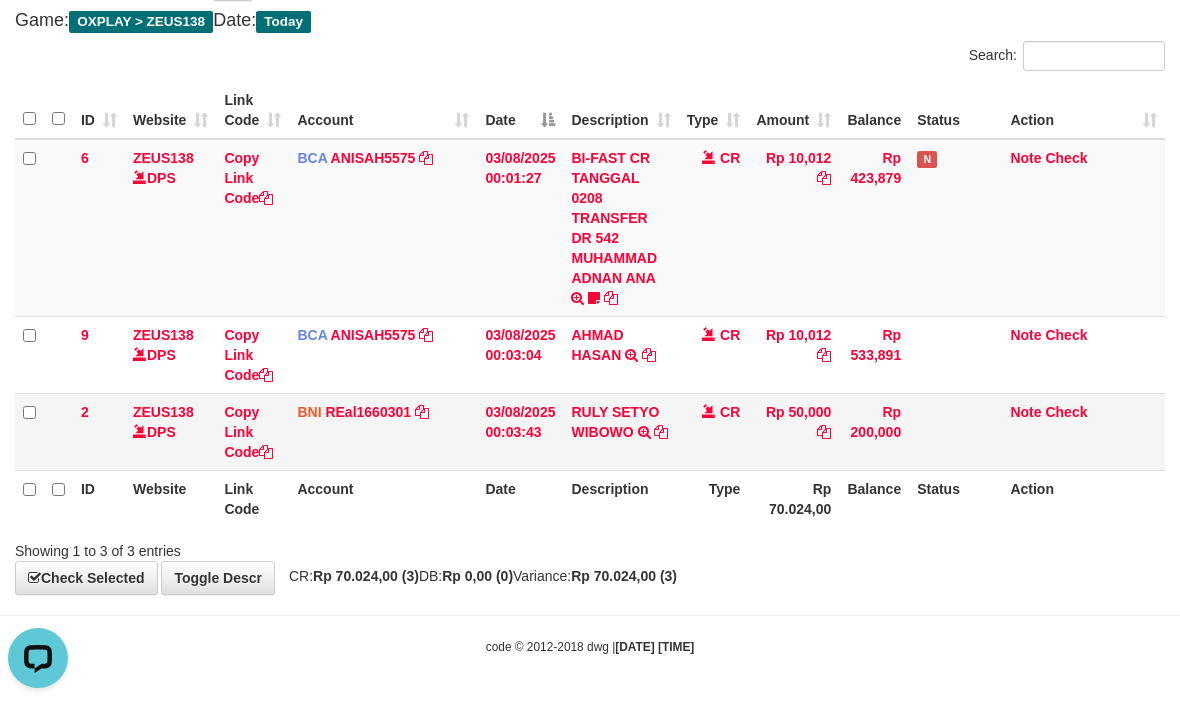 drag, startPoint x: 855, startPoint y: 590, endPoint x: 14, endPoint y: 454, distance: 851.9255 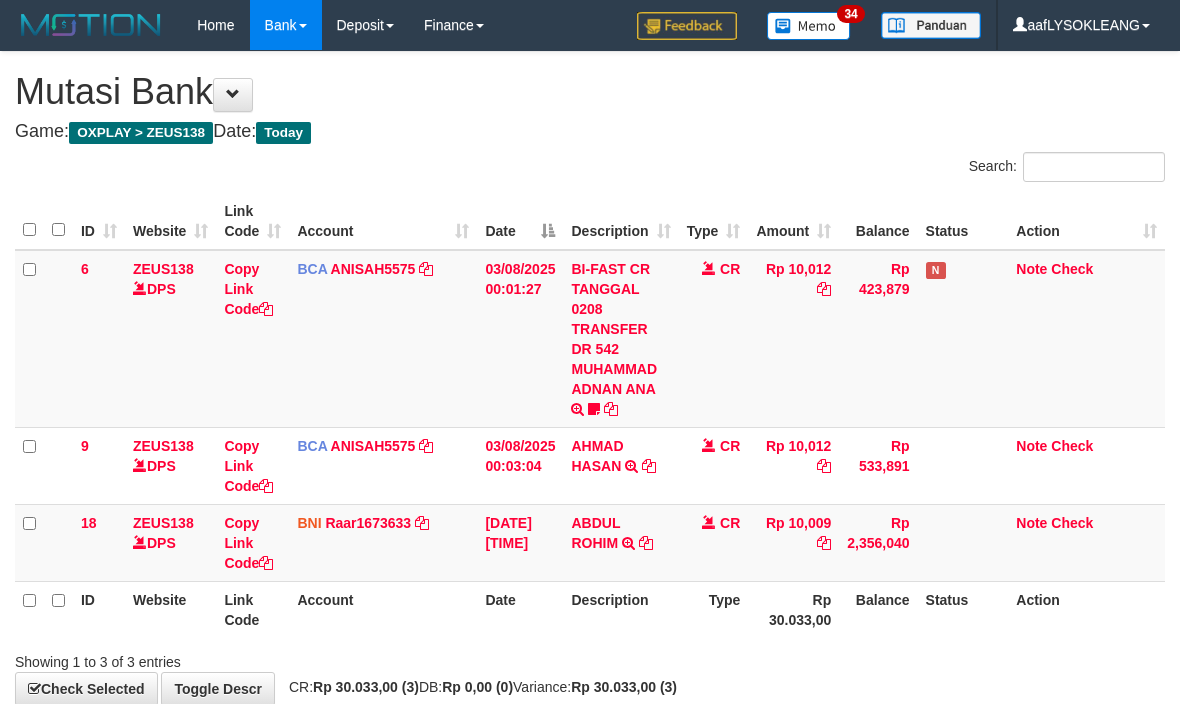 scroll, scrollTop: 111, scrollLeft: 0, axis: vertical 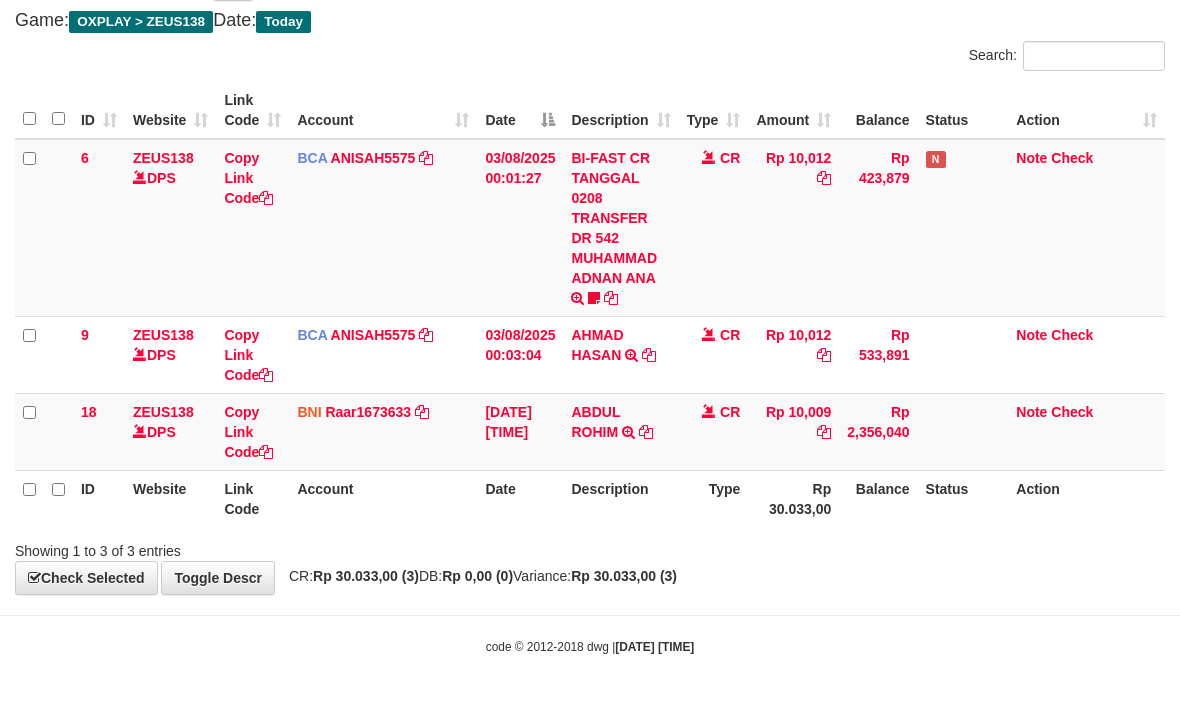 drag, startPoint x: 725, startPoint y: 532, endPoint x: 736, endPoint y: 527, distance: 12.083046 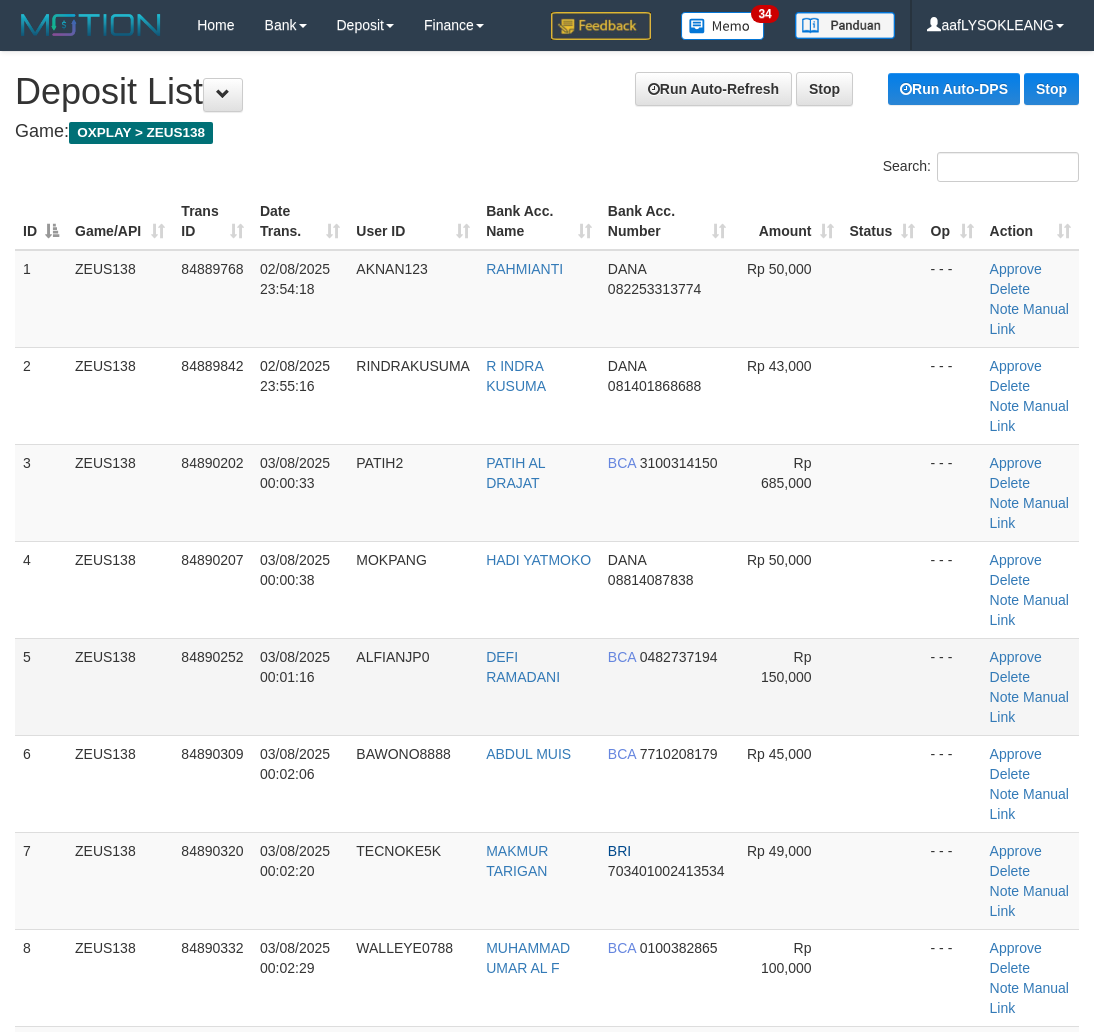 scroll, scrollTop: 0, scrollLeft: 0, axis: both 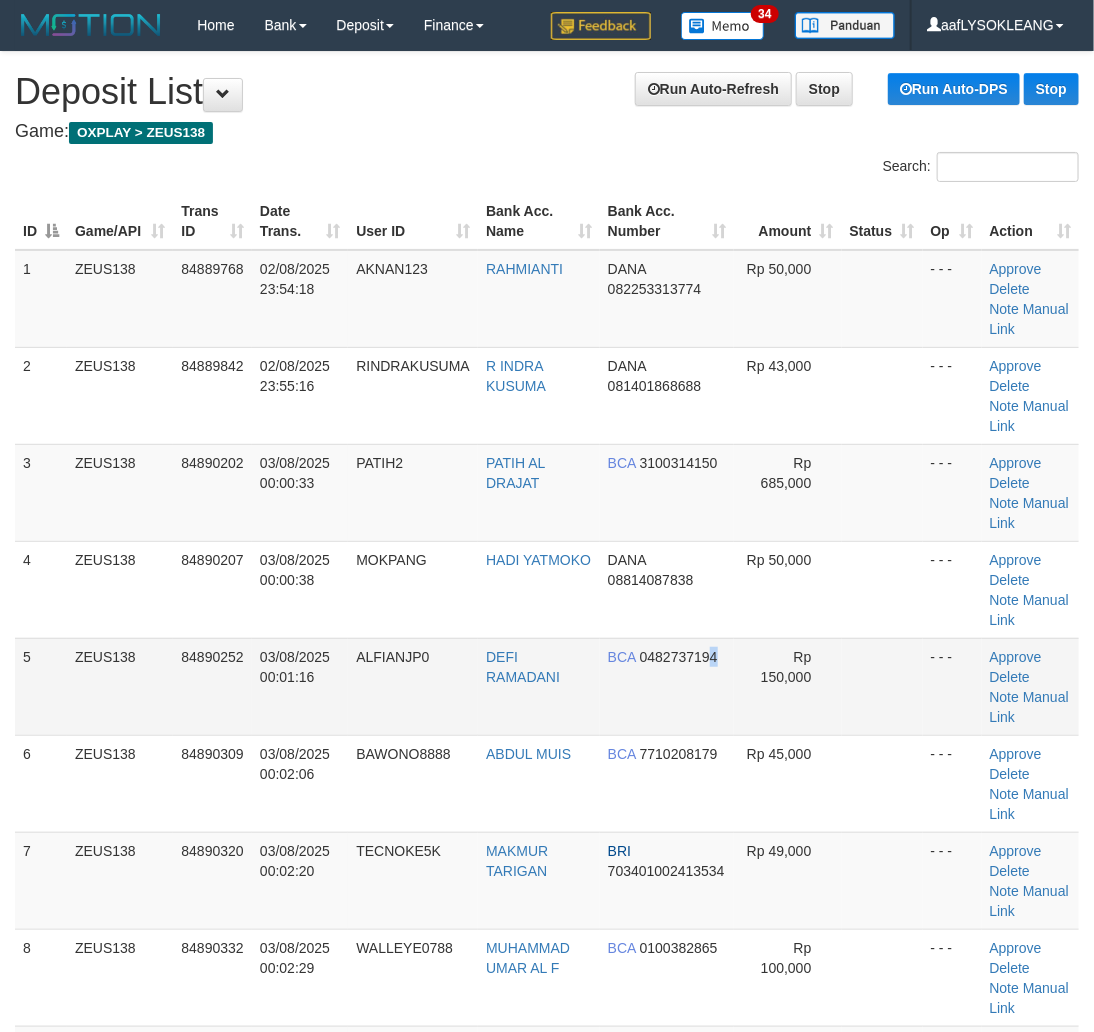 click on "BCA
[ACCOUNT_NUMBER]" at bounding box center (667, 686) 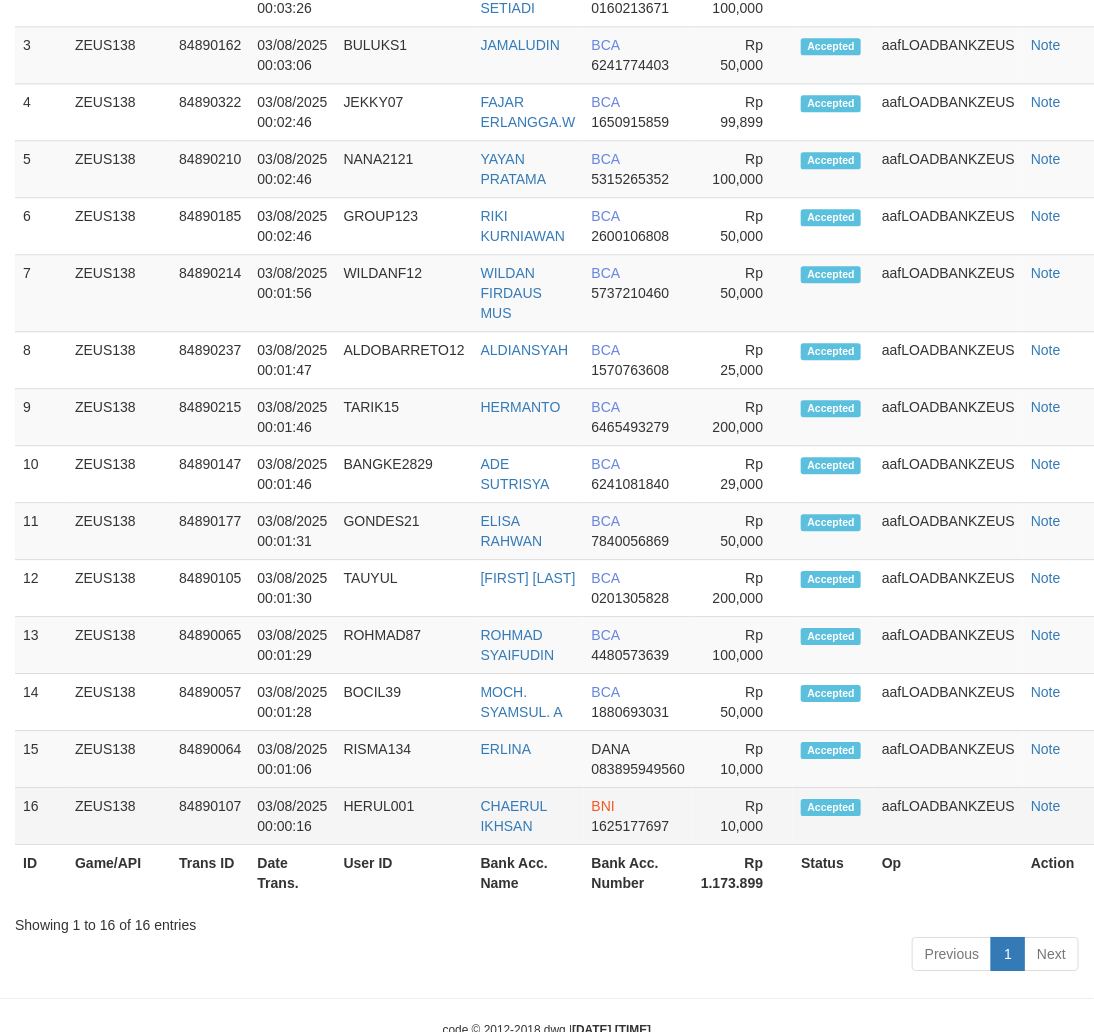 scroll, scrollTop: 1645, scrollLeft: 0, axis: vertical 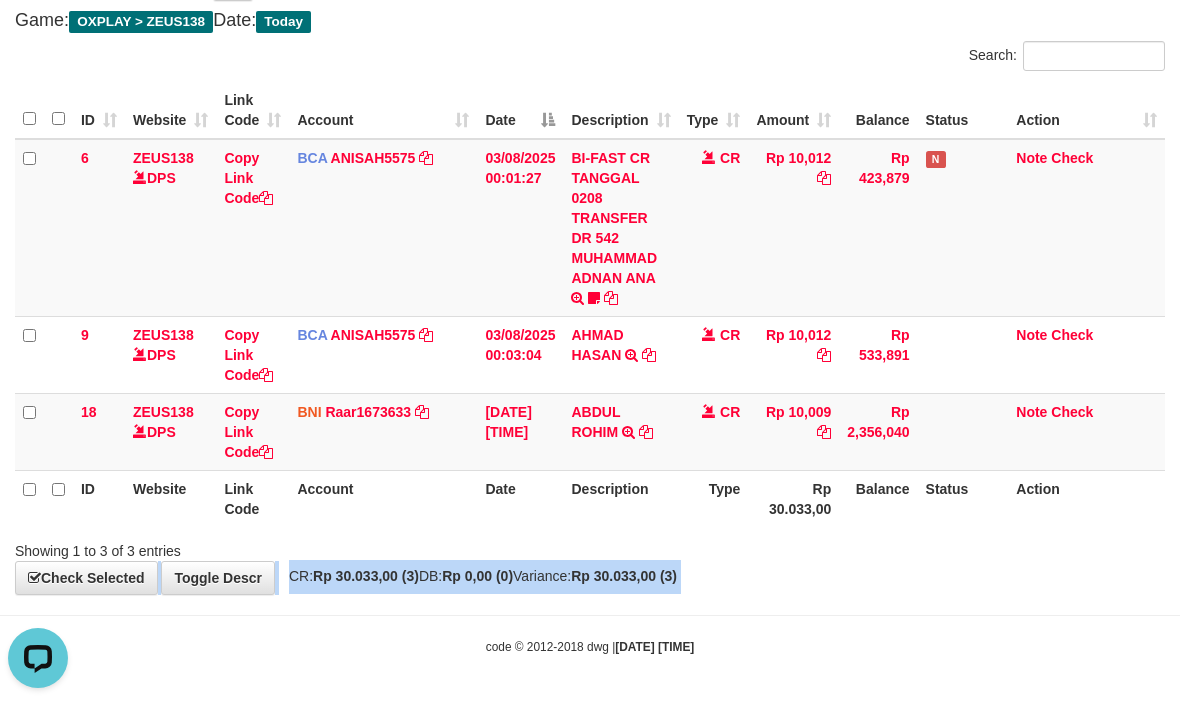 drag, startPoint x: 556, startPoint y: 595, endPoint x: 6, endPoint y: 488, distance: 560.3115 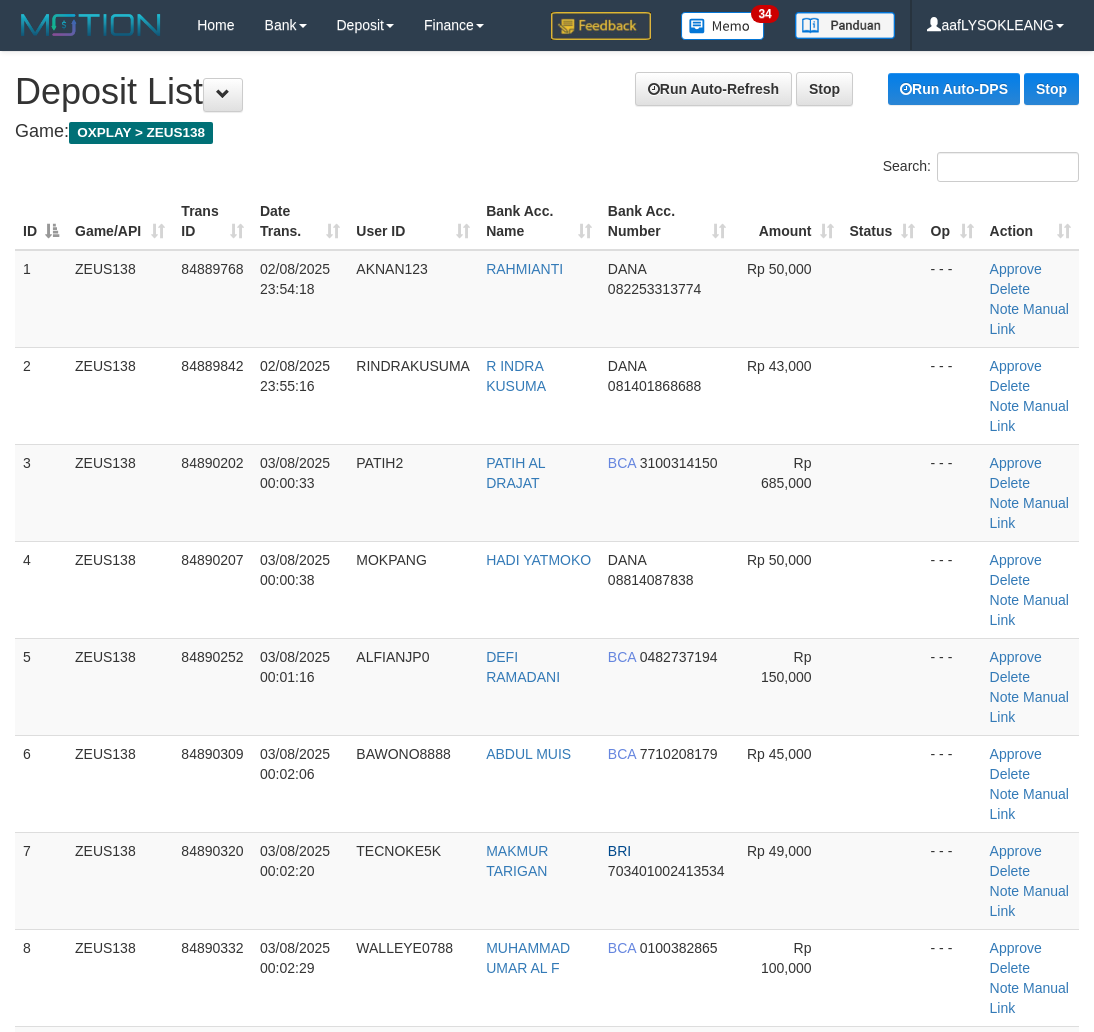 scroll, scrollTop: 1645, scrollLeft: 0, axis: vertical 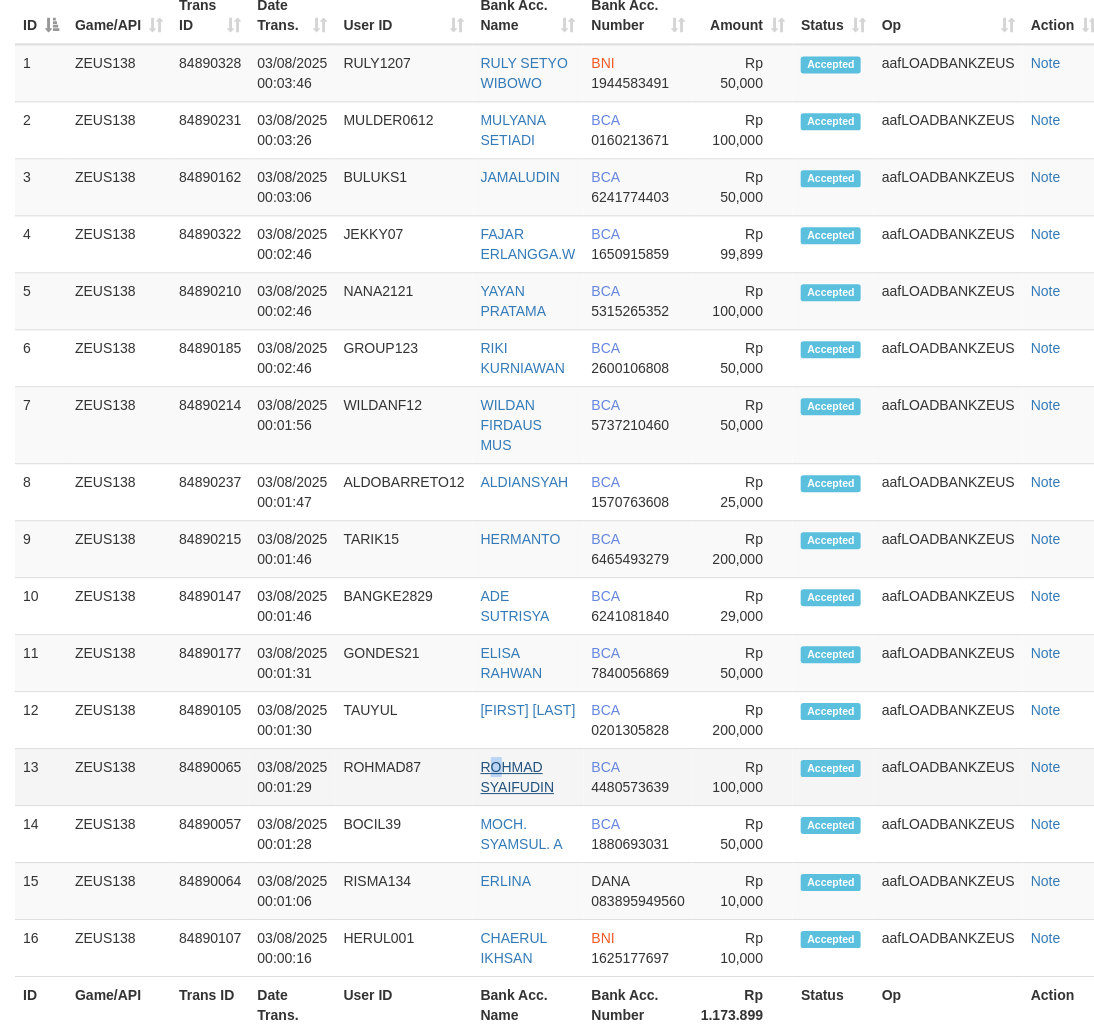 click on "ROHMAD SYAIFUDIN" at bounding box center (528, 777) 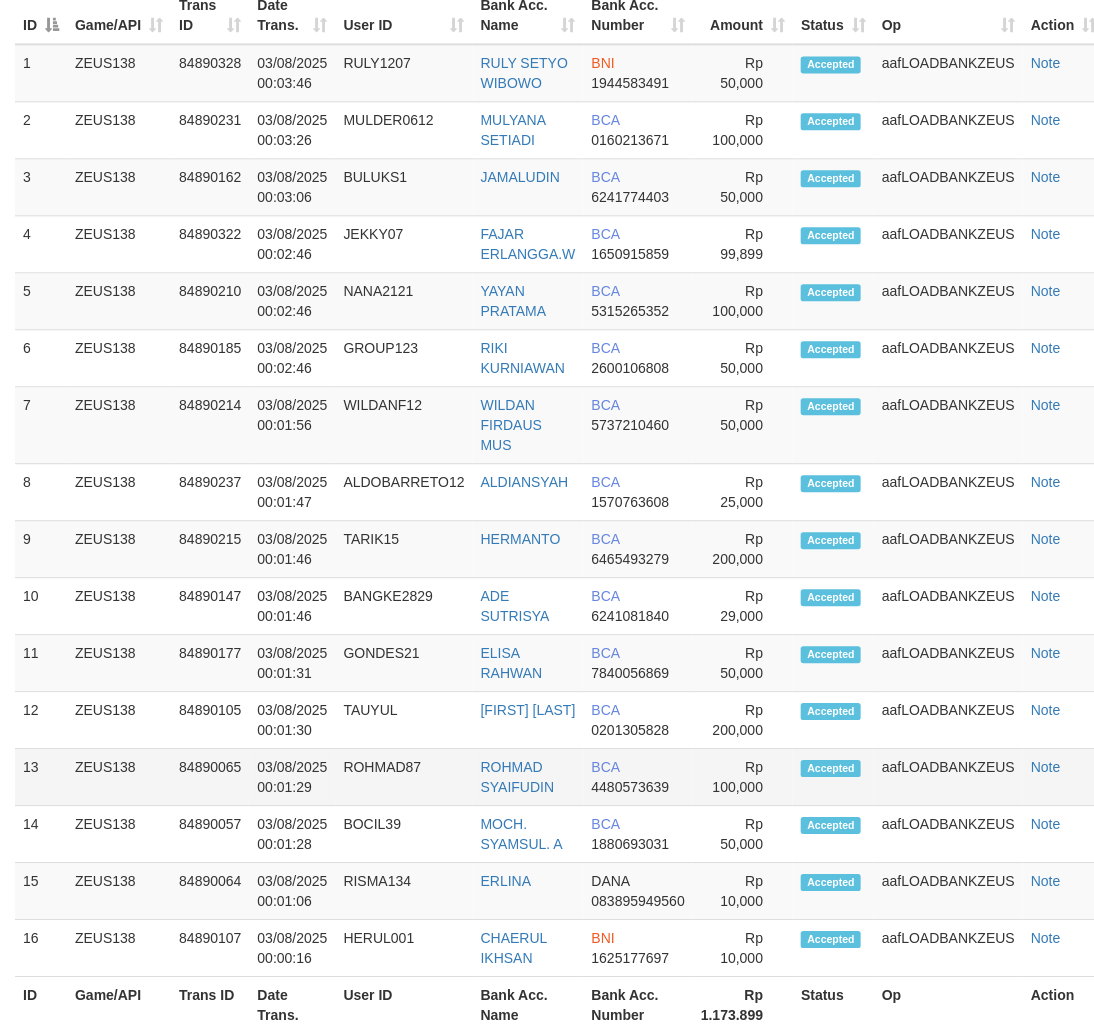 drag, startPoint x: 713, startPoint y: 764, endPoint x: 690, endPoint y: 760, distance: 23.345236 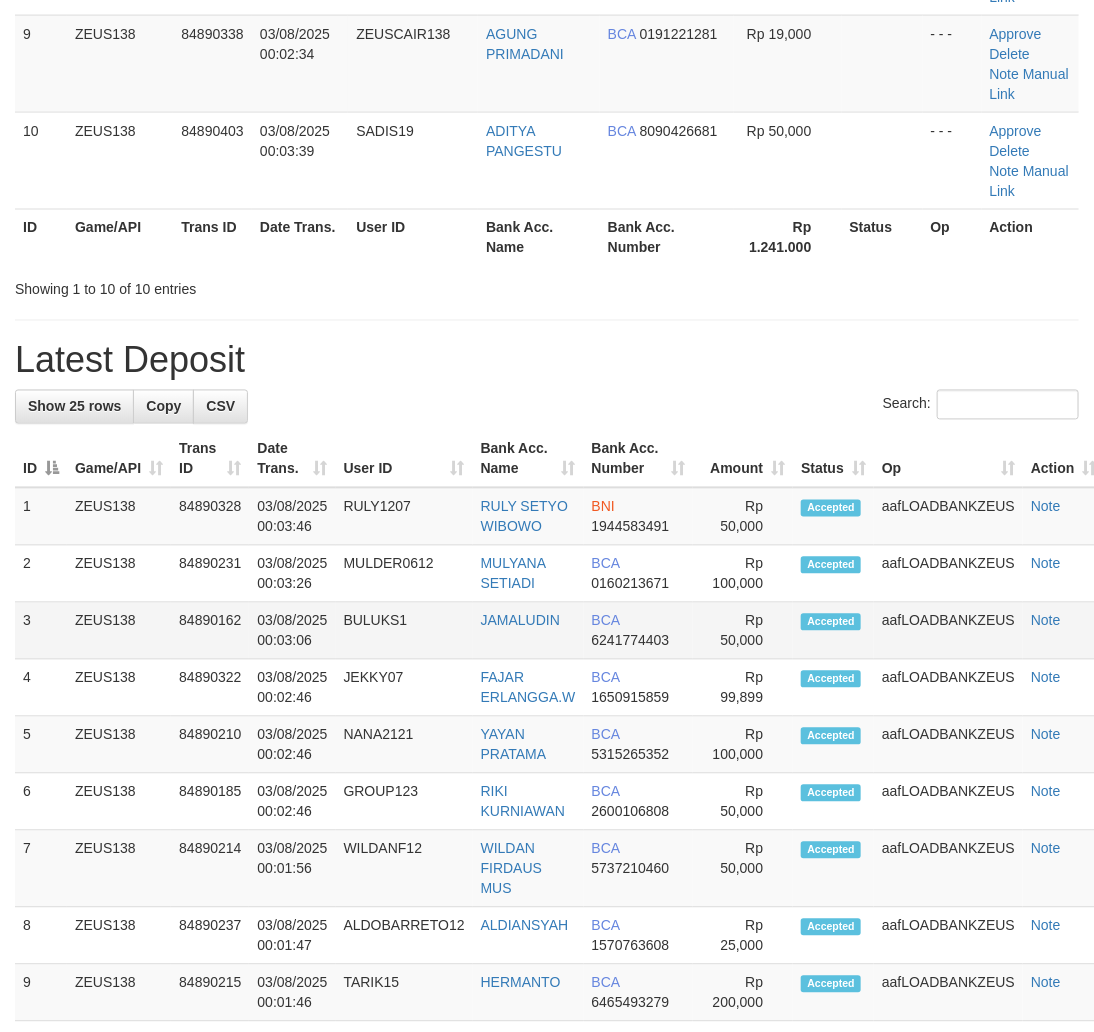 scroll, scrollTop: 863, scrollLeft: 0, axis: vertical 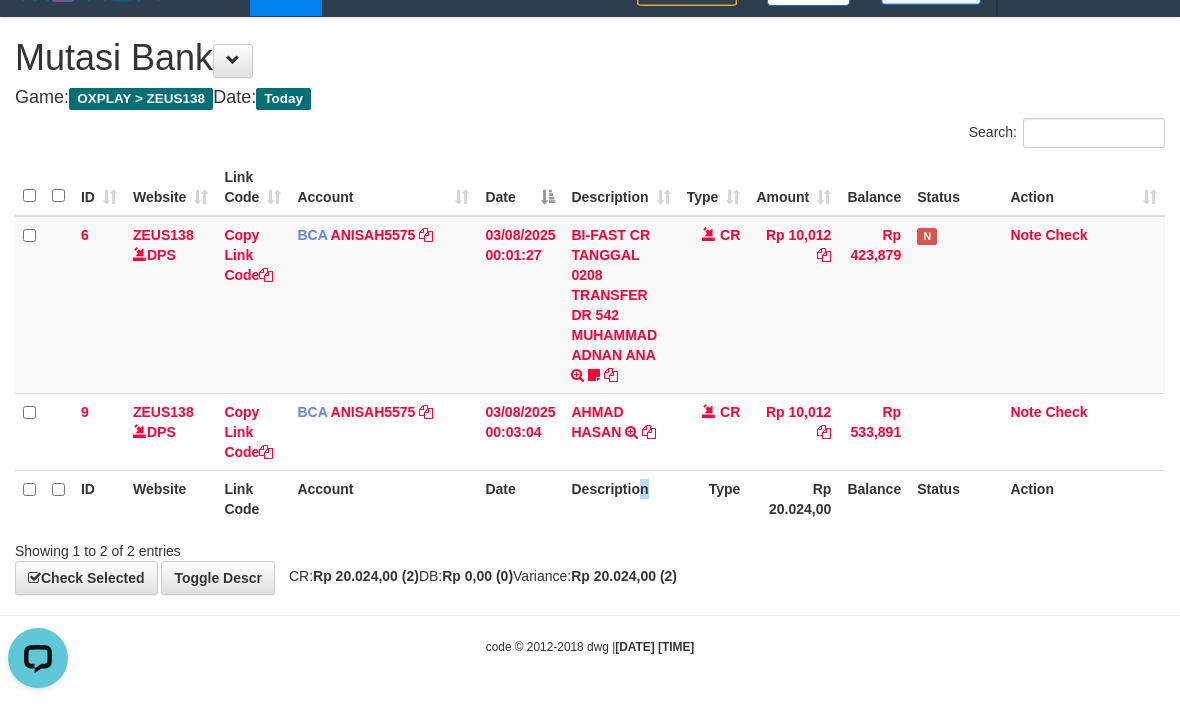click on "Description" at bounding box center (620, 498) 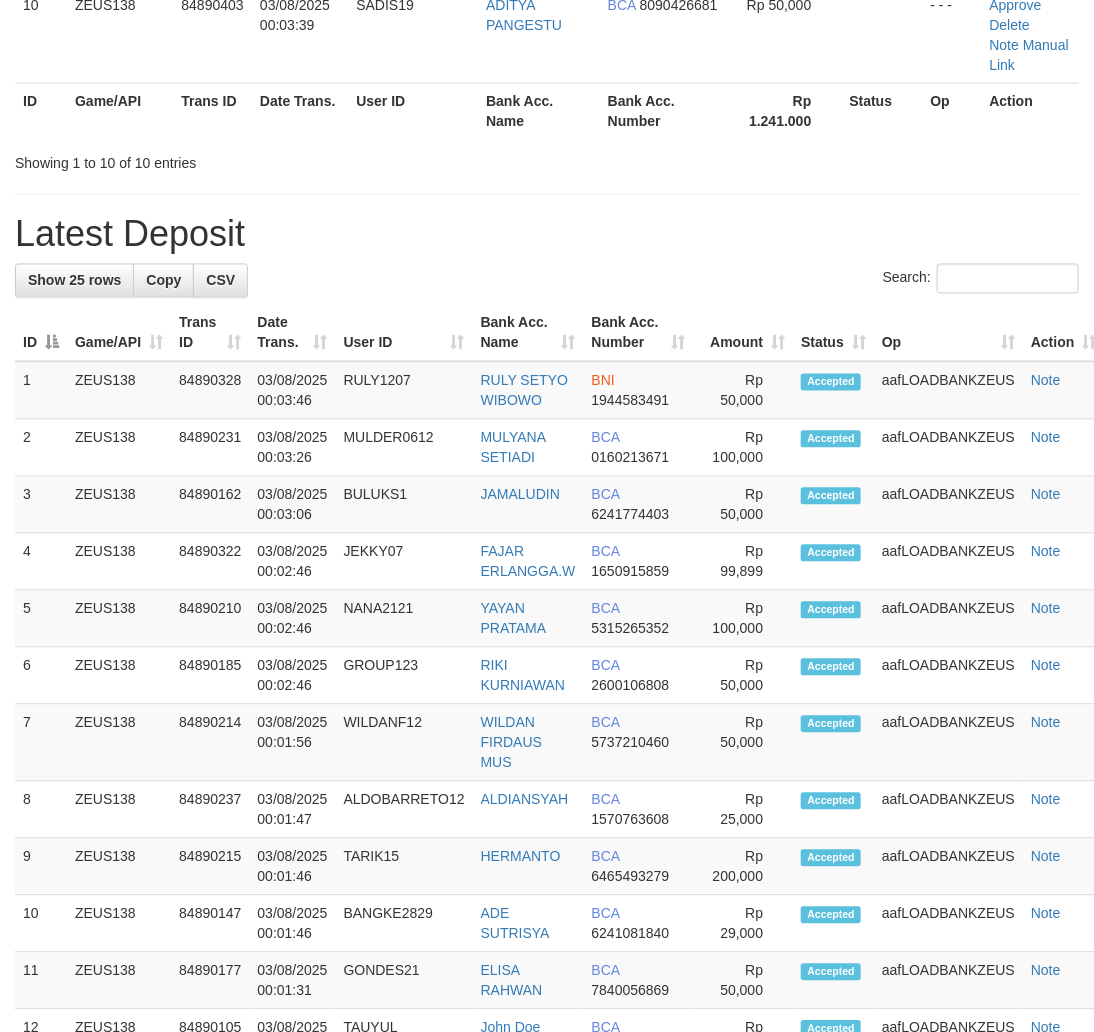 drag, startPoint x: 0, startPoint y: 0, endPoint x: 671, endPoint y: 755, distance: 1010.08215 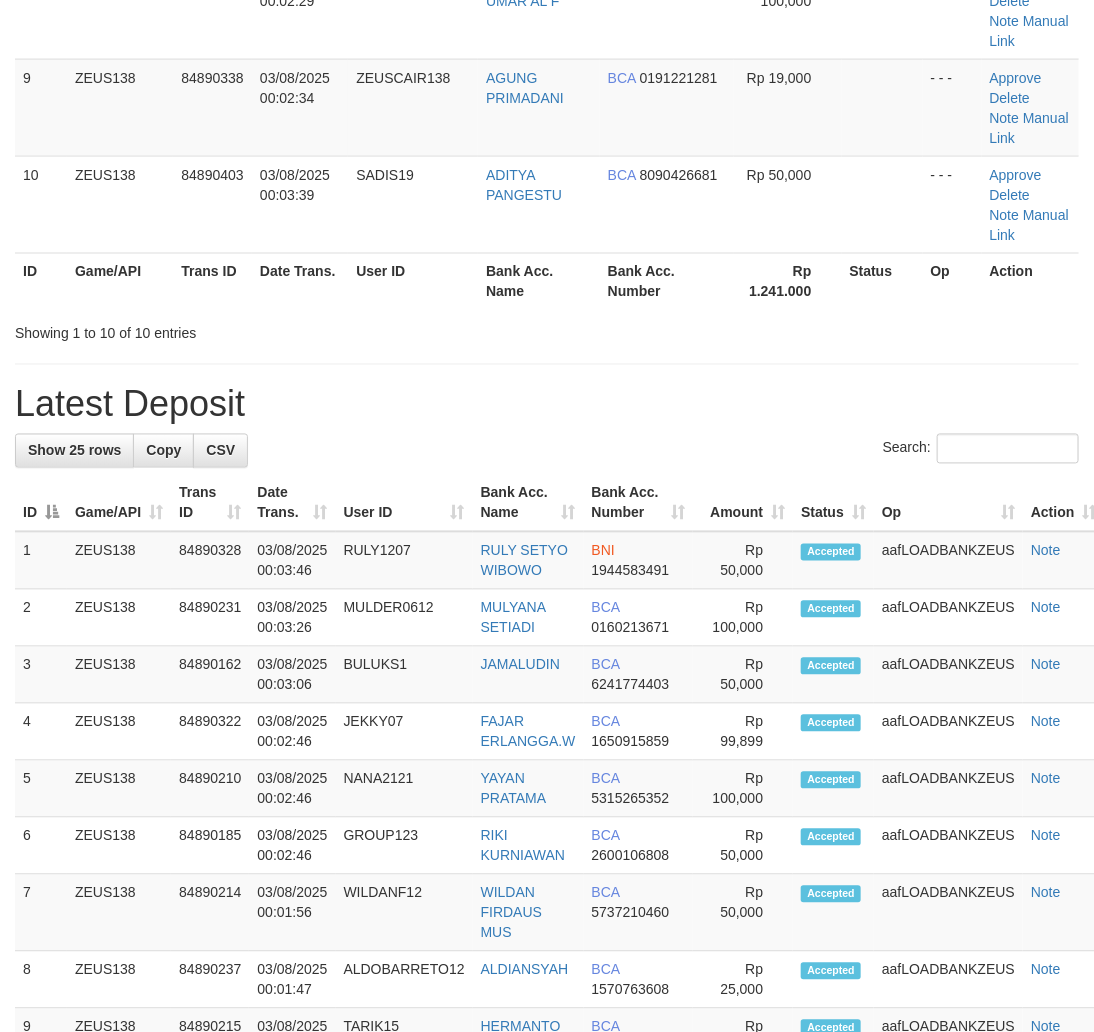 click on "1650915859" at bounding box center (631, 742) 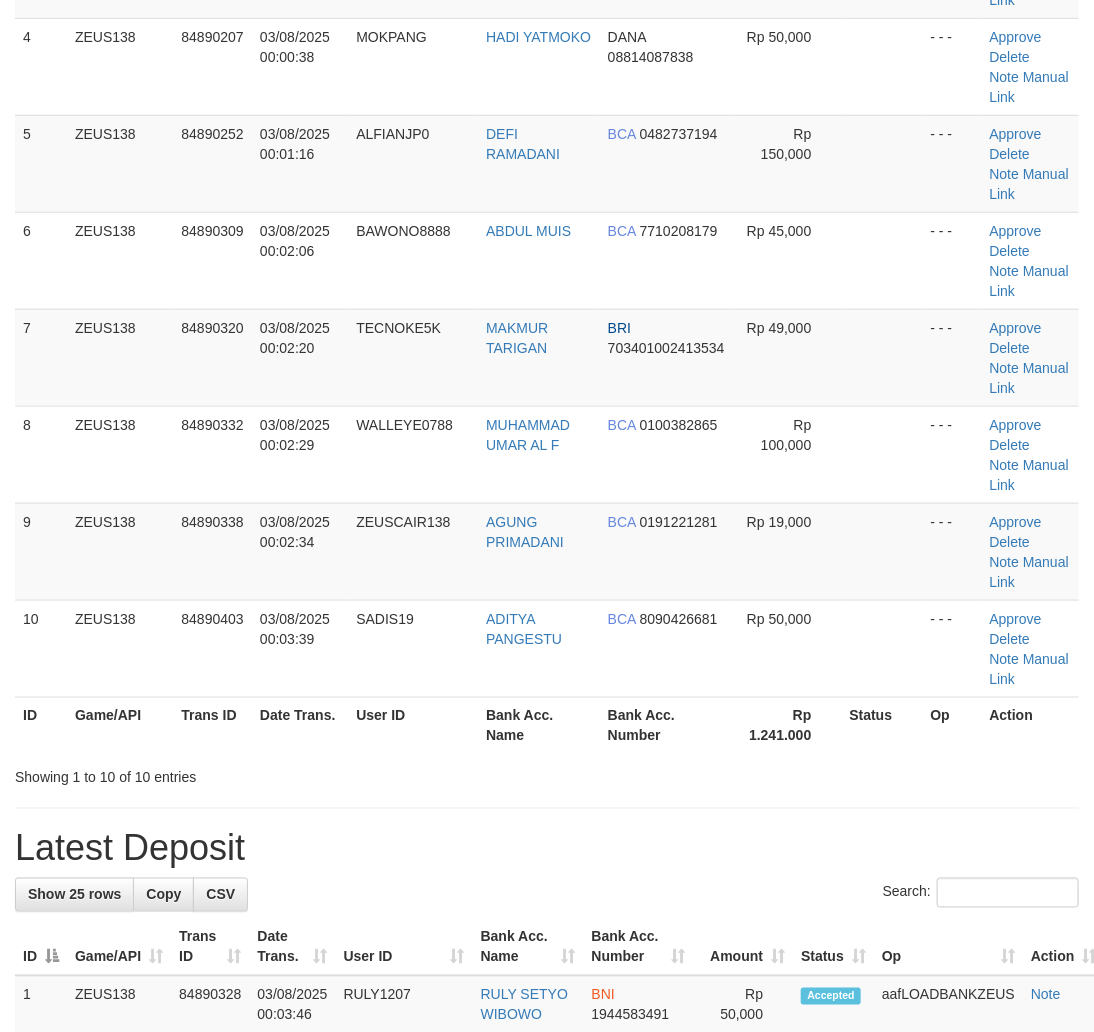 click on "Bank Acc. Name" at bounding box center (539, 725) 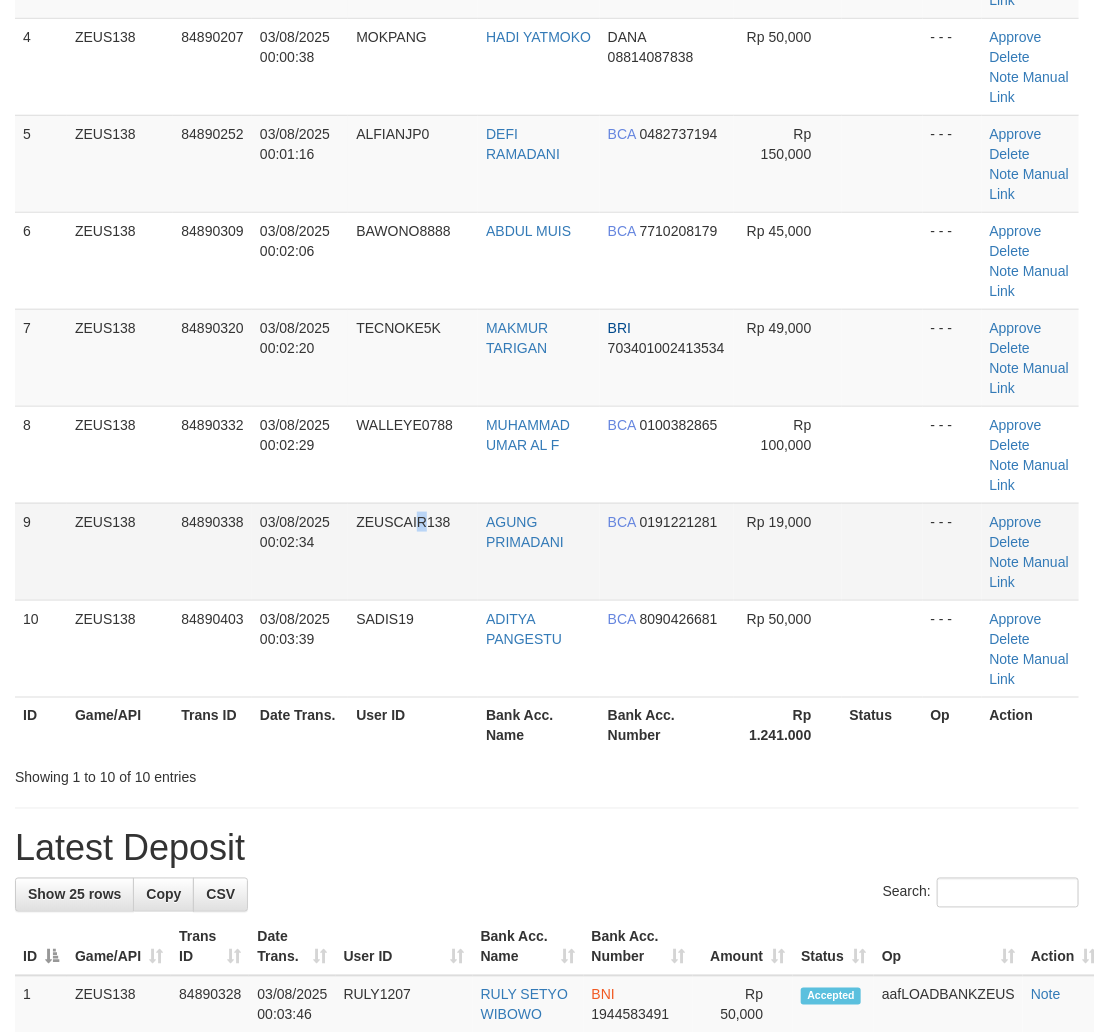 click on "ZEUSCAIR138" at bounding box center (413, 551) 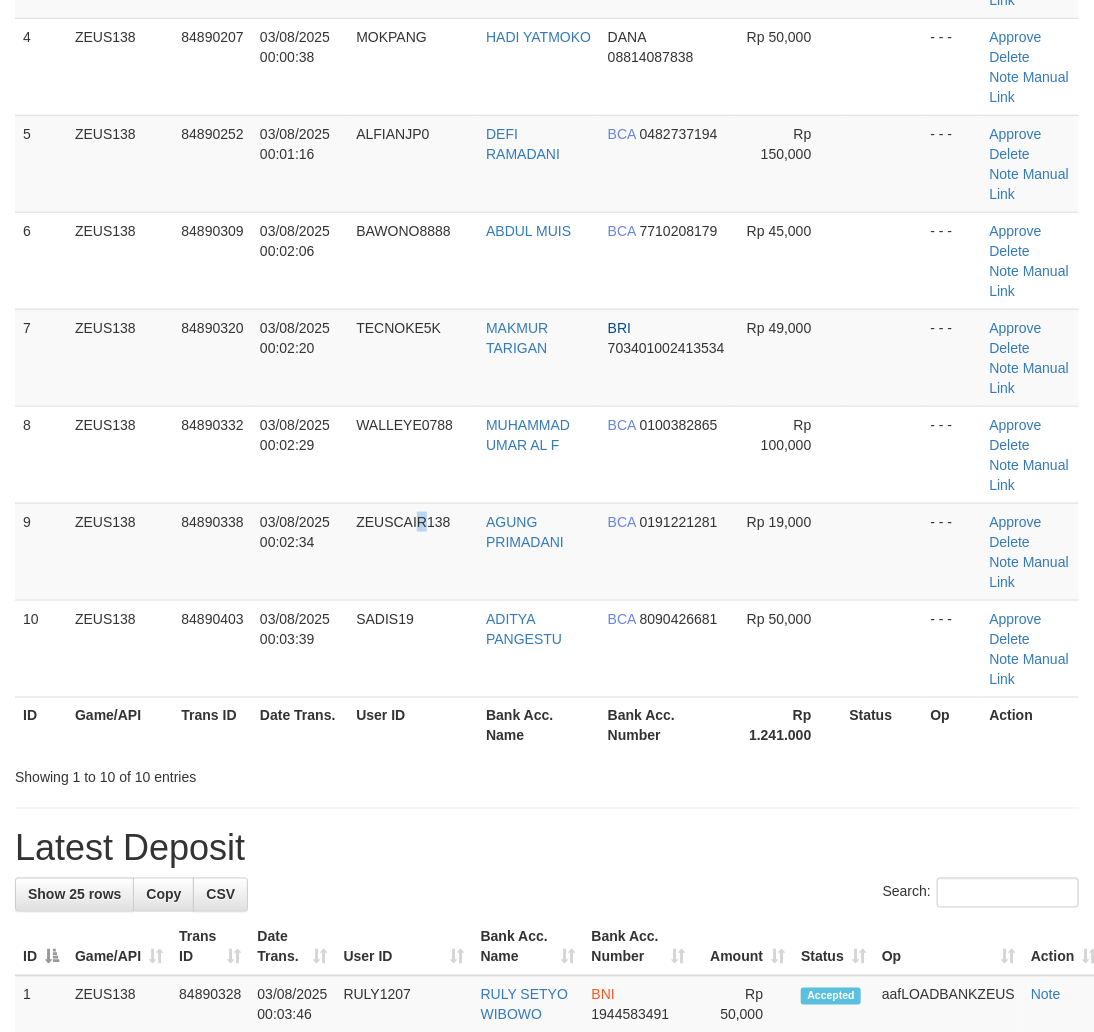 scroll, scrollTop: 820, scrollLeft: 0, axis: vertical 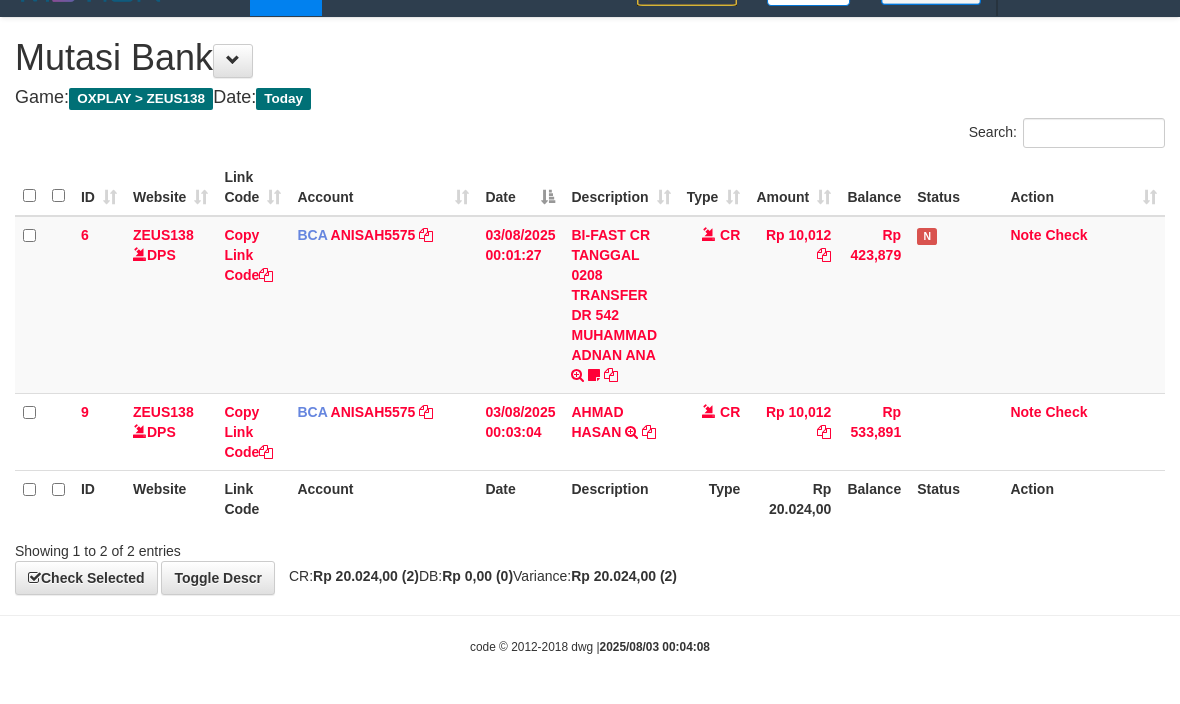 click on "Showing 1 to 2 of 2 entries" at bounding box center (590, 547) 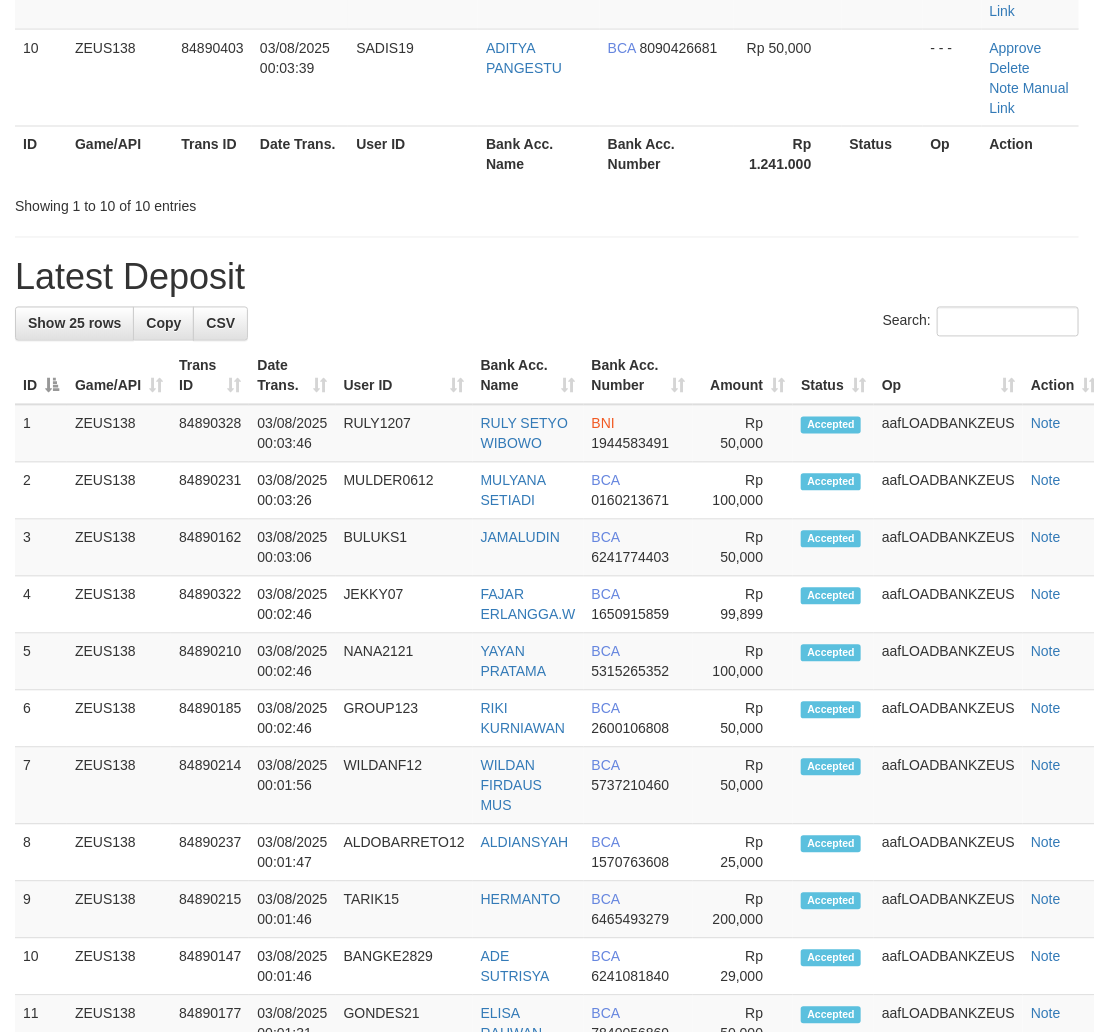 scroll, scrollTop: 820, scrollLeft: 0, axis: vertical 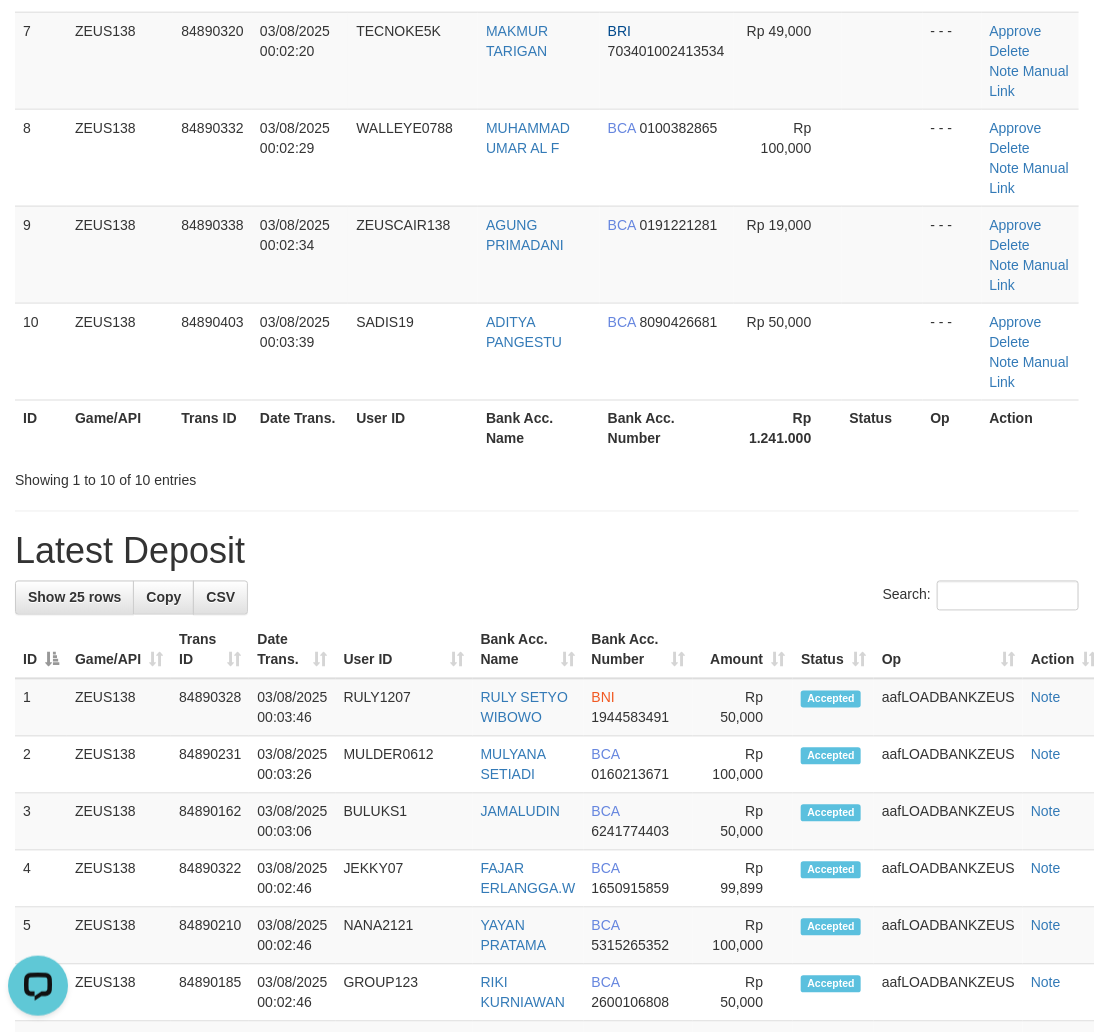 drag, startPoint x: 601, startPoint y: 546, endPoint x: 697, endPoint y: 585, distance: 103.6195 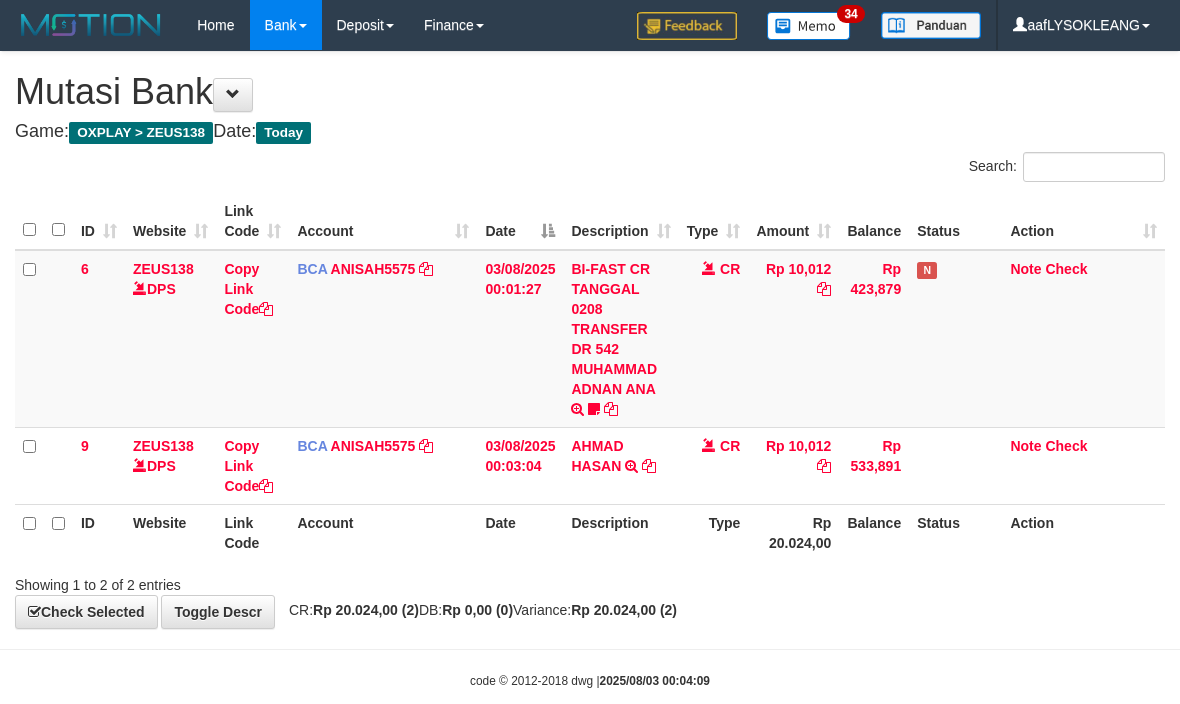scroll, scrollTop: 34, scrollLeft: 0, axis: vertical 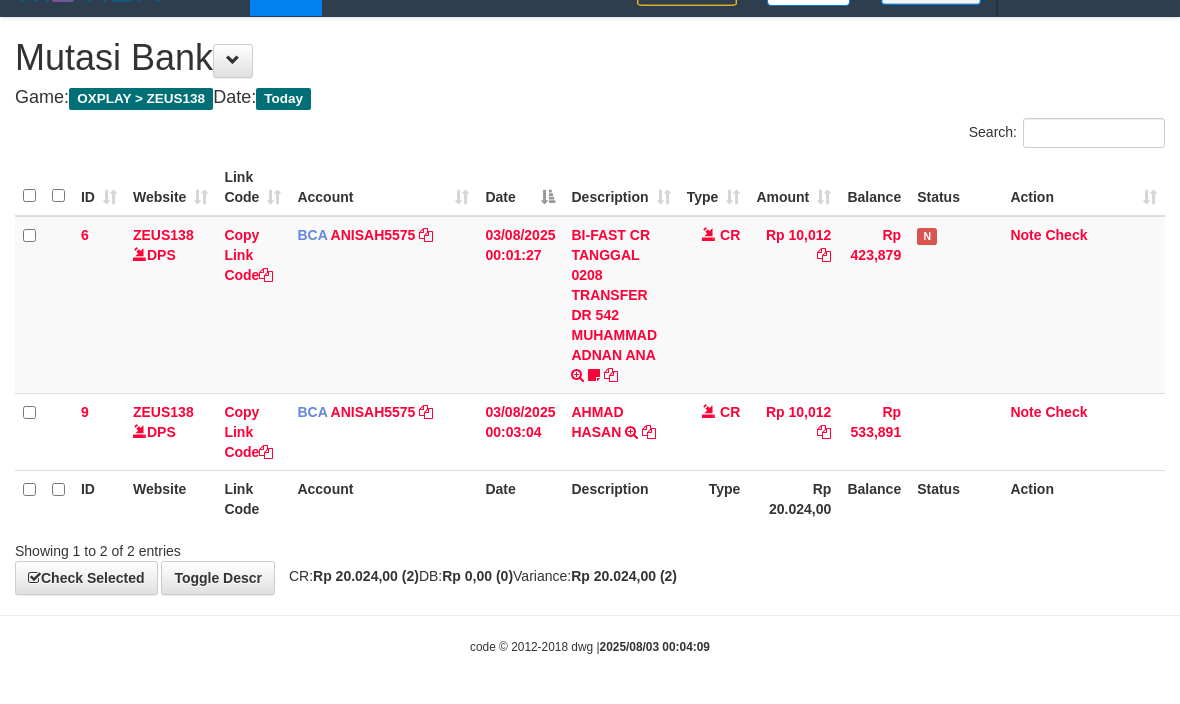 drag, startPoint x: 863, startPoint y: 567, endPoint x: 1006, endPoint y: 545, distance: 144.6824 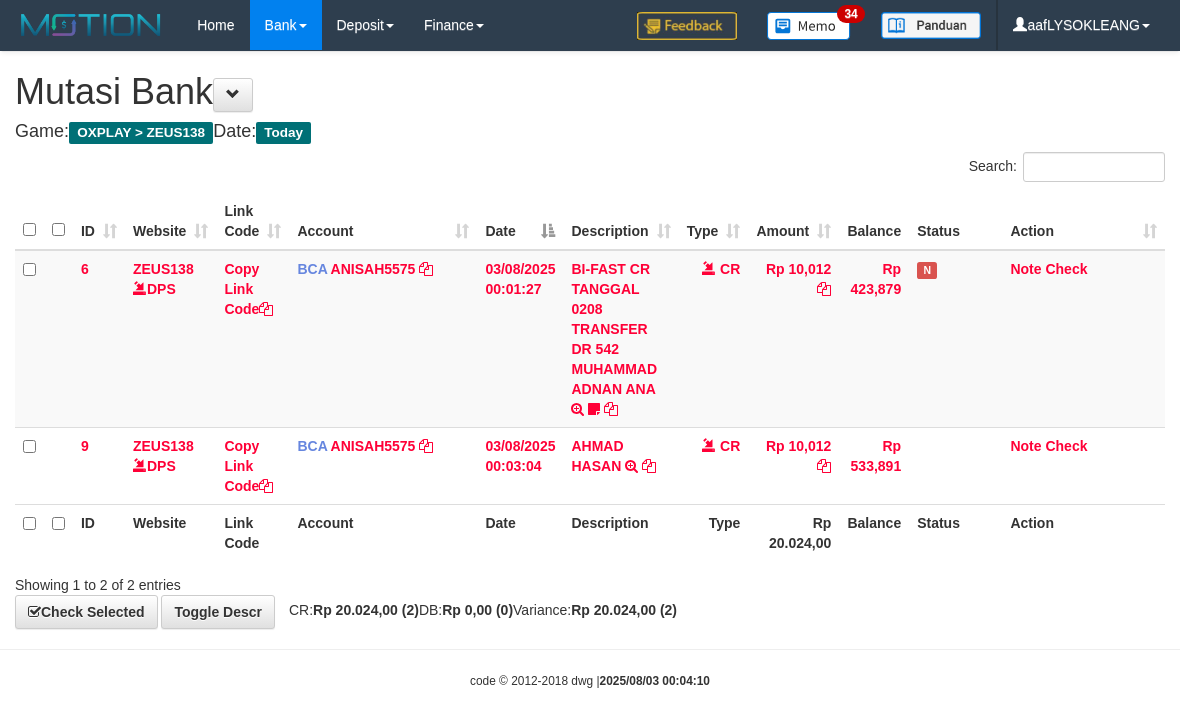 scroll, scrollTop: 34, scrollLeft: 0, axis: vertical 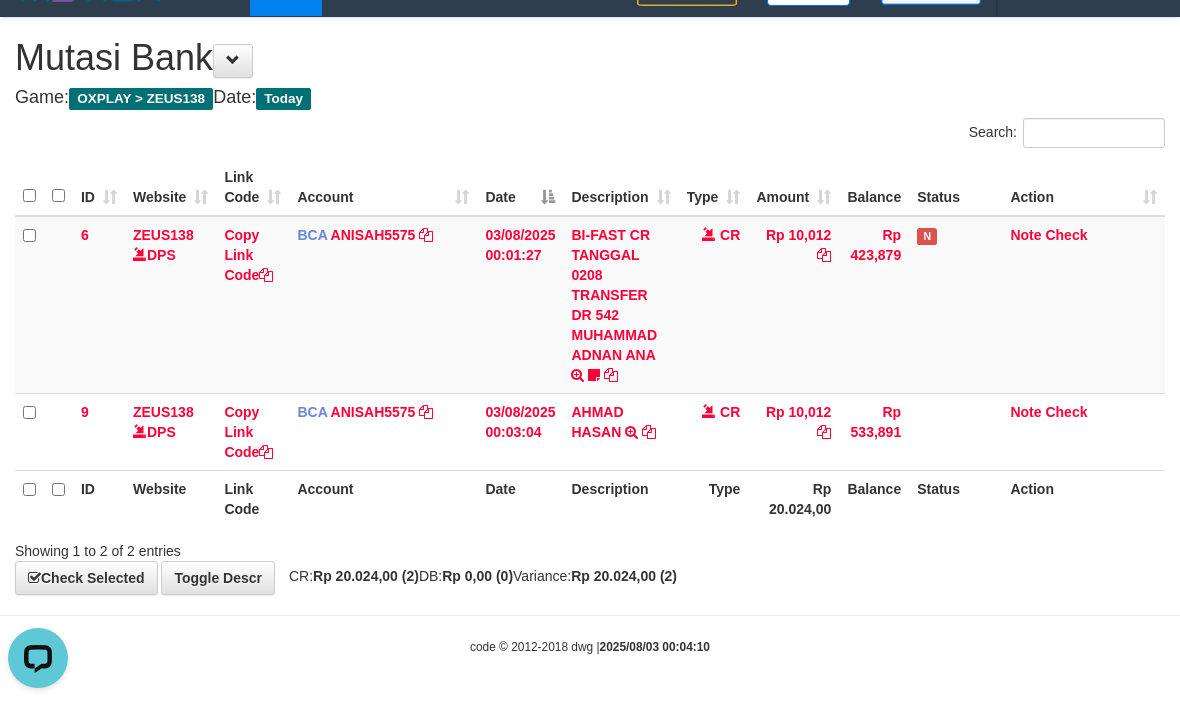 drag, startPoint x: 760, startPoint y: 608, endPoint x: 882, endPoint y: 558, distance: 131.8484 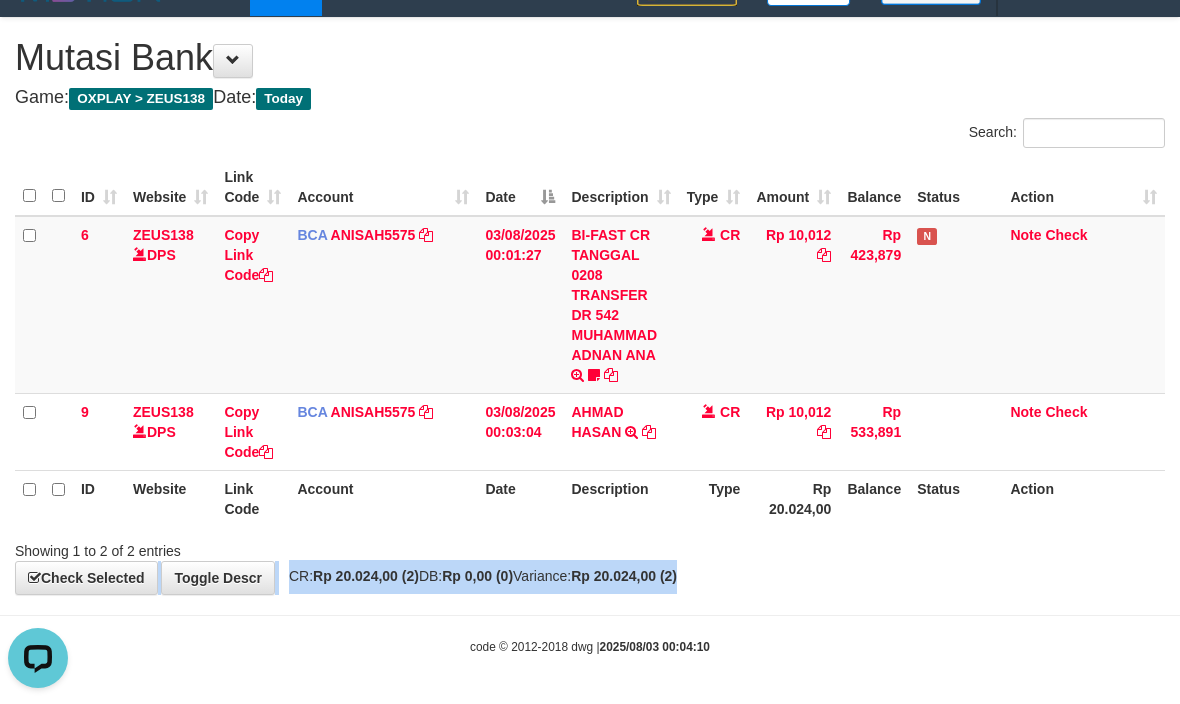 drag, startPoint x: 896, startPoint y: 563, endPoint x: 885, endPoint y: 561, distance: 11.18034 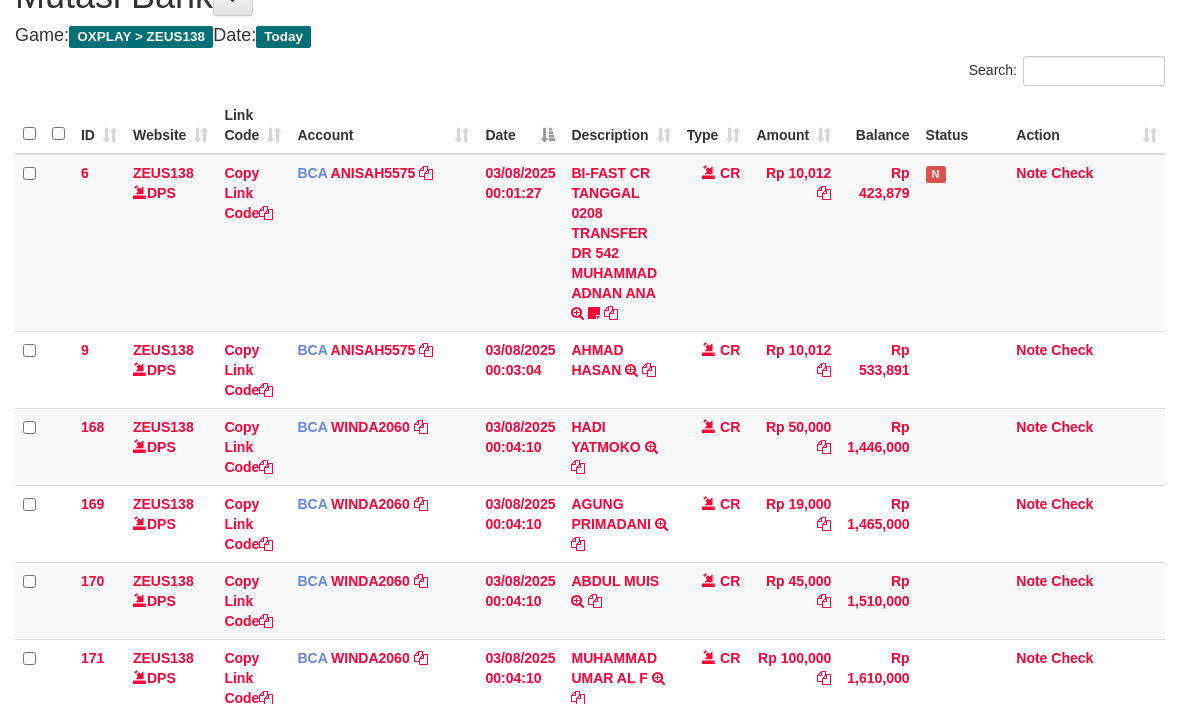 scroll, scrollTop: 342, scrollLeft: 0, axis: vertical 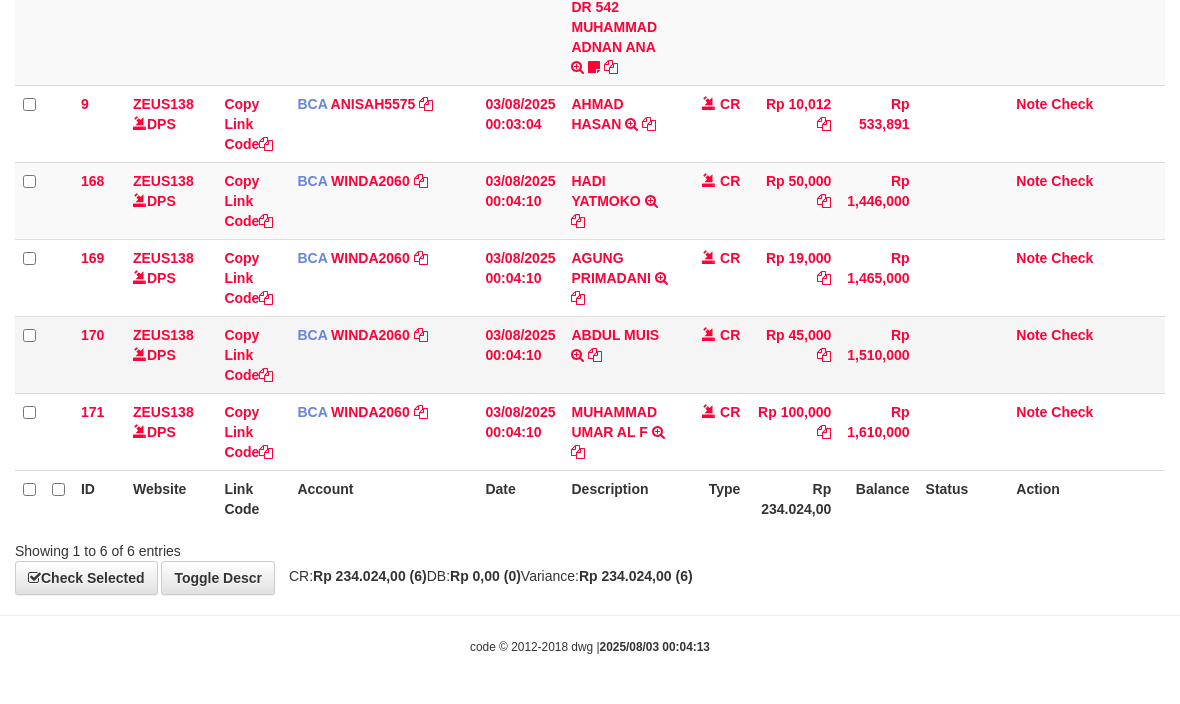 click on "[FIRST] [LAST]         TRSF E-BANKING CR 0308/FTSCY/WS95031
45000.00[FIRST] [LAST]" at bounding box center [620, 354] 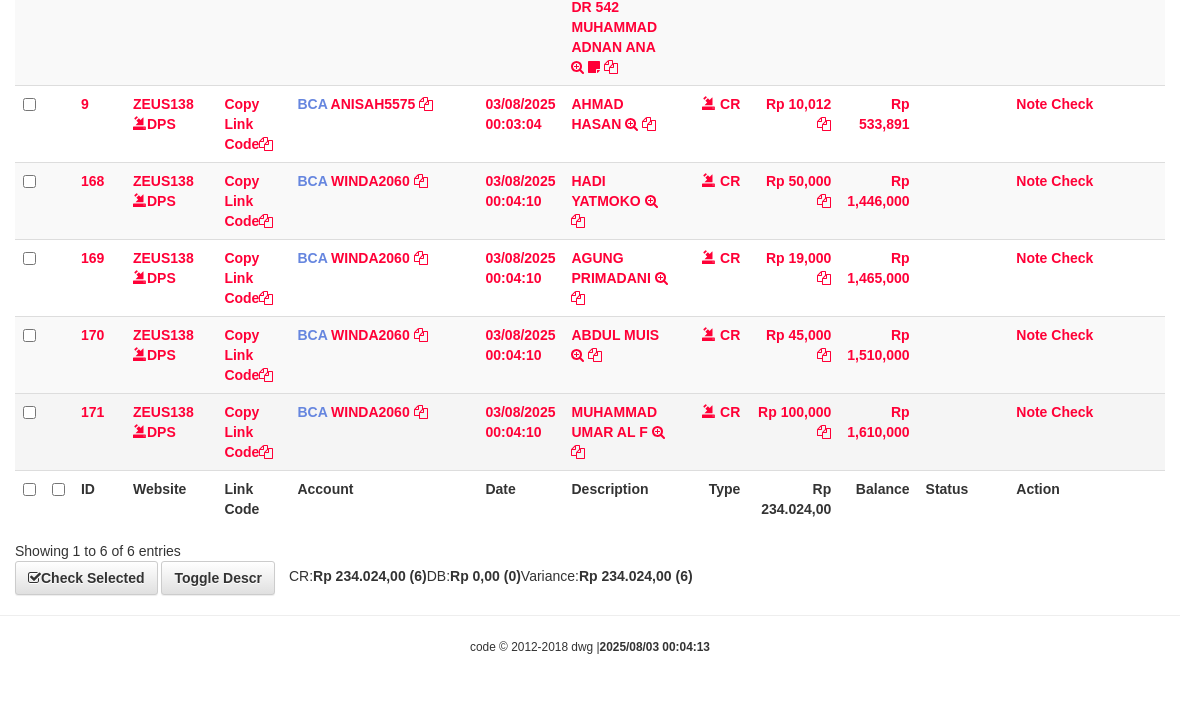 click on "MUHAMMAD UMAR AL F         TRSF E-BANKING CR 0308/FTSCY/WS95031
100000.00MUHAMMAD UMAR AL F" at bounding box center [620, 431] 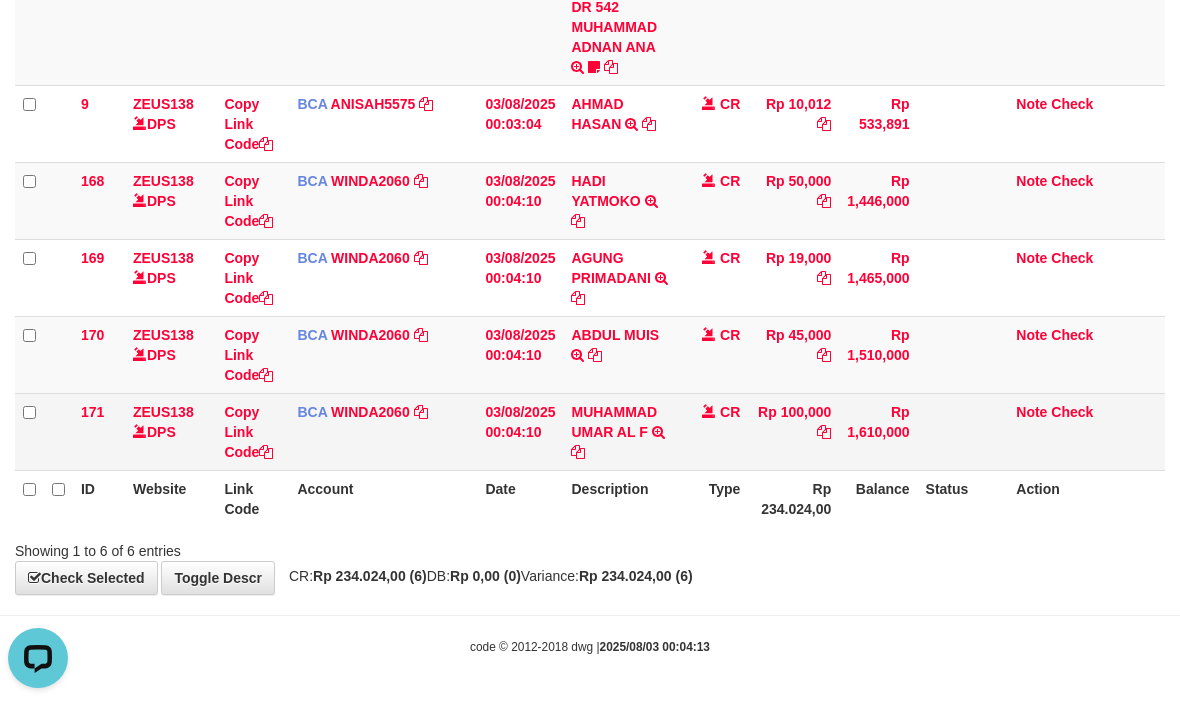 scroll, scrollTop: 0, scrollLeft: 0, axis: both 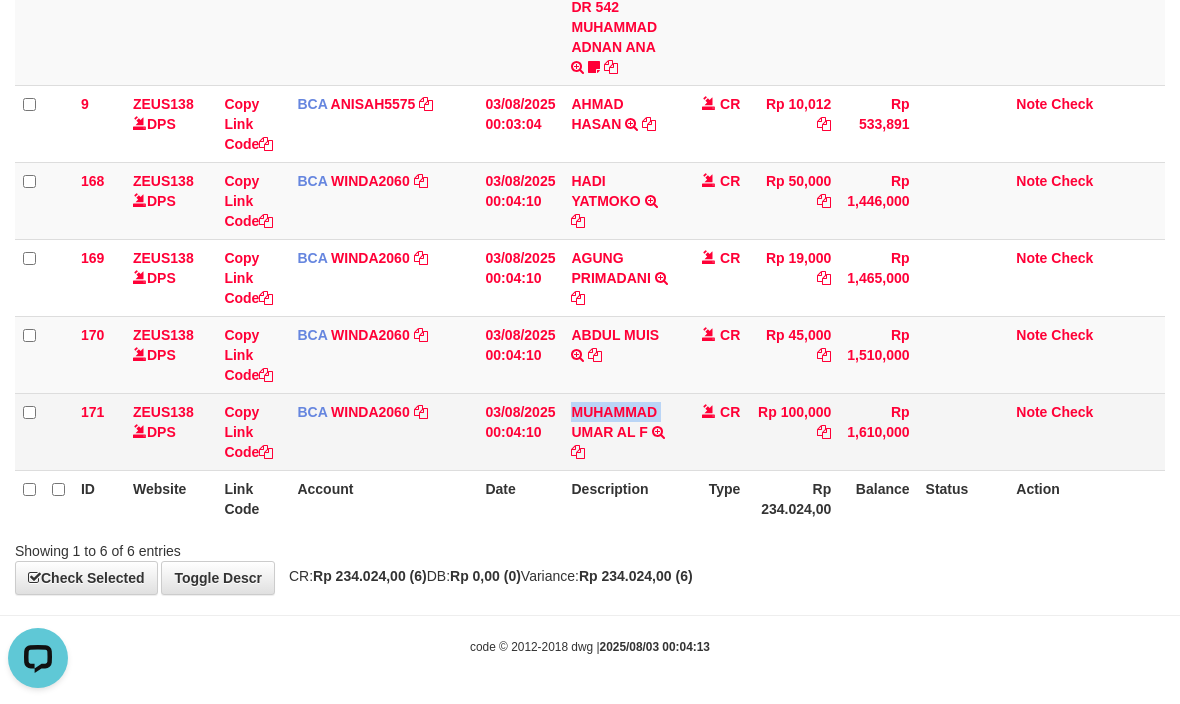 click on "MUHAMMAD UMAR AL F         TRSF E-BANKING CR 0308/FTSCY/WS95031
100000.00MUHAMMAD UMAR AL F" at bounding box center [620, 431] 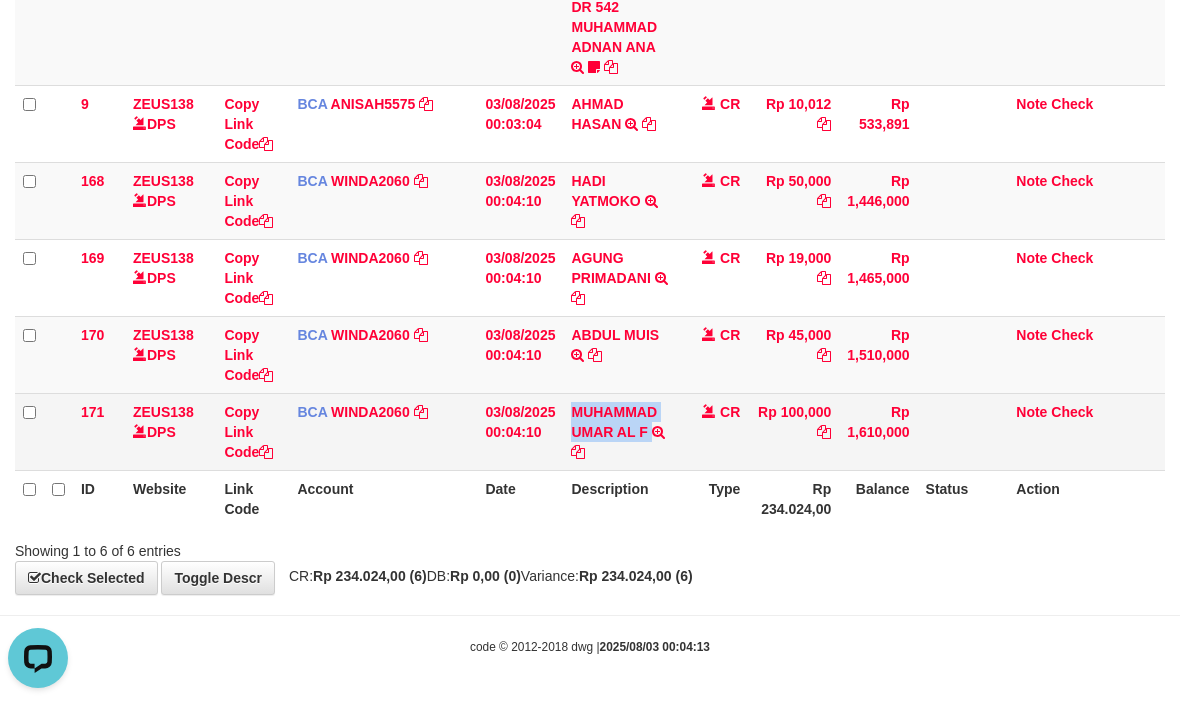 click on "MUHAMMAD UMAR AL F         TRSF E-BANKING CR 0308/FTSCY/WS95031
100000.00MUHAMMAD UMAR AL F" at bounding box center (620, 431) 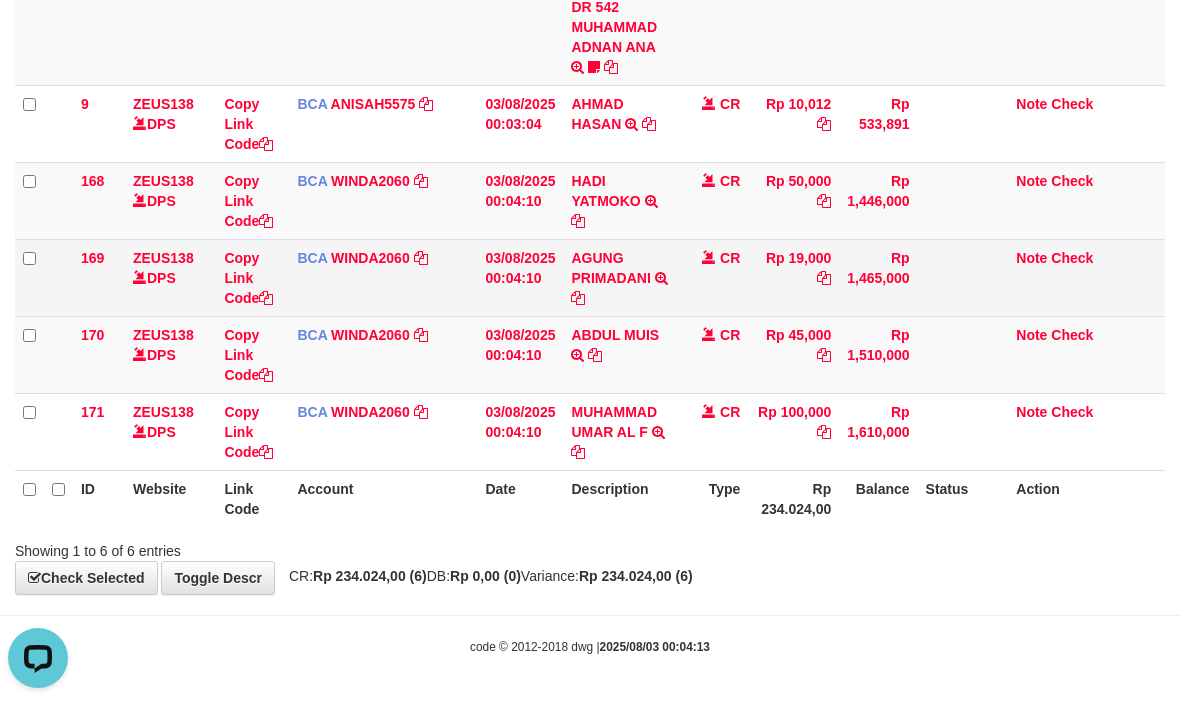click on "[FIRST] [LAST]         TRSF E-BANKING CR 0308/FTSCY/WS95031
19000.00[FIRST] [LAST]" at bounding box center [620, 277] 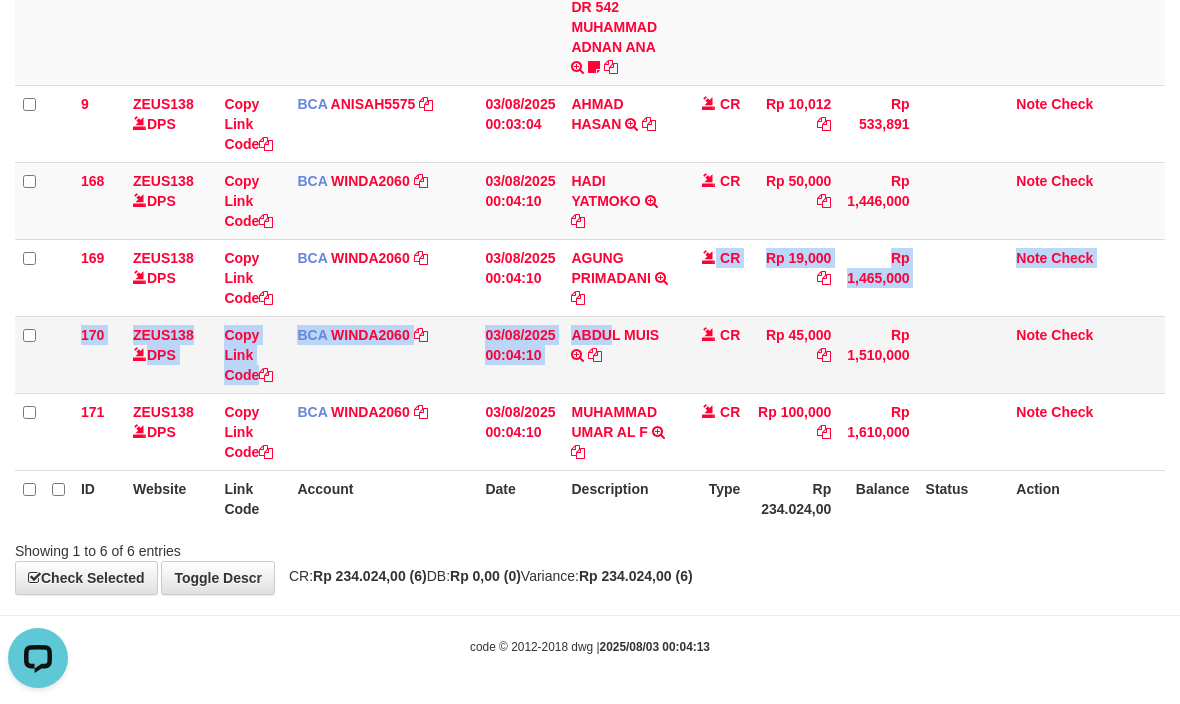 click on "6
ZEUS138    DPS
Copy Link Code
BCA
ANISAH5575
DPS
ANISAH
mutasi_20250803_3827 | 6
mutasi_20250803_3827 | 6
03/08/2025 00:01:27
BI-FAST CR TANGGAL 0208 TRANSFER DR 542 [FIRST] [LAST]            BI-FAST CR TANGGAL :02/08 TRANSFER DR 542 [FIRST] [LAST]    BryMng99
CR
Rp 10,012
Rp 423,879
N
Note
Check
9
ZEUS138    DPS
Copy Link Code
BCA
ANISAH5575
DPS
ANISAH
mutasi_20250803_3827 | 9" at bounding box center (590, 189) 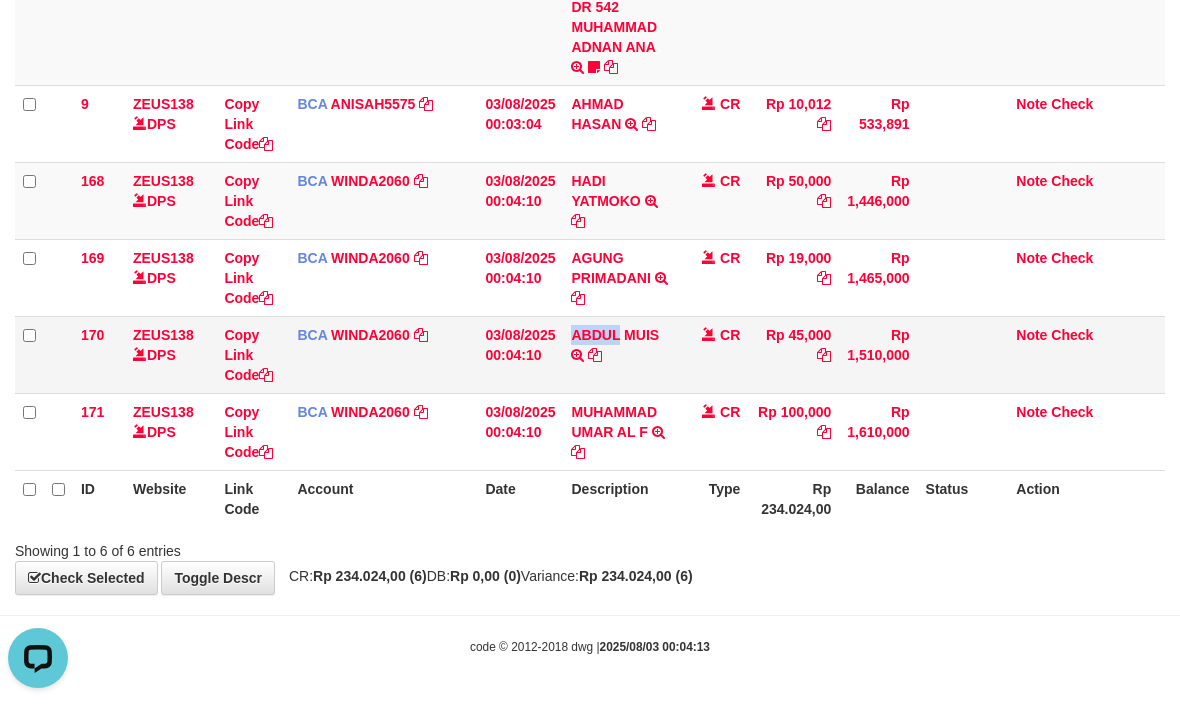 click on "[FIRST] [LAST]         TRSF E-BANKING CR 0308/FTSCY/WS95031
45000.00[FIRST] [LAST]" at bounding box center [620, 354] 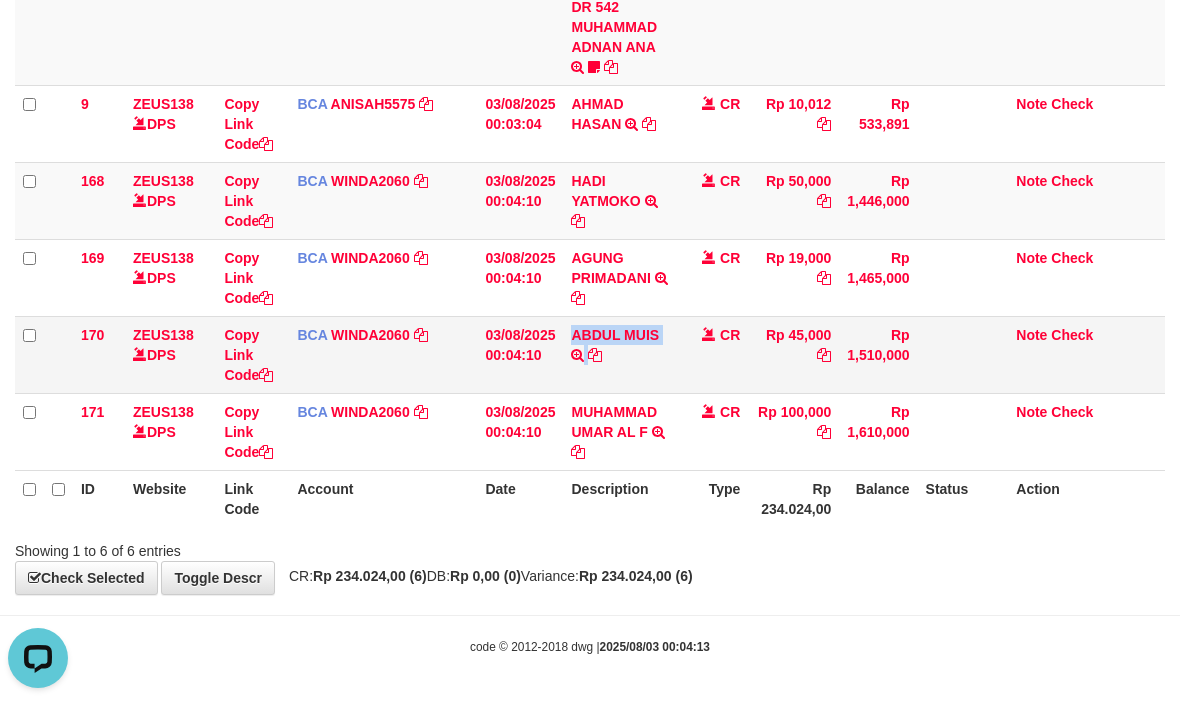 click on "ABDUL MUIS         TRSF E-BANKING CR 0308/FTSCY/WS95031
45000.00ABDUL MUIS" at bounding box center (620, 354) 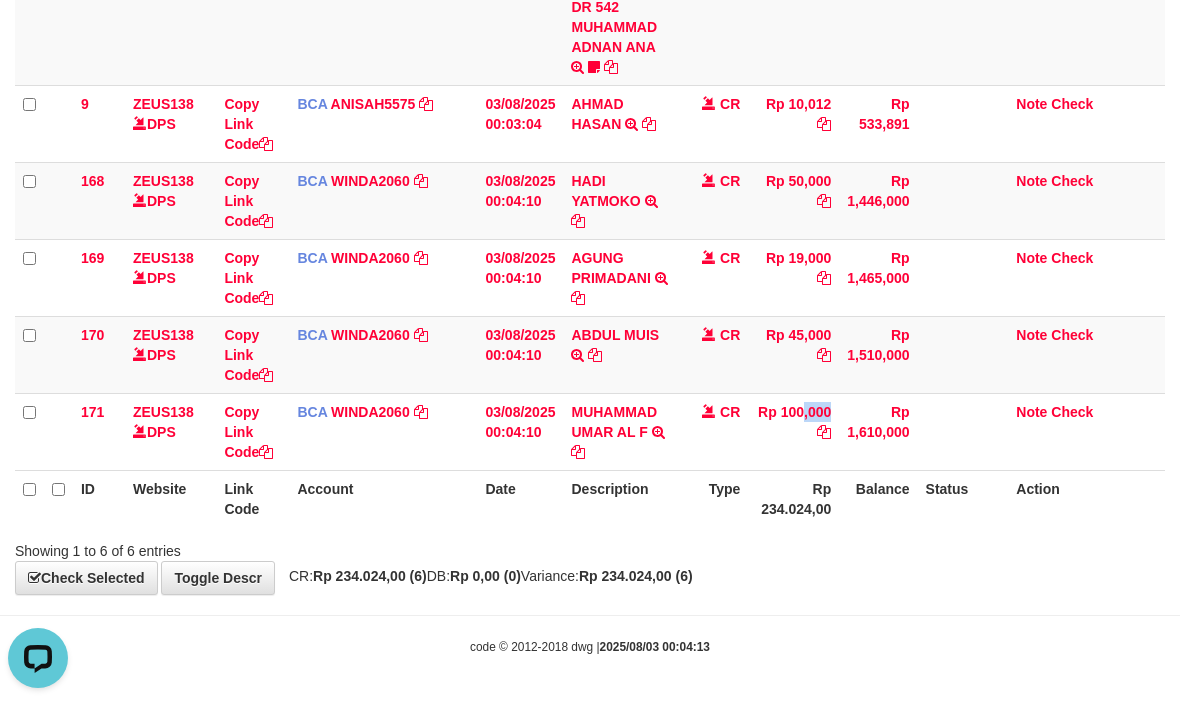 drag, startPoint x: 753, startPoint y: 420, endPoint x: 3, endPoint y: 343, distance: 753.9423 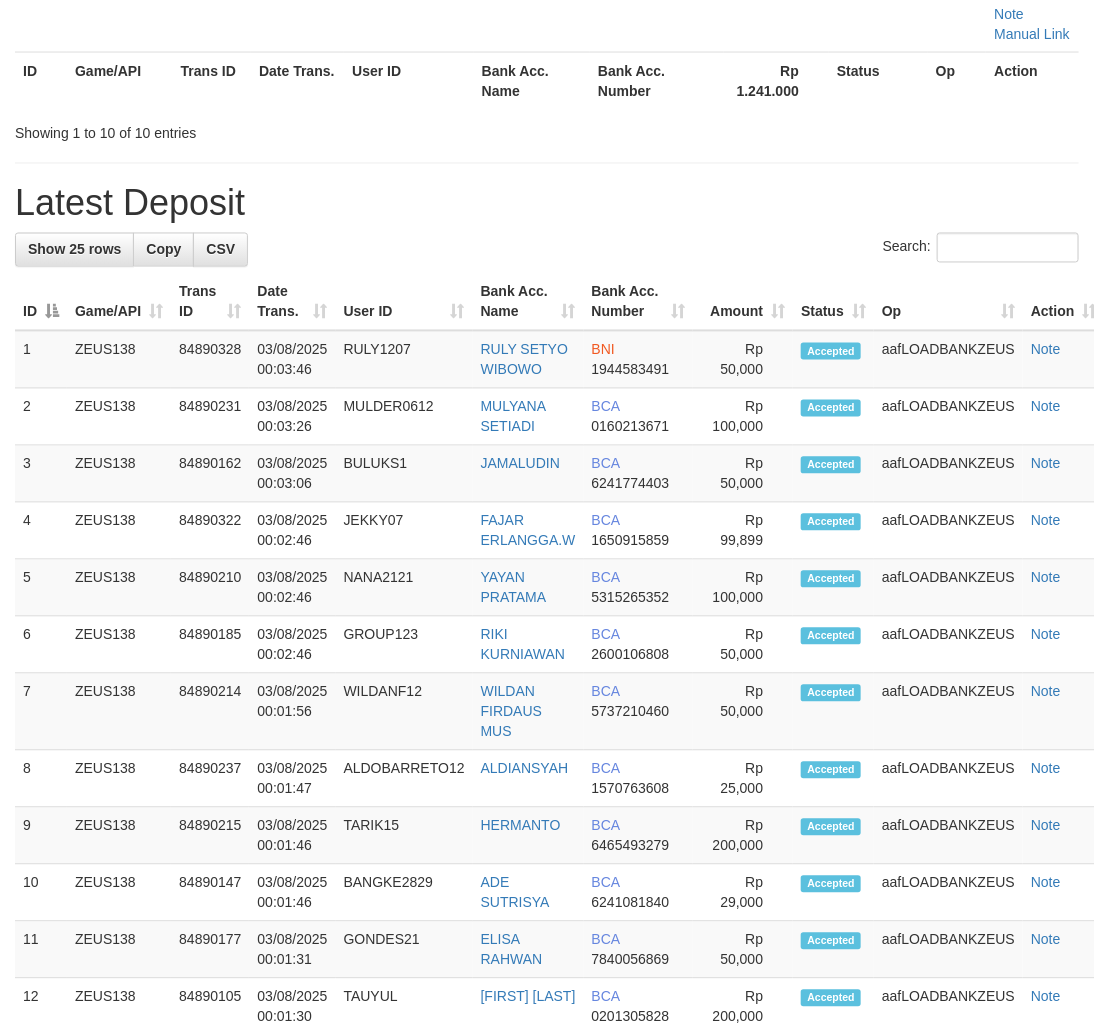 scroll, scrollTop: 894, scrollLeft: 0, axis: vertical 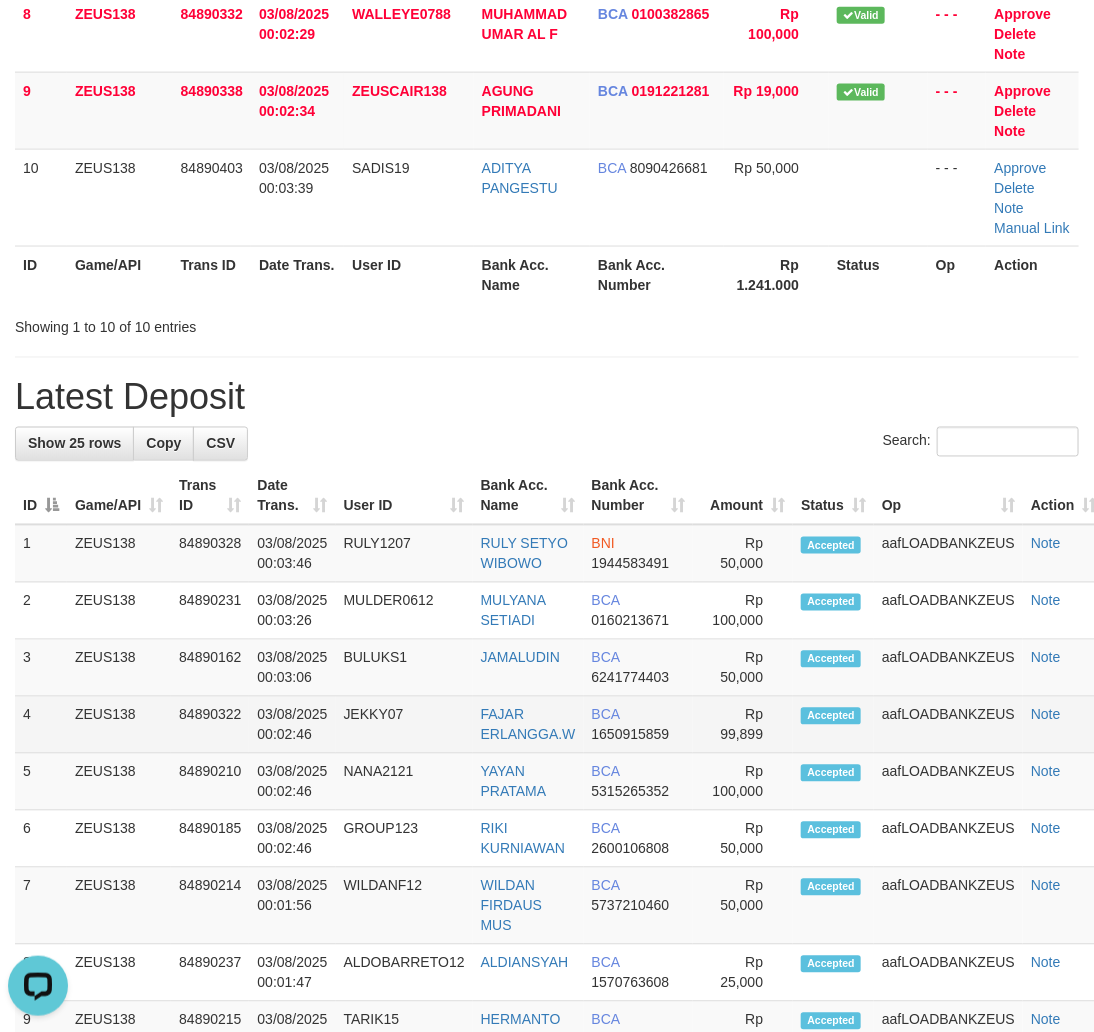 click on "BCA
1650915859" at bounding box center [638, 725] 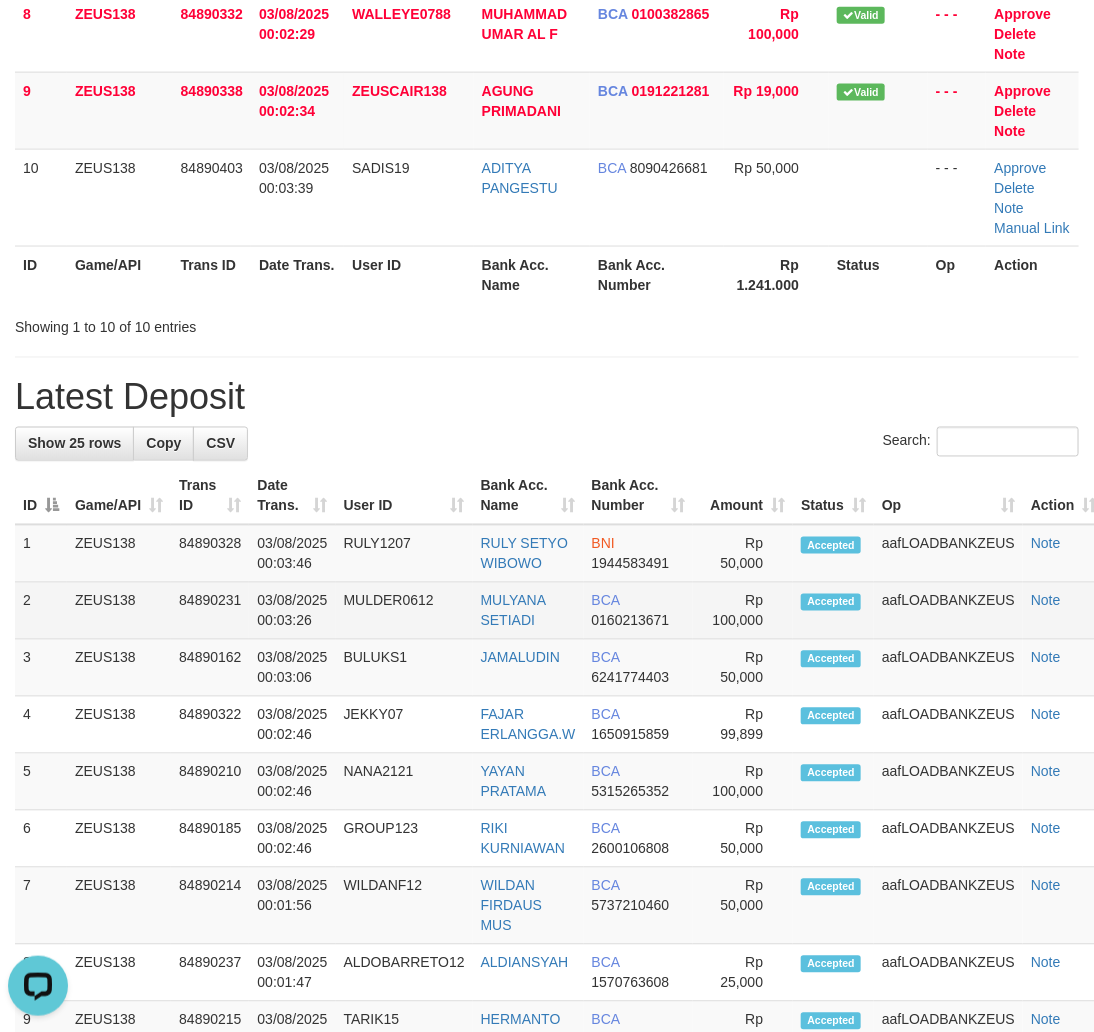 drag, startPoint x: 685, startPoint y: 607, endPoint x: 695, endPoint y: 606, distance: 10.049875 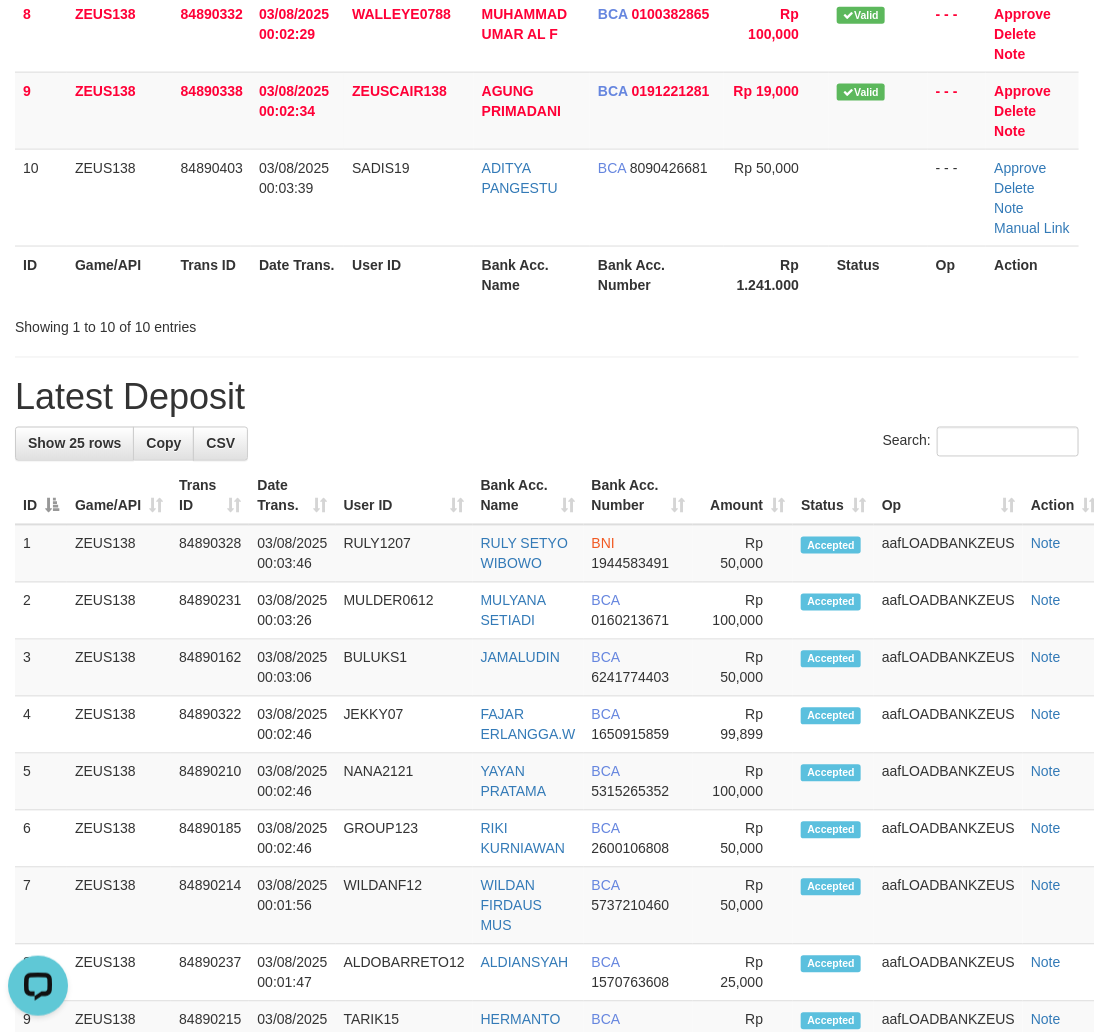 scroll, scrollTop: 215, scrollLeft: 0, axis: vertical 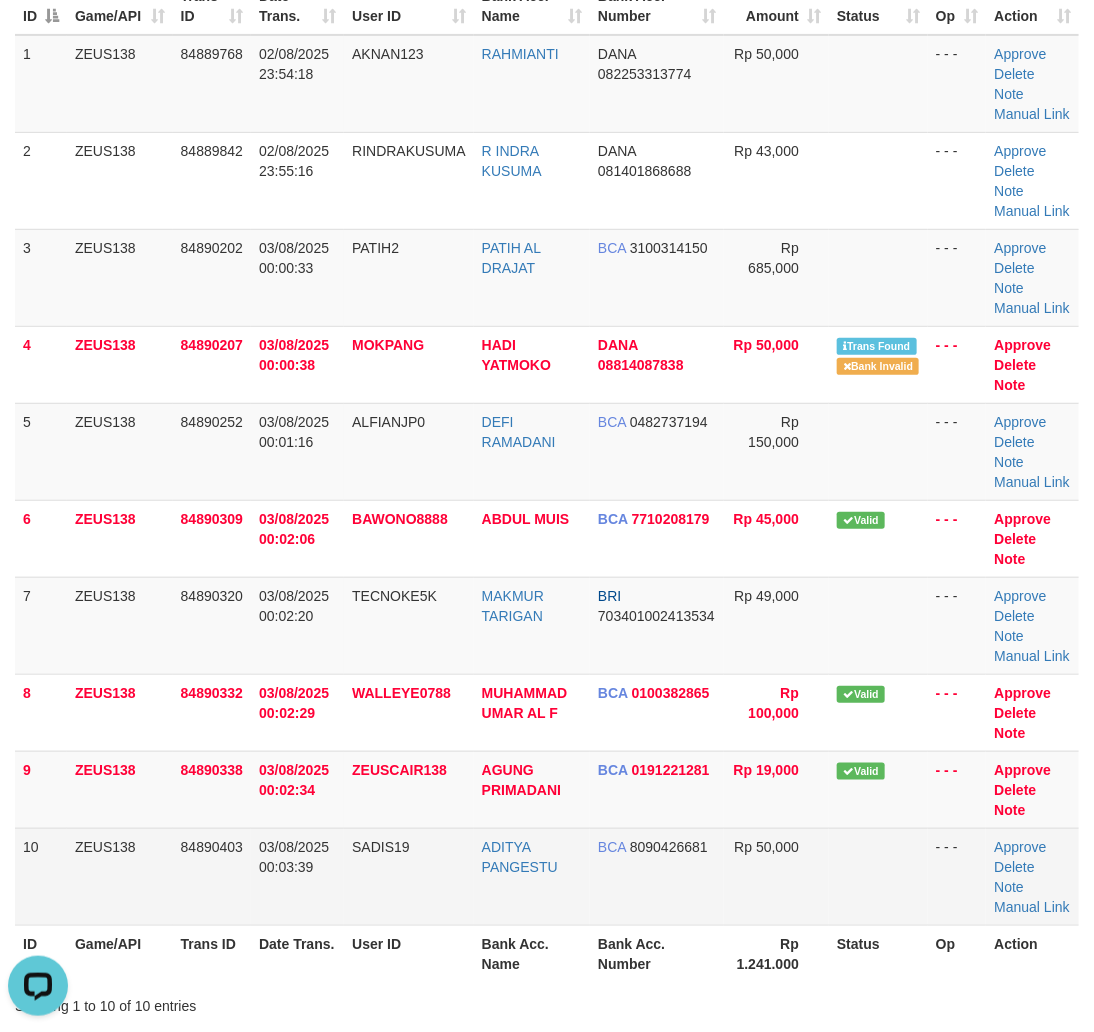 click on "- - -" at bounding box center (957, 876) 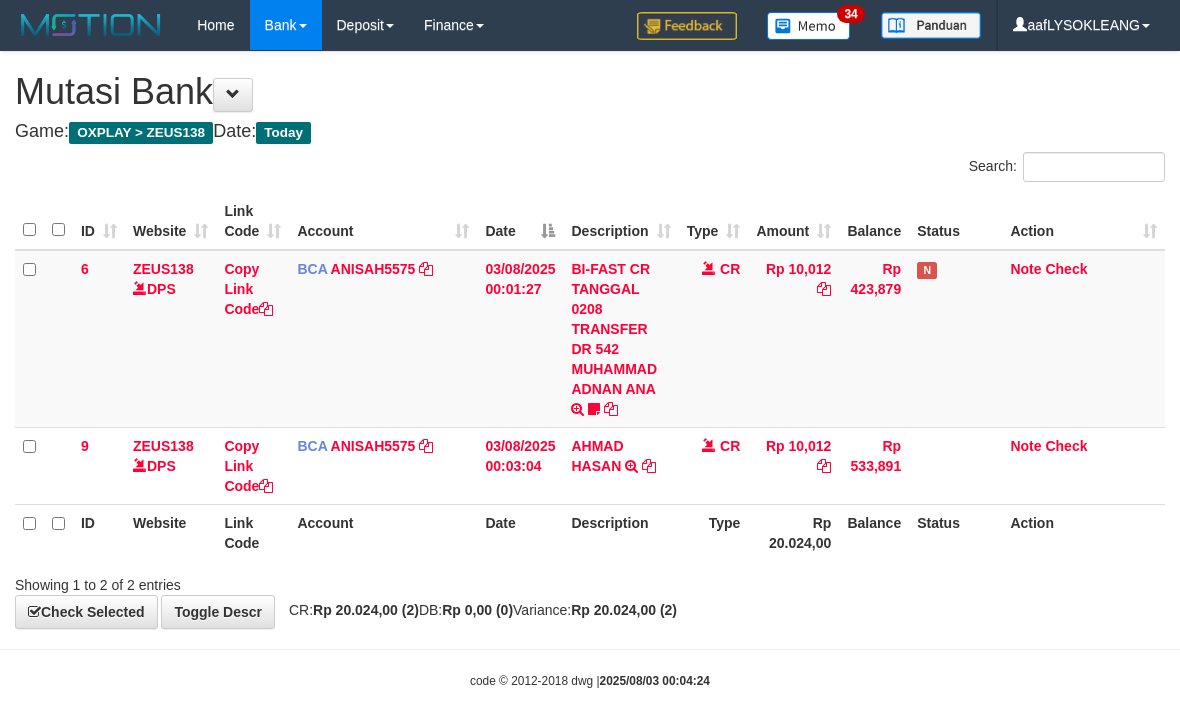 scroll, scrollTop: 34, scrollLeft: 0, axis: vertical 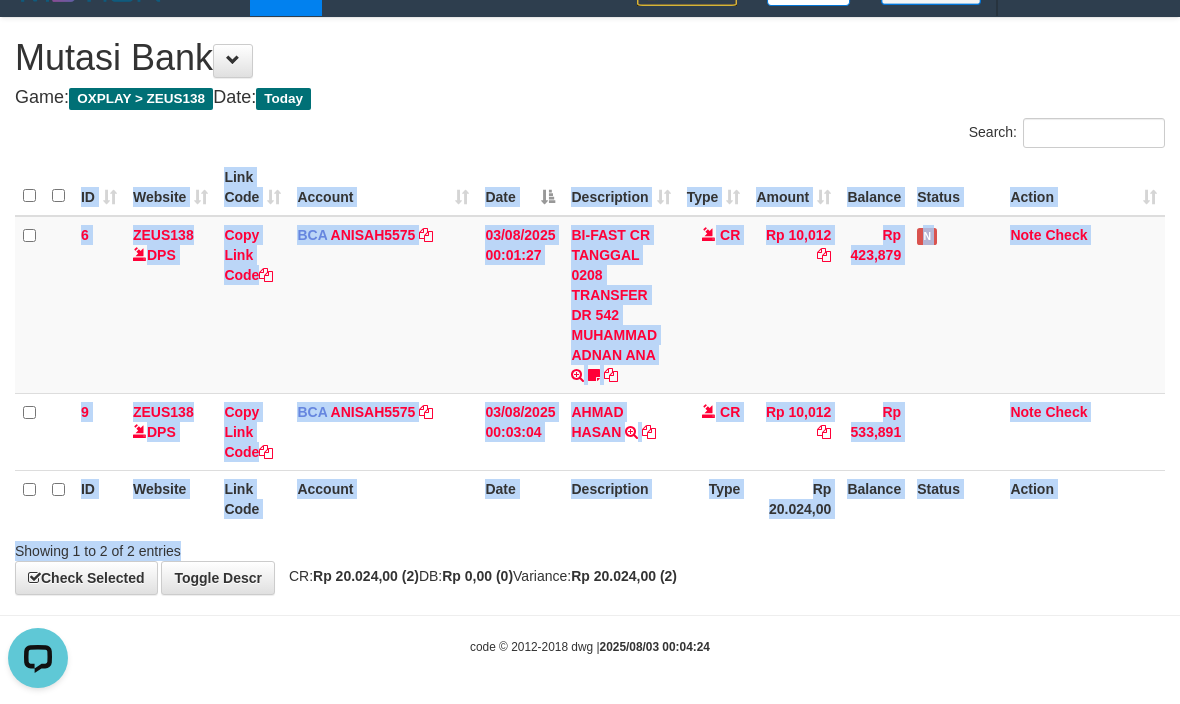 click on "Search:
ID Website Link Code Account Date Description Type Amount Balance Status Action
6
ZEUS138    DPS
Copy Link Code
BCA
ANISAH5575
DPS
ANISAH
mutasi_20250803_3827 | 6
mutasi_20250803_3827 | 6
03/08/2025 00:01:27
BI-FAST CR TANGGAL 0208 TRANSFER DR 542 MUHAMMAD ADNAN ANA            BI-FAST CR TANGGAL :02/08 TRANSFER DR 542 MUHAMMAD ADNAN ANA    BryMng99
CR
Rp 10,012
Rp 423,879
N
Note
Check
9
ZEUS138    DPS
Copy Link Code
BCA
ANISAH5575" at bounding box center (590, 339) 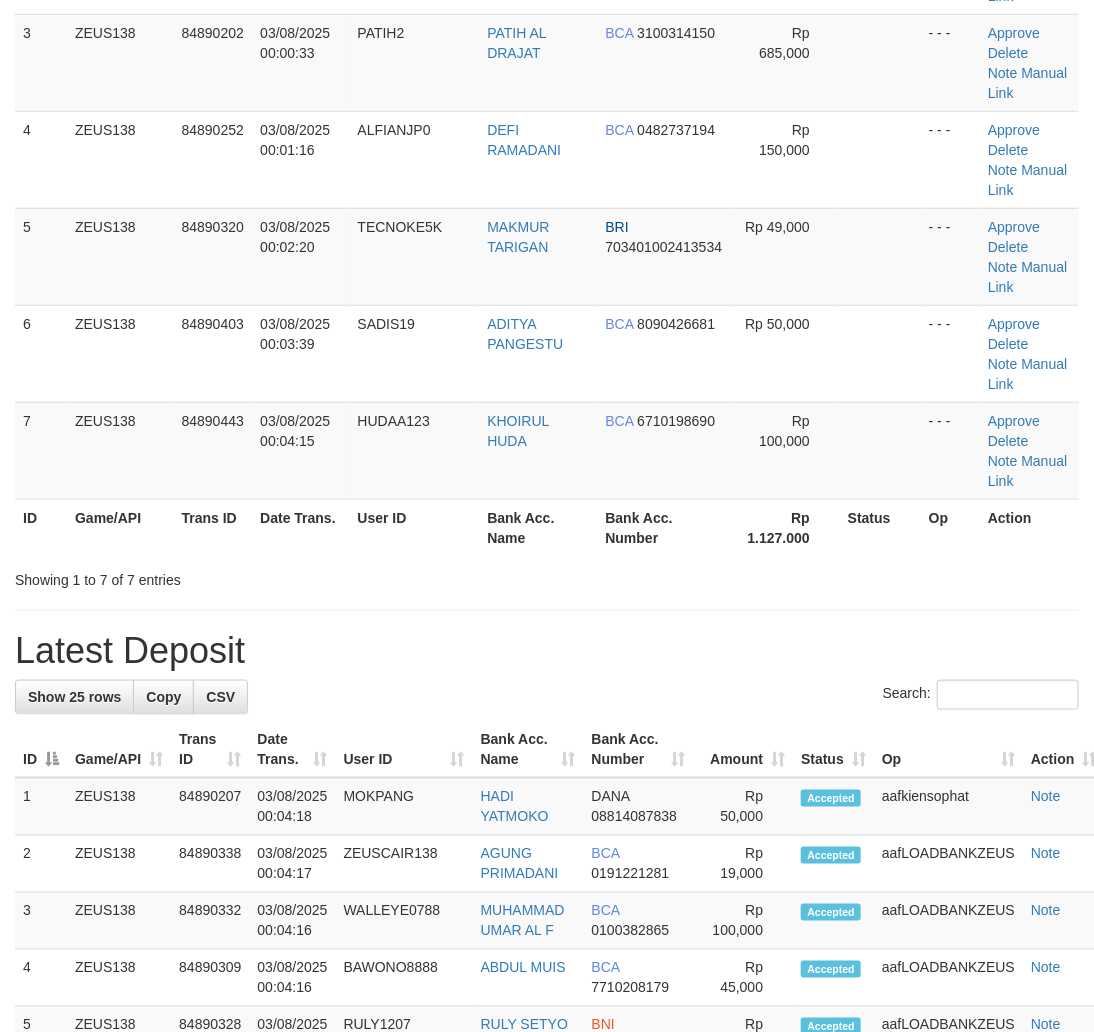scroll, scrollTop: 215, scrollLeft: 0, axis: vertical 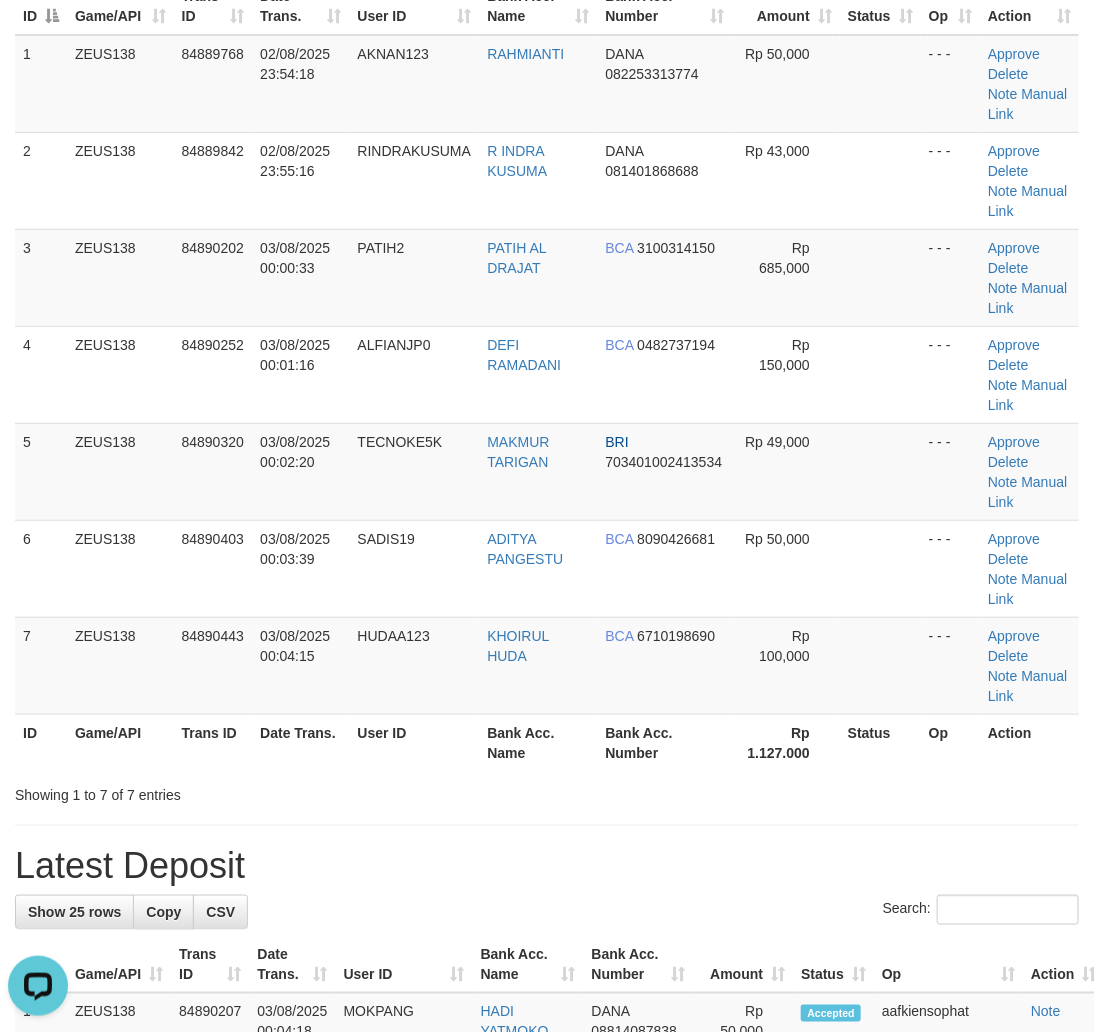 drag, startPoint x: 861, startPoint y: 780, endPoint x: 1106, endPoint y: 813, distance: 247.21246 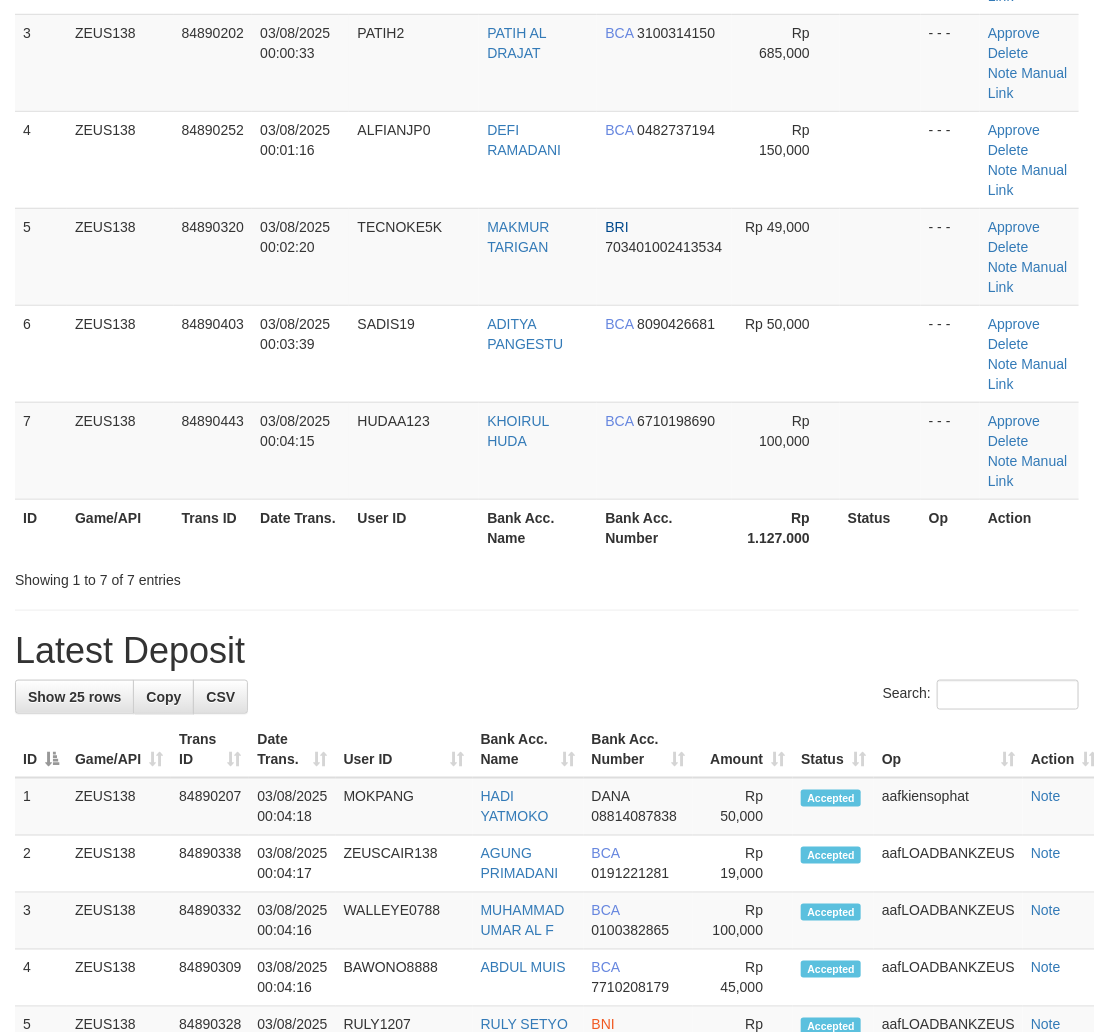 scroll, scrollTop: 215, scrollLeft: 0, axis: vertical 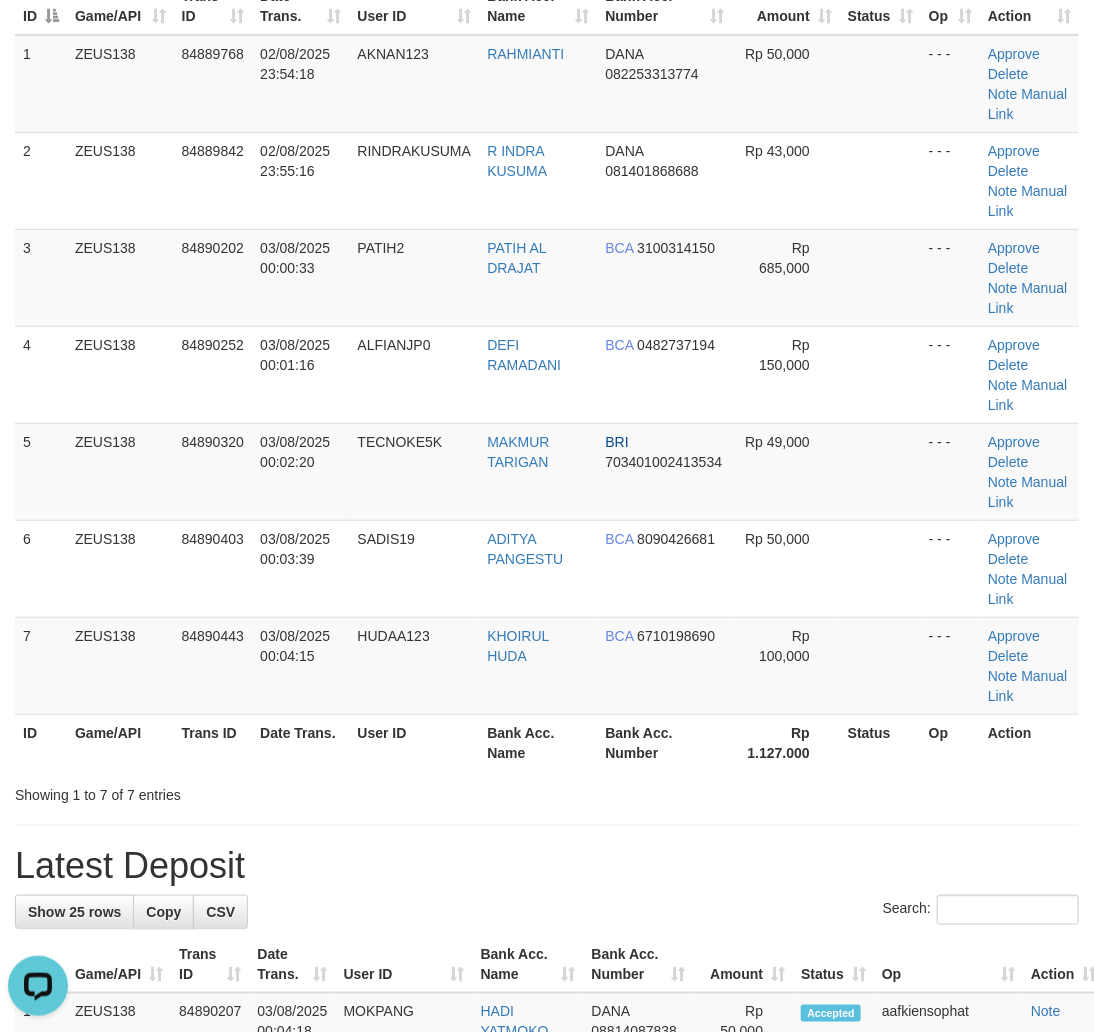 drag, startPoint x: 544, startPoint y: 813, endPoint x: 582, endPoint y: 802, distance: 39.56008 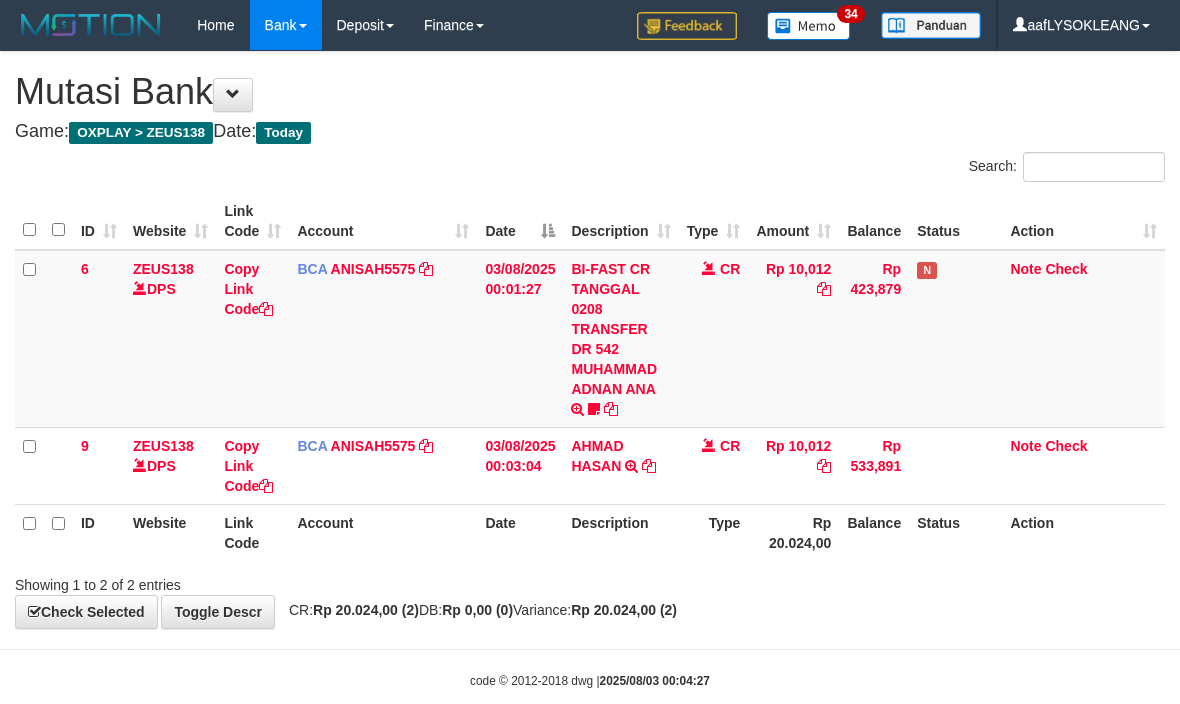 scroll, scrollTop: 34, scrollLeft: 0, axis: vertical 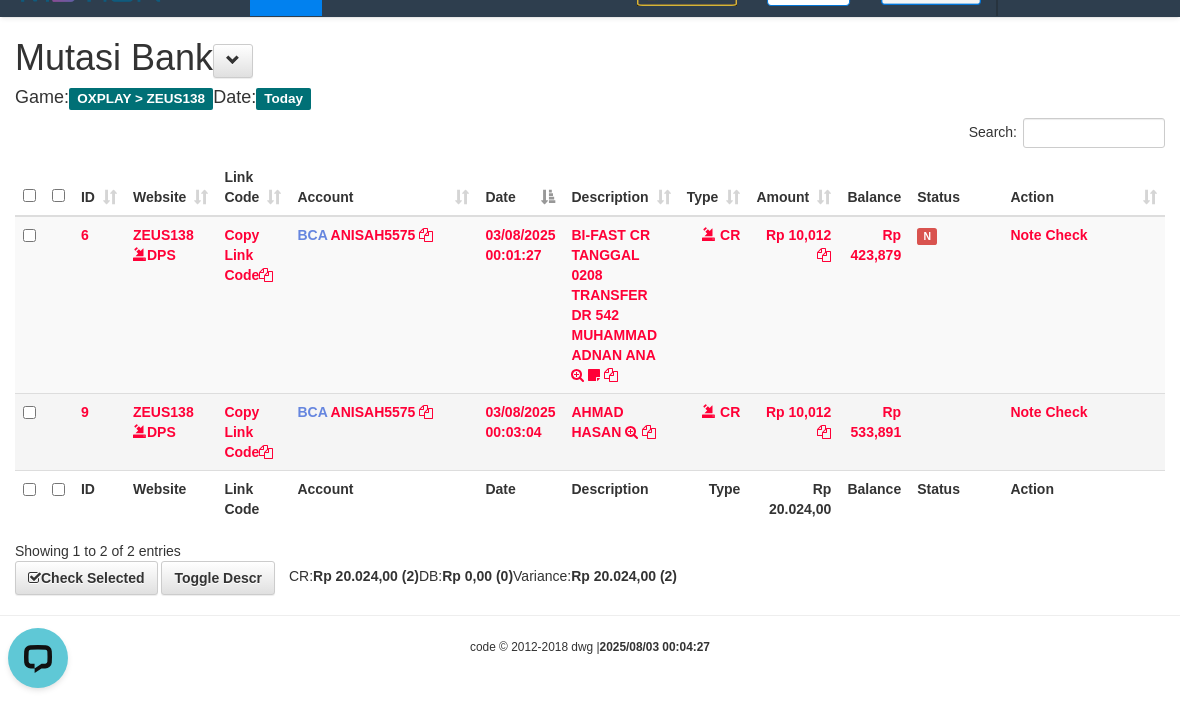 drag, startPoint x: 485, startPoint y: 407, endPoint x: 470, endPoint y: 406, distance: 15.033297 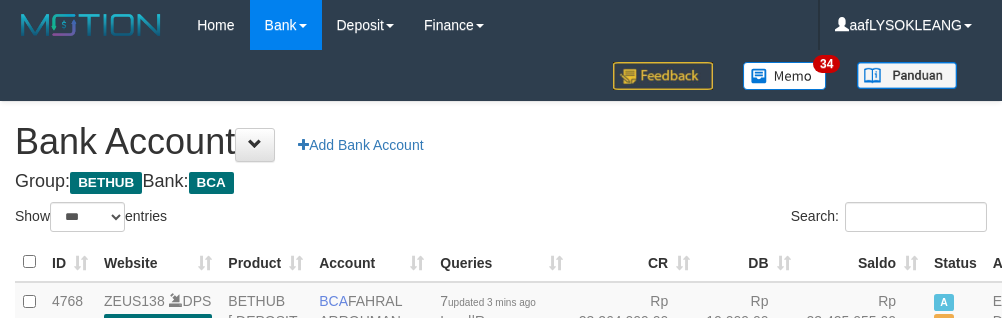 select on "***" 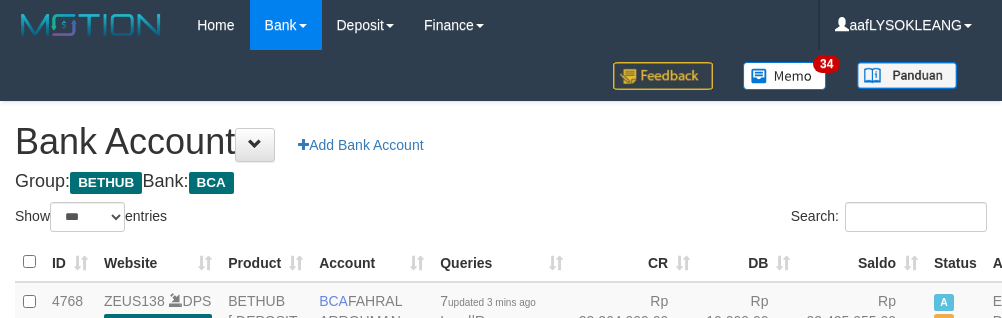 scroll, scrollTop: 162, scrollLeft: 0, axis: vertical 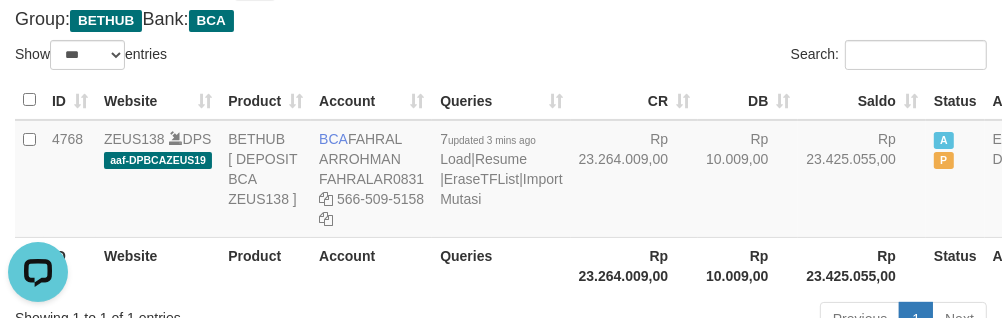 click on "Search:" at bounding box center (751, 57) 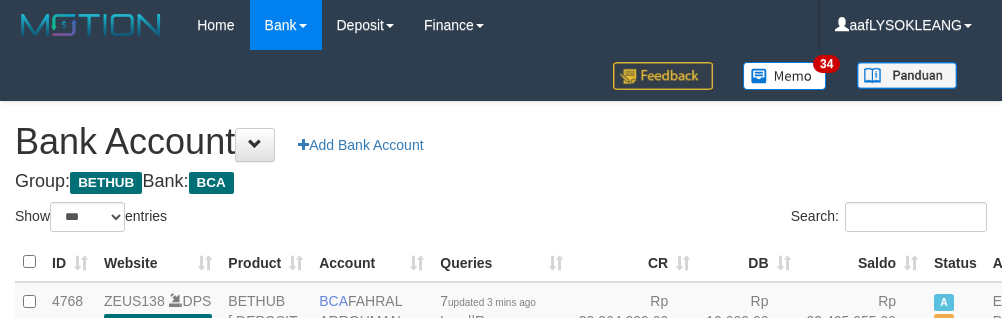 select on "***" 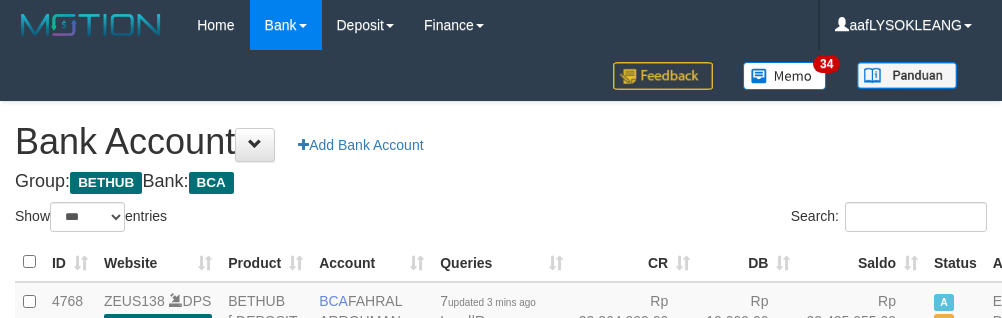 scroll, scrollTop: 162, scrollLeft: 0, axis: vertical 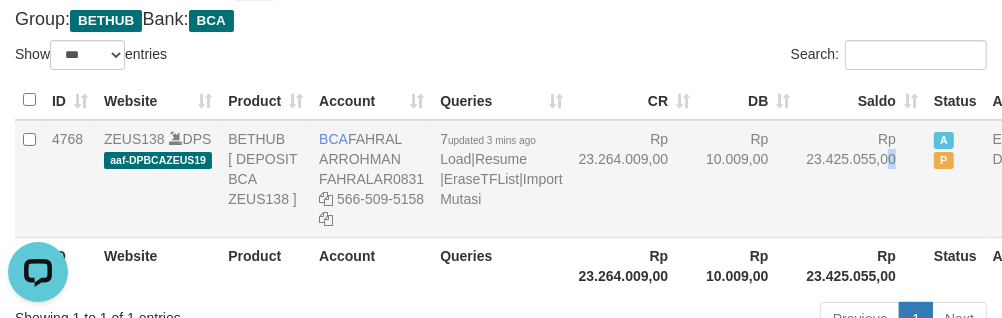 drag, startPoint x: 768, startPoint y: 245, endPoint x: 737, endPoint y: 242, distance: 31.144823 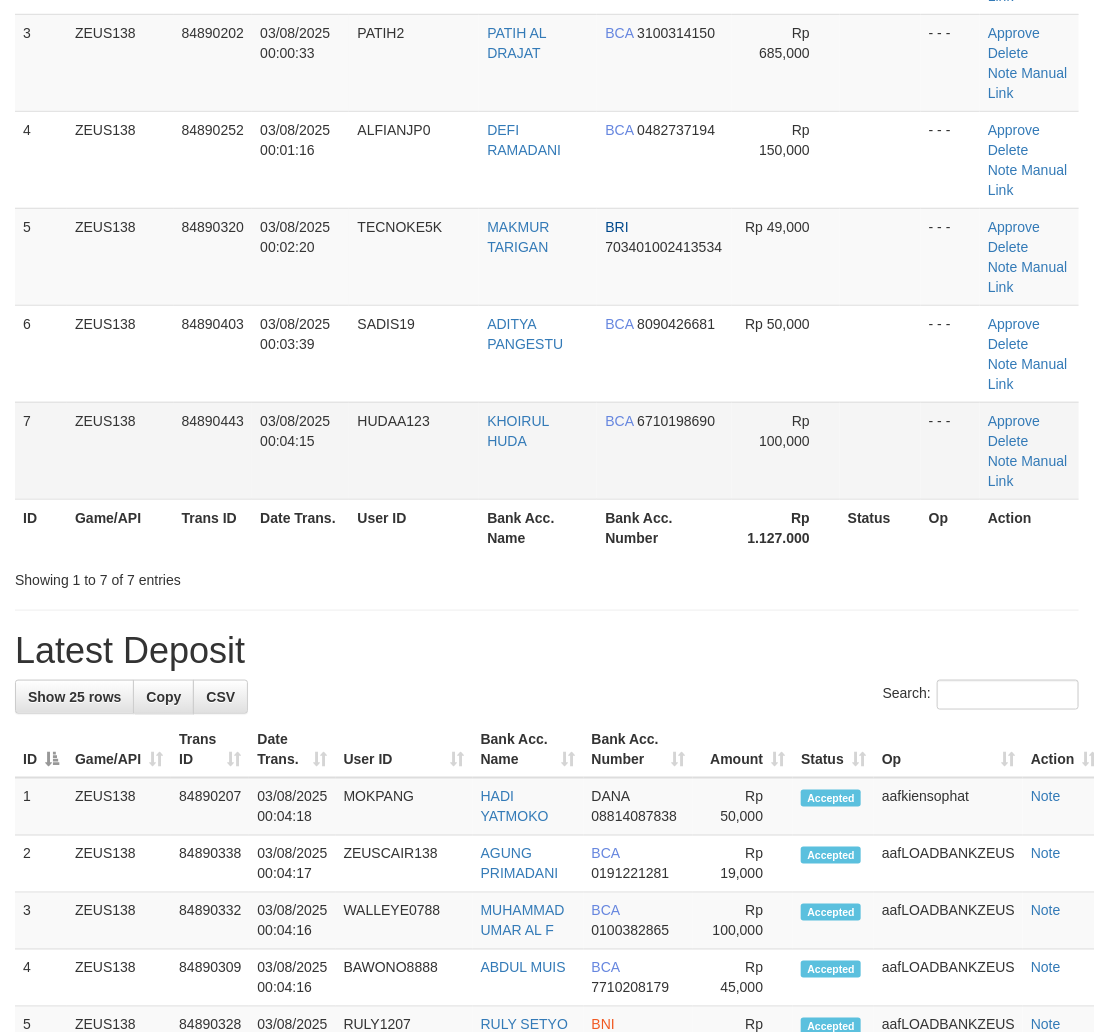 scroll, scrollTop: 215, scrollLeft: 0, axis: vertical 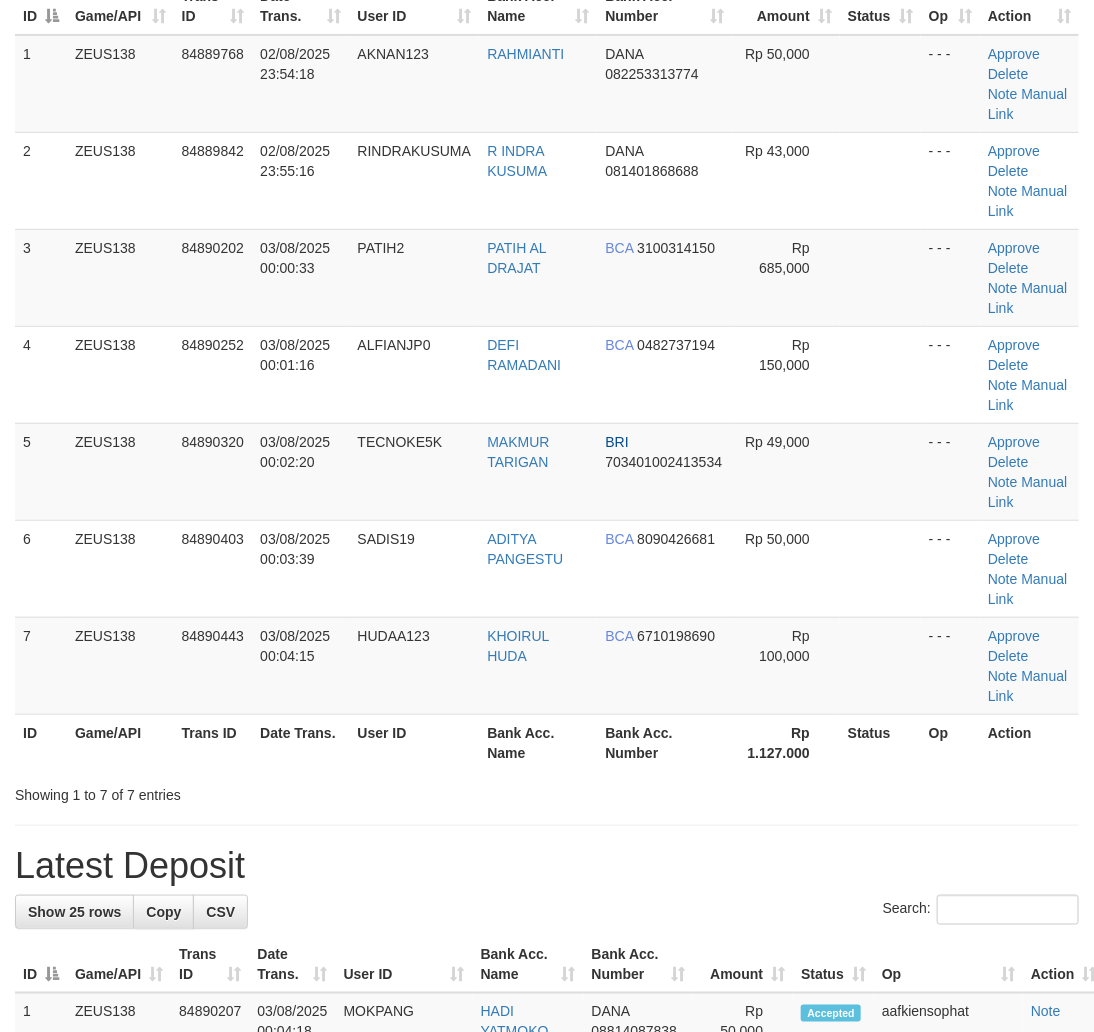 drag, startPoint x: 682, startPoint y: 623, endPoint x: 1101, endPoint y: 692, distance: 424.64337 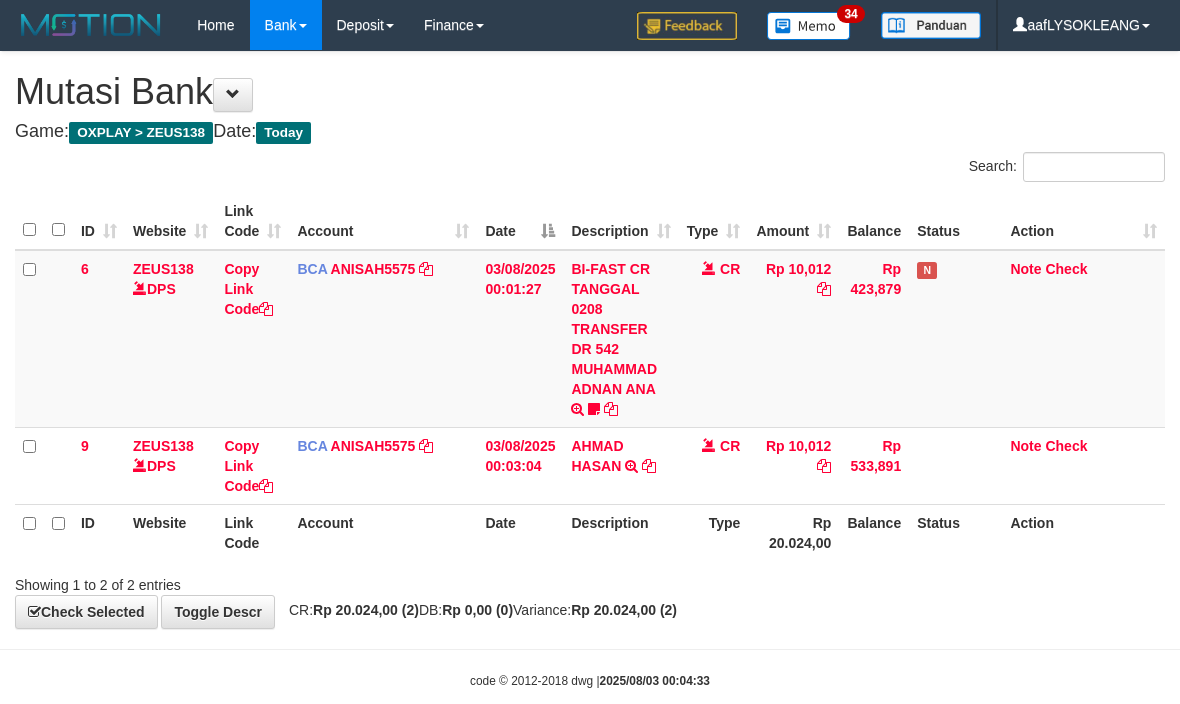 scroll, scrollTop: 34, scrollLeft: 0, axis: vertical 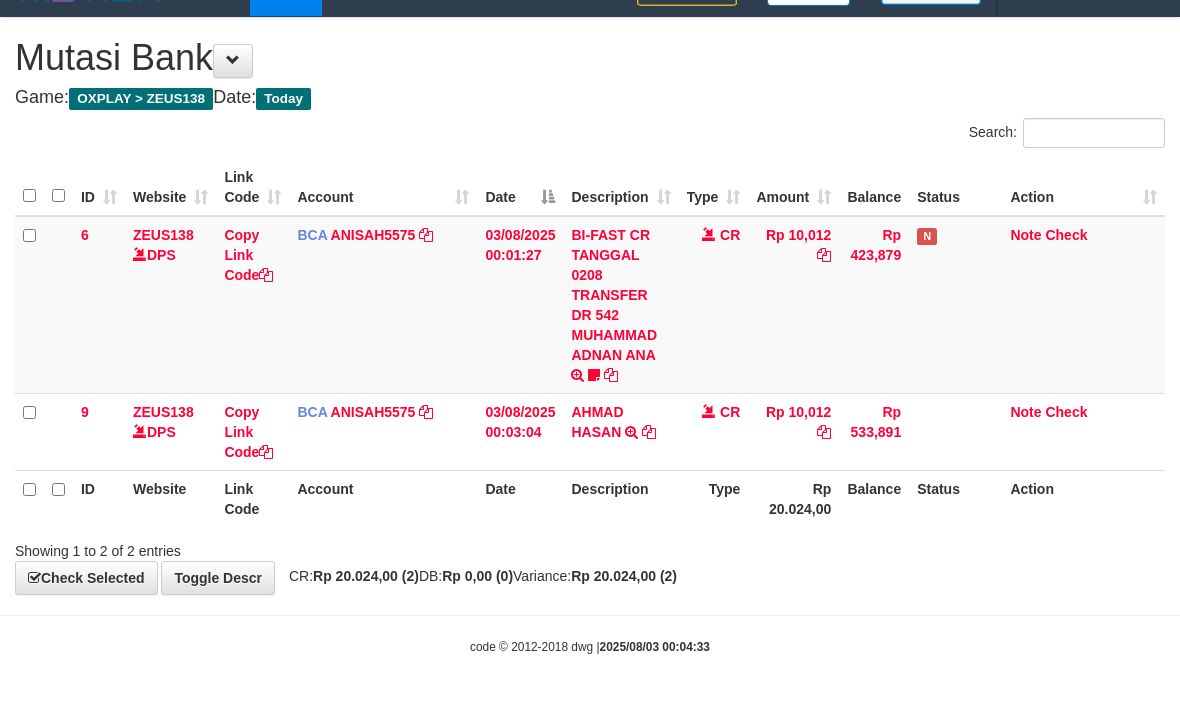 drag, startPoint x: 703, startPoint y: 511, endPoint x: 665, endPoint y: 500, distance: 39.56008 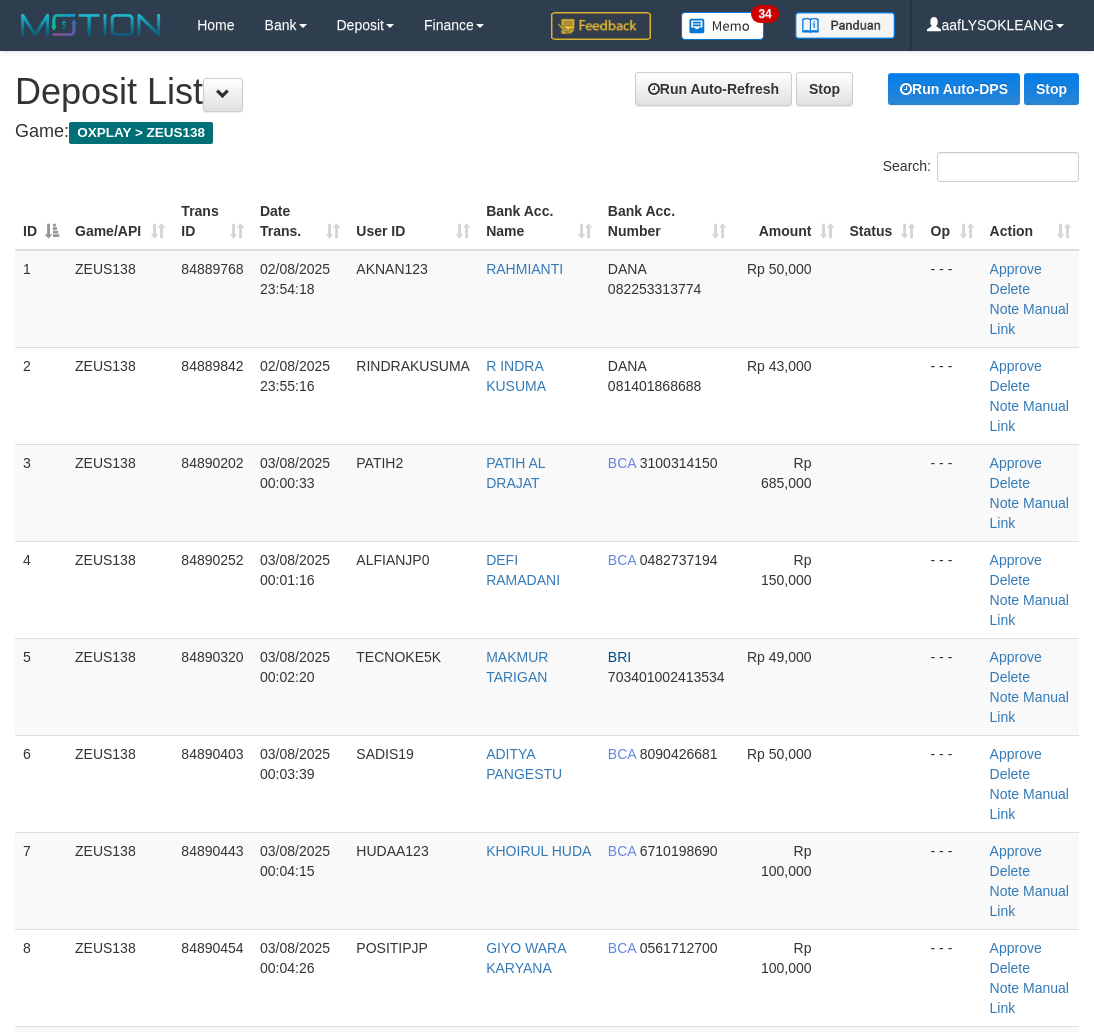 scroll, scrollTop: 510, scrollLeft: 0, axis: vertical 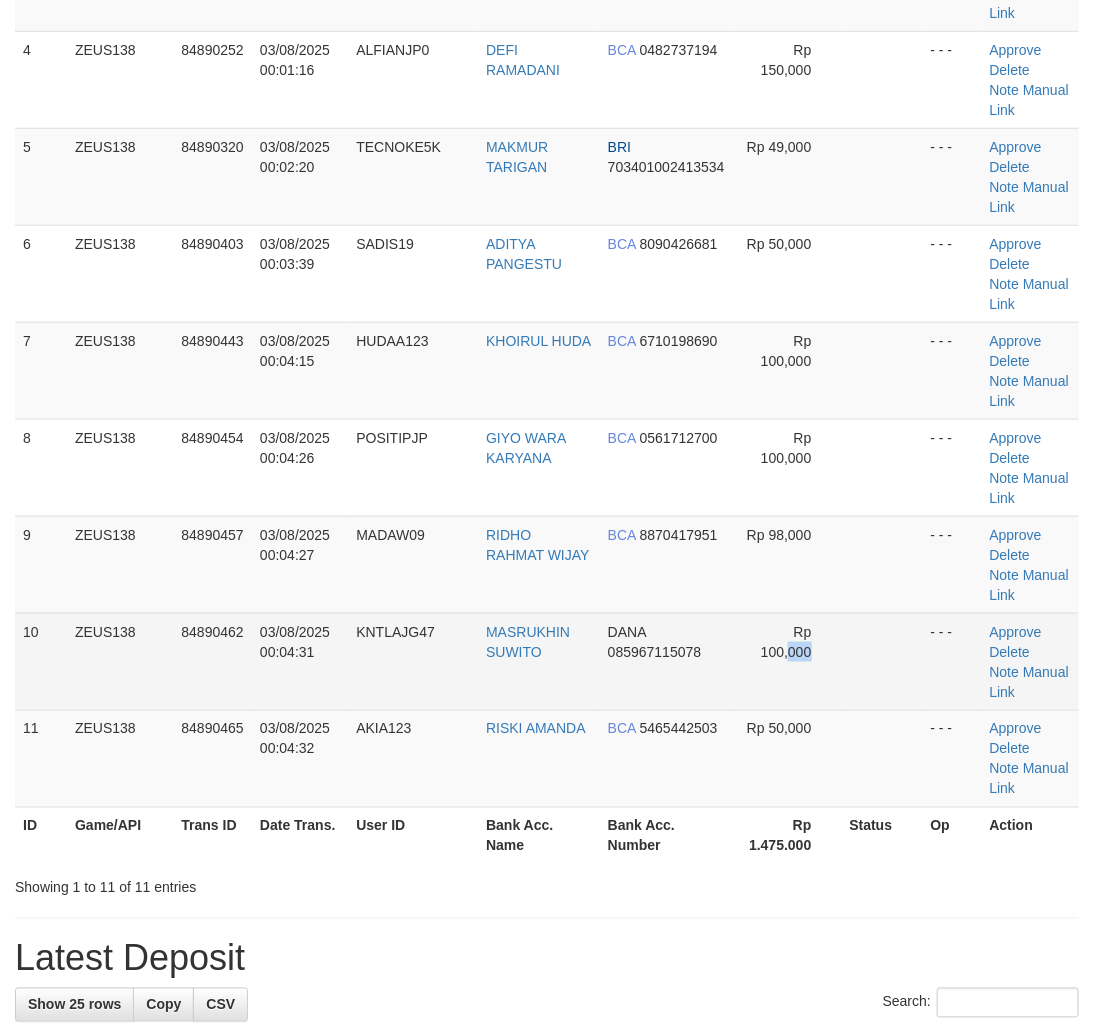 drag, startPoint x: 784, startPoint y: 648, endPoint x: 826, endPoint y: 660, distance: 43.68066 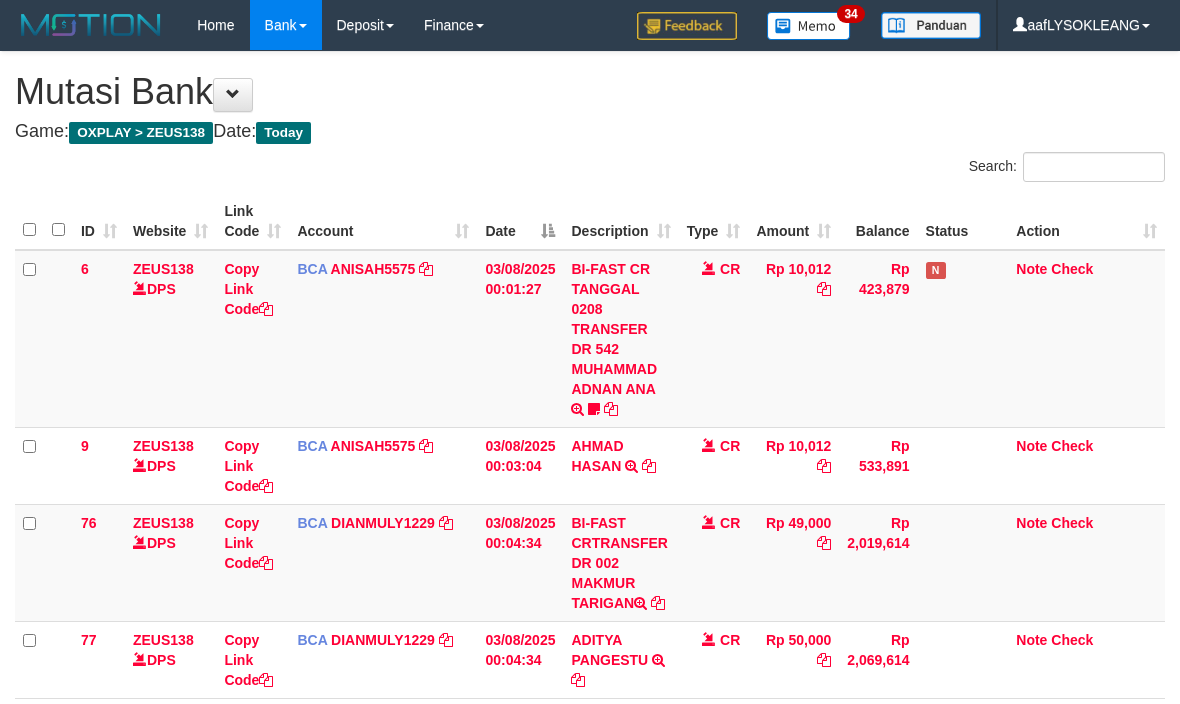 scroll, scrollTop: 228, scrollLeft: 0, axis: vertical 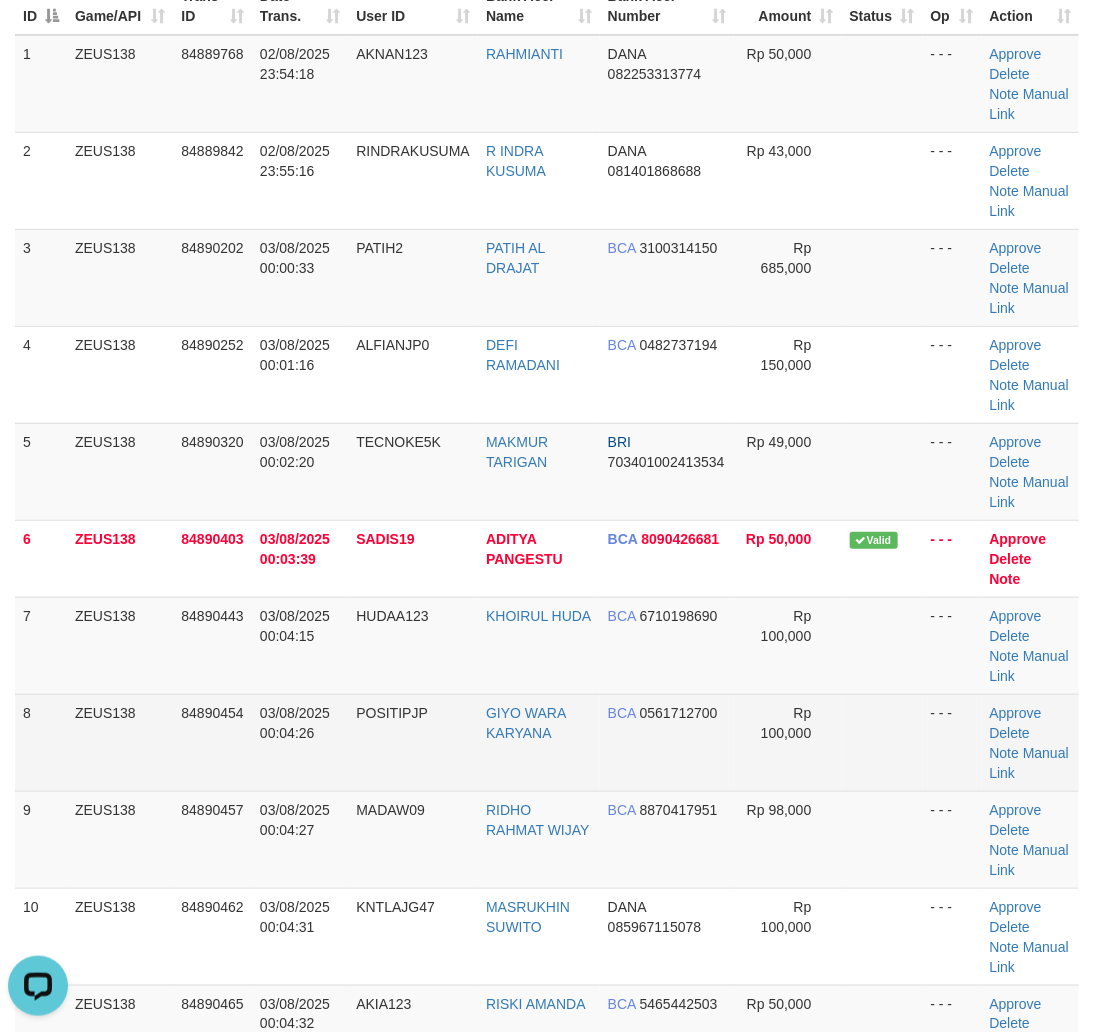 drag, startPoint x: 320, startPoint y: 678, endPoint x: 535, endPoint y: 696, distance: 215.75217 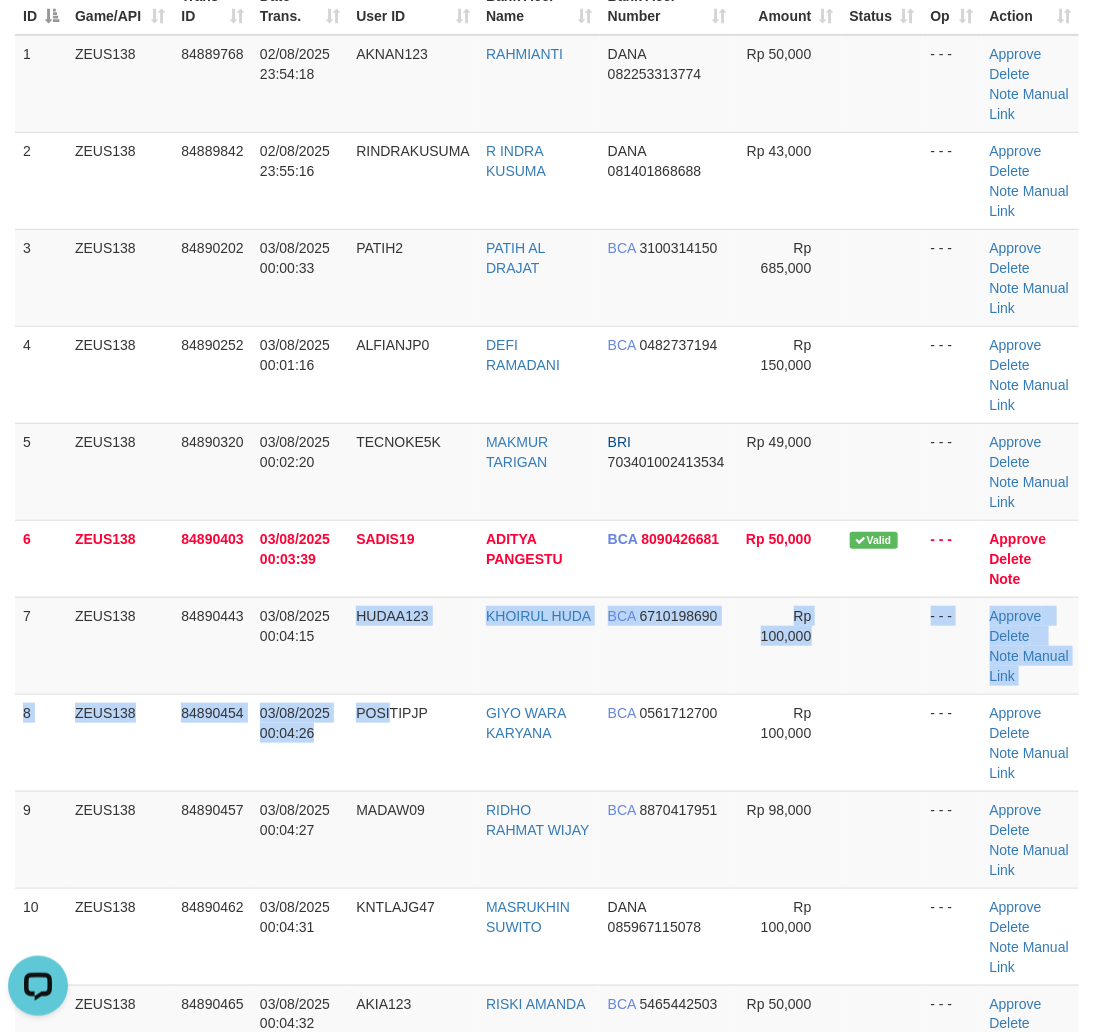 scroll, scrollTop: 363, scrollLeft: 0, axis: vertical 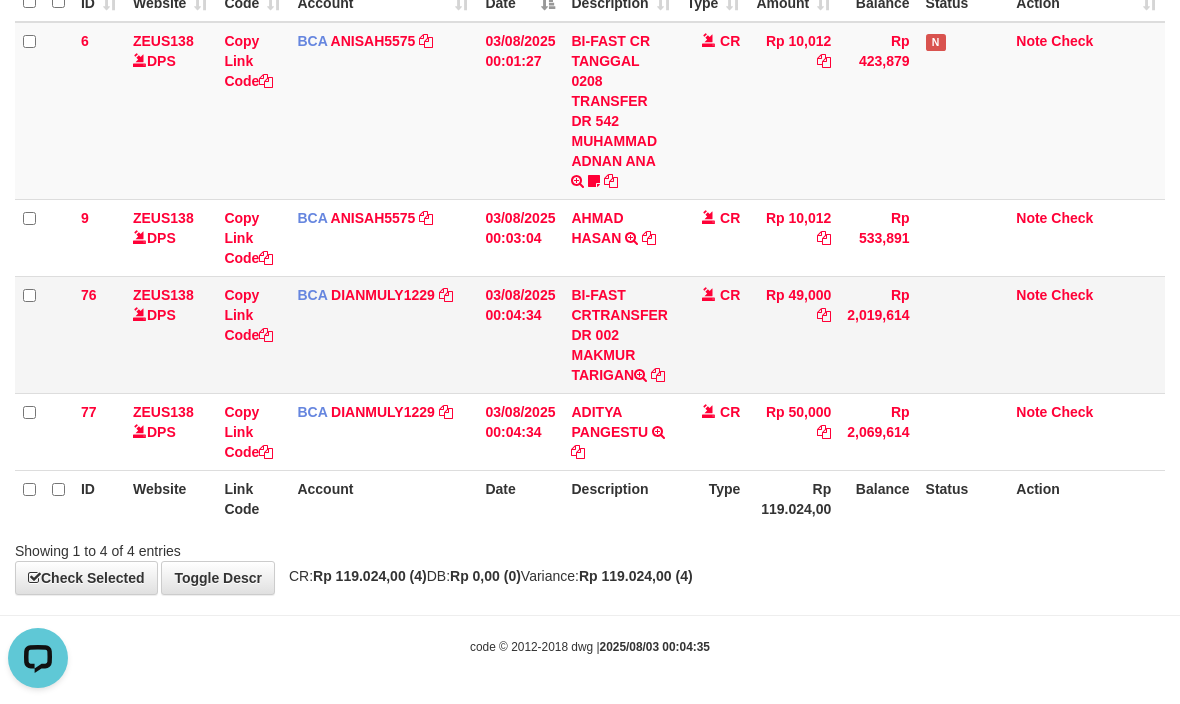 drag, startPoint x: 885, startPoint y: 346, endPoint x: 814, endPoint y: 333, distance: 72.18033 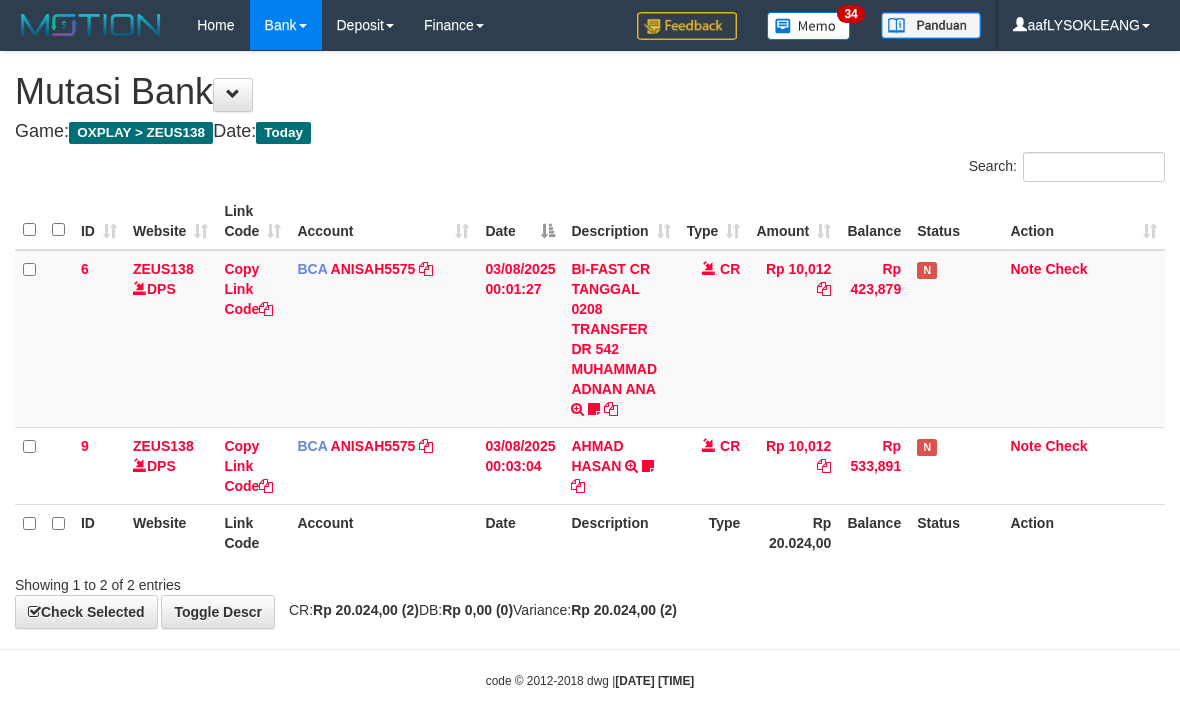 scroll, scrollTop: 0, scrollLeft: 0, axis: both 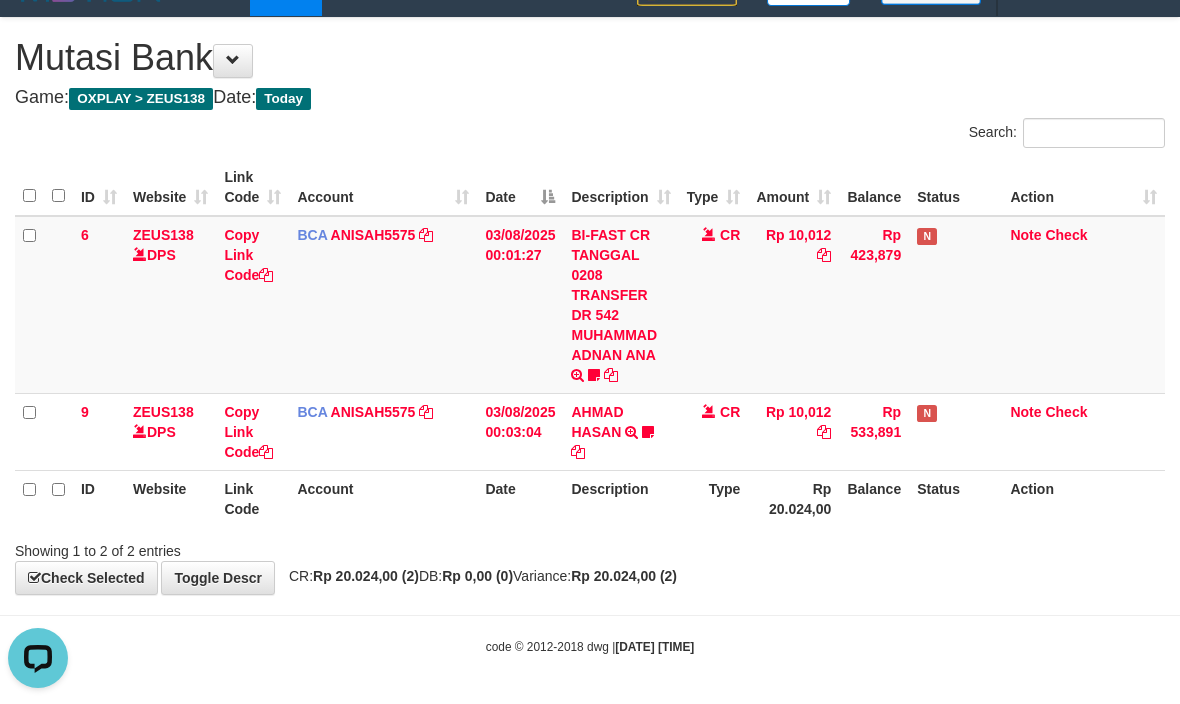 drag, startPoint x: 686, startPoint y: 425, endPoint x: 4, endPoint y: 328, distance: 688.8636 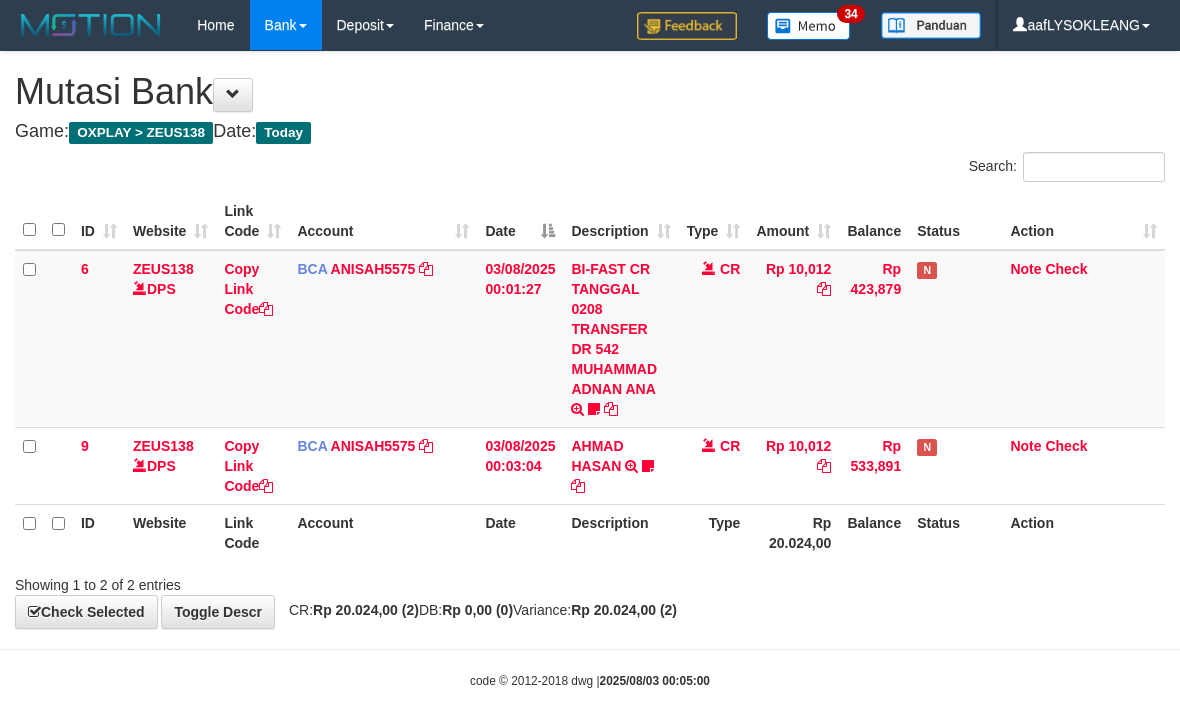 scroll, scrollTop: 34, scrollLeft: 0, axis: vertical 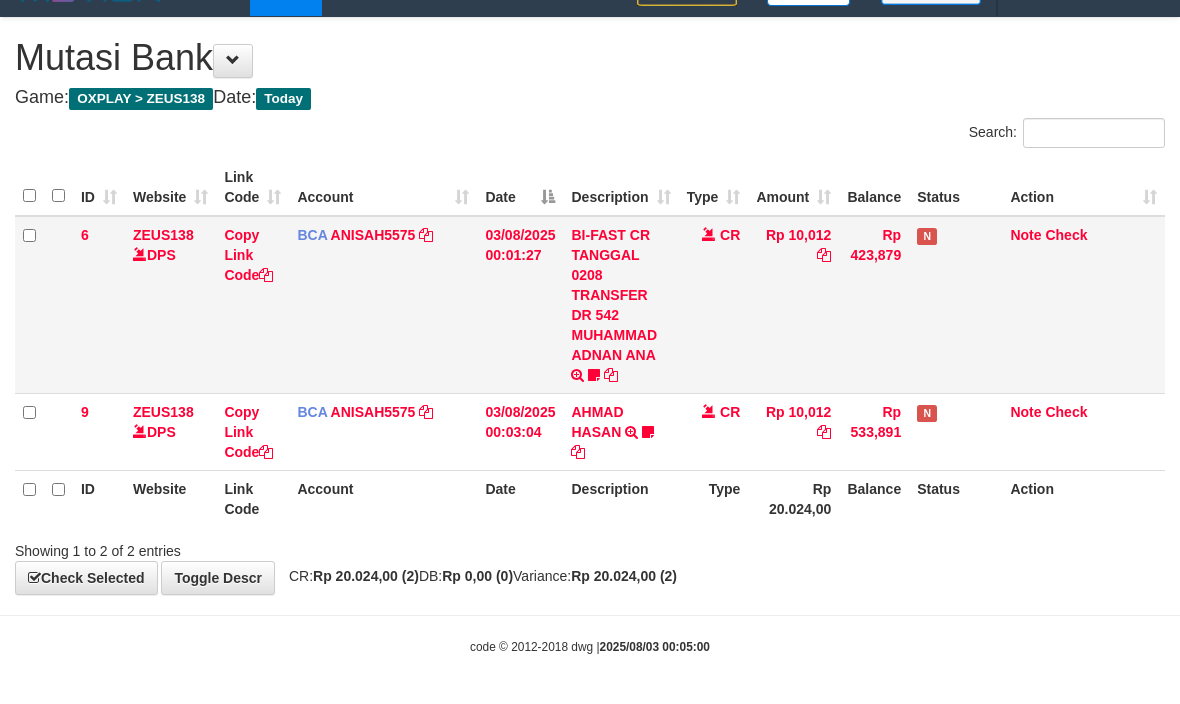 click on "BI-FAST CR TANGGAL 0208 TRANSFER DR 542 MUHAMMAD ADNAN ANA            BI-FAST CR TANGGAL :02/08 TRANSFER DR 542 MUHAMMAD ADNAN ANA    BryMng99" at bounding box center (620, 305) 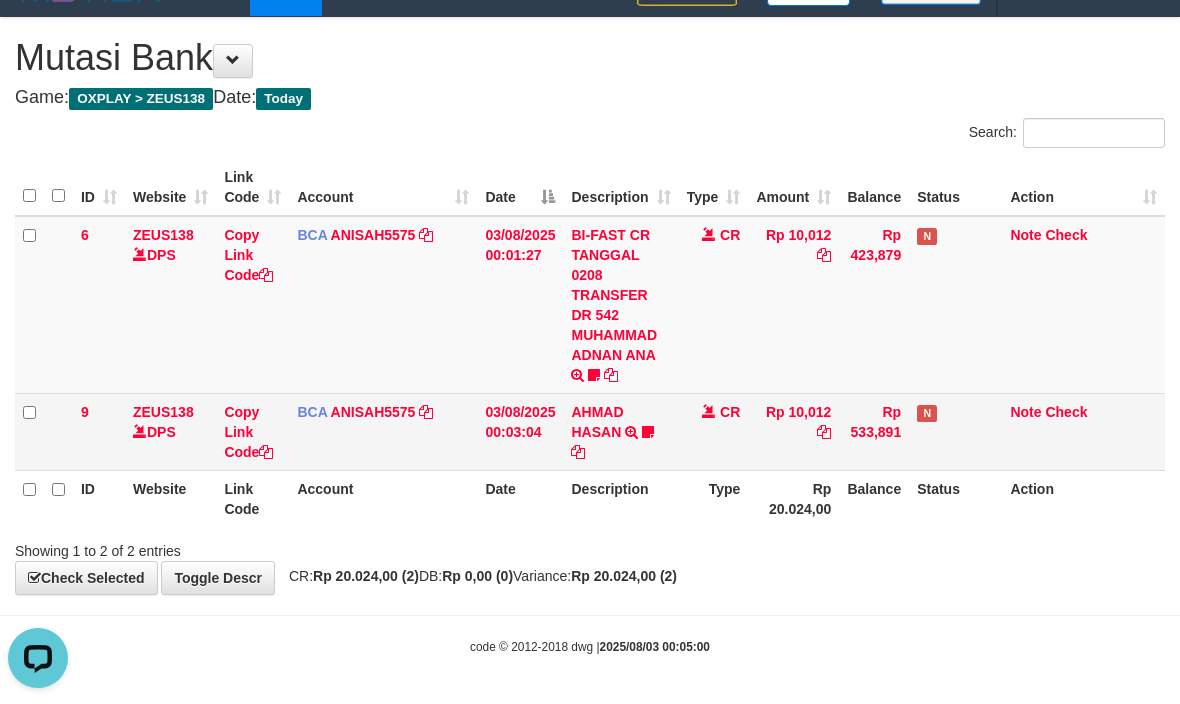 scroll, scrollTop: 0, scrollLeft: 0, axis: both 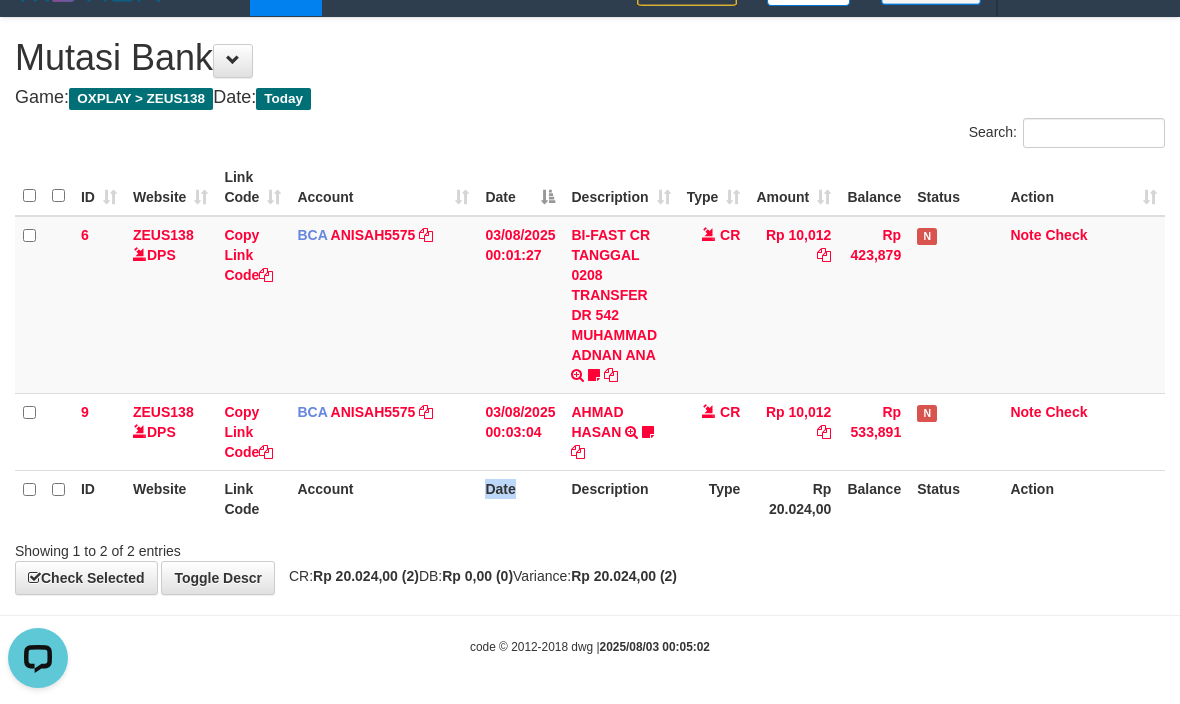 drag, startPoint x: 527, startPoint y: 471, endPoint x: 383, endPoint y: 478, distance: 144.17004 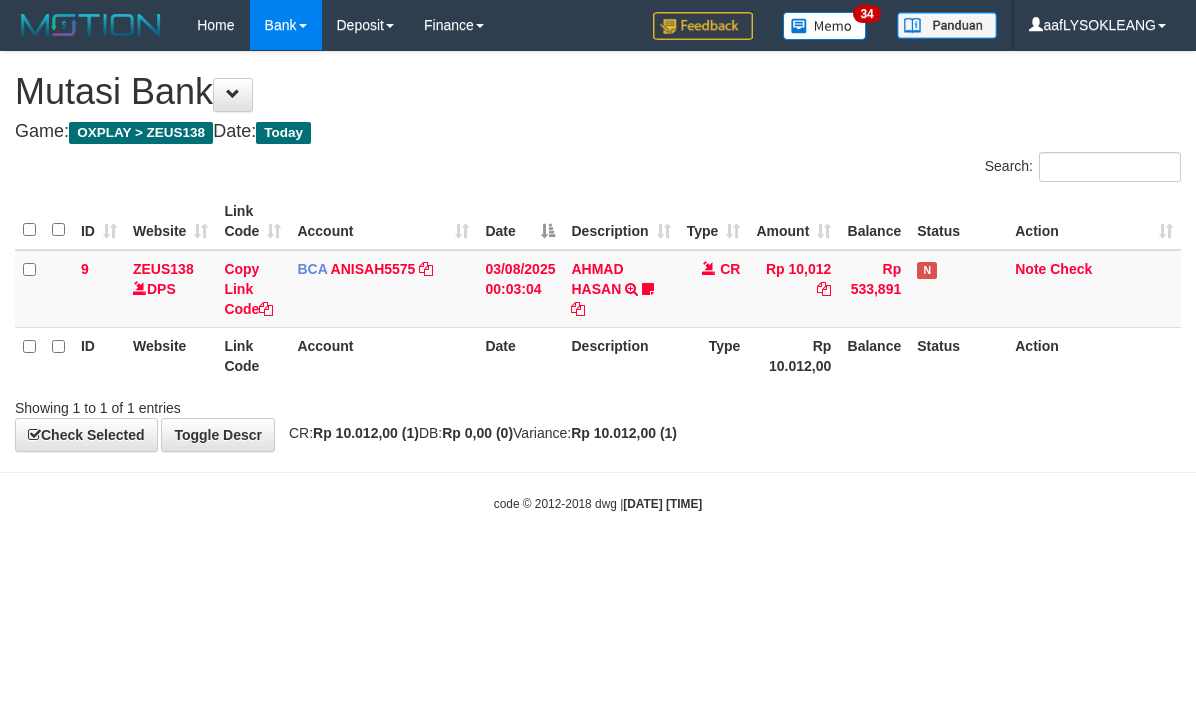 scroll, scrollTop: 0, scrollLeft: 0, axis: both 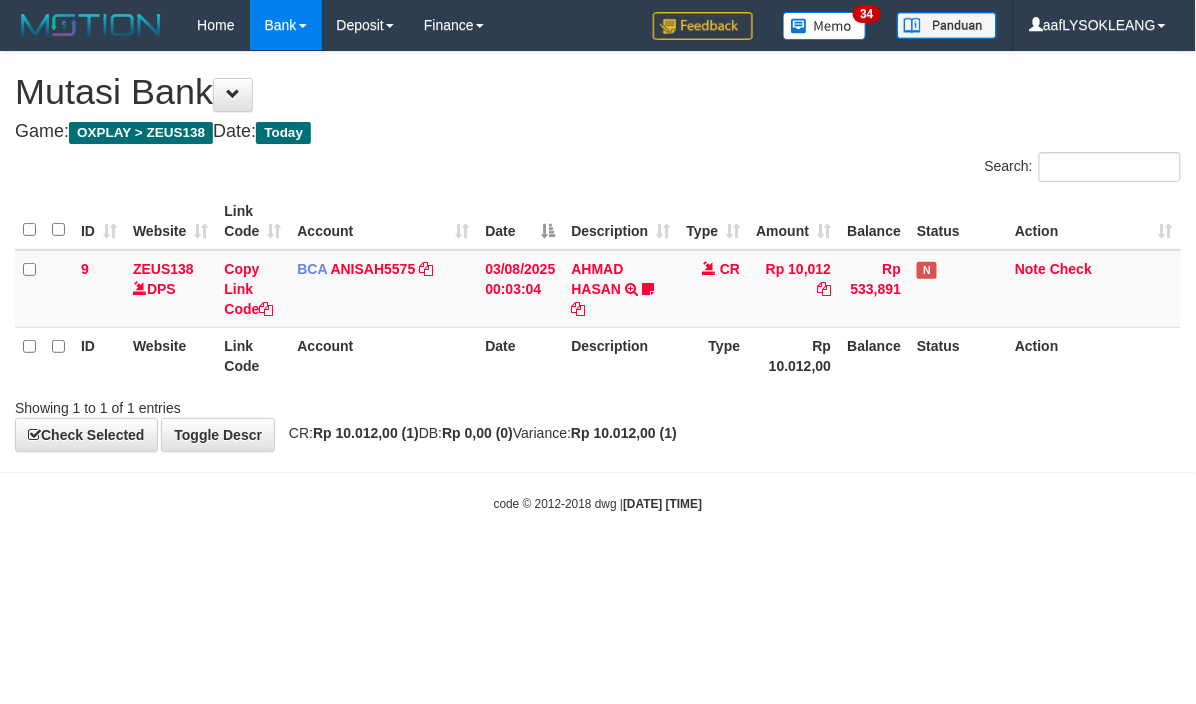 click on "Toggle navigation
Home
Bank
Account List
Load
By Website
Group
[OXPLAY]													ZEUS138
By Load Group (DPS)
Sync" at bounding box center [598, 281] 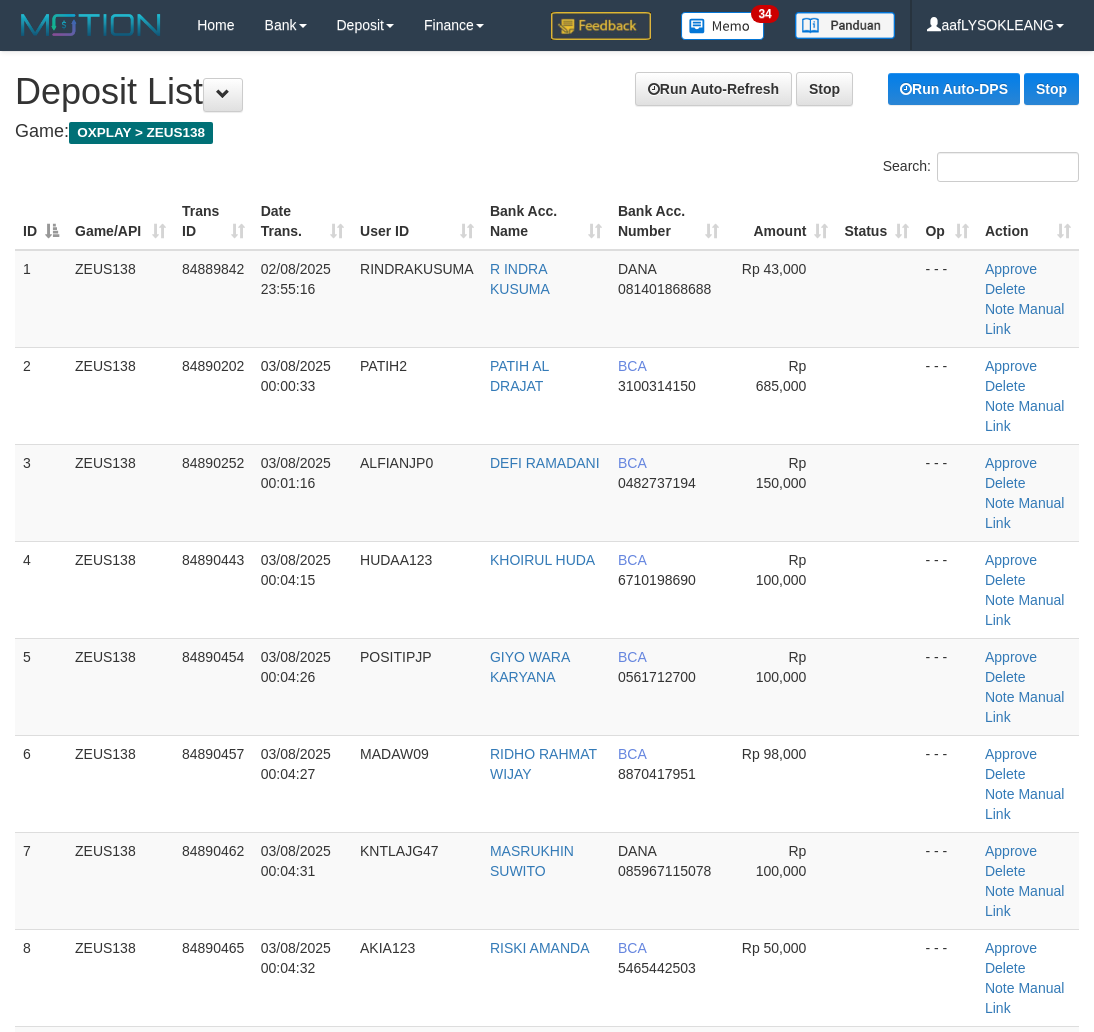 click on "1
[USERNAME]
[PHONE]
[DATE] [TIME]
[LICENSE]
[FIRST] [LAST] [LAST]
[NICKNAME]
[NUMBER]
Rp 10,012
Accepted
[BRAND]
Note" at bounding box center [571, 1538] 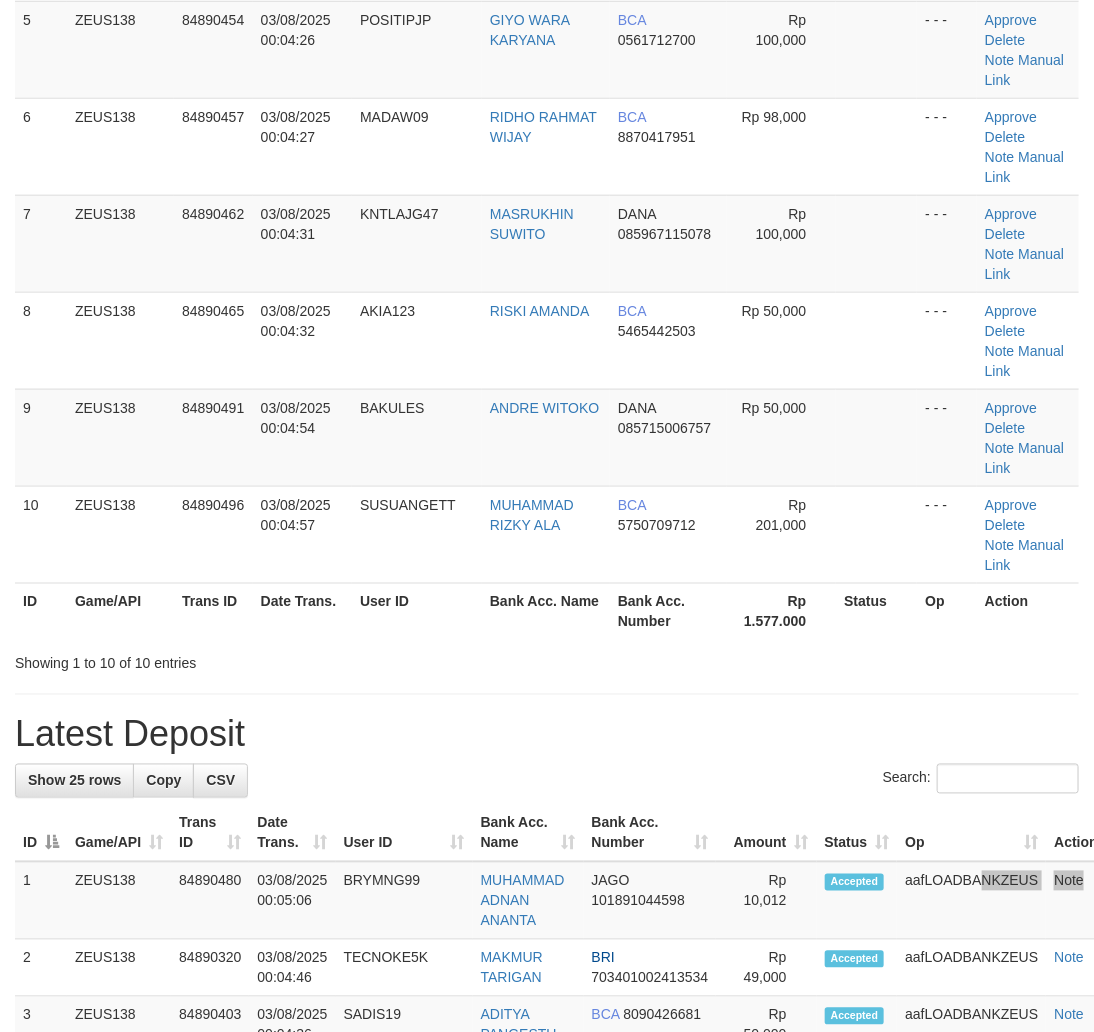 scroll, scrollTop: 363, scrollLeft: 0, axis: vertical 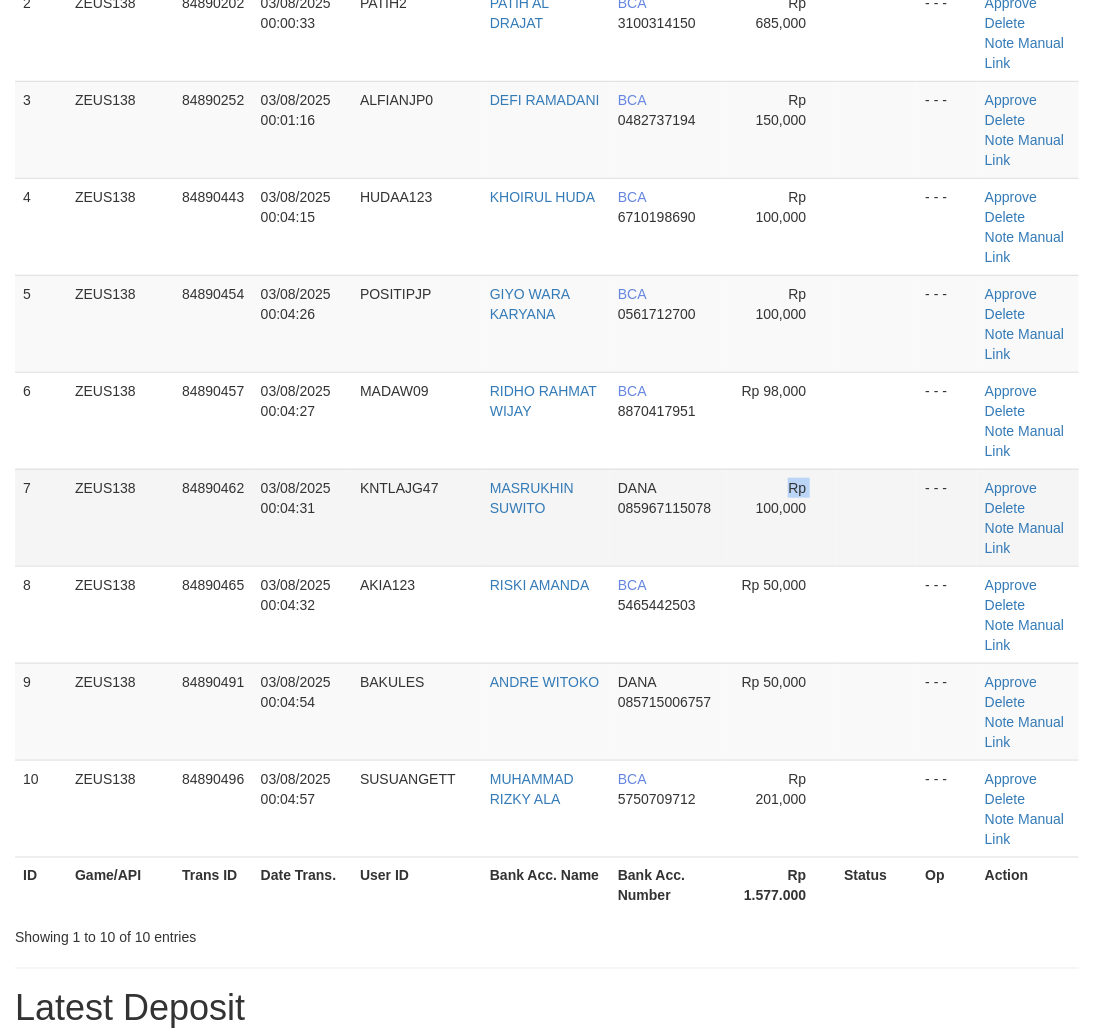 drag, startPoint x: 706, startPoint y: 514, endPoint x: 764, endPoint y: 522, distance: 58.549126 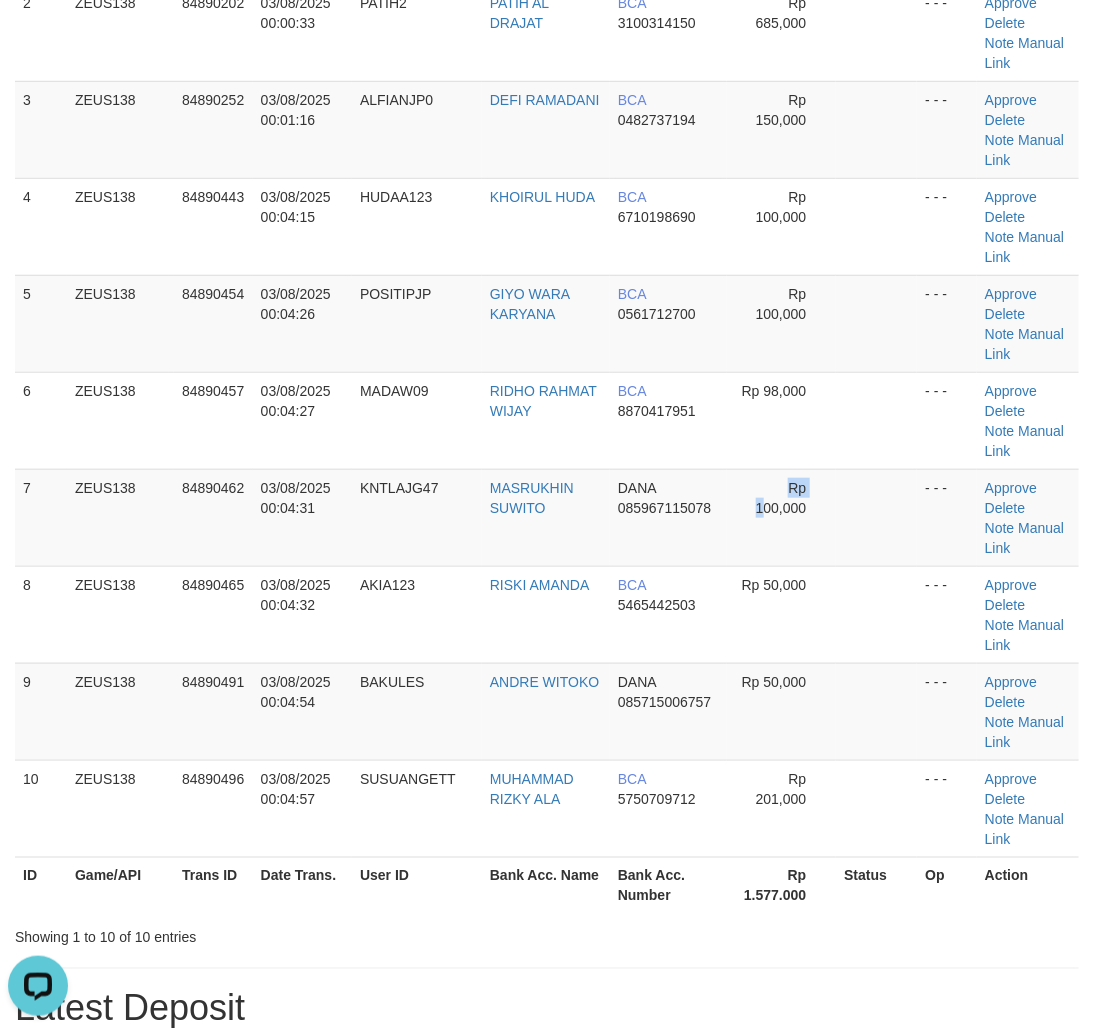 scroll, scrollTop: 0, scrollLeft: 0, axis: both 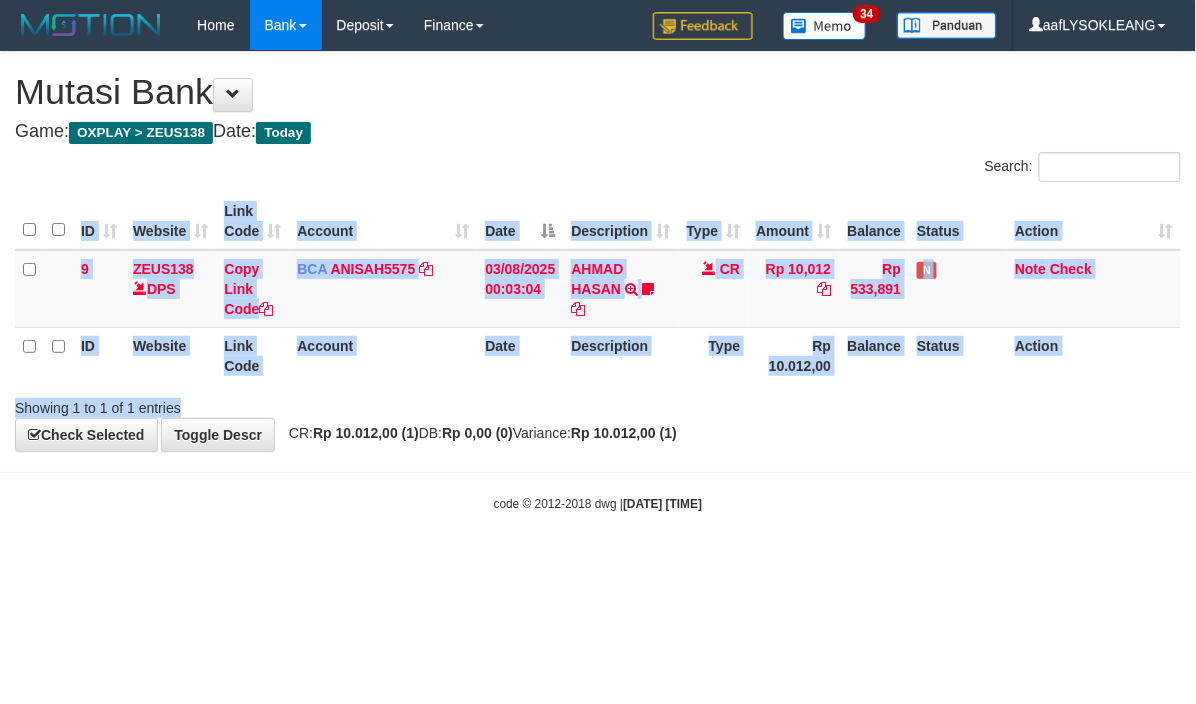 drag, startPoint x: 690, startPoint y: 383, endPoint x: 666, endPoint y: 386, distance: 24.186773 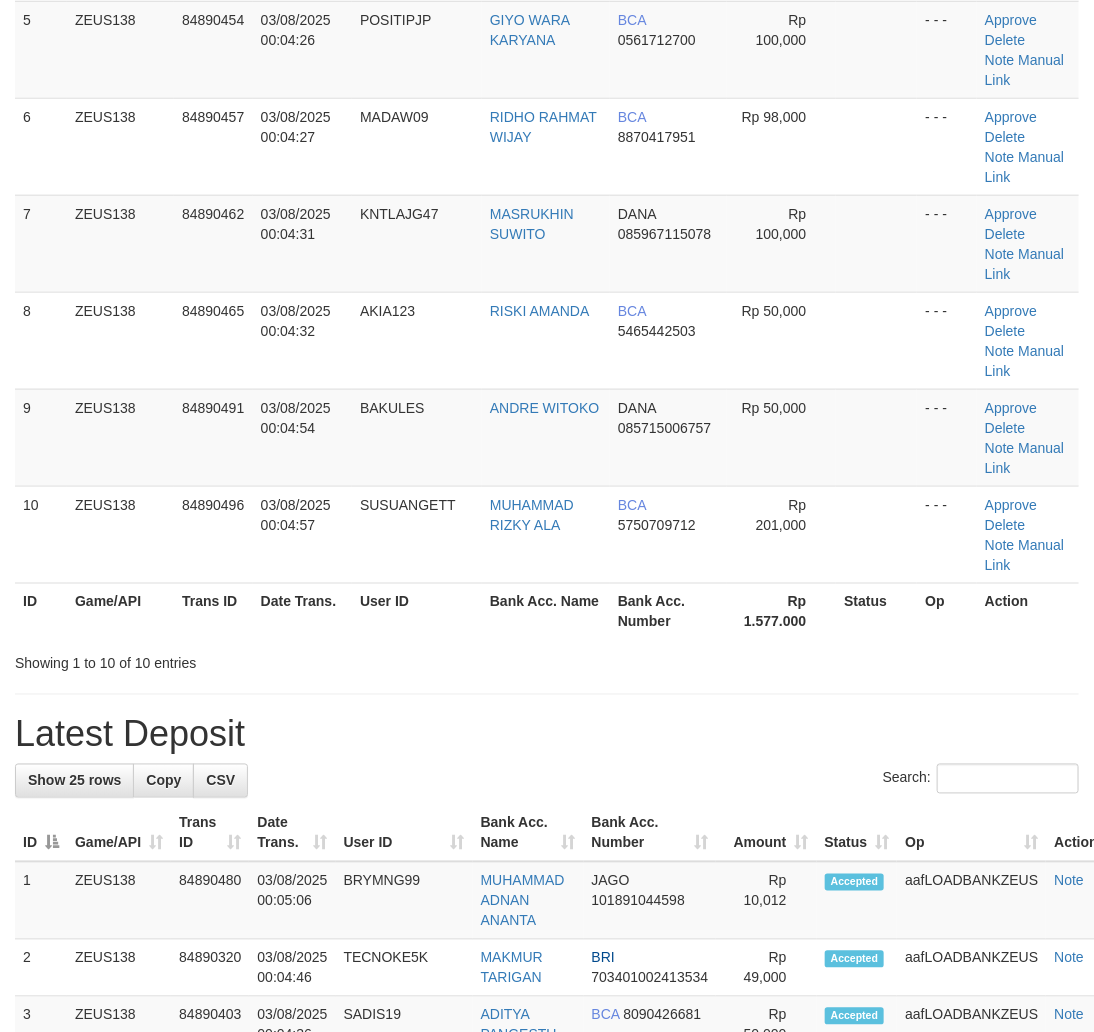 scroll, scrollTop: 860, scrollLeft: 0, axis: vertical 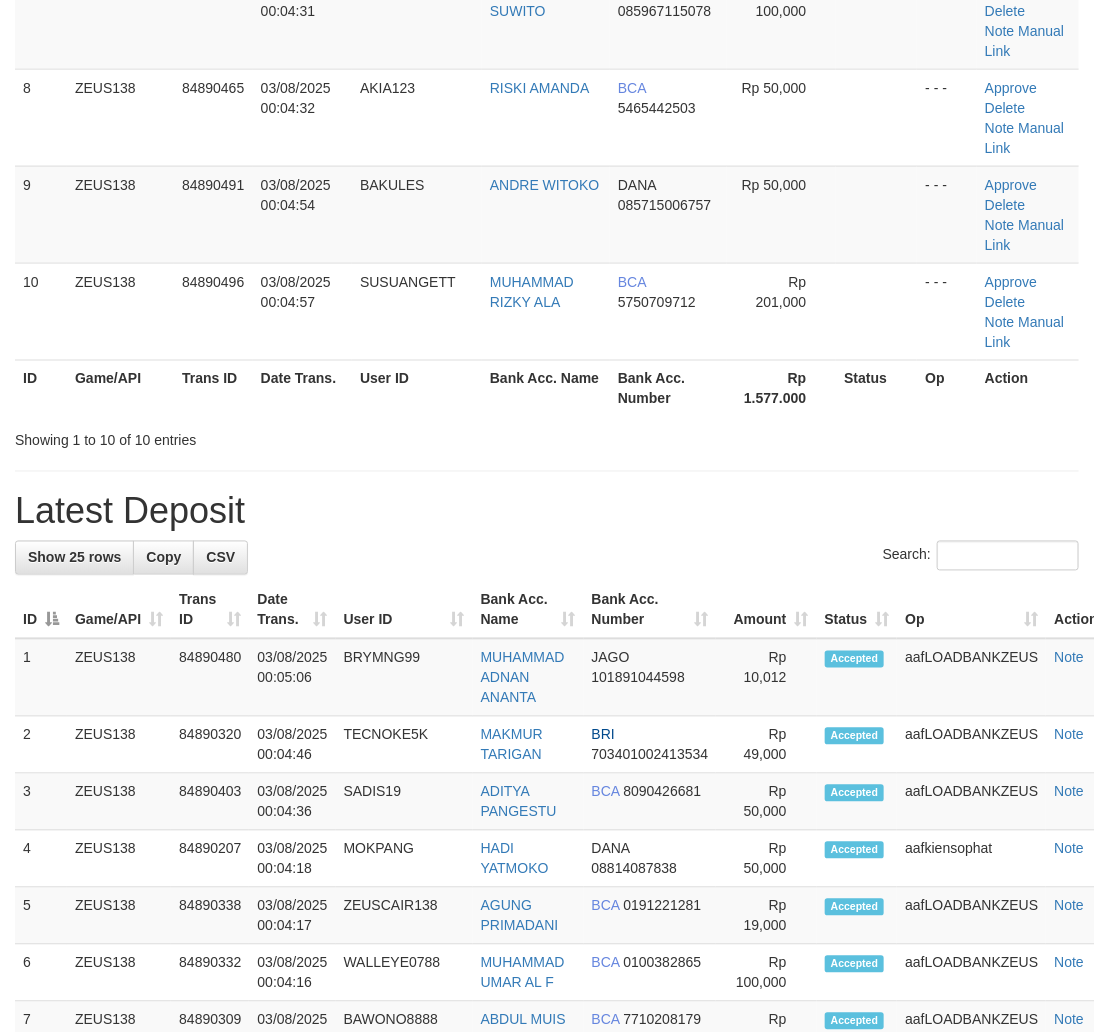 drag, startPoint x: 717, startPoint y: 565, endPoint x: 648, endPoint y: 535, distance: 75.23962 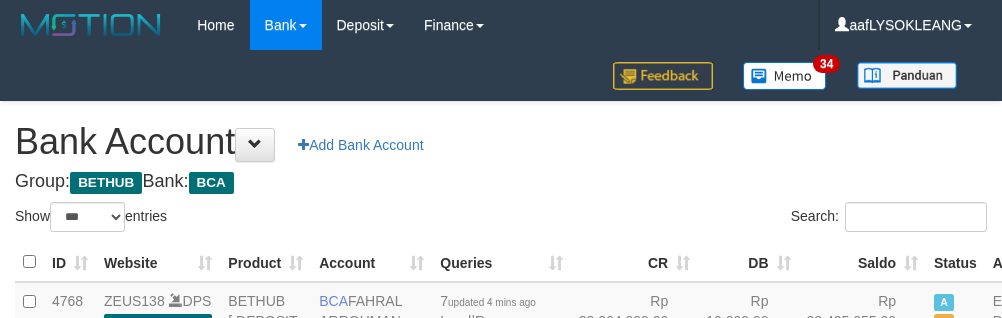 select on "***" 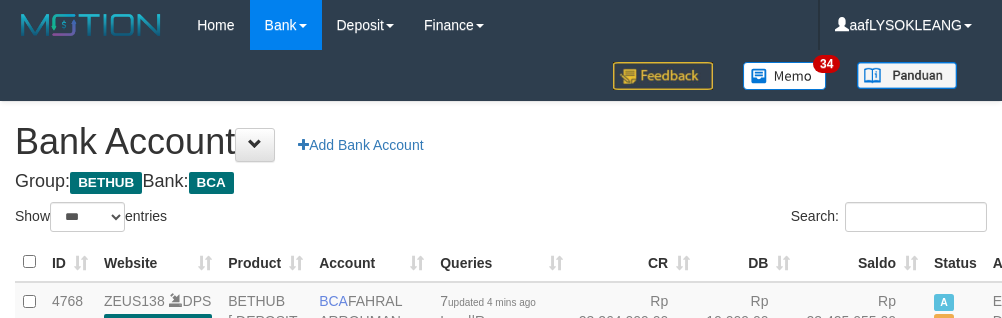 scroll, scrollTop: 162, scrollLeft: 0, axis: vertical 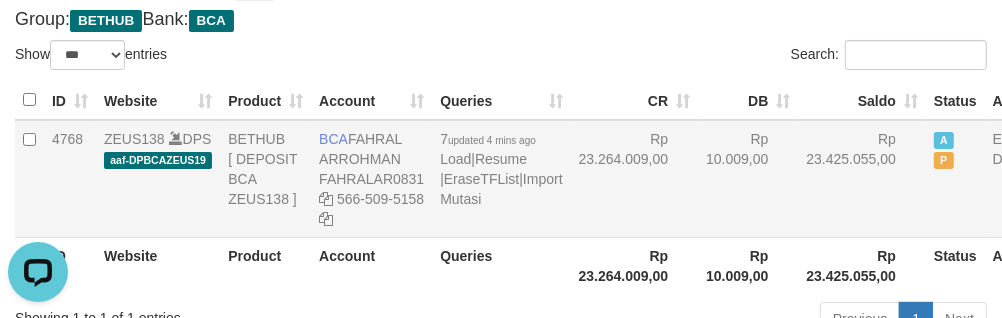 drag, startPoint x: 615, startPoint y: 185, endPoint x: 653, endPoint y: 213, distance: 47.201694 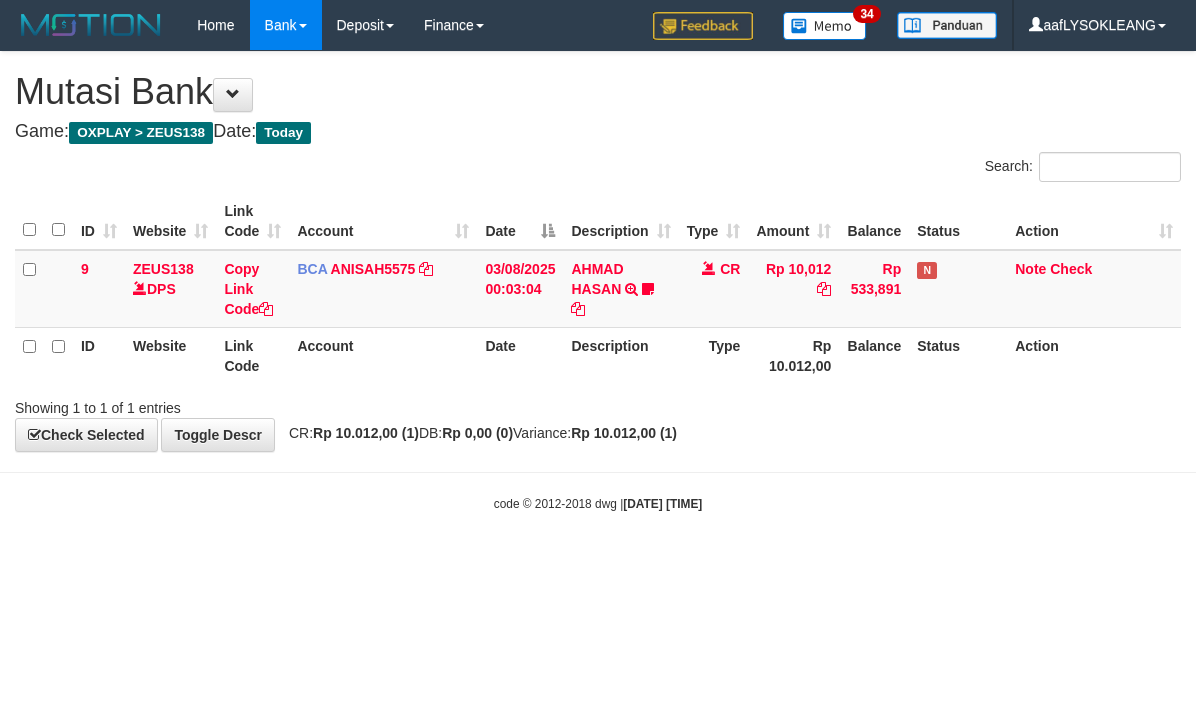 scroll, scrollTop: 0, scrollLeft: 0, axis: both 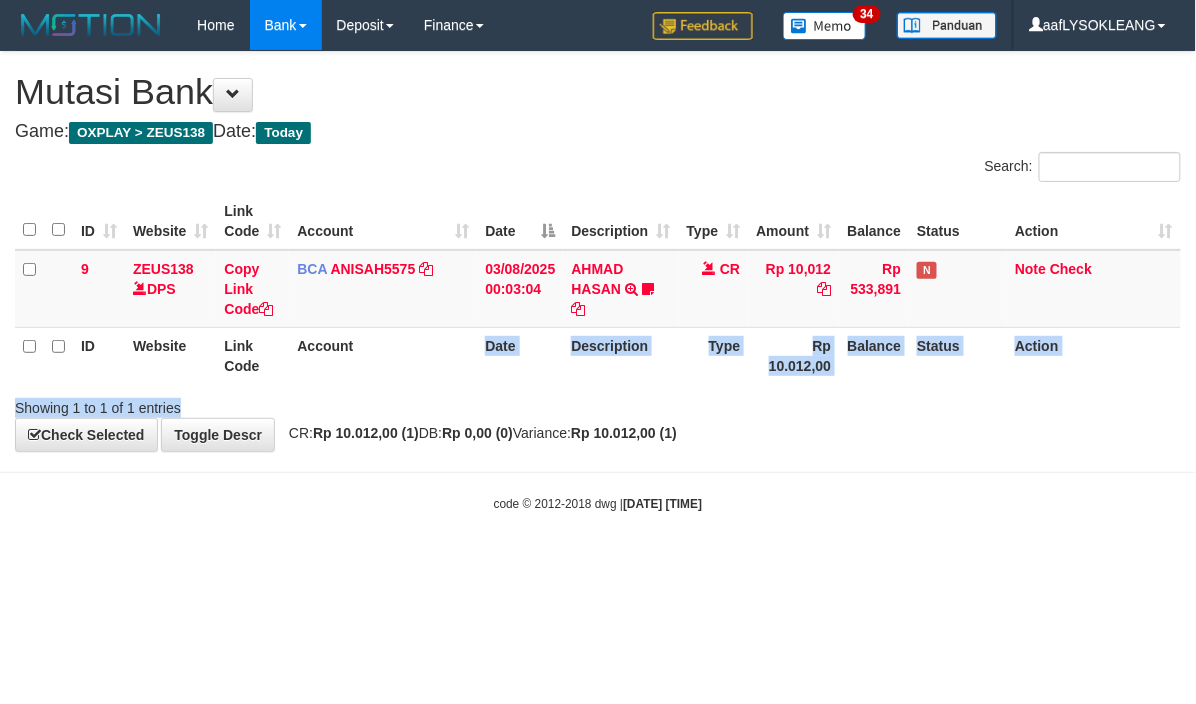 click on "Search:
ID Website Link Code Account Date Description Type Amount Balance Status Action
9
ZEUS138    DPS
Copy Link Code
BCA
ANISAH5575
DPS
ANISAH
mutasi_20250803_3827 | 9
mutasi_20250803_3827 | 9
03/08/2025 00:03:04
AHMAD HASAN            TRSF E-BANKING CR 0308/FTSCY/WS95051
10012.002025080383427167 TRFDN-AHMAD HASAN ESPAY DEBIT INDONE    Samsir1994
CR
Rp 10,012
Rp 533,891
N
Note
Check
ID Website Link Code Account Date Description Type Rp 10.012,00 Balance Status Action
Showing 1 to 1 of 1 entries" at bounding box center (598, 285) 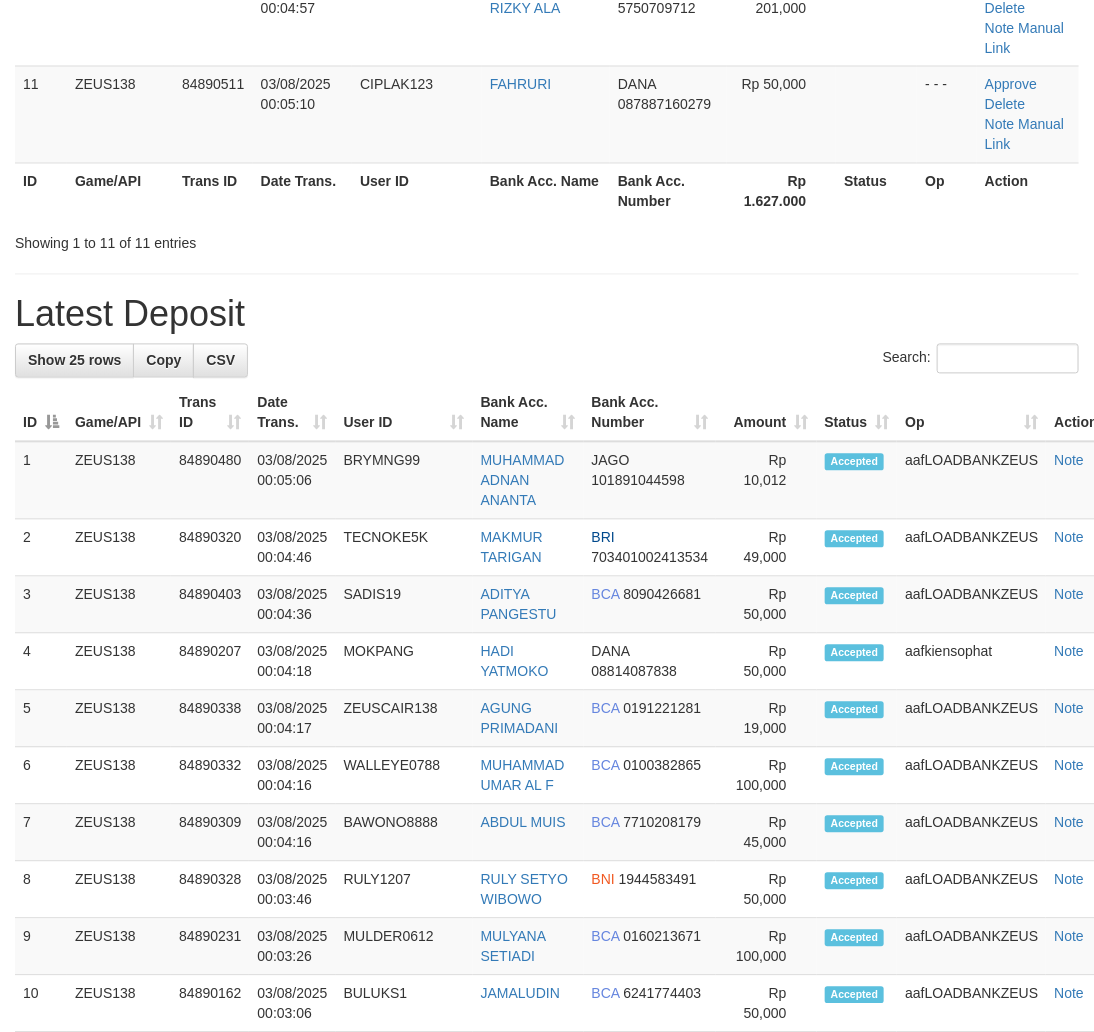 scroll, scrollTop: 860, scrollLeft: 0, axis: vertical 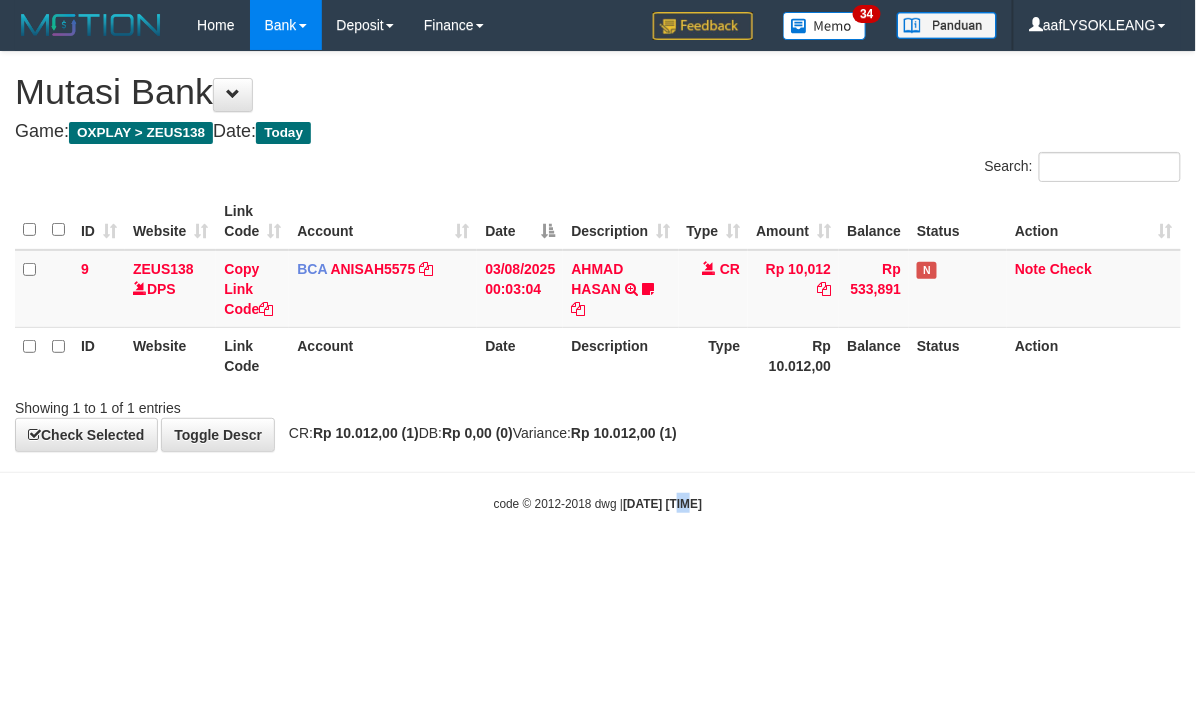 drag, startPoint x: 664, startPoint y: 486, endPoint x: 621, endPoint y: 462, distance: 49.24429 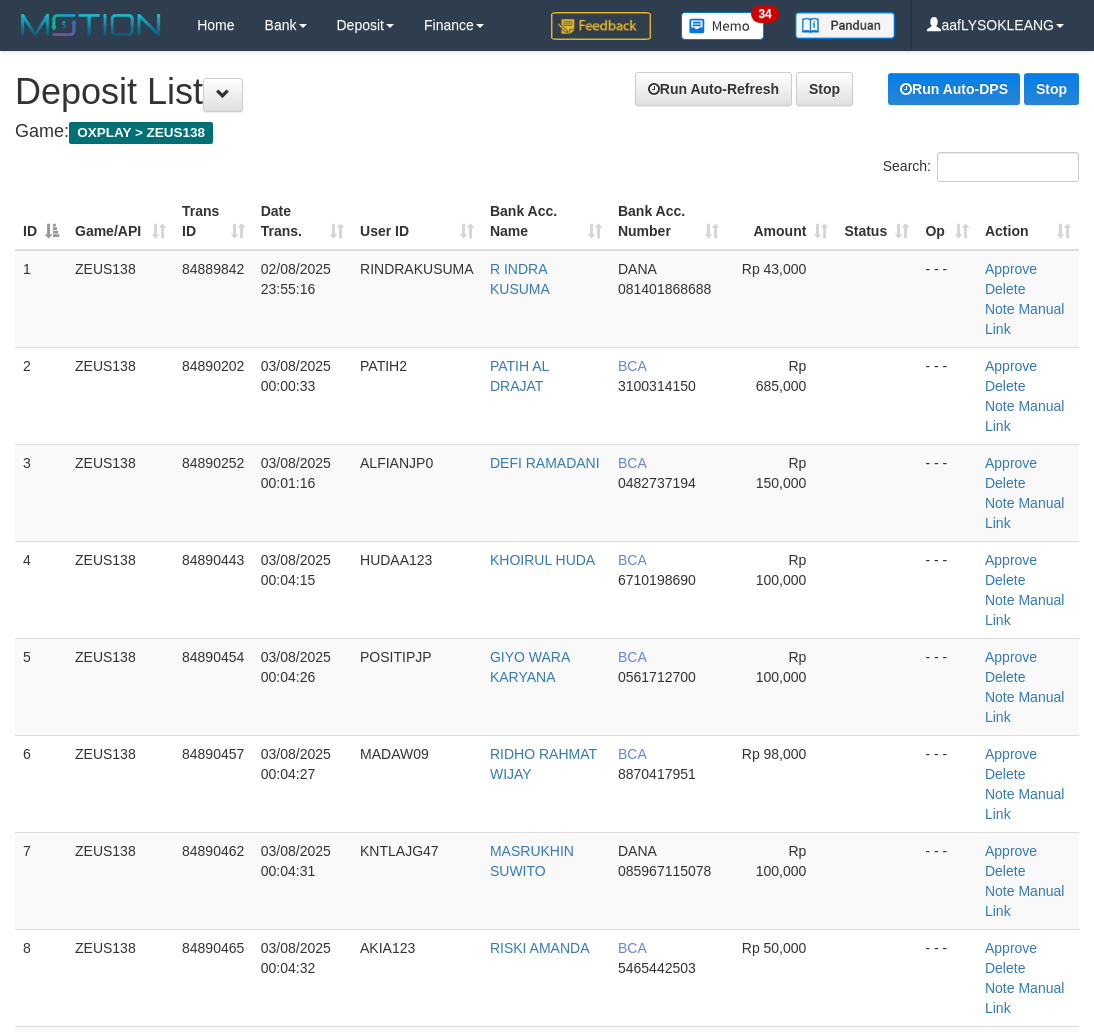 click on "Rp 10,012" at bounding box center [766, 1635] 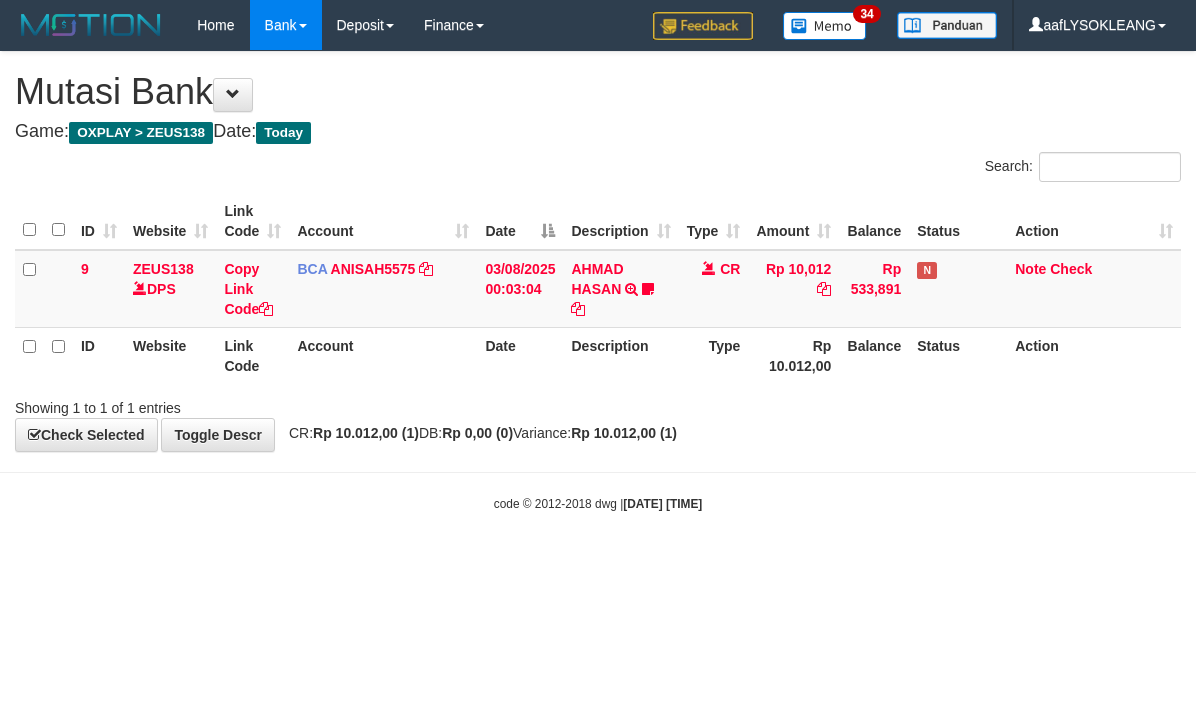 scroll, scrollTop: 0, scrollLeft: 0, axis: both 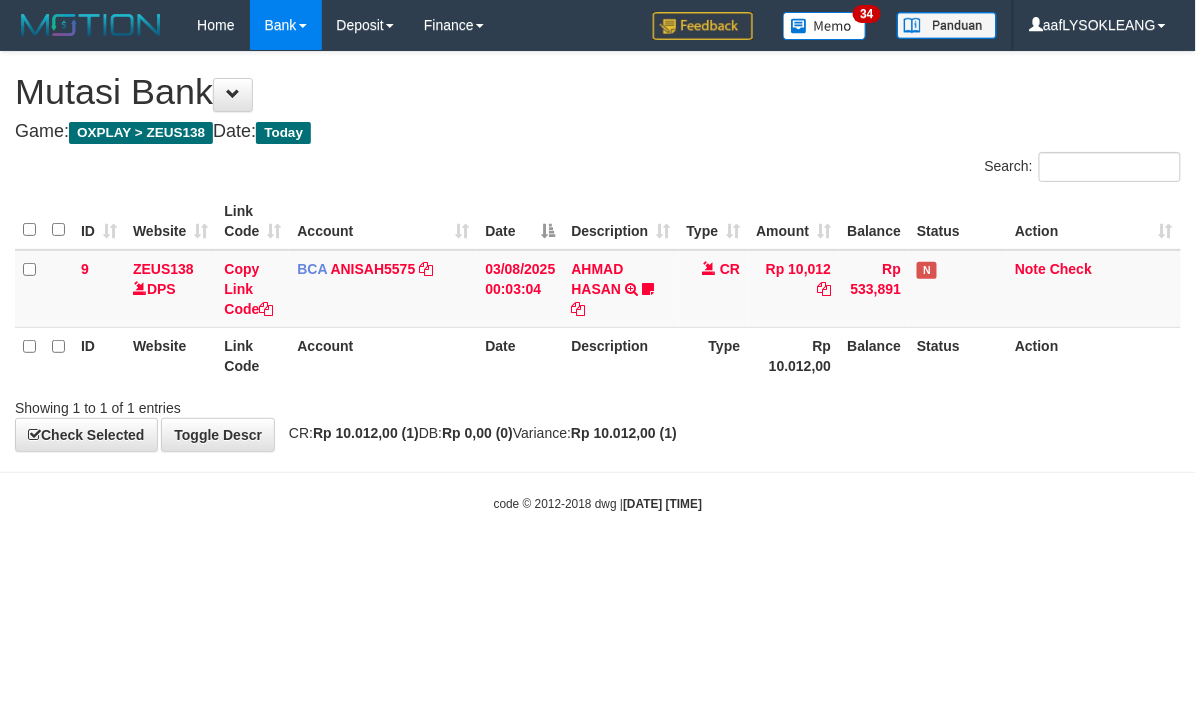 drag, startPoint x: 936, startPoint y: 548, endPoint x: 753, endPoint y: 465, distance: 200.94278 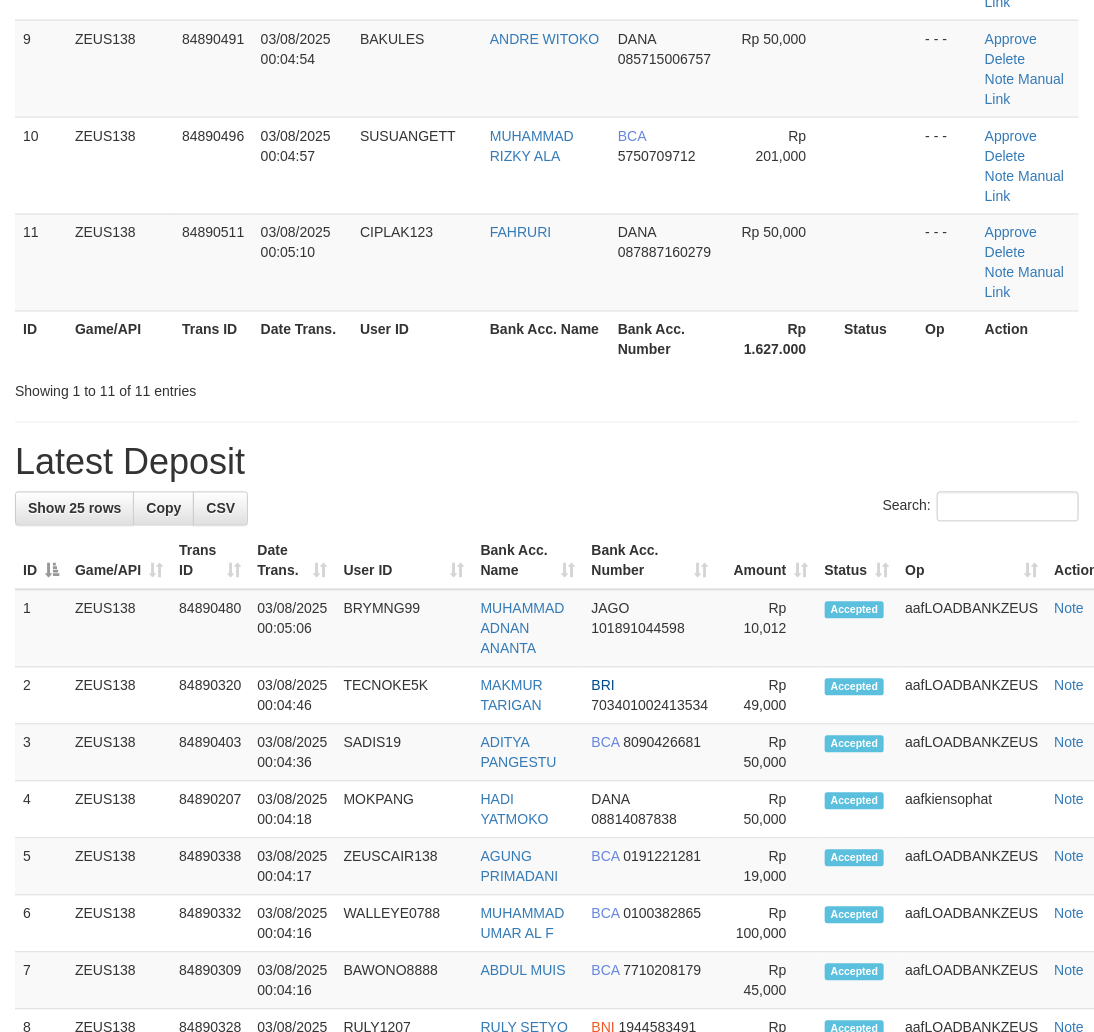 scroll, scrollTop: 932, scrollLeft: 0, axis: vertical 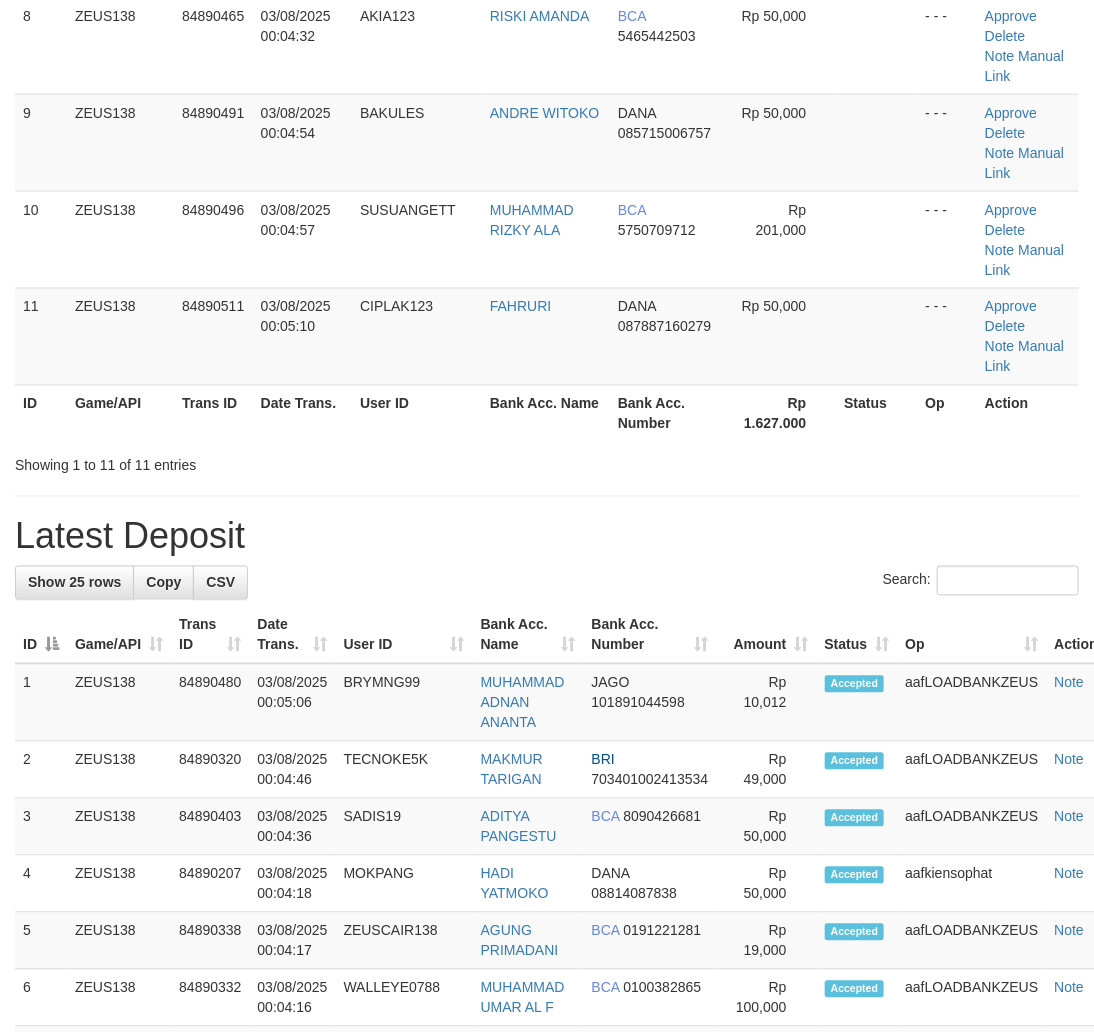 click on "Rp 1.627.000" at bounding box center (781, 413) 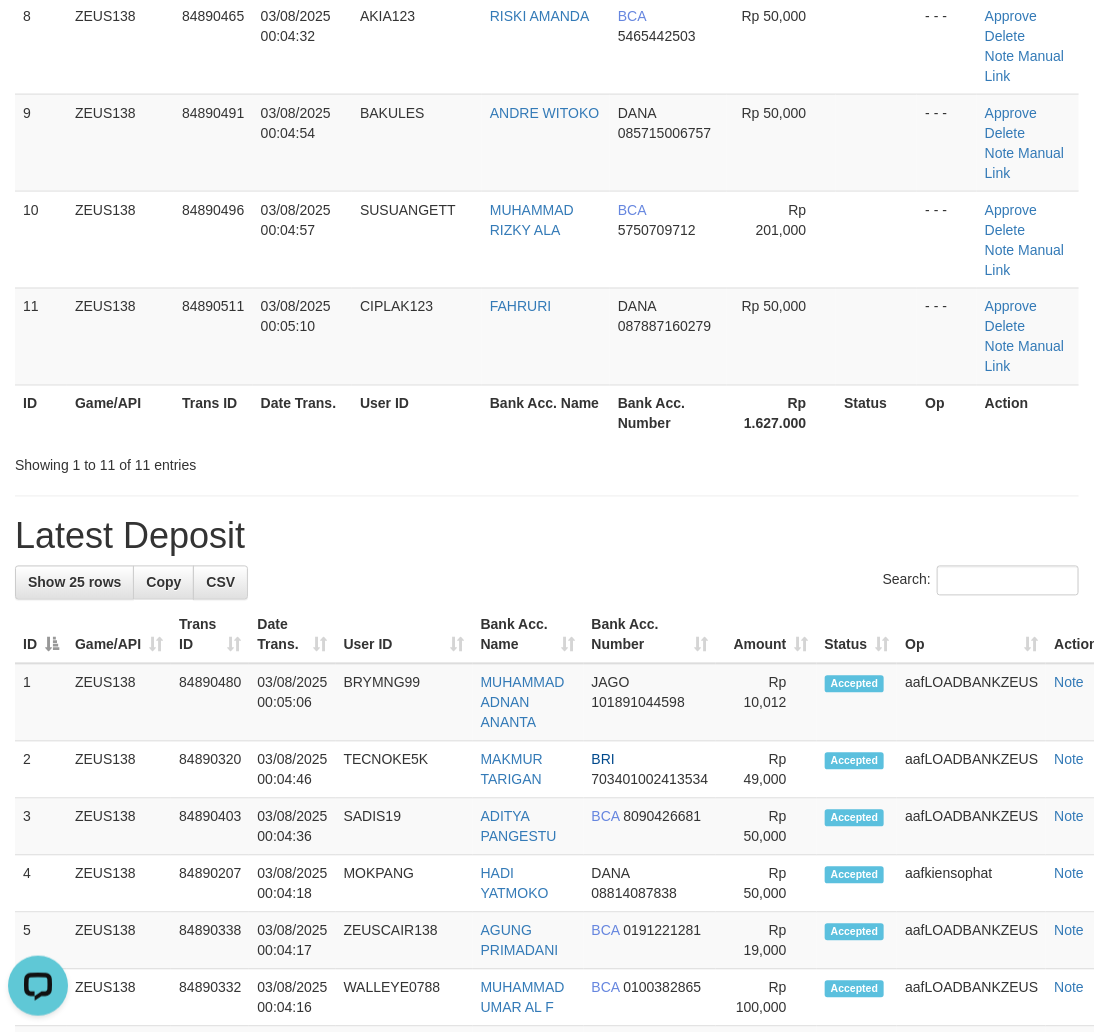 scroll, scrollTop: 0, scrollLeft: 0, axis: both 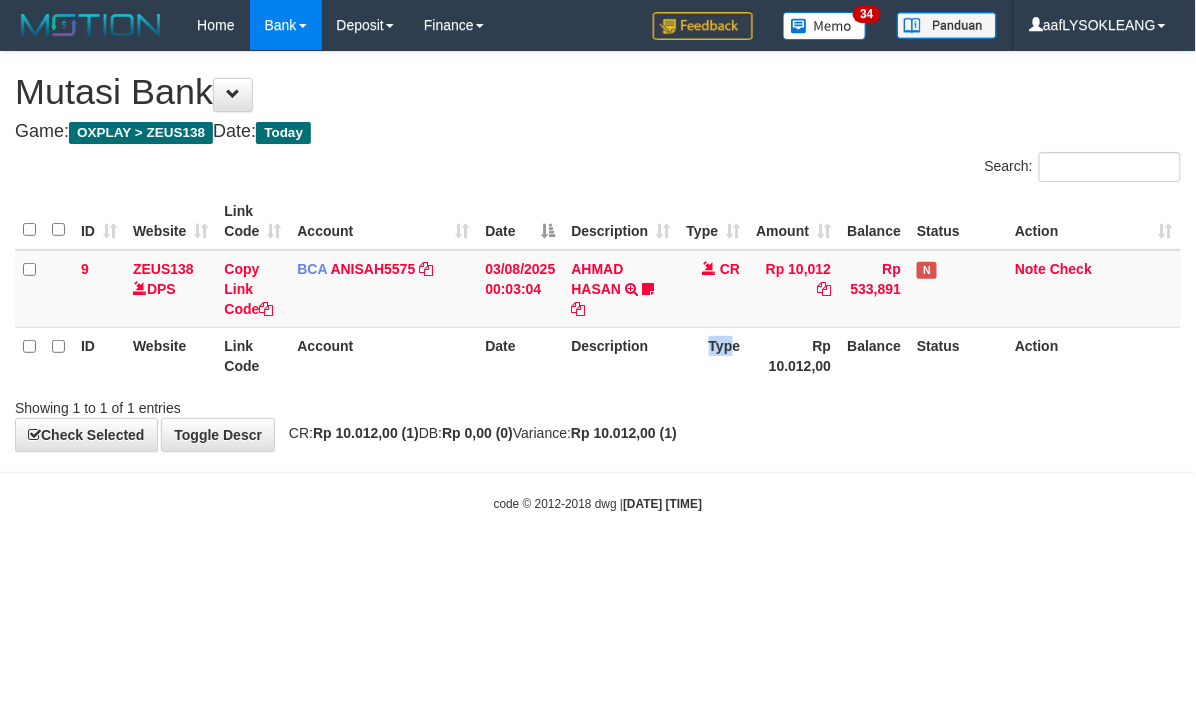 drag, startPoint x: 744, startPoint y: 378, endPoint x: 646, endPoint y: 343, distance: 104.062485 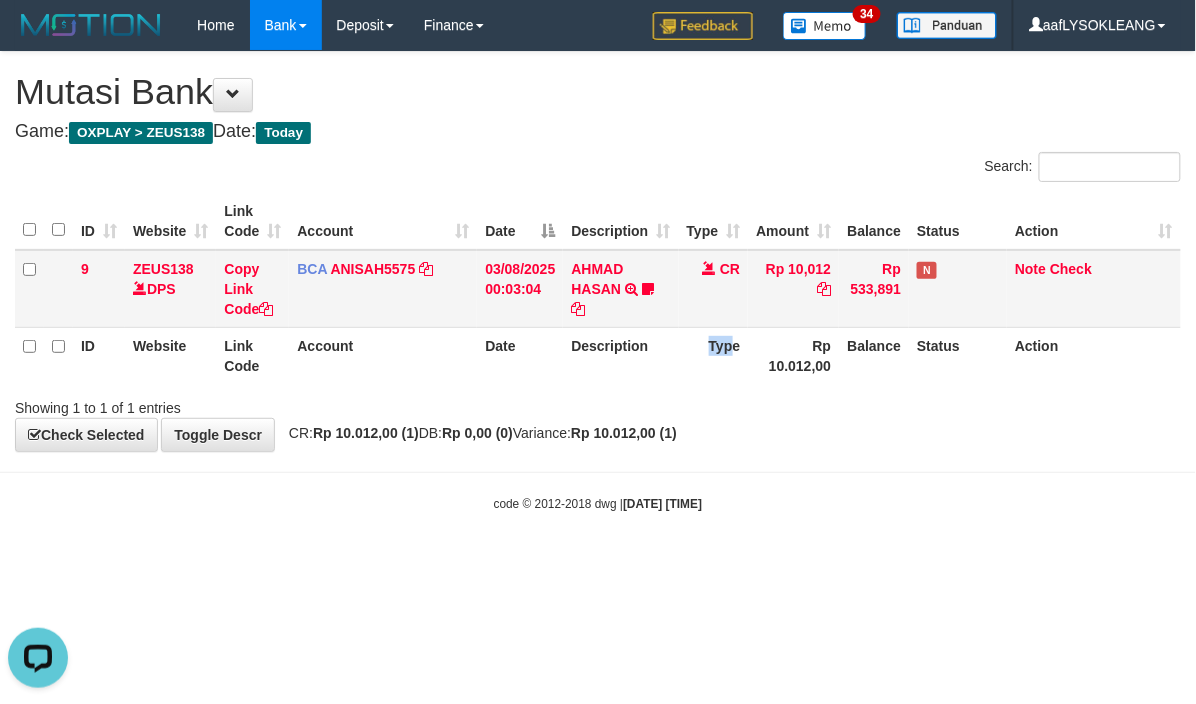 scroll, scrollTop: 0, scrollLeft: 0, axis: both 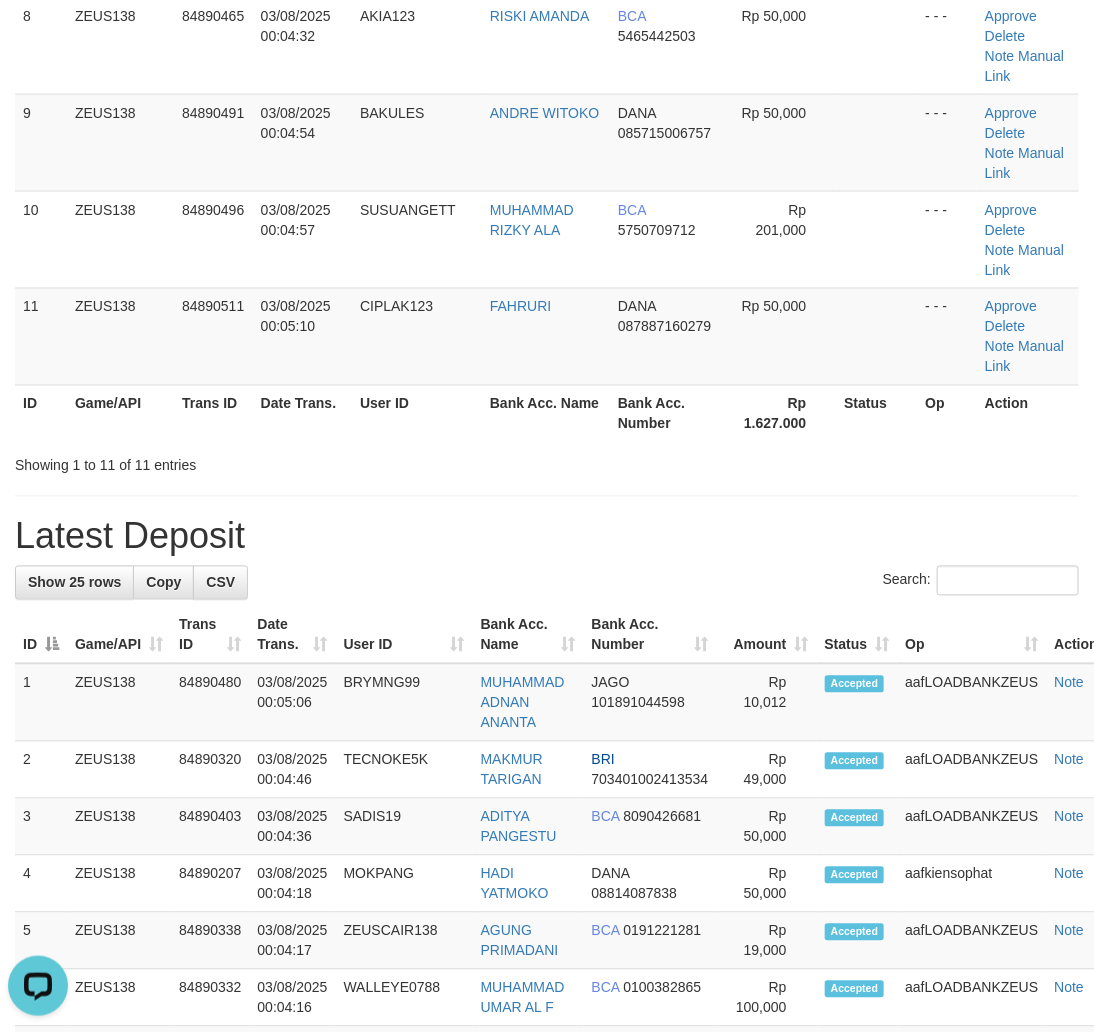 drag, startPoint x: 580, startPoint y: 477, endPoint x: 1106, endPoint y: 630, distance: 547.8002 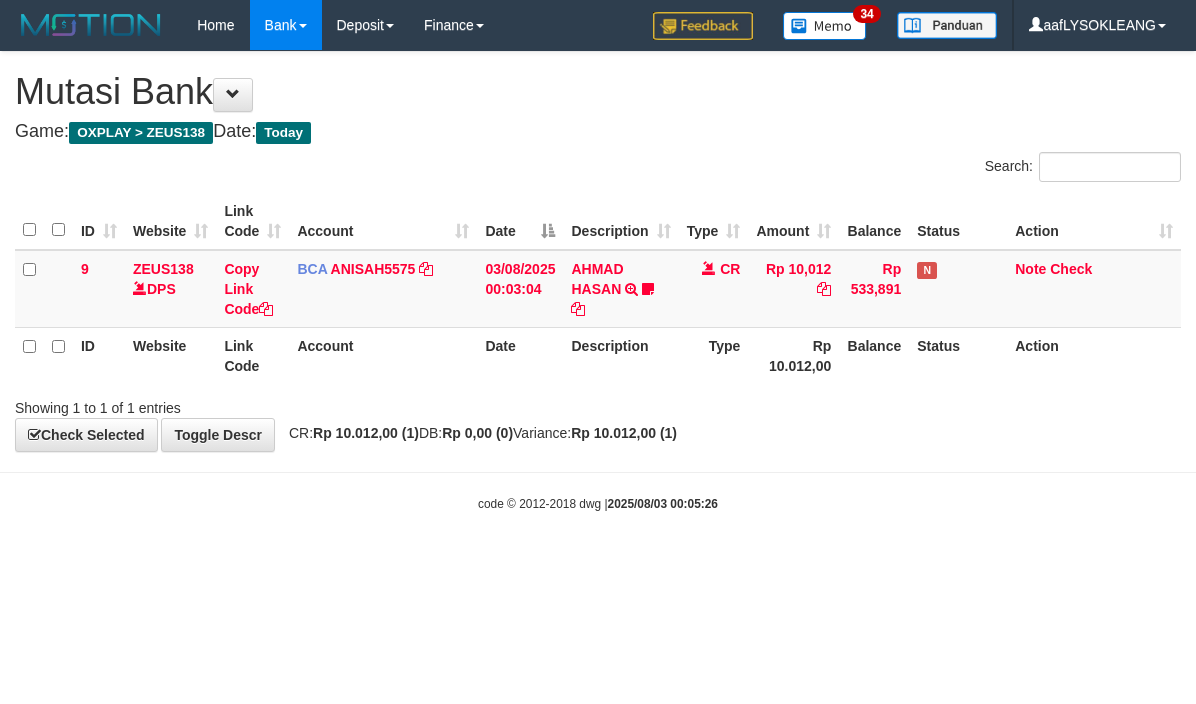 scroll, scrollTop: 0, scrollLeft: 0, axis: both 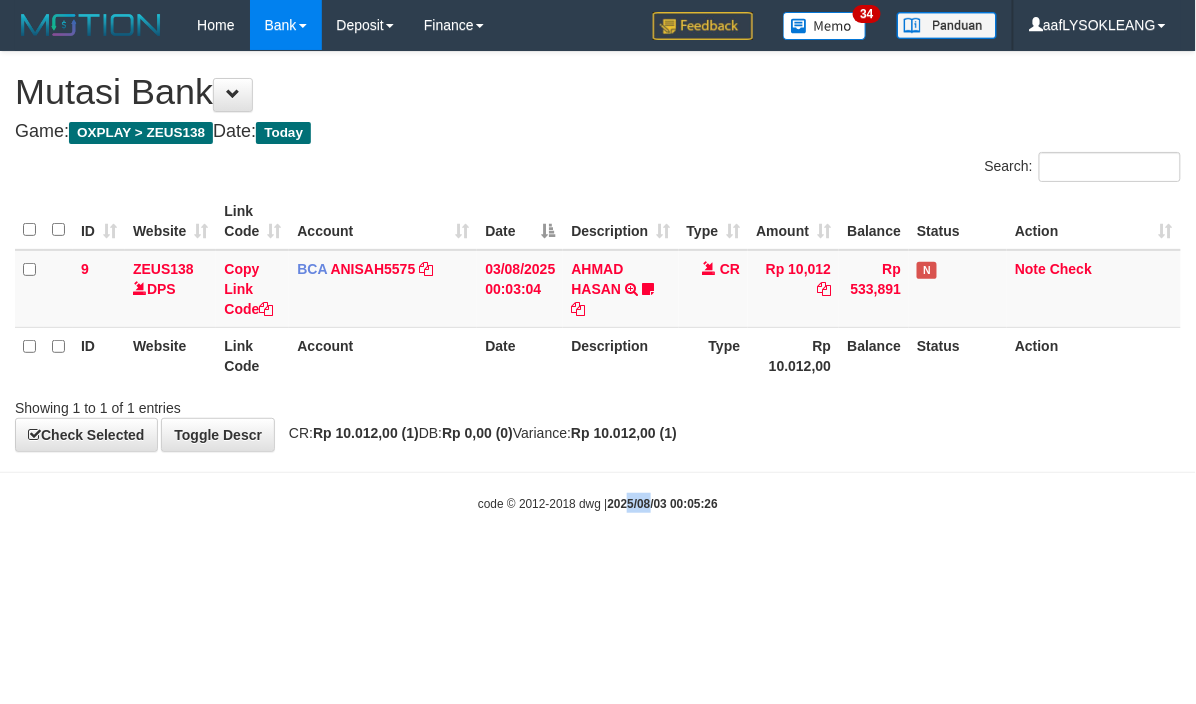 drag, startPoint x: 654, startPoint y: 524, endPoint x: 2, endPoint y: 283, distance: 695.1151 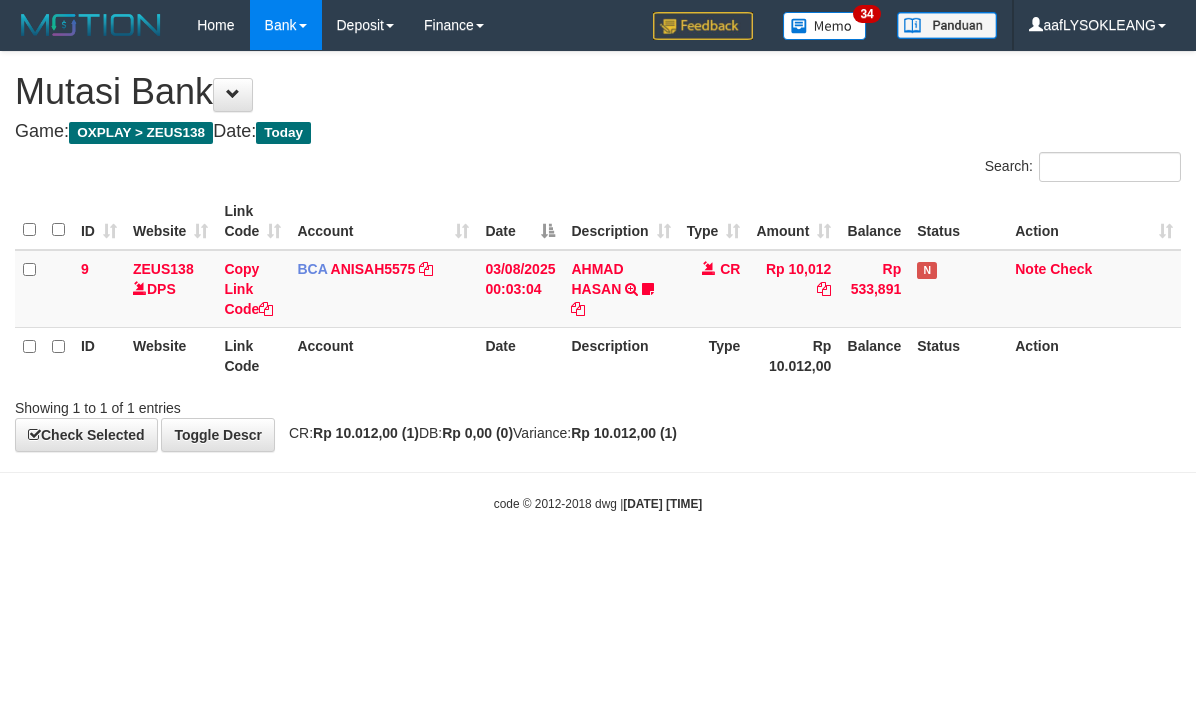scroll, scrollTop: 0, scrollLeft: 0, axis: both 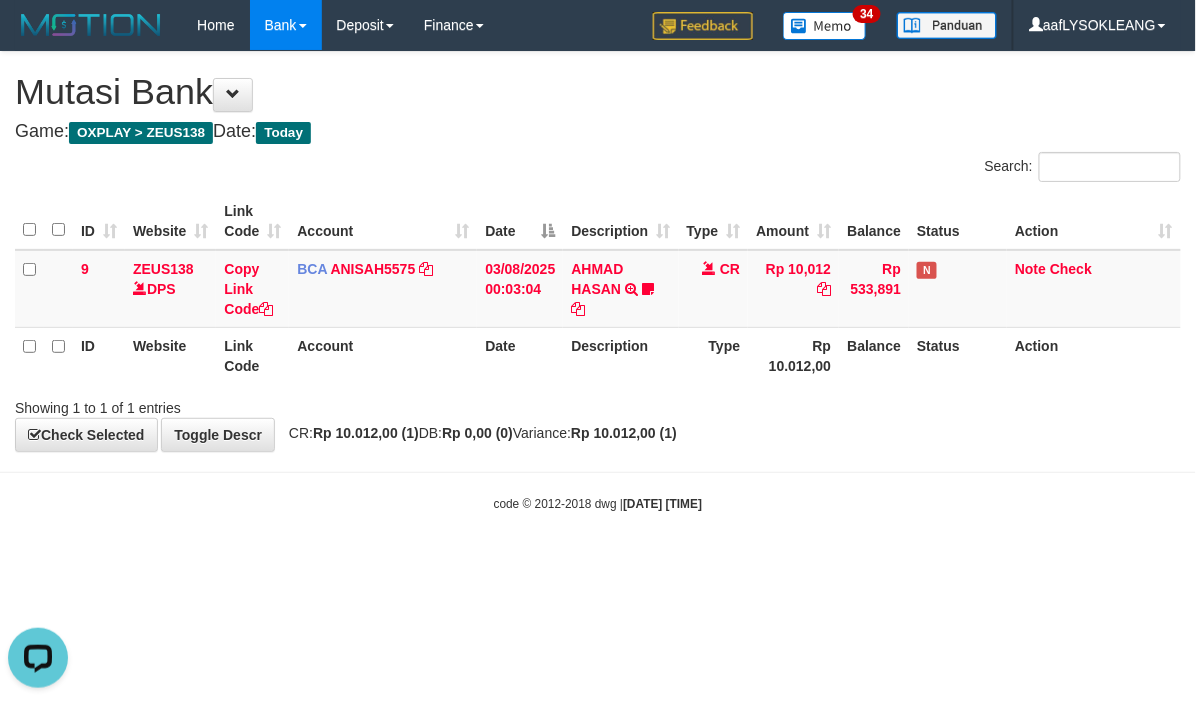 click on "Toggle navigation
Home
Bank
Account List
Load
By Website
Group
[OXPLAY]													ZEUS138
By Load Group (DPS)" at bounding box center [598, 281] 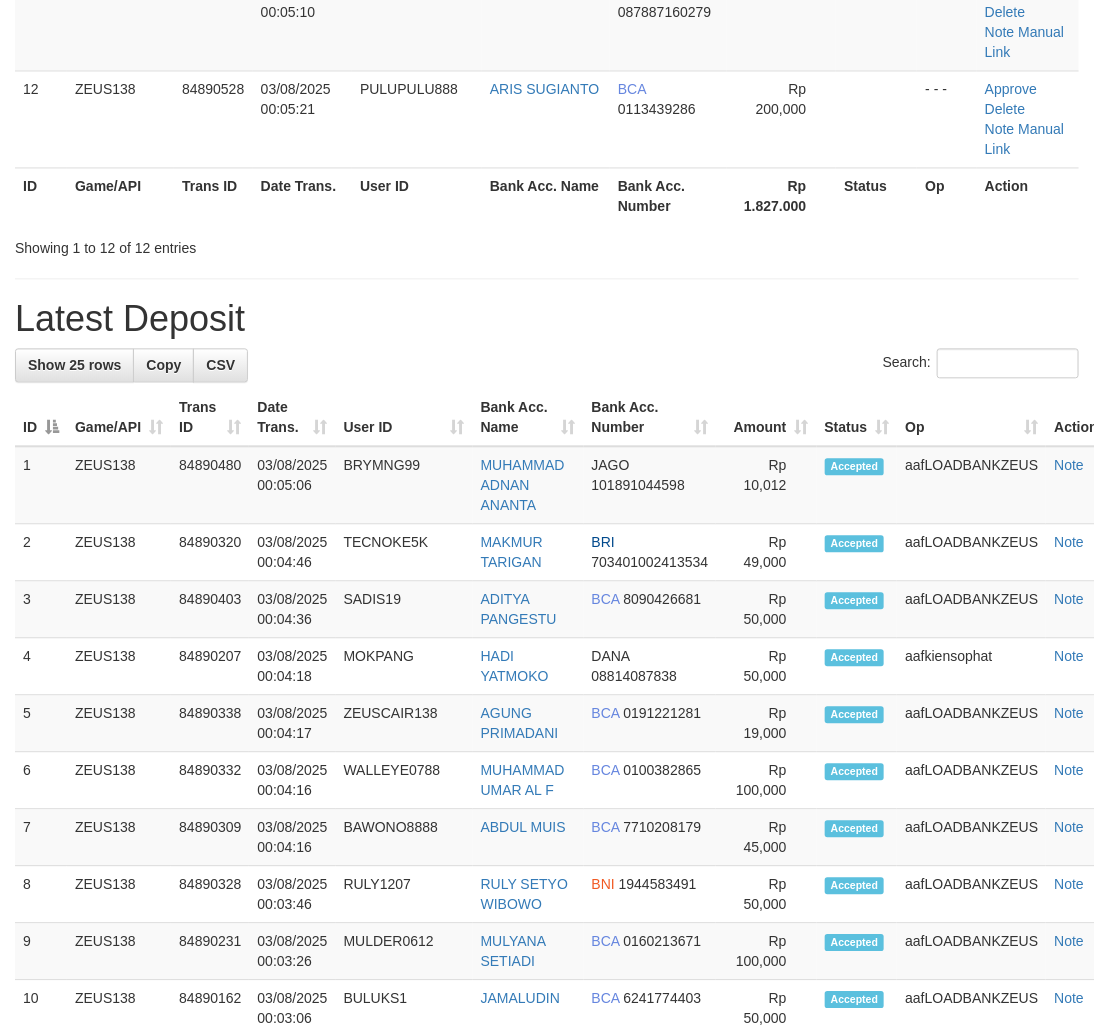 scroll, scrollTop: 932, scrollLeft: 0, axis: vertical 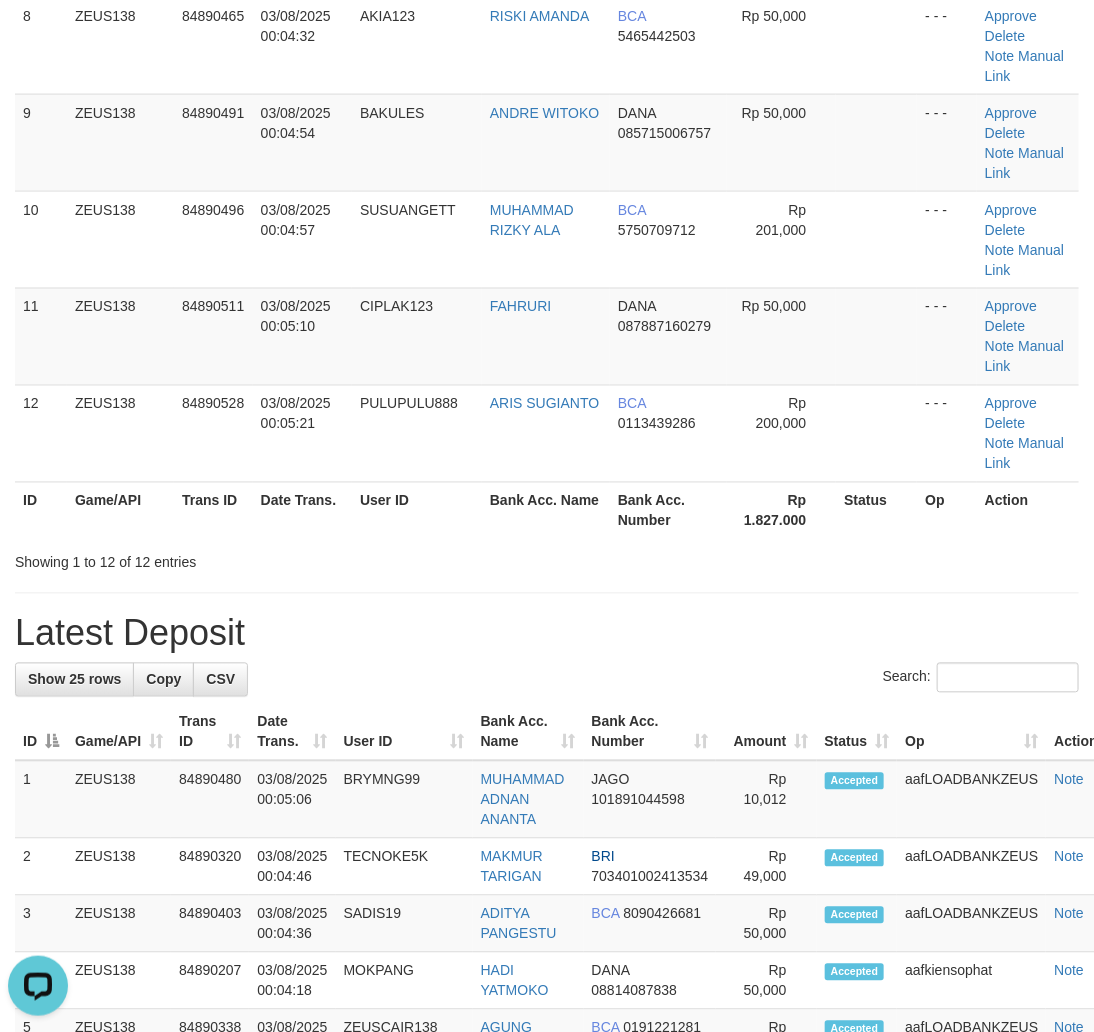 drag, startPoint x: 456, startPoint y: 641, endPoint x: 543, endPoint y: 653, distance: 87.823685 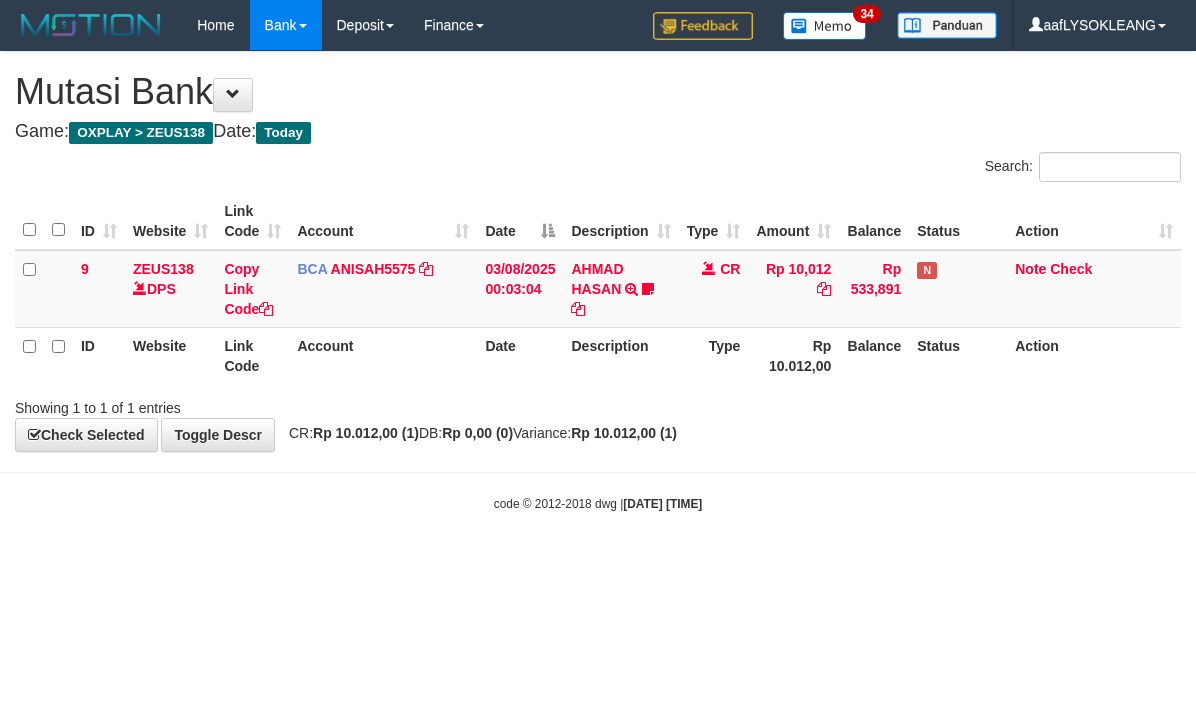 scroll, scrollTop: 0, scrollLeft: 0, axis: both 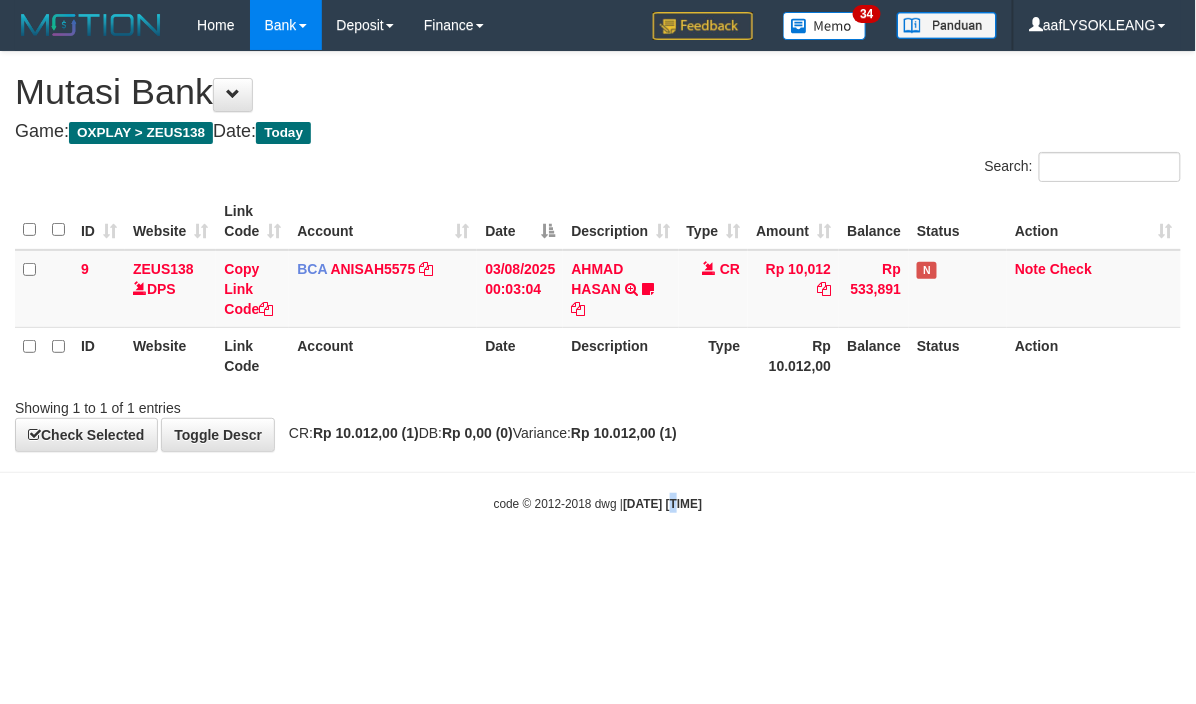 drag, startPoint x: 652, startPoint y: 565, endPoint x: 645, endPoint y: 520, distance: 45.54119 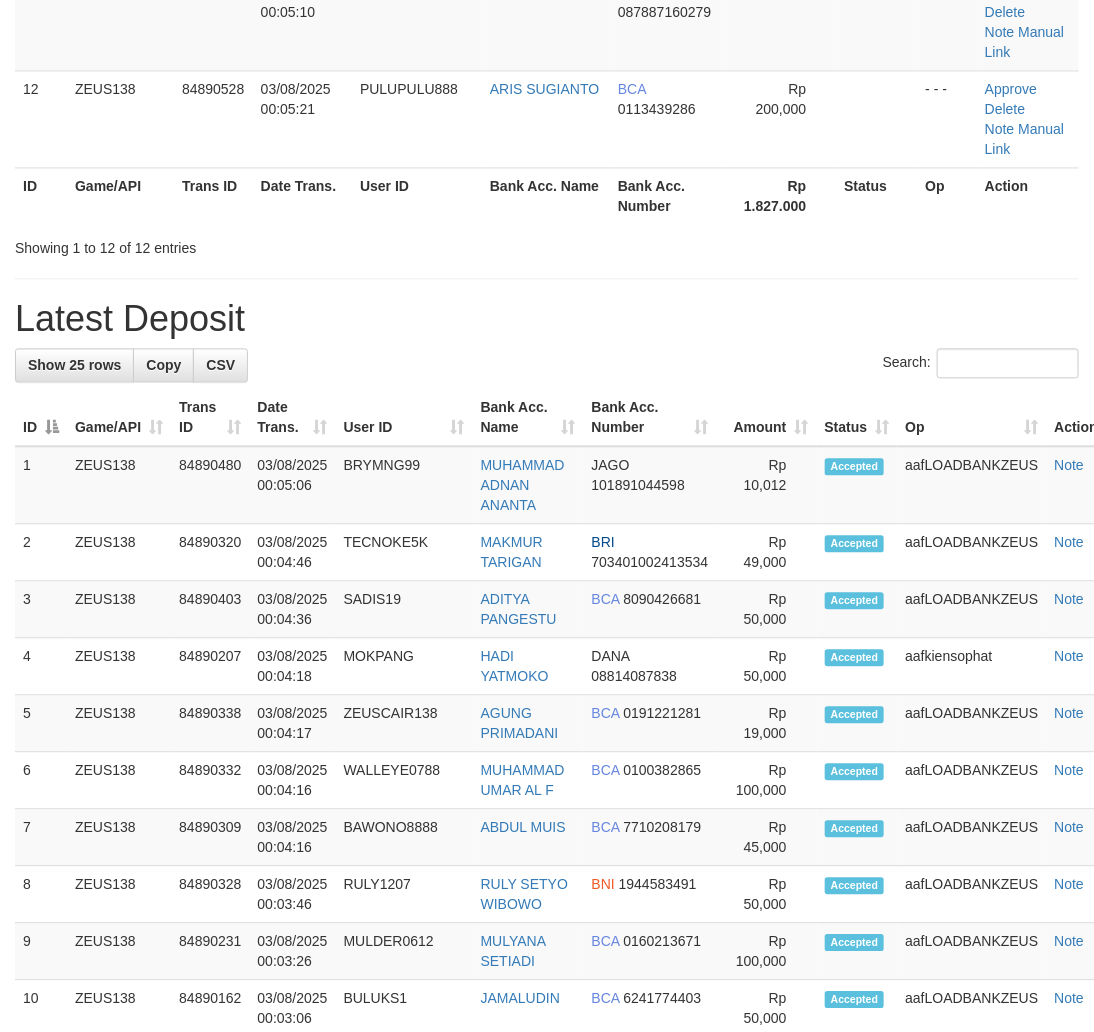 scroll, scrollTop: 932, scrollLeft: 0, axis: vertical 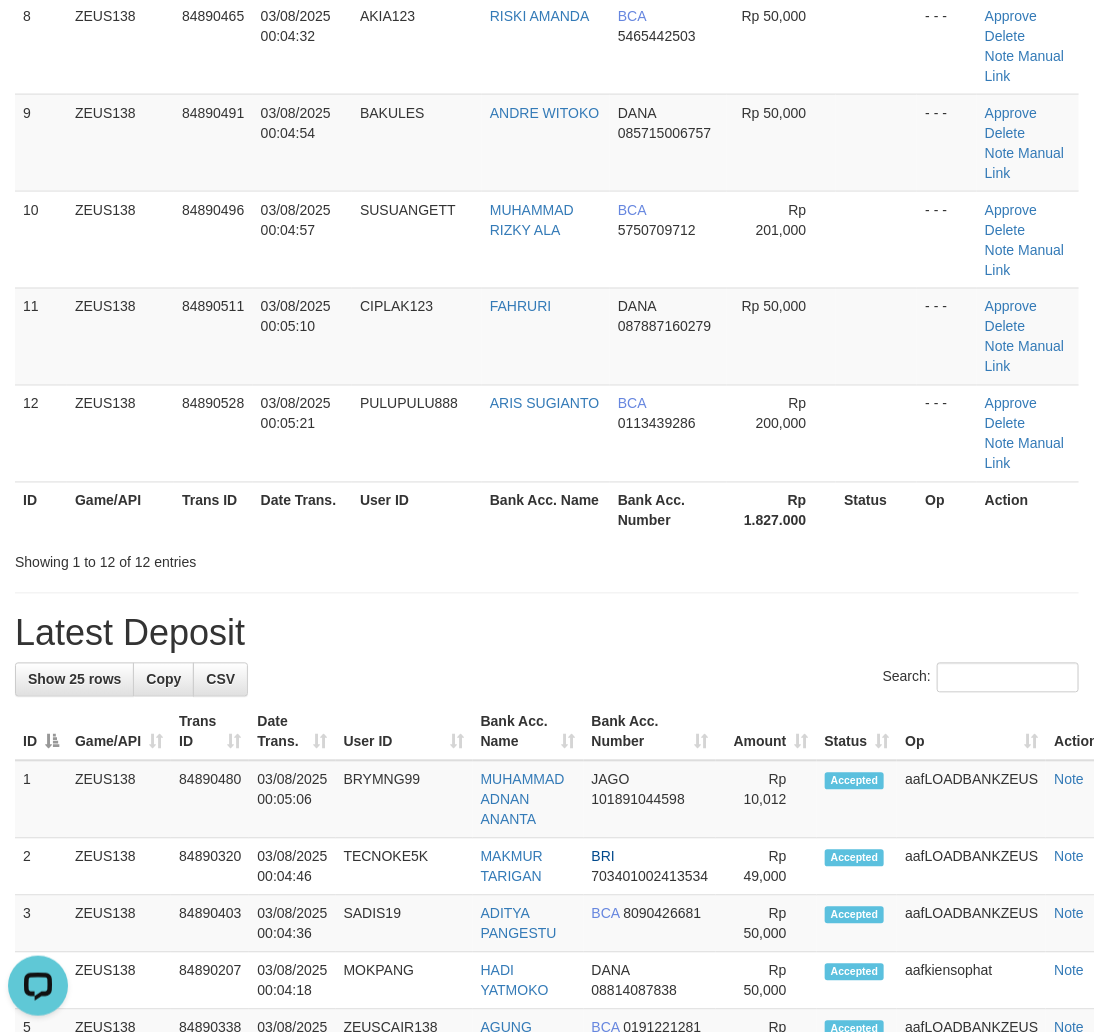 drag, startPoint x: 513, startPoint y: 655, endPoint x: 602, endPoint y: 678, distance: 91.92388 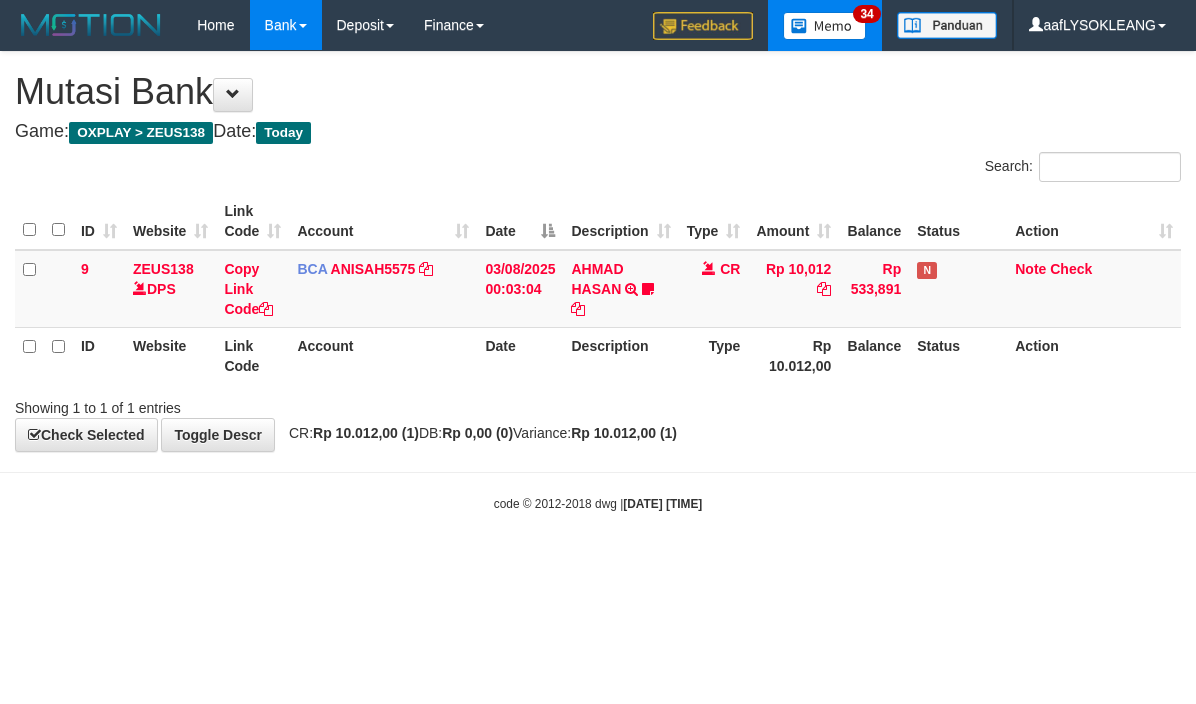 scroll, scrollTop: 0, scrollLeft: 0, axis: both 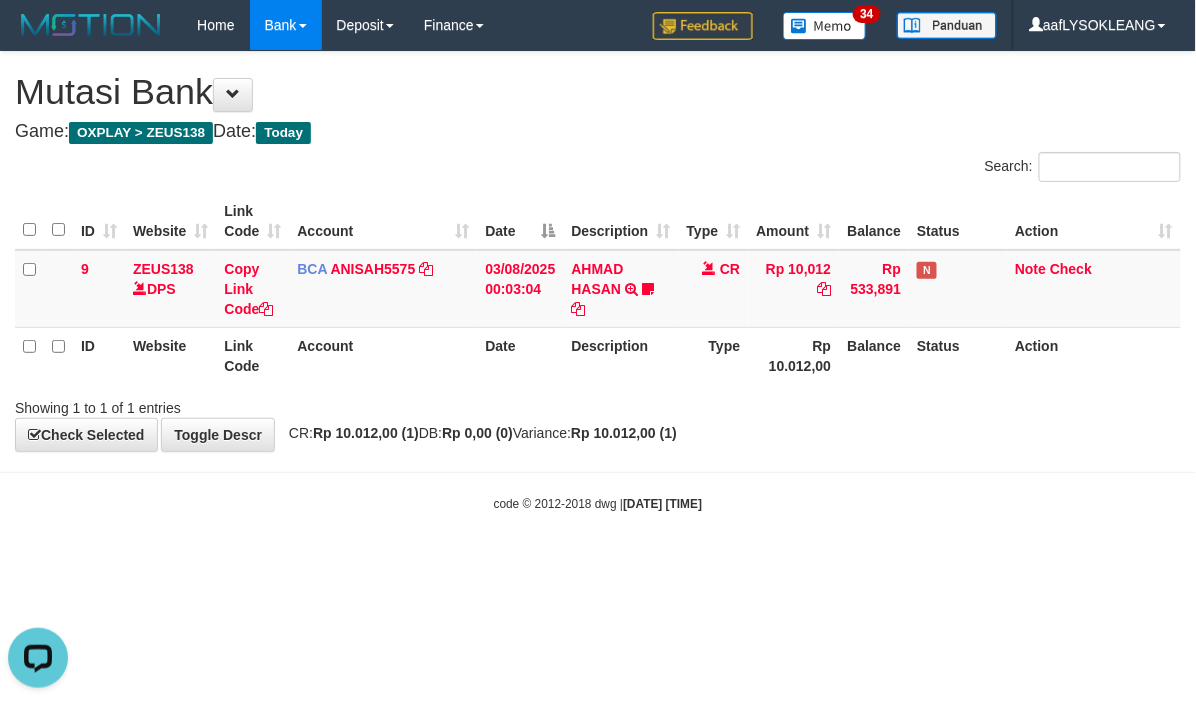 drag, startPoint x: 693, startPoint y: 524, endPoint x: 582, endPoint y: 512, distance: 111.64677 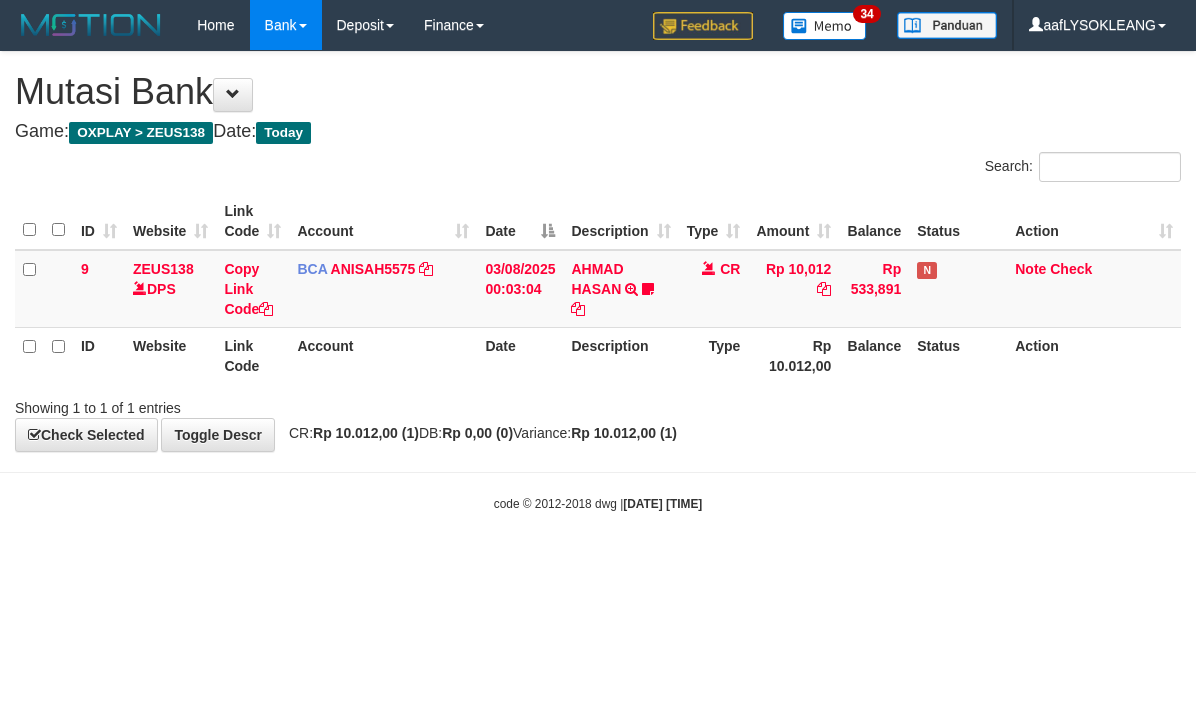 scroll, scrollTop: 0, scrollLeft: 0, axis: both 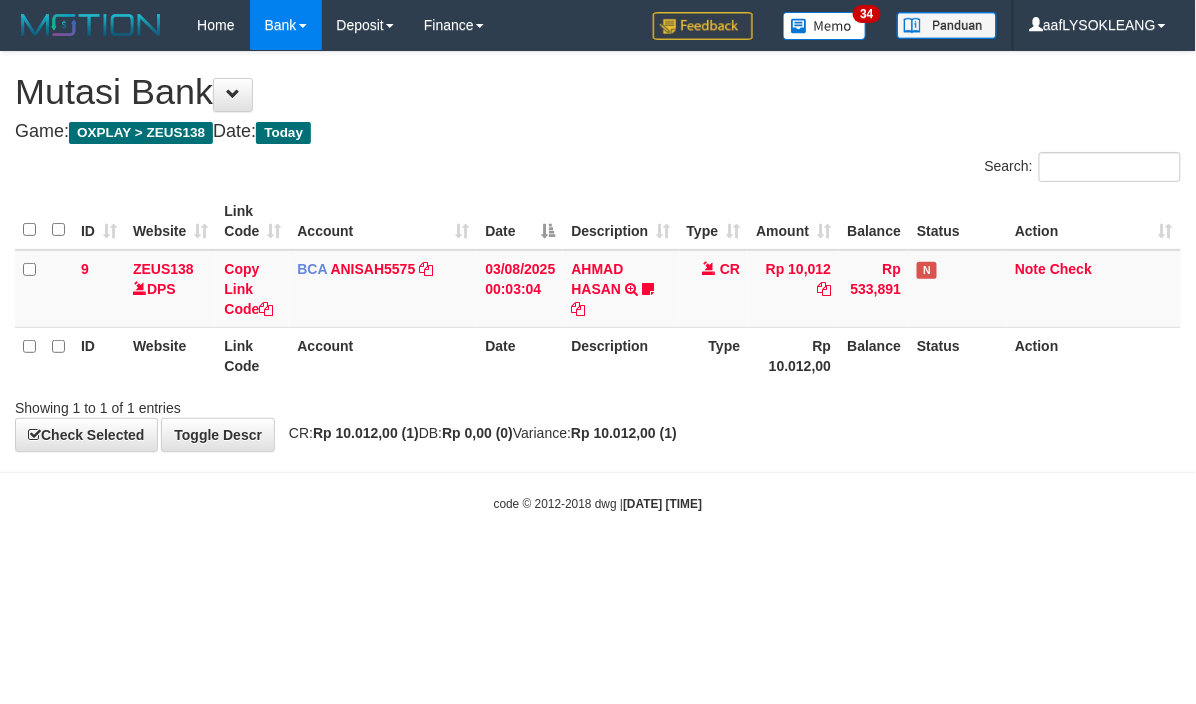 drag, startPoint x: 826, startPoint y: 567, endPoint x: 708, endPoint y: 500, distance: 135.6945 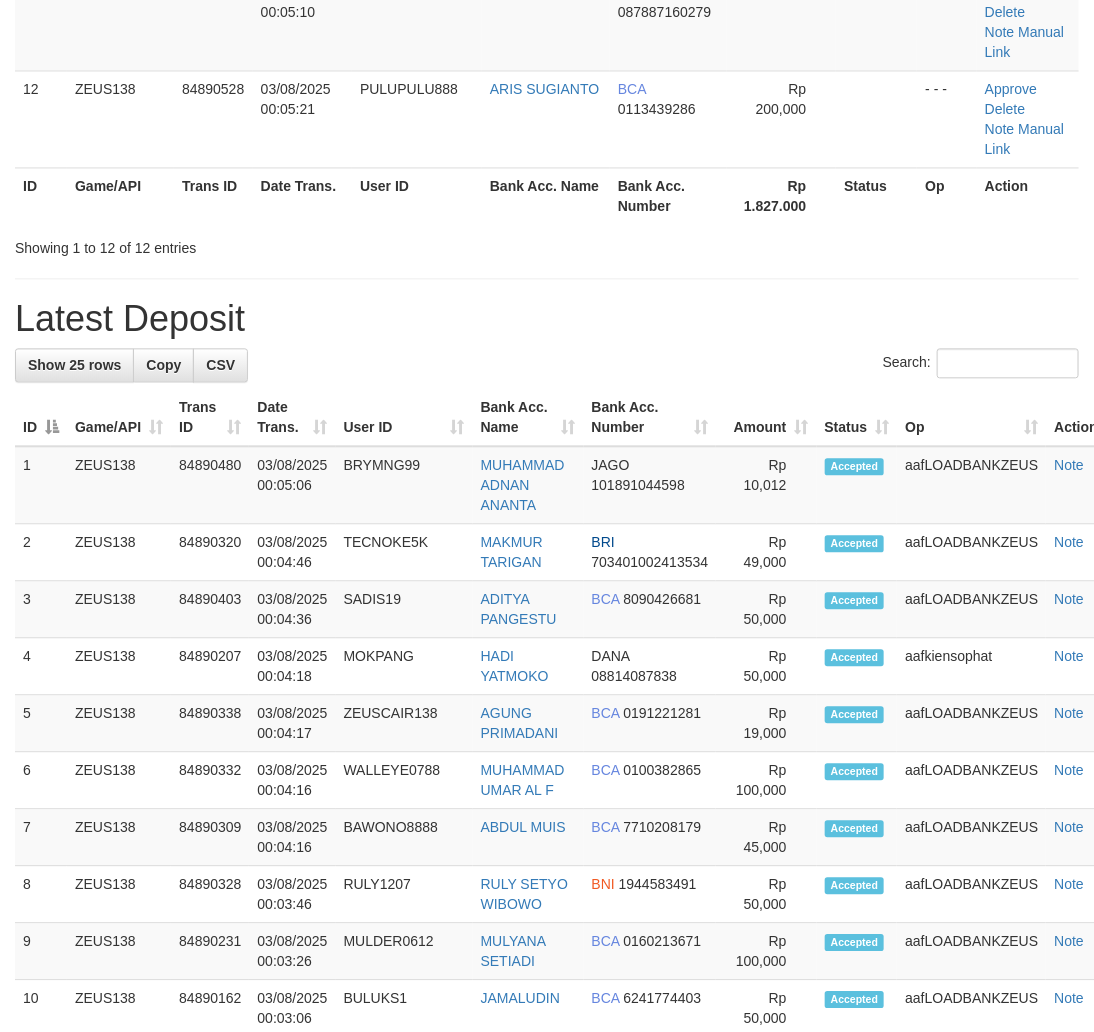 scroll, scrollTop: 932, scrollLeft: 0, axis: vertical 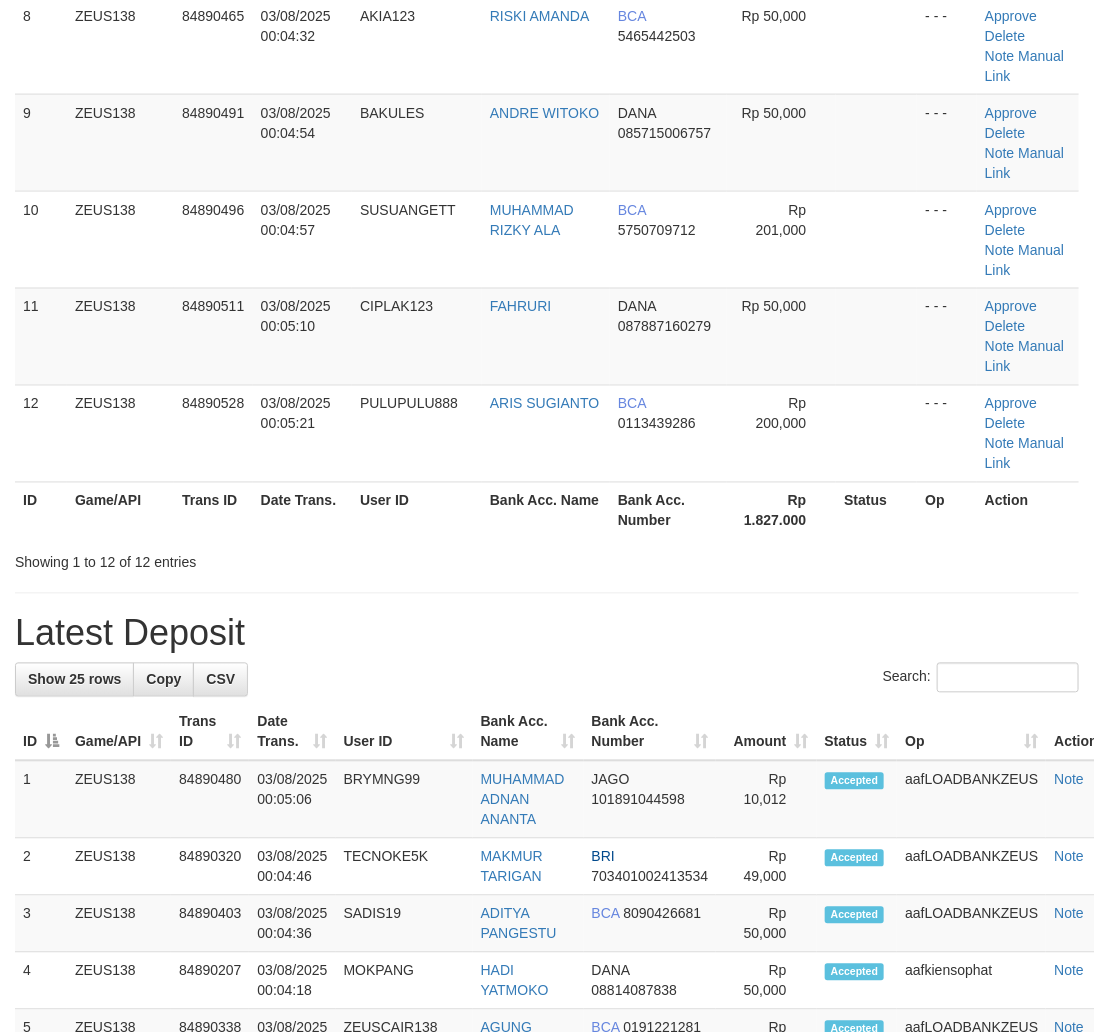 click on "**********" at bounding box center (547, 683) 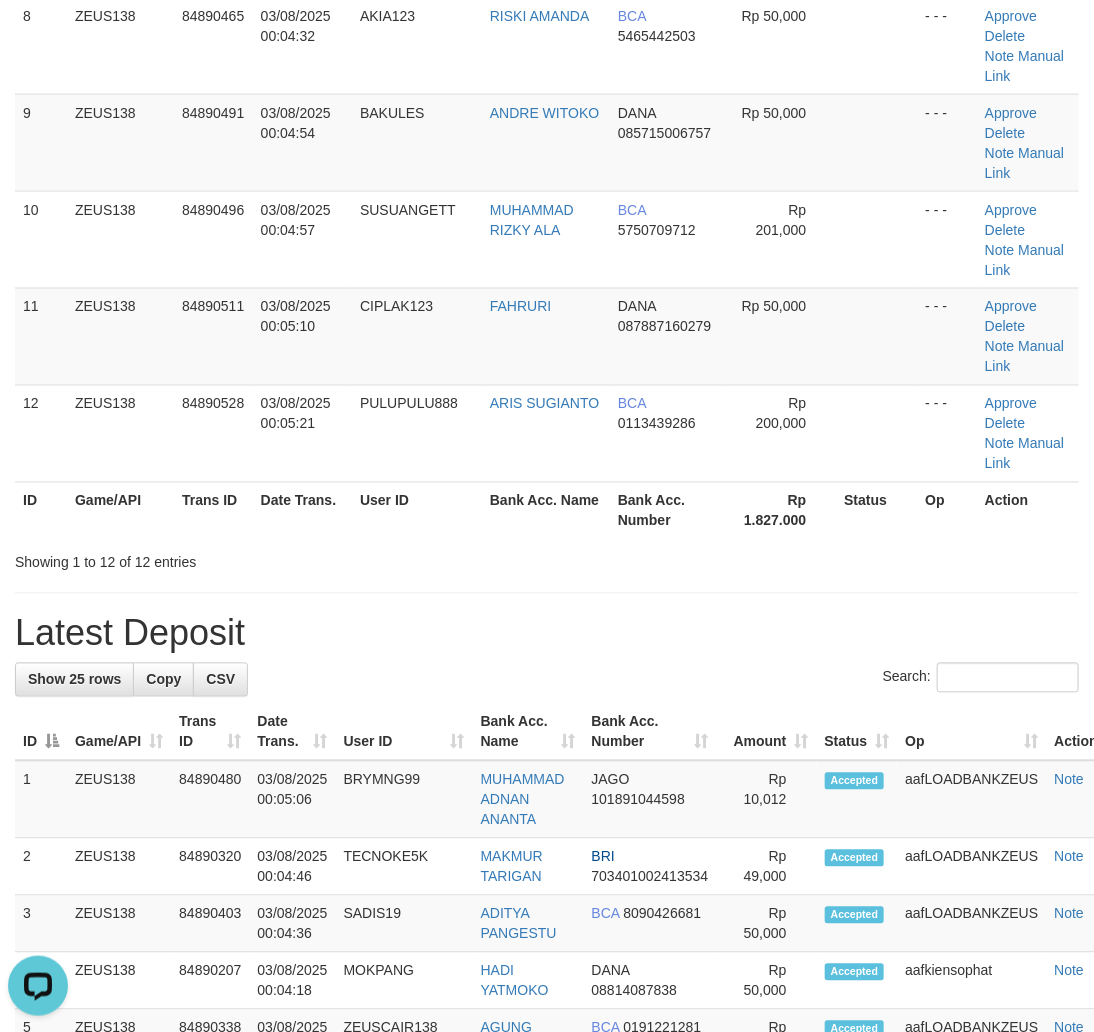 scroll, scrollTop: 0, scrollLeft: 0, axis: both 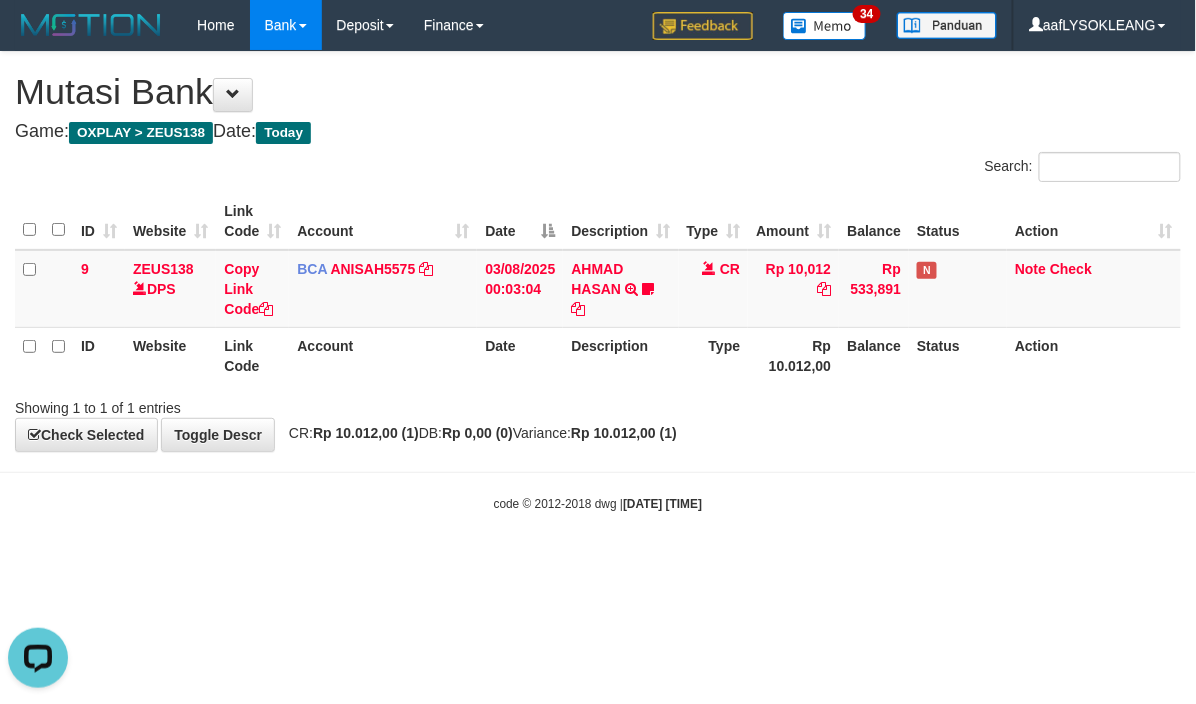 drag, startPoint x: 577, startPoint y: 560, endPoint x: 560, endPoint y: 533, distance: 31.906113 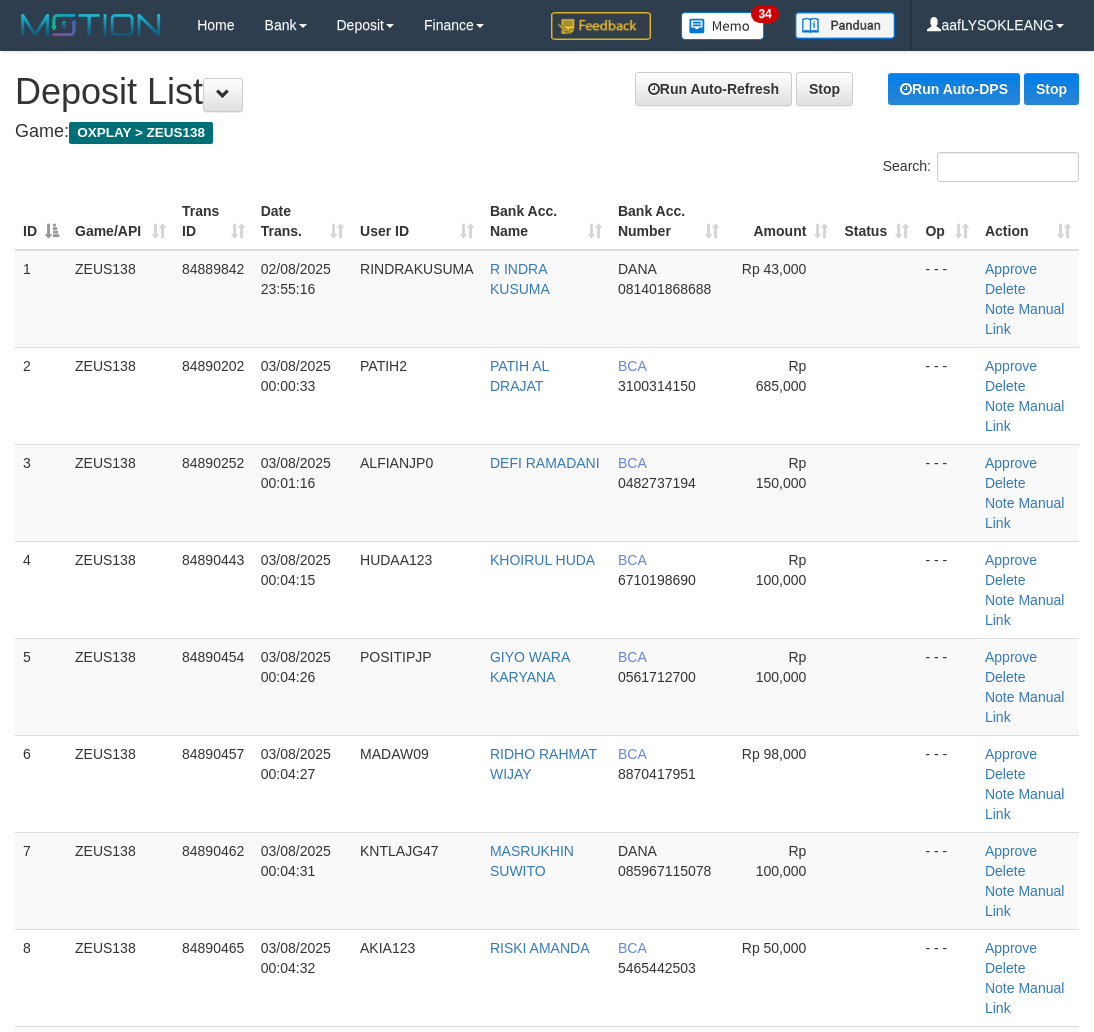 scroll, scrollTop: 1247, scrollLeft: 0, axis: vertical 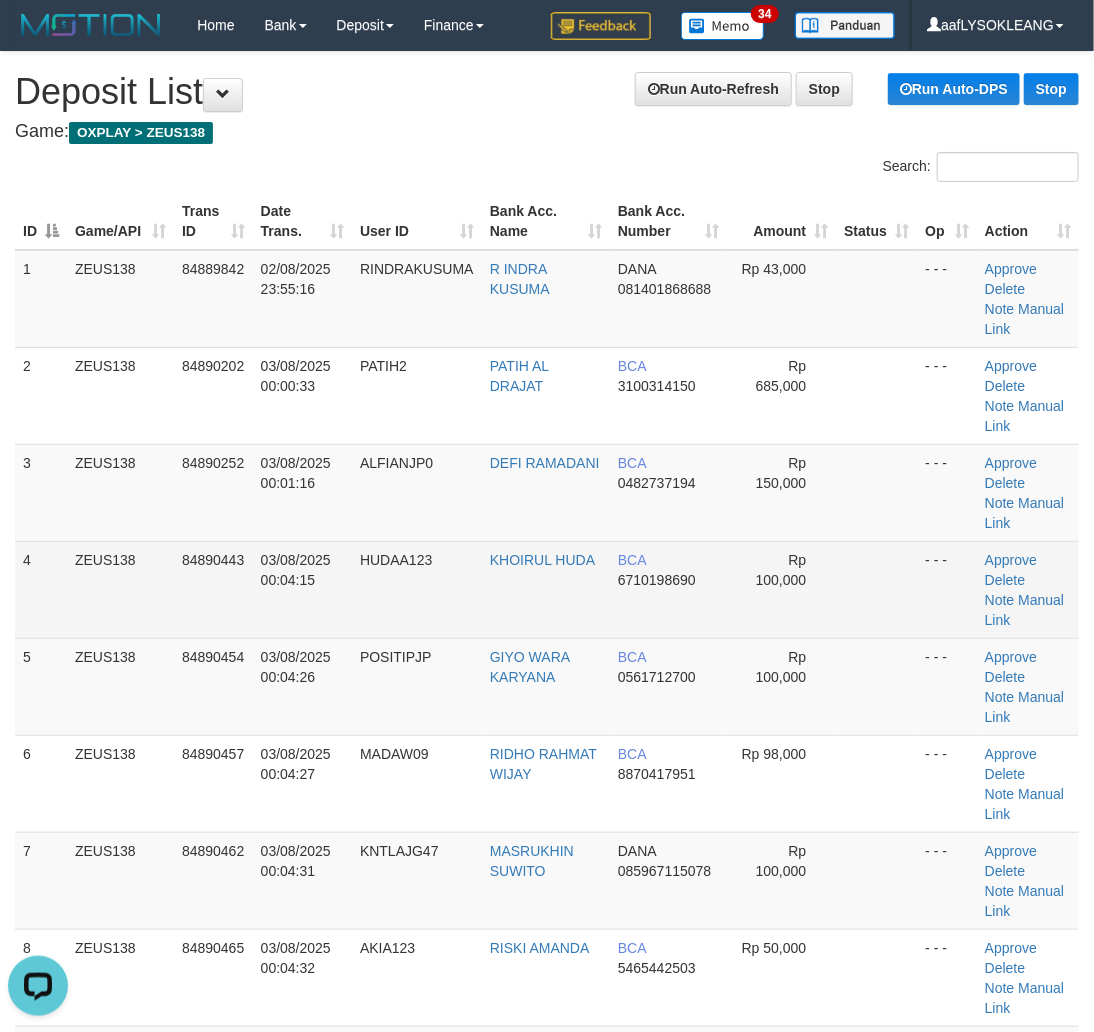 click on "BCA
6710198690" at bounding box center (668, 589) 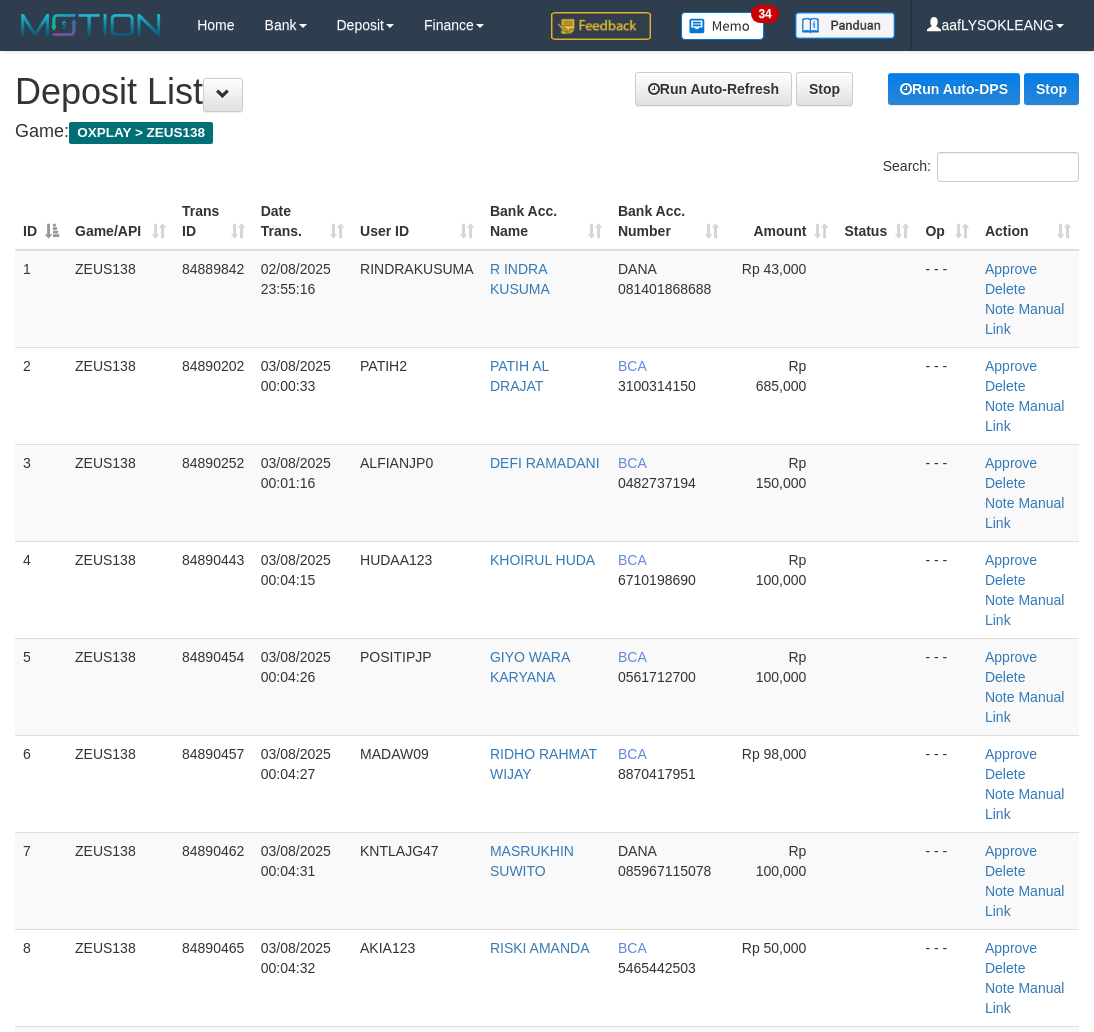 scroll, scrollTop: 0, scrollLeft: 0, axis: both 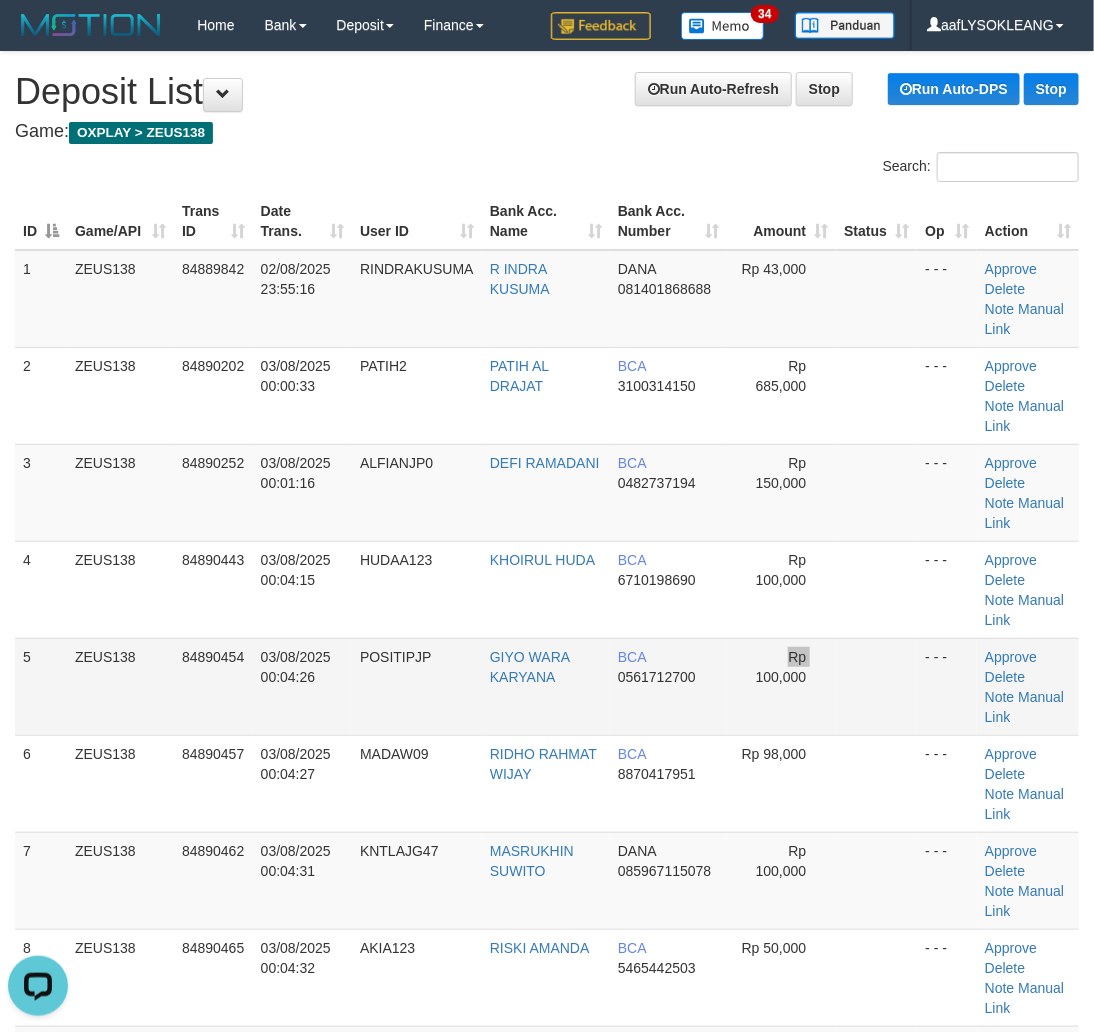 click on "Rp 100,000" at bounding box center (781, 686) 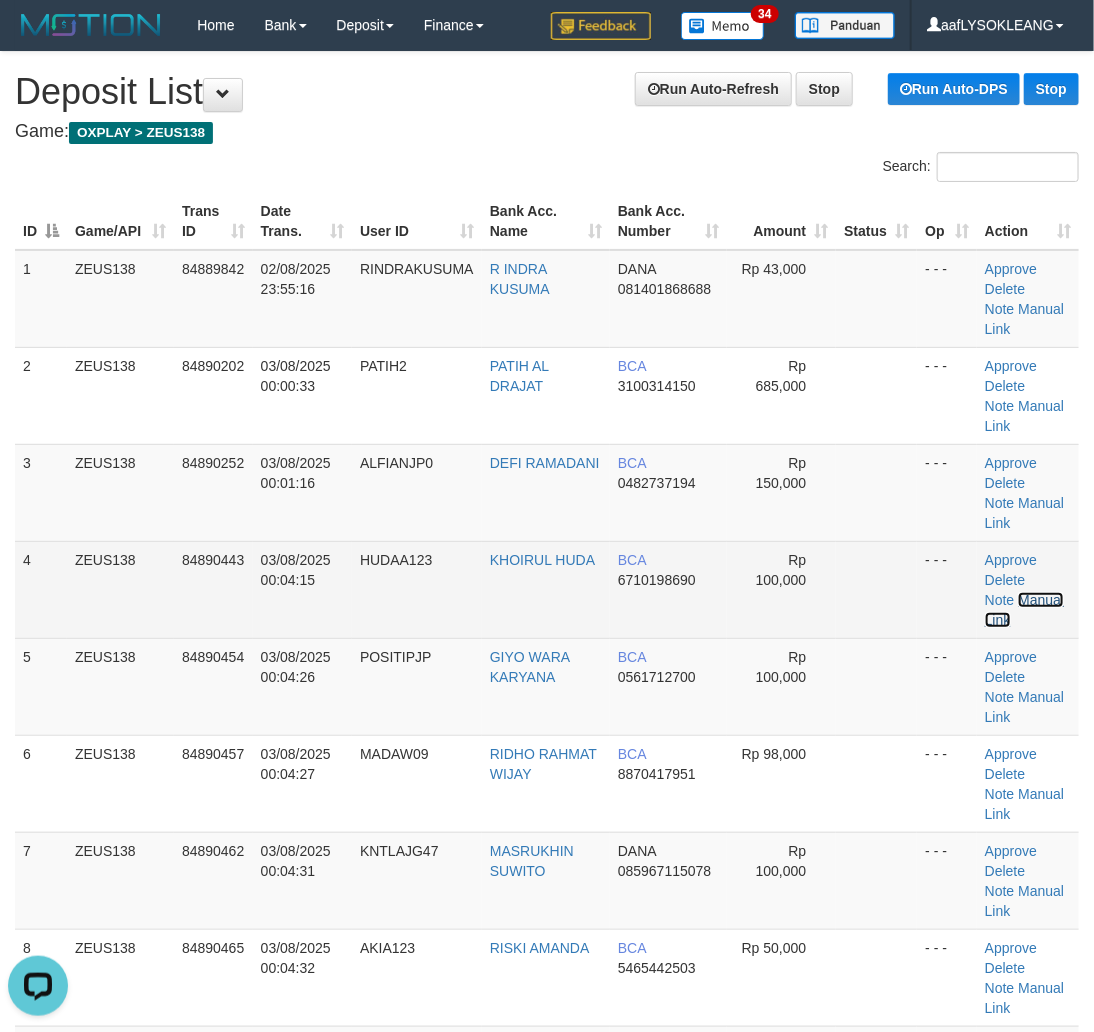 click on "Manual Link" at bounding box center (1024, 610) 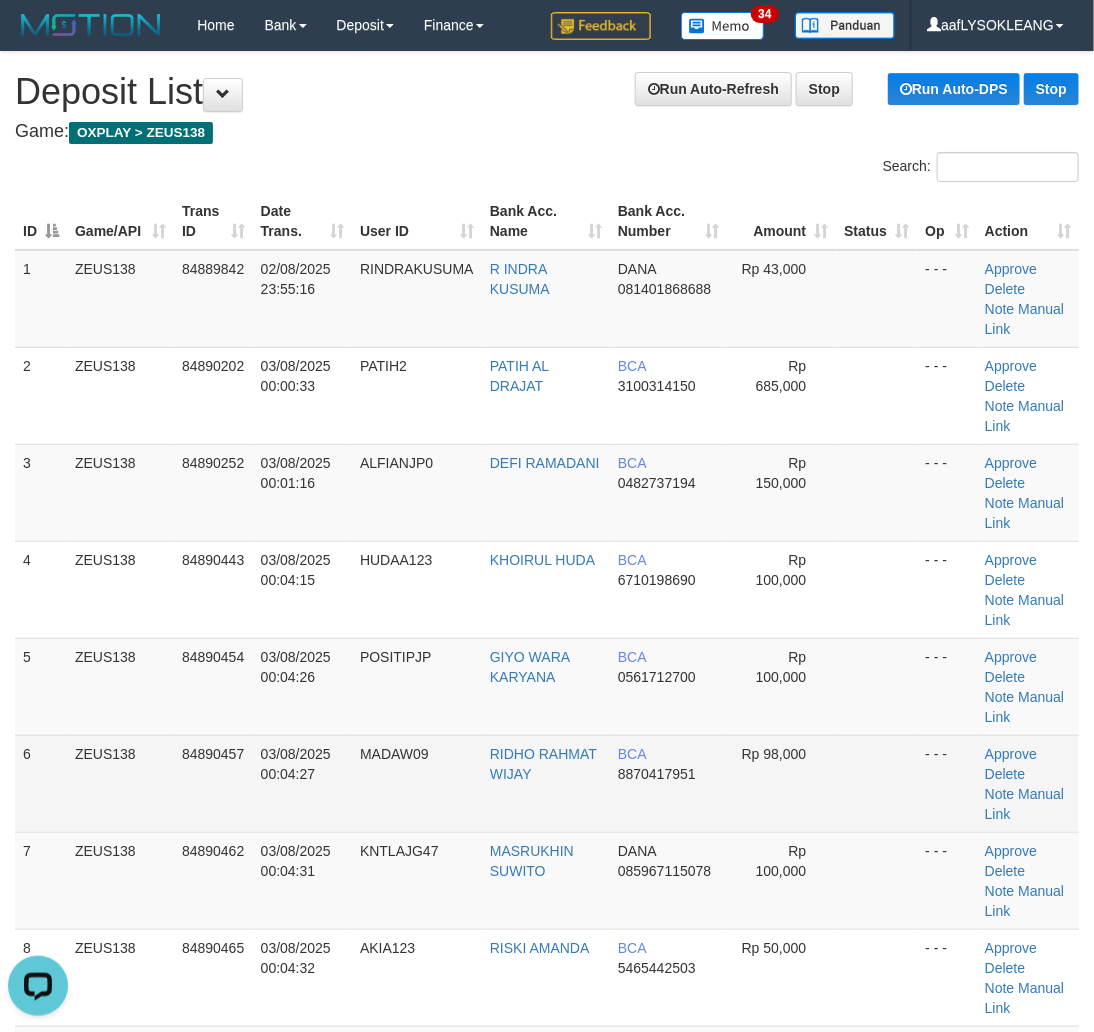 click on "Rp 100,000" at bounding box center [781, 686] 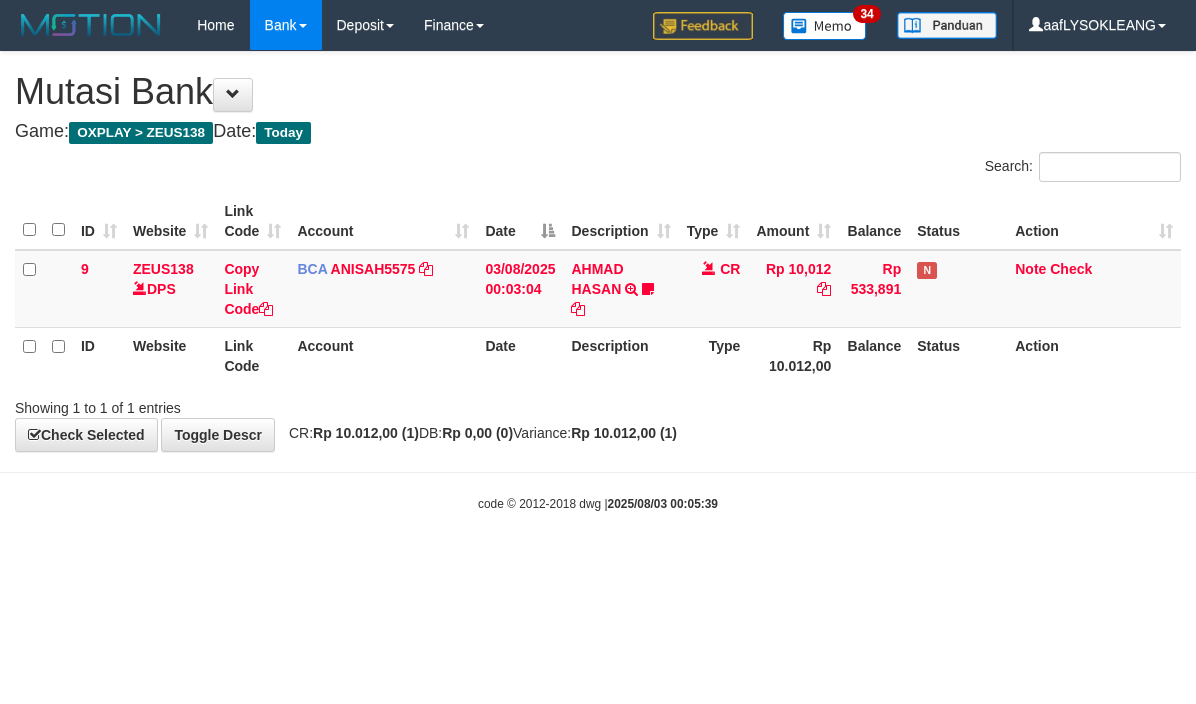 scroll, scrollTop: 0, scrollLeft: 0, axis: both 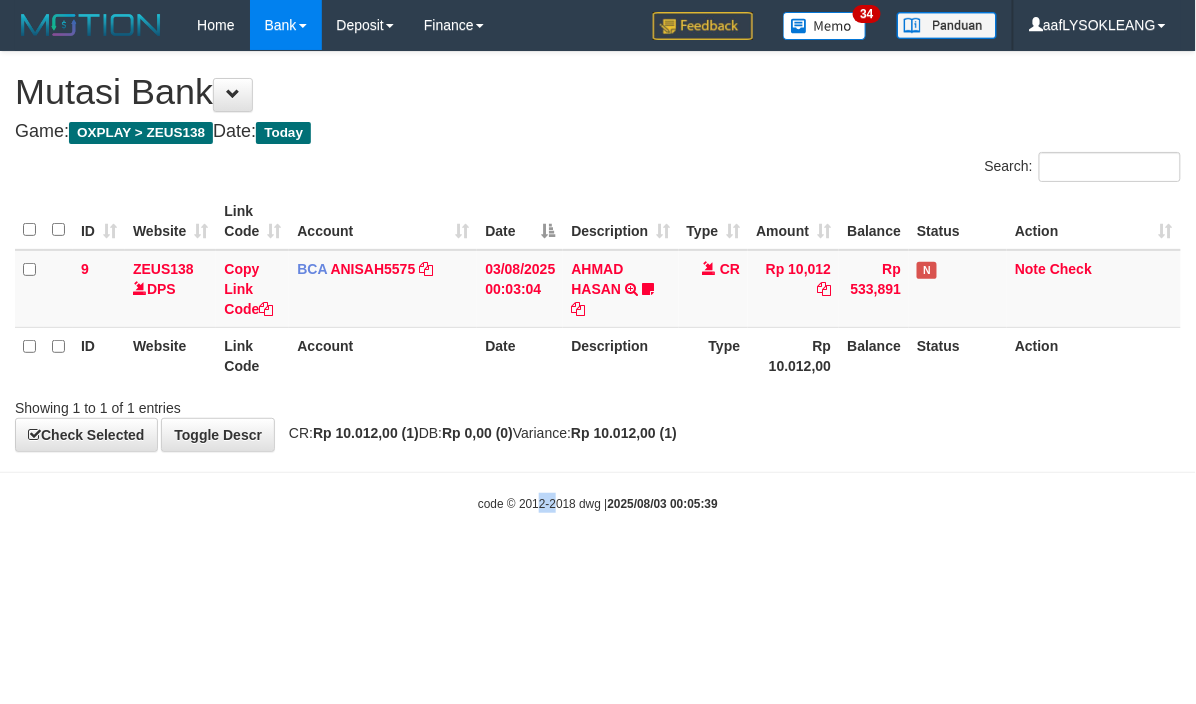 drag, startPoint x: 553, startPoint y: 573, endPoint x: 506, endPoint y: 537, distance: 59.20304 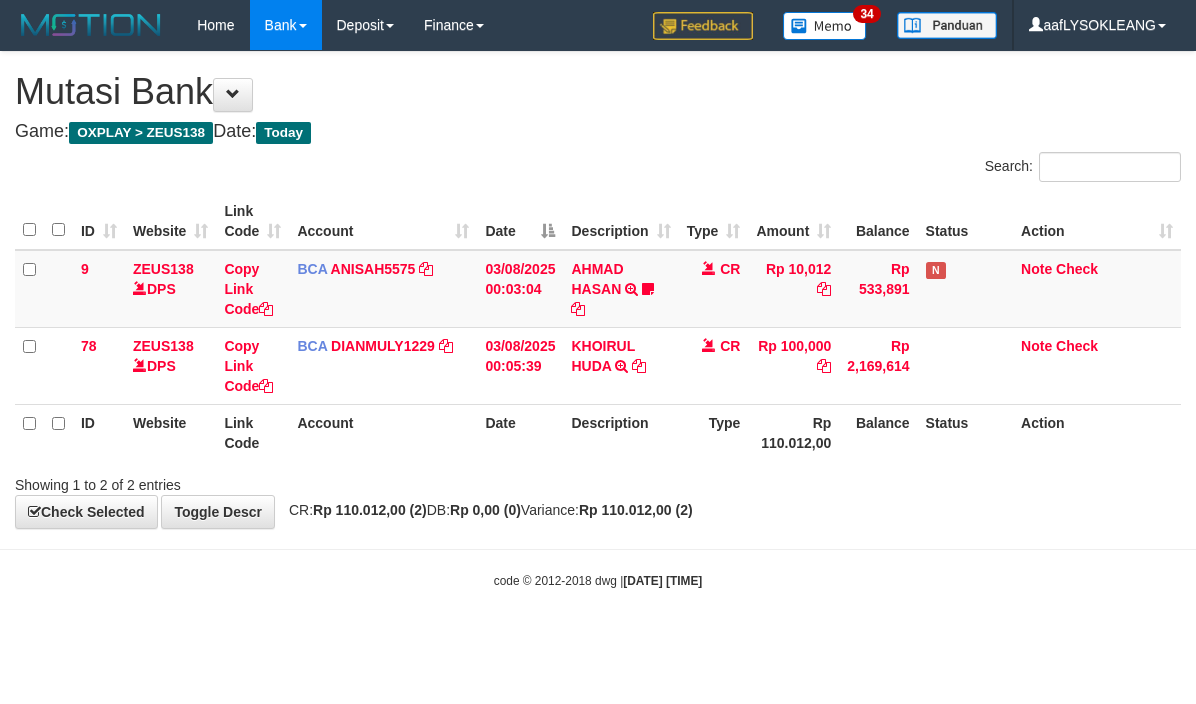 scroll, scrollTop: 0, scrollLeft: 0, axis: both 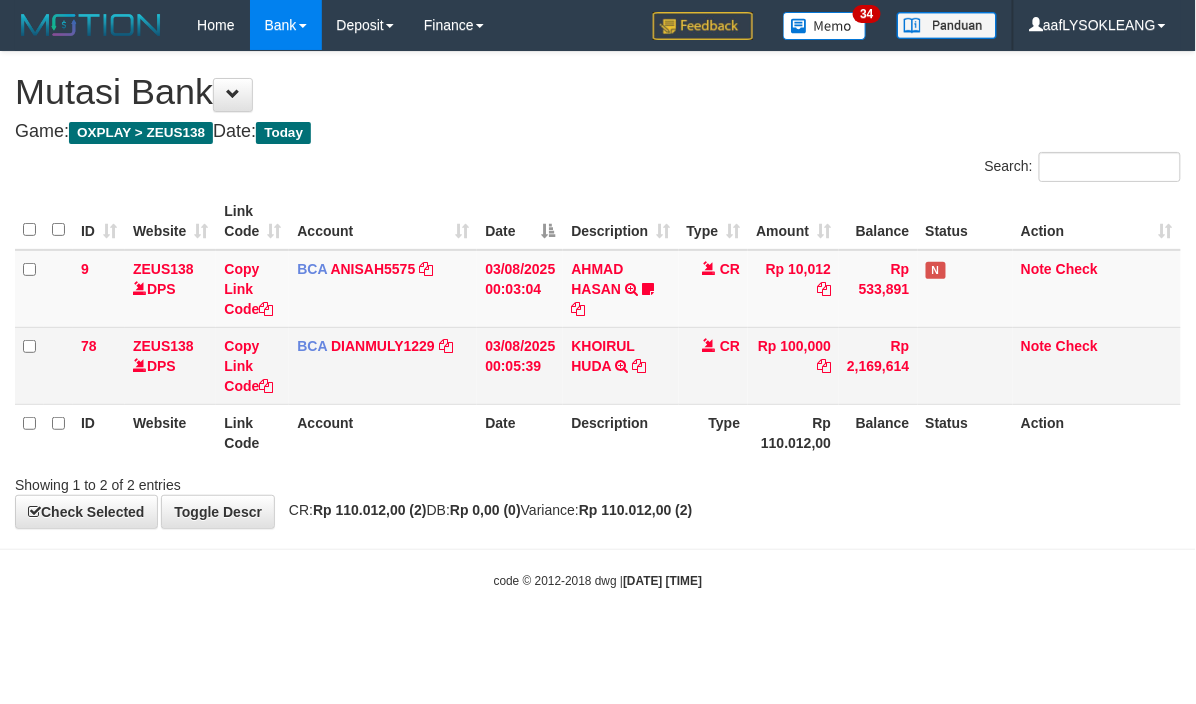 click on "[NAME] [NAME]         TRSF E-BANKING CR 0308/FTSCY/WS95031
100000.00[NAME] [NAME]" at bounding box center [620, 365] 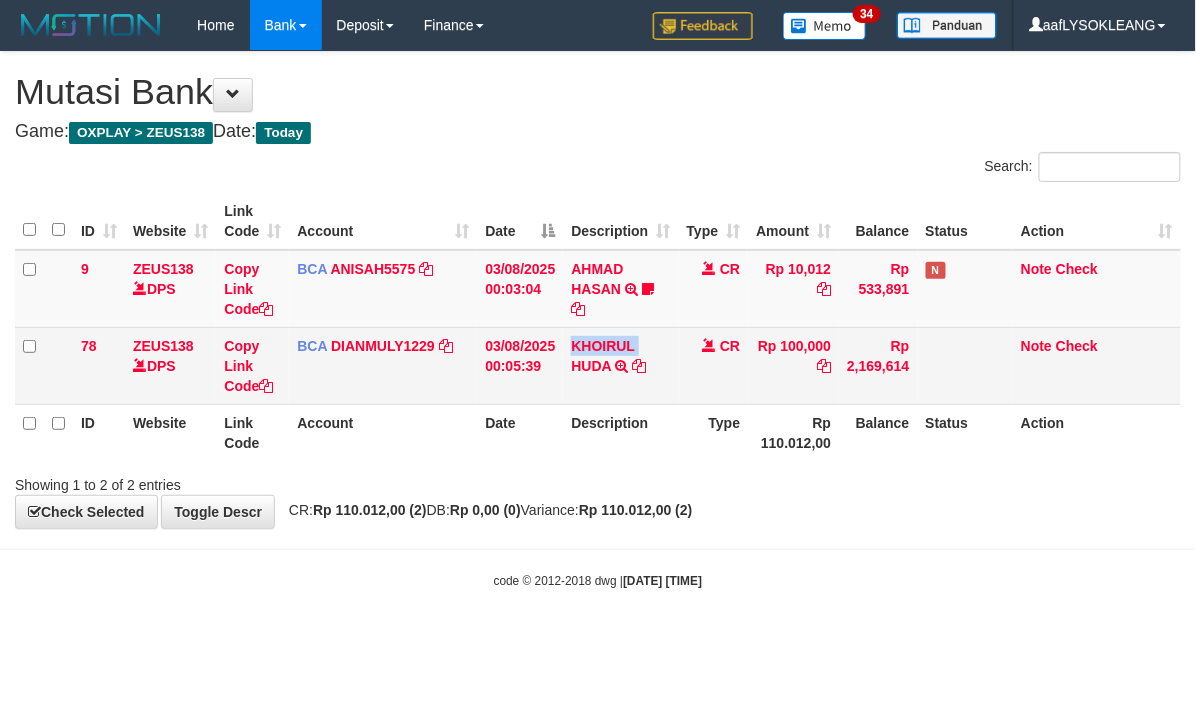 click on "[NAME] [NAME]         TRSF E-BANKING CR 0308/FTSCY/WS95031
100000.00[NAME] [NAME]" at bounding box center (620, 365) 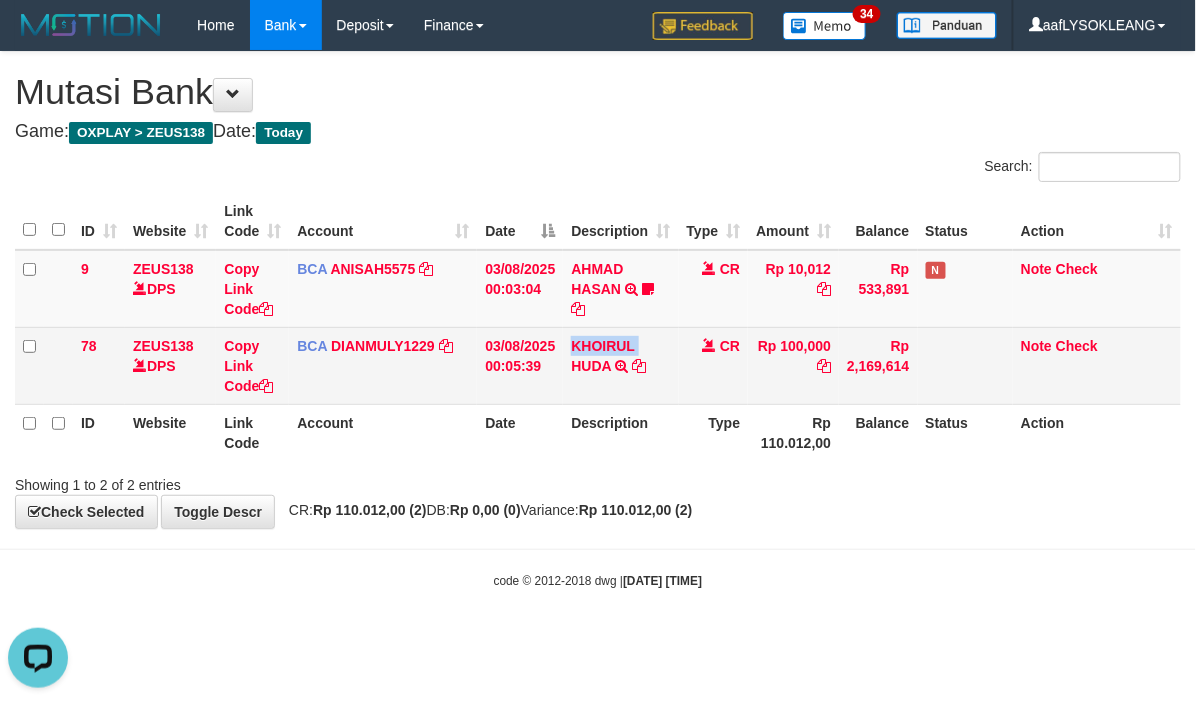 scroll, scrollTop: 0, scrollLeft: 0, axis: both 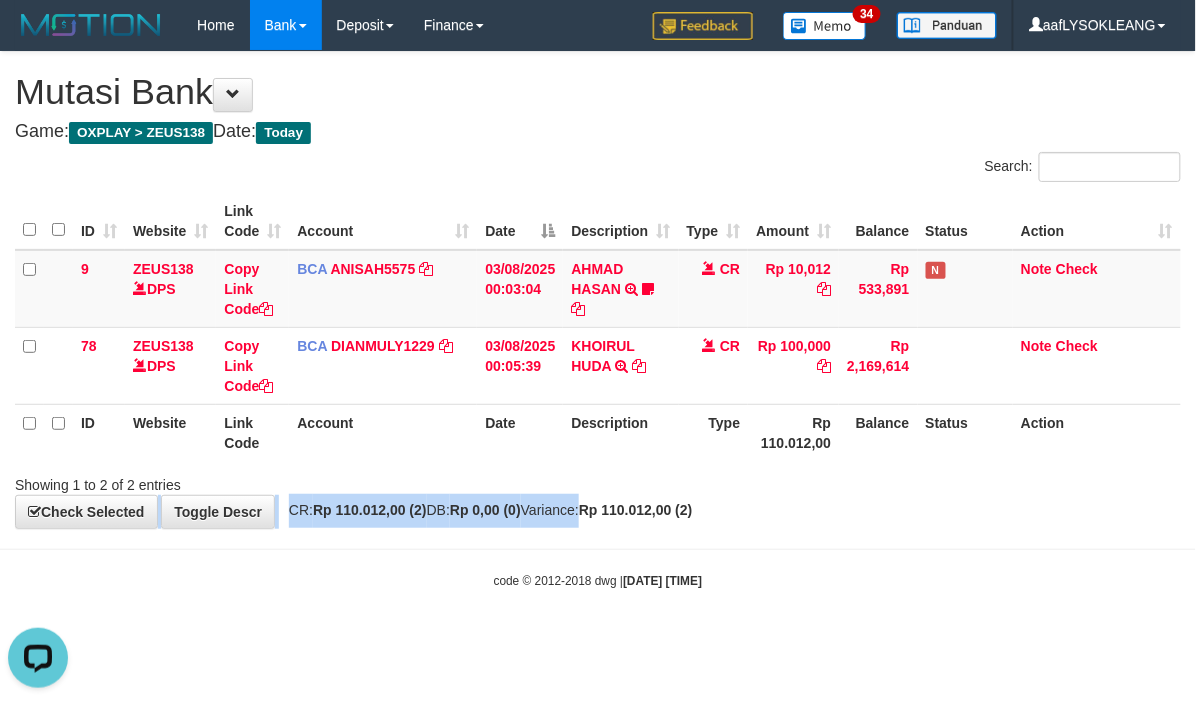 click on "**********" at bounding box center [598, 290] 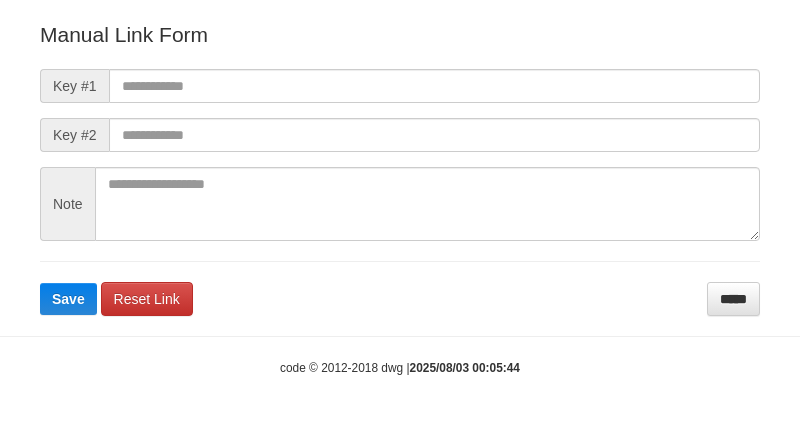 scroll, scrollTop: 222, scrollLeft: 0, axis: vertical 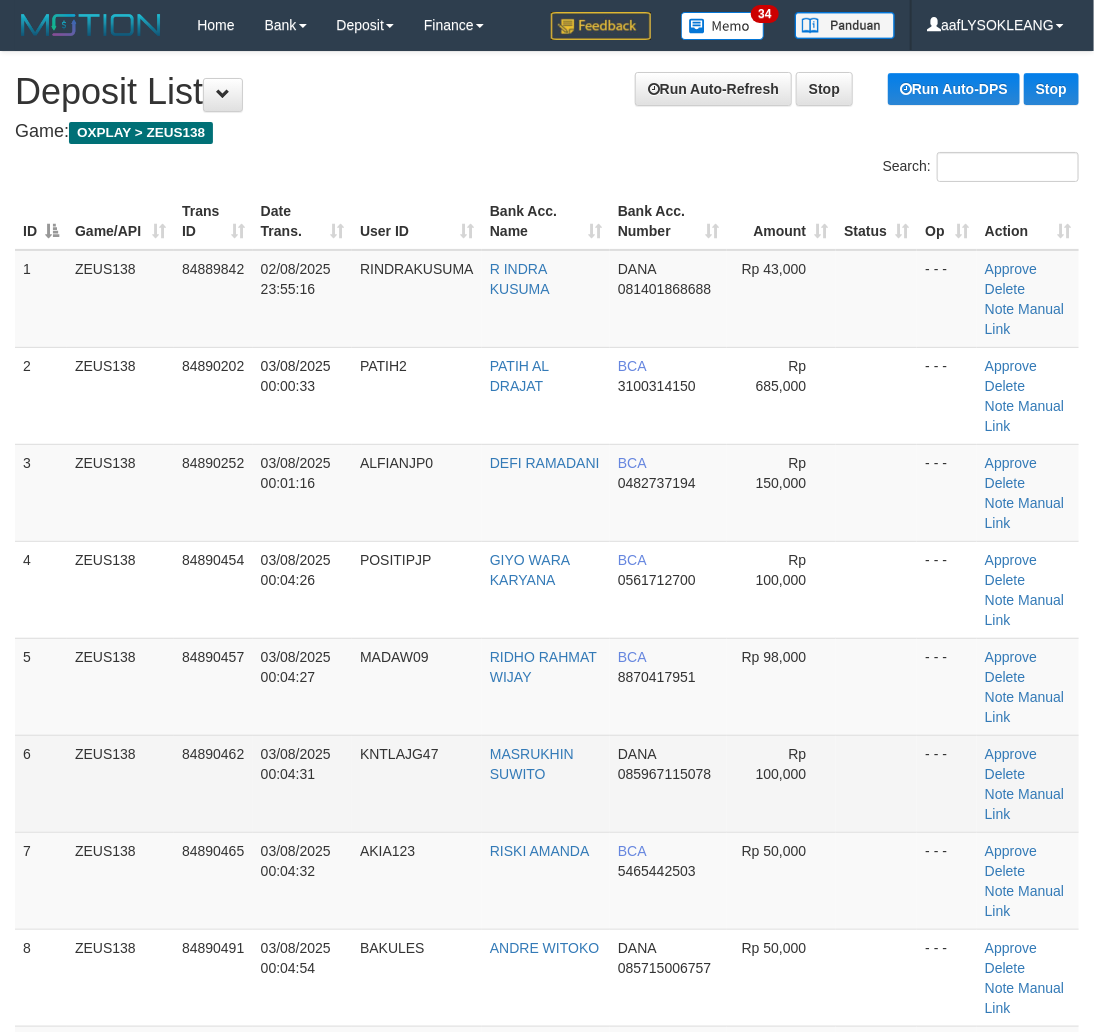 drag, startPoint x: 900, startPoint y: 781, endPoint x: 1000, endPoint y: 782, distance: 100.005 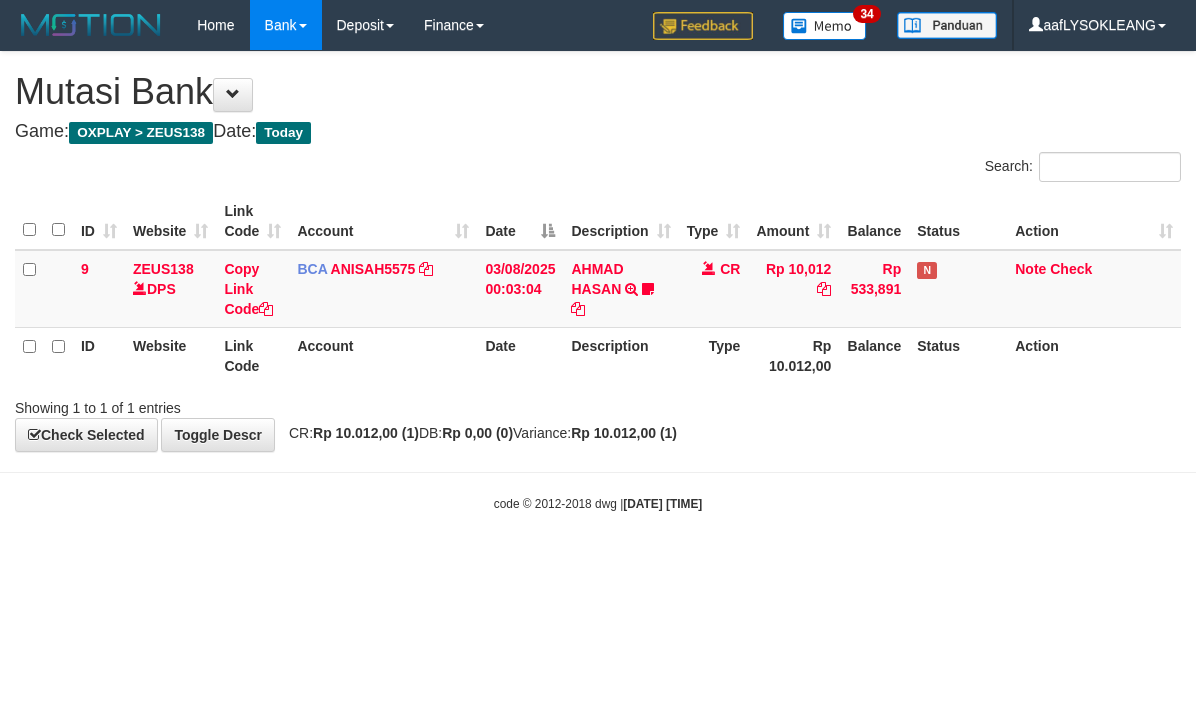 scroll, scrollTop: 0, scrollLeft: 0, axis: both 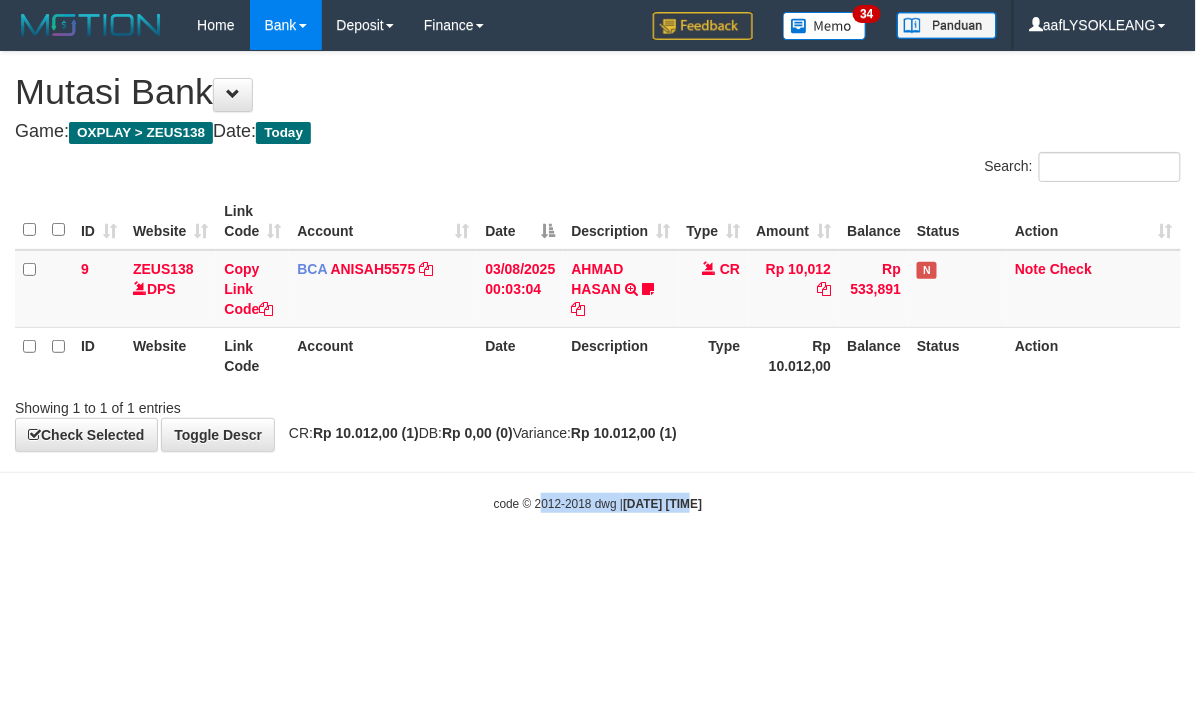 drag, startPoint x: 527, startPoint y: 581, endPoint x: 344, endPoint y: 583, distance: 183.01093 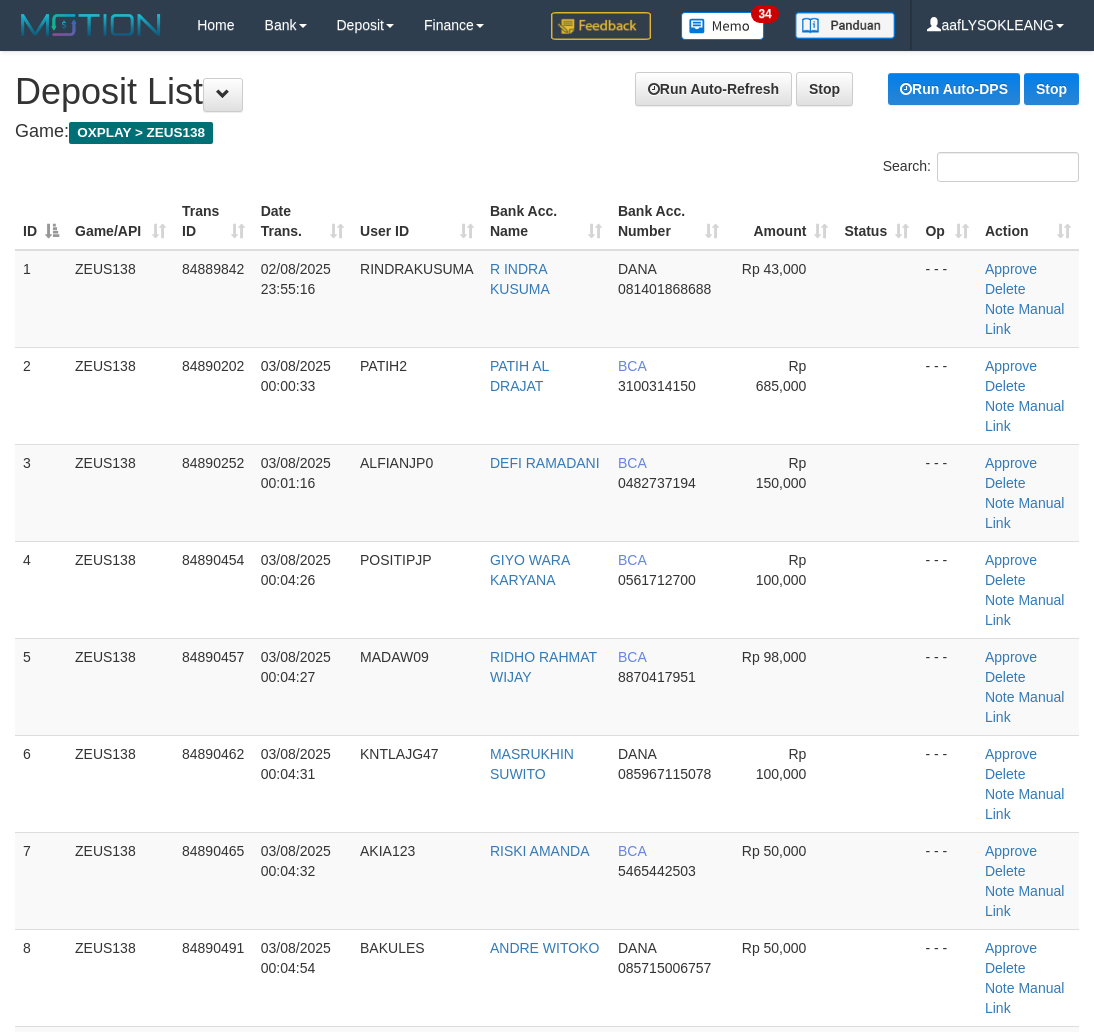scroll, scrollTop: 0, scrollLeft: 0, axis: both 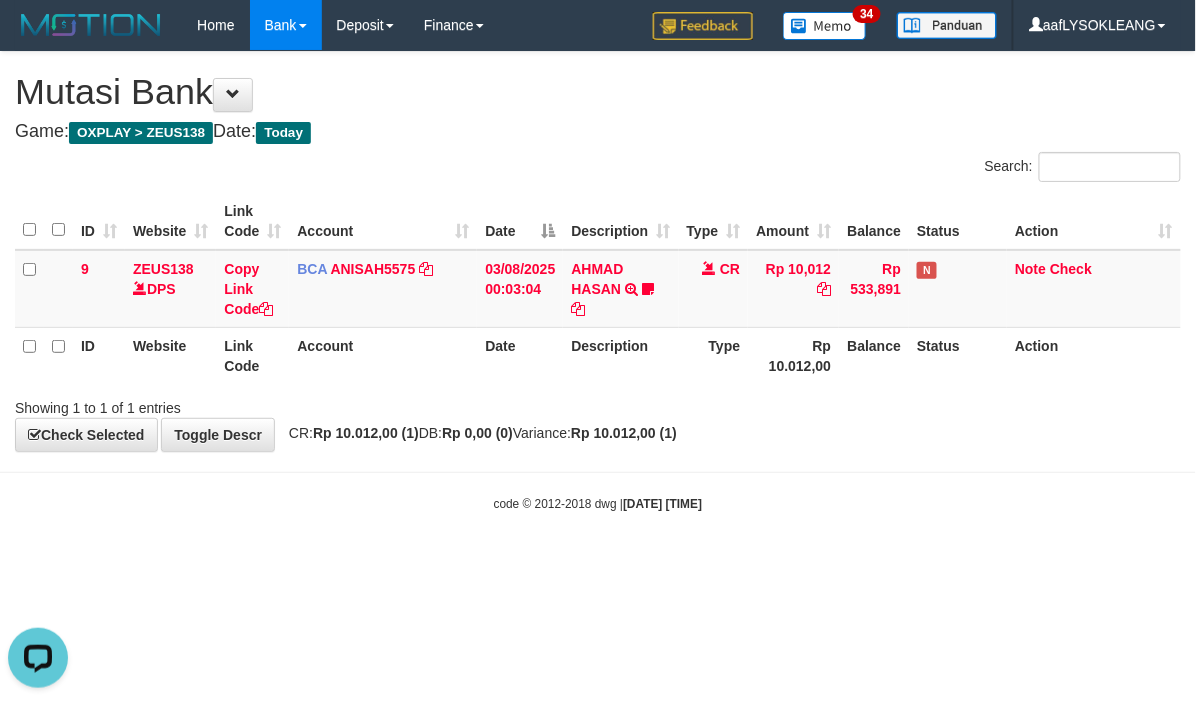 click on "Toggle navigation
Home
Bank
Account List
Load
By Website
Group
[OXPLAY]													ZEUS138
By Load Group (DPS)
Sync" at bounding box center (598, 281) 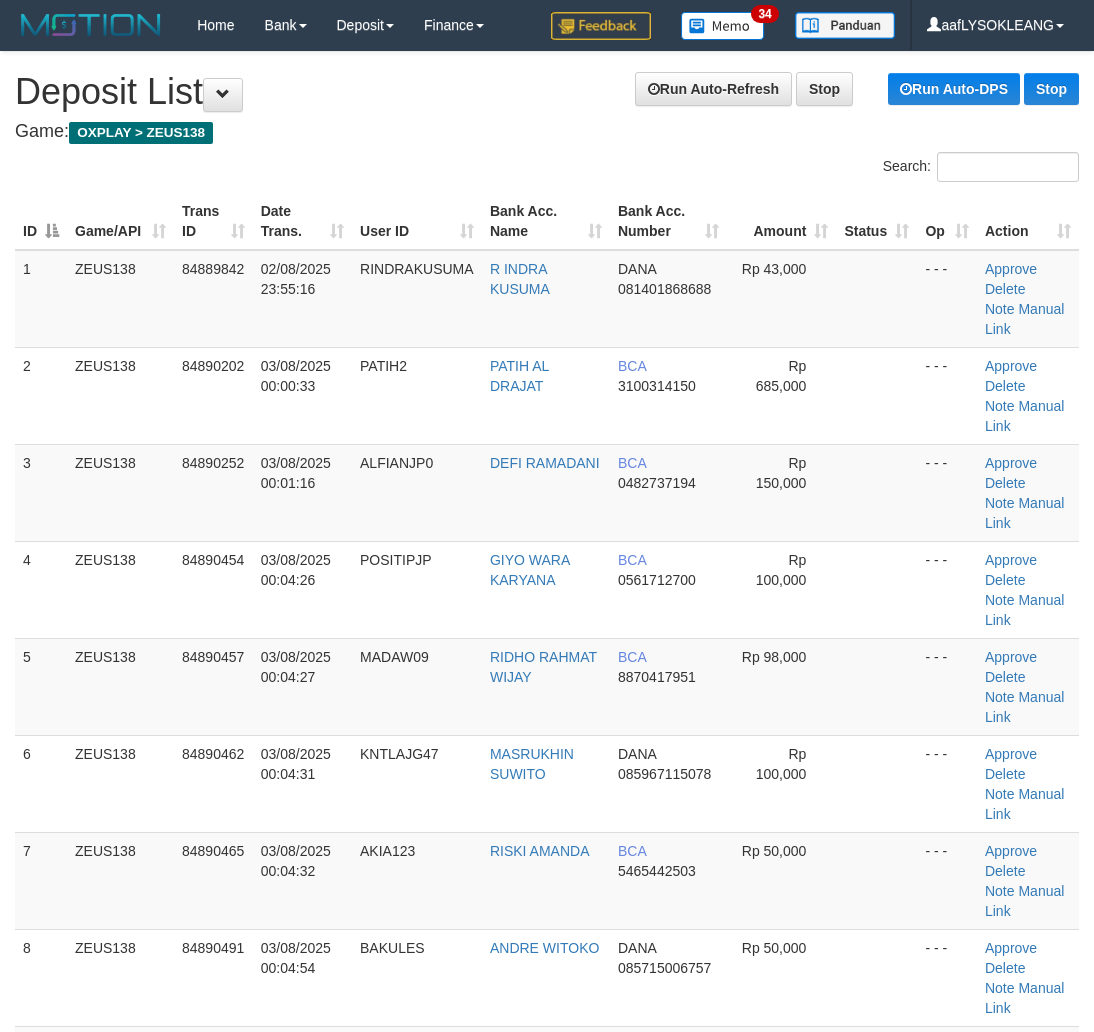 scroll, scrollTop: 0, scrollLeft: 0, axis: both 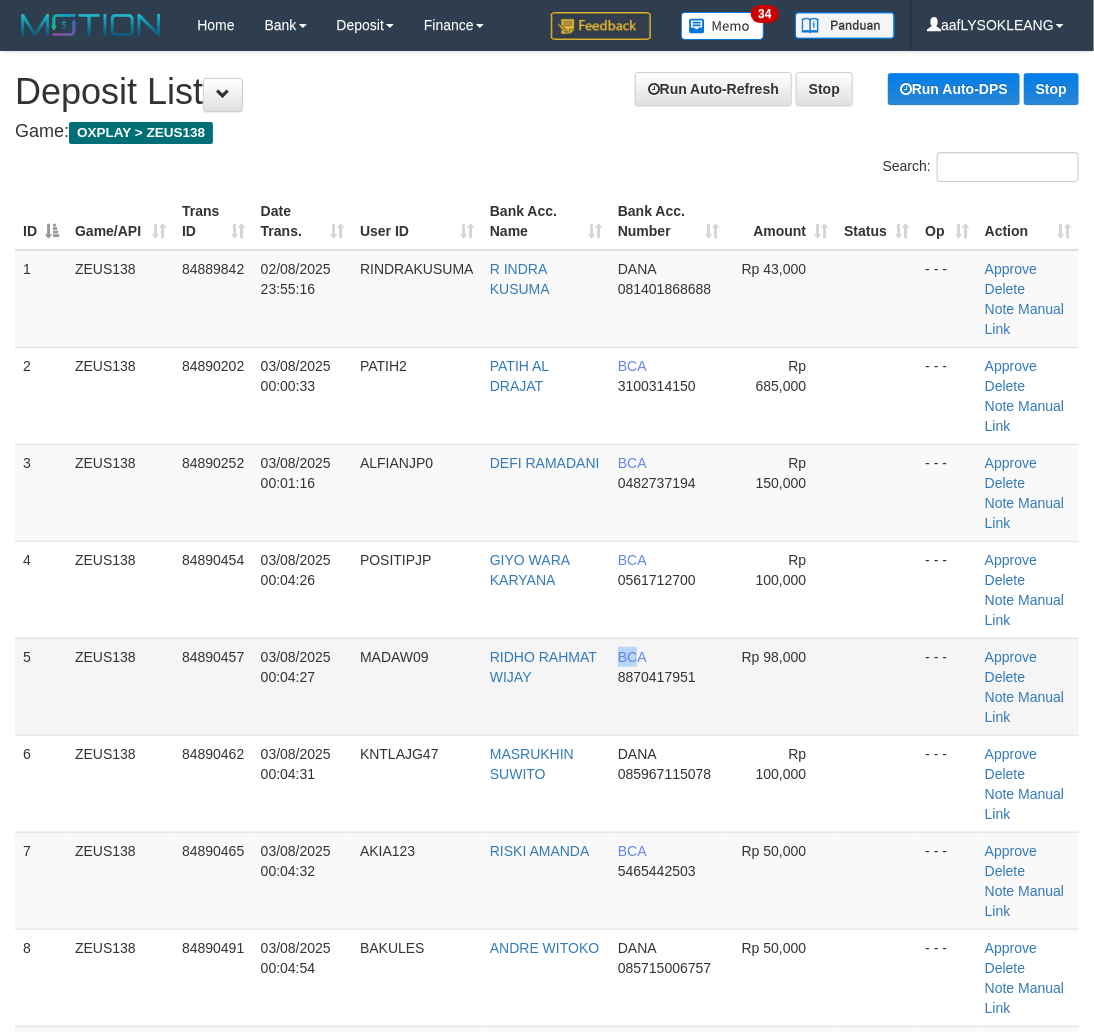 drag, startPoint x: 611, startPoint y: 648, endPoint x: 672, endPoint y: 658, distance: 61.81424 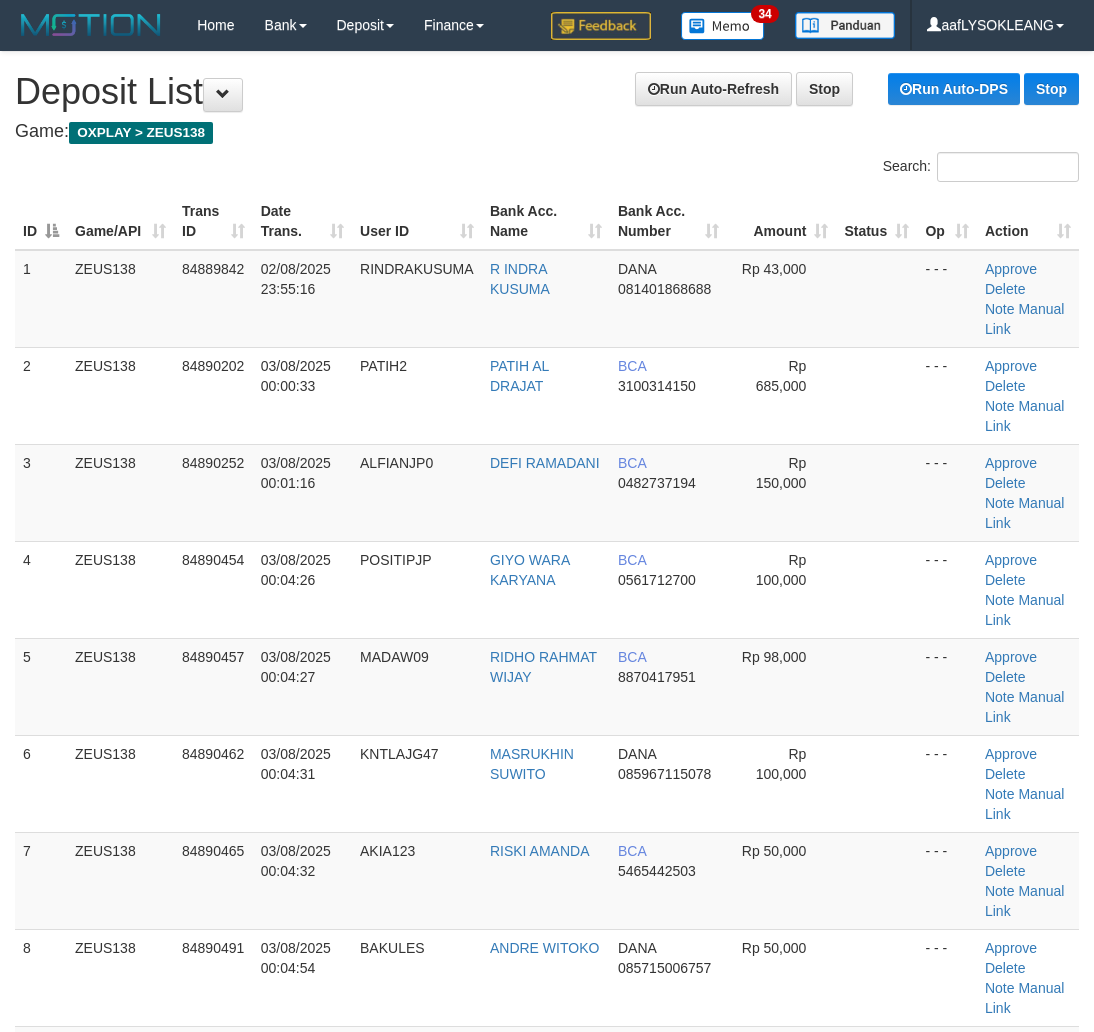 scroll, scrollTop: 0, scrollLeft: 0, axis: both 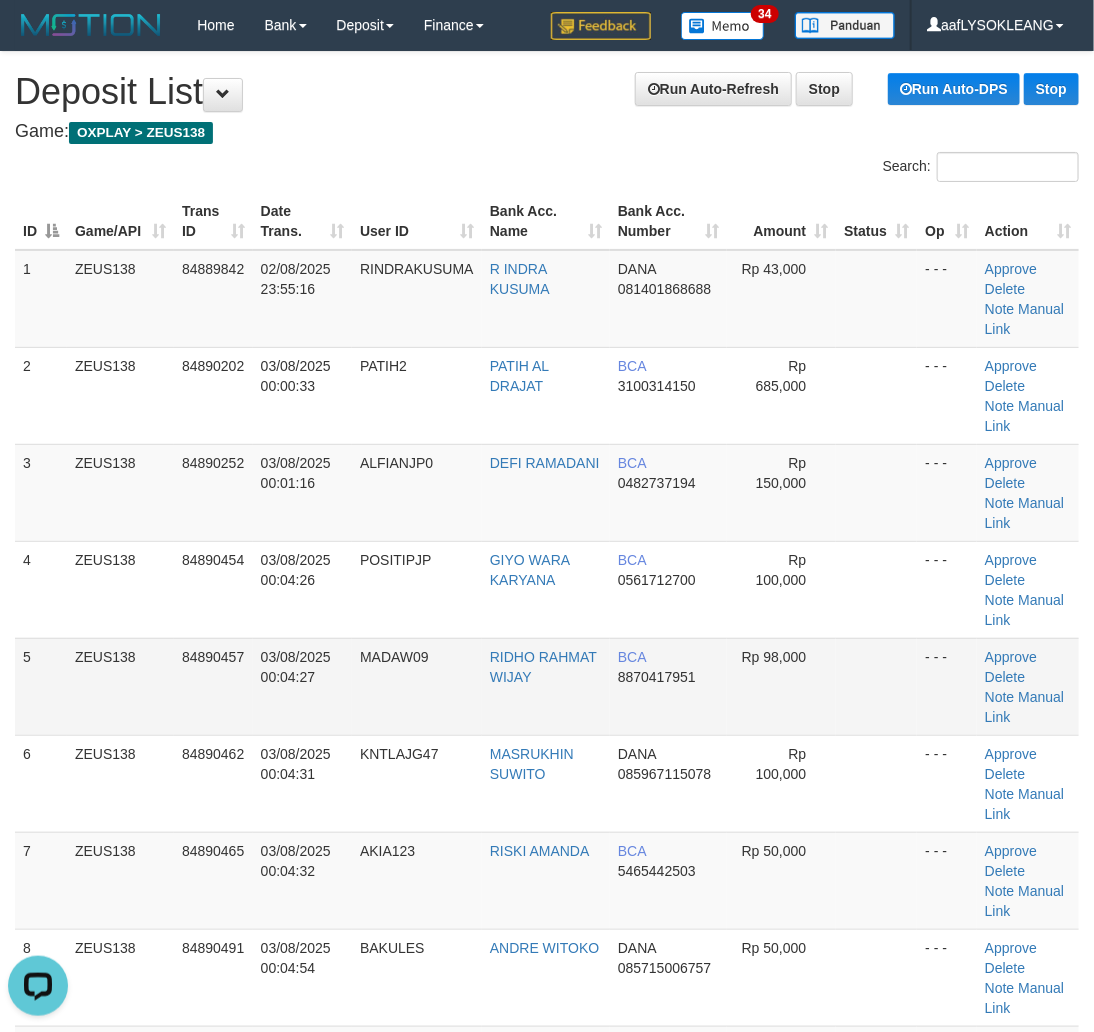 click on "8870417951" at bounding box center [657, 677] 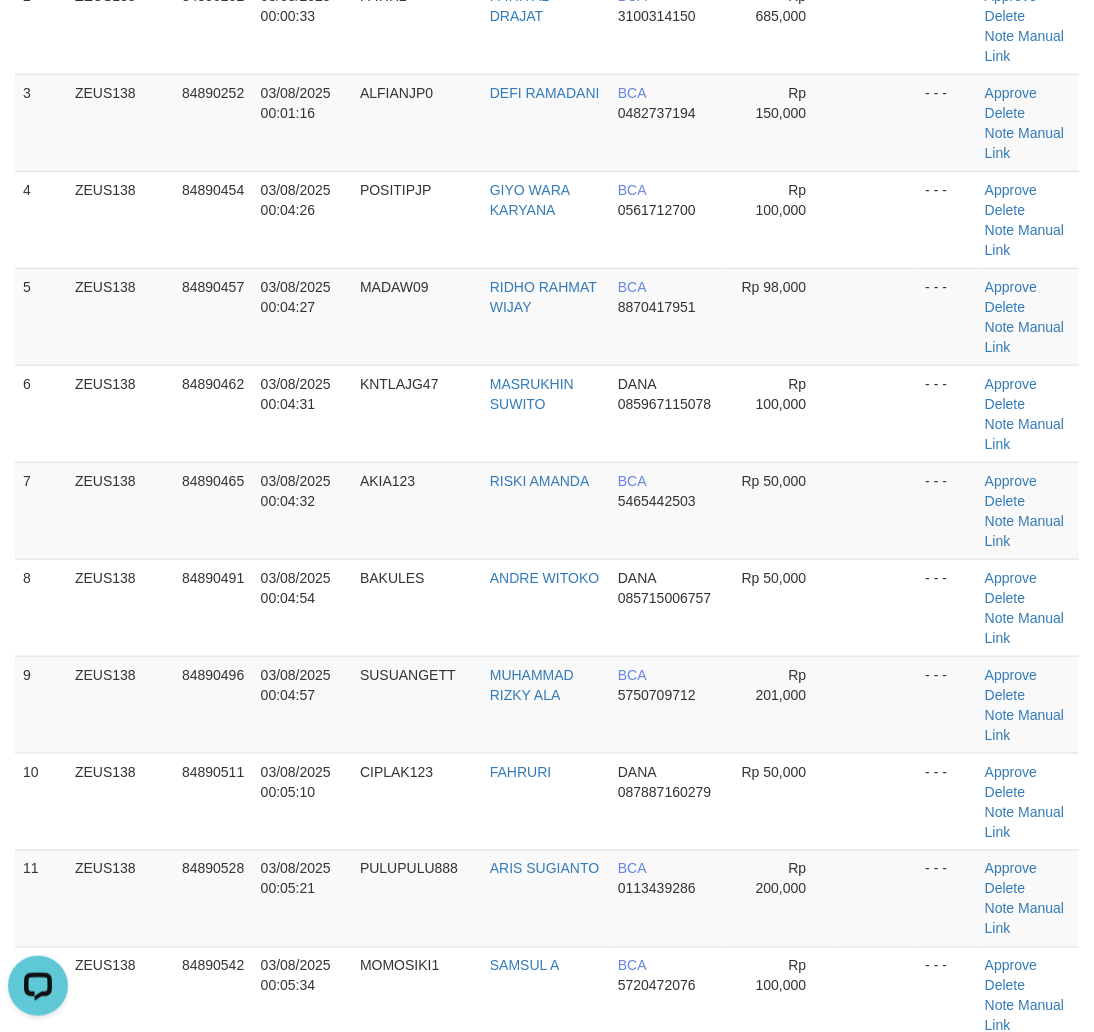 scroll, scrollTop: 518, scrollLeft: 0, axis: vertical 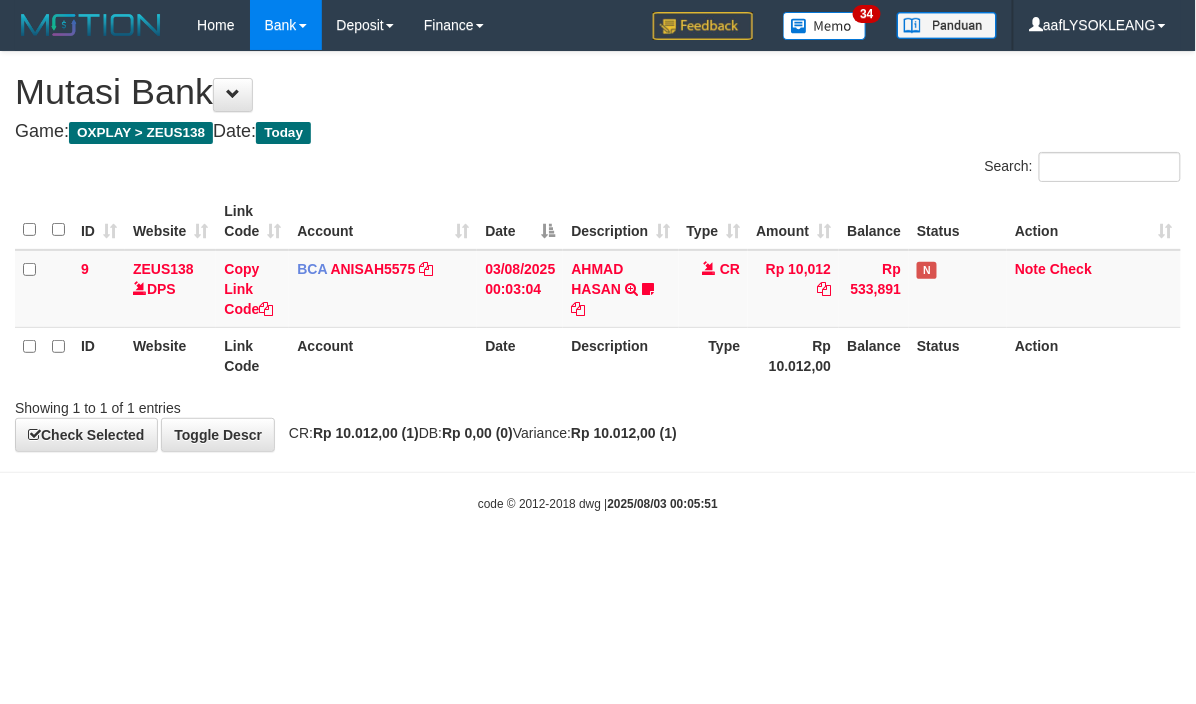 drag, startPoint x: 723, startPoint y: 582, endPoint x: 540, endPoint y: 567, distance: 183.61372 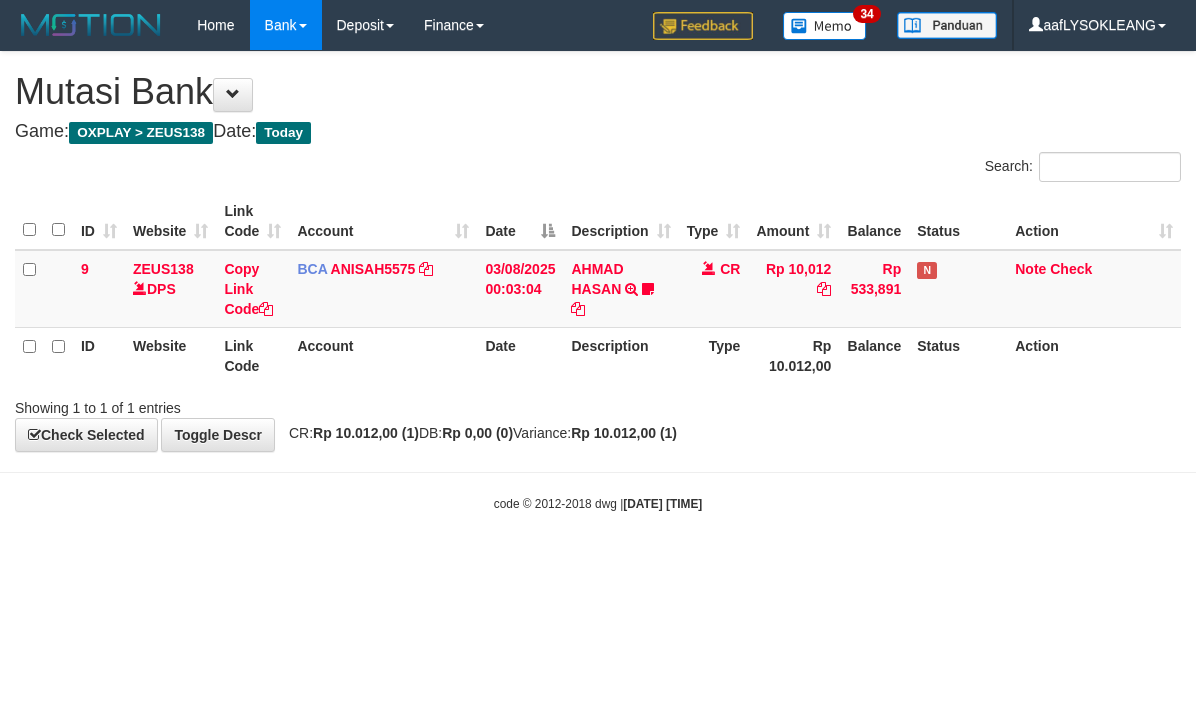 scroll, scrollTop: 0, scrollLeft: 0, axis: both 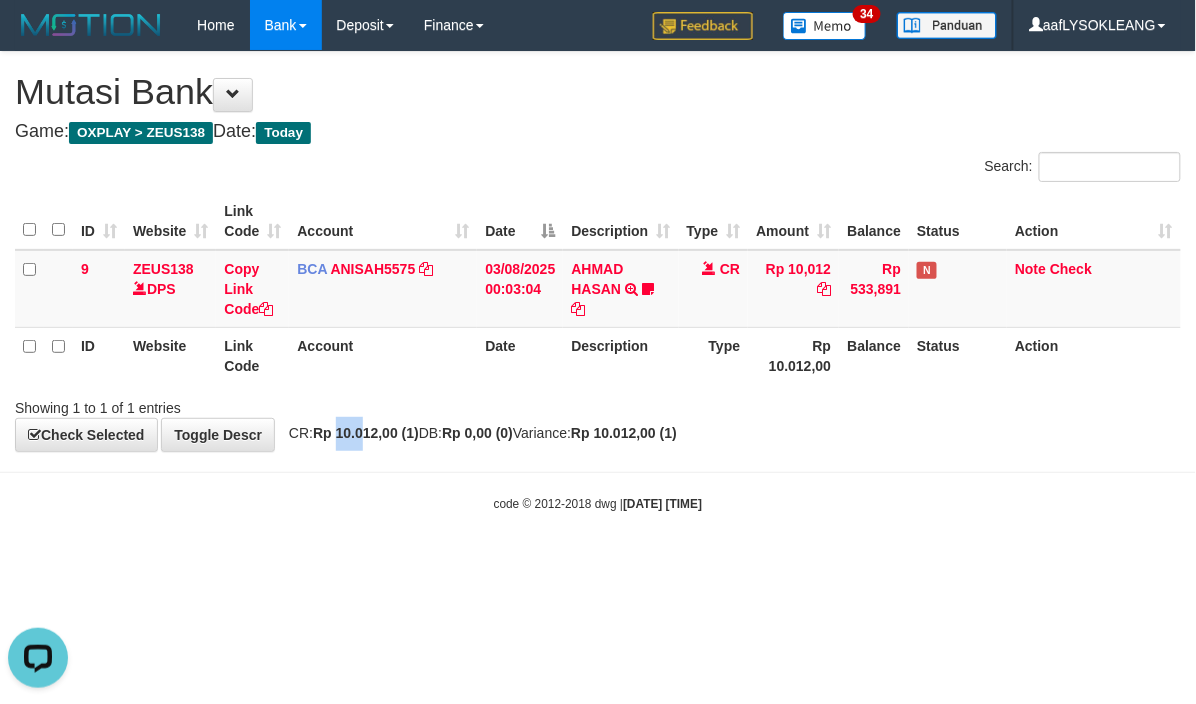 drag, startPoint x: 370, startPoint y: 444, endPoint x: 367, endPoint y: 427, distance: 17.262676 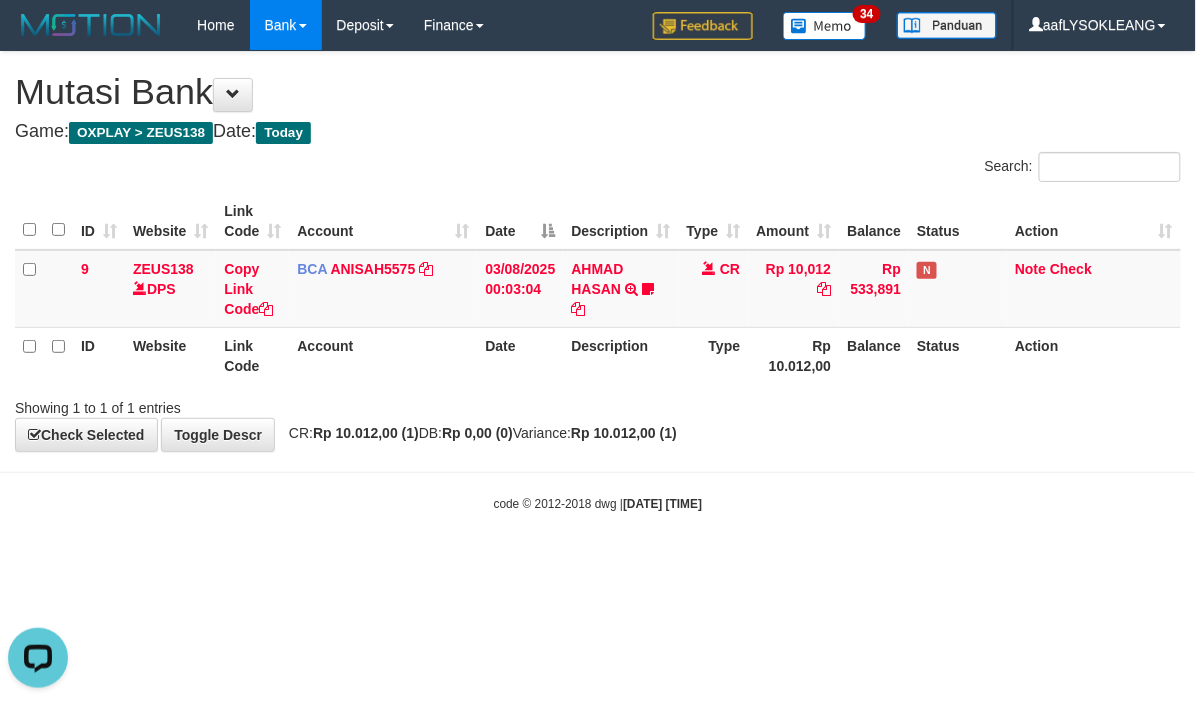 drag, startPoint x: 400, startPoint y: 462, endPoint x: 303, endPoint y: 446, distance: 98.31073 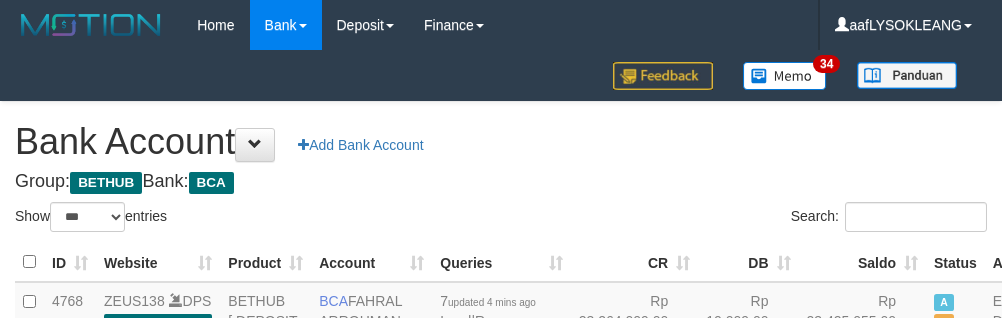 select on "***" 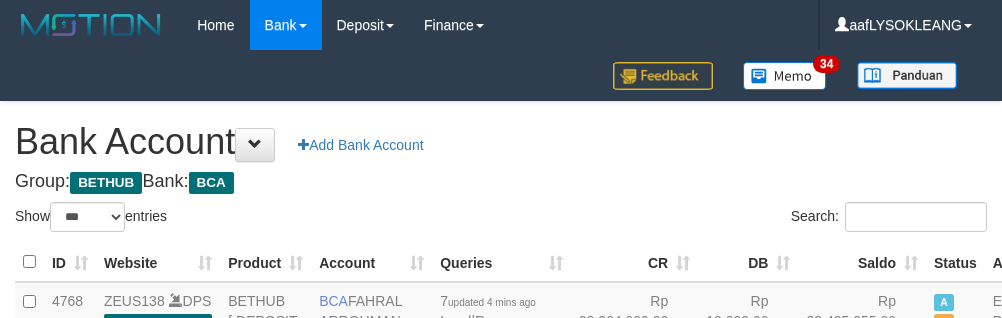 scroll, scrollTop: 162, scrollLeft: 0, axis: vertical 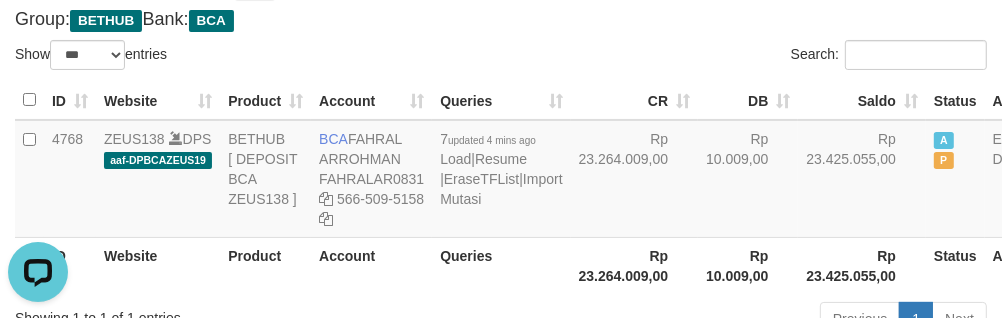 click on "Search:" at bounding box center [751, 57] 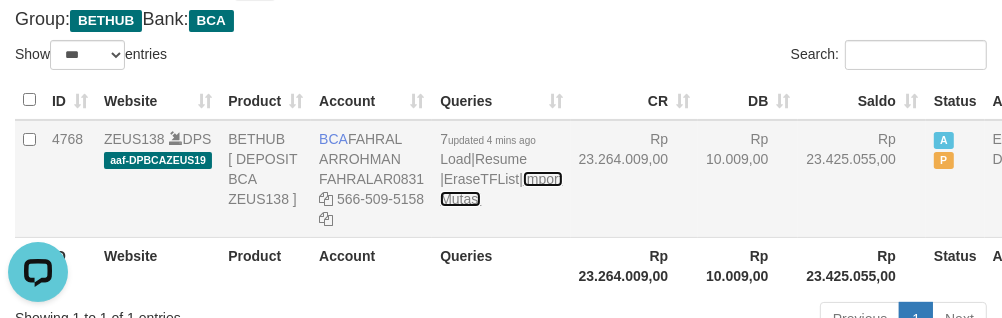 click on "Import Mutasi" at bounding box center [501, 189] 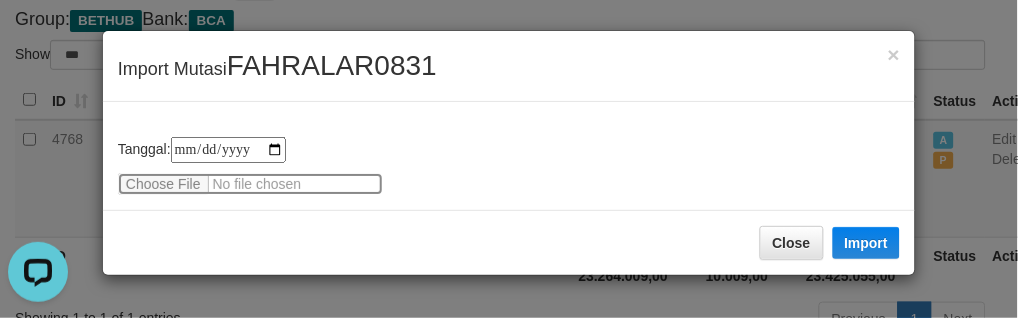 click at bounding box center [250, 184] 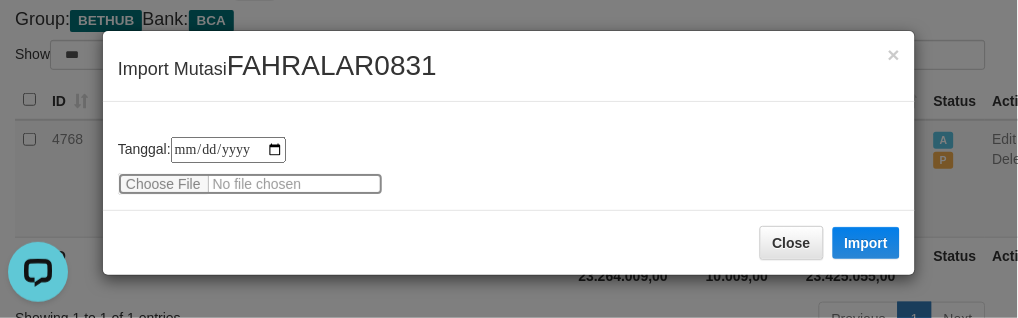 type on "**********" 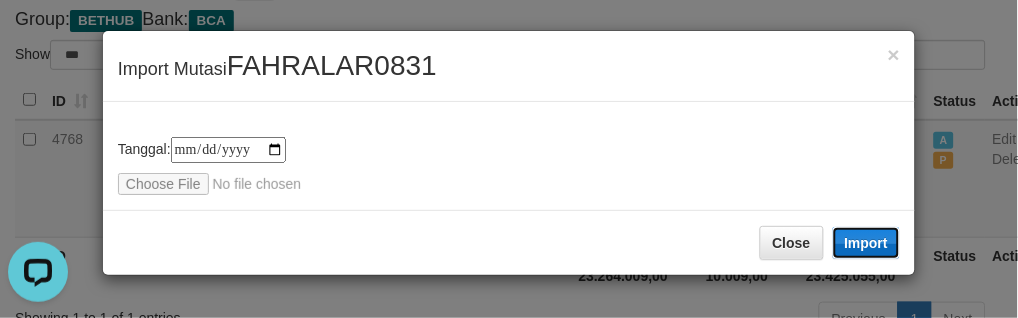 click on "Import" at bounding box center (867, 243) 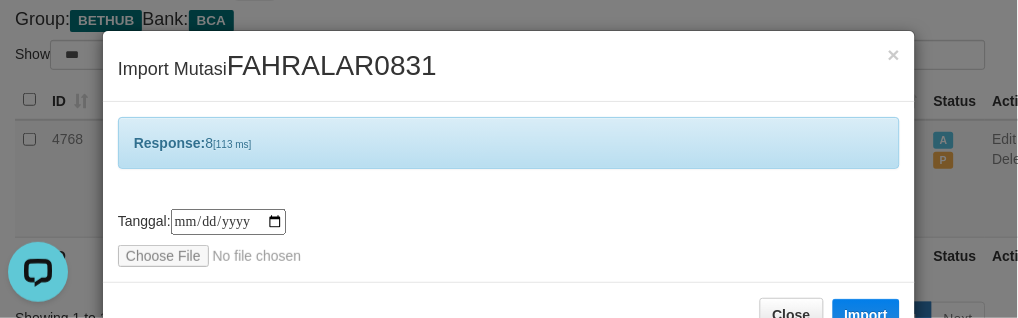 scroll, scrollTop: 56, scrollLeft: 0, axis: vertical 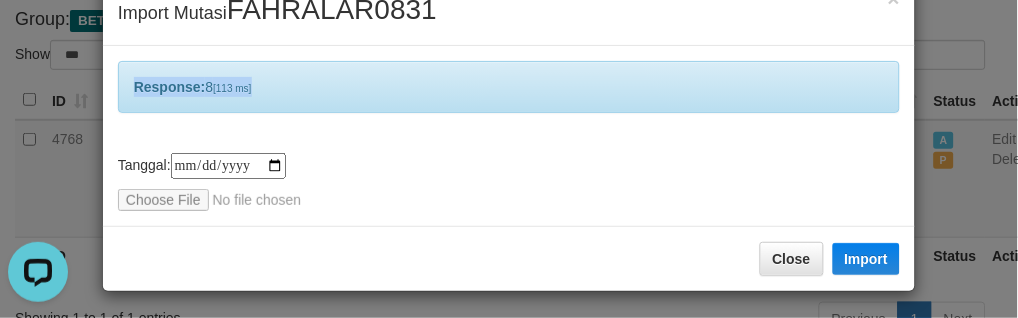 drag, startPoint x: 465, startPoint y: 93, endPoint x: 487, endPoint y: 122, distance: 36.40055 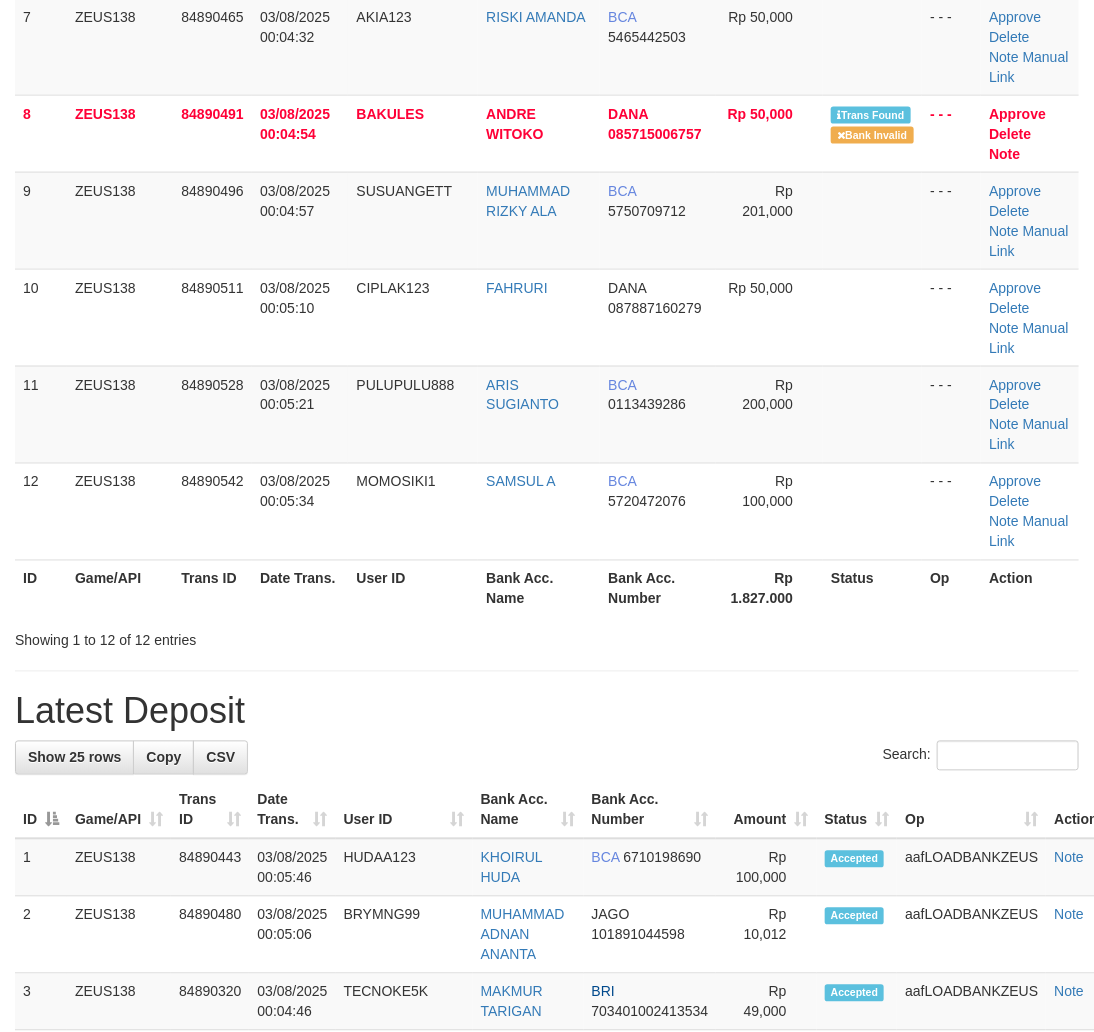 scroll, scrollTop: 518, scrollLeft: 0, axis: vertical 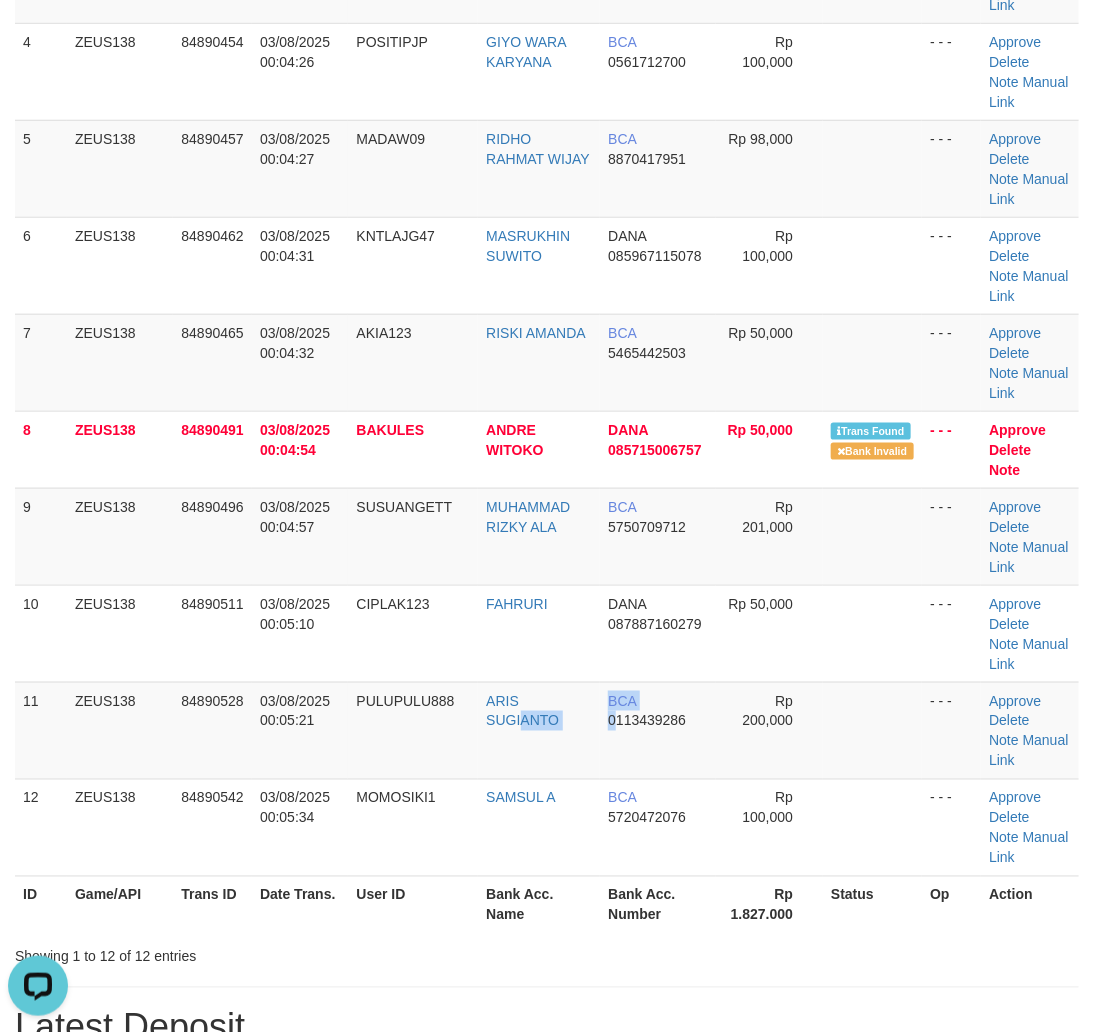 drag, startPoint x: 522, startPoint y: 770, endPoint x: 764, endPoint y: 766, distance: 242.03305 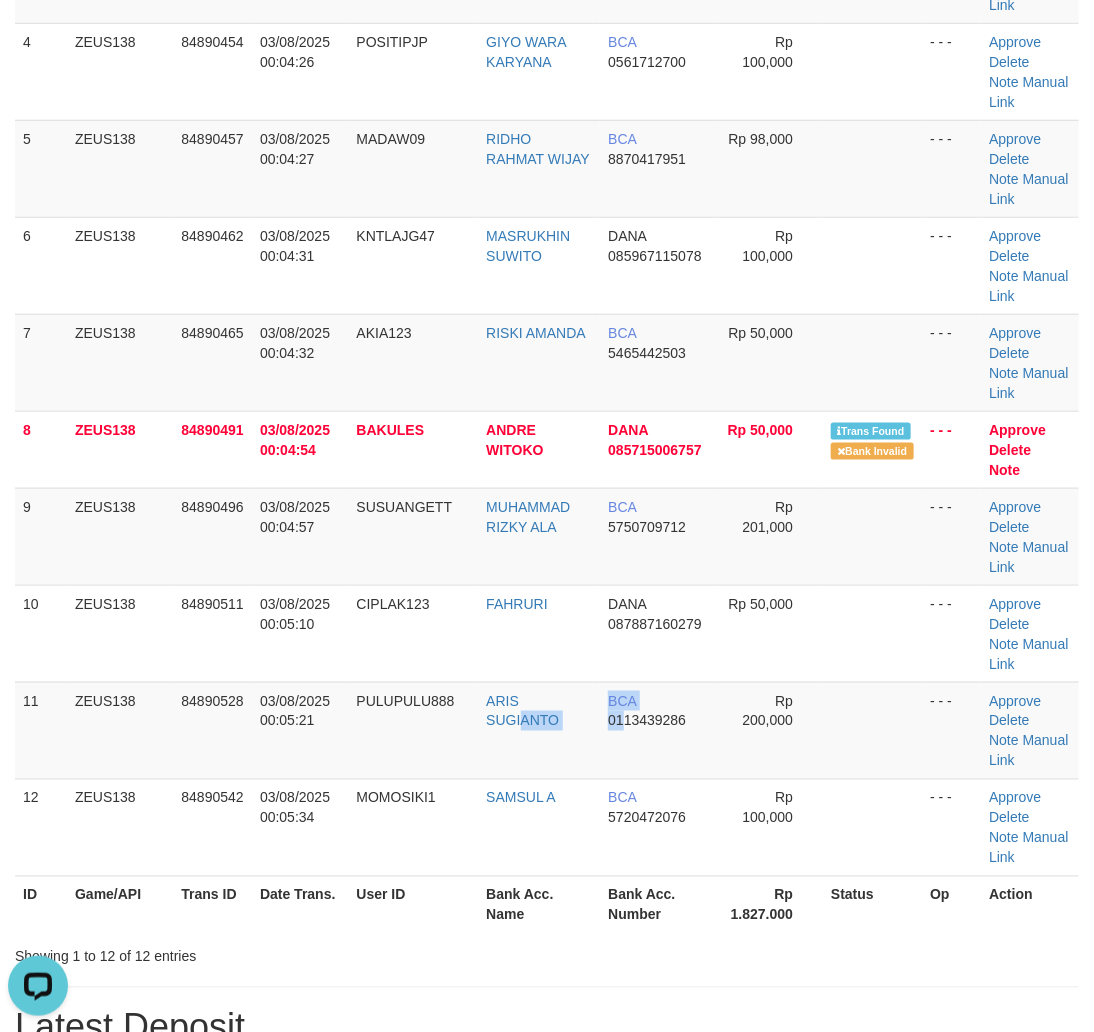 scroll, scrollTop: 963, scrollLeft: 0, axis: vertical 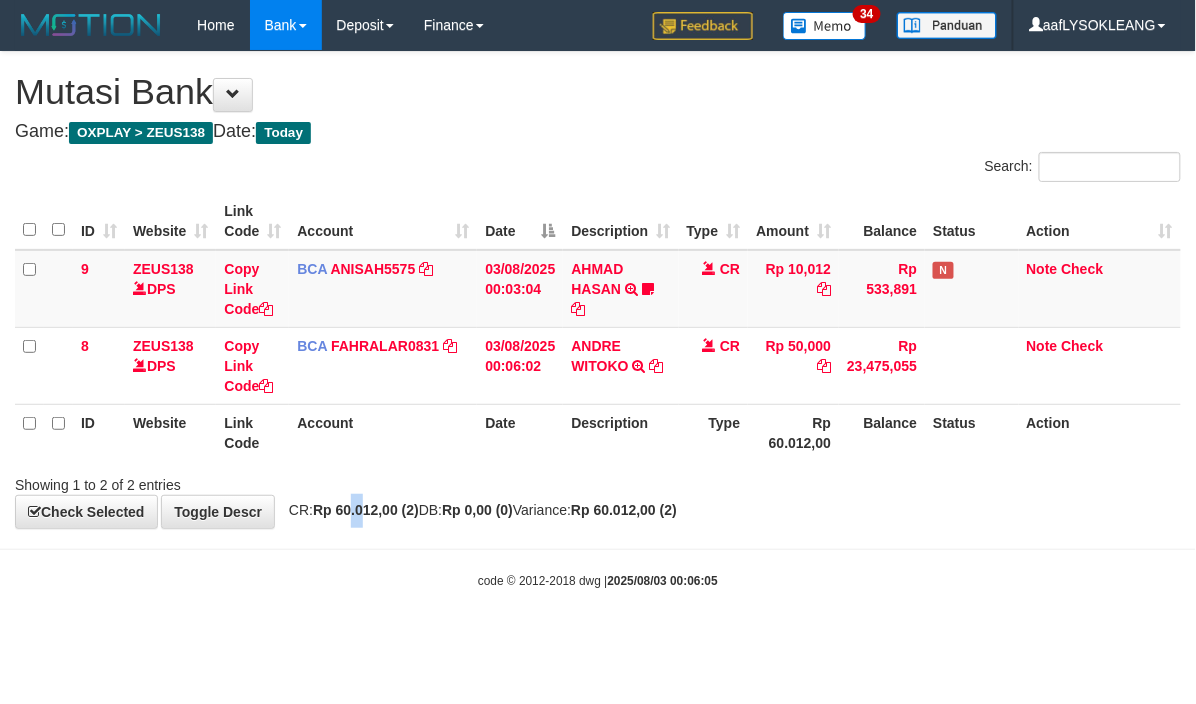 click on "Rp 60.012,00 (2)" at bounding box center [366, 510] 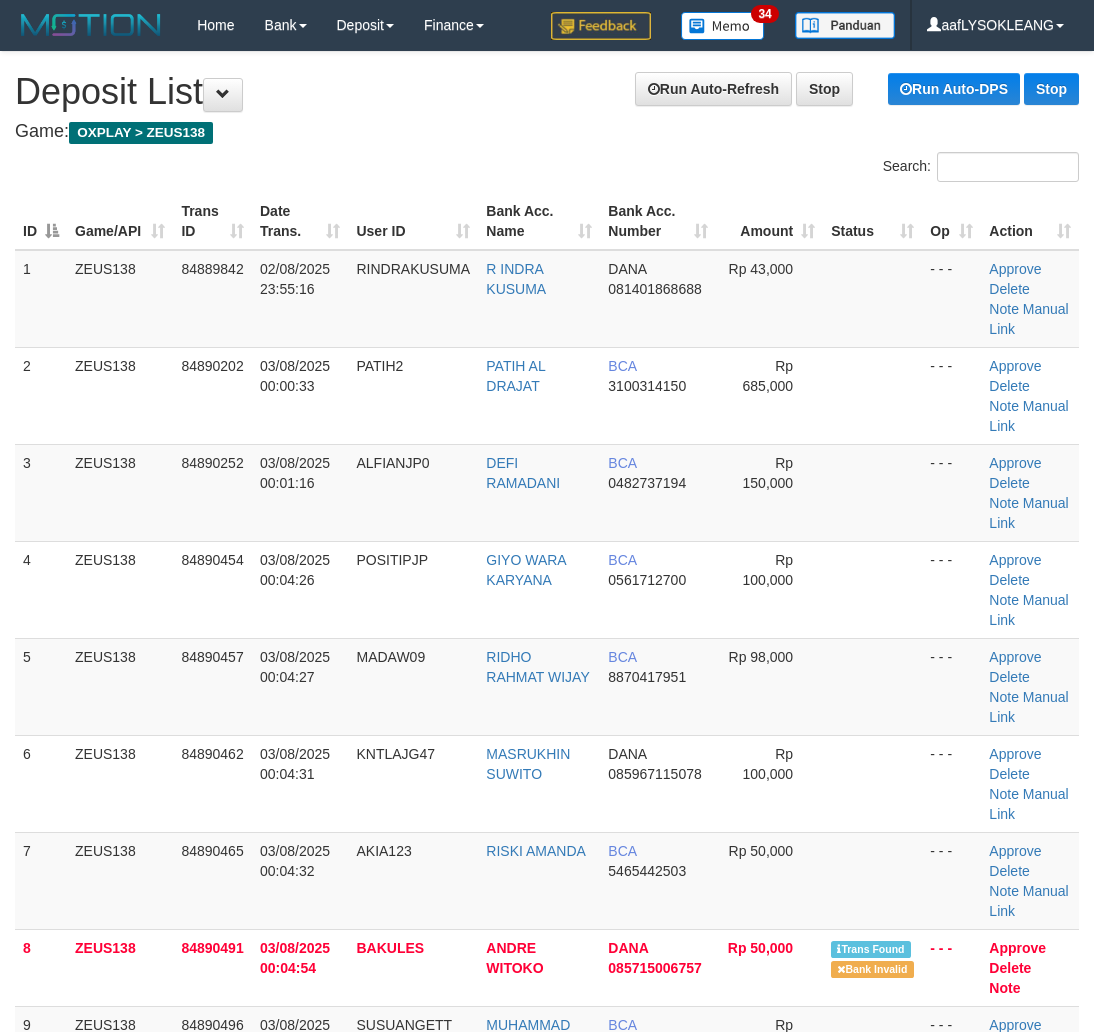 scroll, scrollTop: 760, scrollLeft: 0, axis: vertical 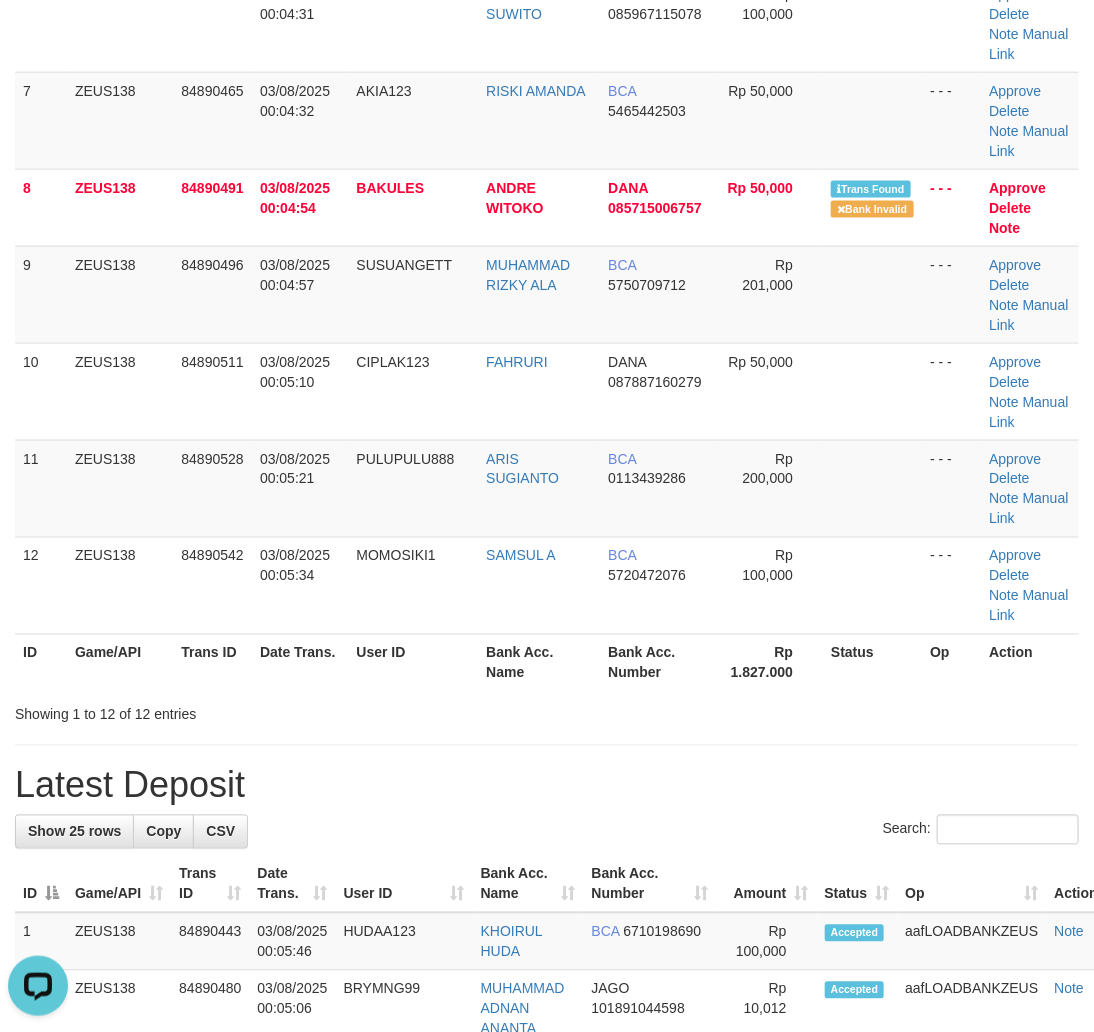 drag, startPoint x: 708, startPoint y: 703, endPoint x: 952, endPoint y: 717, distance: 244.4013 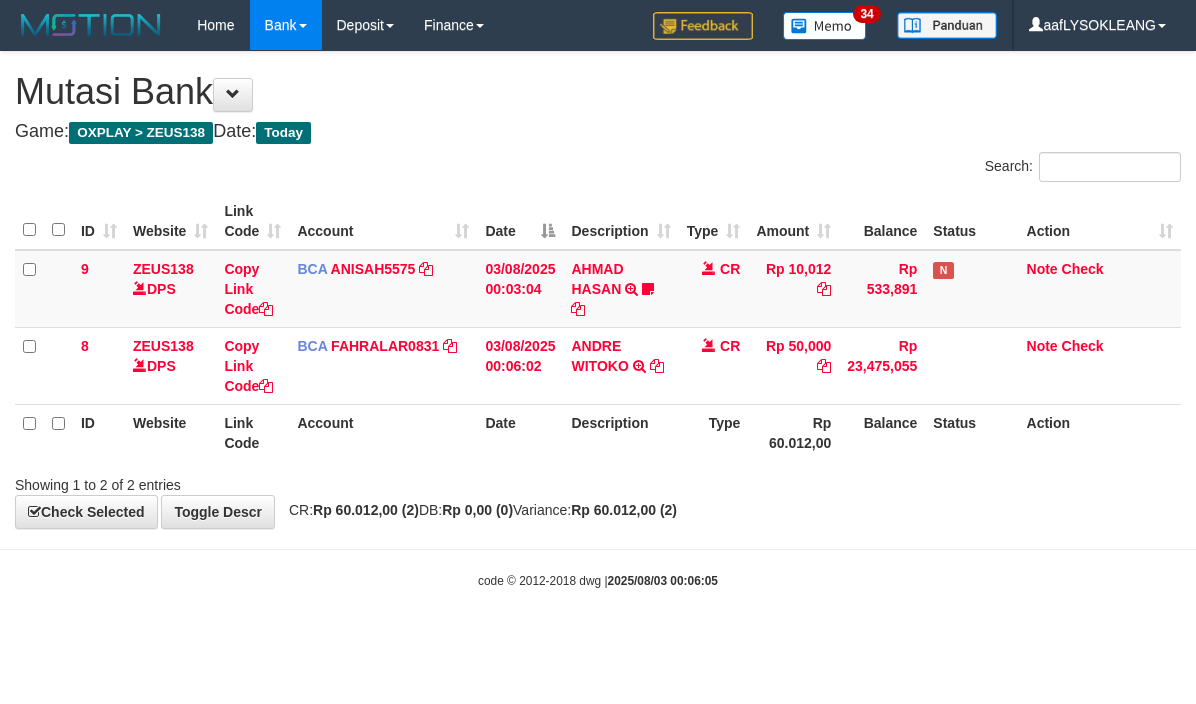scroll, scrollTop: 0, scrollLeft: 0, axis: both 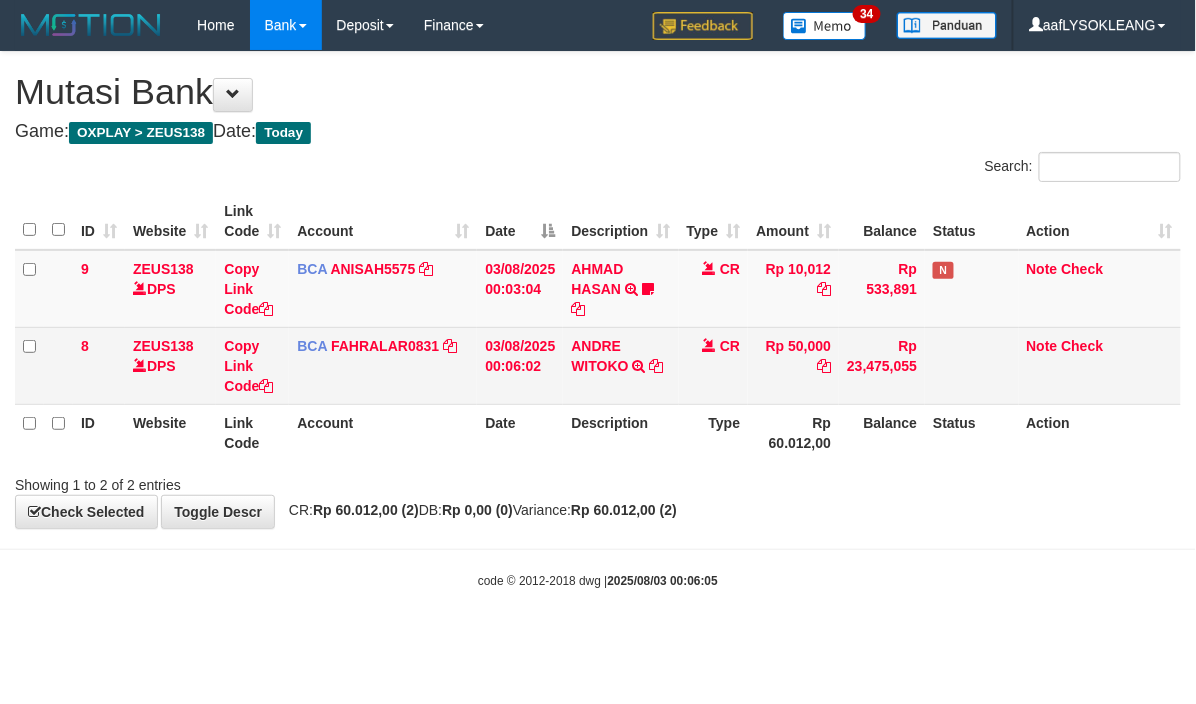 click on "ANDRE WITOKO         TRSF E-BANKING CR 0308/FTSCY/WS95051
50000.002025080362504987 TRFDN-ANDRE WITOKOESPAY DEBIT INDONE" at bounding box center (620, 365) 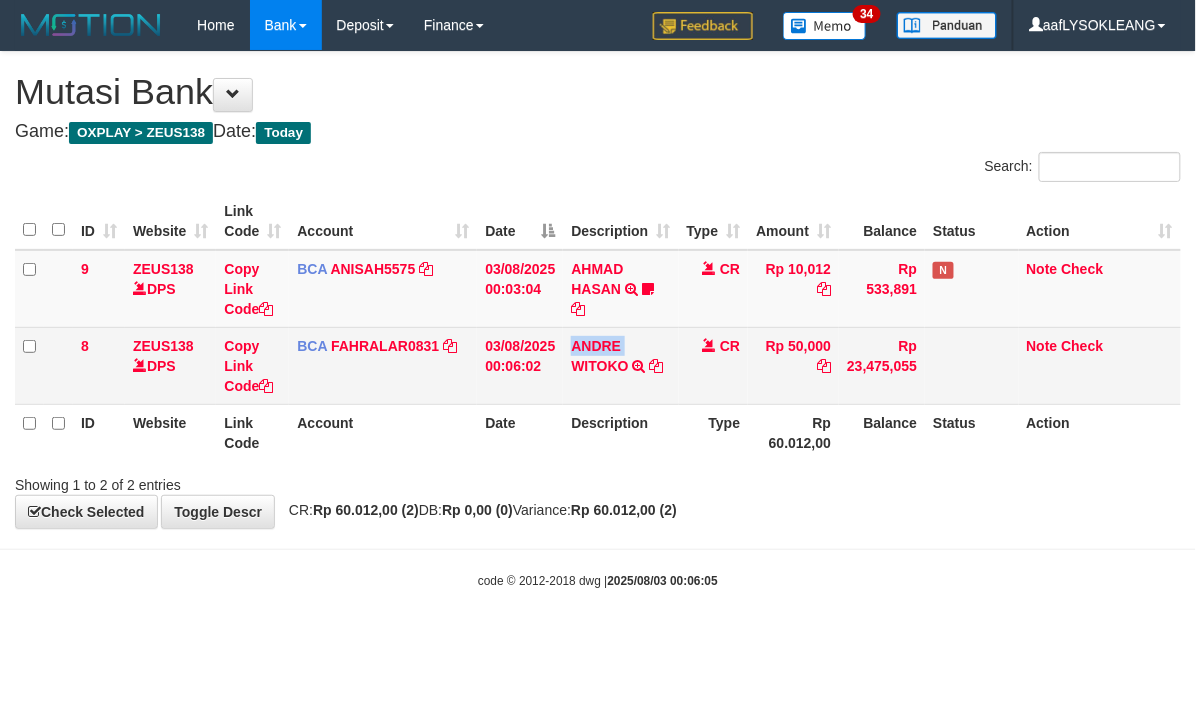 click on "ANDRE WITOKO         TRSF E-BANKING CR 0308/FTSCY/WS95051
50000.002025080362504987 TRFDN-ANDRE WITOKOESPAY DEBIT INDONE" at bounding box center [620, 365] 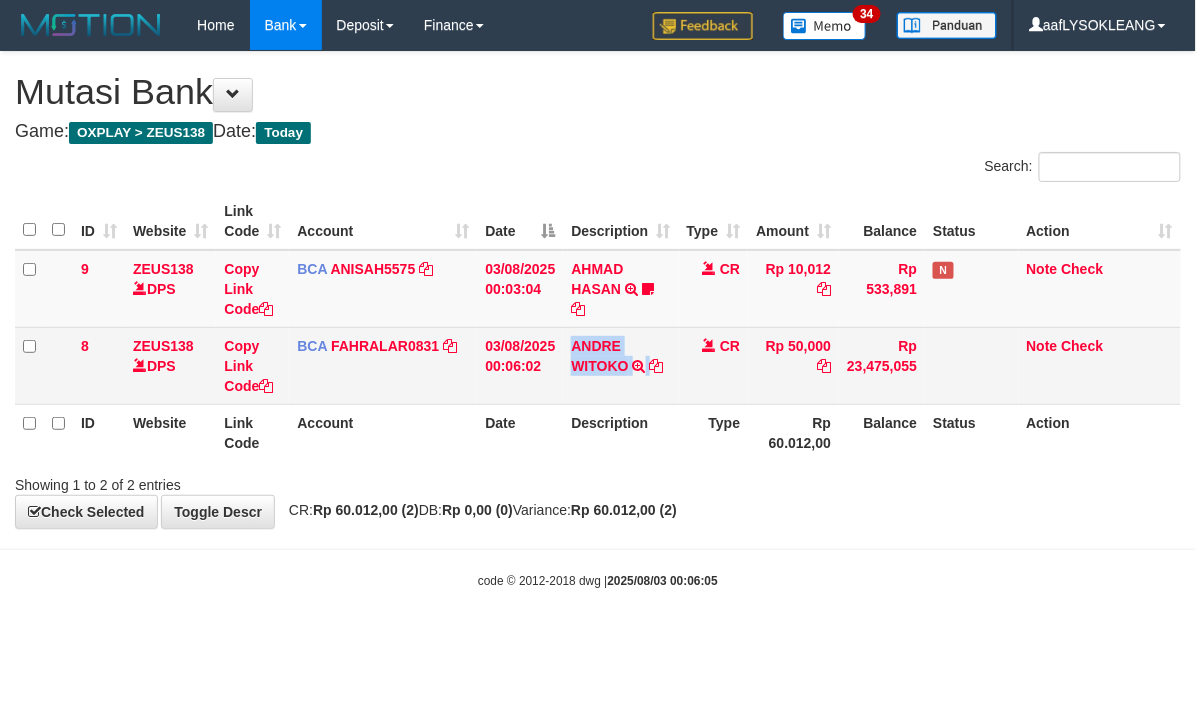 click on "ANDRE WITOKO         TRSF E-BANKING CR 0308/FTSCY/WS95051
50000.002025080362504987 TRFDN-ANDRE WITOKOESPAY DEBIT INDONE" at bounding box center (620, 365) 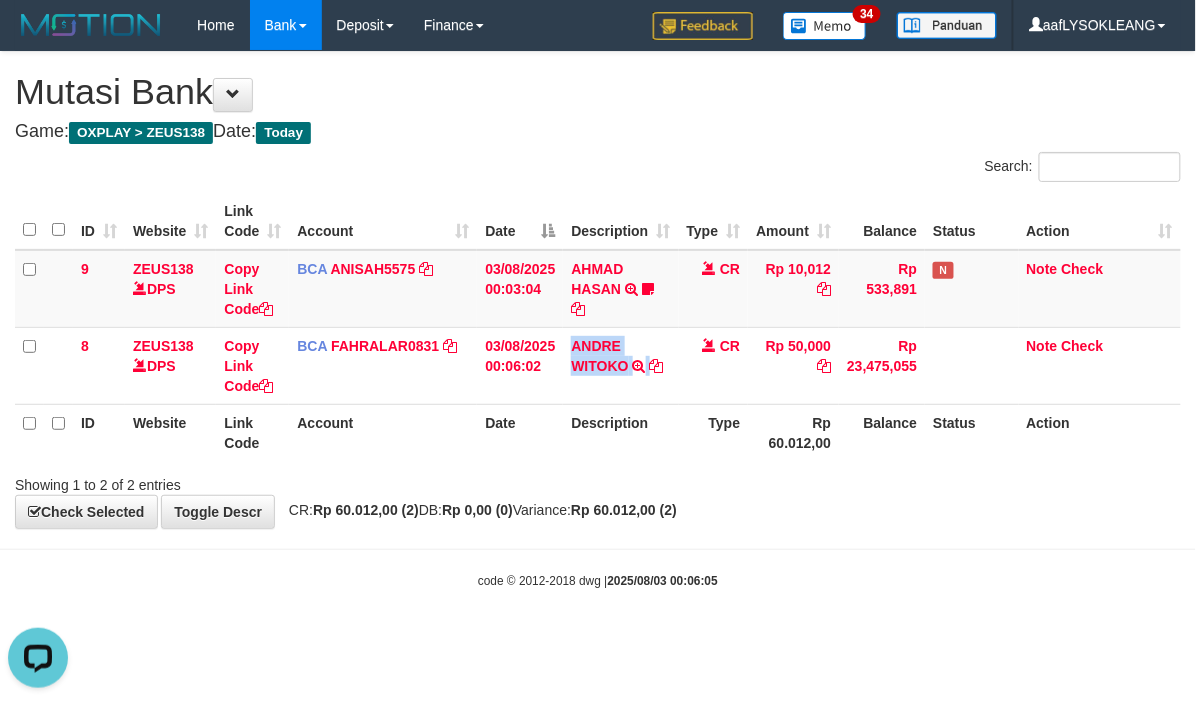 scroll, scrollTop: 0, scrollLeft: 0, axis: both 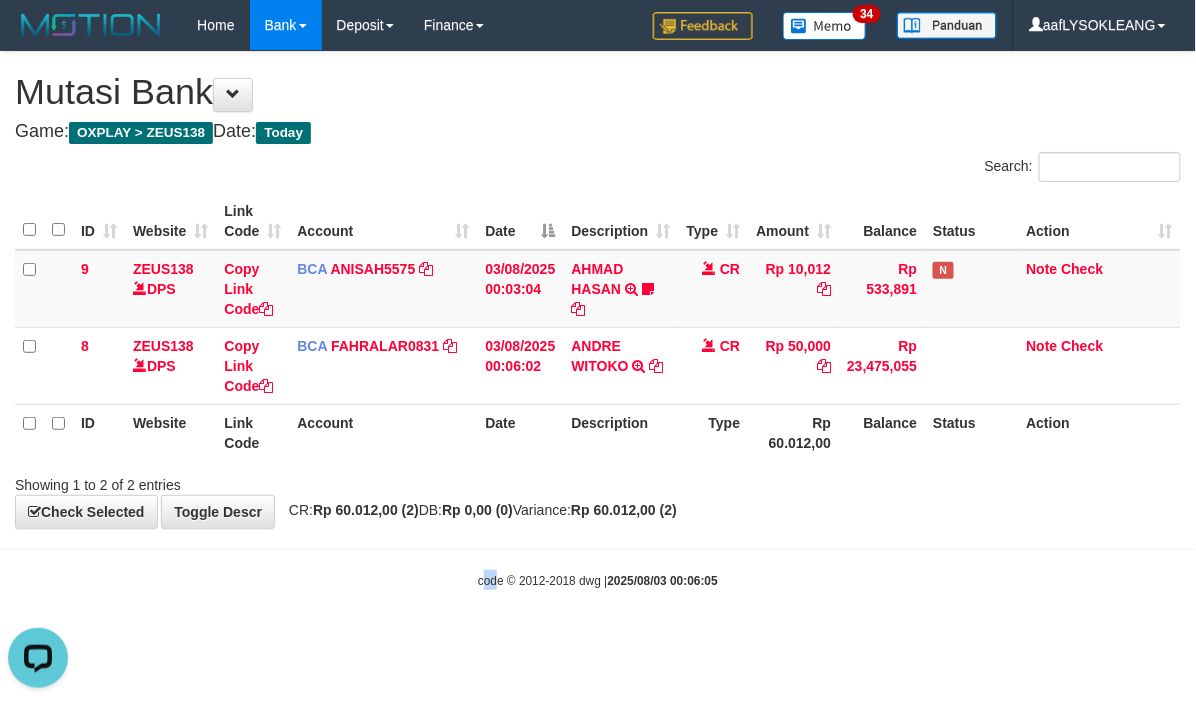 drag, startPoint x: 484, startPoint y: 551, endPoint x: 383, endPoint y: 545, distance: 101.17806 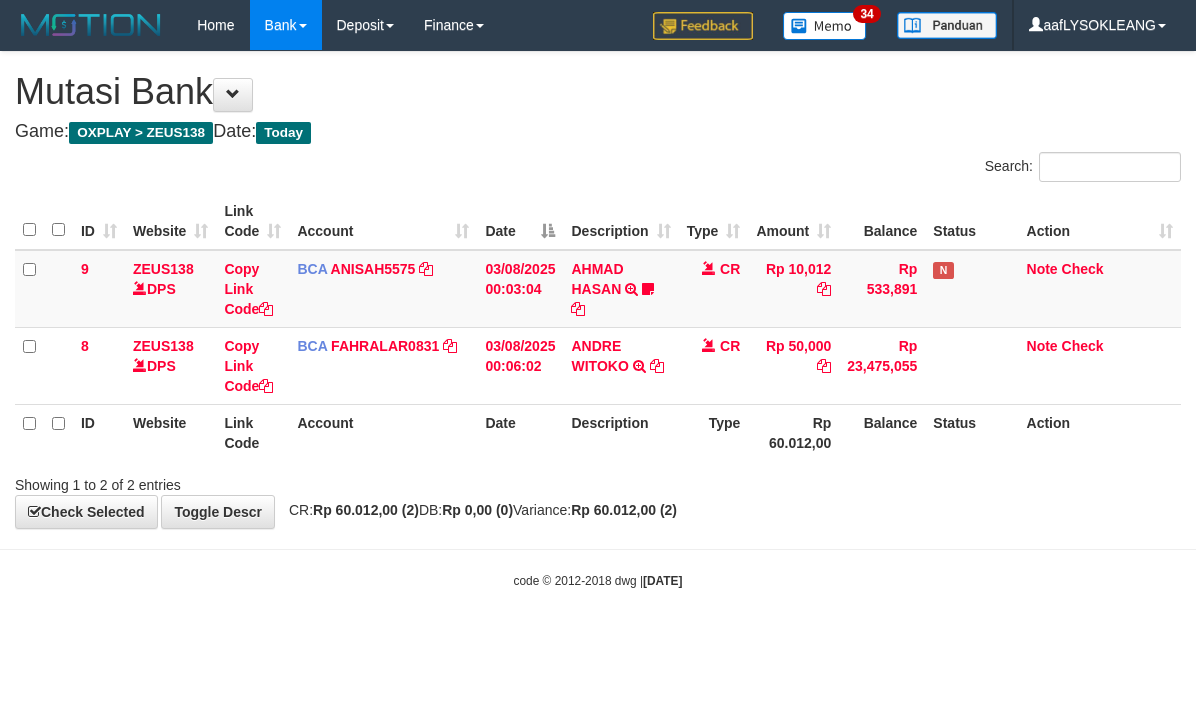 scroll, scrollTop: 0, scrollLeft: 0, axis: both 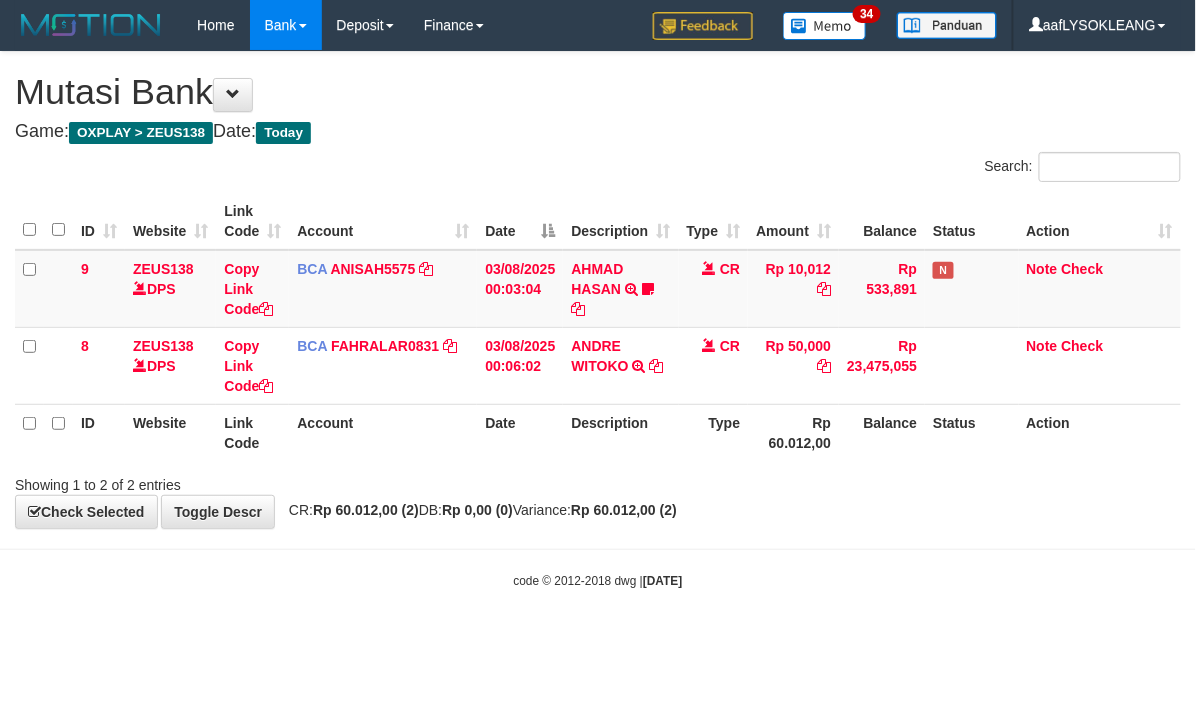 click on "Toggle navigation
Home
Bank
Account List
Load
By Website
Group
[OXPLAY]													ZEUS138
By Load Group (DPS)" at bounding box center [598, 320] 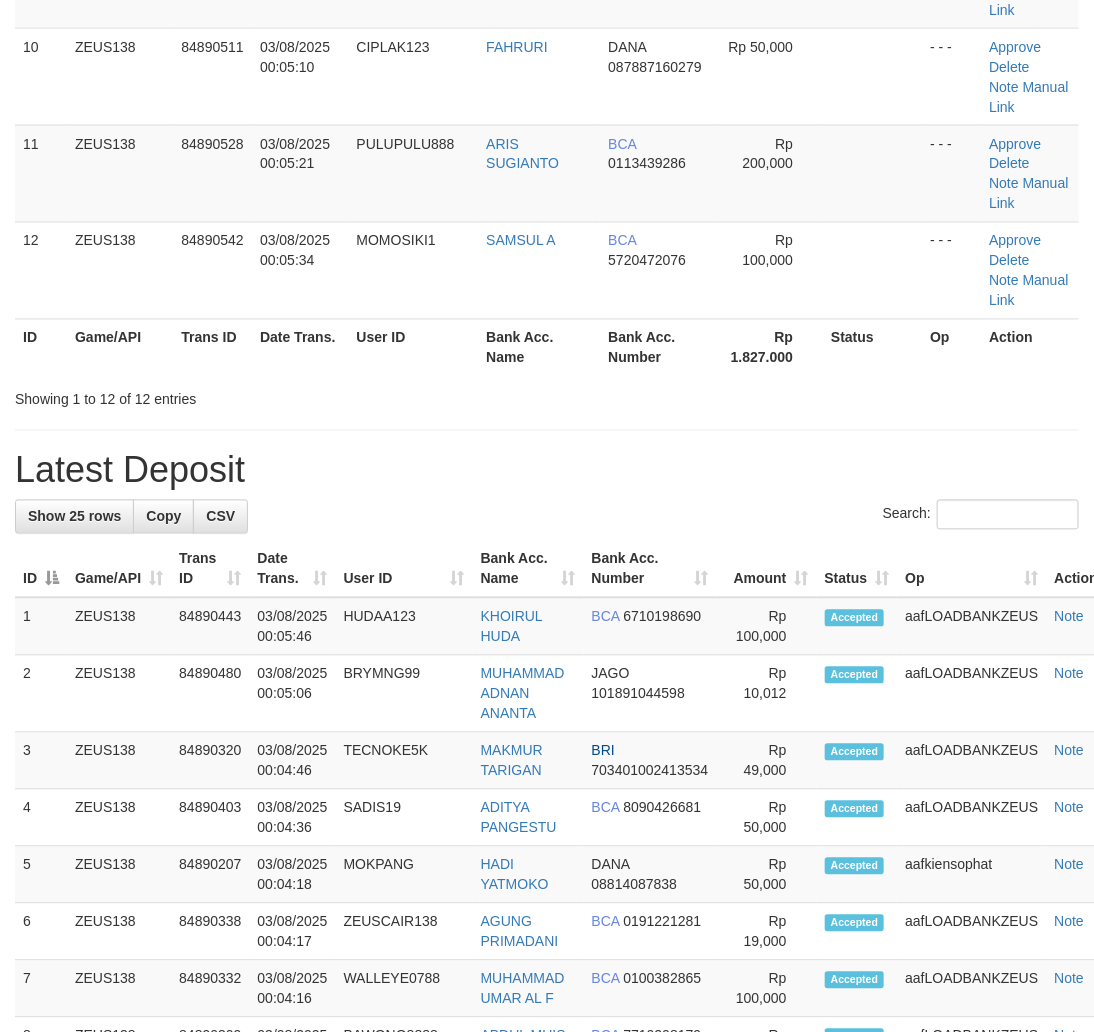 scroll, scrollTop: 760, scrollLeft: 0, axis: vertical 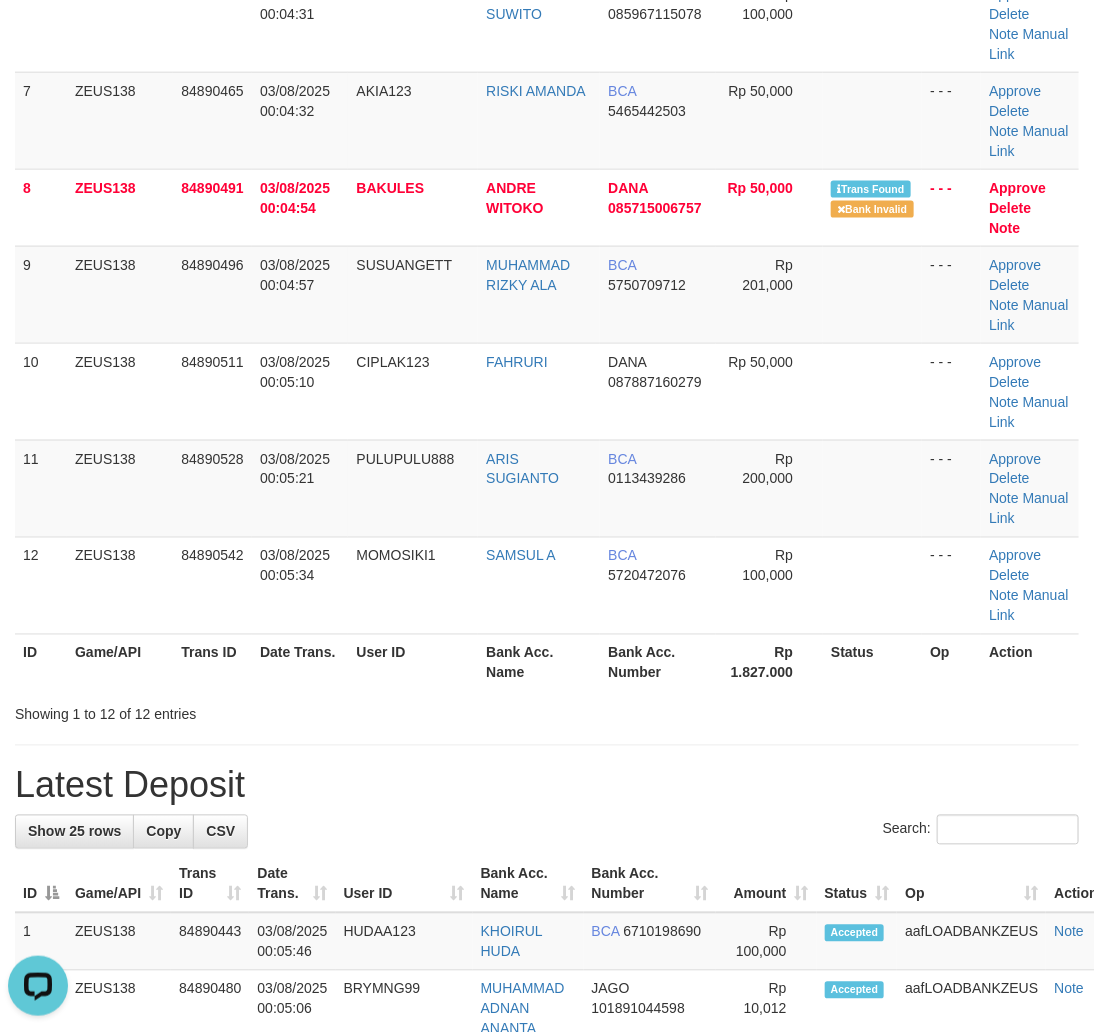 drag, startPoint x: 814, startPoint y: 683, endPoint x: 834, endPoint y: 686, distance: 20.22375 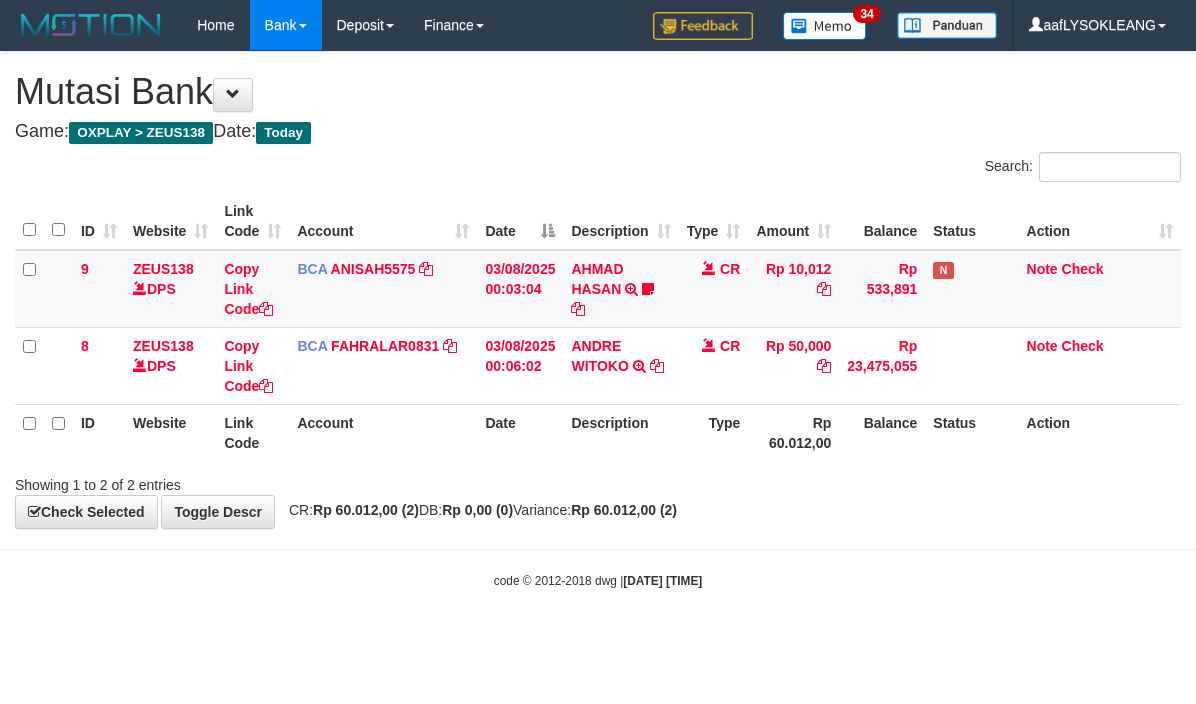 scroll, scrollTop: 0, scrollLeft: 0, axis: both 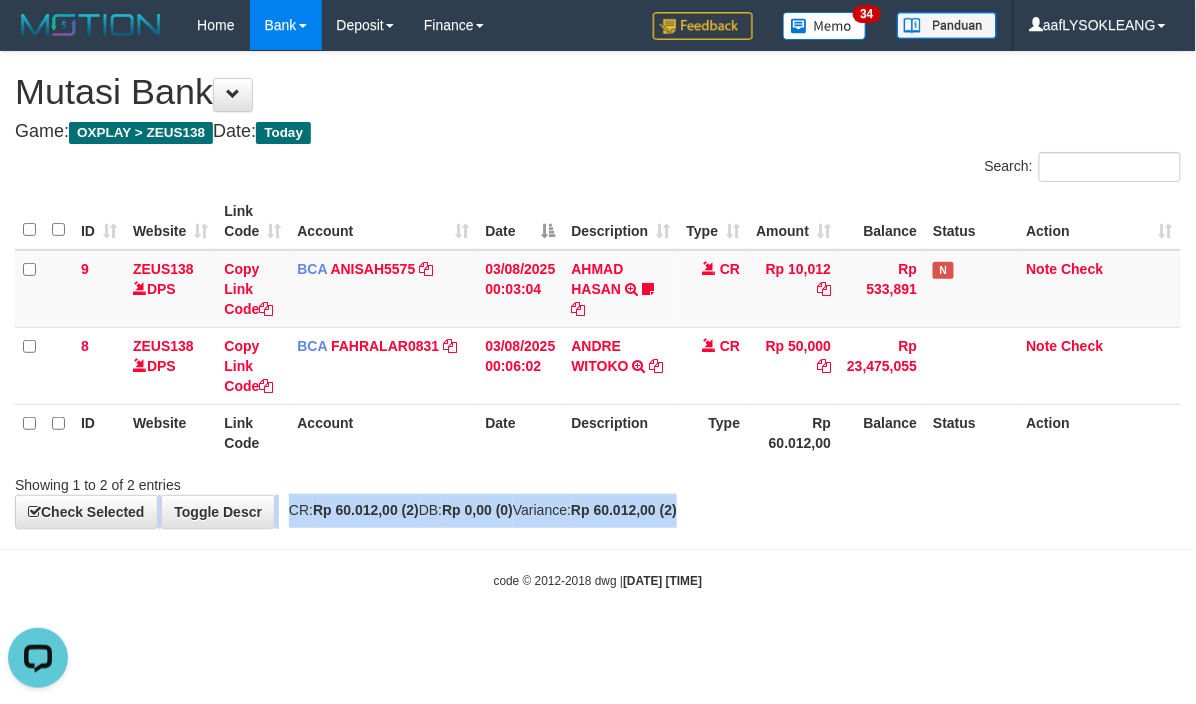 drag, startPoint x: 784, startPoint y: 486, endPoint x: 747, endPoint y: 485, distance: 37.01351 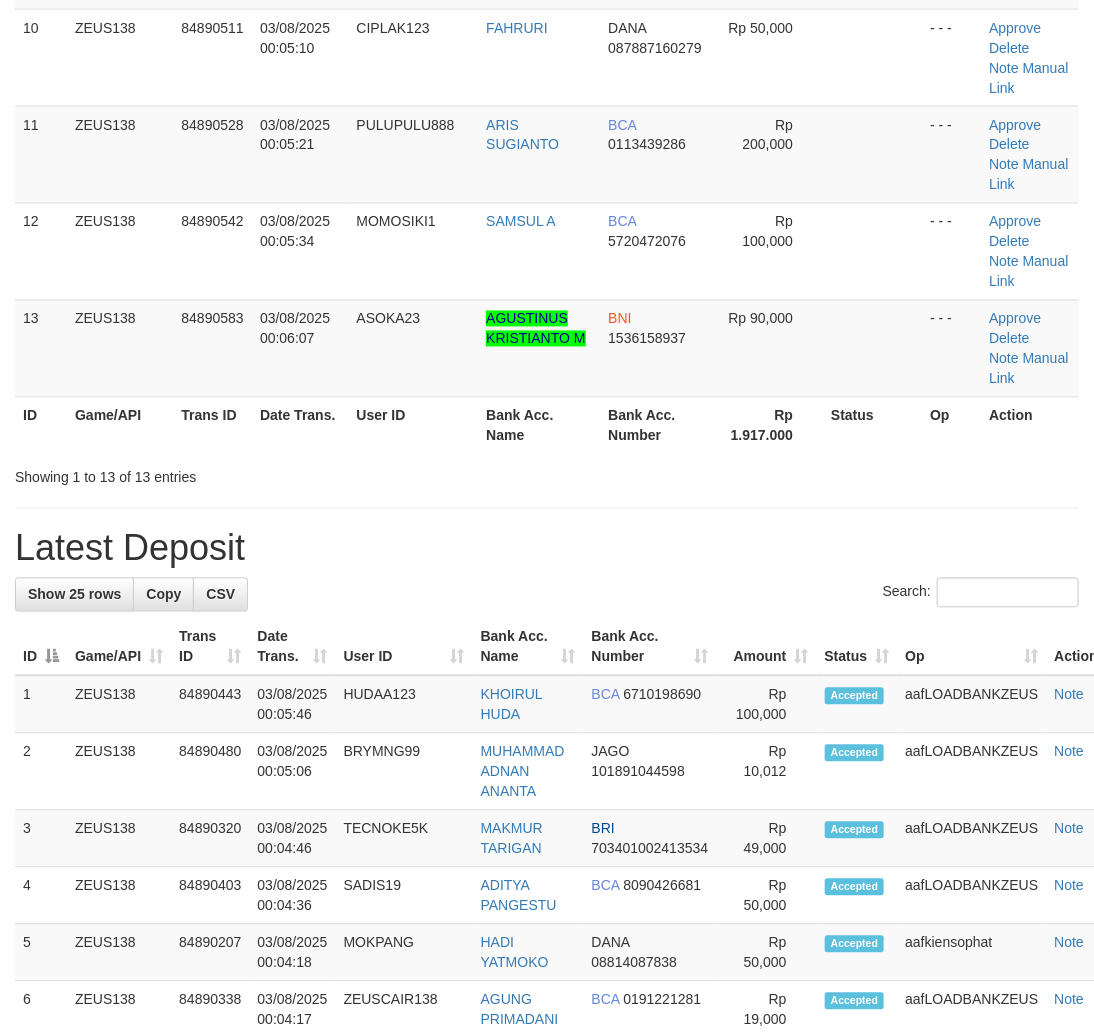 scroll, scrollTop: 760, scrollLeft: 0, axis: vertical 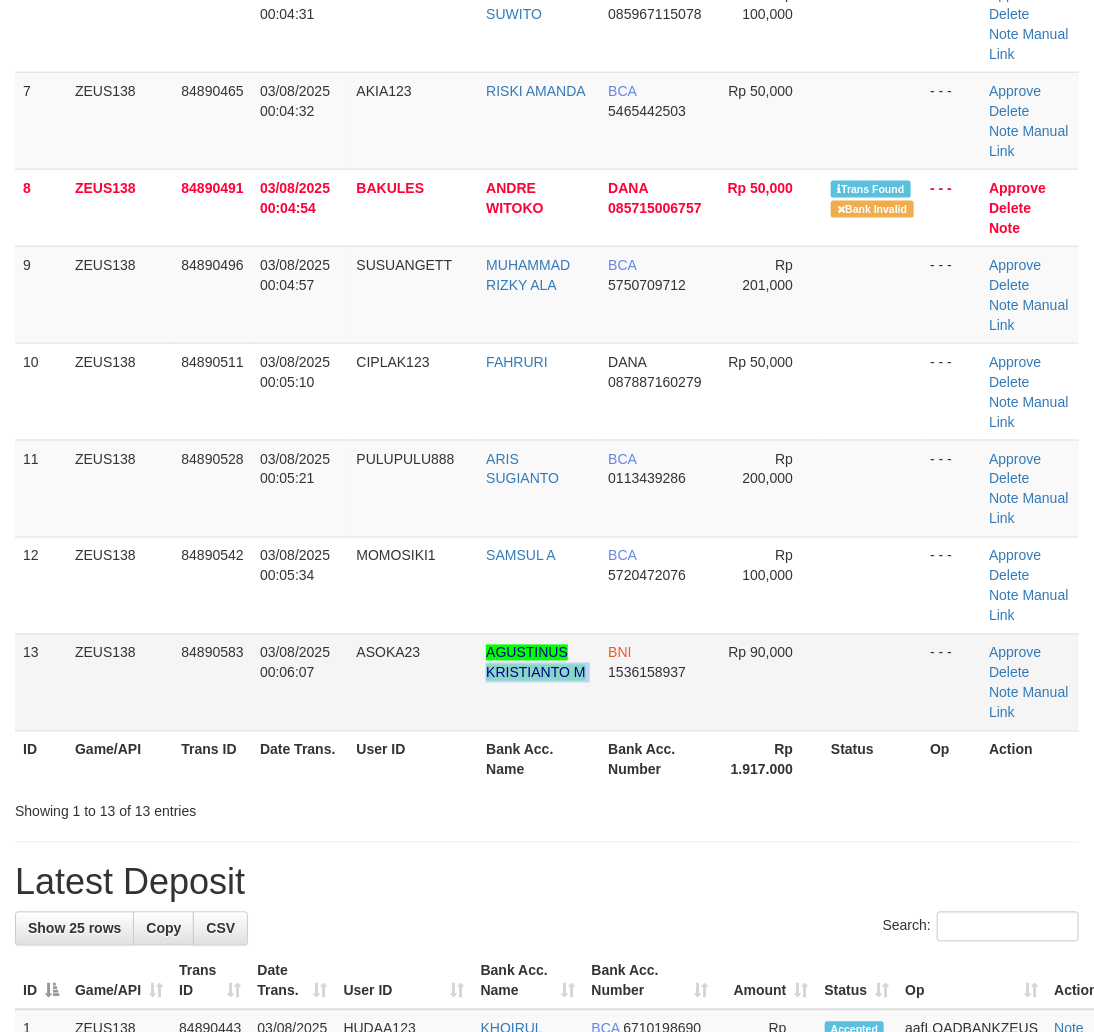 drag, startPoint x: 584, startPoint y: 643, endPoint x: 598, endPoint y: 644, distance: 14.035668 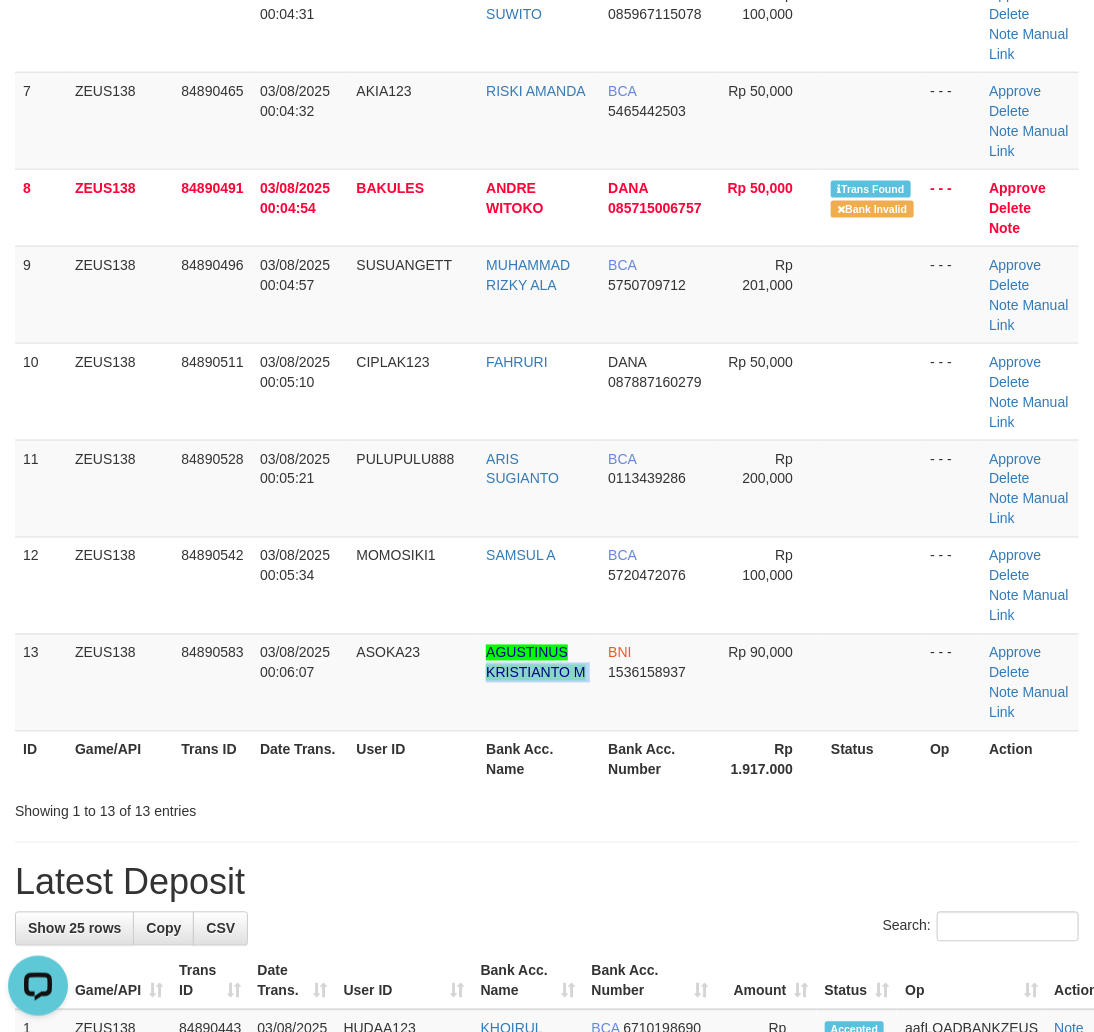 scroll, scrollTop: 0, scrollLeft: 0, axis: both 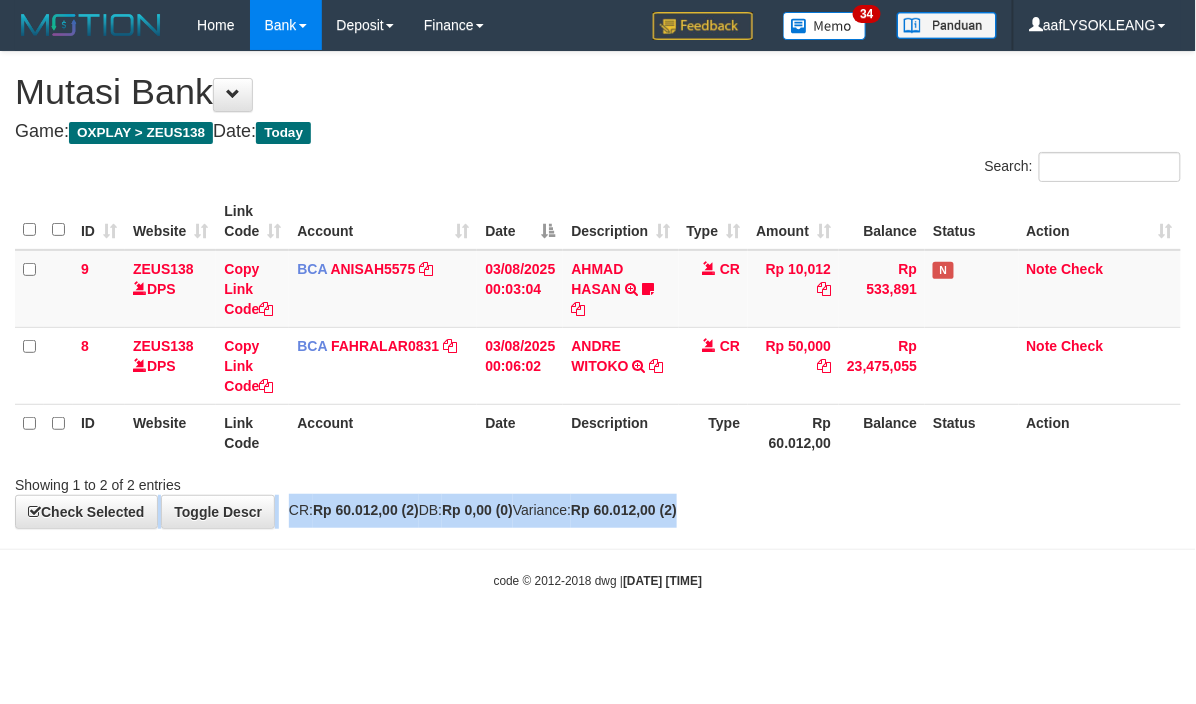 drag, startPoint x: 0, startPoint y: 0, endPoint x: 761, endPoint y: 498, distance: 909.4641 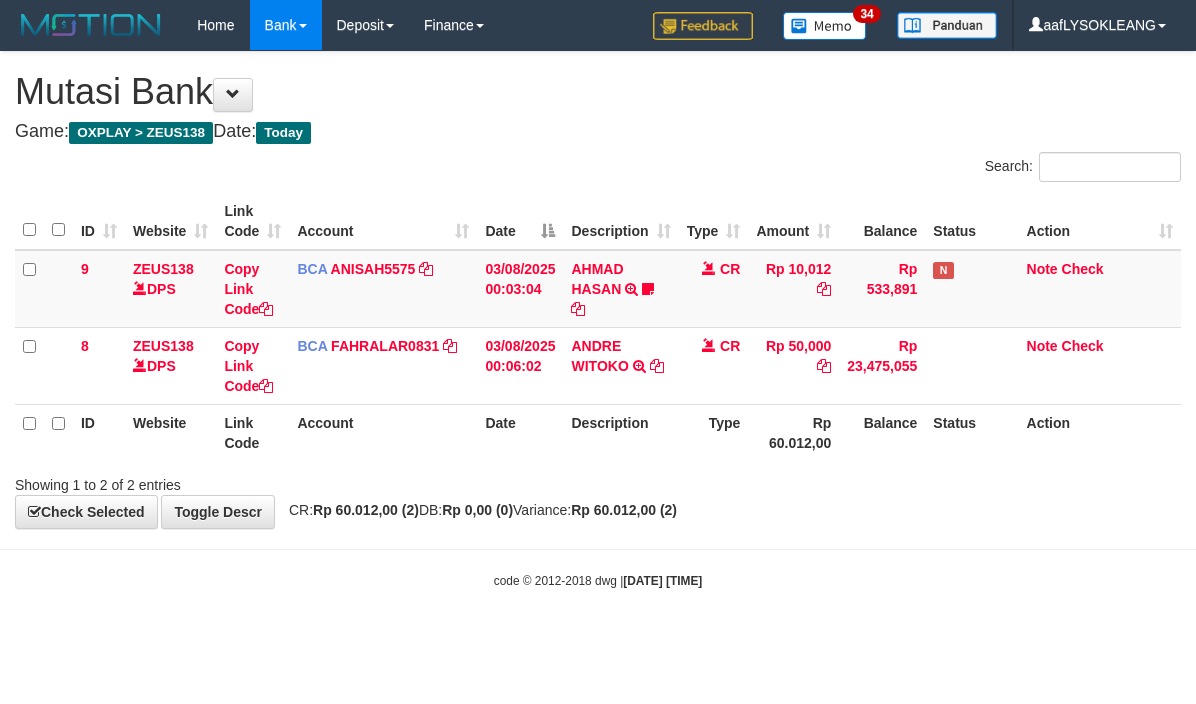 scroll, scrollTop: 0, scrollLeft: 0, axis: both 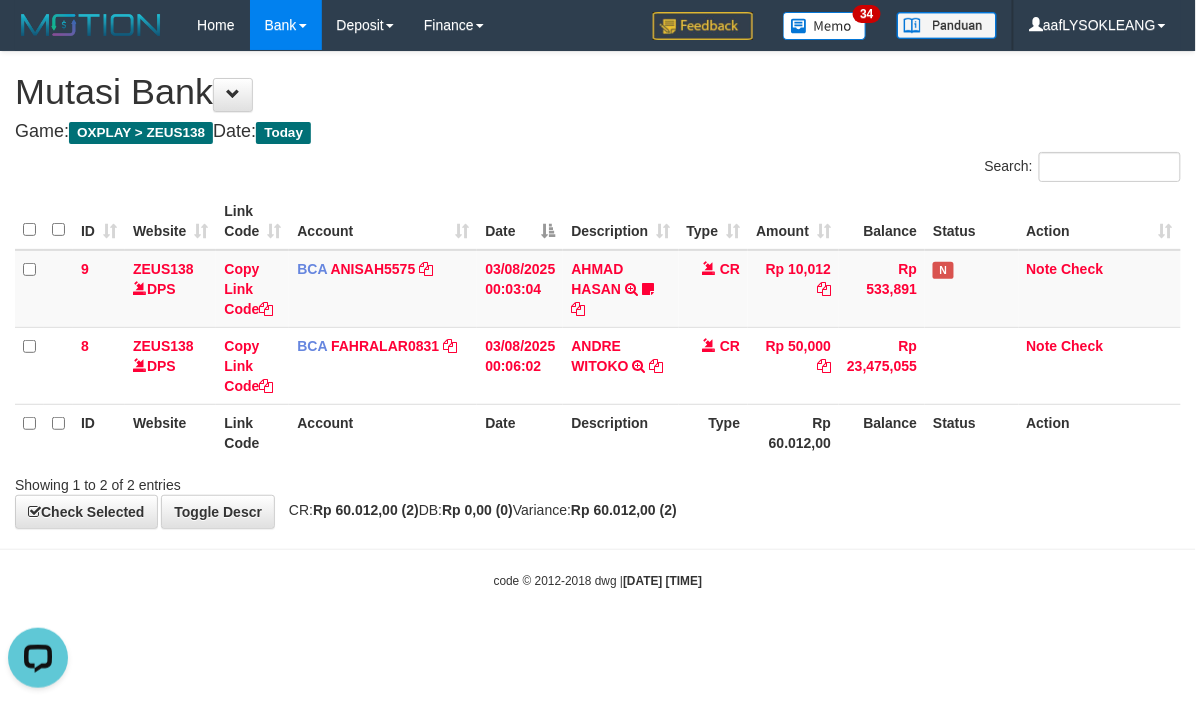 drag, startPoint x: 733, startPoint y: 537, endPoint x: 582, endPoint y: 523, distance: 151.64761 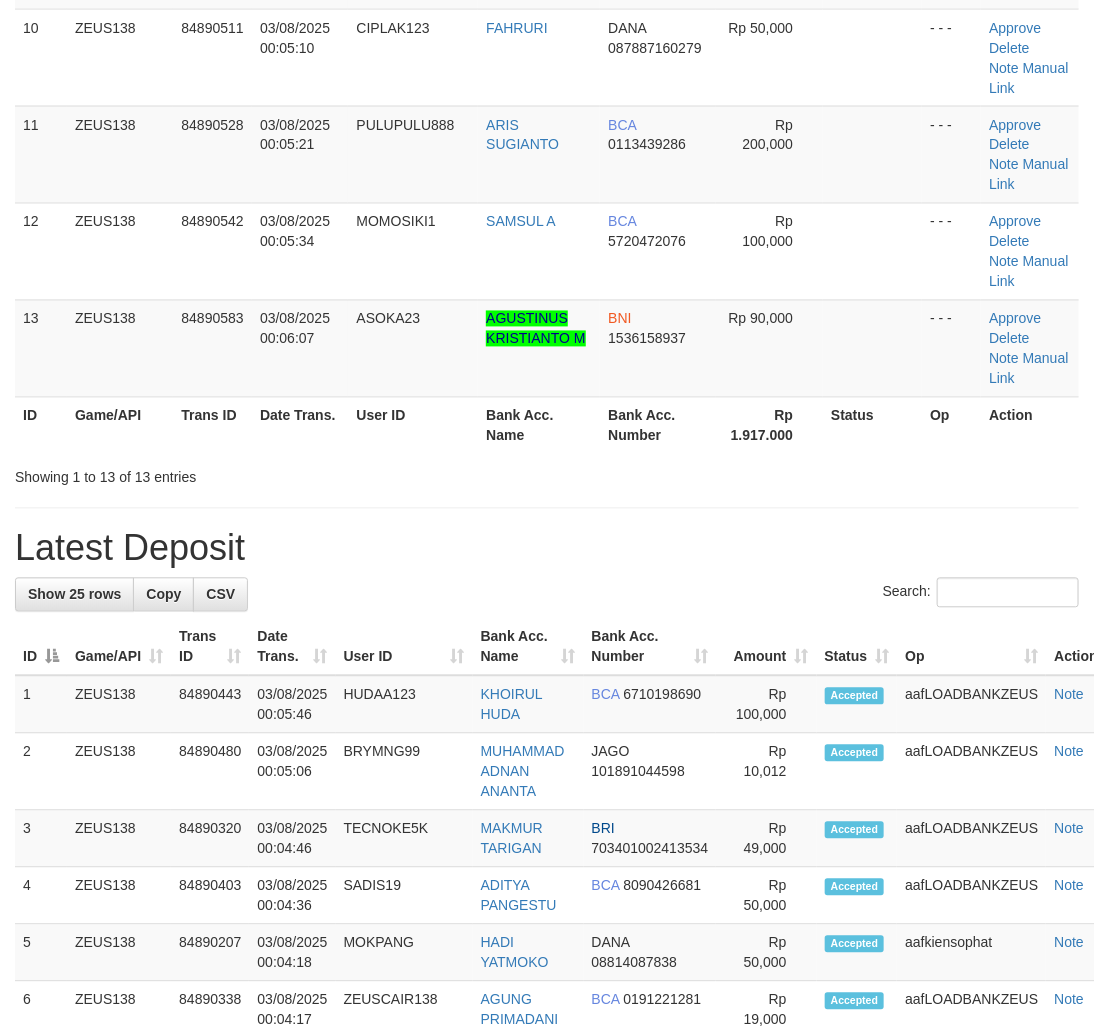 scroll, scrollTop: 760, scrollLeft: 0, axis: vertical 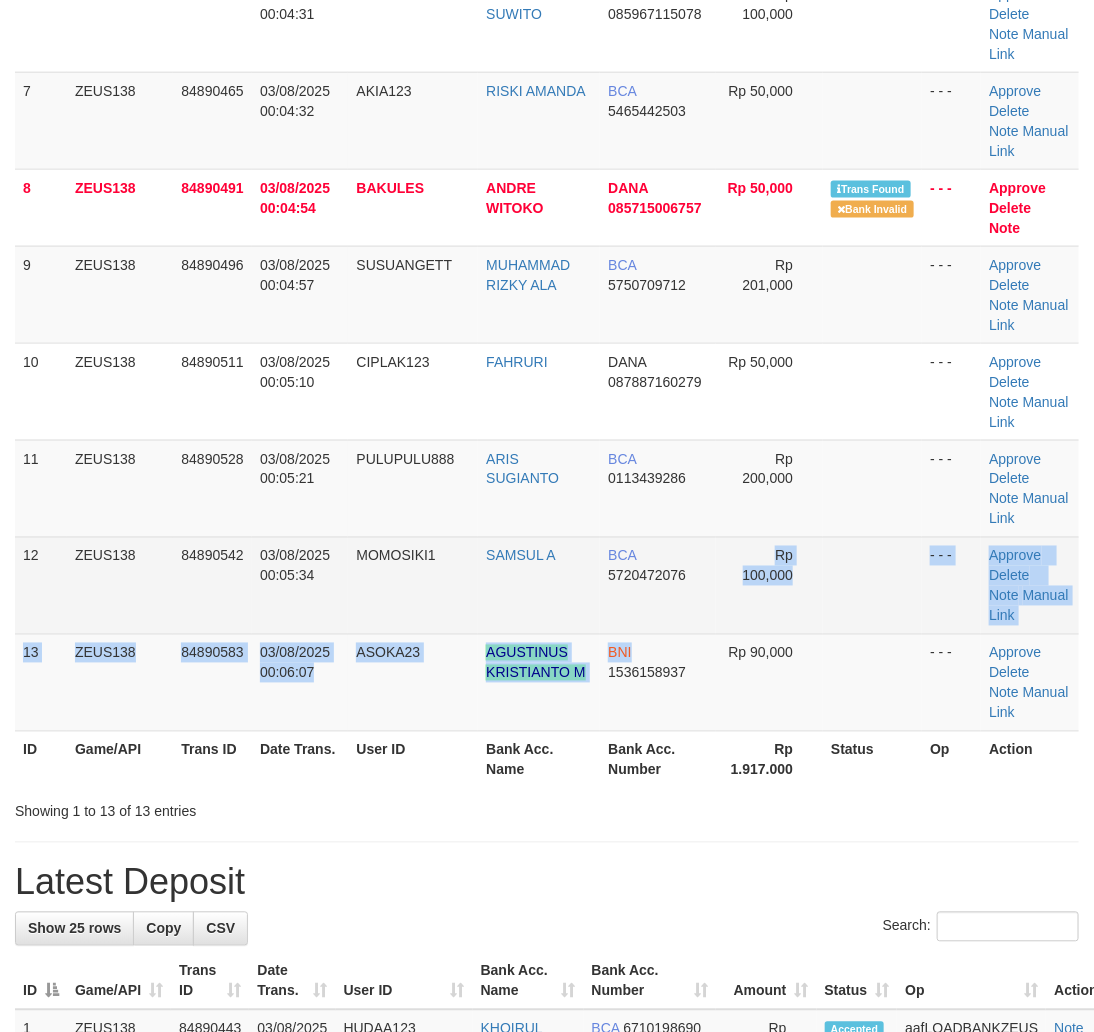 click on "1
ZEUS138
84889842
02/08/2025 23:55:16
RINDRAKUSUMA
R INDRA KUSUMA
DANA
081401868688
Rp 43,000
- - -
Approve
Delete
Note
Manual Link
2
ZEUS138
84890202
03/08/2025 00:00:33
PATIH2
PATIH AL DRAJAT
BCA
3100314150
Rp 685,000
Note" at bounding box center [547, 111] 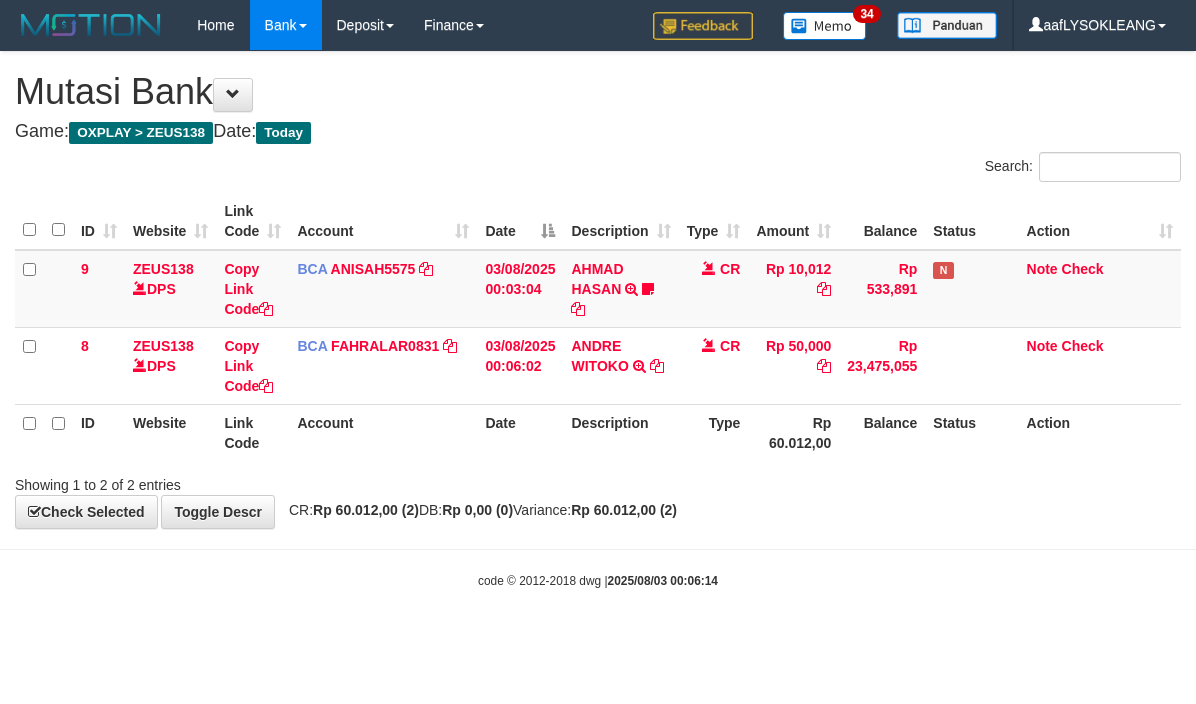 scroll, scrollTop: 0, scrollLeft: 0, axis: both 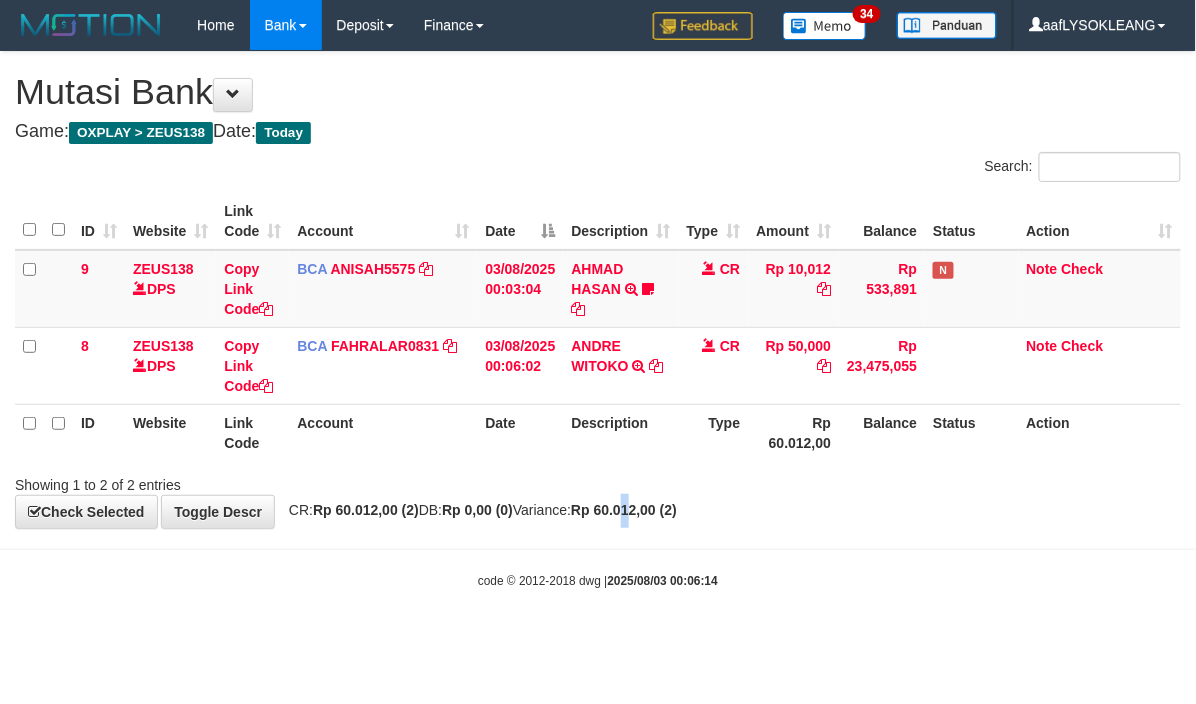 click on "**********" at bounding box center (598, 290) 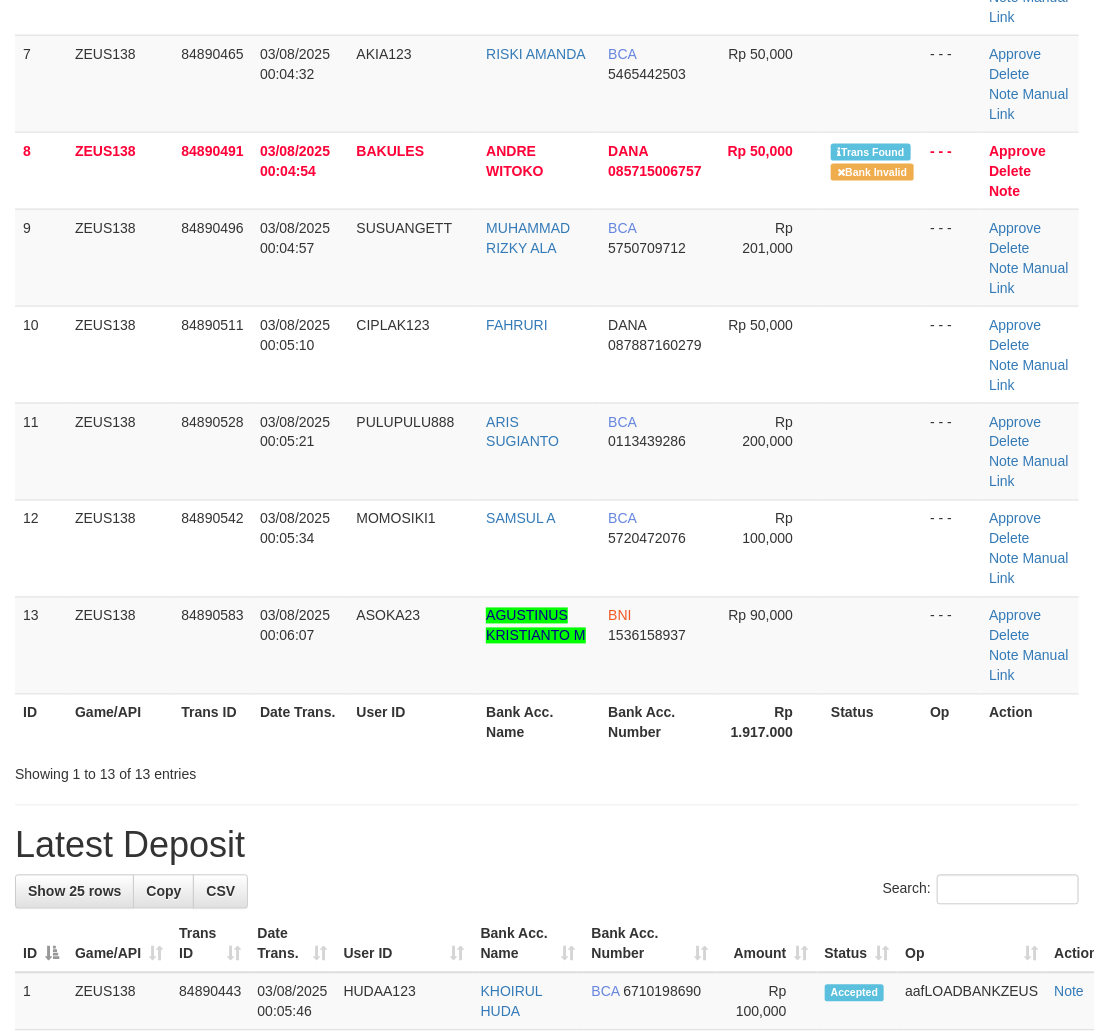 scroll, scrollTop: 724, scrollLeft: 0, axis: vertical 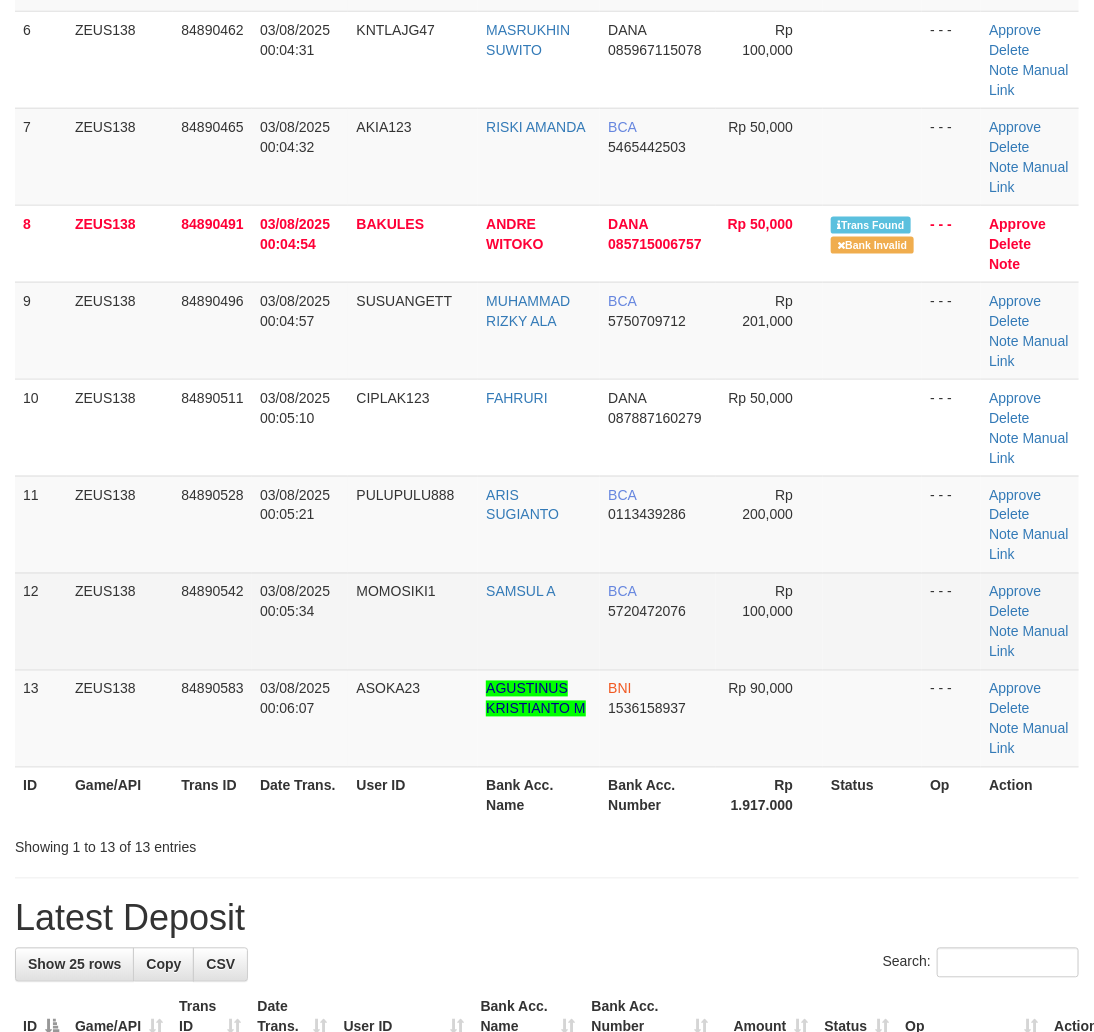 drag, startPoint x: 725, startPoint y: 646, endPoint x: 744, endPoint y: 644, distance: 19.104973 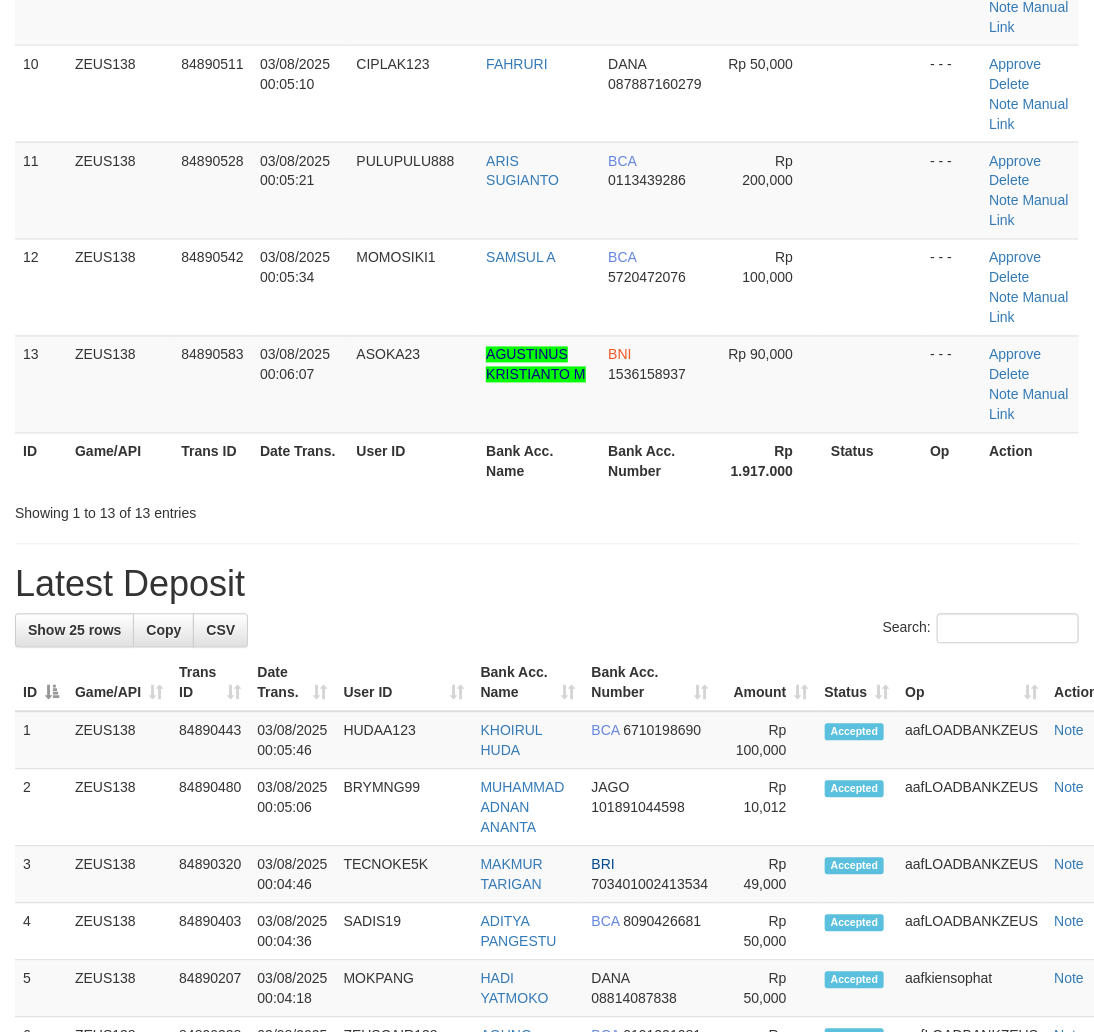 scroll, scrollTop: 724, scrollLeft: 0, axis: vertical 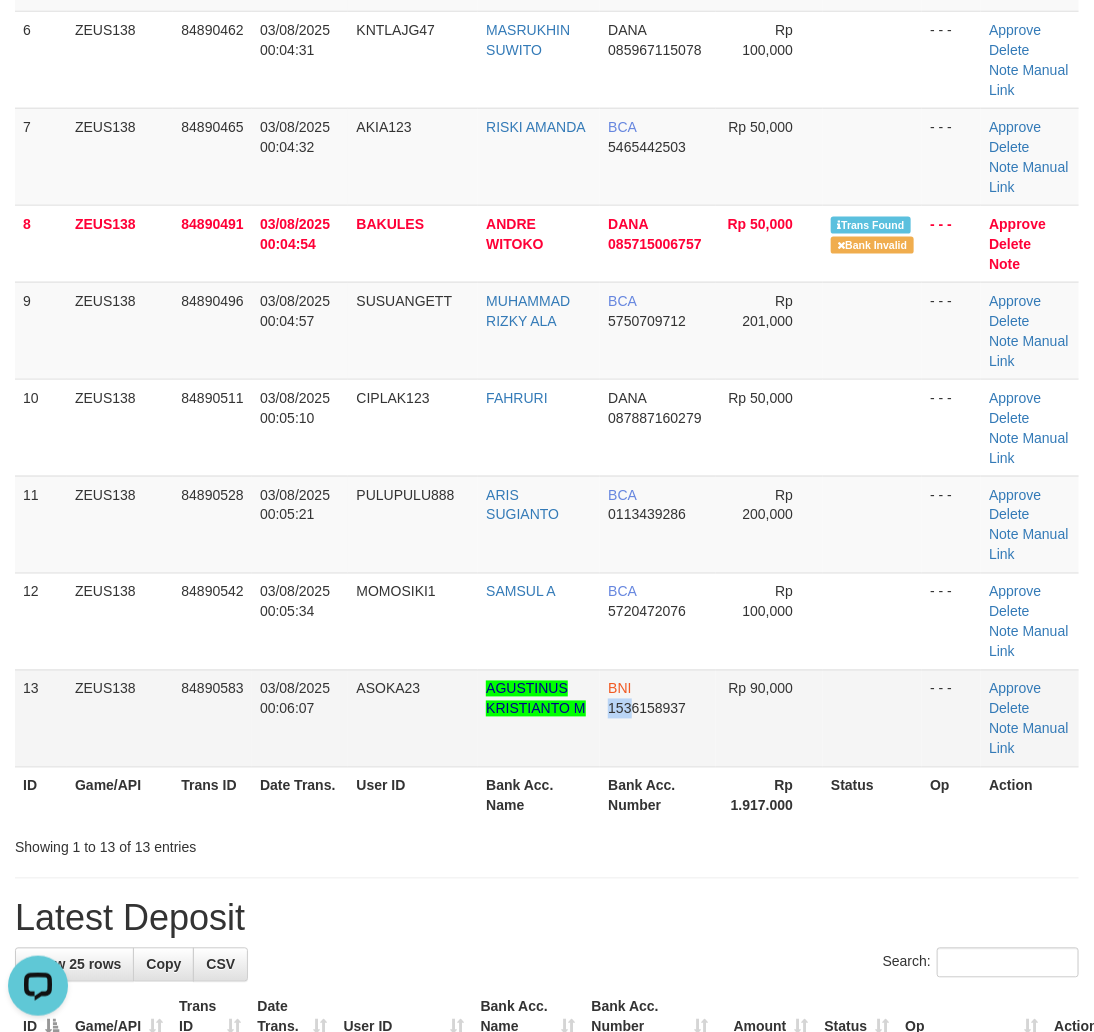 click on "1536158937" at bounding box center (647, 709) 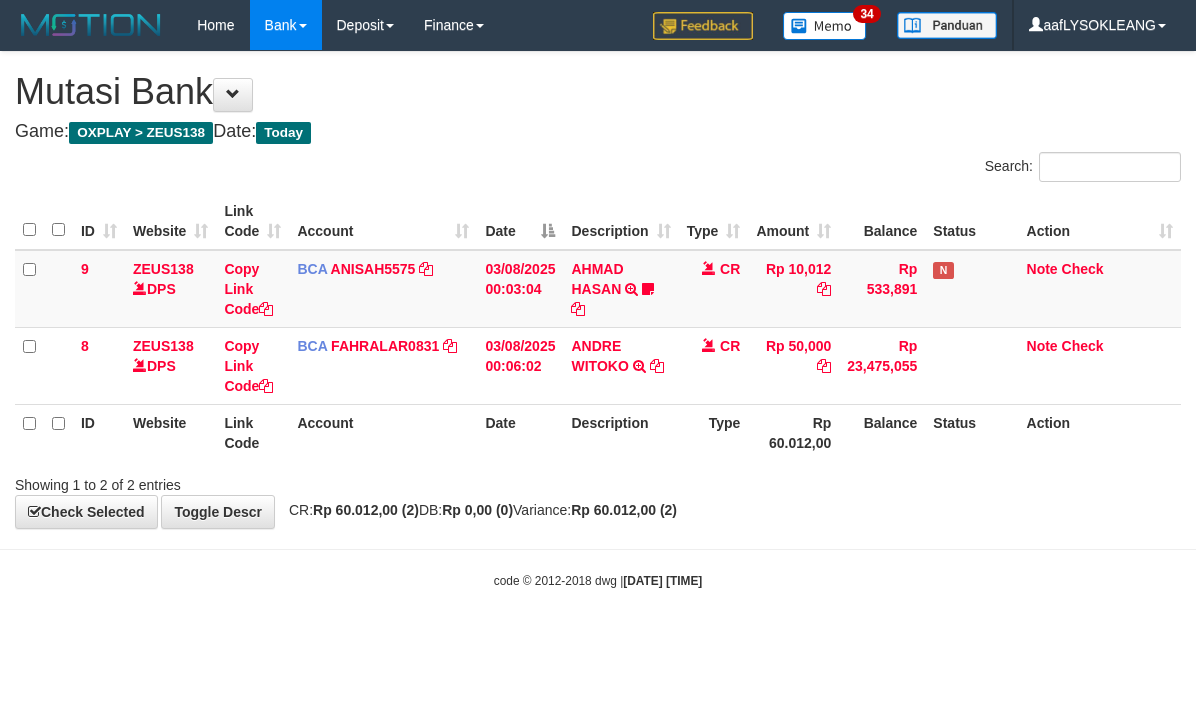 scroll, scrollTop: 0, scrollLeft: 0, axis: both 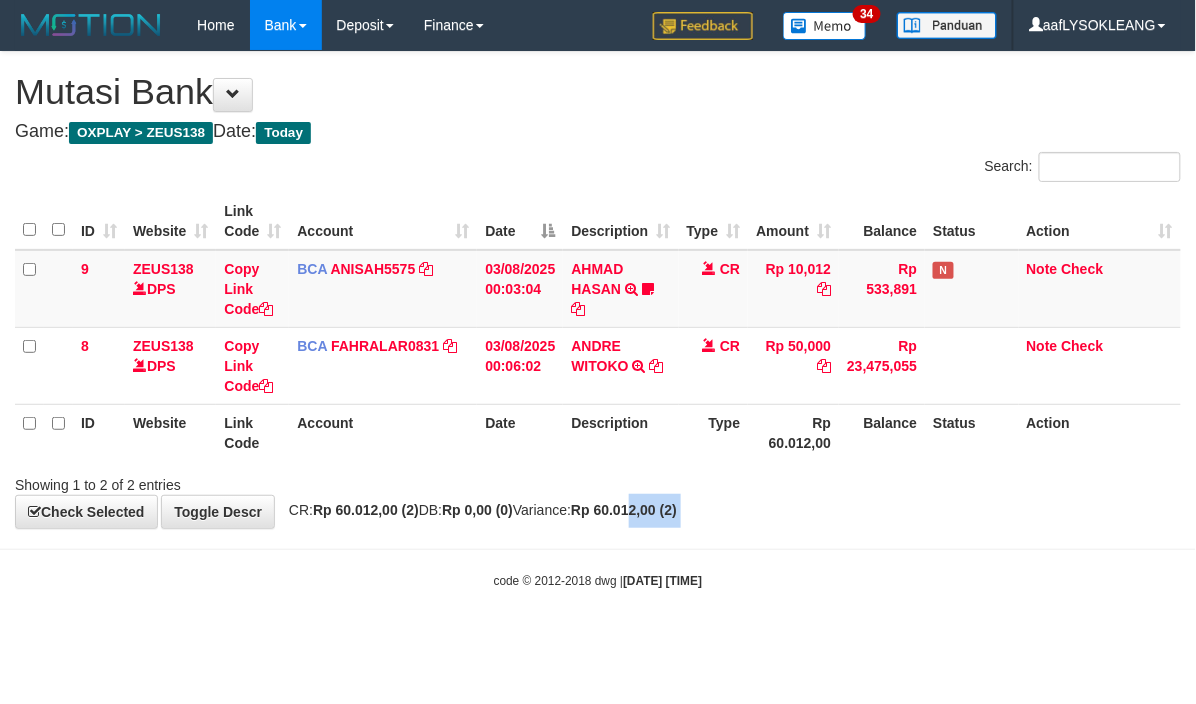 drag, startPoint x: 0, startPoint y: 0, endPoint x: 713, endPoint y: 527, distance: 886.6217 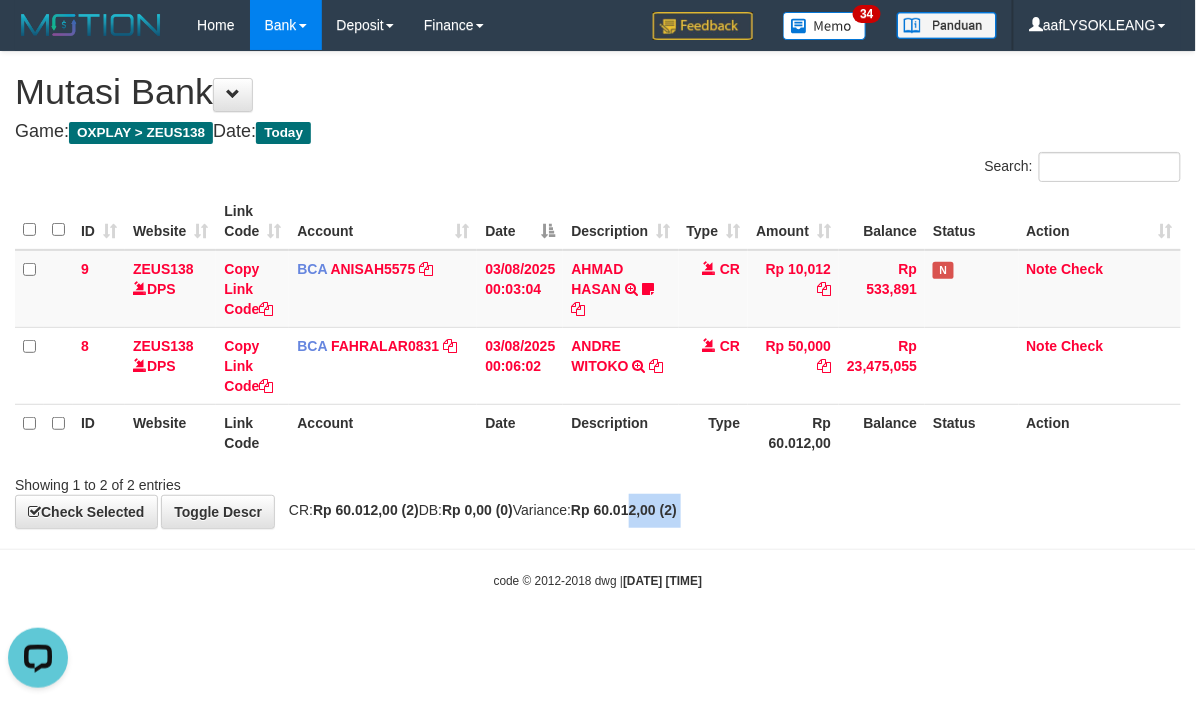 scroll, scrollTop: 0, scrollLeft: 0, axis: both 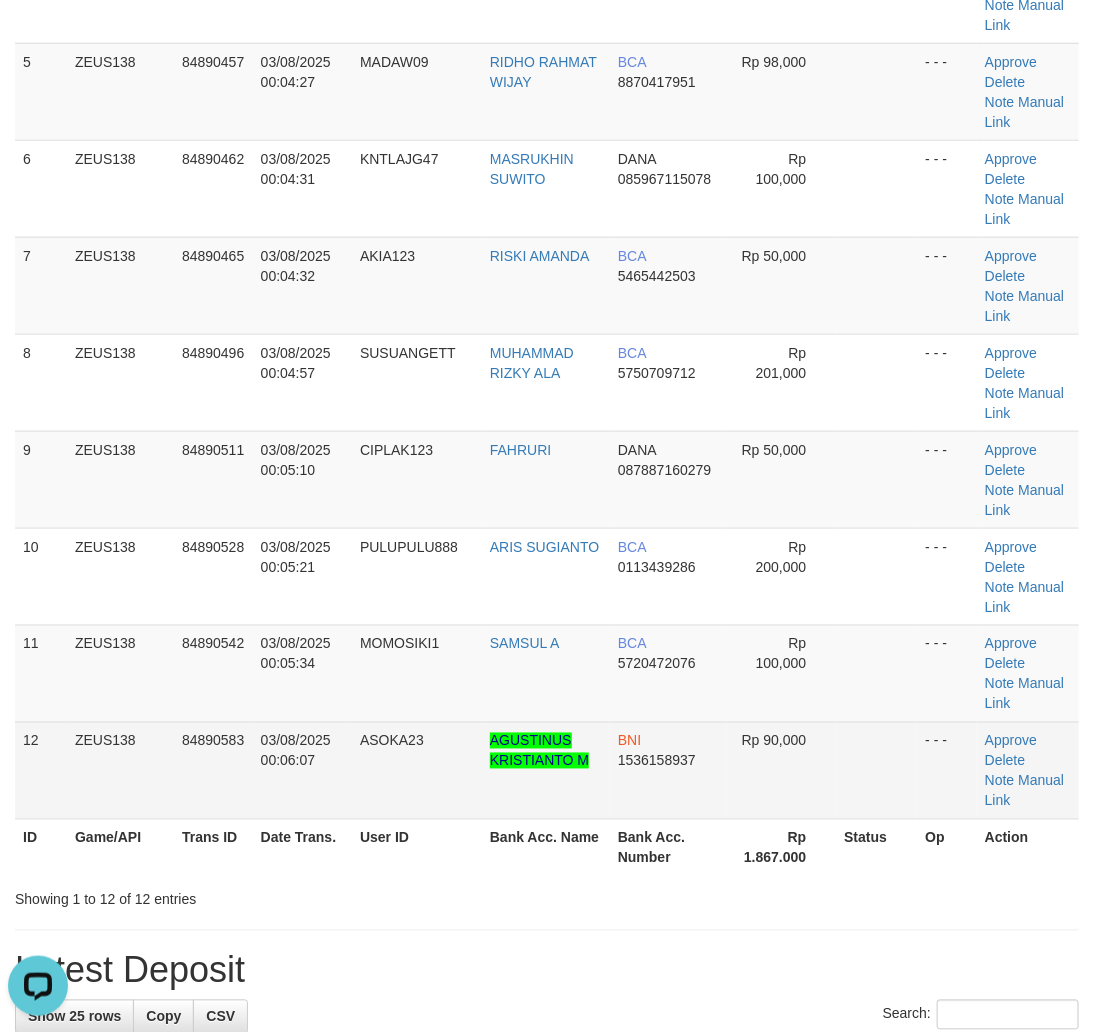 click on "Rp 90,000" at bounding box center [781, 770] 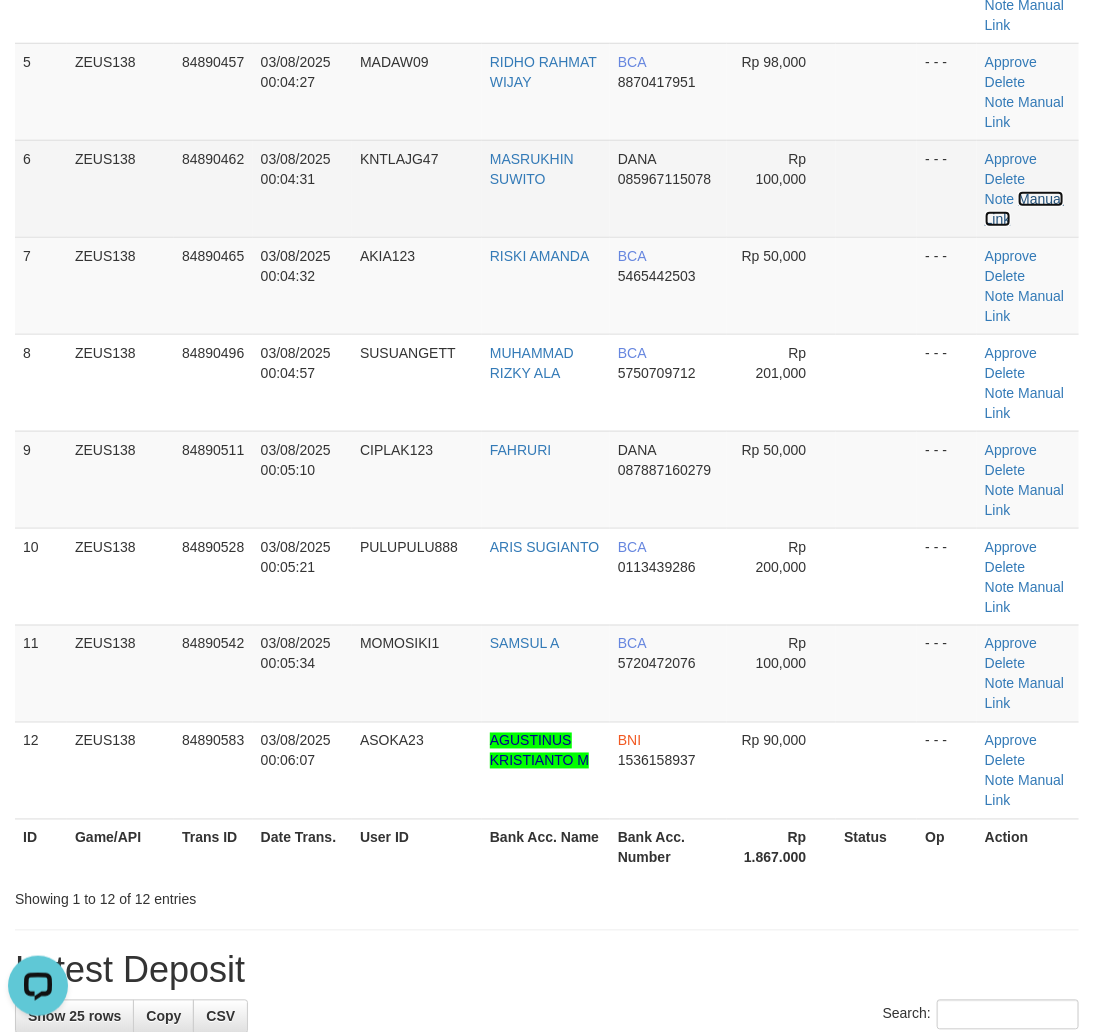 click on "Manual Link" at bounding box center [1024, 209] 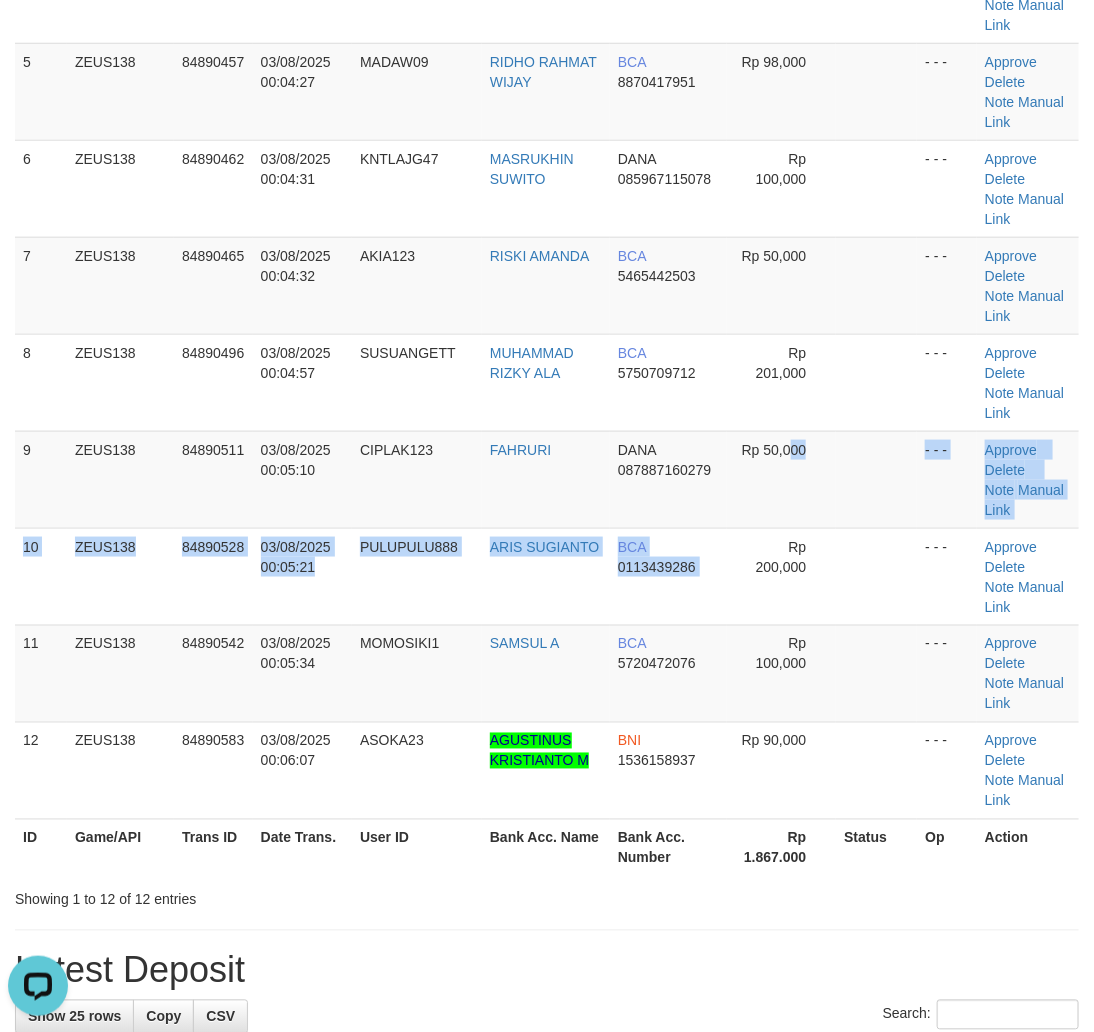 drag, startPoint x: 786, startPoint y: 520, endPoint x: 1105, endPoint y: 600, distance: 328.8784 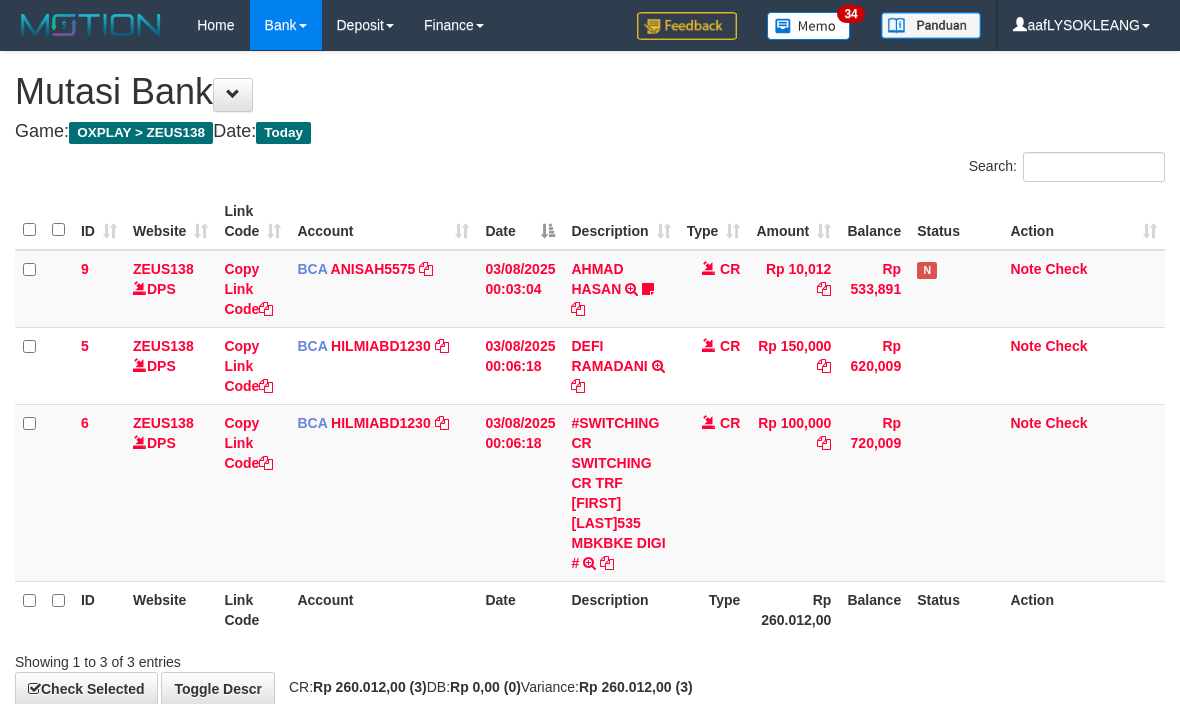 scroll, scrollTop: 111, scrollLeft: 0, axis: vertical 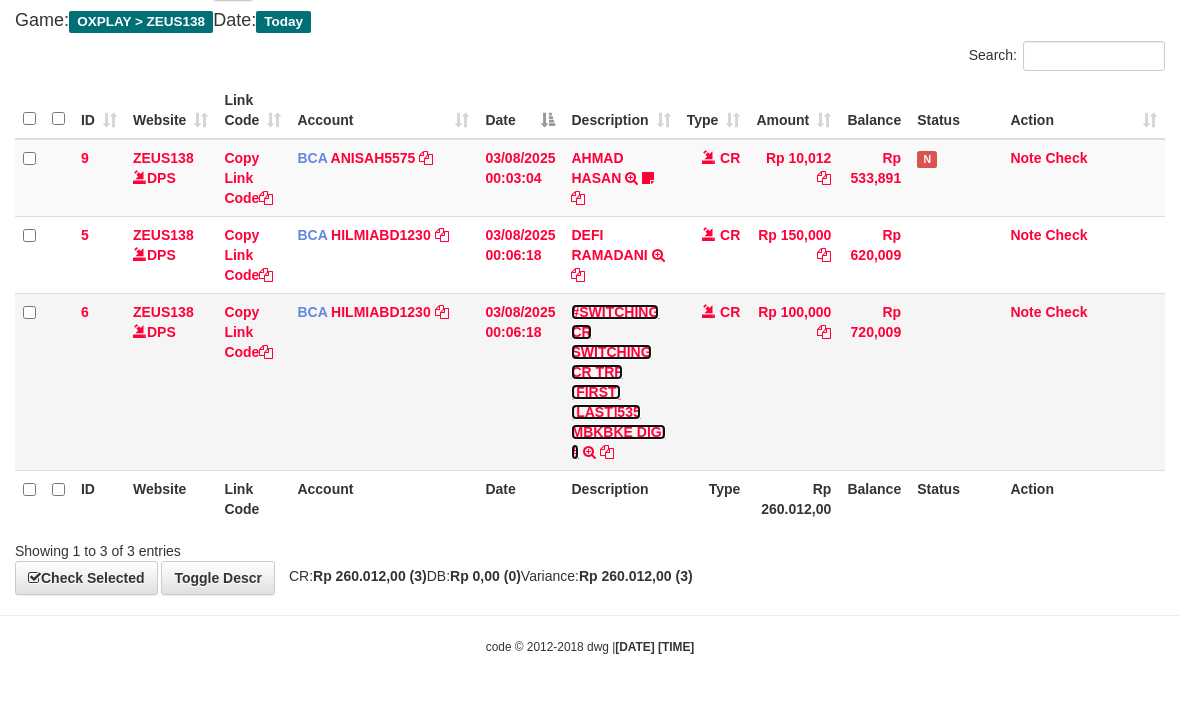 click on "#SWITCHING CR SWITCHING CR TRF [FIRST] [LAST]535 MBKBKE DIGI #" at bounding box center (618, 382) 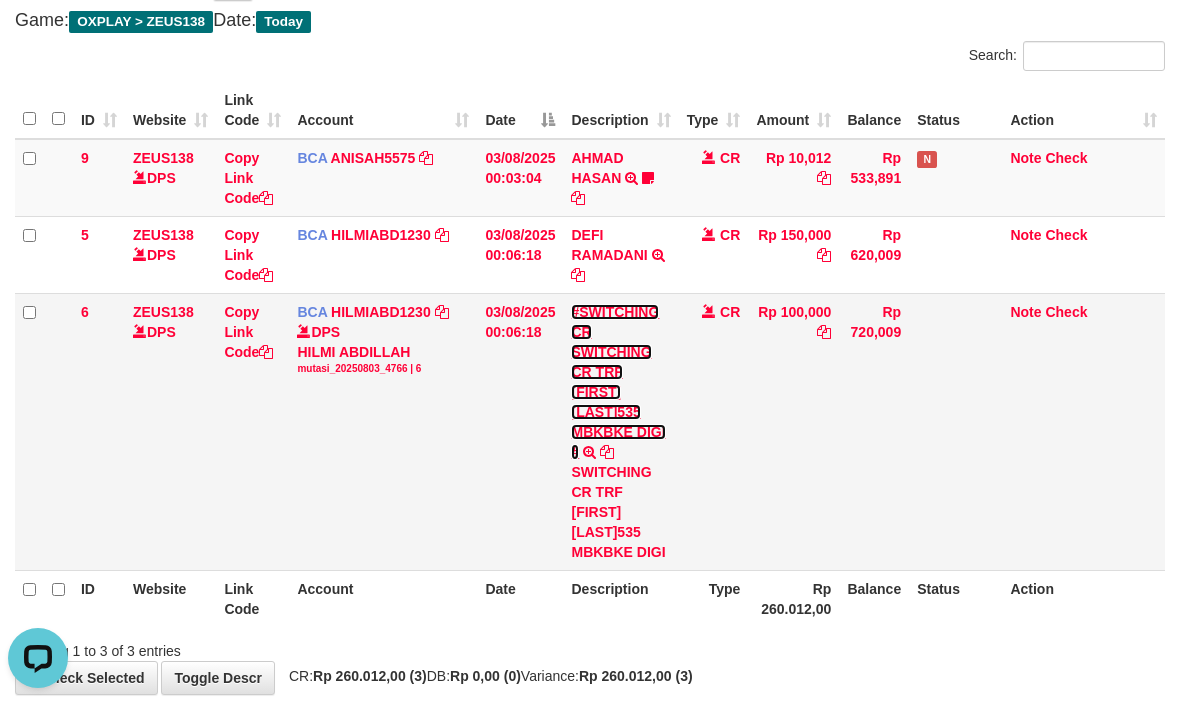 scroll, scrollTop: 0, scrollLeft: 0, axis: both 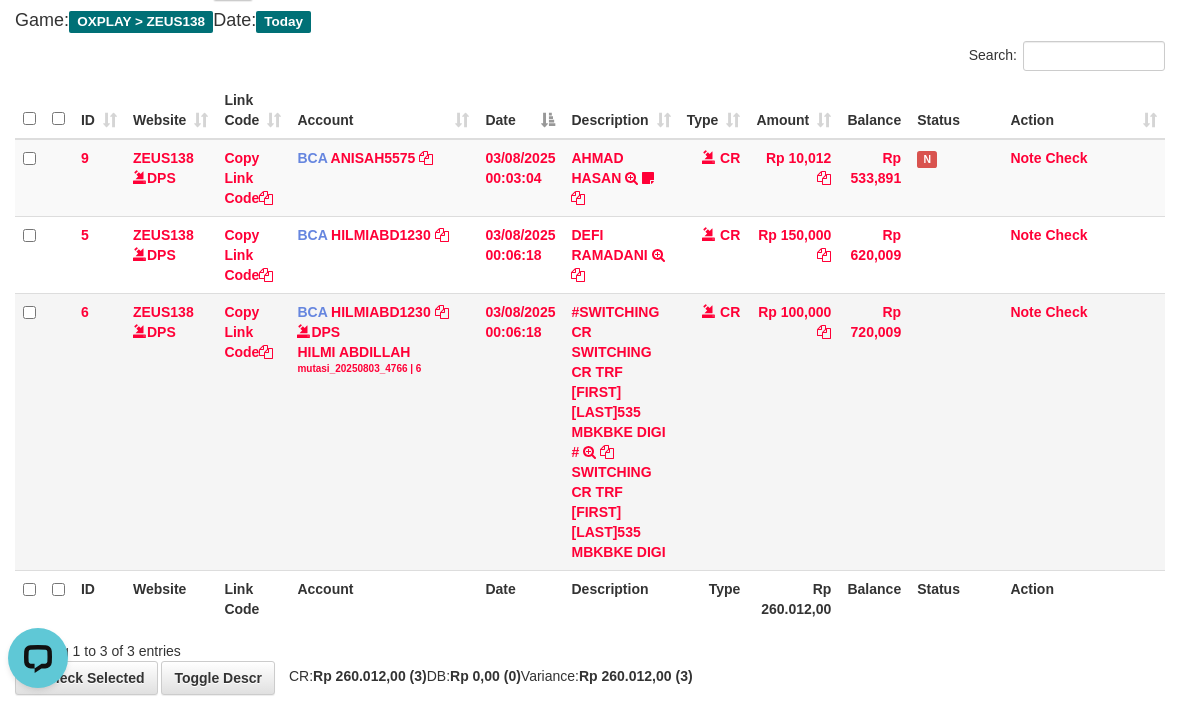 click on "SWITCHING CR TRF
MASRUKHIN SUWITO535 MBKBKE DIGI" at bounding box center [620, 512] 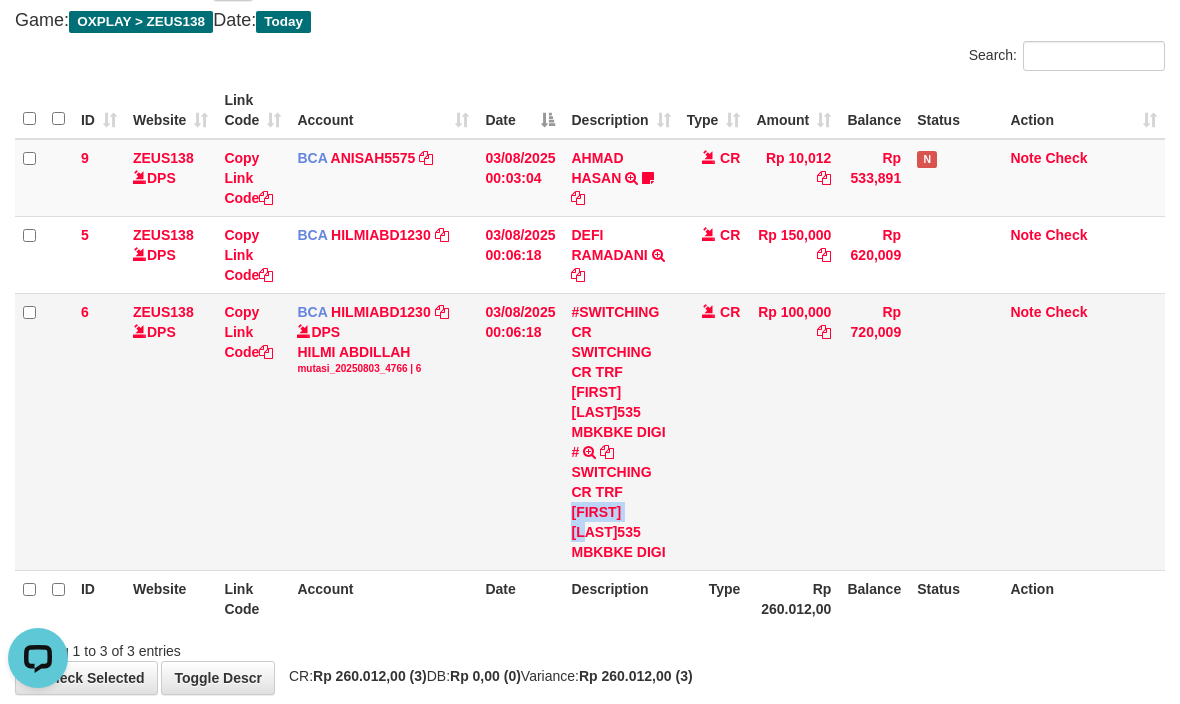 click on "SWITCHING CR TRF
MASRUKHIN SUWITO535 MBKBKE DIGI" at bounding box center [620, 512] 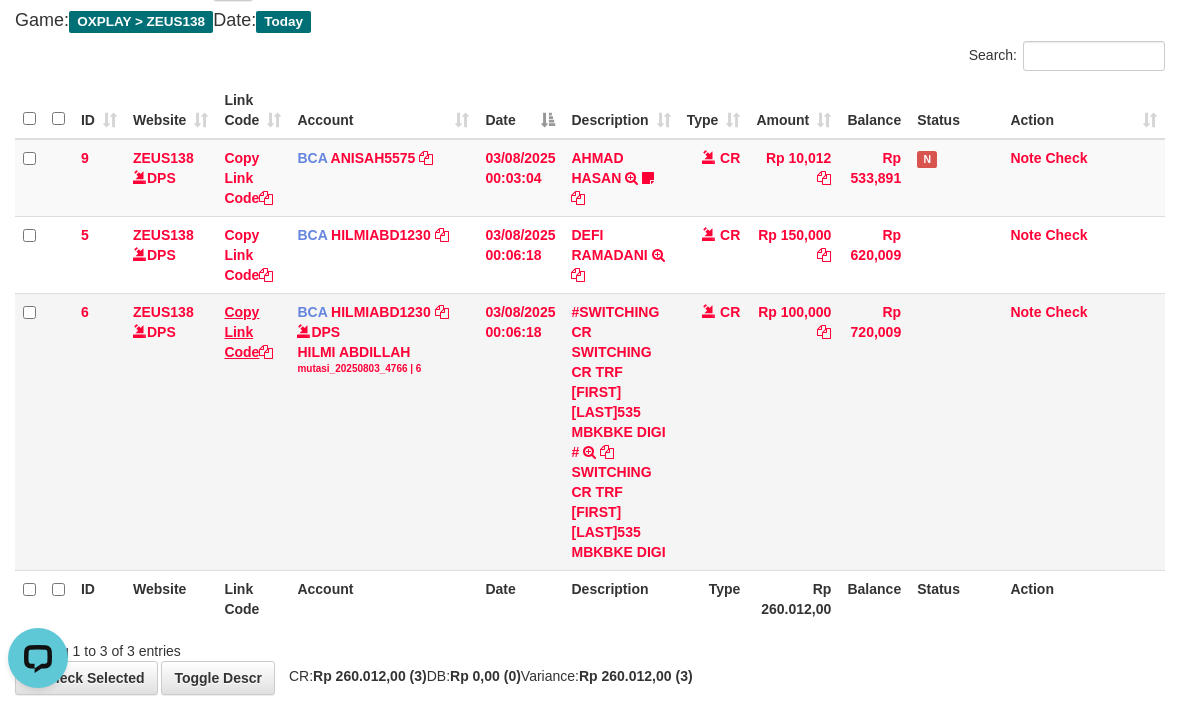 click on "Copy Link Code" at bounding box center [252, 431] 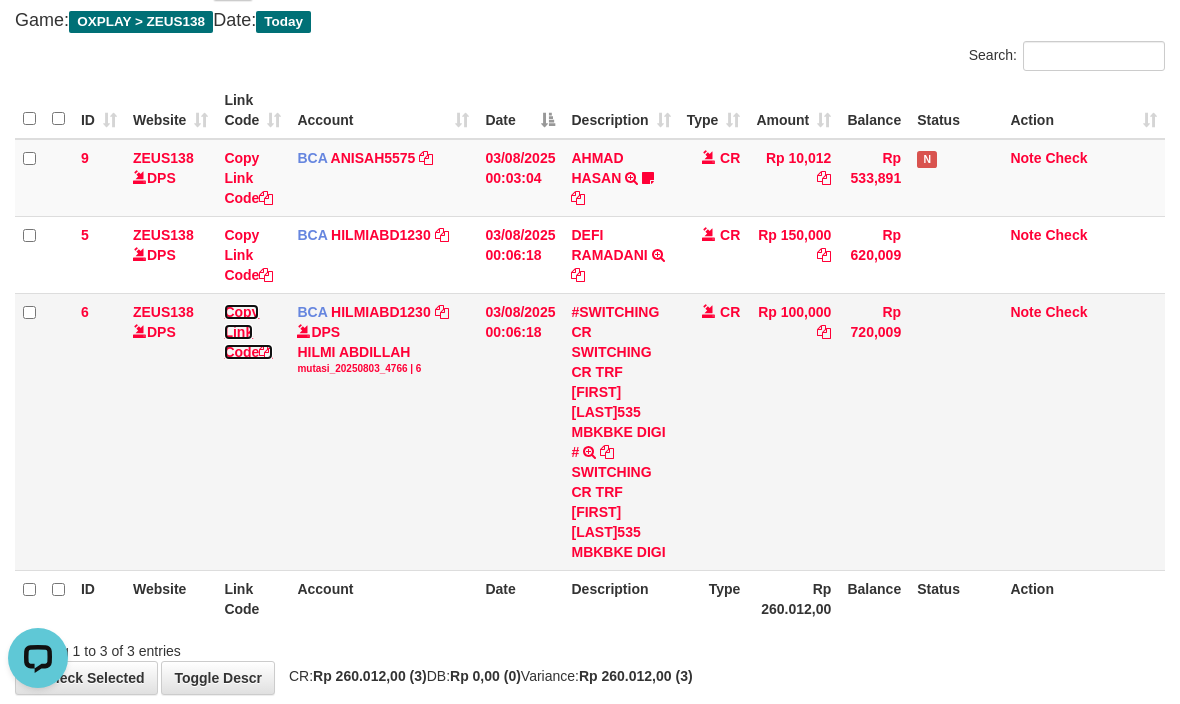 click on "Copy Link Code" at bounding box center [248, 332] 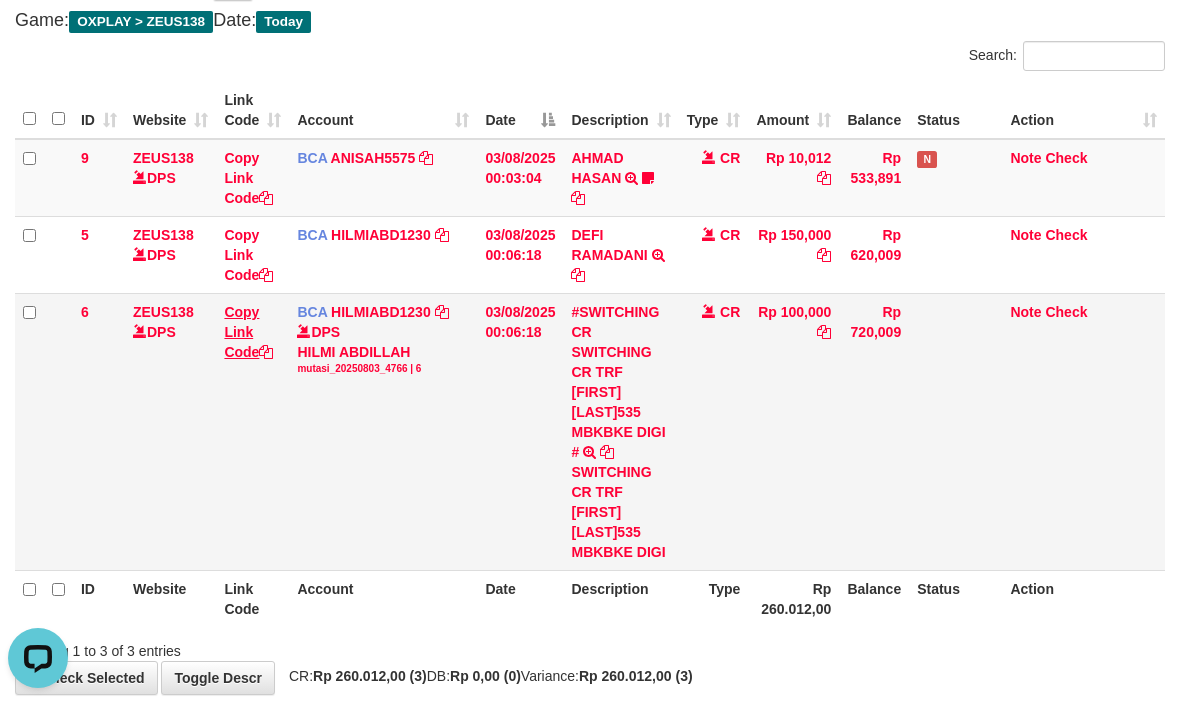 scroll, scrollTop: 0, scrollLeft: 0, axis: both 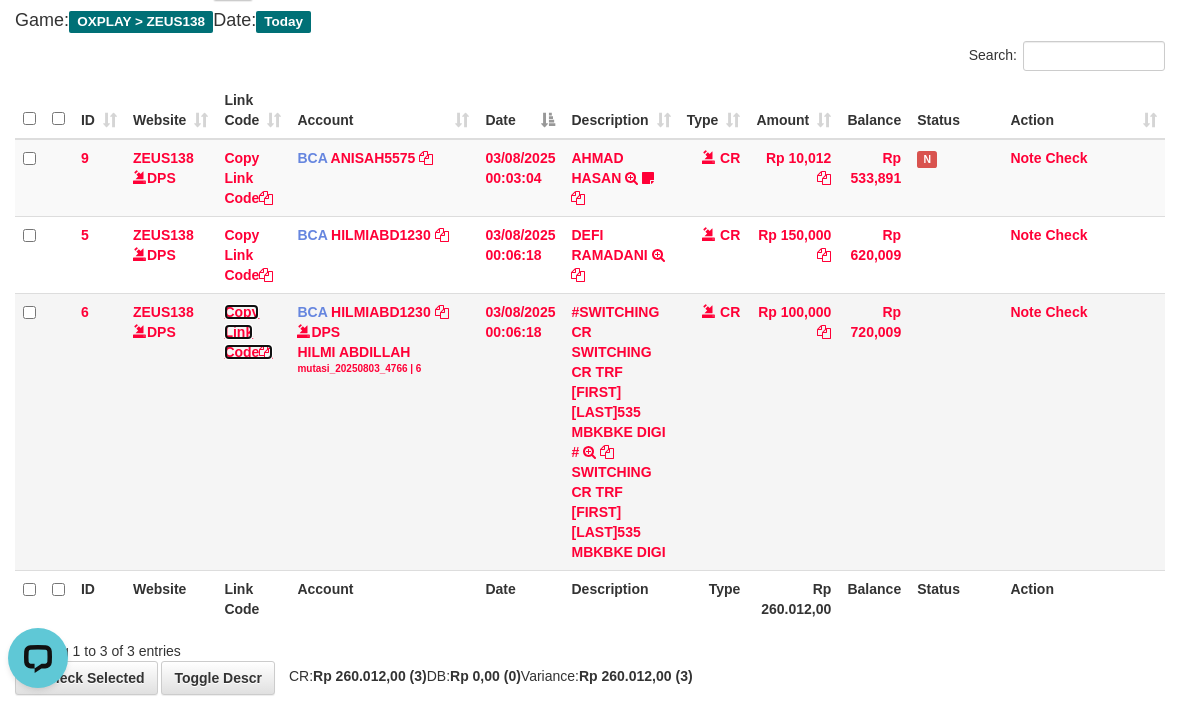 click on "Copy Link Code" at bounding box center [248, 332] 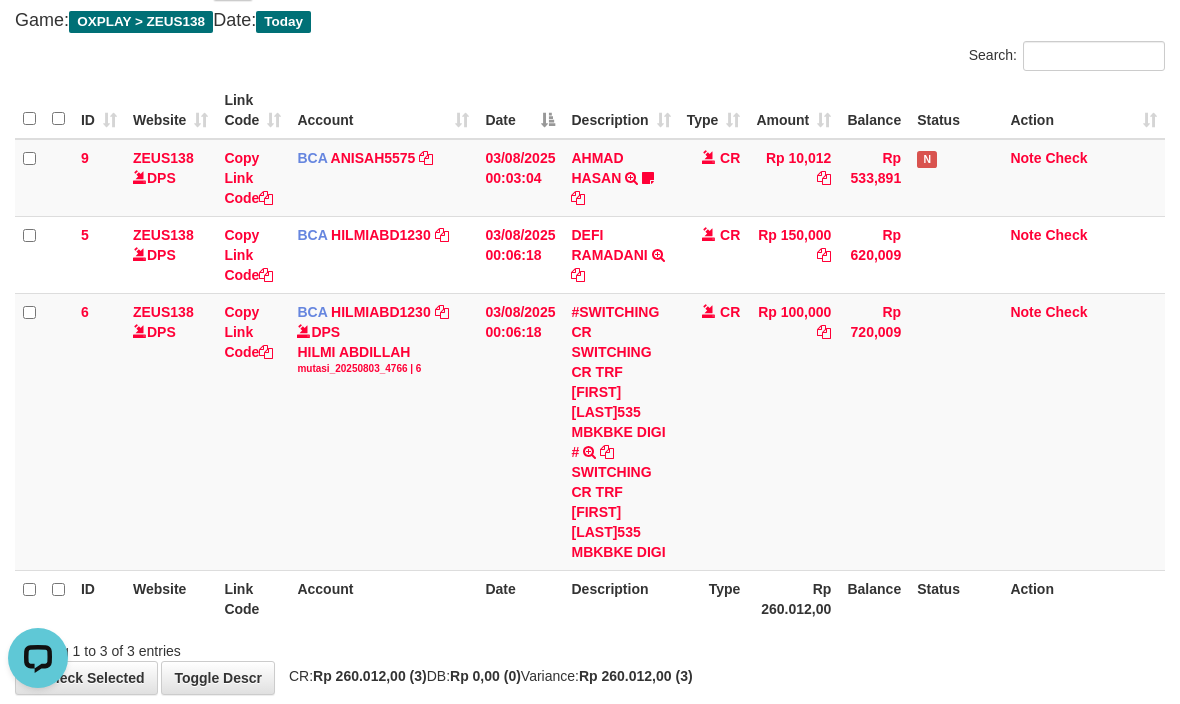 scroll, scrollTop: 252, scrollLeft: 0, axis: vertical 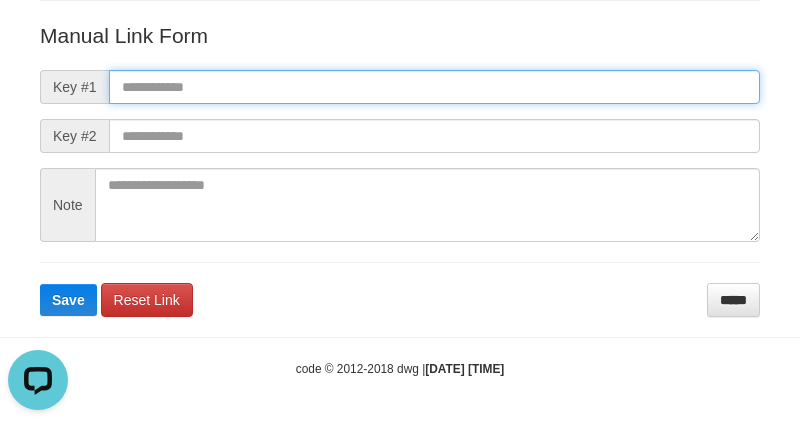 paste on "**********" 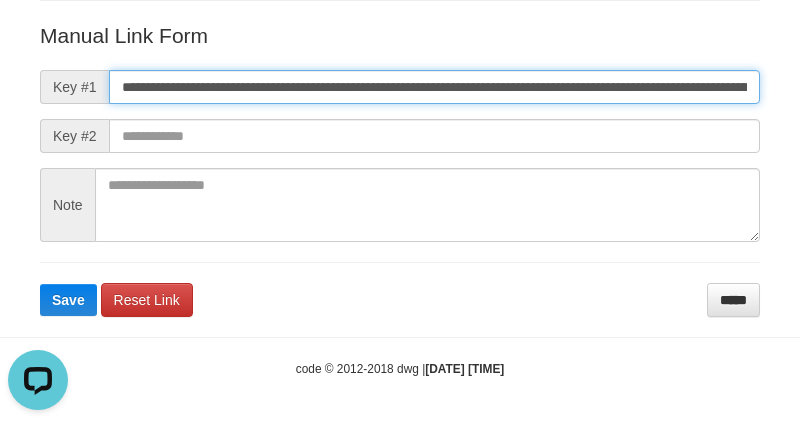 scroll, scrollTop: 0, scrollLeft: 1132, axis: horizontal 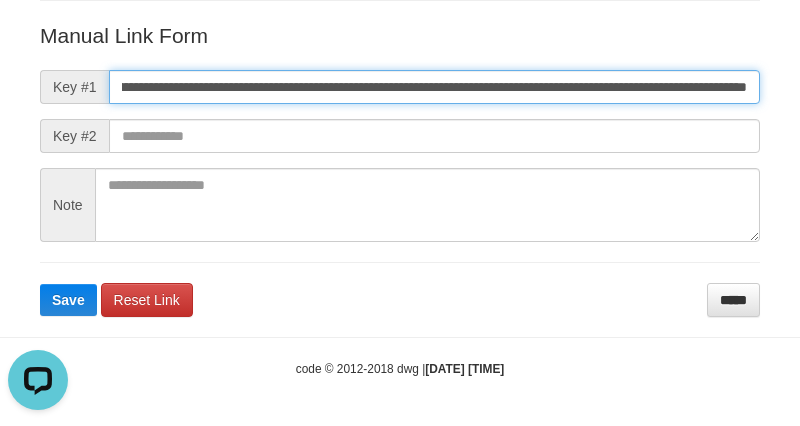 type on "**********" 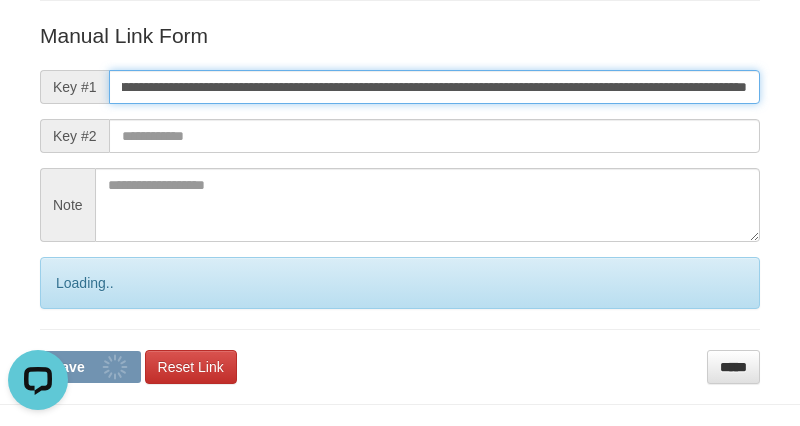 click on "Save" at bounding box center (90, 367) 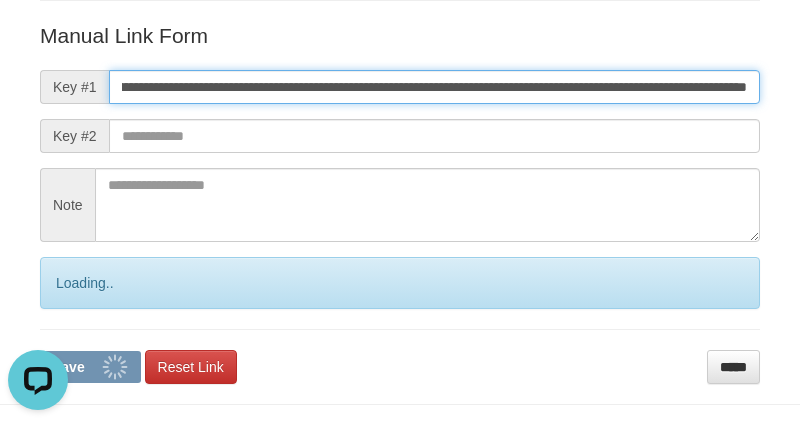 click on "Save" at bounding box center [90, 367] 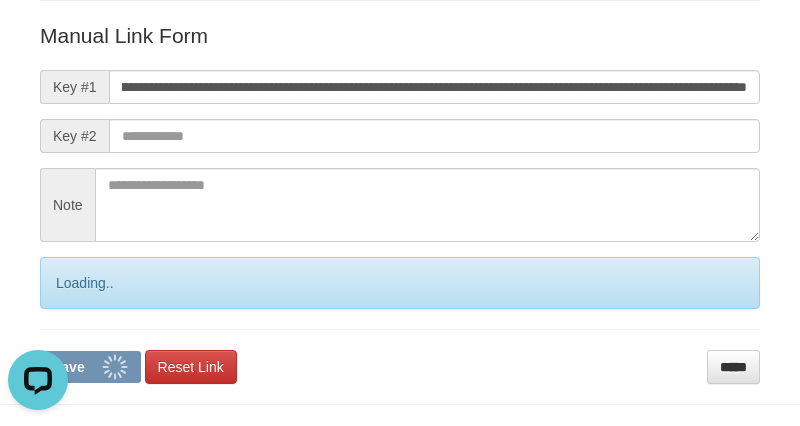 scroll, scrollTop: 0, scrollLeft: 0, axis: both 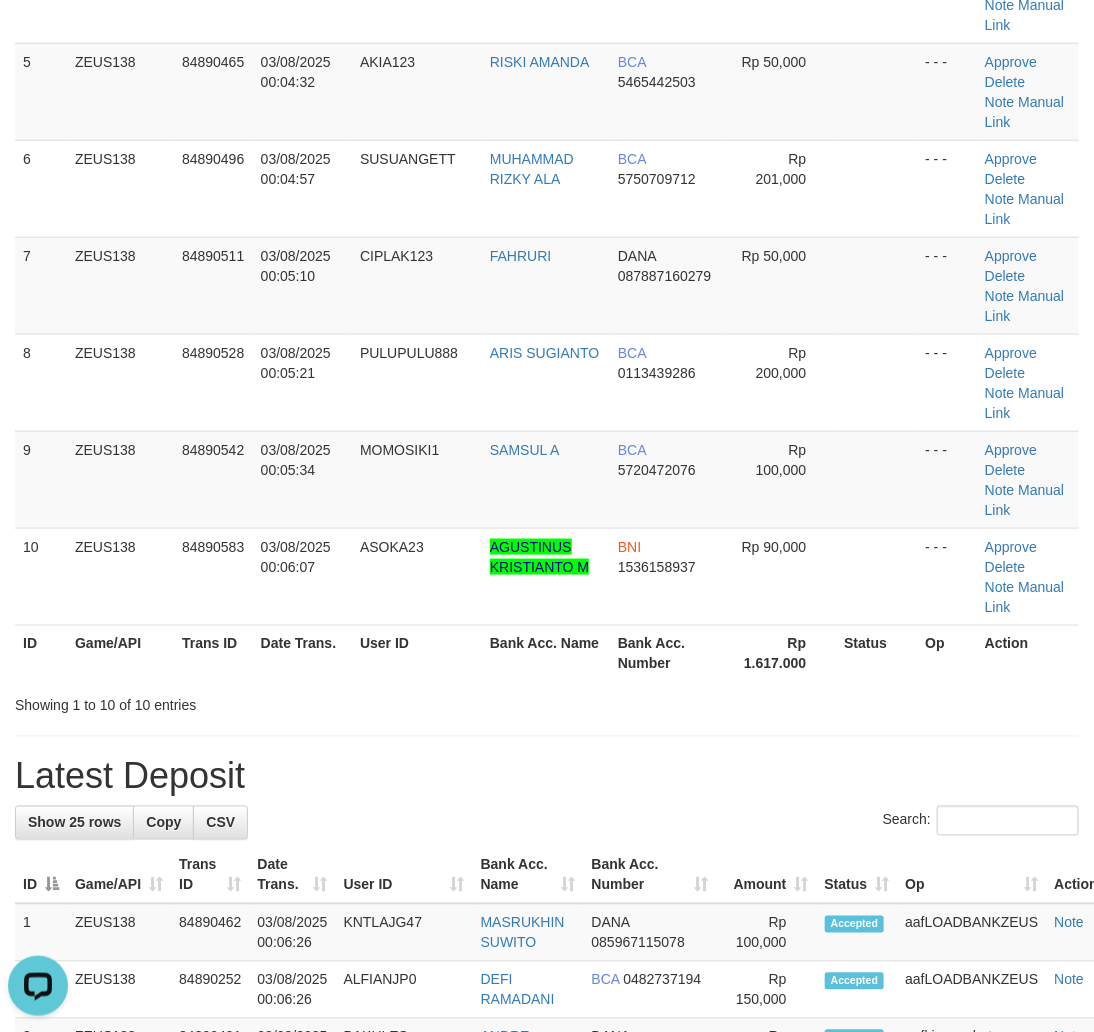 drag, startPoint x: 617, startPoint y: 634, endPoint x: 1106, endPoint y: 697, distance: 493.0416 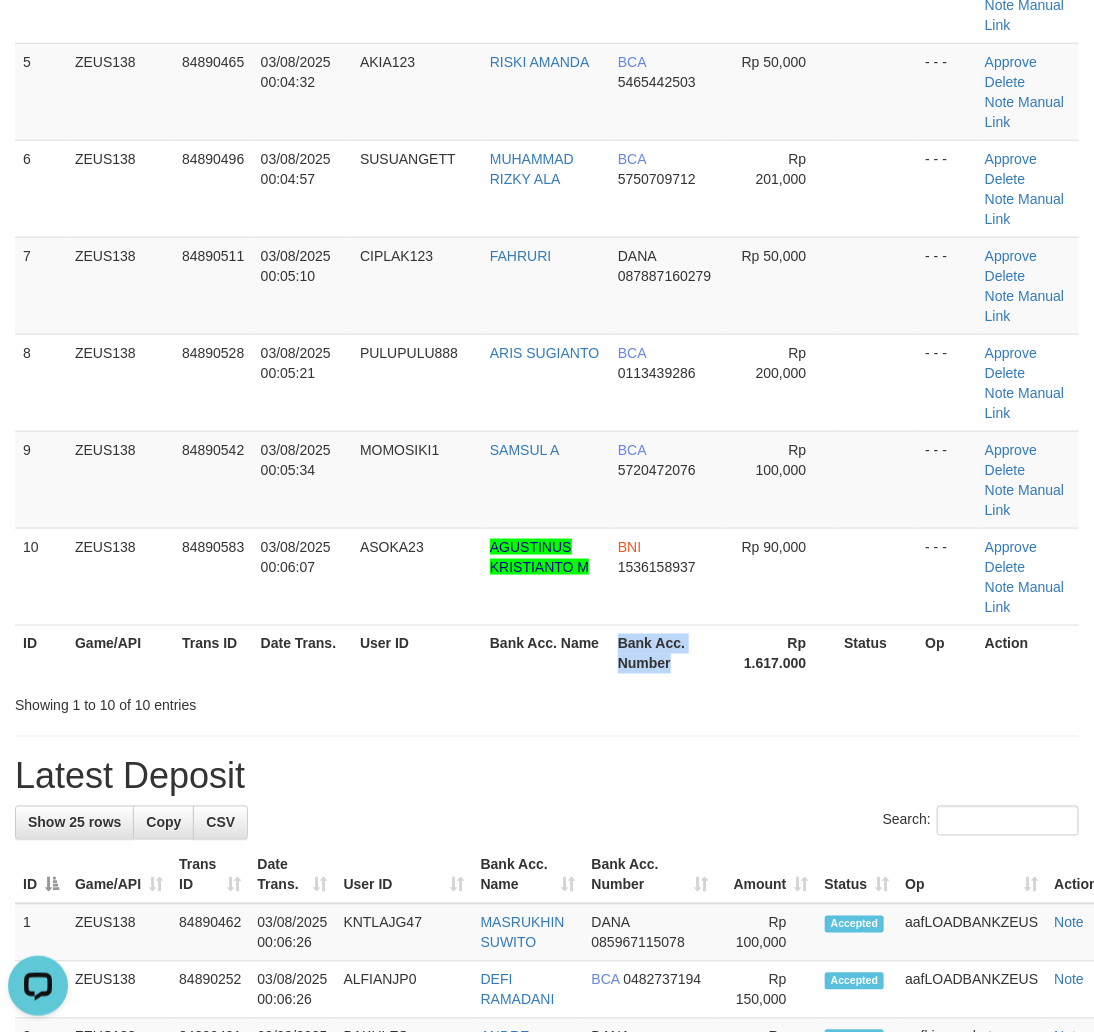 scroll, scrollTop: 0, scrollLeft: 0, axis: both 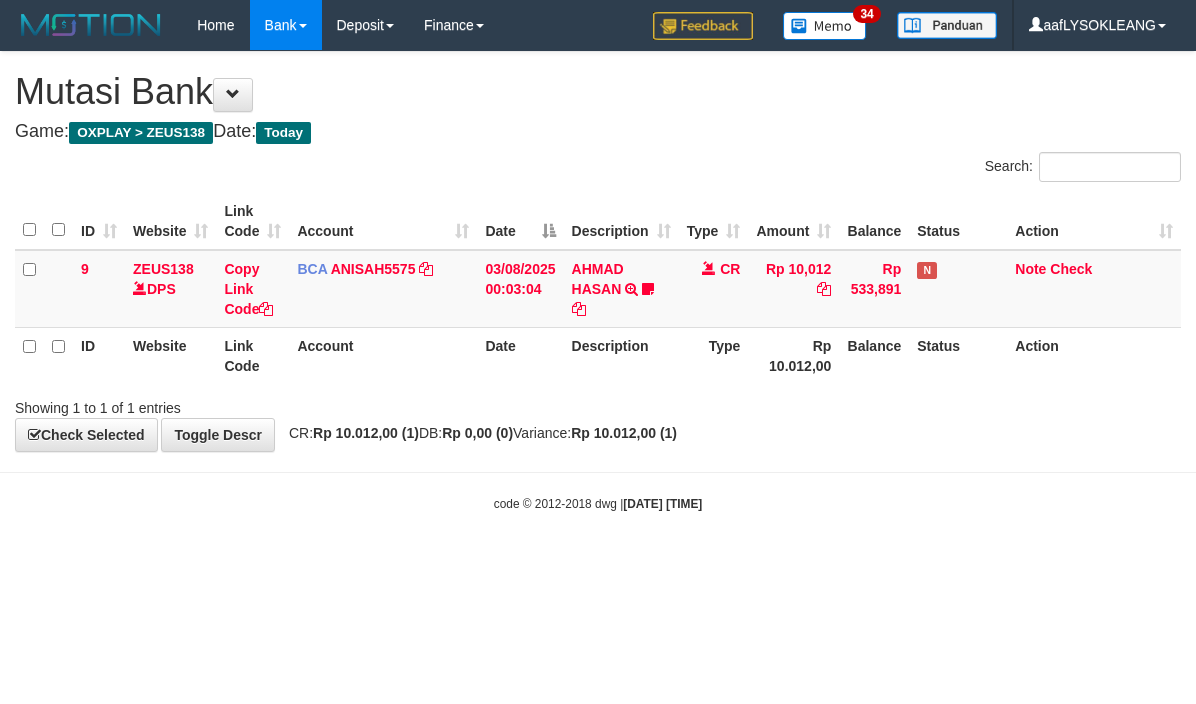 click on "**********" at bounding box center [598, 251] 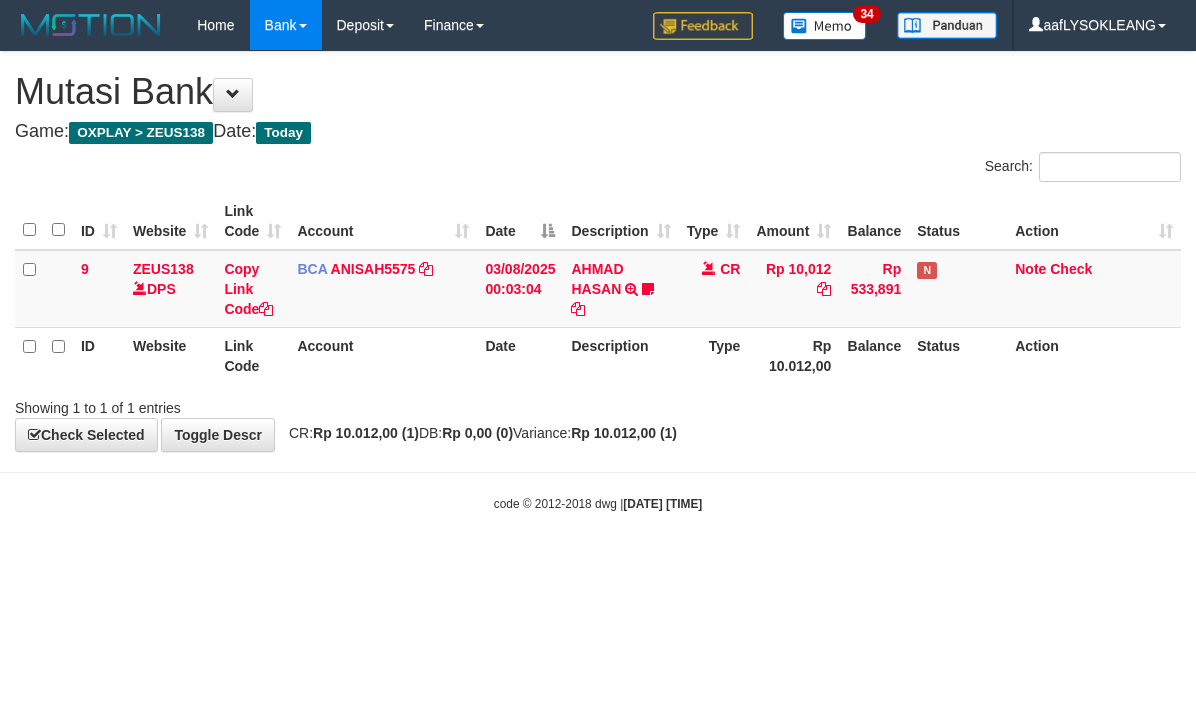 scroll, scrollTop: 0, scrollLeft: 0, axis: both 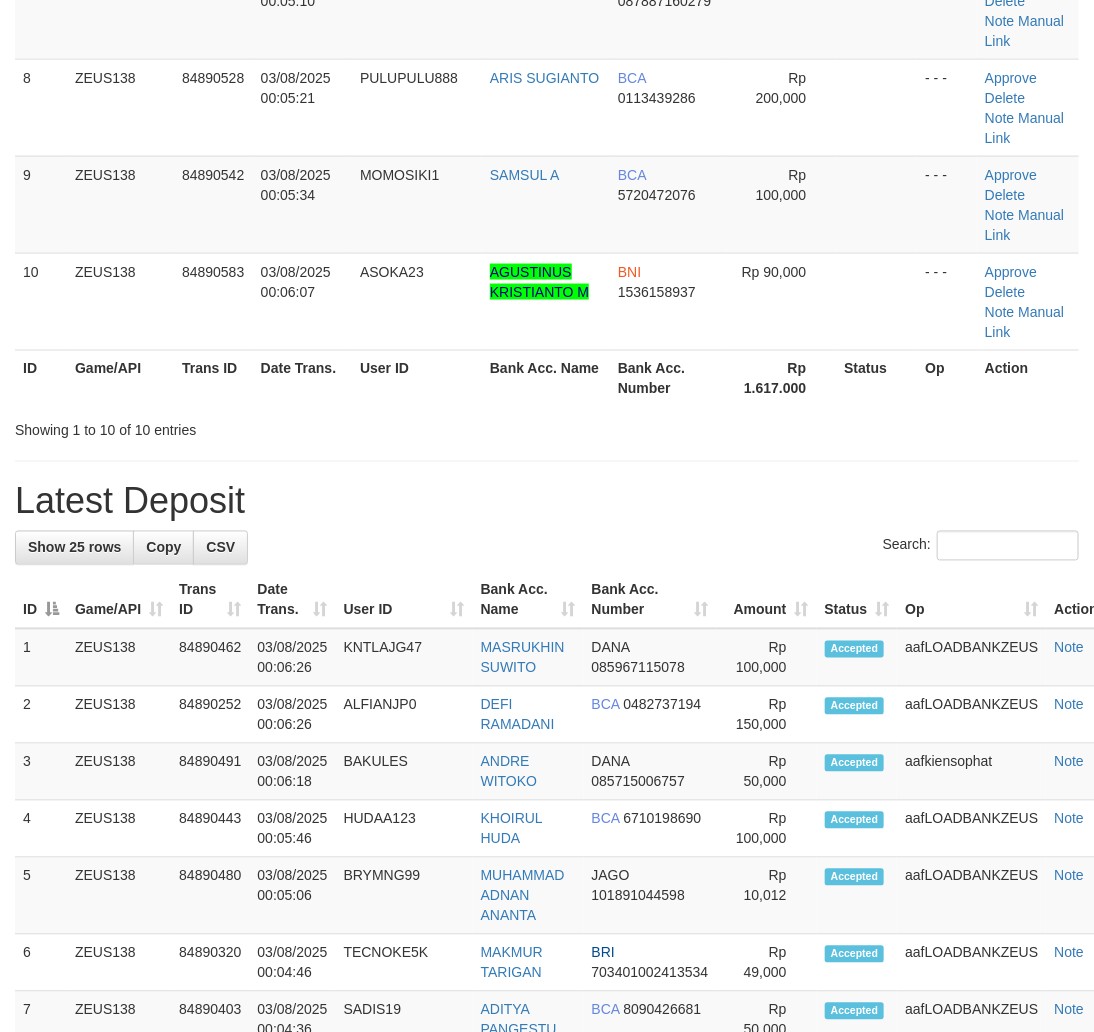 drag, startPoint x: 572, startPoint y: 553, endPoint x: 552, endPoint y: 548, distance: 20.615528 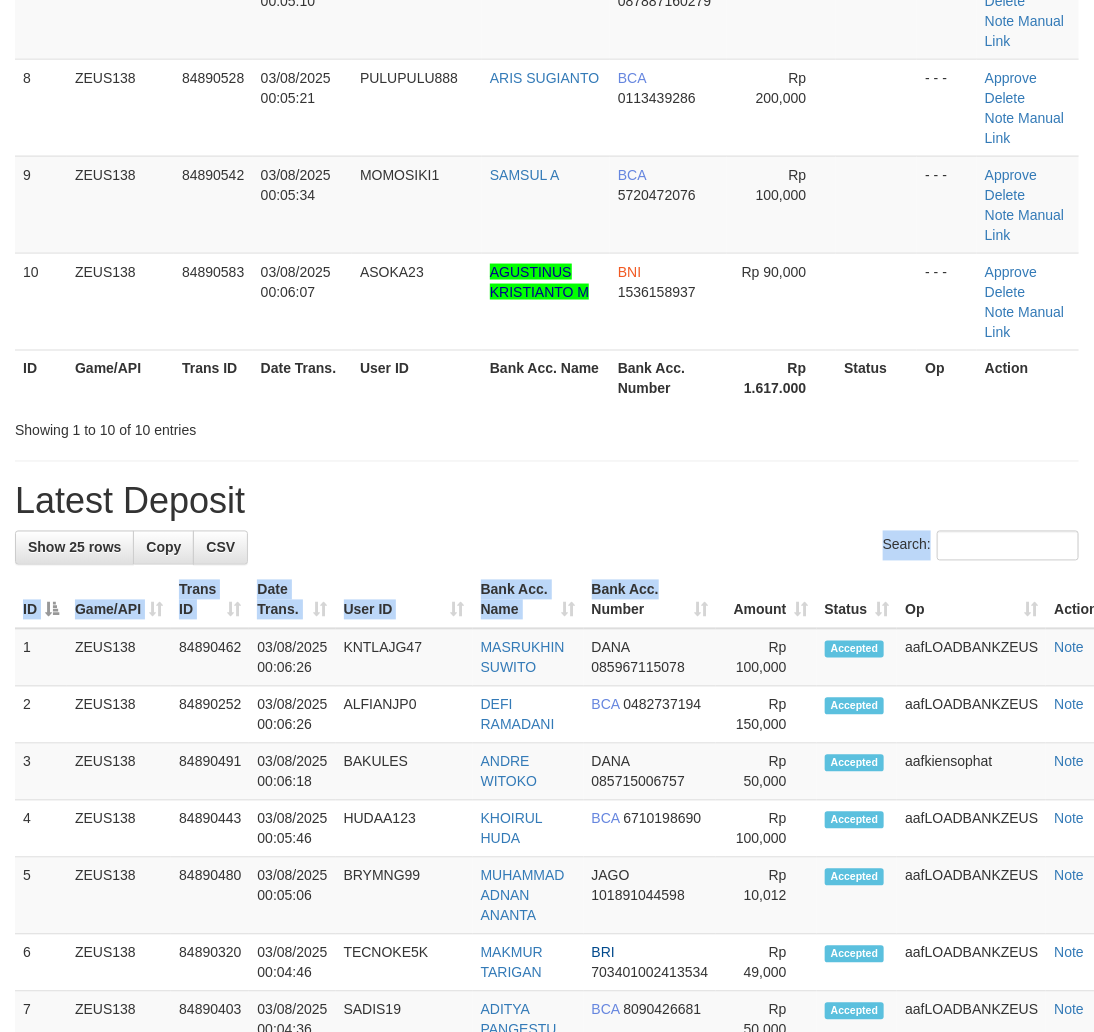 scroll, scrollTop: 1017, scrollLeft: 0, axis: vertical 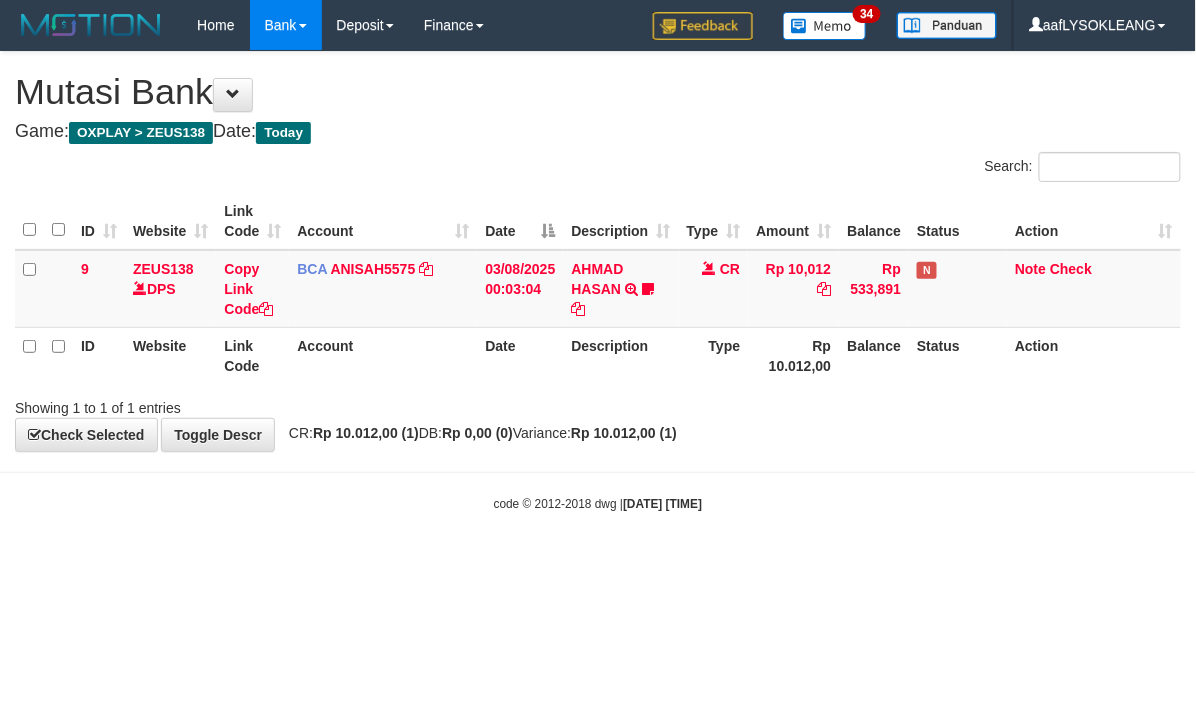 drag, startPoint x: 760, startPoint y: 508, endPoint x: 747, endPoint y: 491, distance: 21.400934 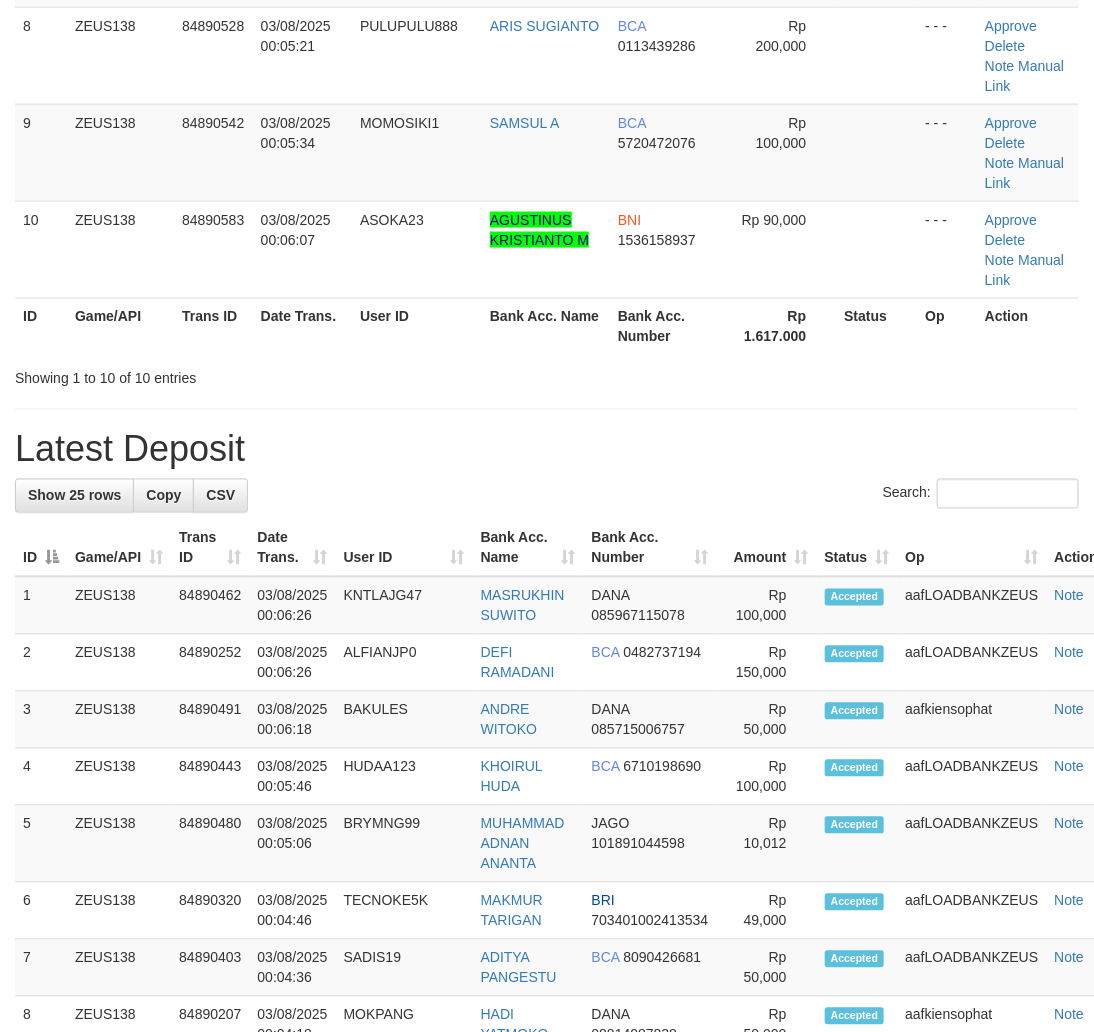 scroll, scrollTop: 995, scrollLeft: 0, axis: vertical 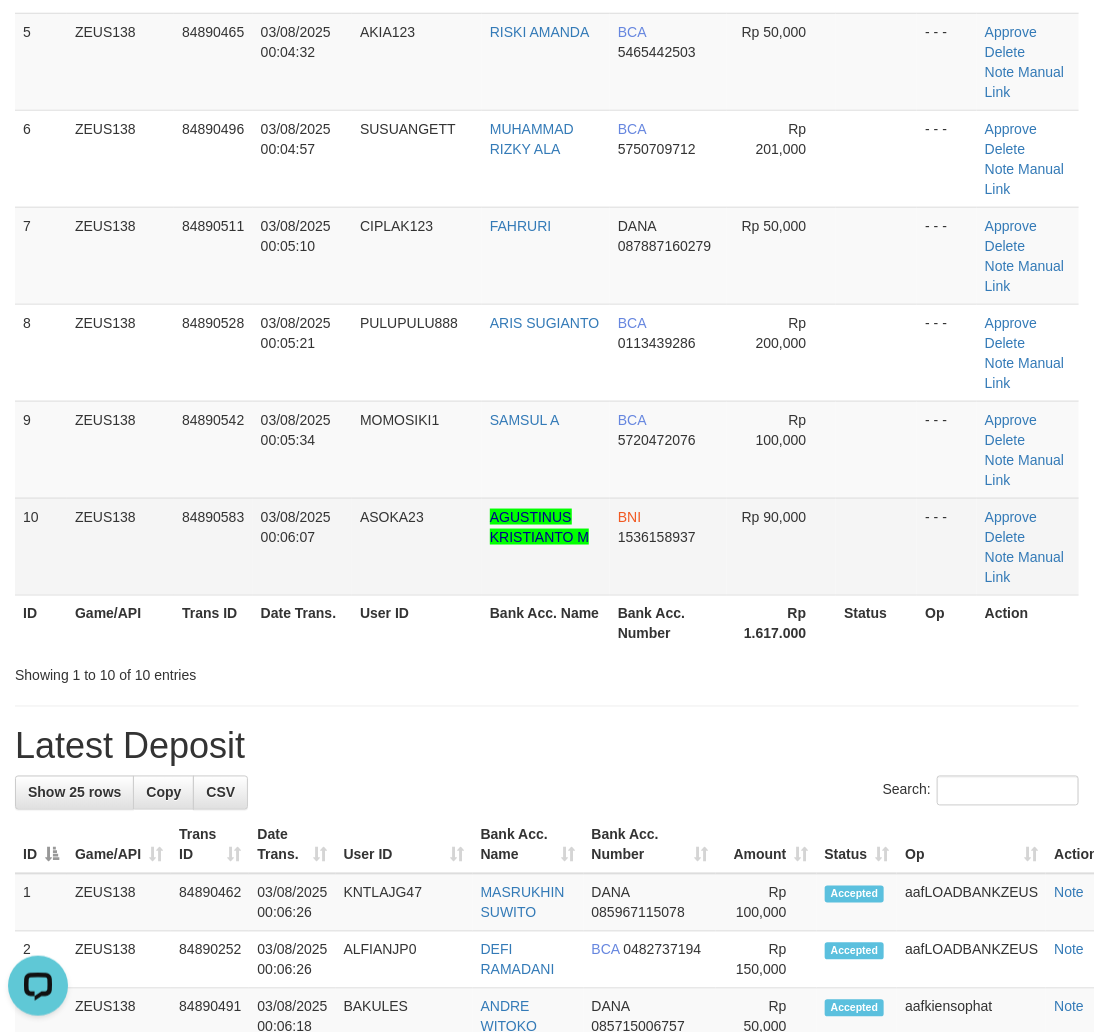 drag, startPoint x: 654, startPoint y: 497, endPoint x: 682, endPoint y: 496, distance: 28.01785 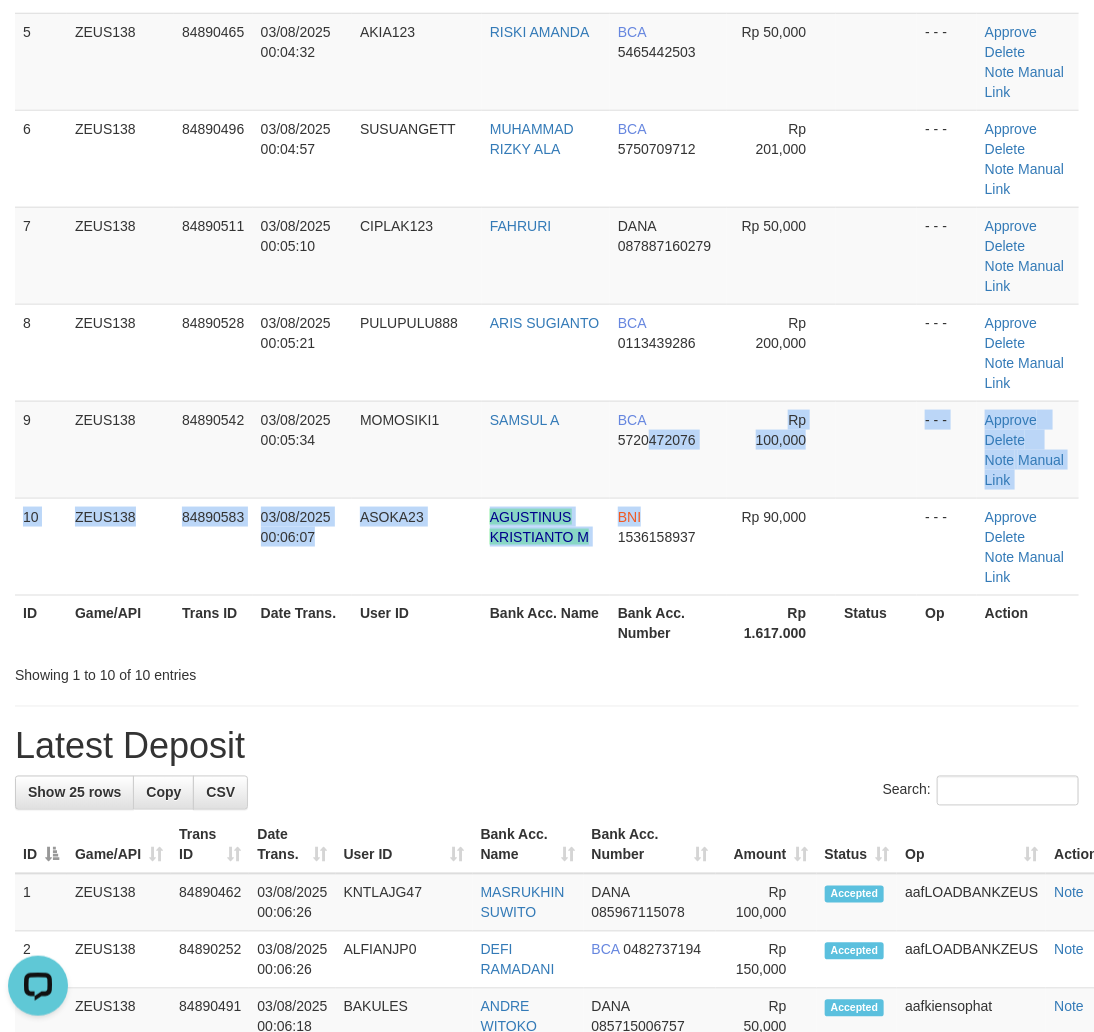 scroll, scrollTop: 1144, scrollLeft: 0, axis: vertical 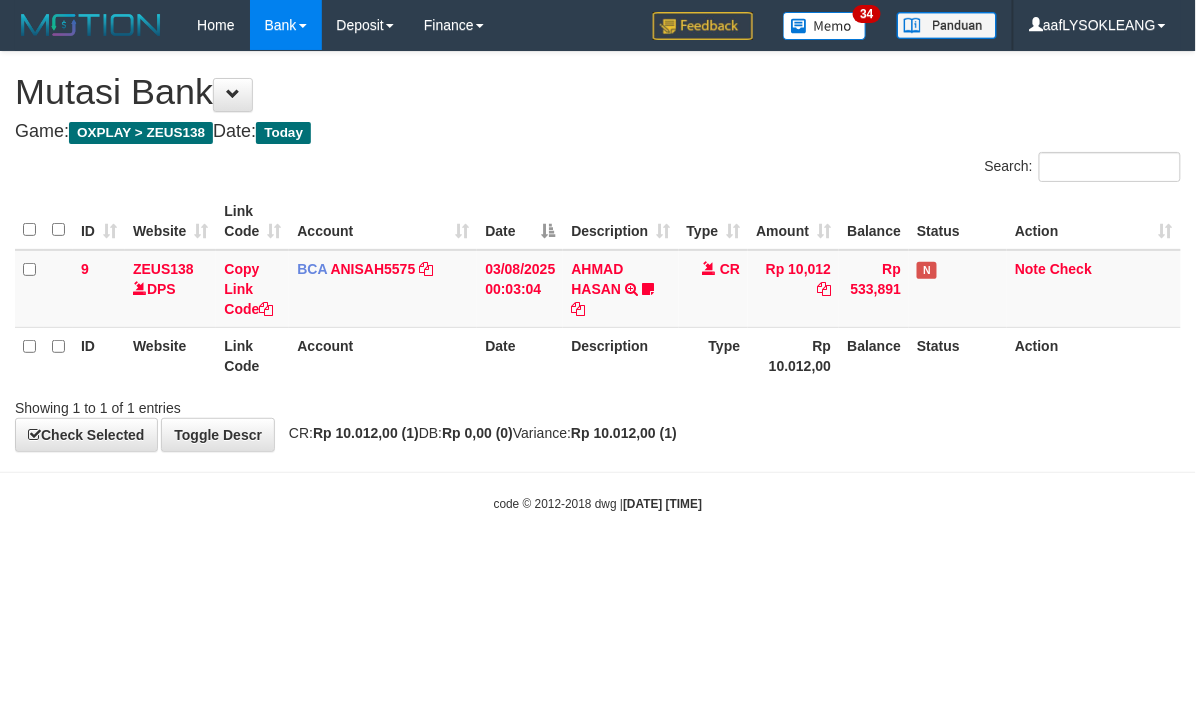 drag, startPoint x: 741, startPoint y: 498, endPoint x: 711, endPoint y: 474, distance: 38.418747 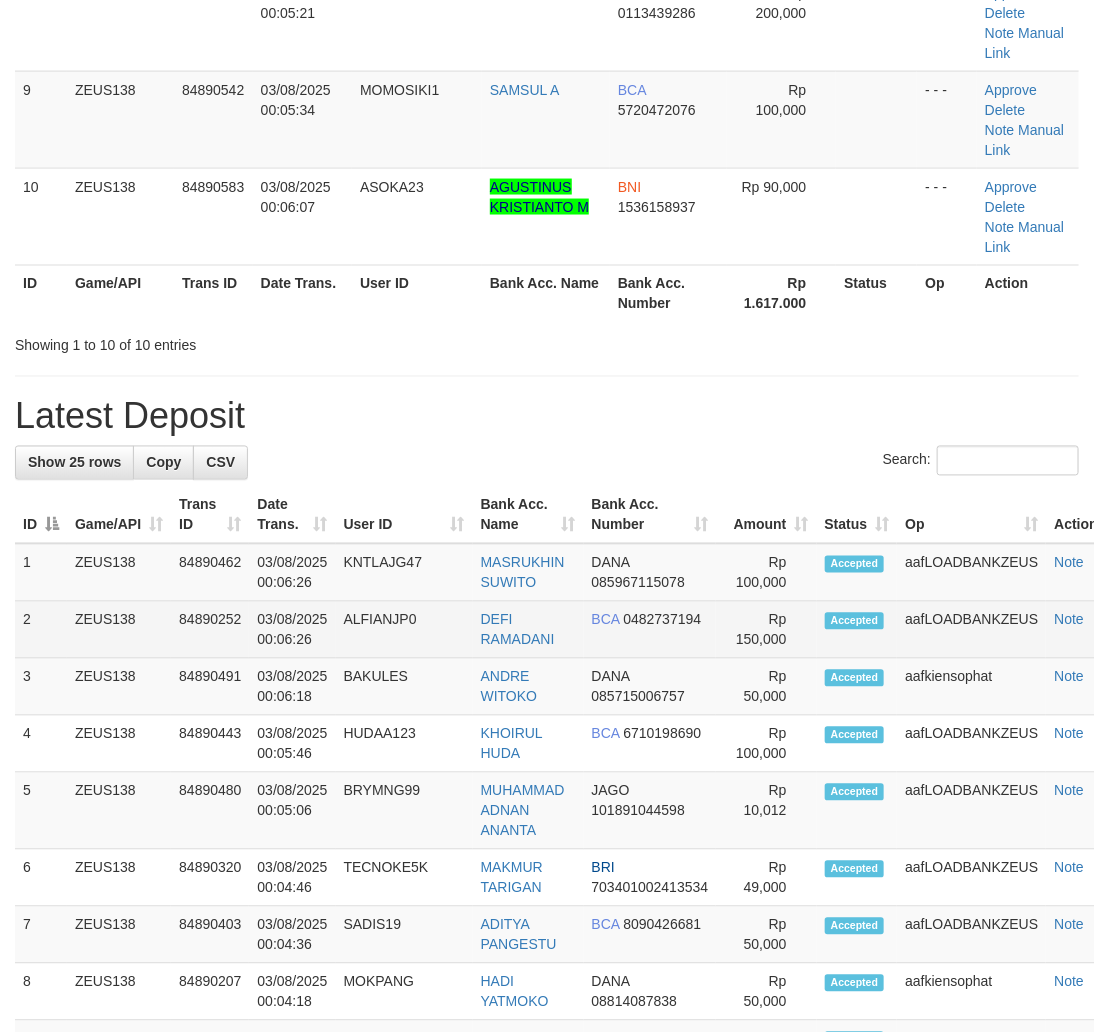 click on "1
ZEUS138
[NUMBER]
[DATE] [TIME]
KNTLAJG47
[FIRST] [LAST]
DANA
[PHONE]
Rp 100,000
Accepted
aafLOADBANKZEUS
Note
2
ZEUS138
[NUMBER]
[DATE] [TIME]
ALFIANJP0
[FIRST] [LAST]
BCA
[PHONE]
Rp 150,000
Accepted
aafLOADBANKZEUS
Note
3
ZEUS138
[NUMBER]
[DATE] [TIME]
BAKULES
[FIRST] [LAST]" at bounding box center (571, 1277) 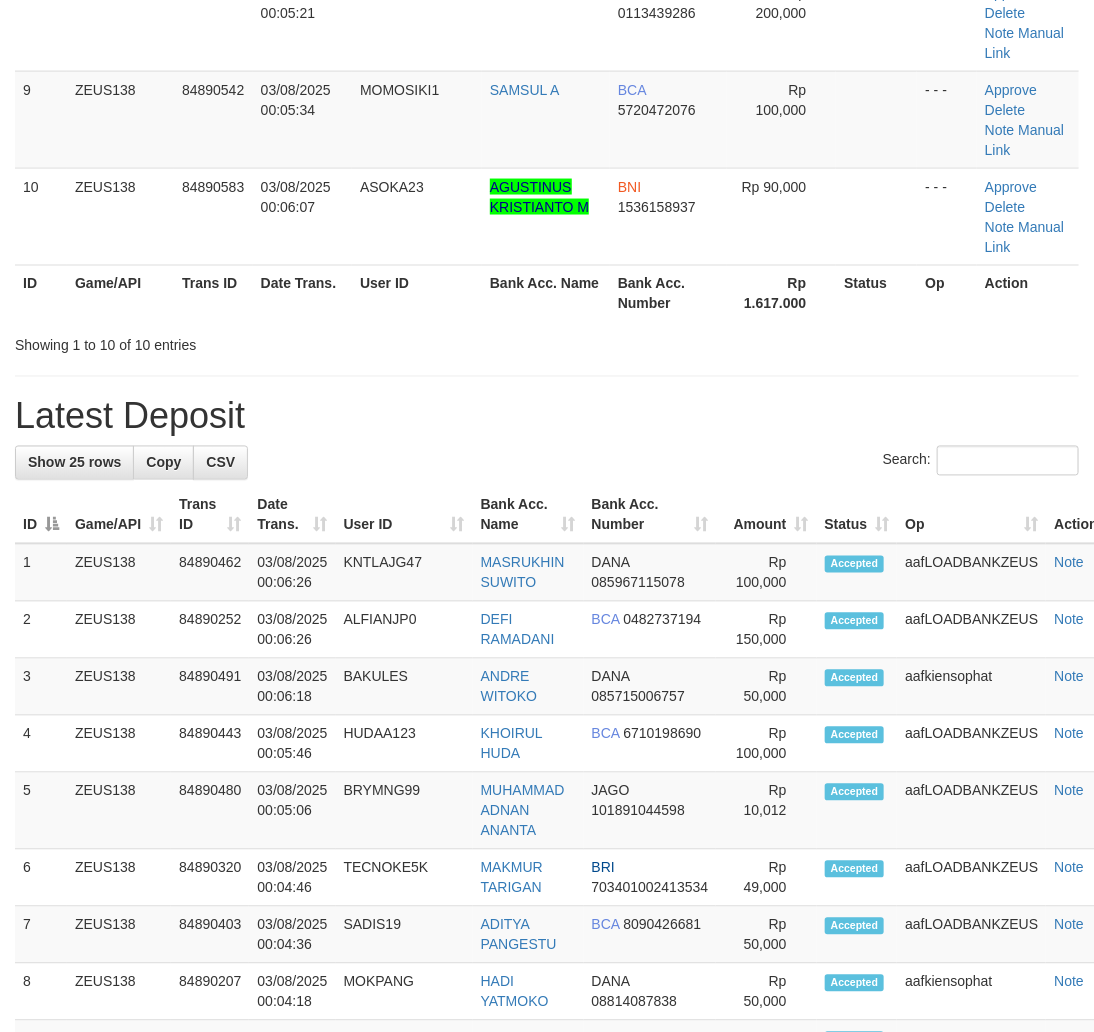 scroll, scrollTop: 1103, scrollLeft: 0, axis: vertical 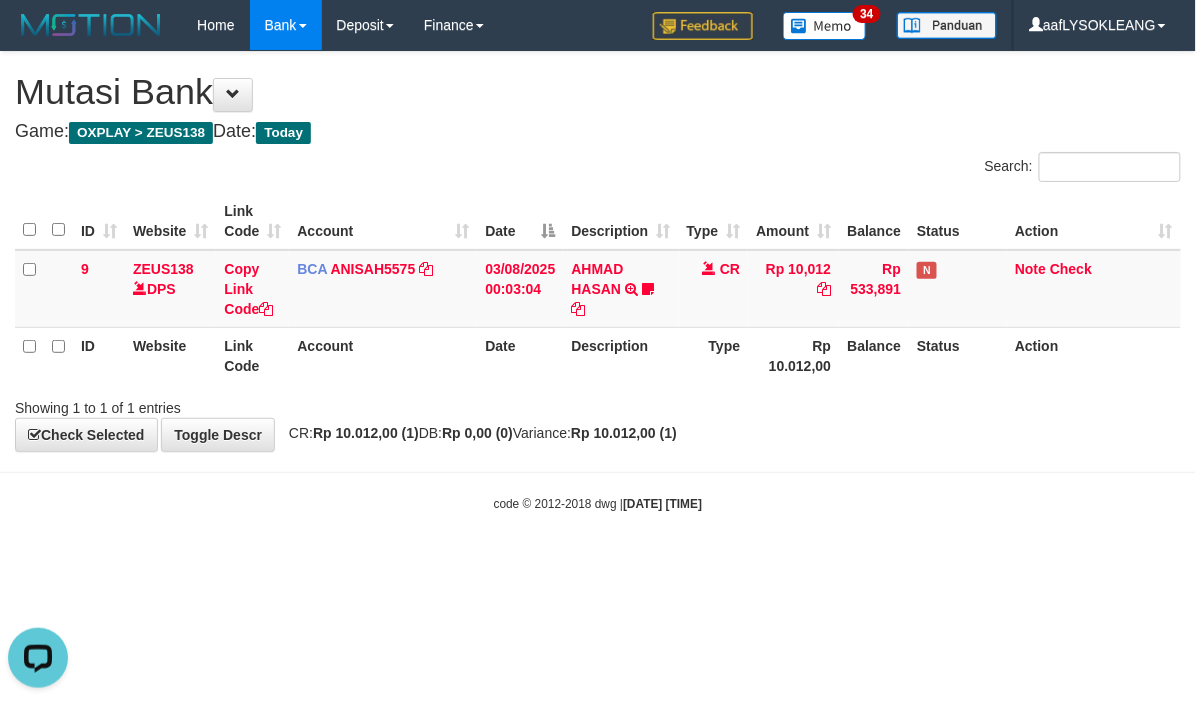 drag, startPoint x: 796, startPoint y: 484, endPoint x: 771, endPoint y: 471, distance: 28.178005 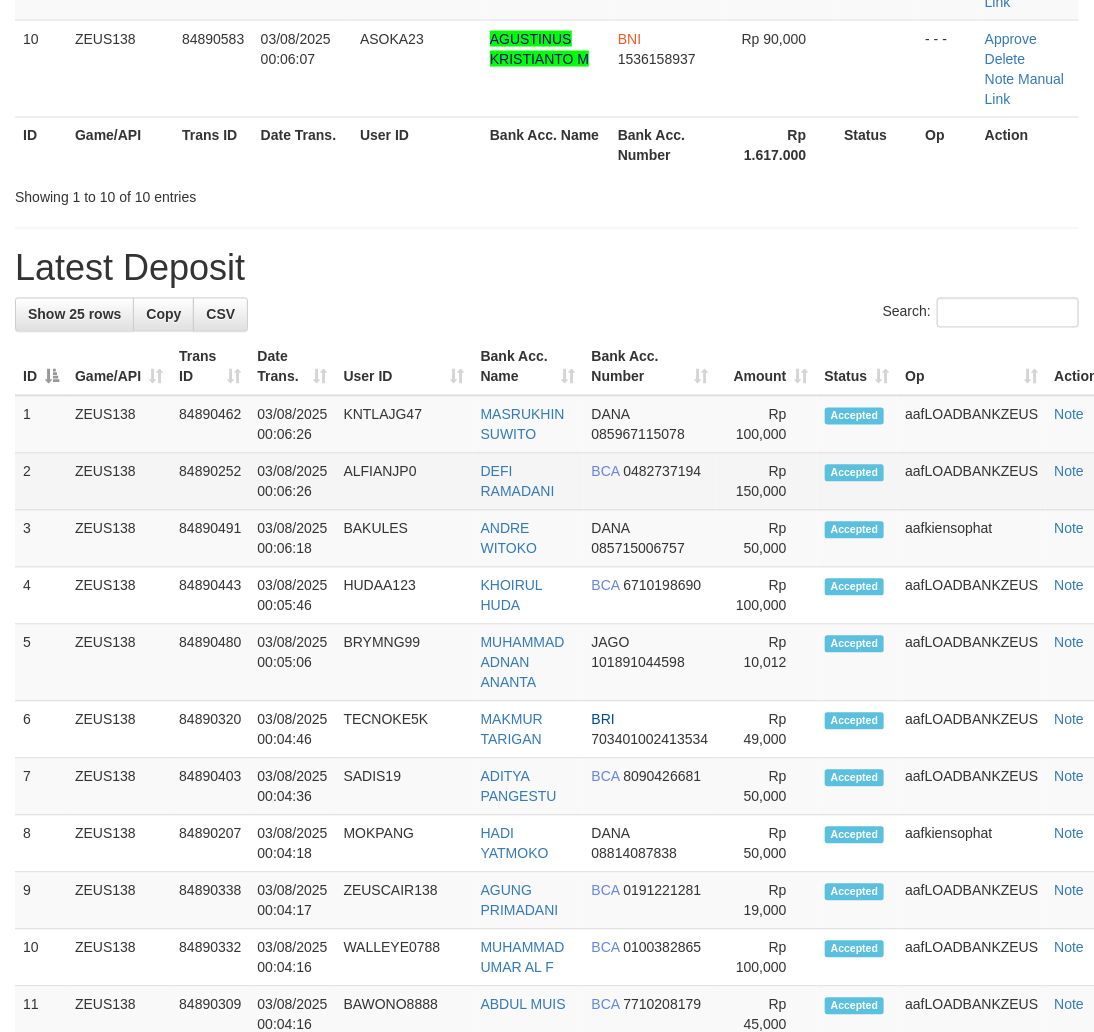 scroll, scrollTop: 806, scrollLeft: 0, axis: vertical 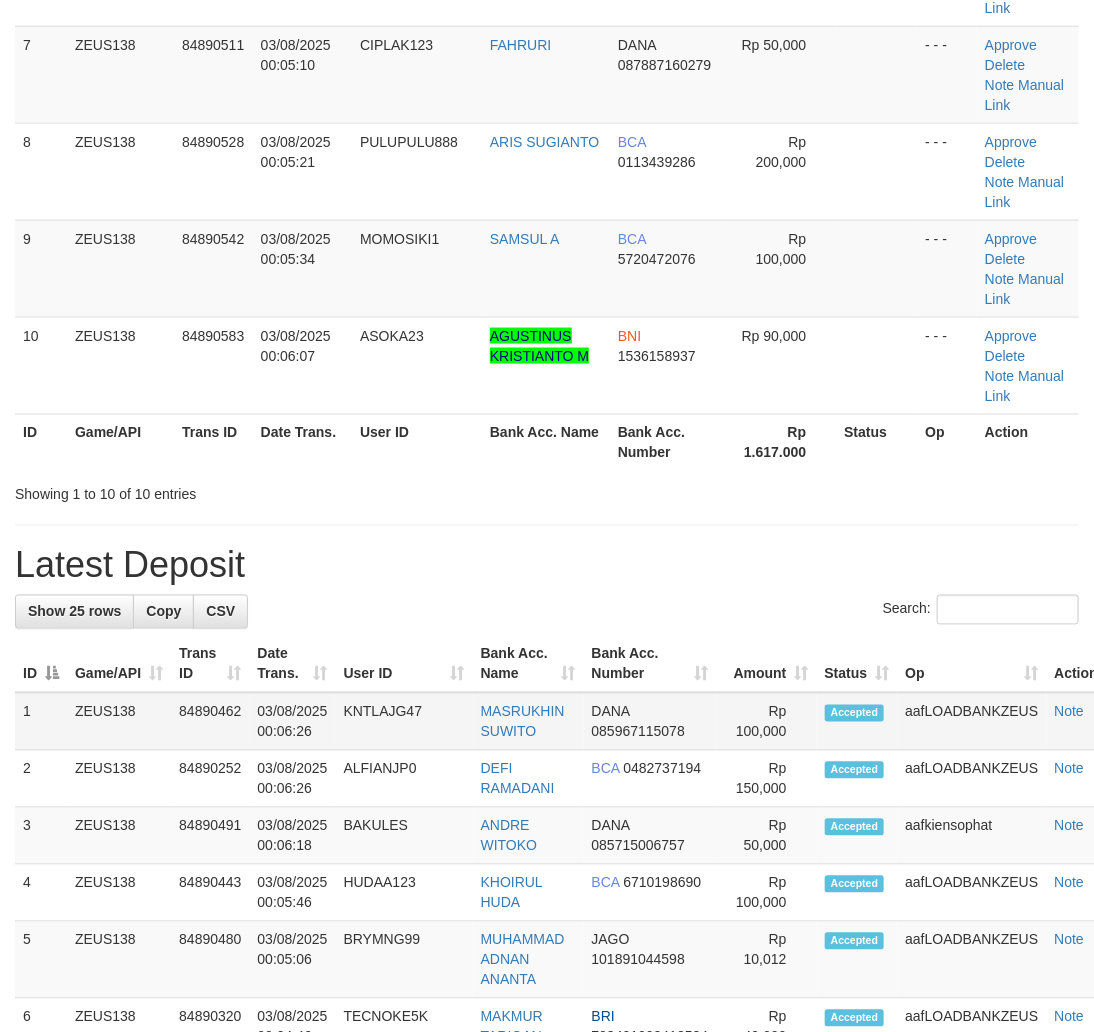 drag, startPoint x: 746, startPoint y: 698, endPoint x: 737, endPoint y: 693, distance: 10.29563 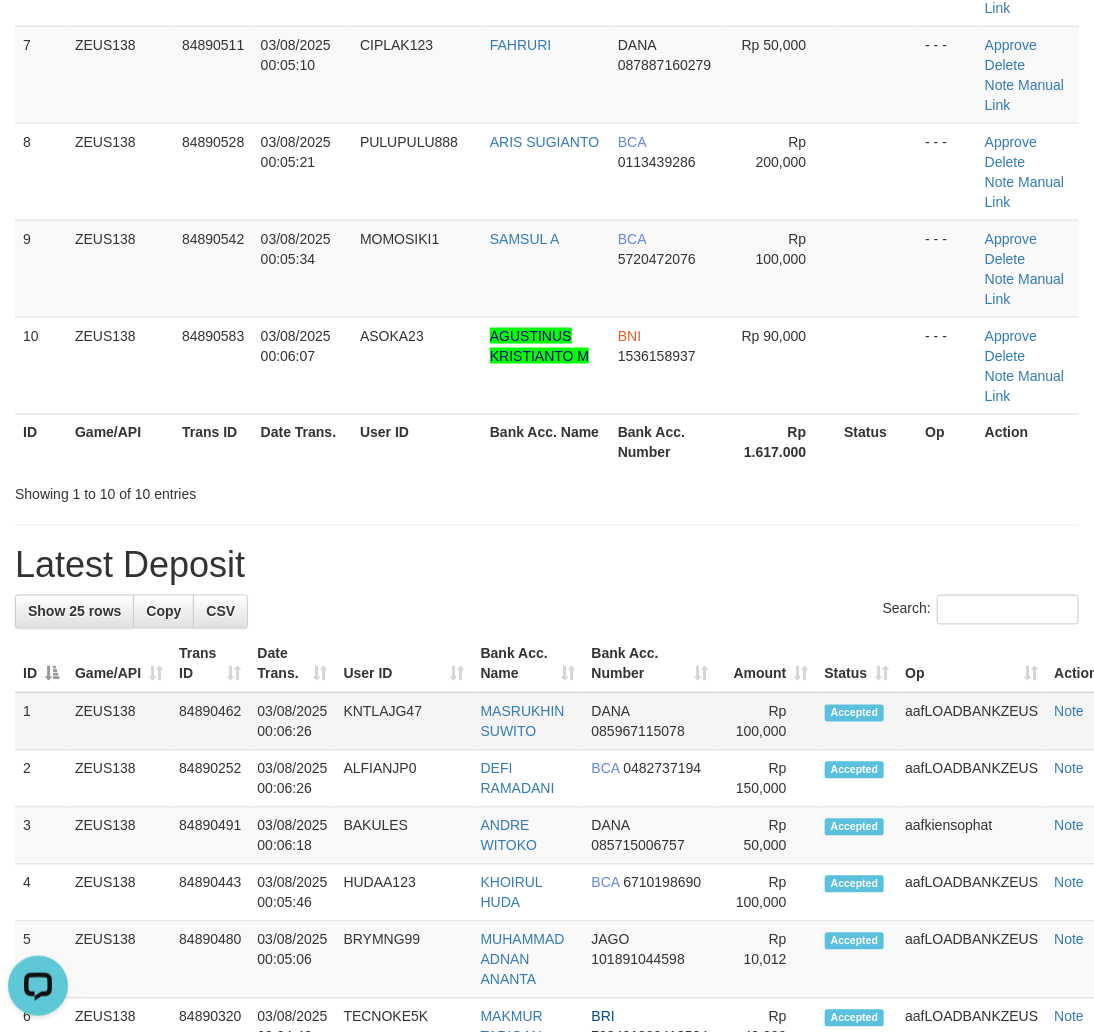 scroll, scrollTop: 0, scrollLeft: 0, axis: both 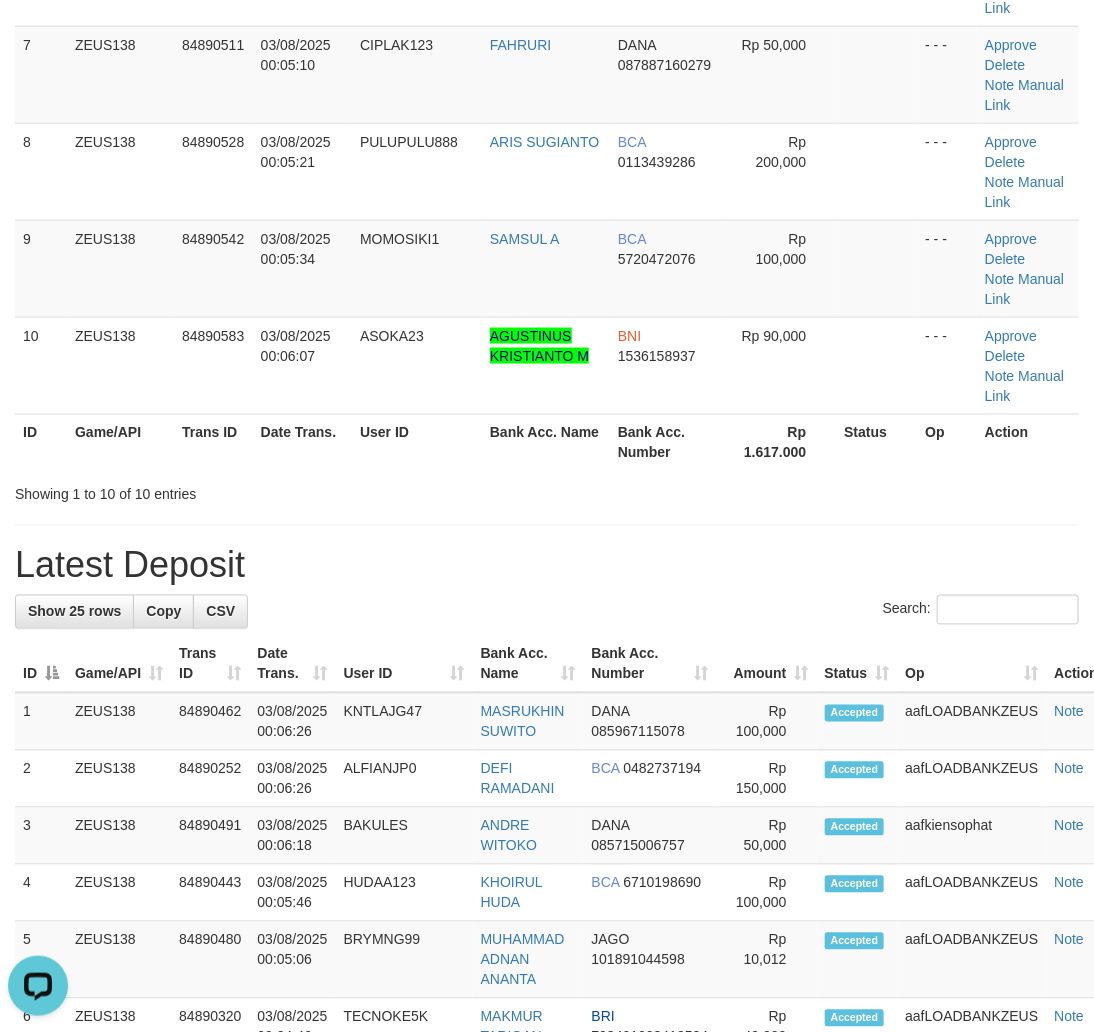 click on "Showing 1 to 10 of 10 entries" at bounding box center (547, 491) 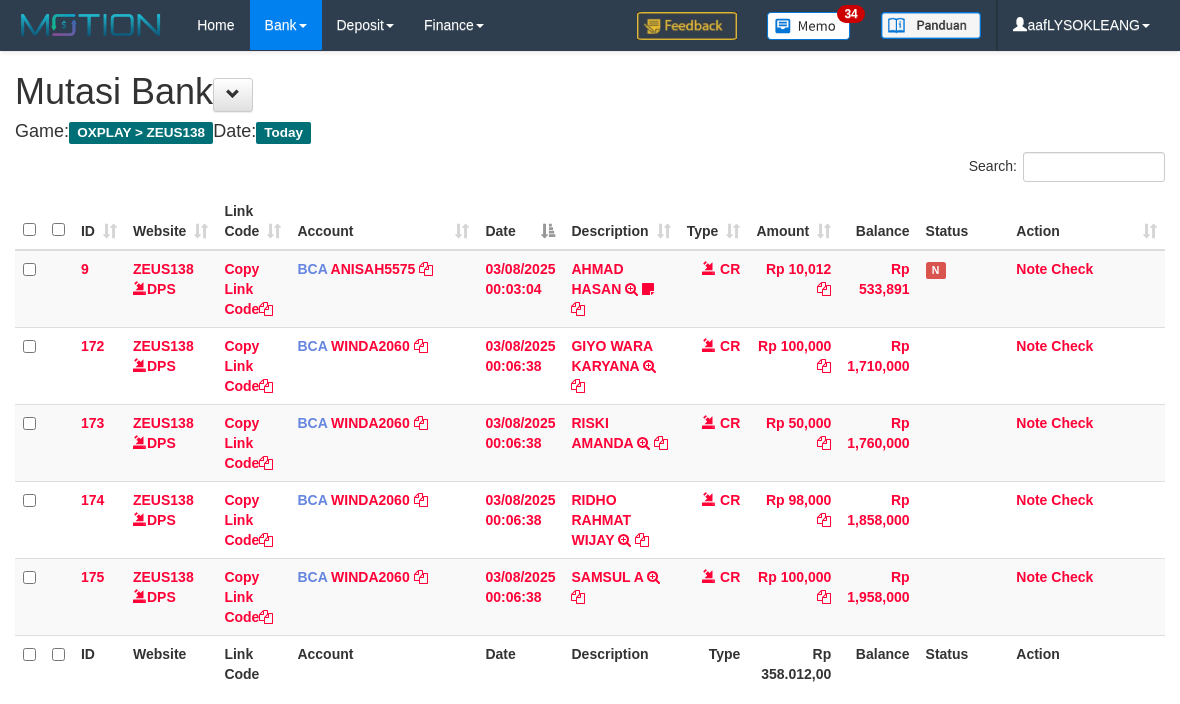 scroll, scrollTop: 165, scrollLeft: 0, axis: vertical 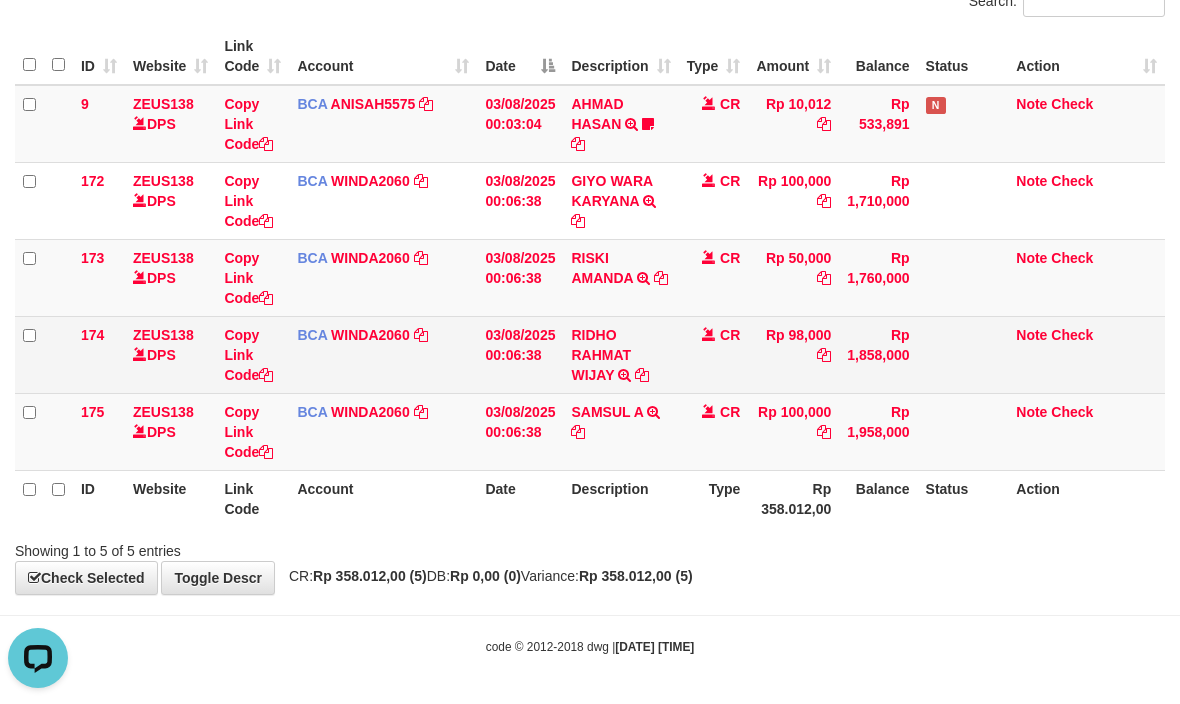 click on "[FIRST] [LAST]         TRSF E-BANKING CR 0308/FTSCY/WS95031
[AMOUNT][FIRST] [LAST]" at bounding box center (620, 354) 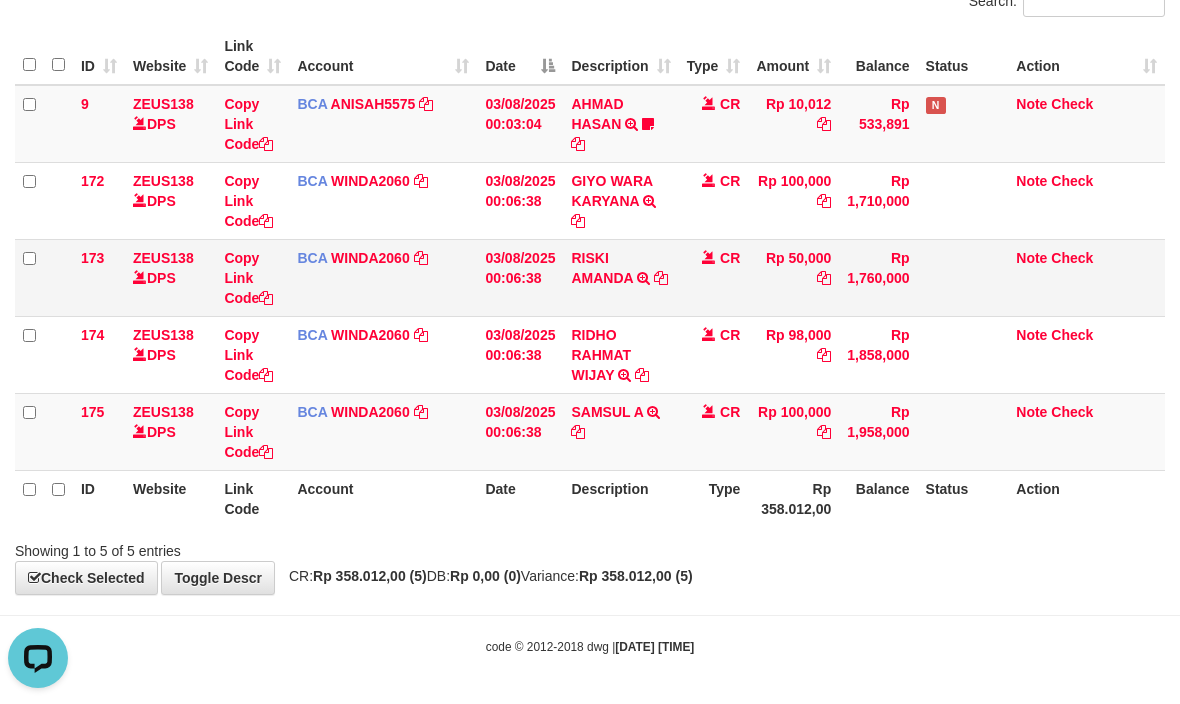click on "[FIRST] [LAST]         TRSF E-BANKING CR 0308/FTSCY/WS95031
[AMOUNT][FIRST] [LAST]" at bounding box center [620, 277] 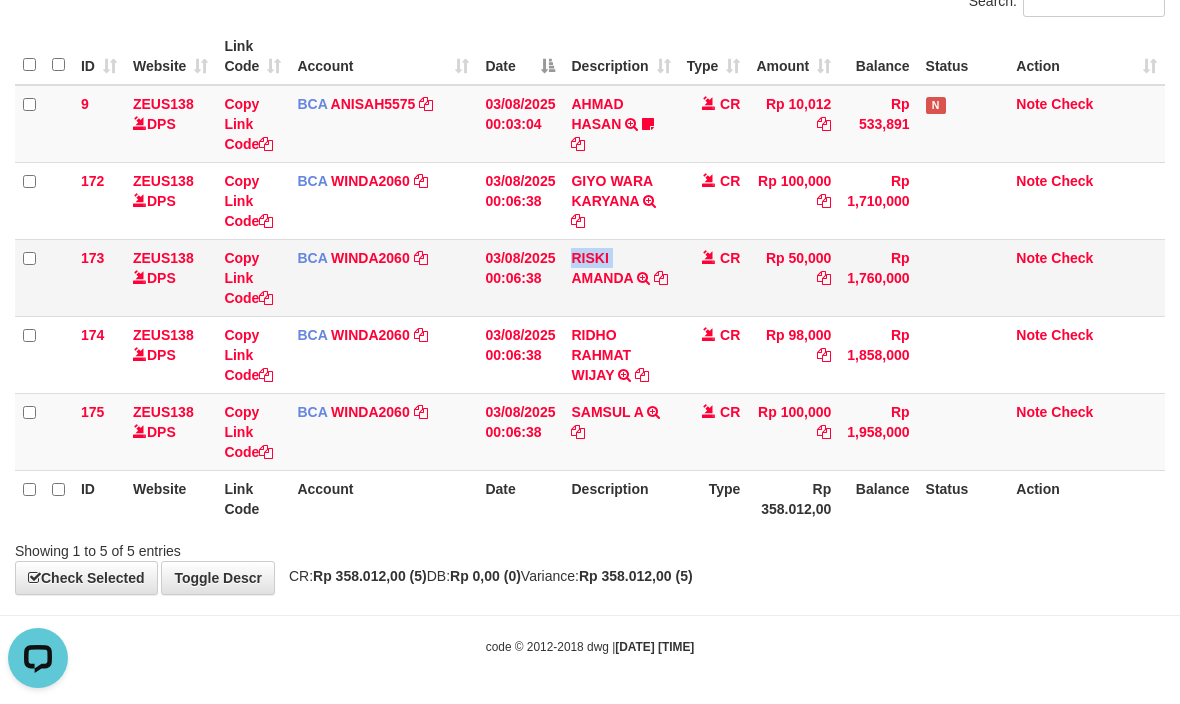 copy on "RISKI" 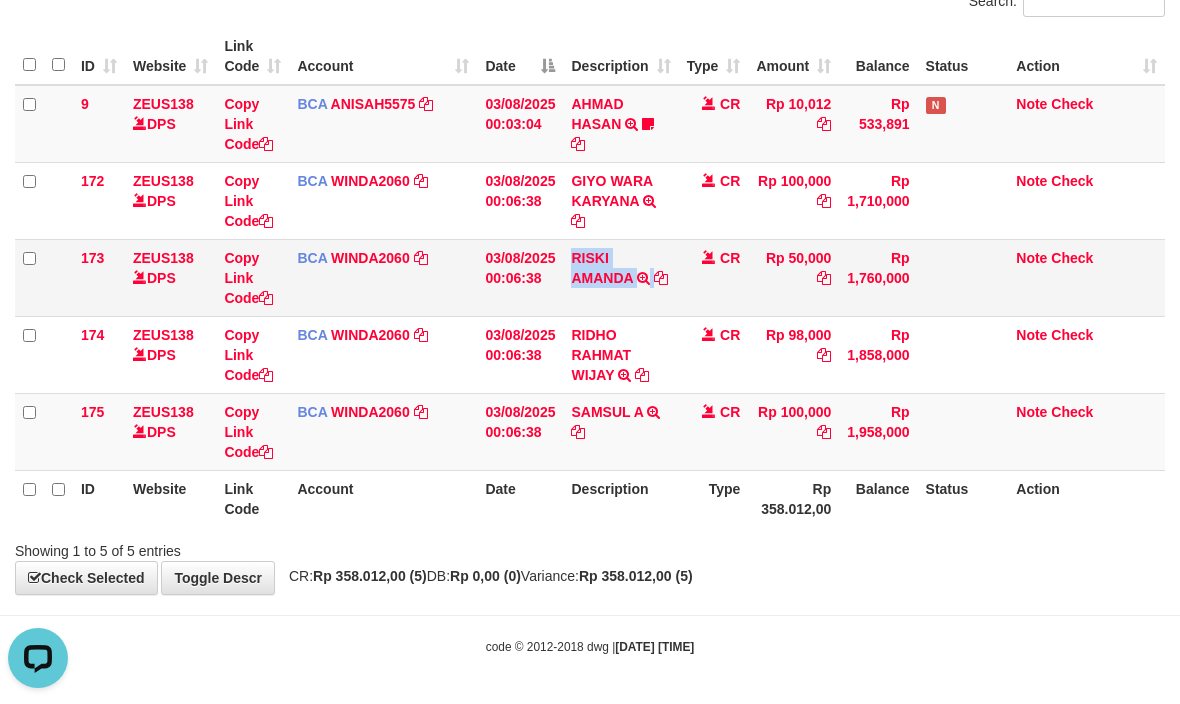 click on "[FIRST] [LAST]         TRSF E-BANKING CR 0308/FTSCY/WS95031
[AMOUNT][FIRST] [LAST]" at bounding box center (620, 277) 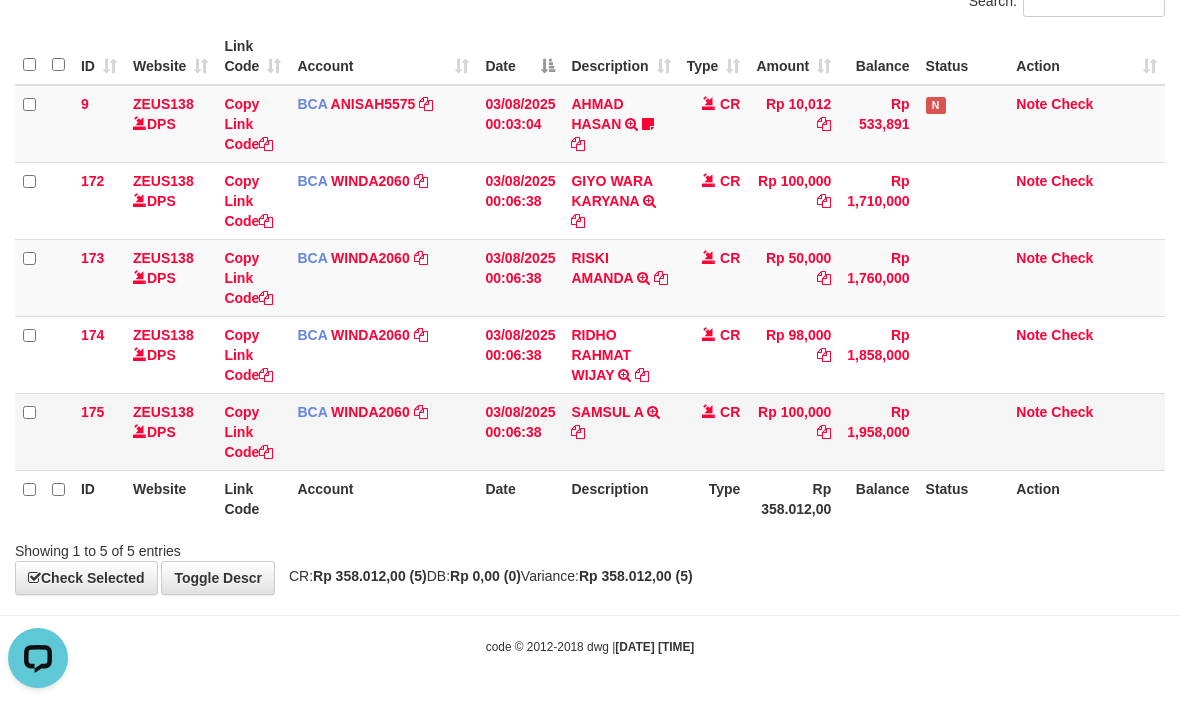 drag, startPoint x: 700, startPoint y: 473, endPoint x: 482, endPoint y: 450, distance: 219.20995 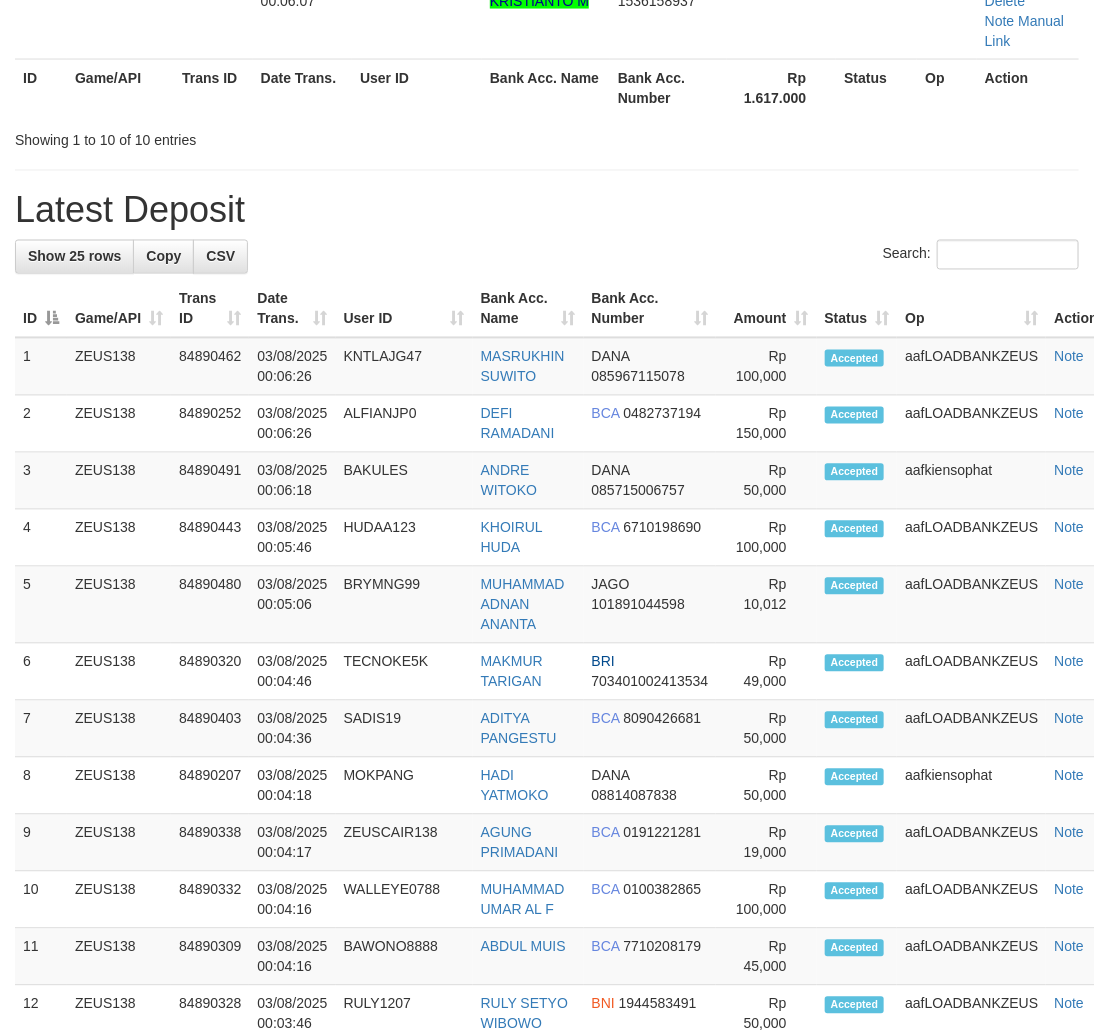 scroll, scrollTop: 806, scrollLeft: 0, axis: vertical 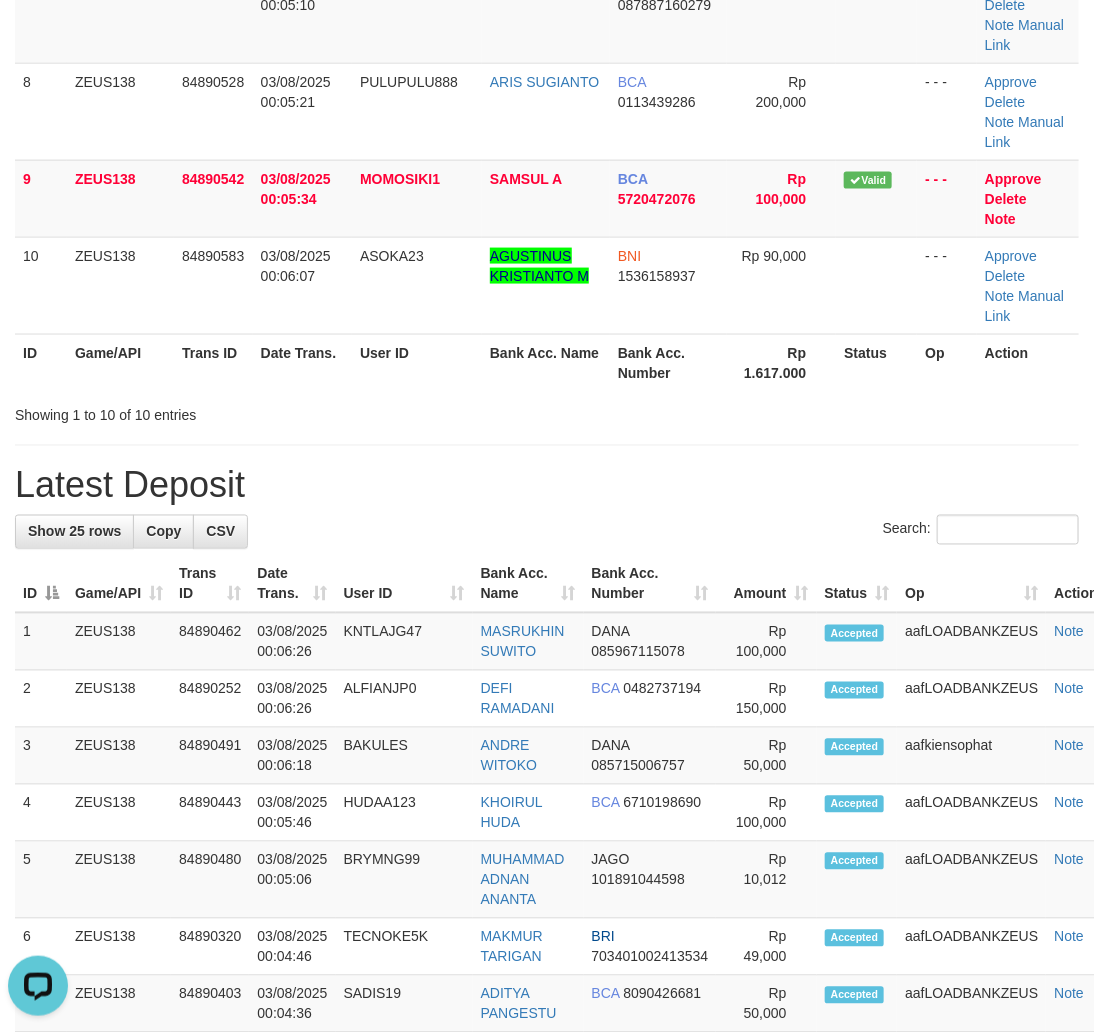 drag, startPoint x: 808, startPoint y: 604, endPoint x: 1108, endPoint y: 594, distance: 300.16663 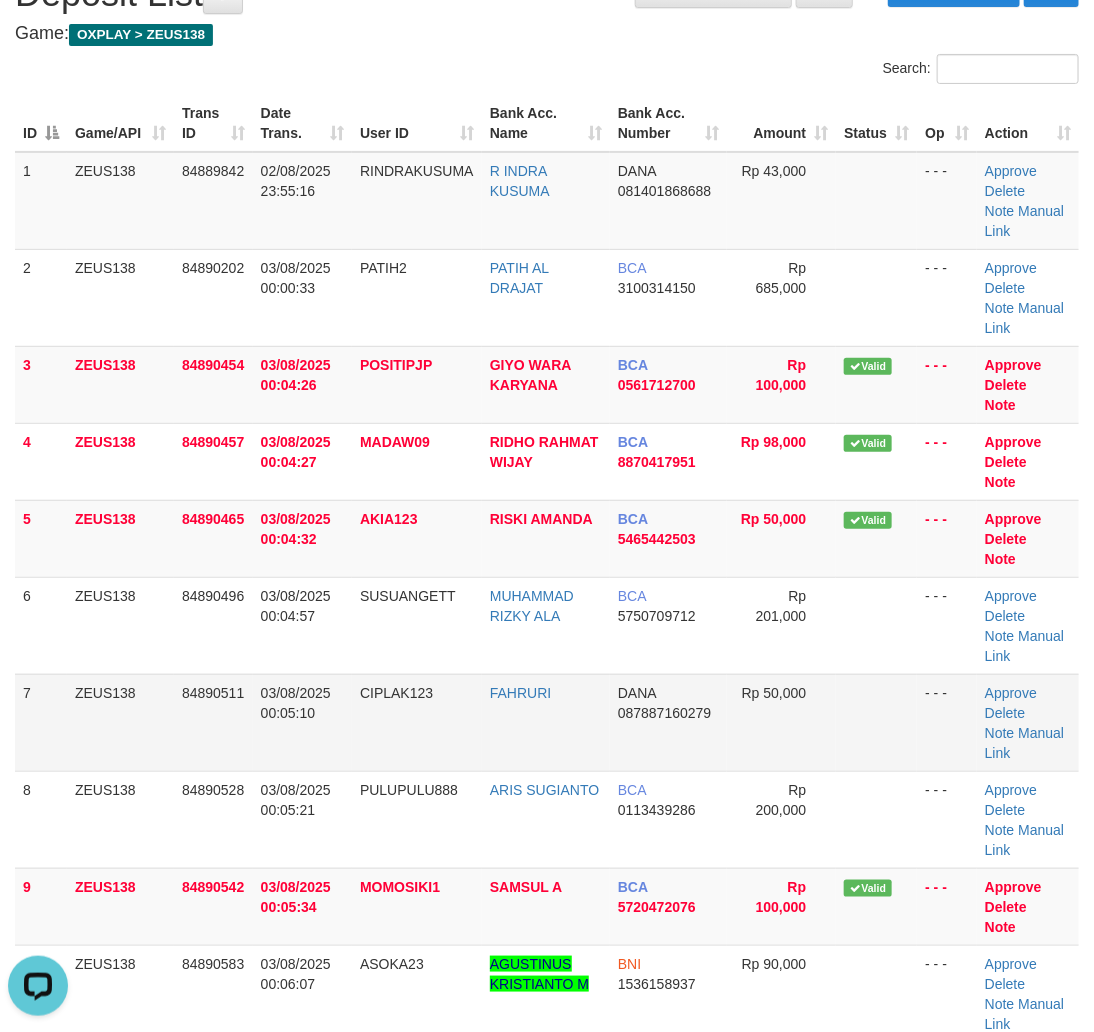 drag, startPoint x: 946, startPoint y: 721, endPoint x: 918, endPoint y: 718, distance: 28.160255 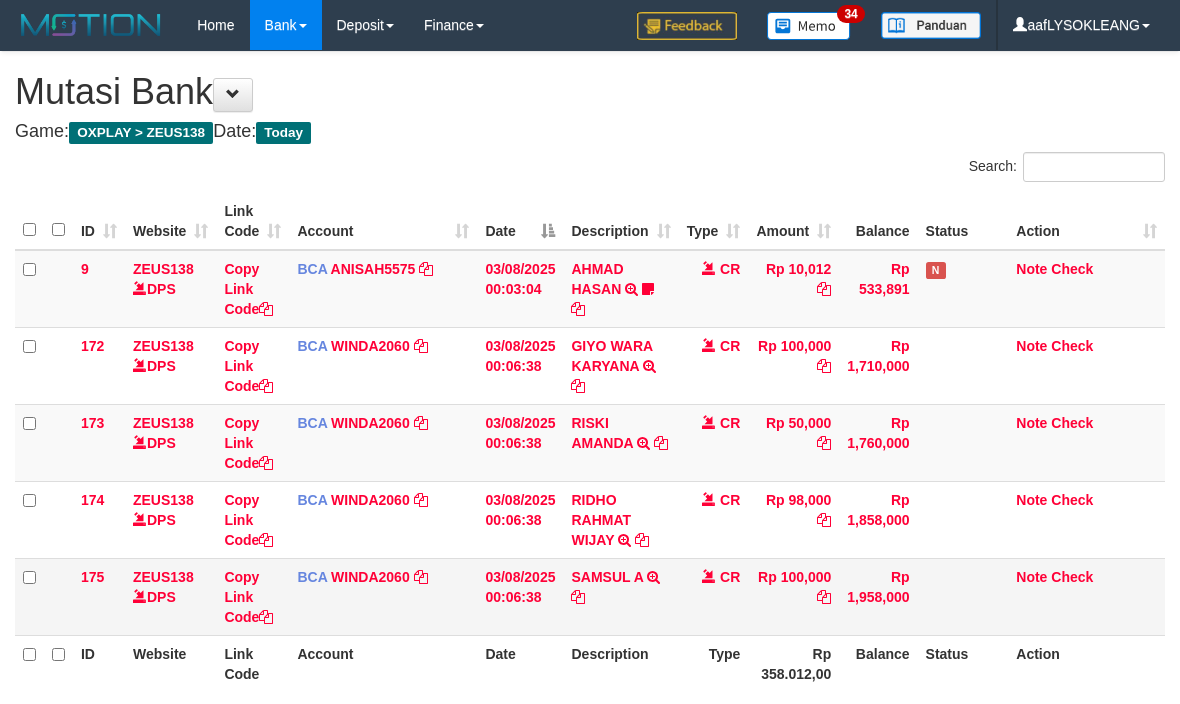 scroll, scrollTop: 160, scrollLeft: 0, axis: vertical 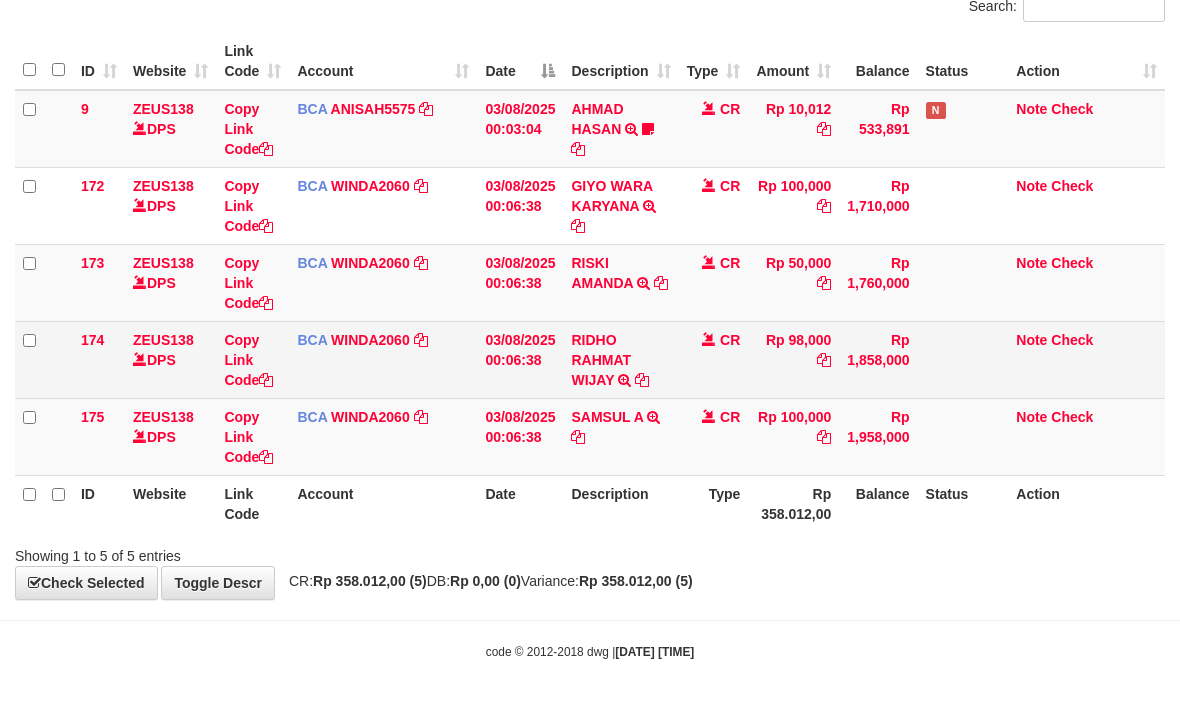 click on "RIDHO RAHMAT WIJAY         TRSF E-BANKING CR 0308/FTSCY/WS95031
98000.00RIDHO RAHMAT WIJAY" at bounding box center [620, 359] 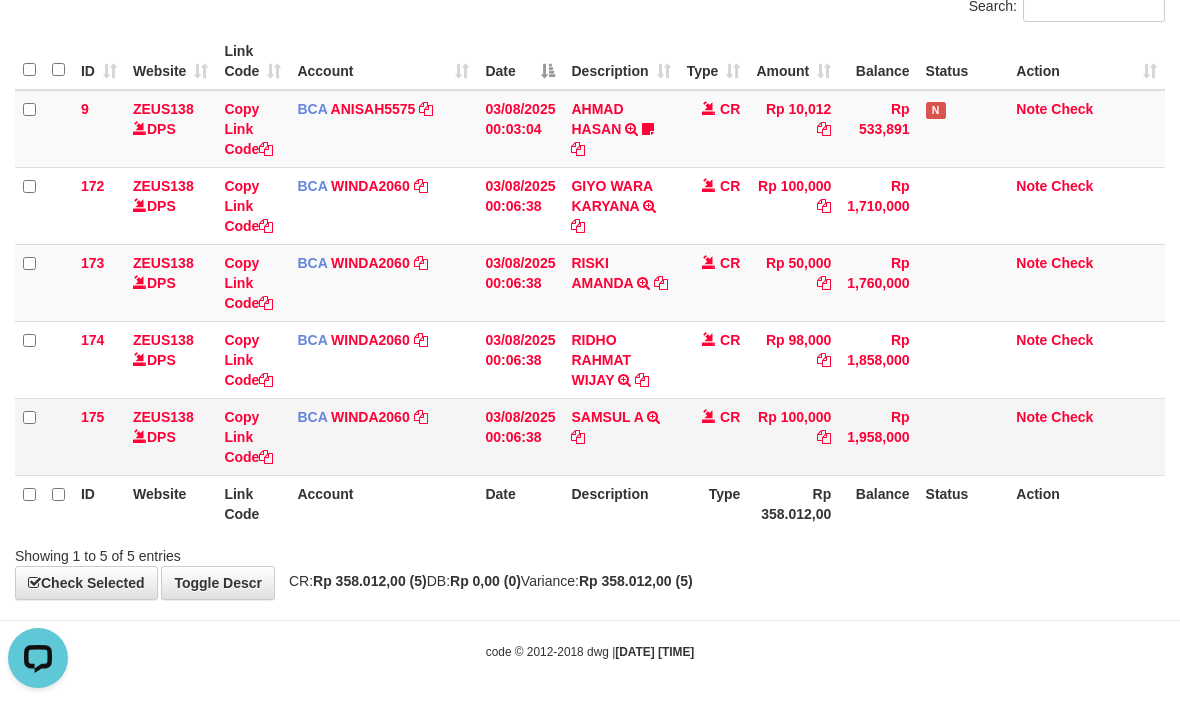 scroll, scrollTop: 0, scrollLeft: 0, axis: both 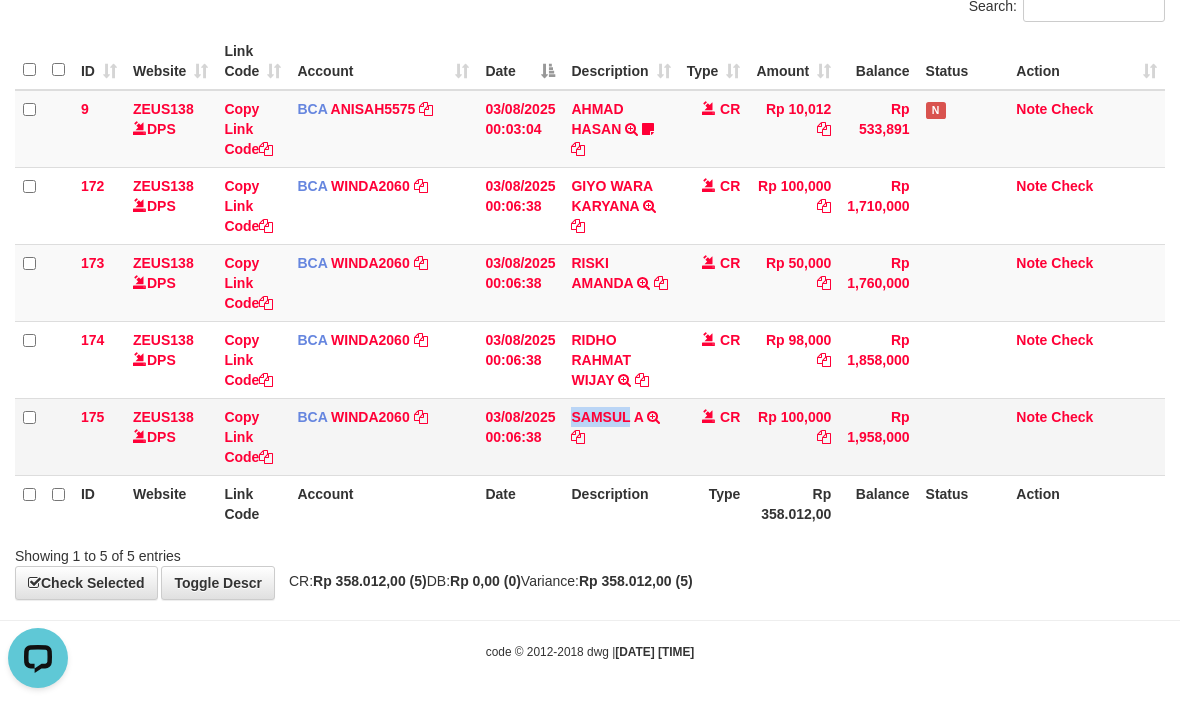 click on "SAMSUL A         TRSF E-BANKING CR 0308/FTSCY/WS95031
100000.00SAMSUL A" at bounding box center (620, 436) 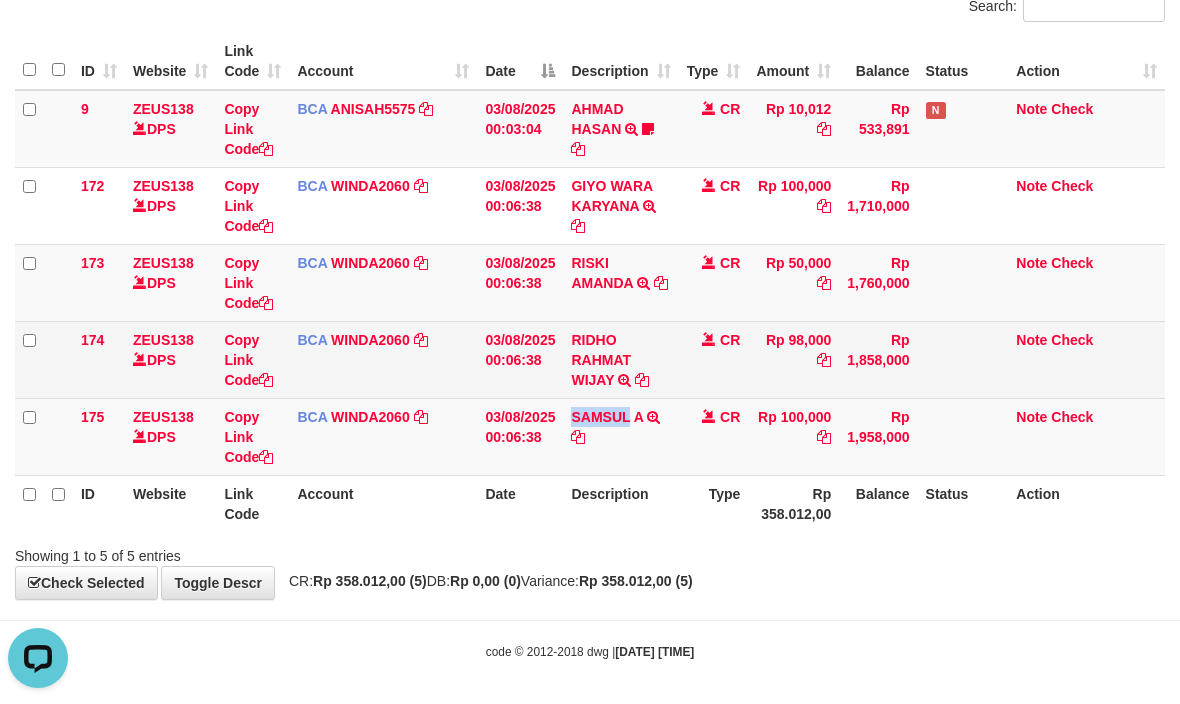 copy on "SAMSUL" 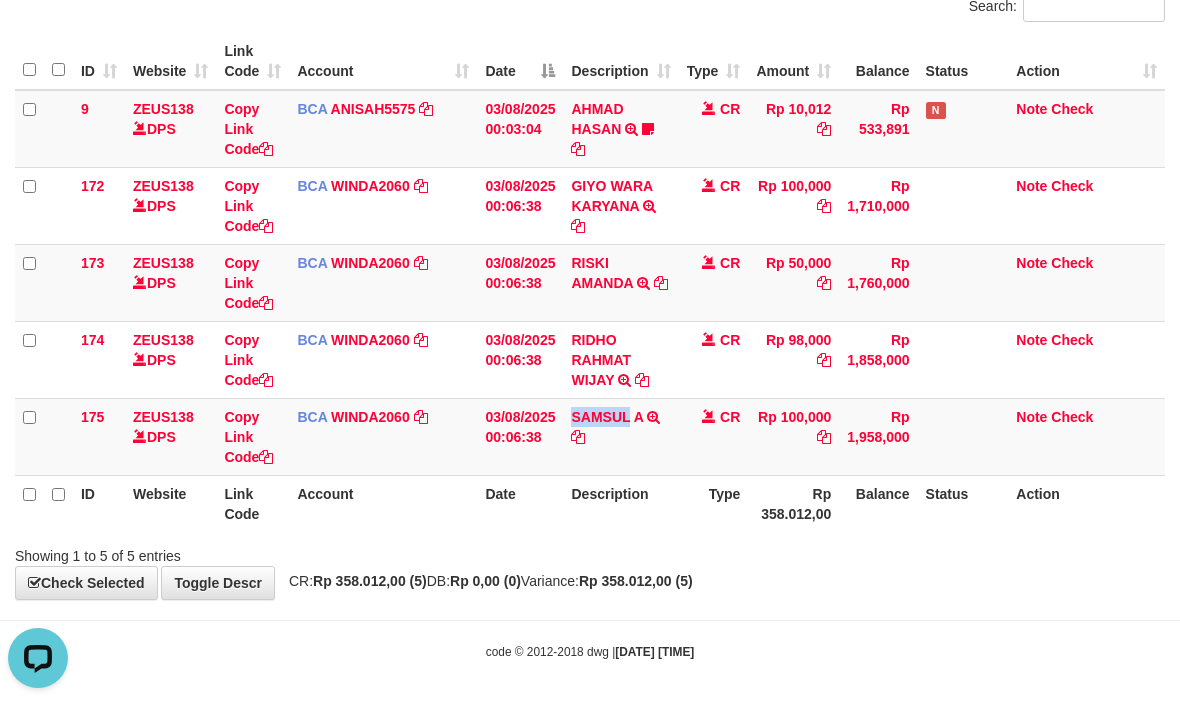 drag, startPoint x: 491, startPoint y: 610, endPoint x: 3, endPoint y: 481, distance: 504.76233 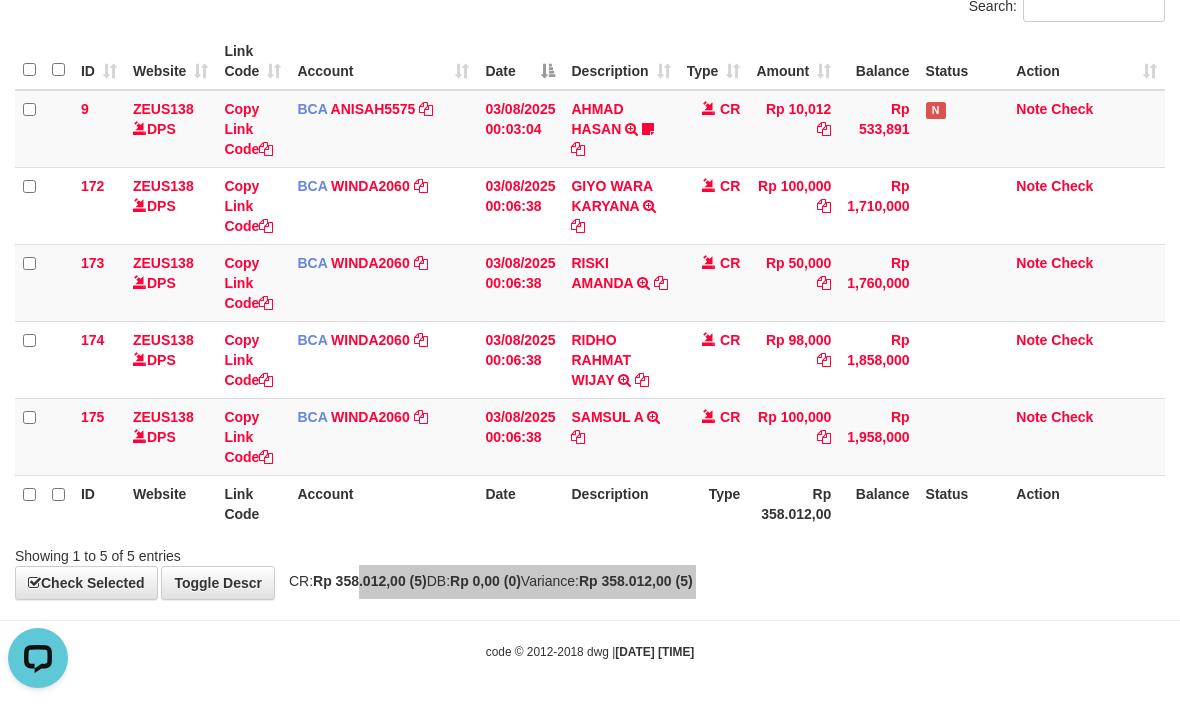 scroll, scrollTop: 165, scrollLeft: 0, axis: vertical 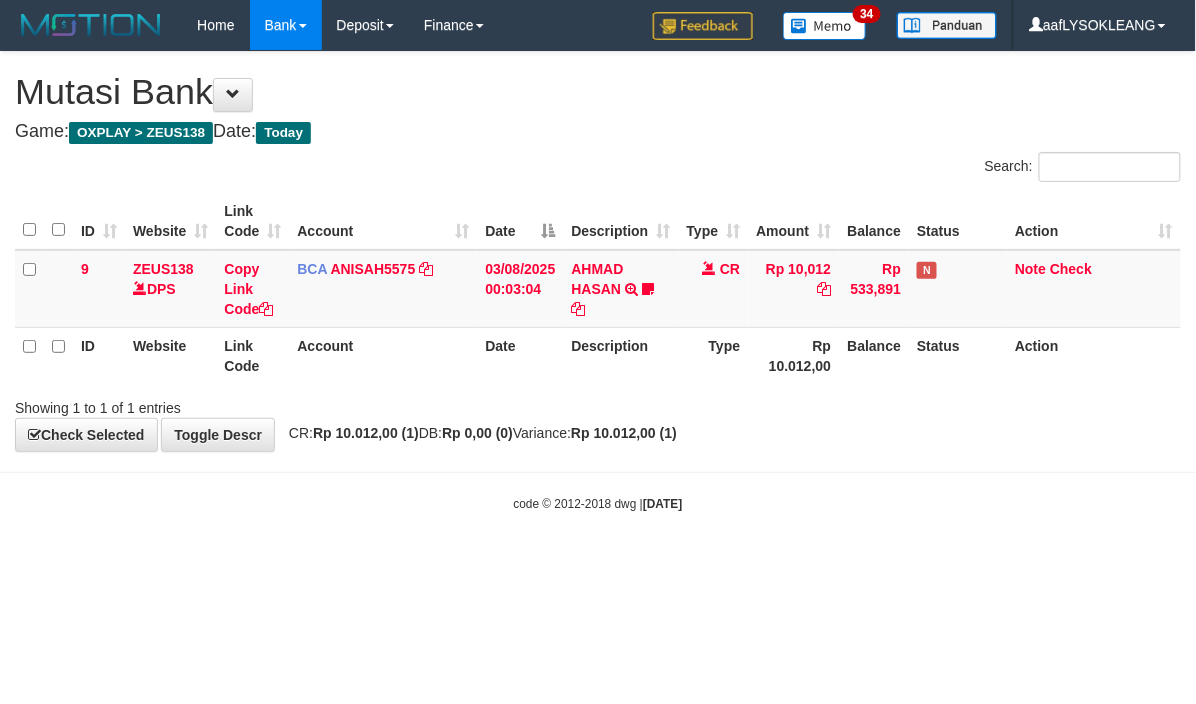 drag, startPoint x: 943, startPoint y: 505, endPoint x: 958, endPoint y: 505, distance: 15 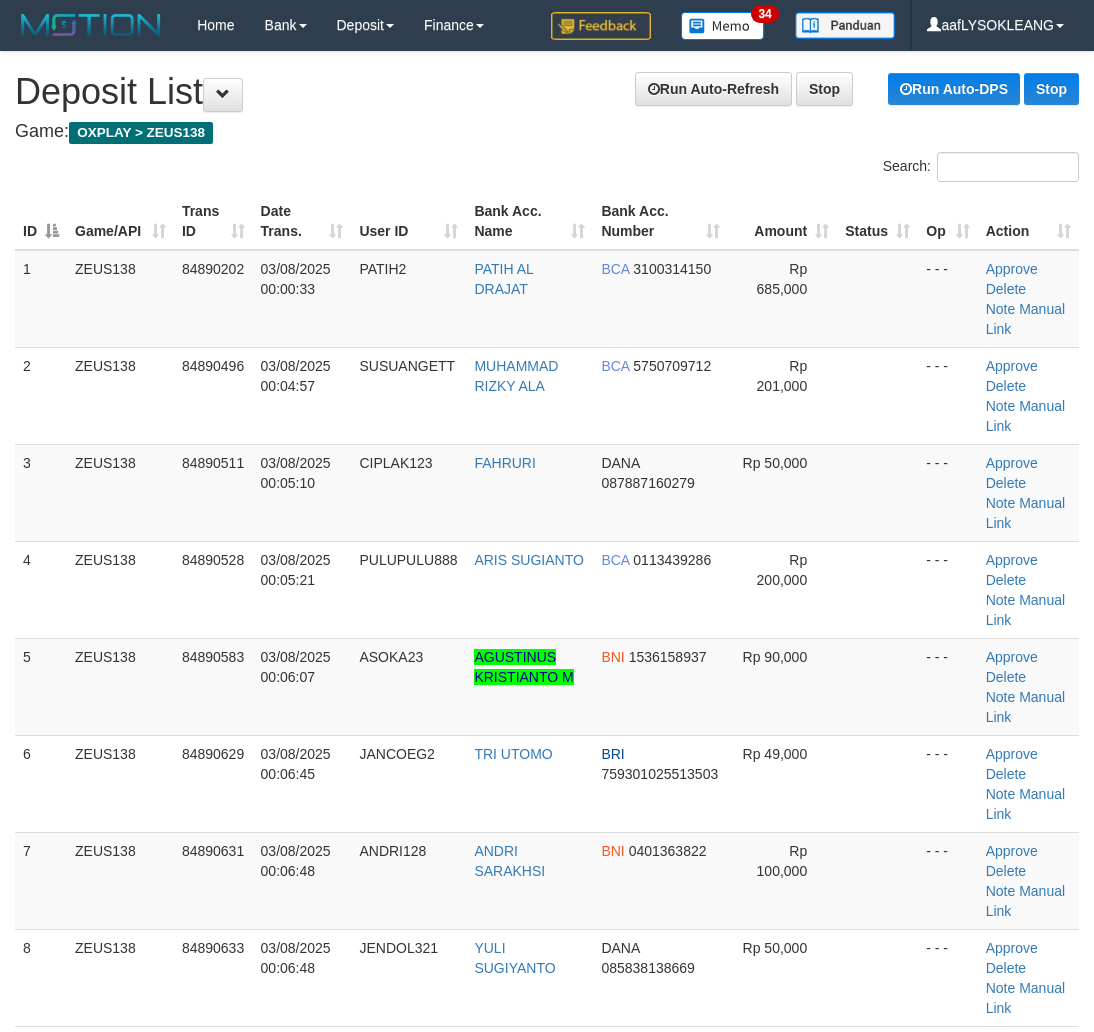scroll, scrollTop: 98, scrollLeft: 0, axis: vertical 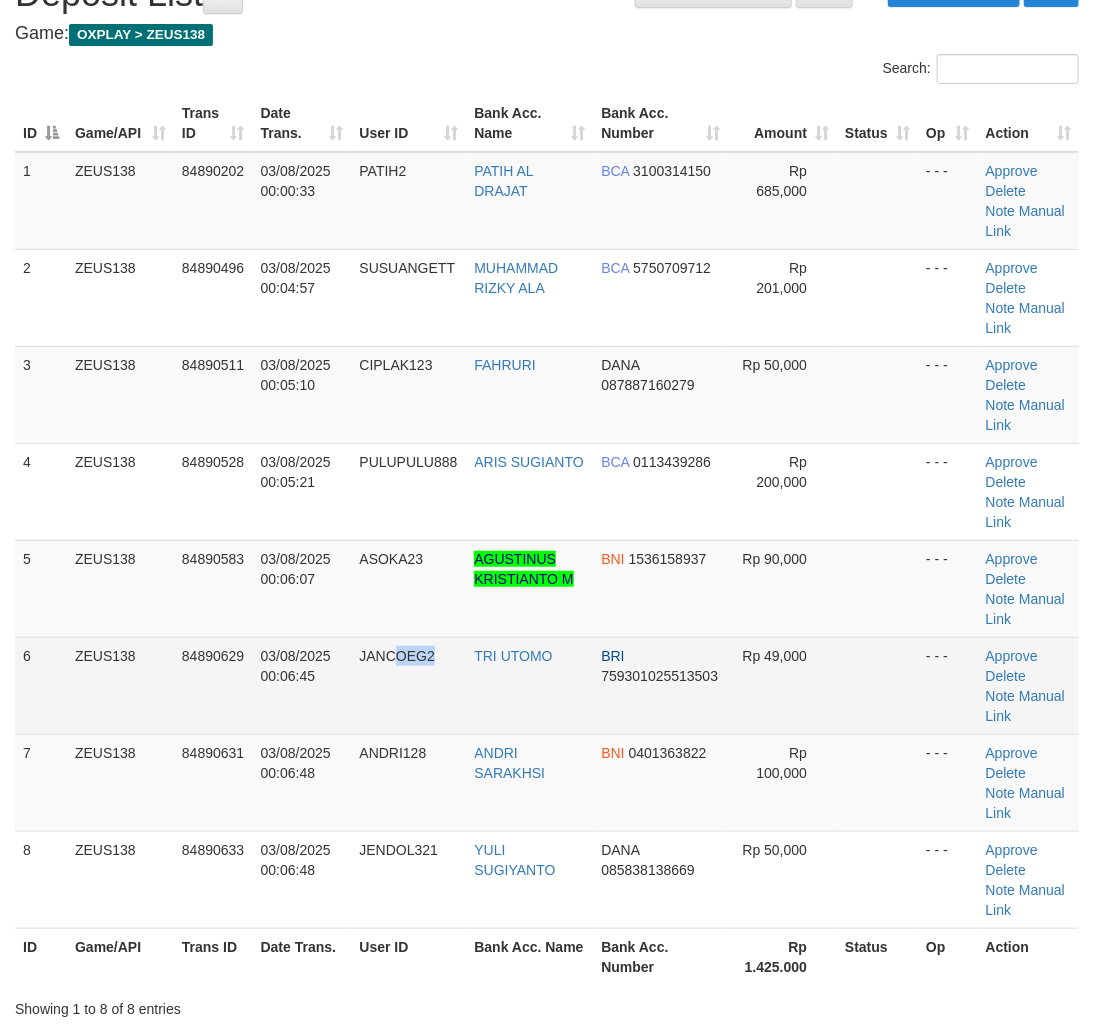 drag, startPoint x: 400, startPoint y: 700, endPoint x: 458, endPoint y: 705, distance: 58.21512 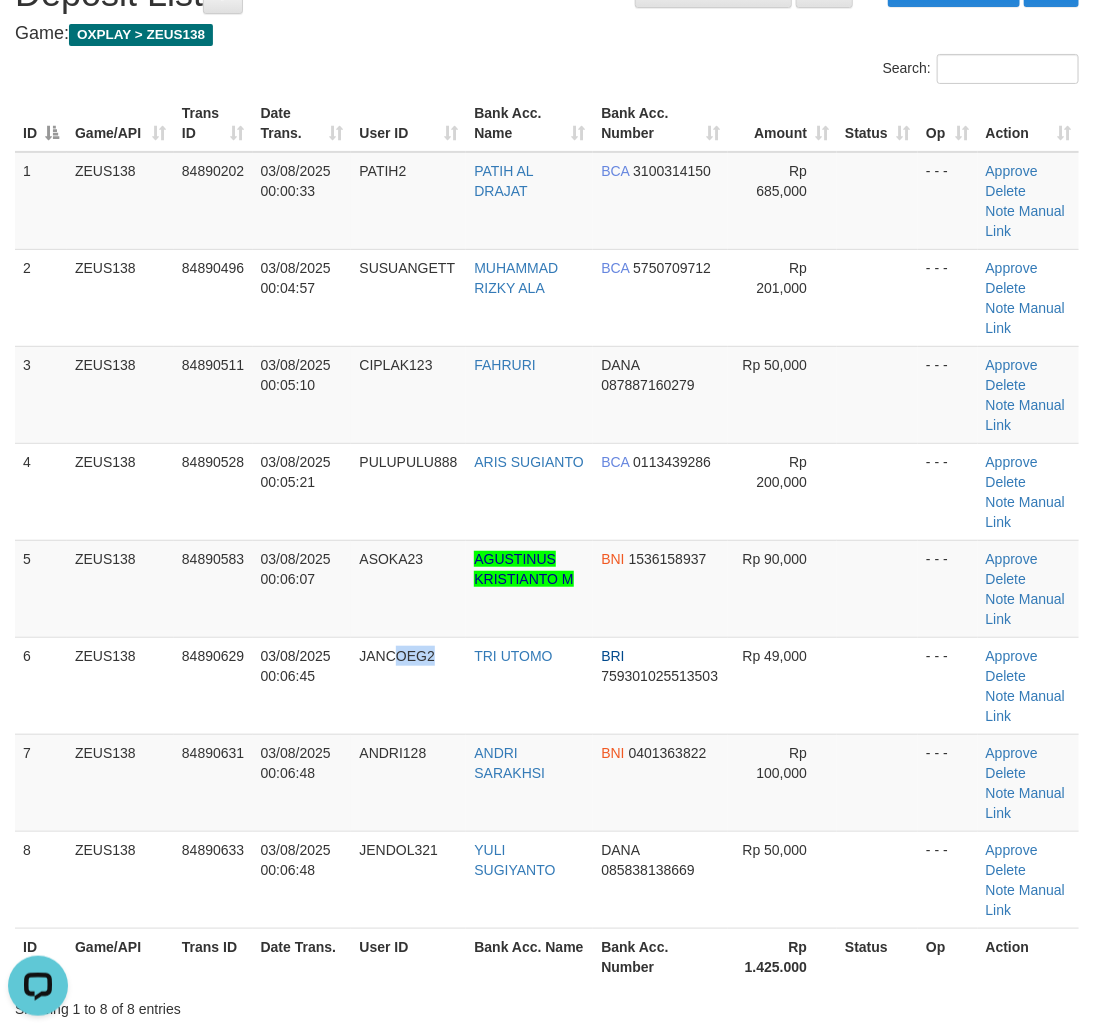 scroll, scrollTop: 0, scrollLeft: 0, axis: both 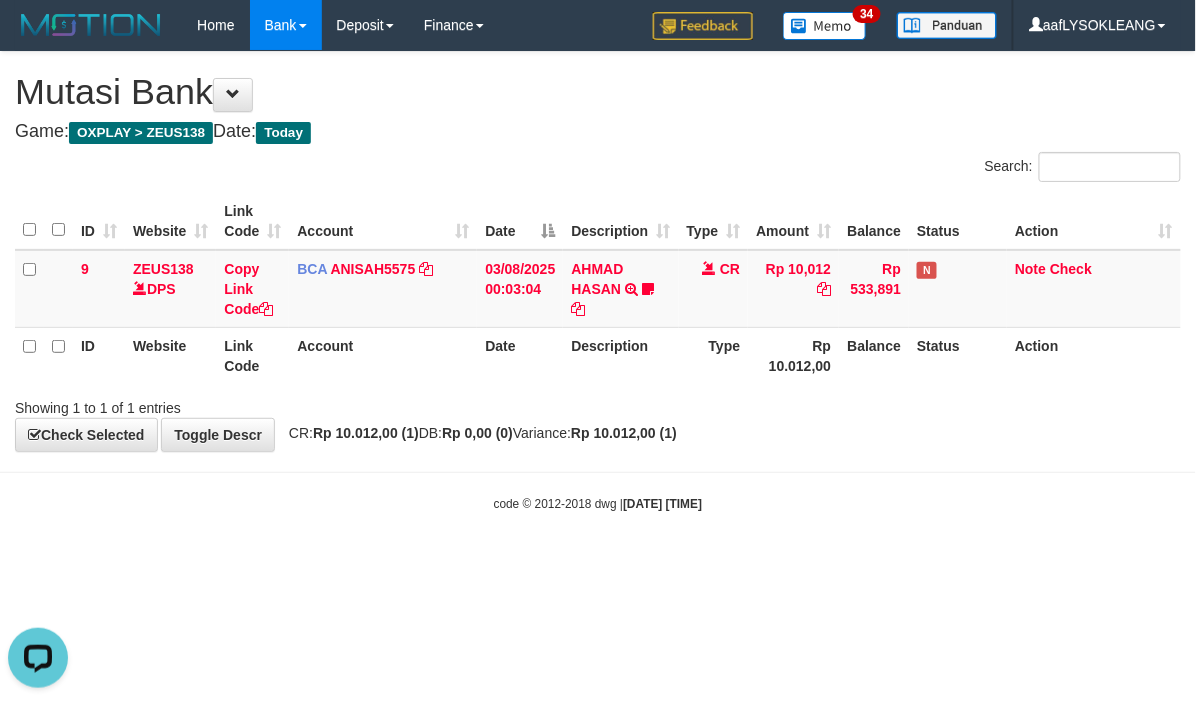 drag, startPoint x: 750, startPoint y: 410, endPoint x: 11, endPoint y: 240, distance: 758.3014 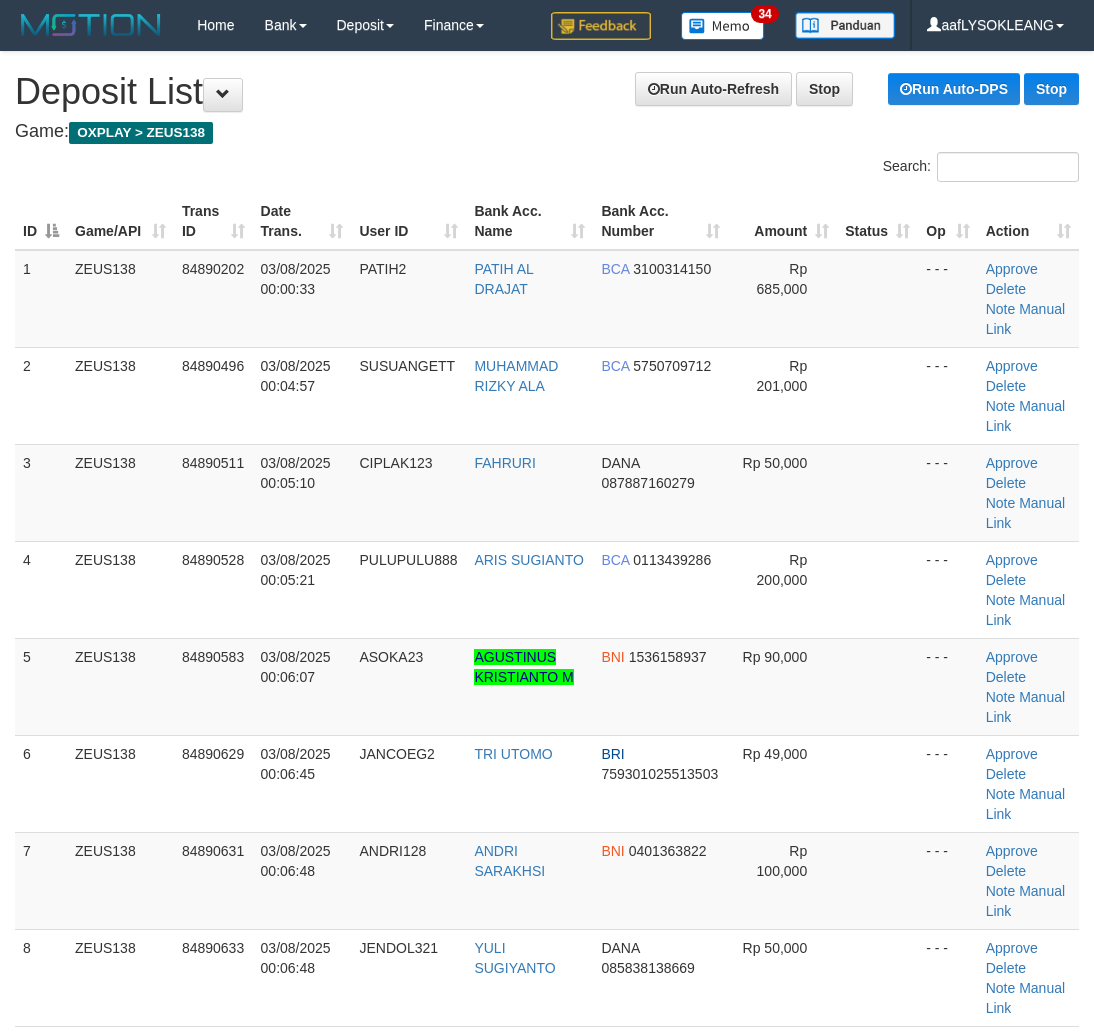 scroll, scrollTop: 98, scrollLeft: 0, axis: vertical 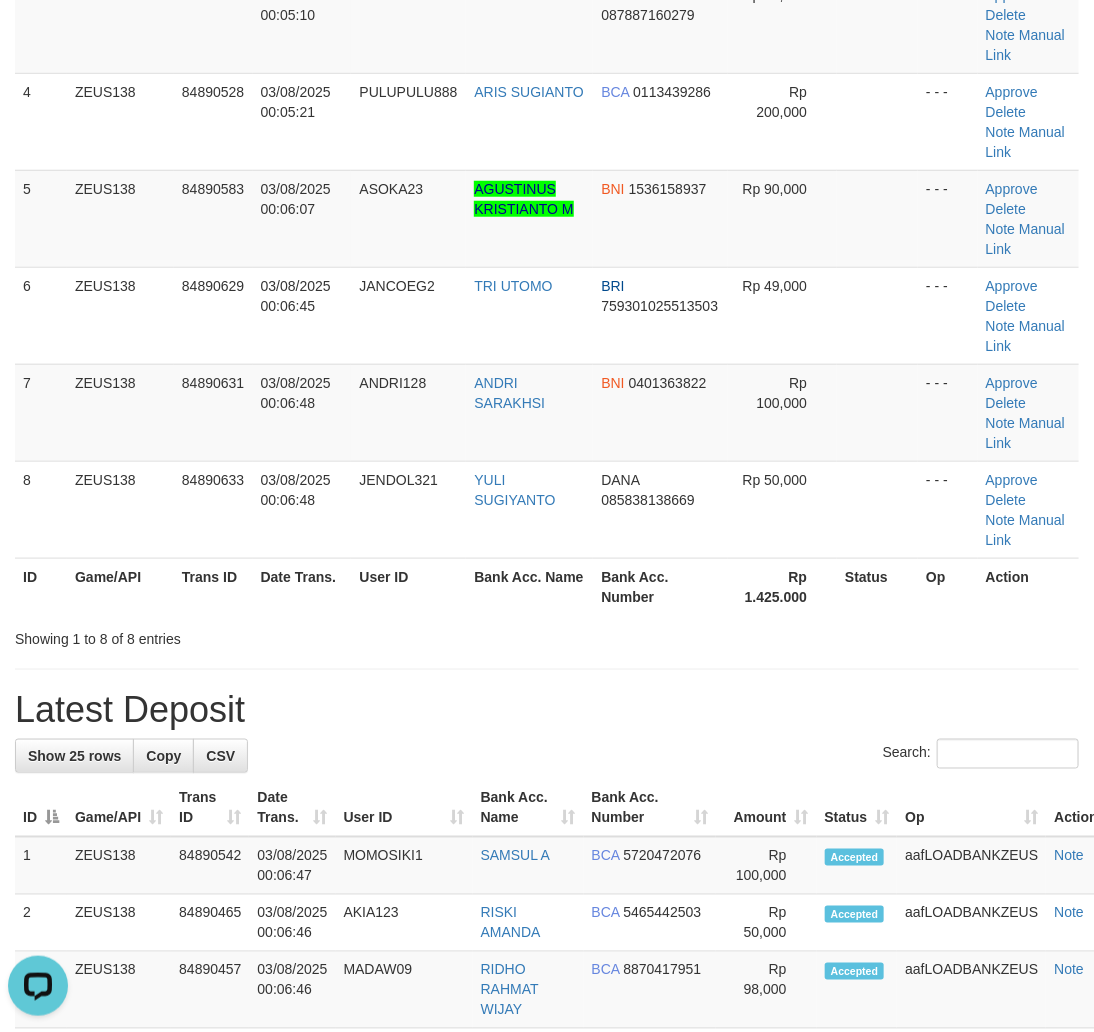 click on "Search:" at bounding box center [547, 756] 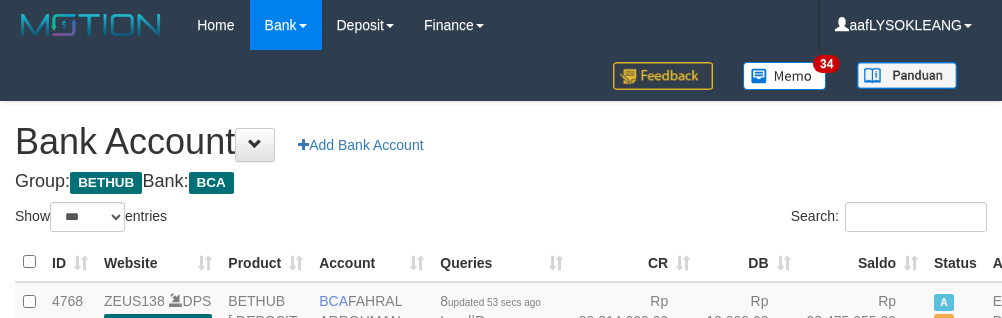select on "***" 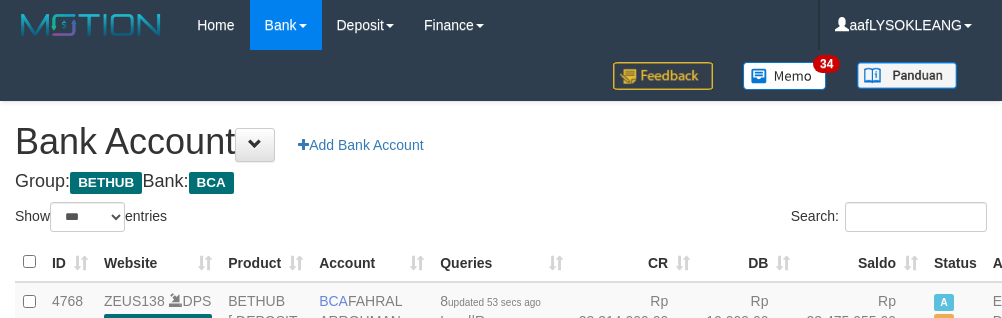 scroll, scrollTop: 162, scrollLeft: 0, axis: vertical 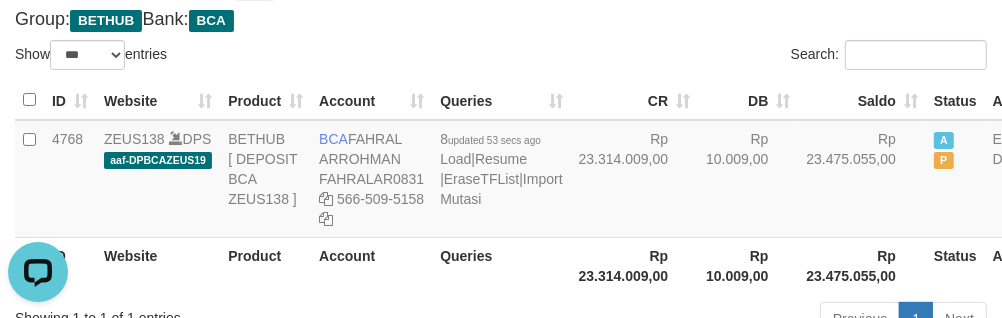 drag, startPoint x: 536, startPoint y: 41, endPoint x: 548, endPoint y: 56, distance: 19.209373 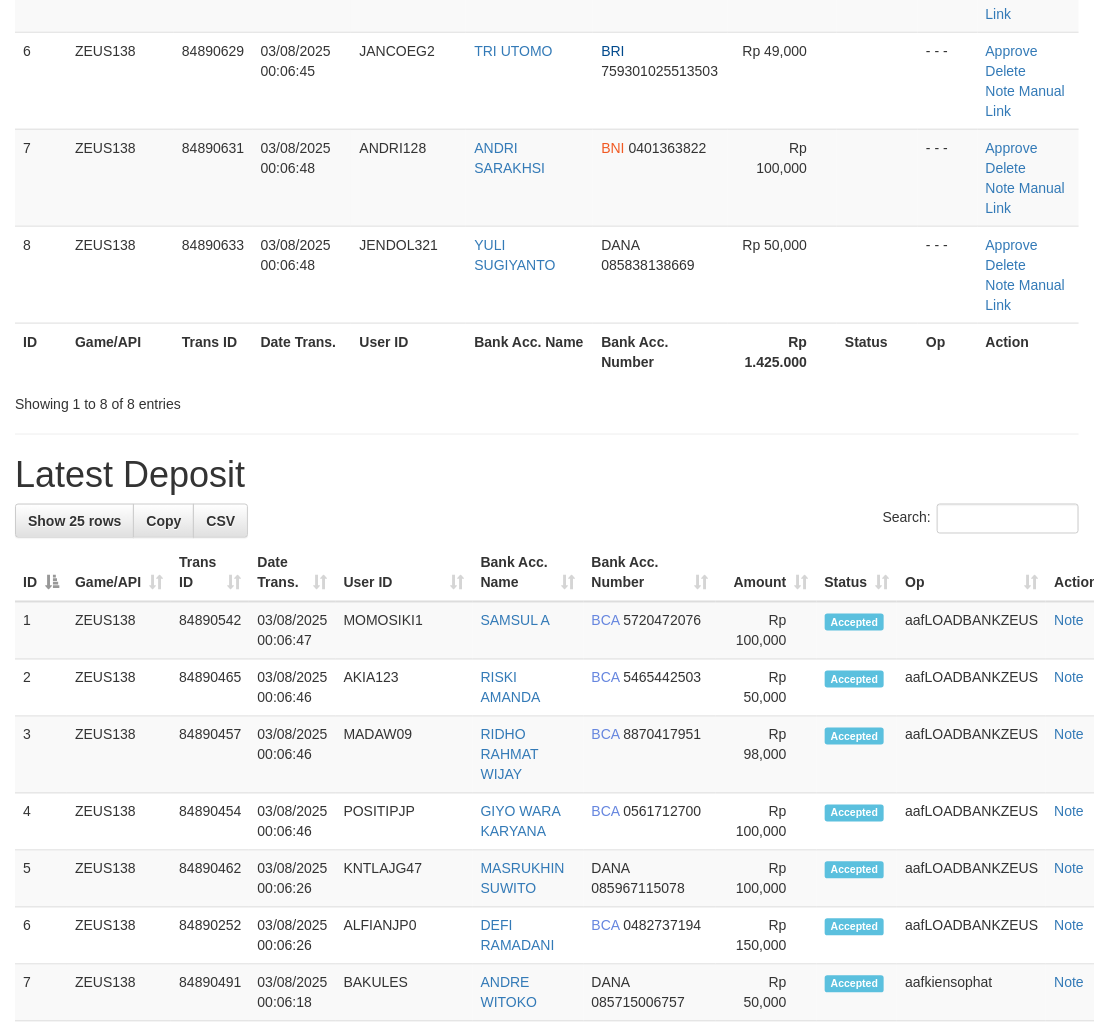 scroll, scrollTop: 468, scrollLeft: 0, axis: vertical 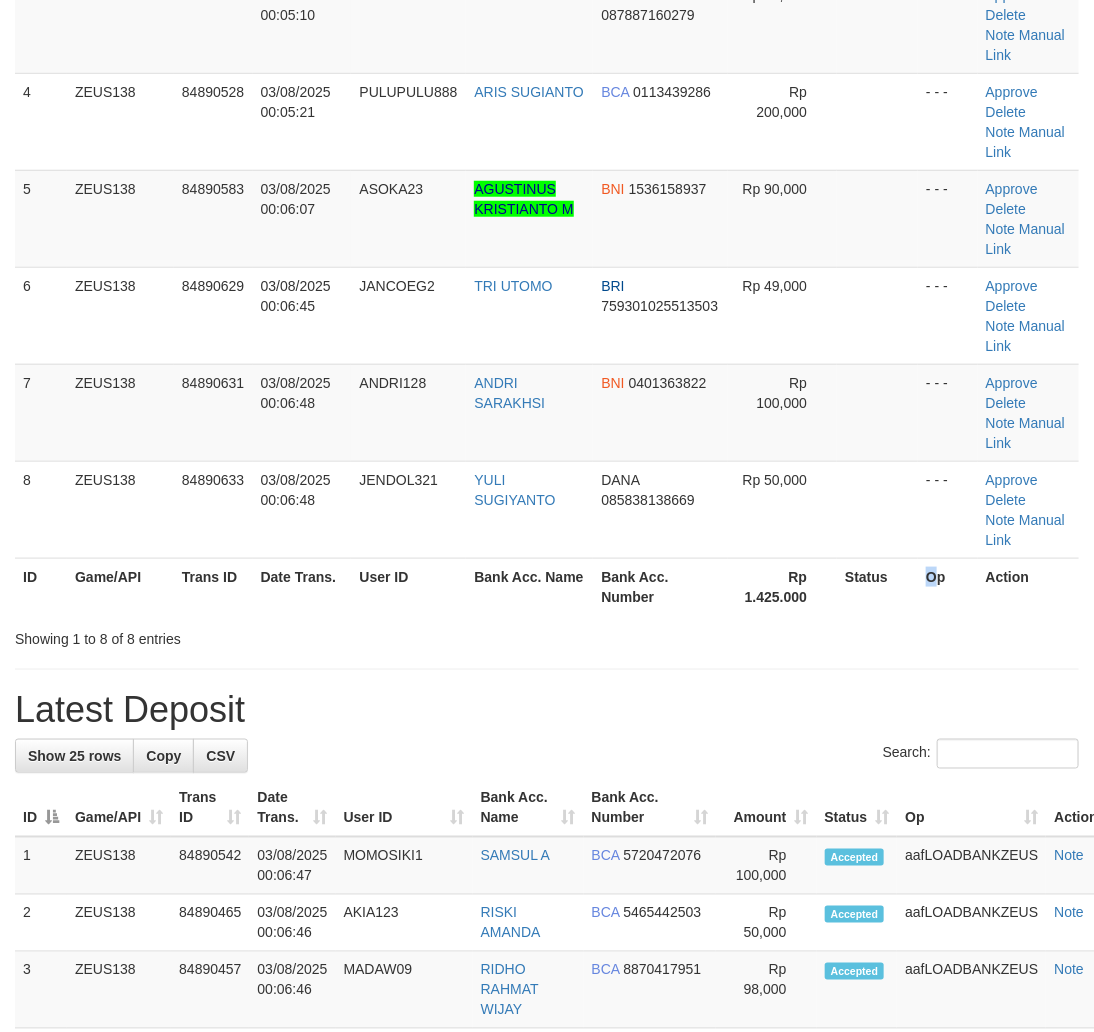 drag, startPoint x: 933, startPoint y: 610, endPoint x: 1094, endPoint y: 672, distance: 172.52536 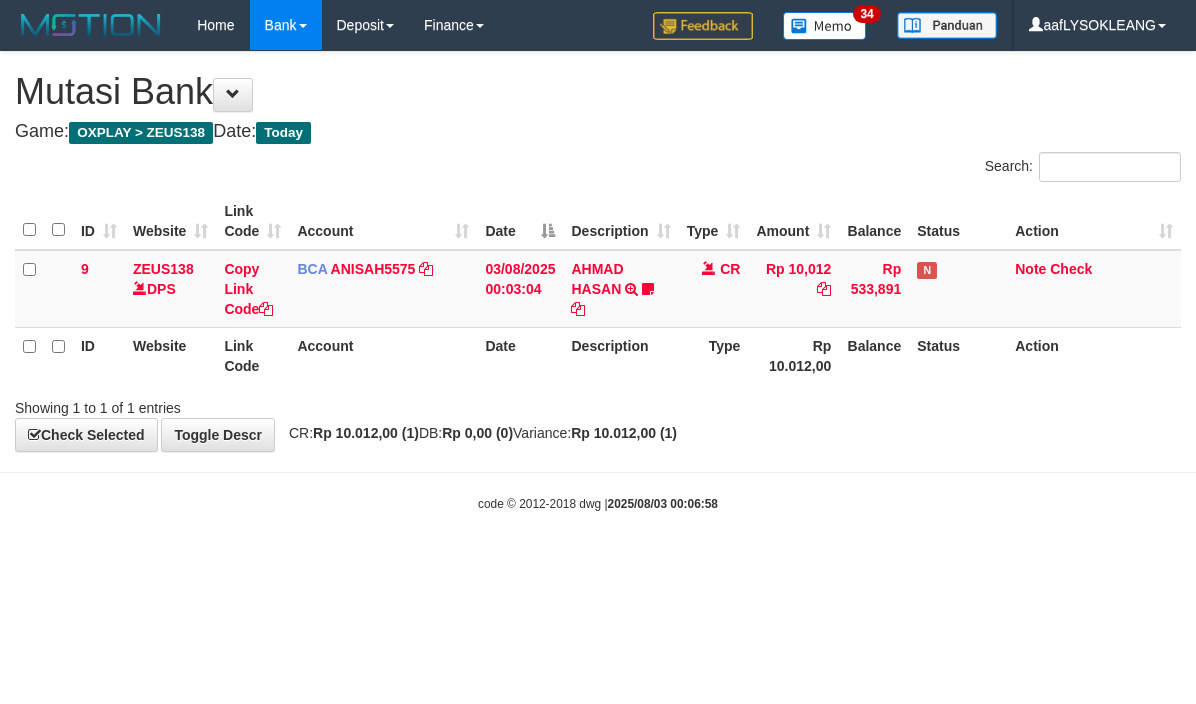 scroll, scrollTop: 0, scrollLeft: 0, axis: both 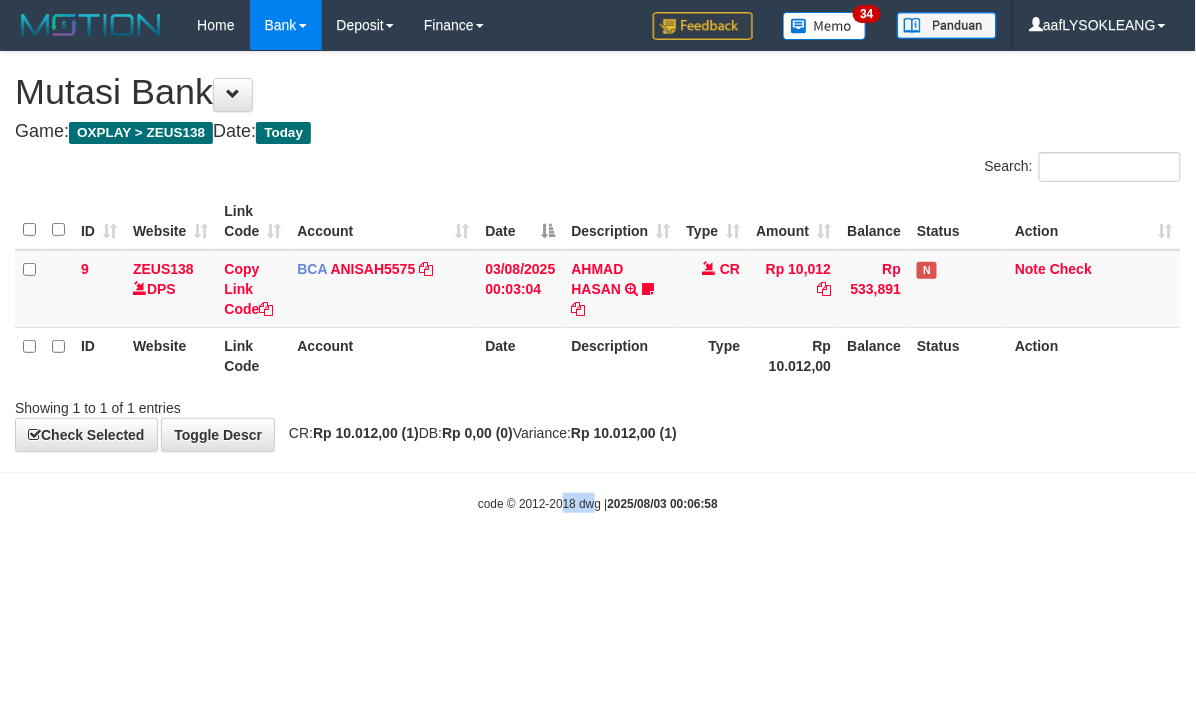drag, startPoint x: 621, startPoint y: 511, endPoint x: 4, endPoint y: 433, distance: 621.91077 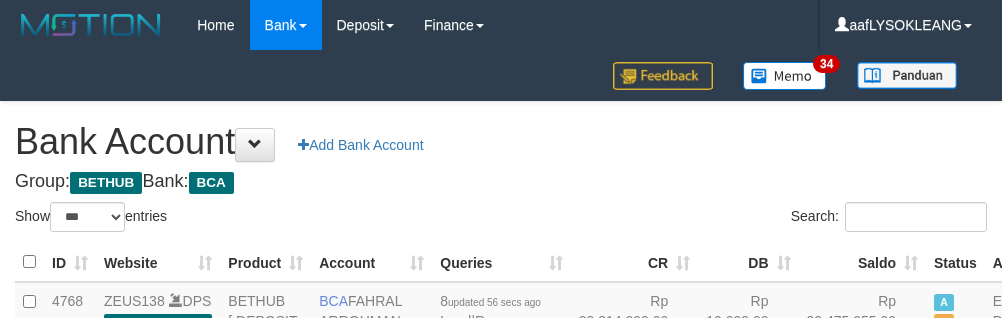 select on "***" 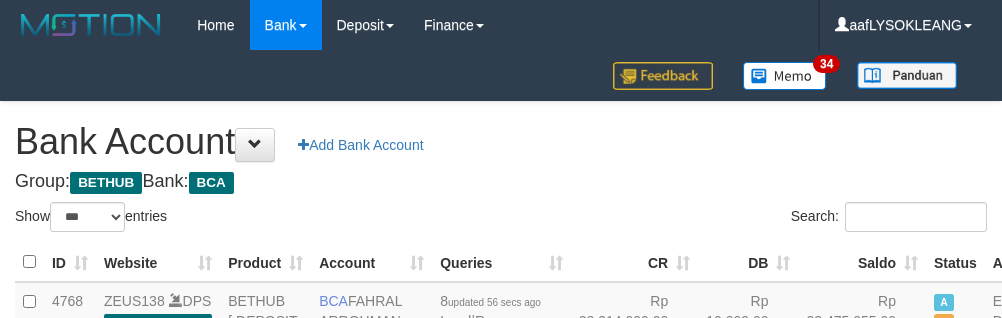 scroll, scrollTop: 162, scrollLeft: 0, axis: vertical 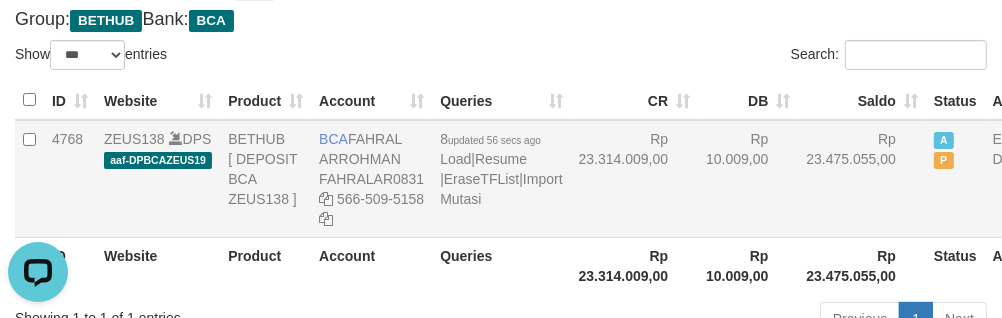 drag, startPoint x: 692, startPoint y: 206, endPoint x: 670, endPoint y: 208, distance: 22.090721 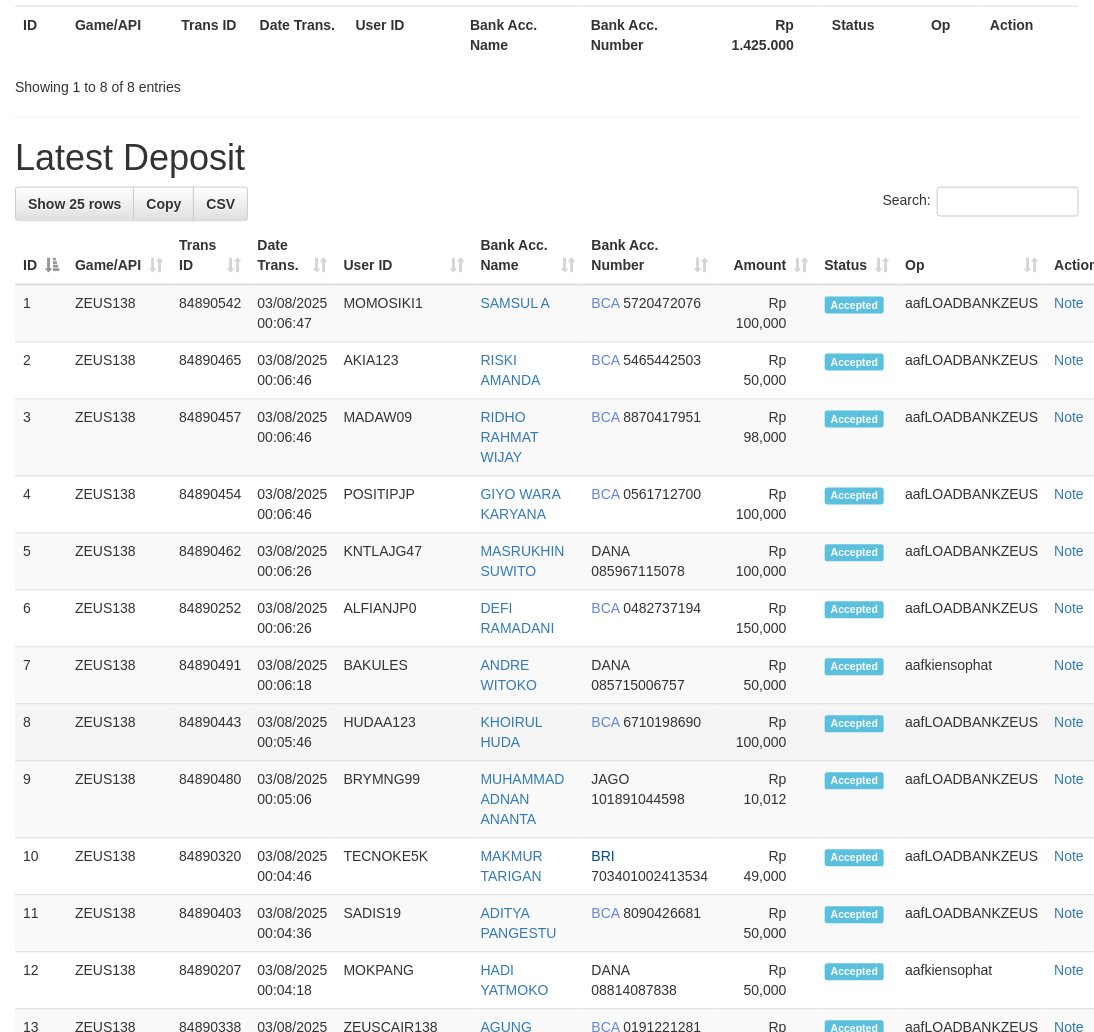 click on "Rp 100,000" at bounding box center [766, 733] 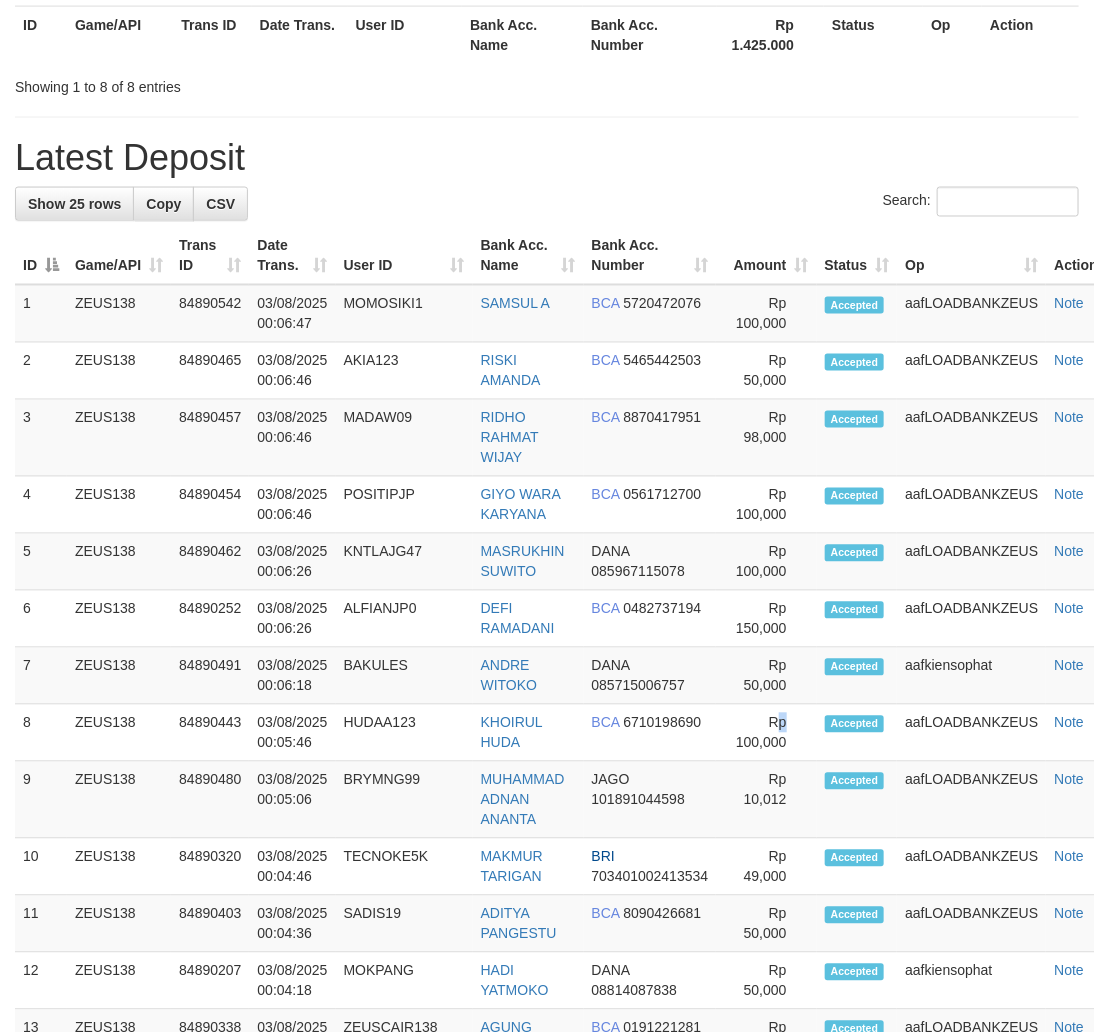 scroll, scrollTop: 1000, scrollLeft: 0, axis: vertical 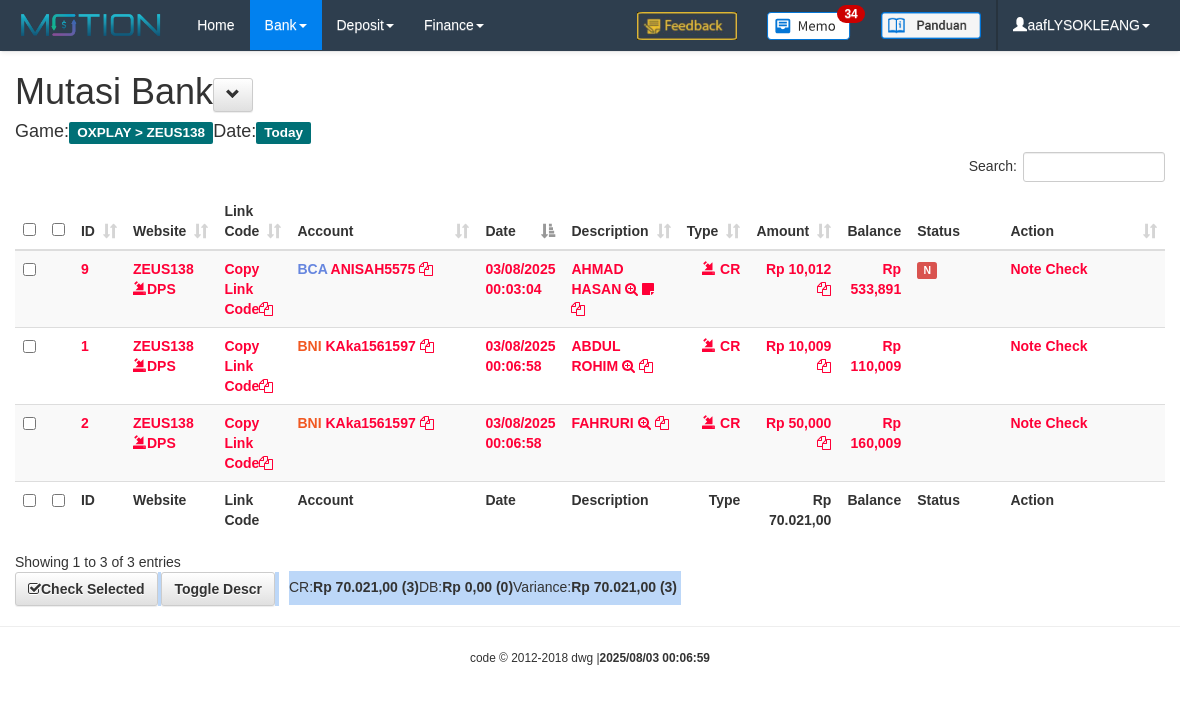 drag, startPoint x: 572, startPoint y: 573, endPoint x: 508, endPoint y: 585, distance: 65.11528 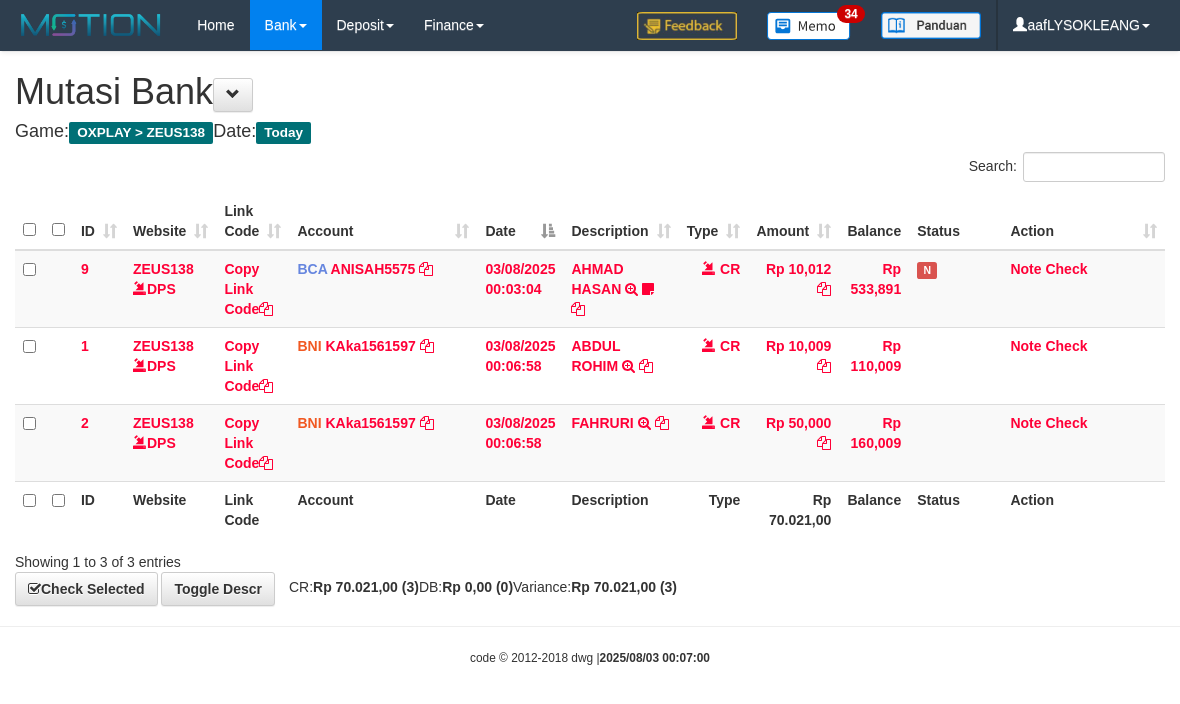 scroll, scrollTop: 12, scrollLeft: 0, axis: vertical 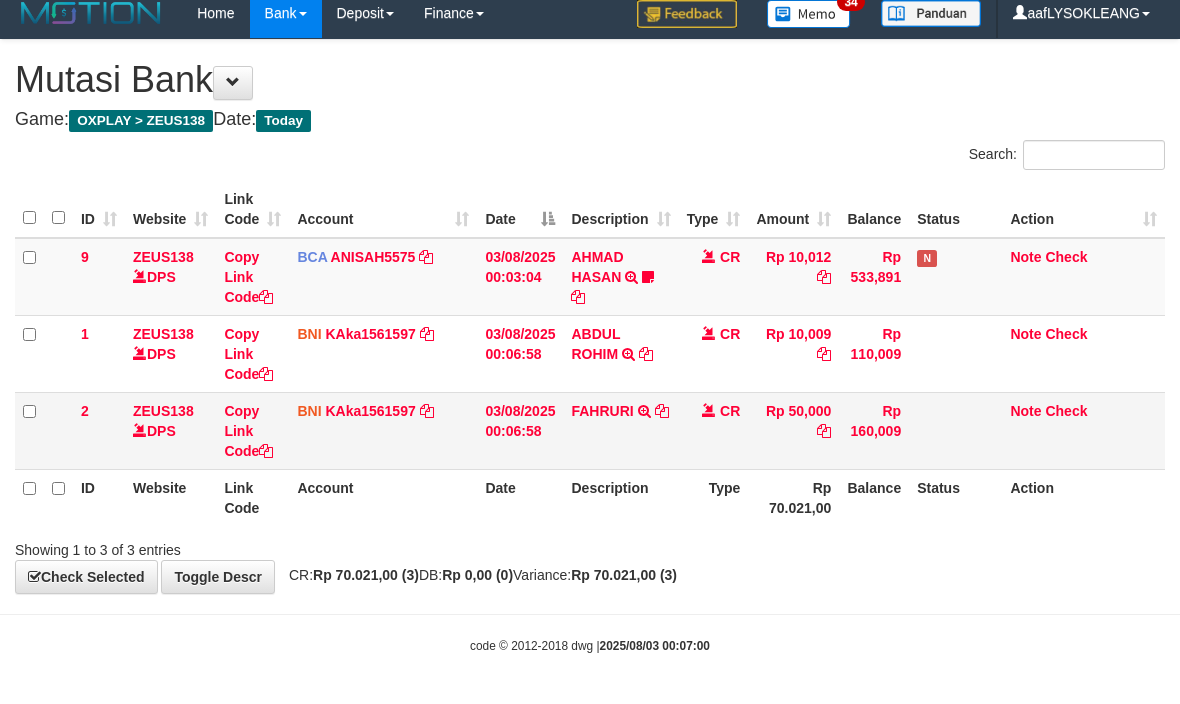 click on "FAHRURI         TRANSFER DARI BPK FAHRURI" at bounding box center [620, 430] 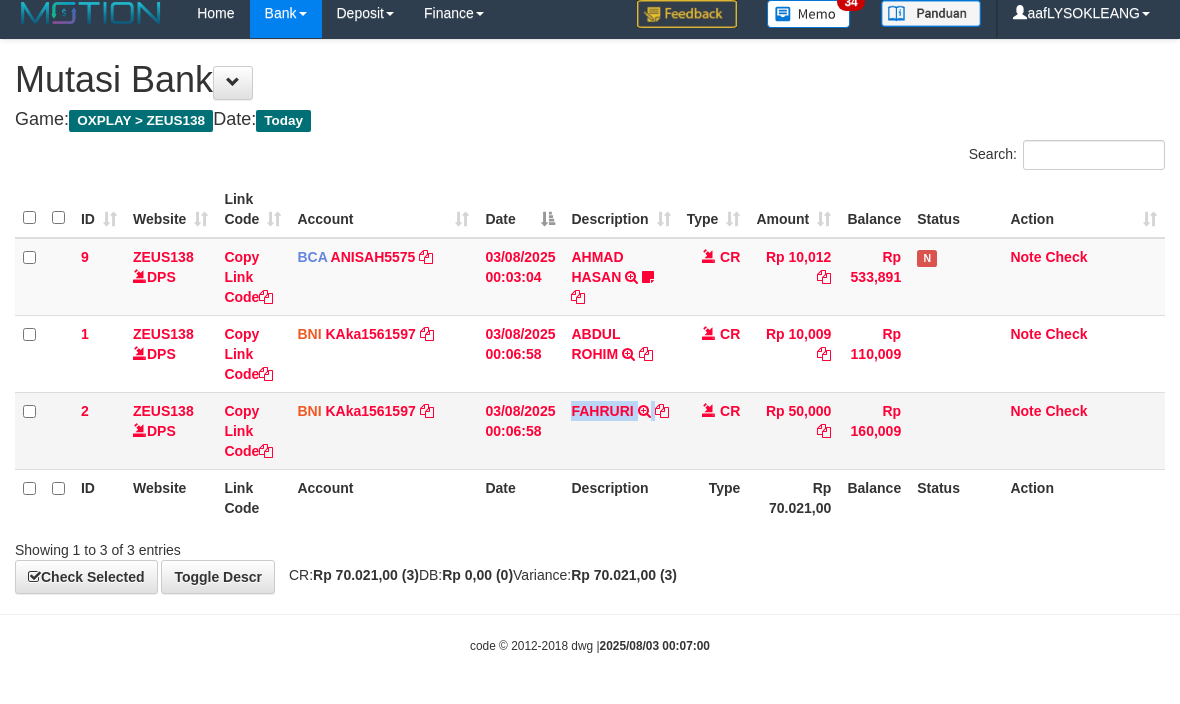 click on "FAHRURI         TRANSFER DARI BPK FAHRURI" at bounding box center [620, 430] 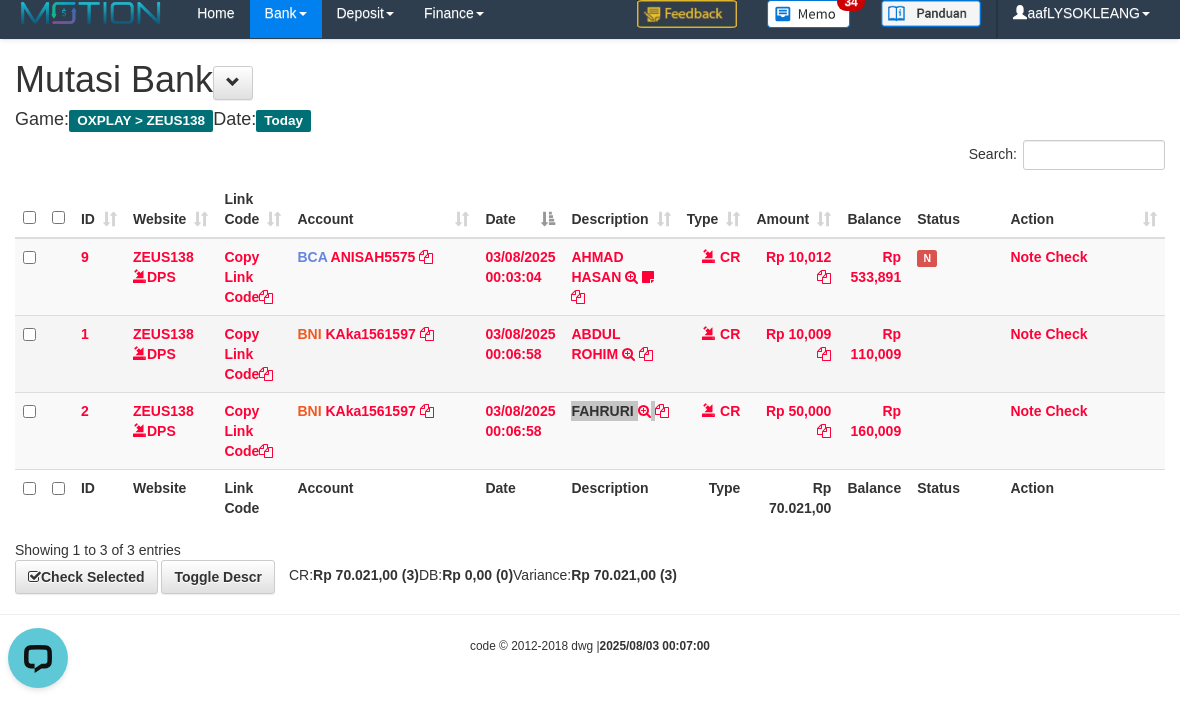 scroll, scrollTop: 0, scrollLeft: 0, axis: both 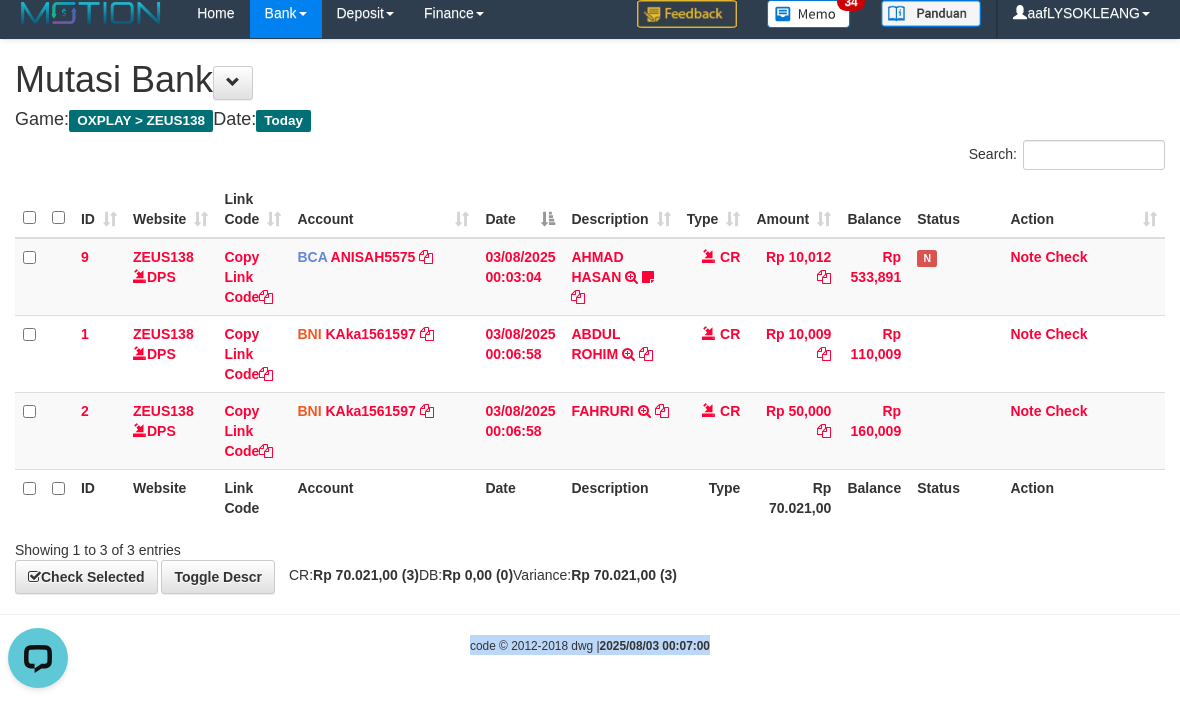 drag, startPoint x: 851, startPoint y: 621, endPoint x: 446, endPoint y: 563, distance: 409.13202 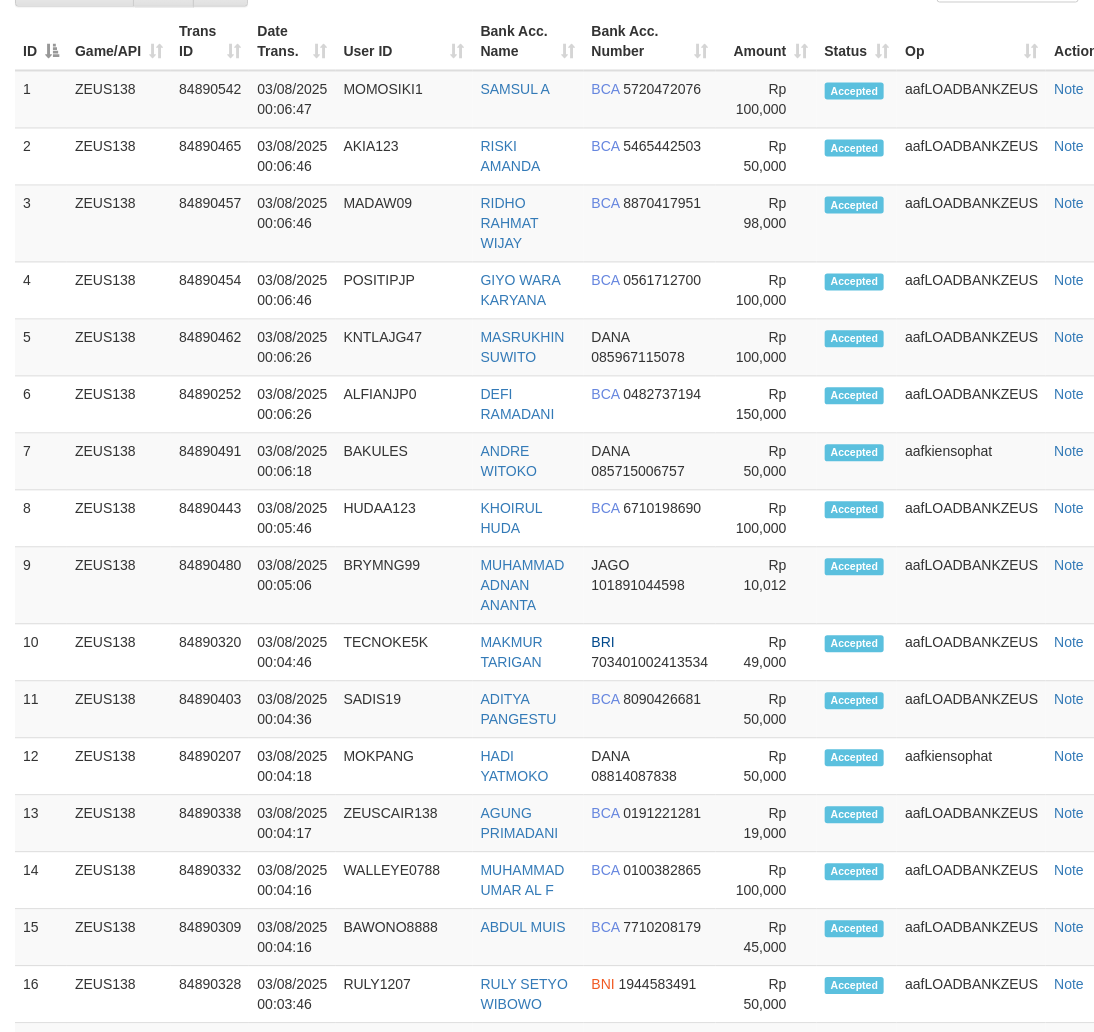 scroll, scrollTop: 1000, scrollLeft: 0, axis: vertical 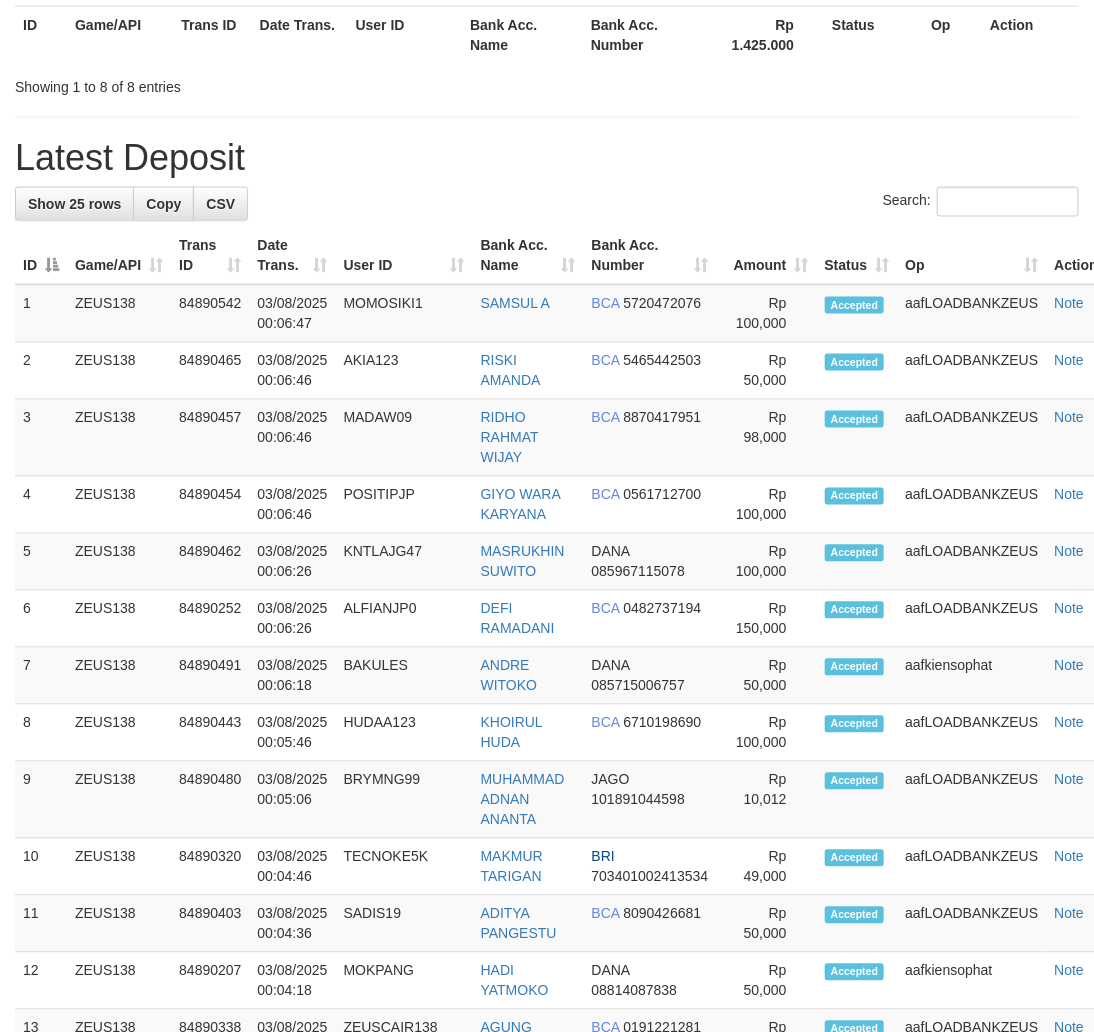 drag, startPoint x: 687, startPoint y: 702, endPoint x: 1110, endPoint y: 733, distance: 424.1344 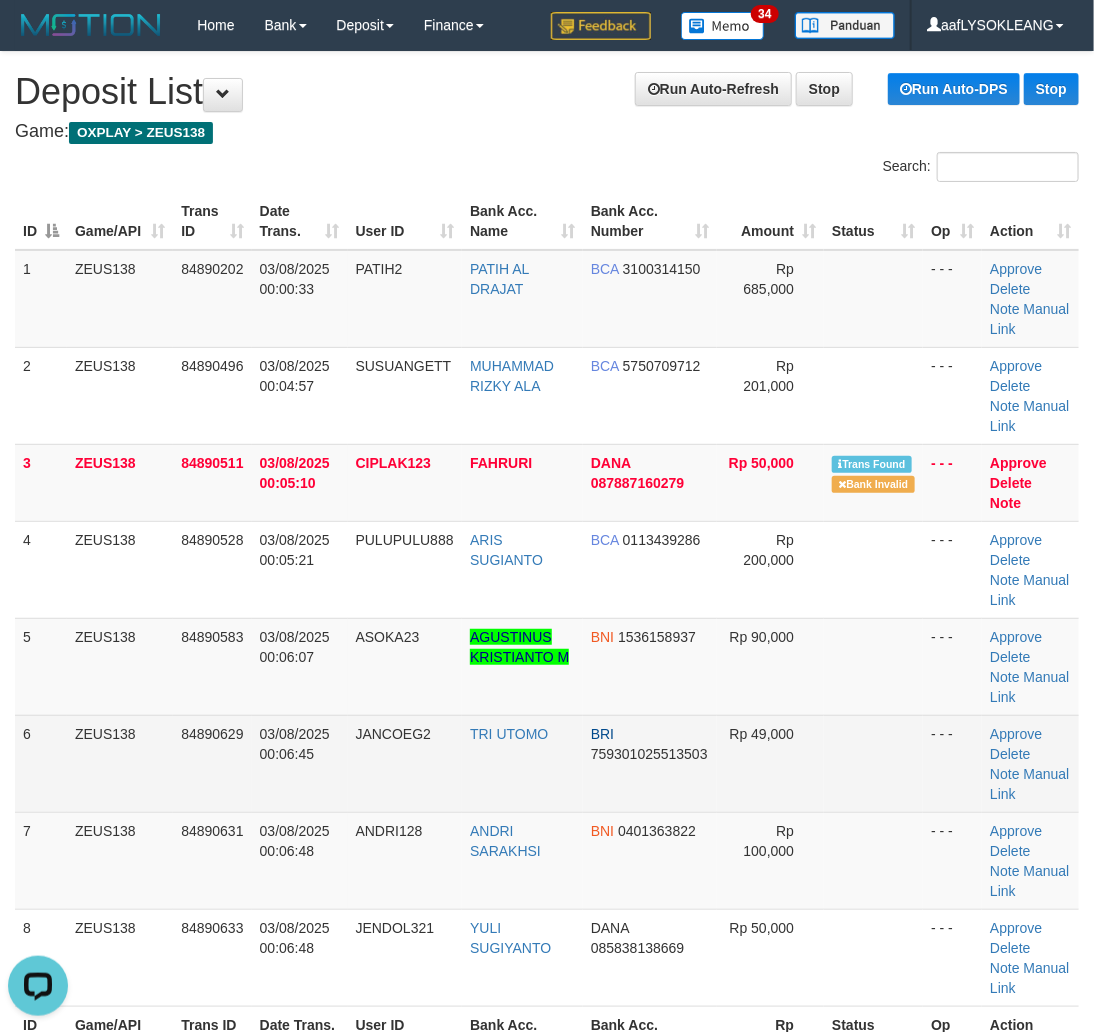 scroll, scrollTop: 0, scrollLeft: 0, axis: both 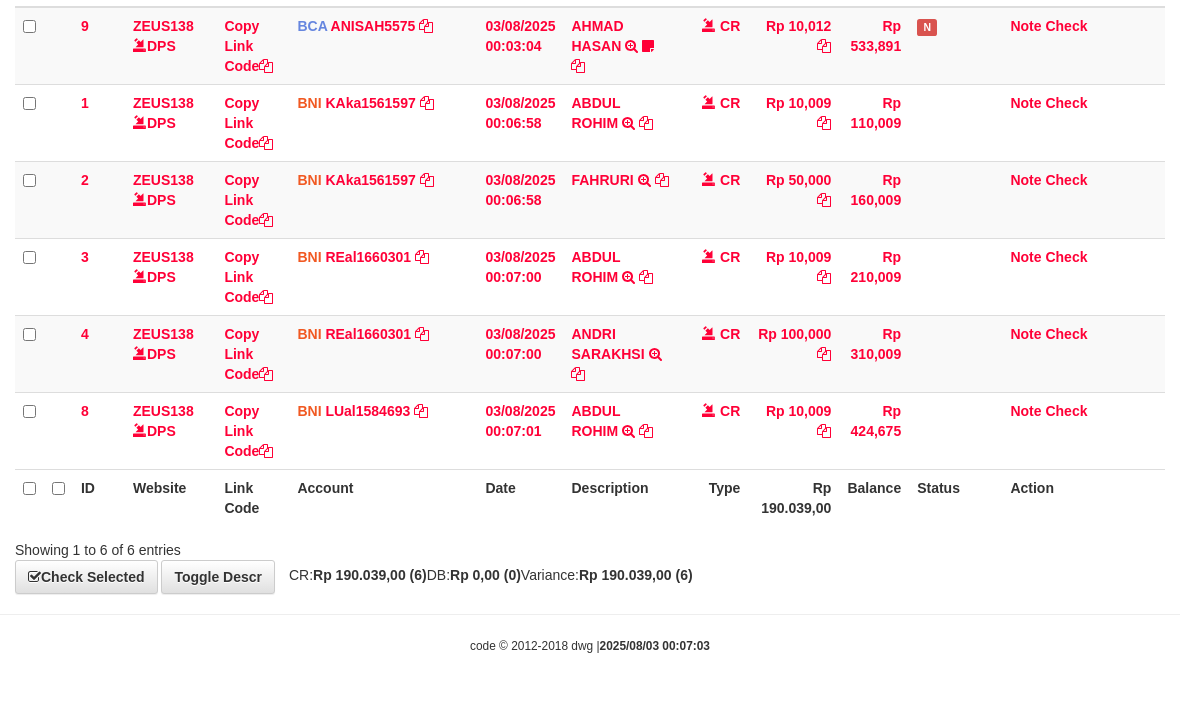 drag, startPoint x: 782, startPoint y: 567, endPoint x: 676, endPoint y: 543, distance: 108.68302 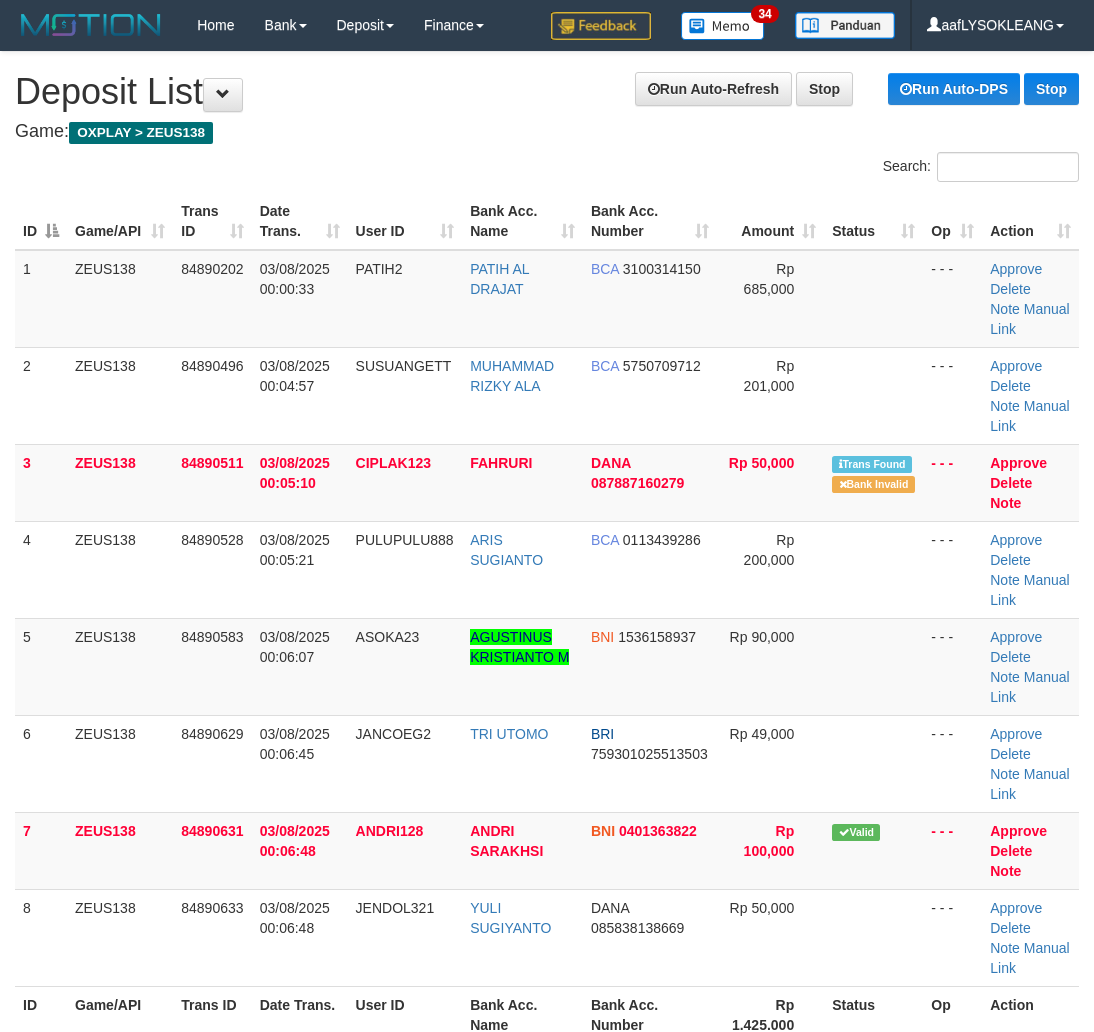scroll, scrollTop: 0, scrollLeft: 0, axis: both 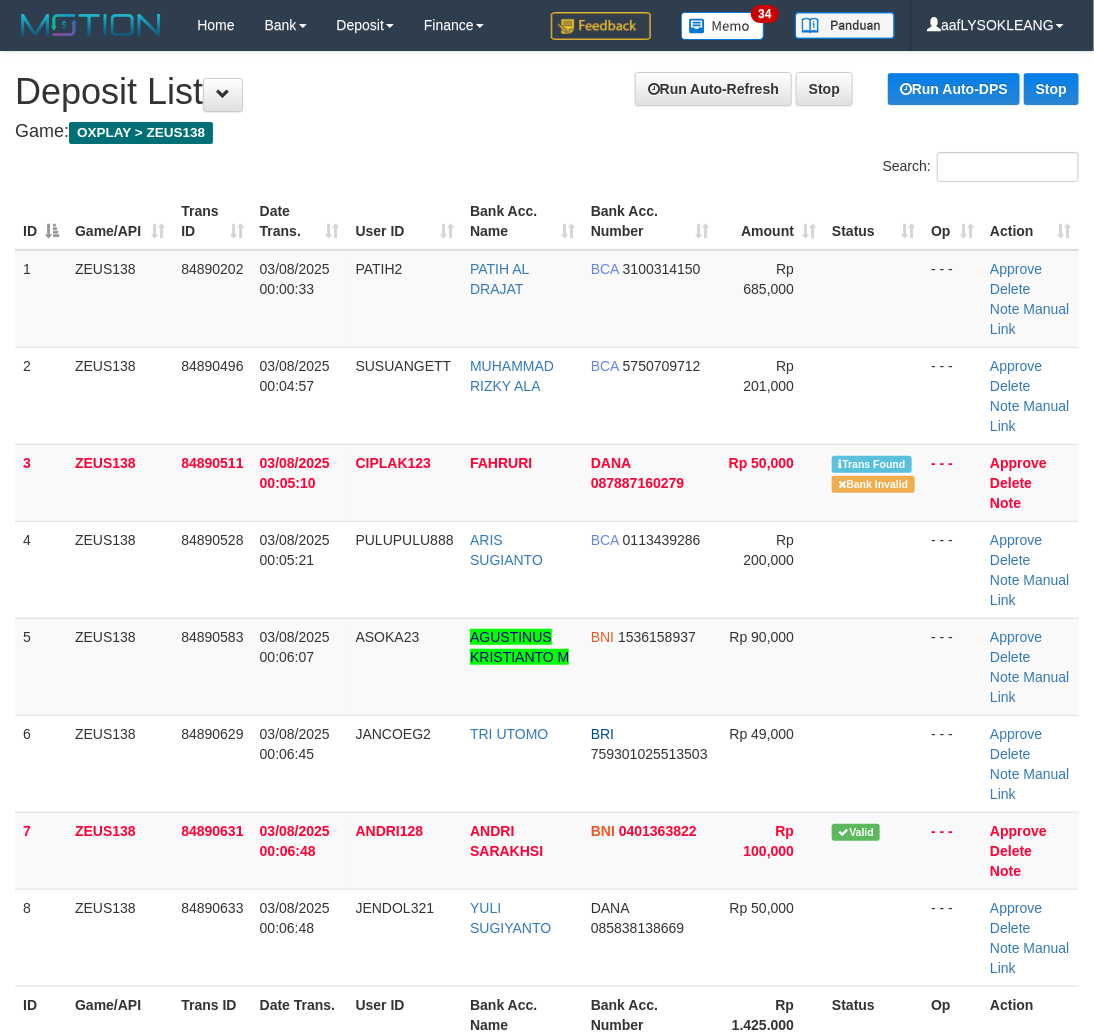 drag, startPoint x: 827, startPoint y: 731, endPoint x: 1106, endPoint y: 720, distance: 279.21677 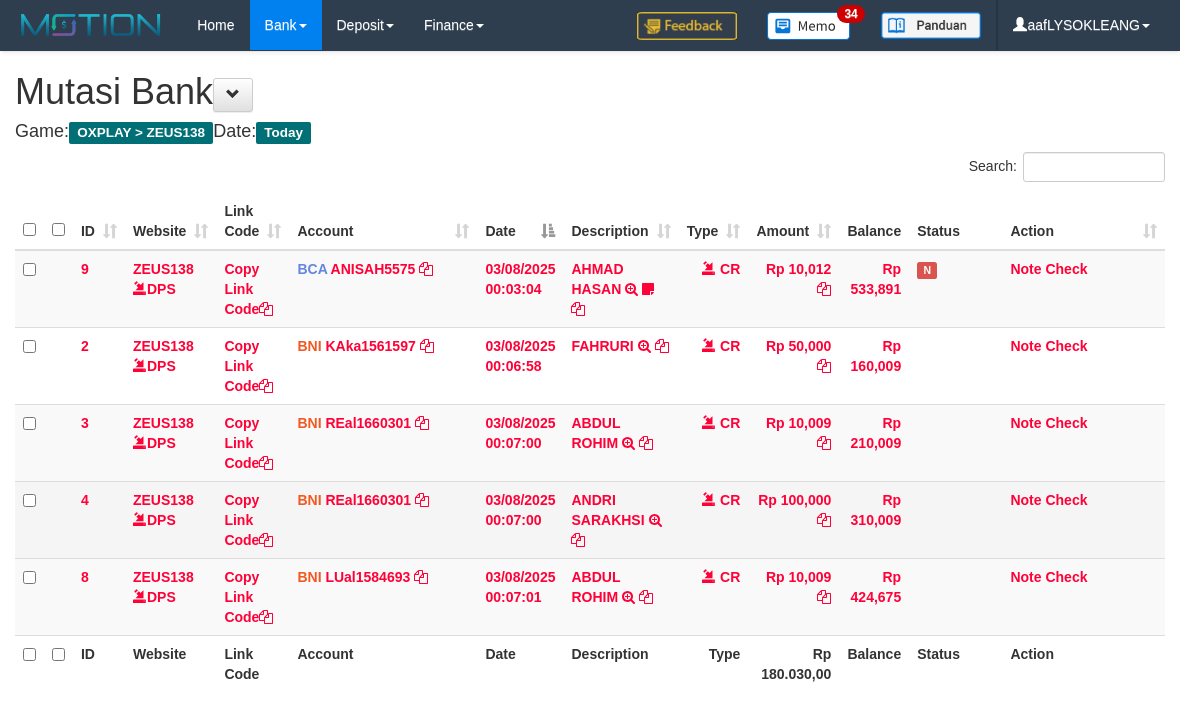 scroll, scrollTop: 165, scrollLeft: 0, axis: vertical 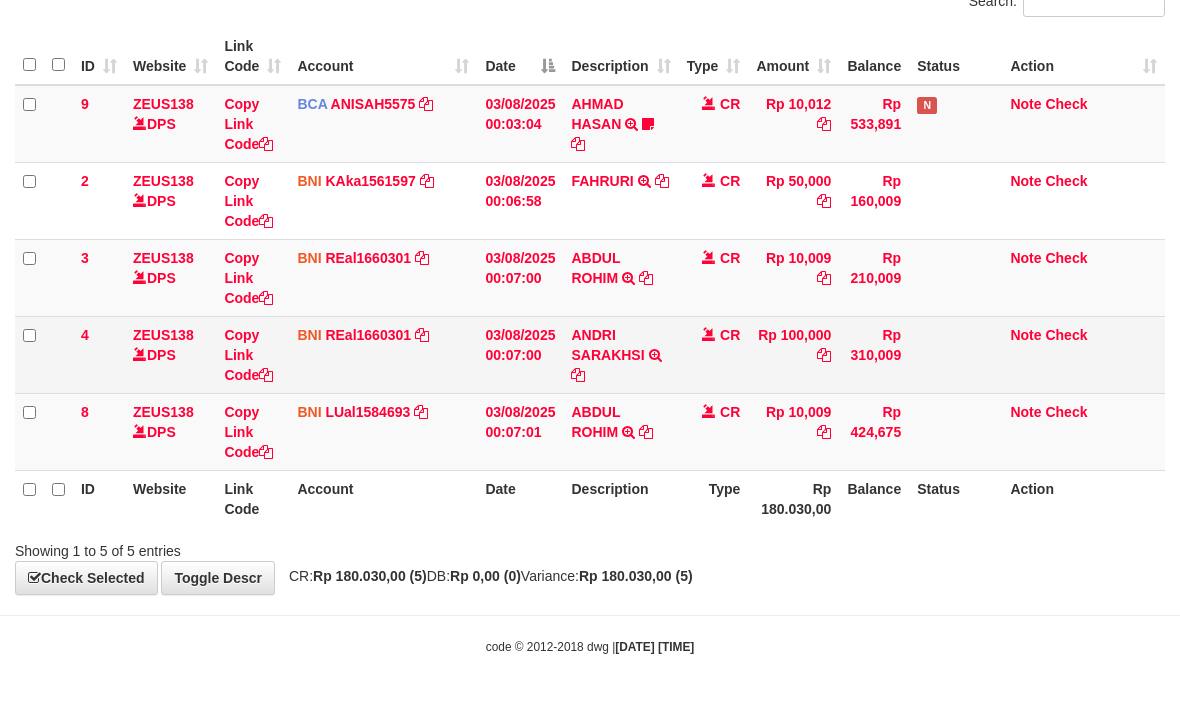 click on "ANDRI SARAKHSI         TRANSFER DARI SDR ANDRI SARAKHSI" at bounding box center (620, 354) 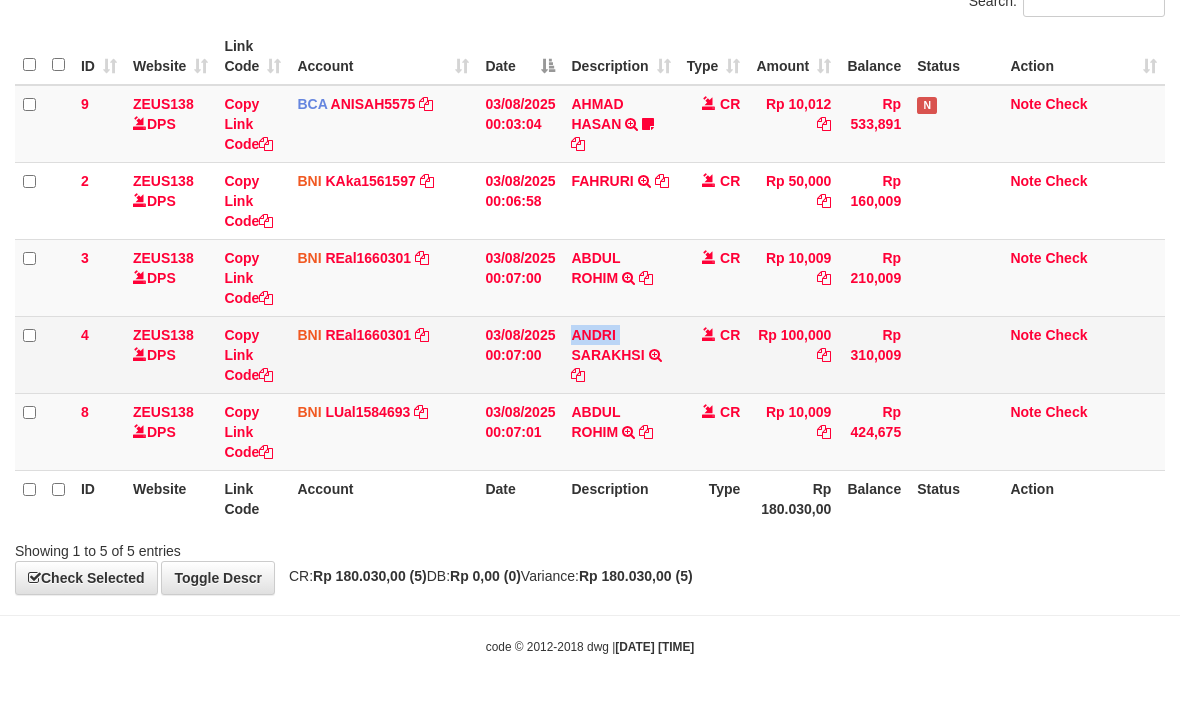 click on "ANDRI SARAKHSI         TRANSFER DARI SDR ANDRI SARAKHSI" at bounding box center (620, 354) 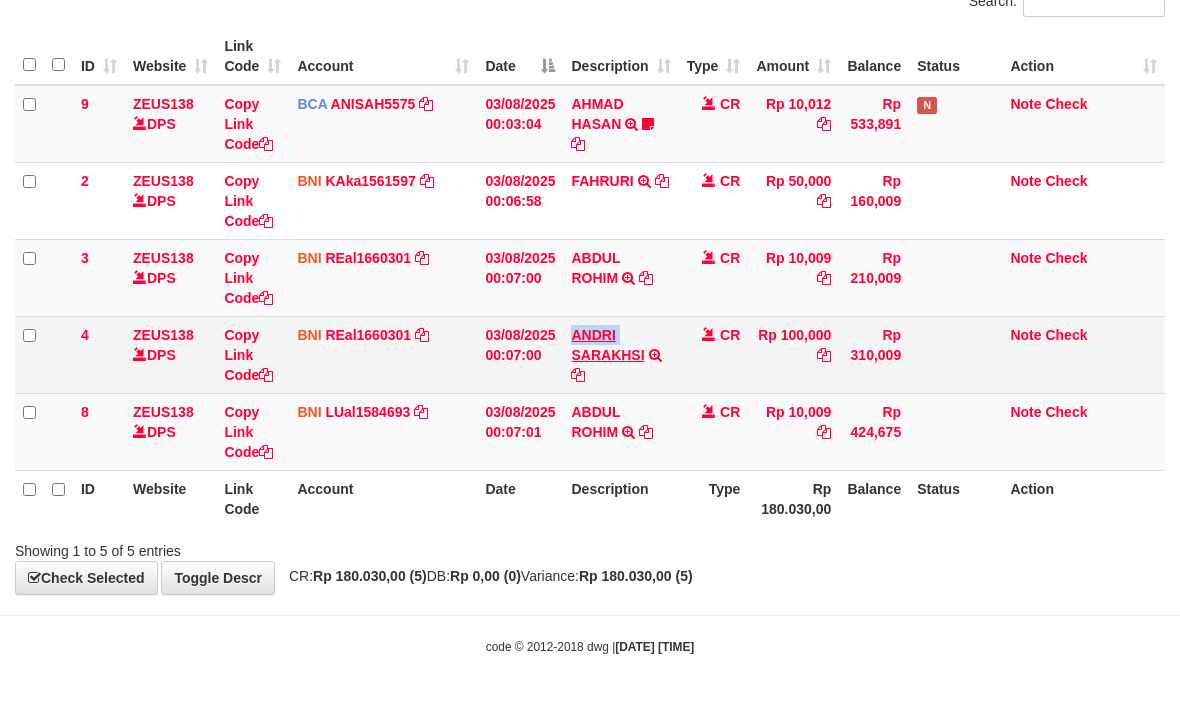 copy on "ANDRI" 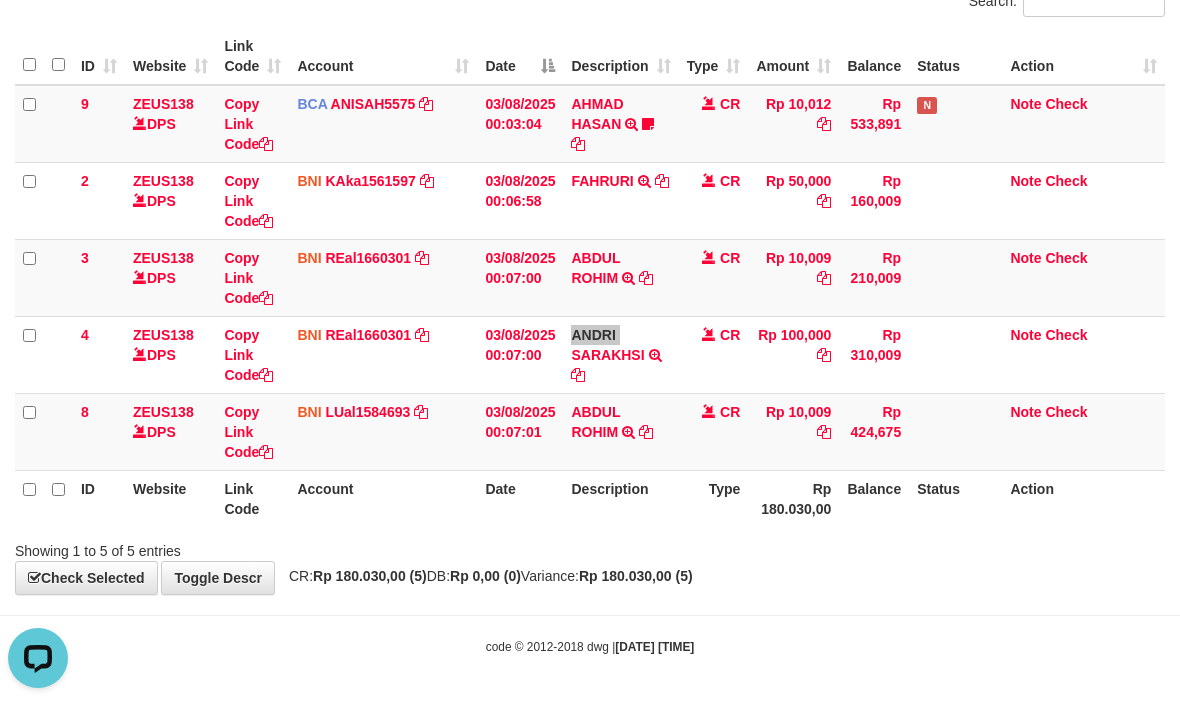 scroll, scrollTop: 0, scrollLeft: 0, axis: both 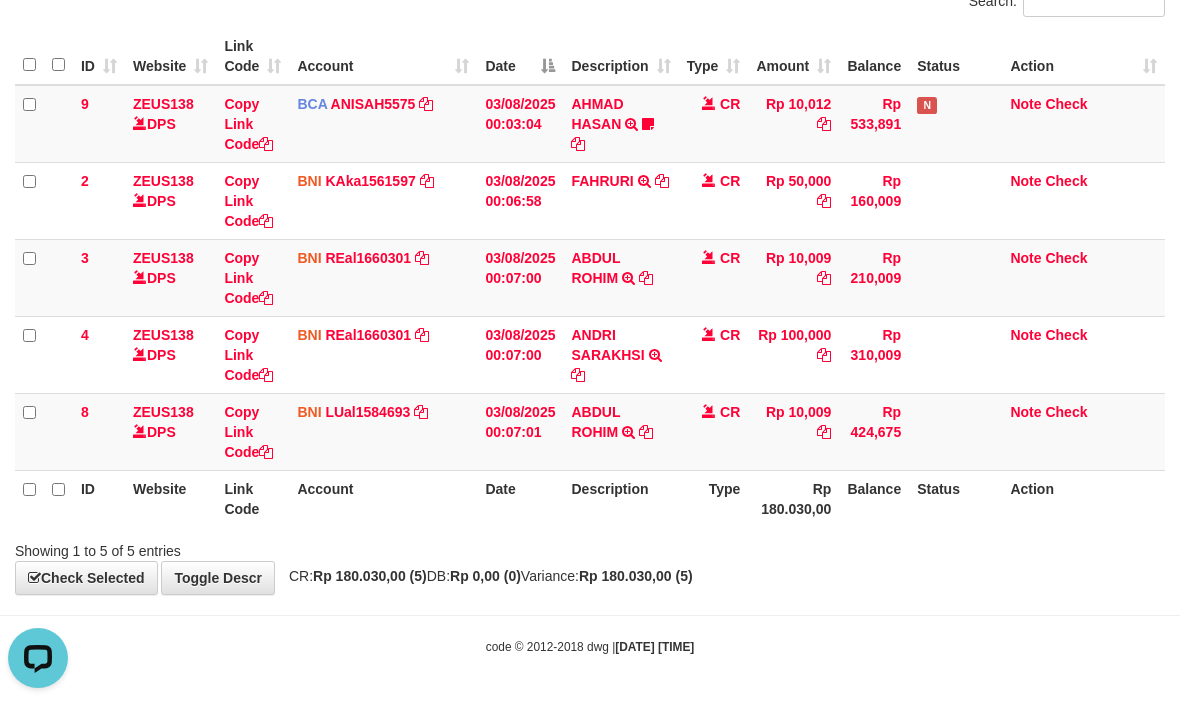drag, startPoint x: 807, startPoint y: 546, endPoint x: 541, endPoint y: 516, distance: 267.68637 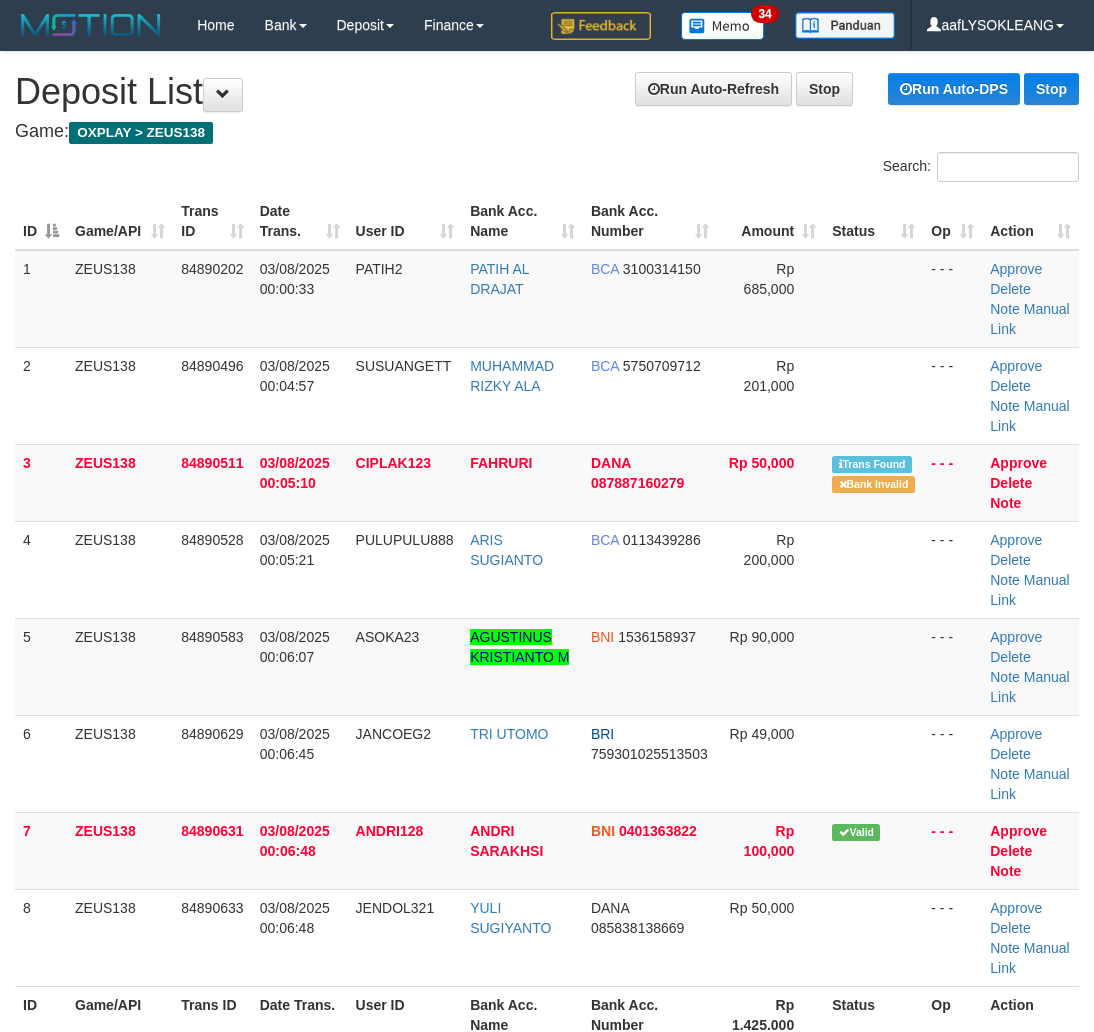 scroll, scrollTop: 0, scrollLeft: 0, axis: both 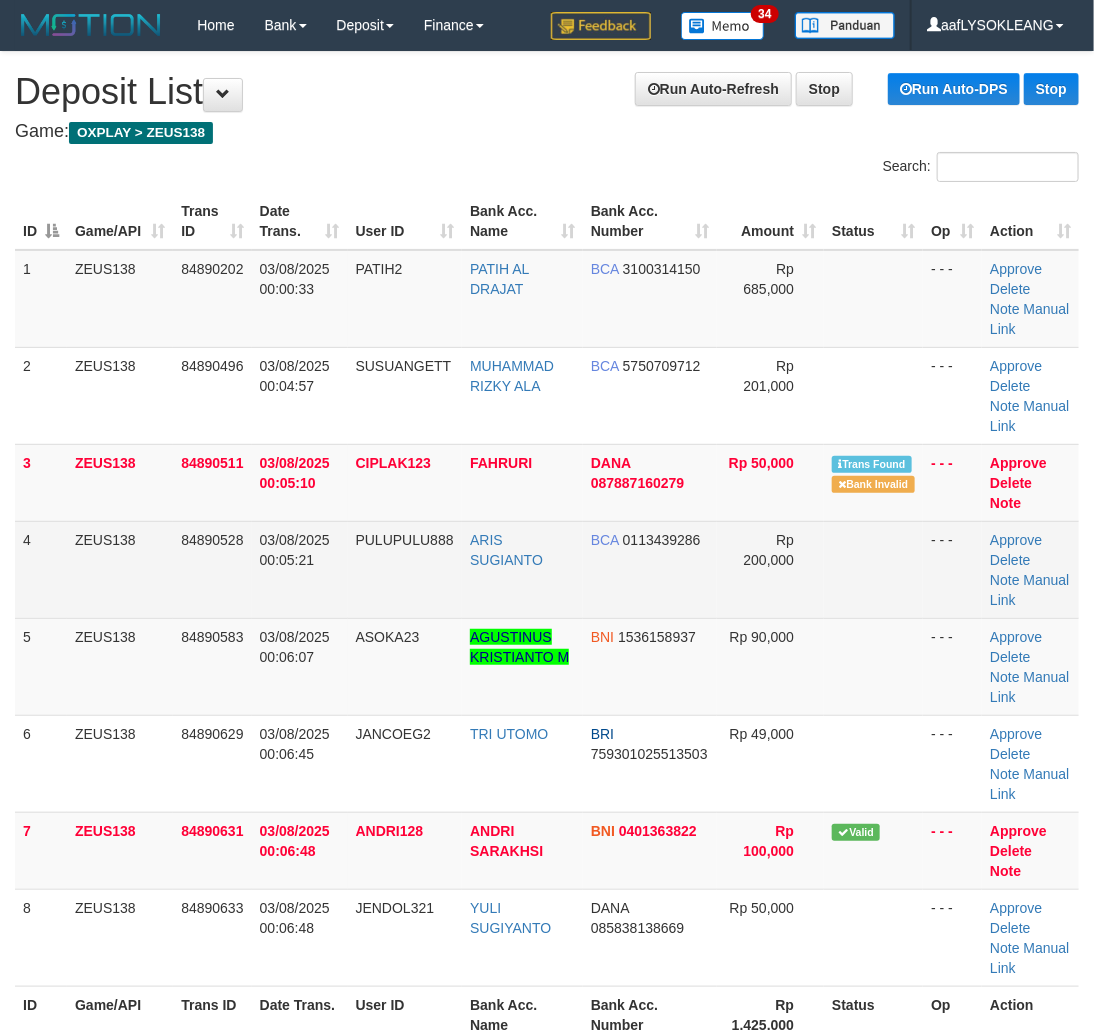 click on "Rp 200,000" at bounding box center (770, 569) 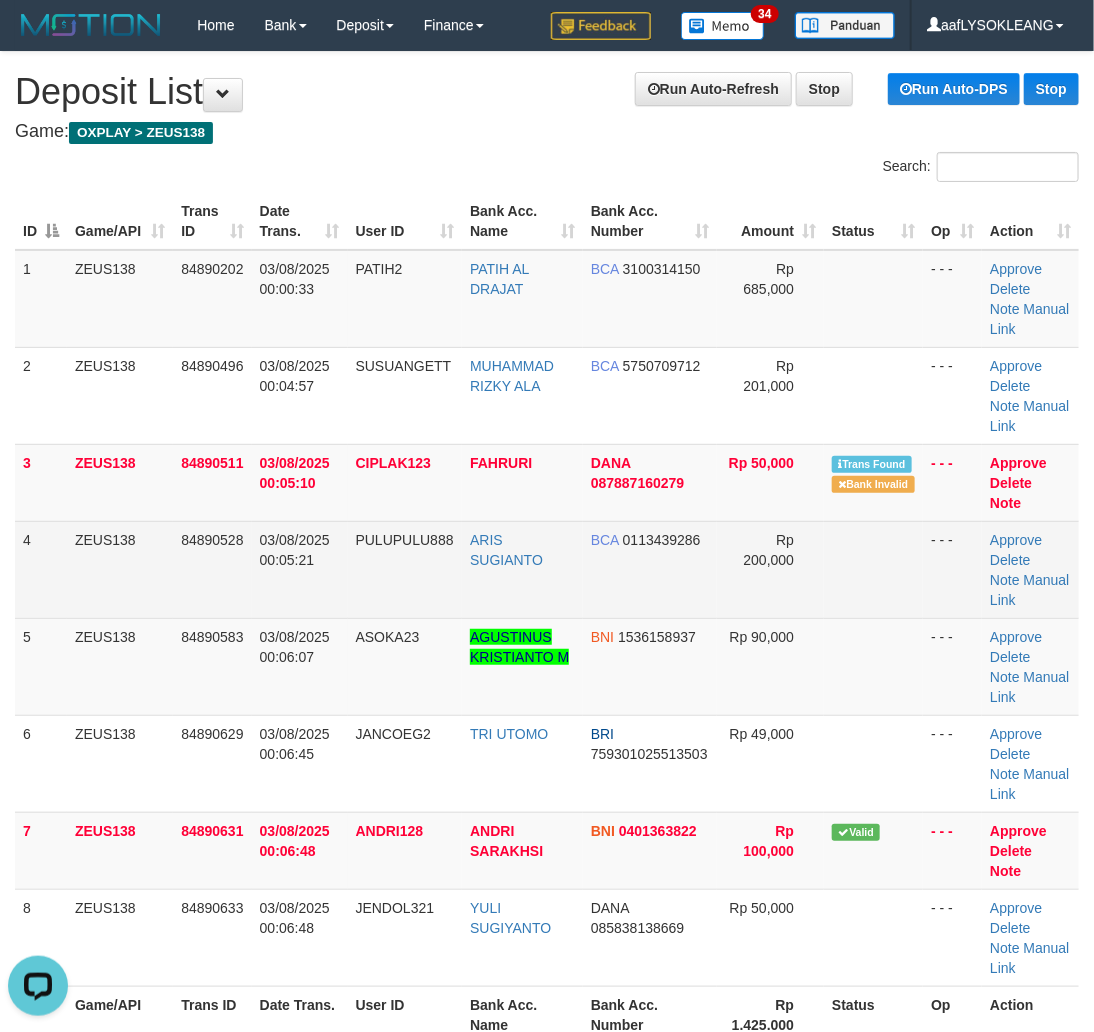 scroll, scrollTop: 0, scrollLeft: 0, axis: both 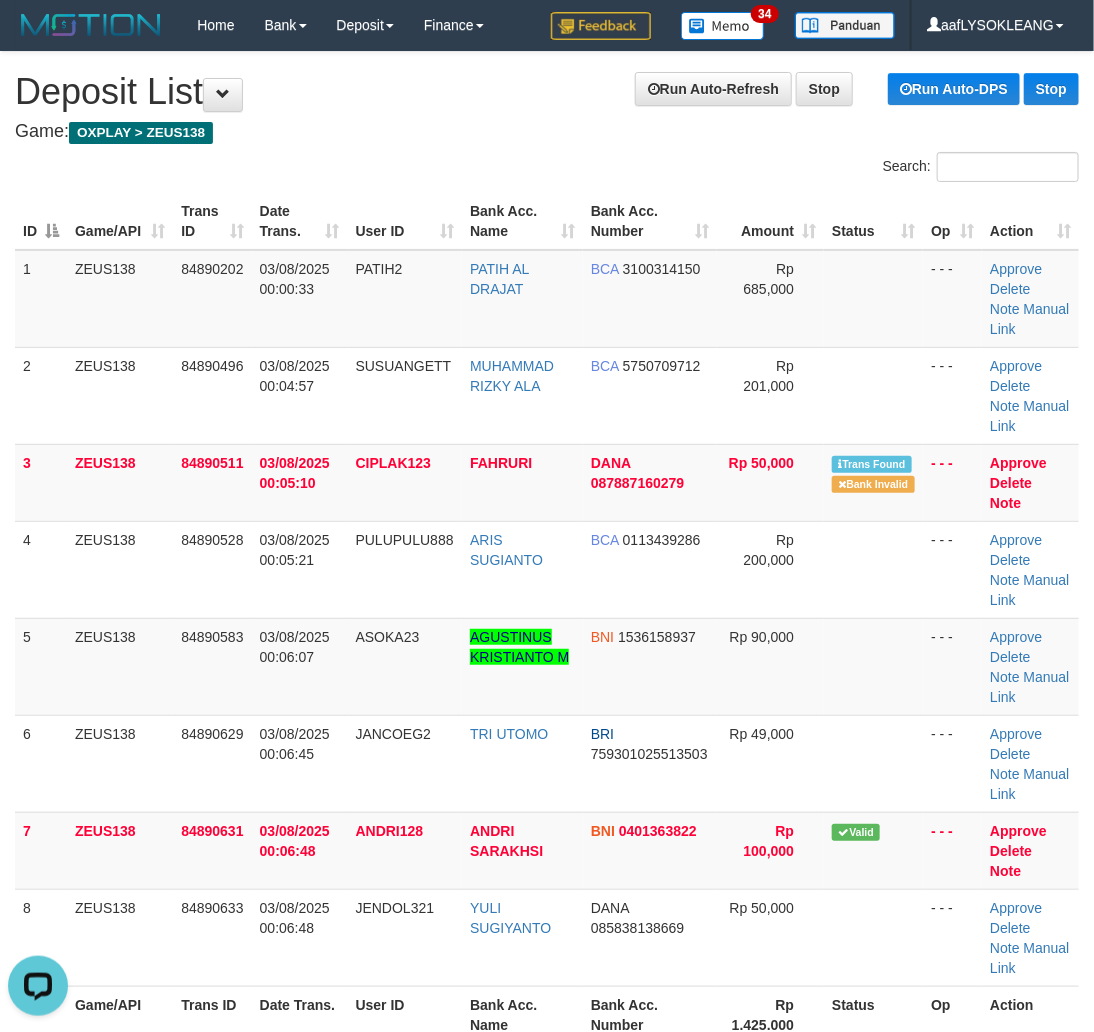 drag, startPoint x: 828, startPoint y: 676, endPoint x: 1085, endPoint y: 692, distance: 257.49756 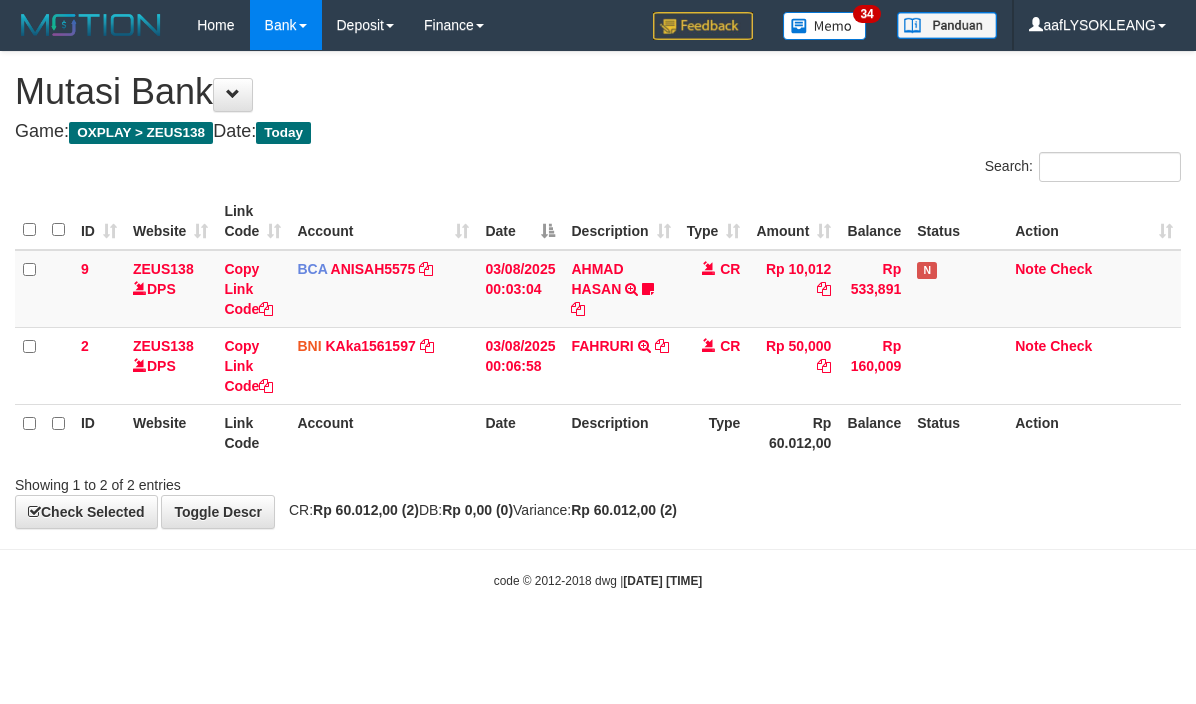 click on "Toggle navigation
Home
Bank
Account List
Load
By Website
Group
[OXPLAY]													ZEUS138
By Load Group (DPS)" at bounding box center (598, 320) 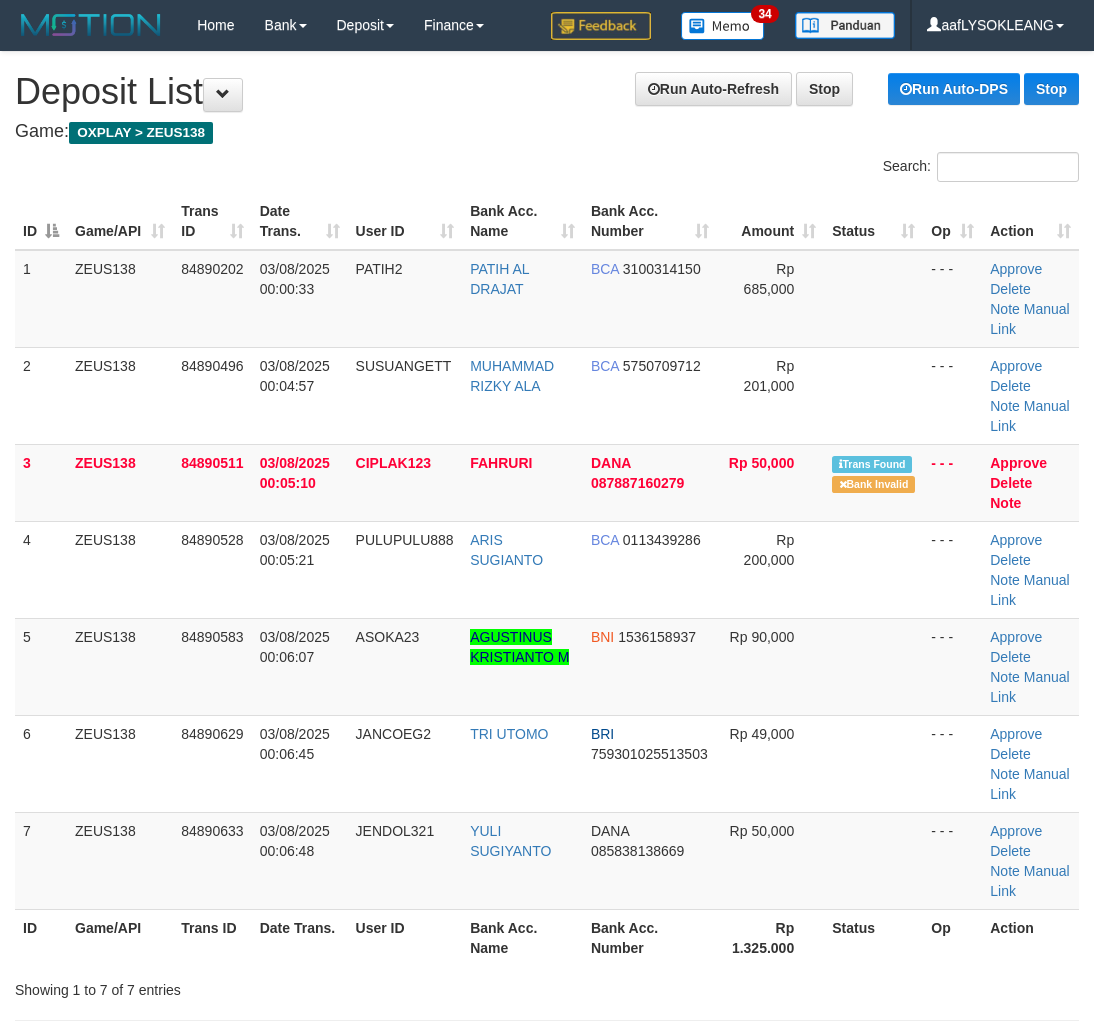 scroll, scrollTop: 0, scrollLeft: 0, axis: both 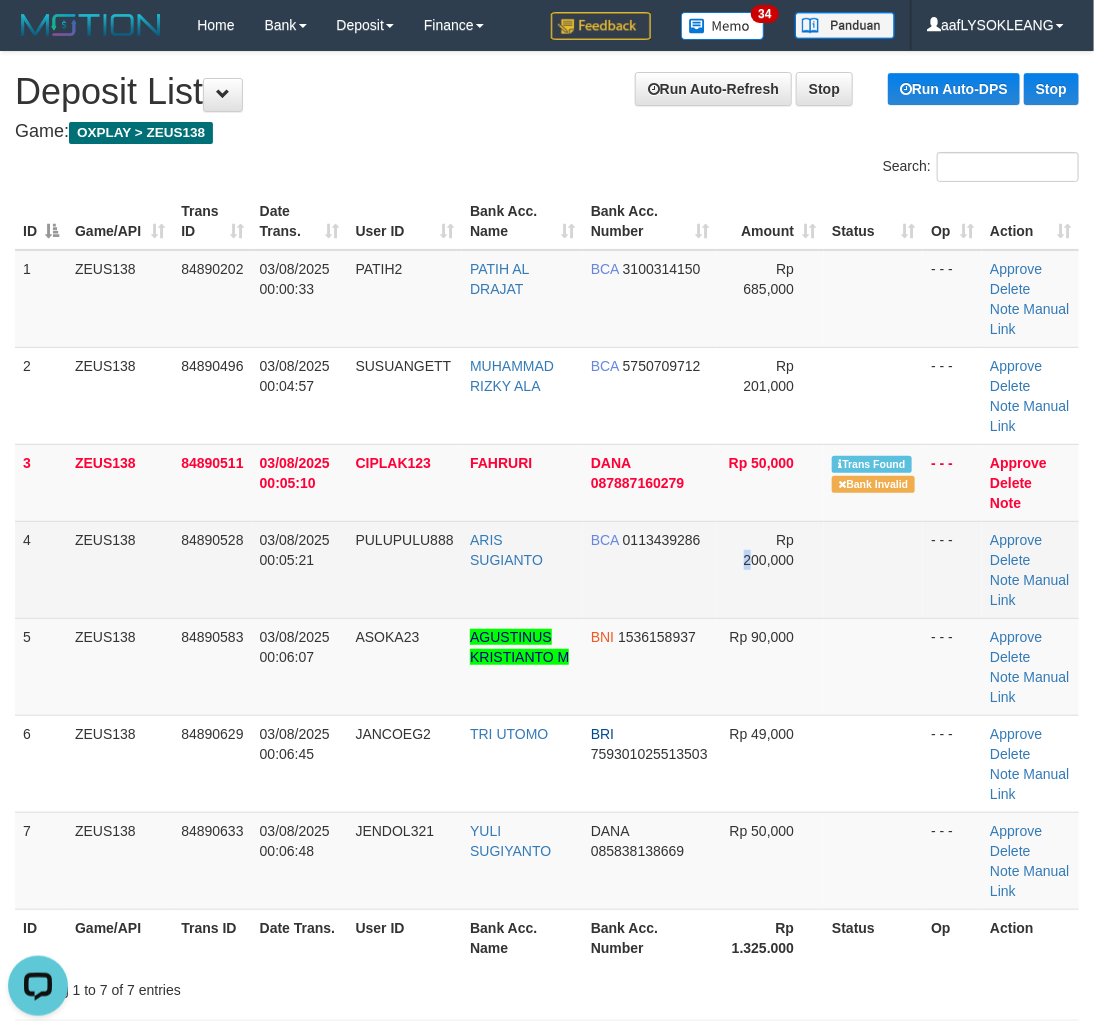 drag, startPoint x: 745, startPoint y: 567, endPoint x: 824, endPoint y: 590, distance: 82.28001 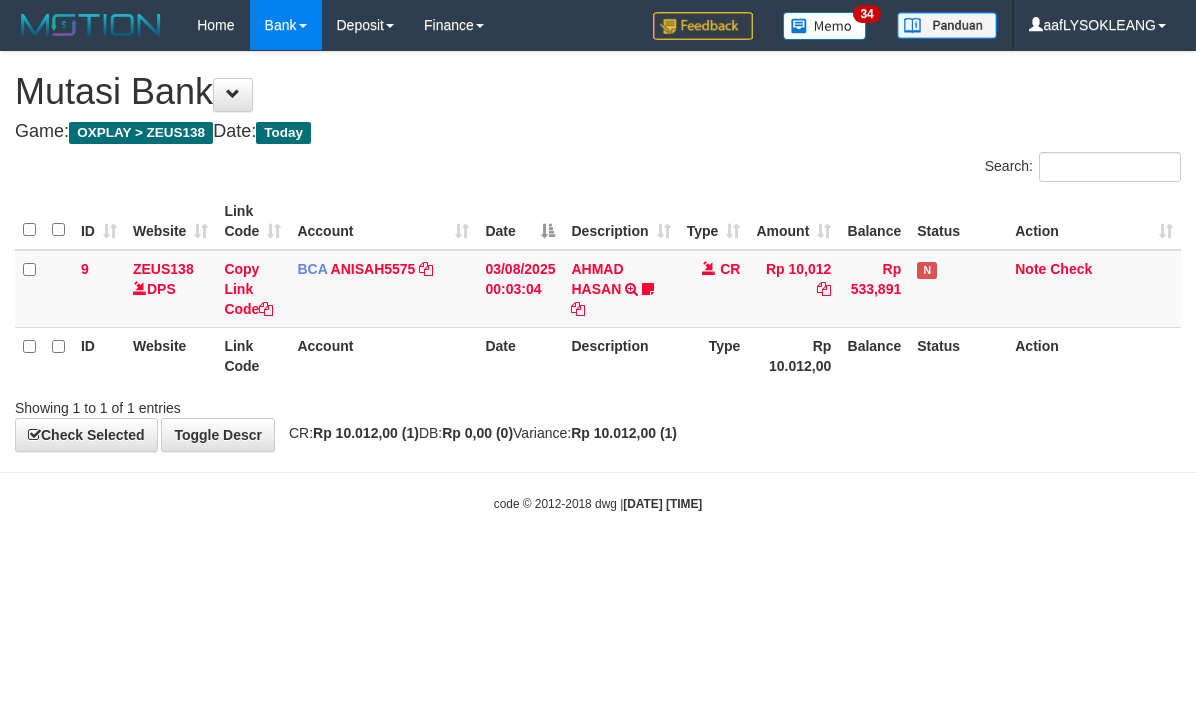 scroll, scrollTop: 0, scrollLeft: 0, axis: both 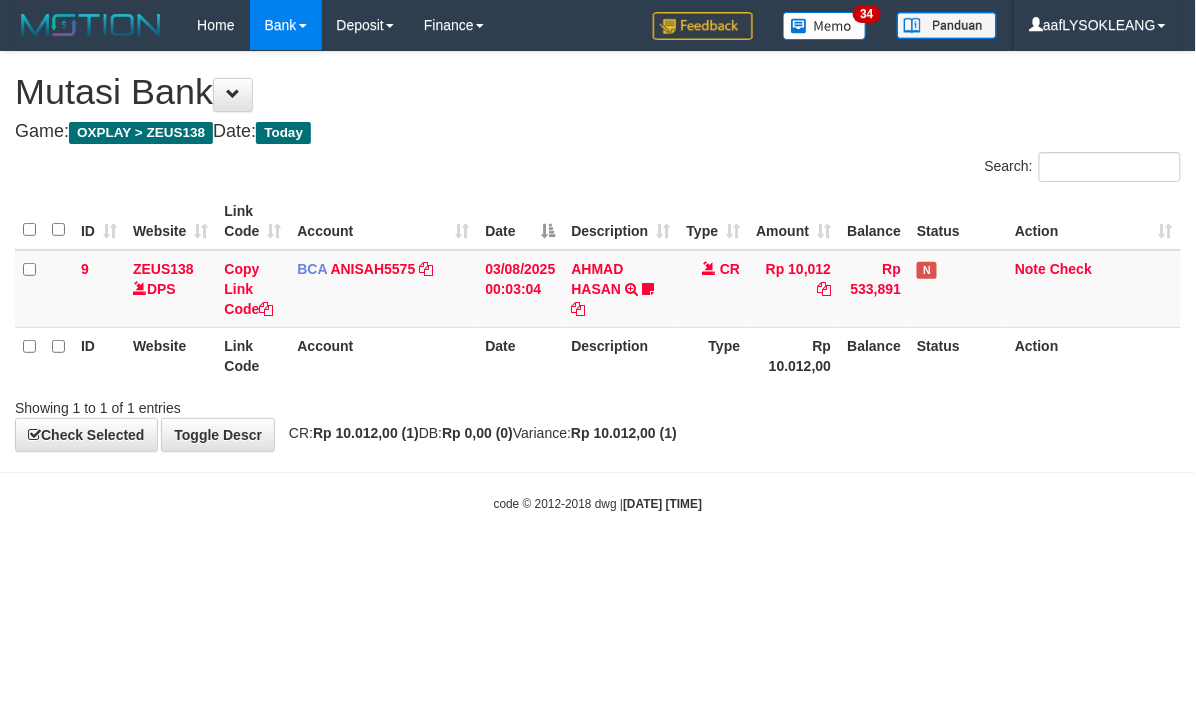 drag, startPoint x: 0, startPoint y: 0, endPoint x: 346, endPoint y: 521, distance: 625.4255 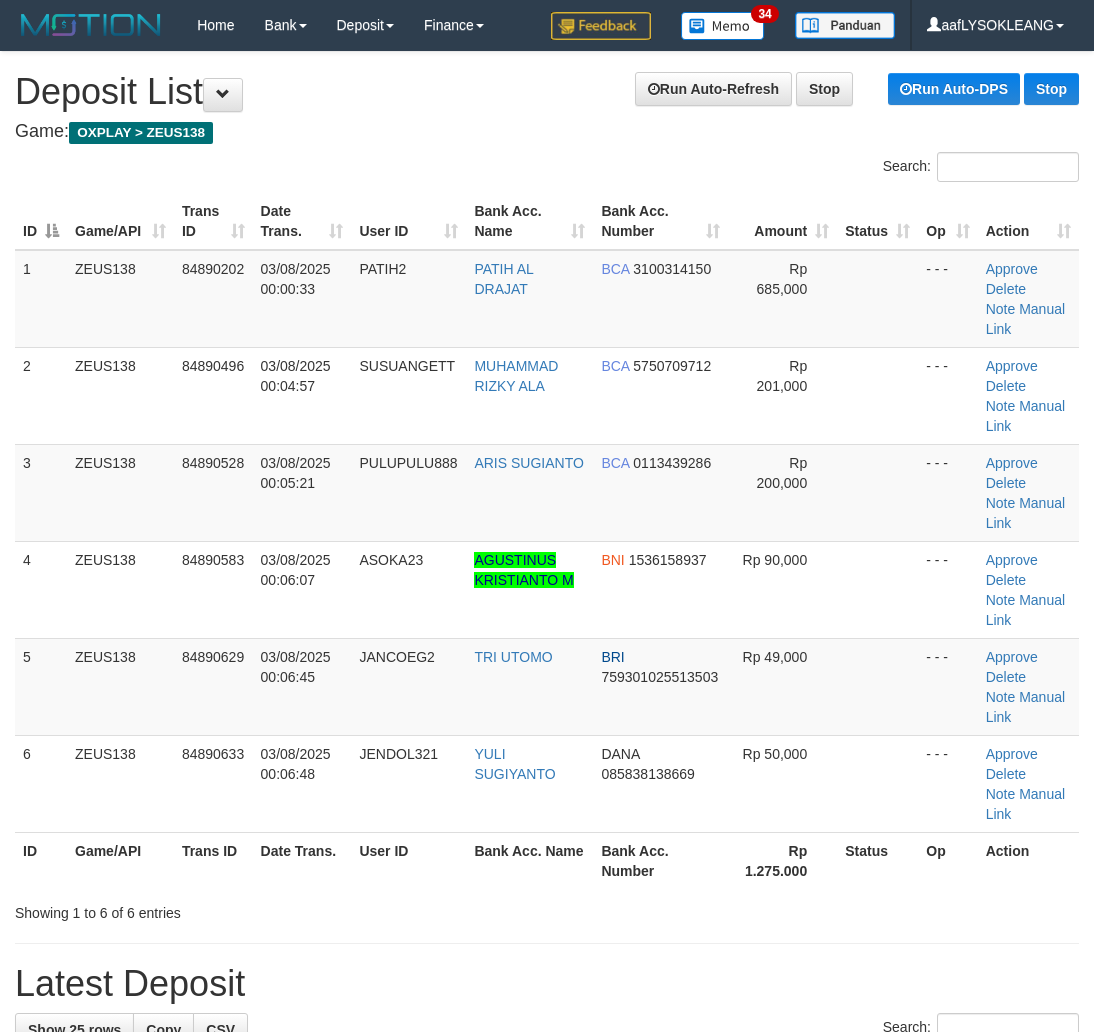 scroll, scrollTop: 0, scrollLeft: 0, axis: both 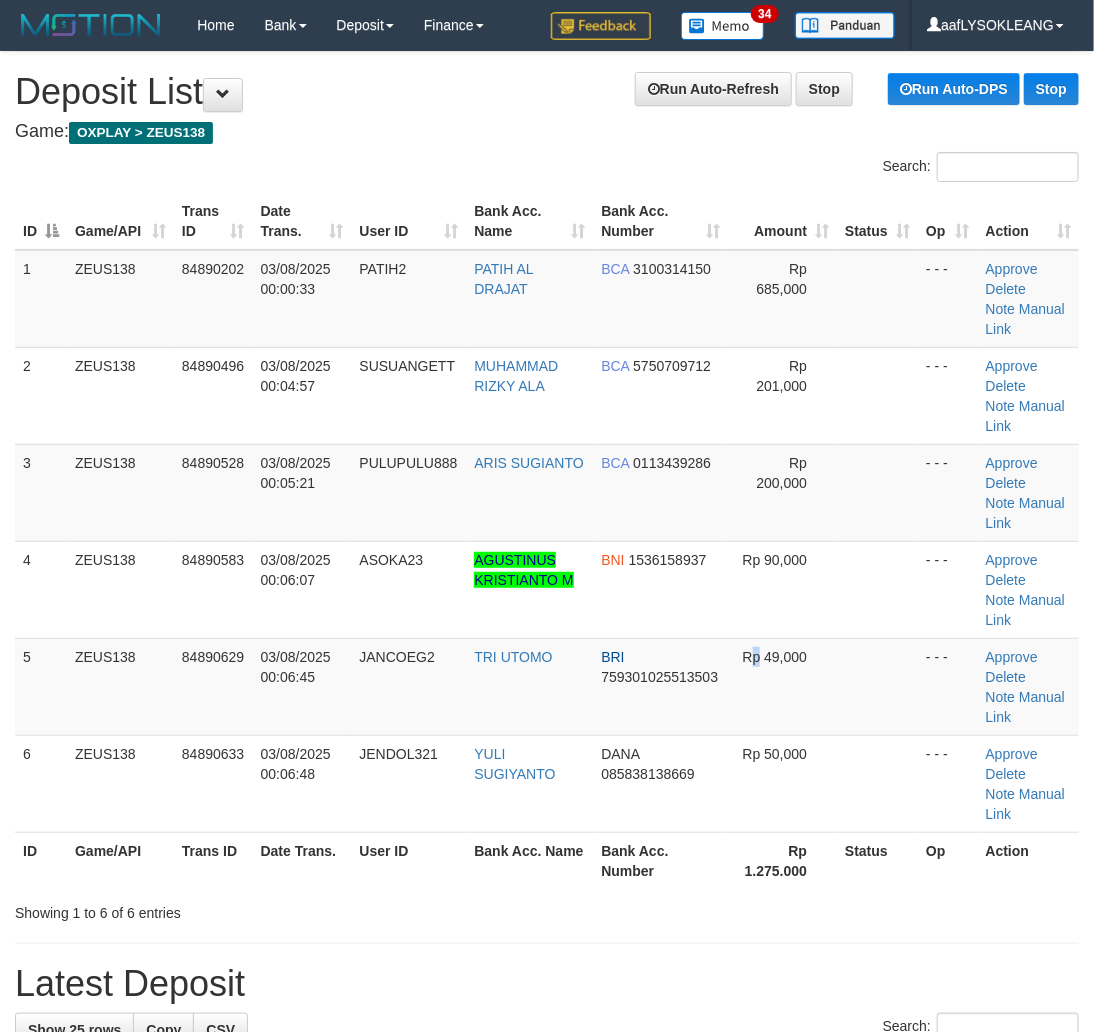 drag, startPoint x: 756, startPoint y: 652, endPoint x: 1102, endPoint y: 682, distance: 347.29816 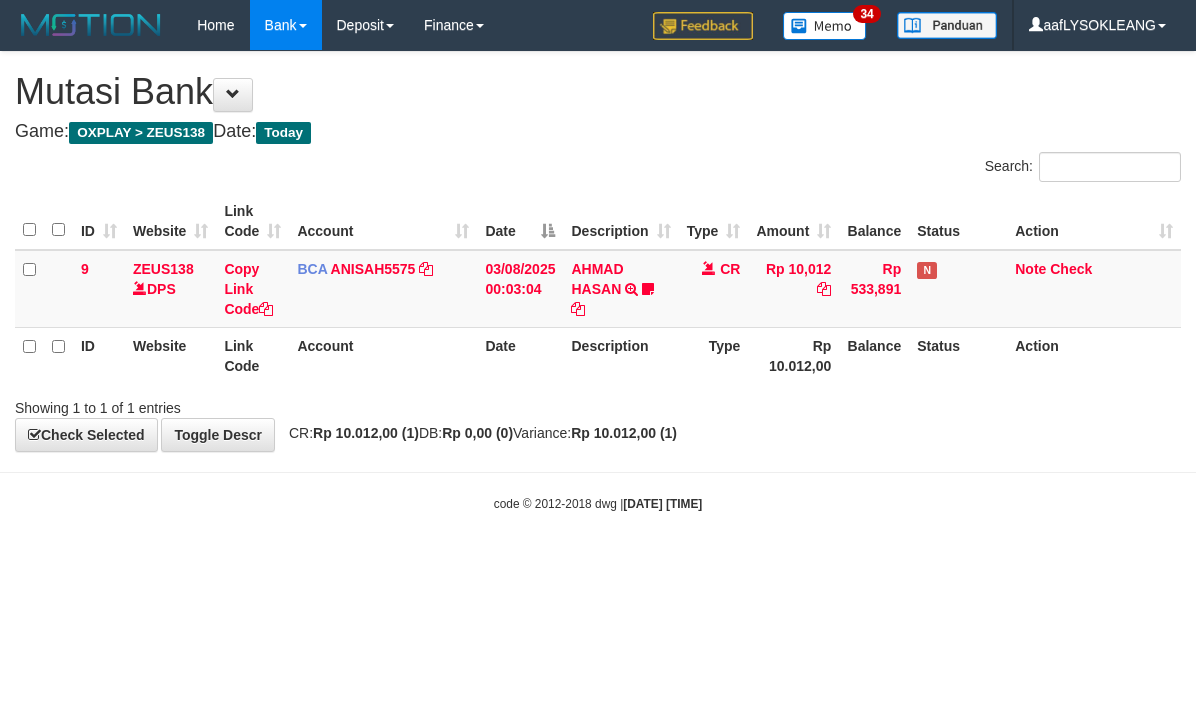 scroll, scrollTop: 0, scrollLeft: 0, axis: both 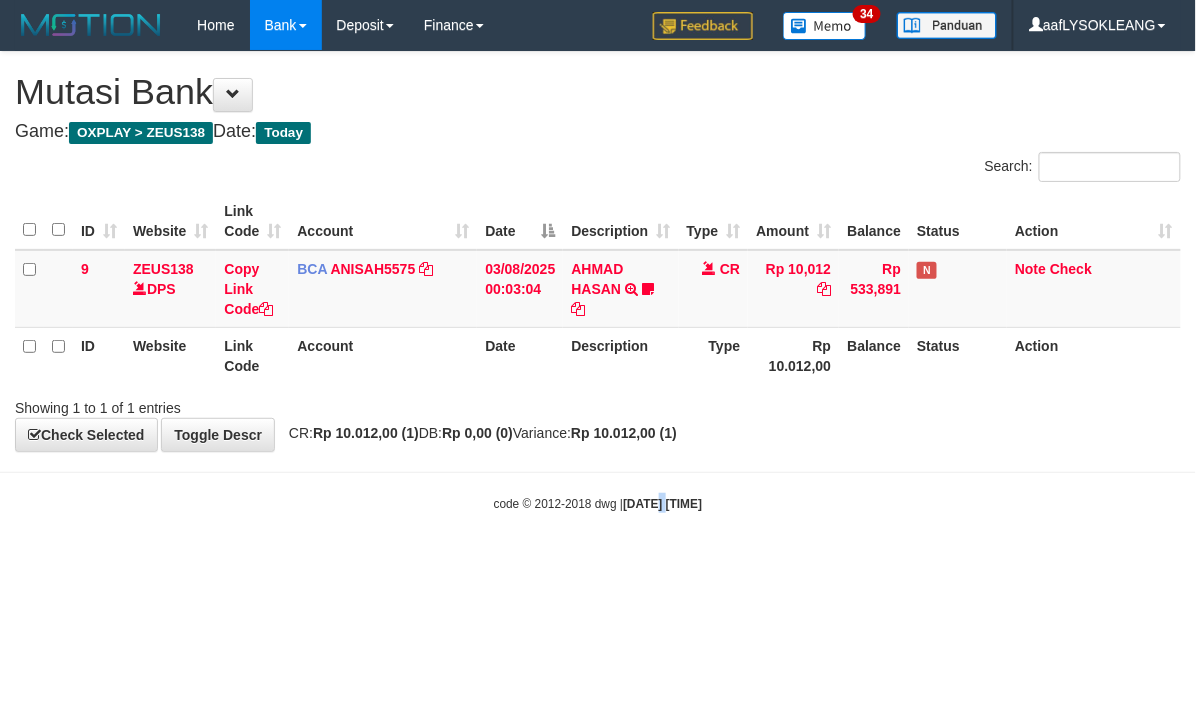 click on "[DATE] [TIME]" at bounding box center (662, 504) 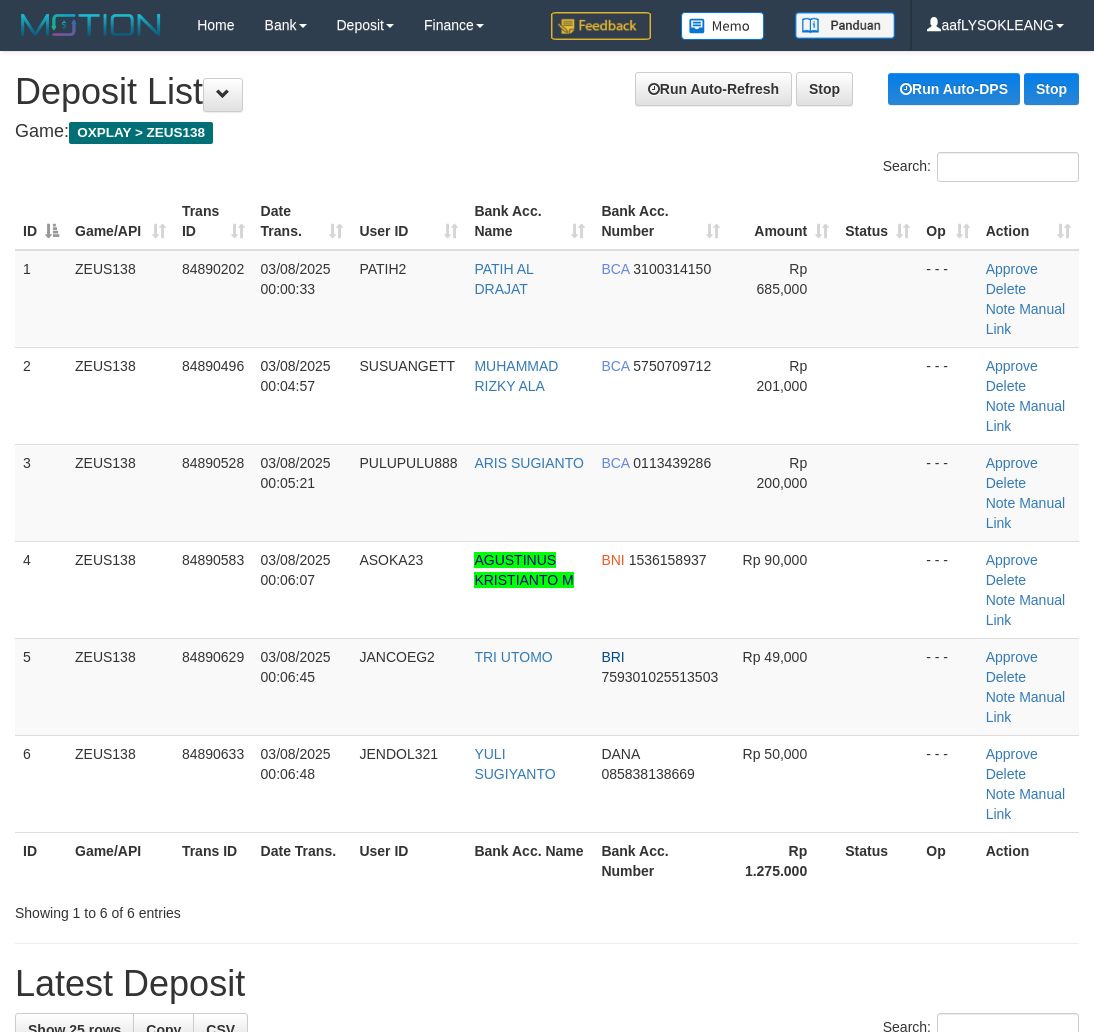scroll, scrollTop: 0, scrollLeft: 0, axis: both 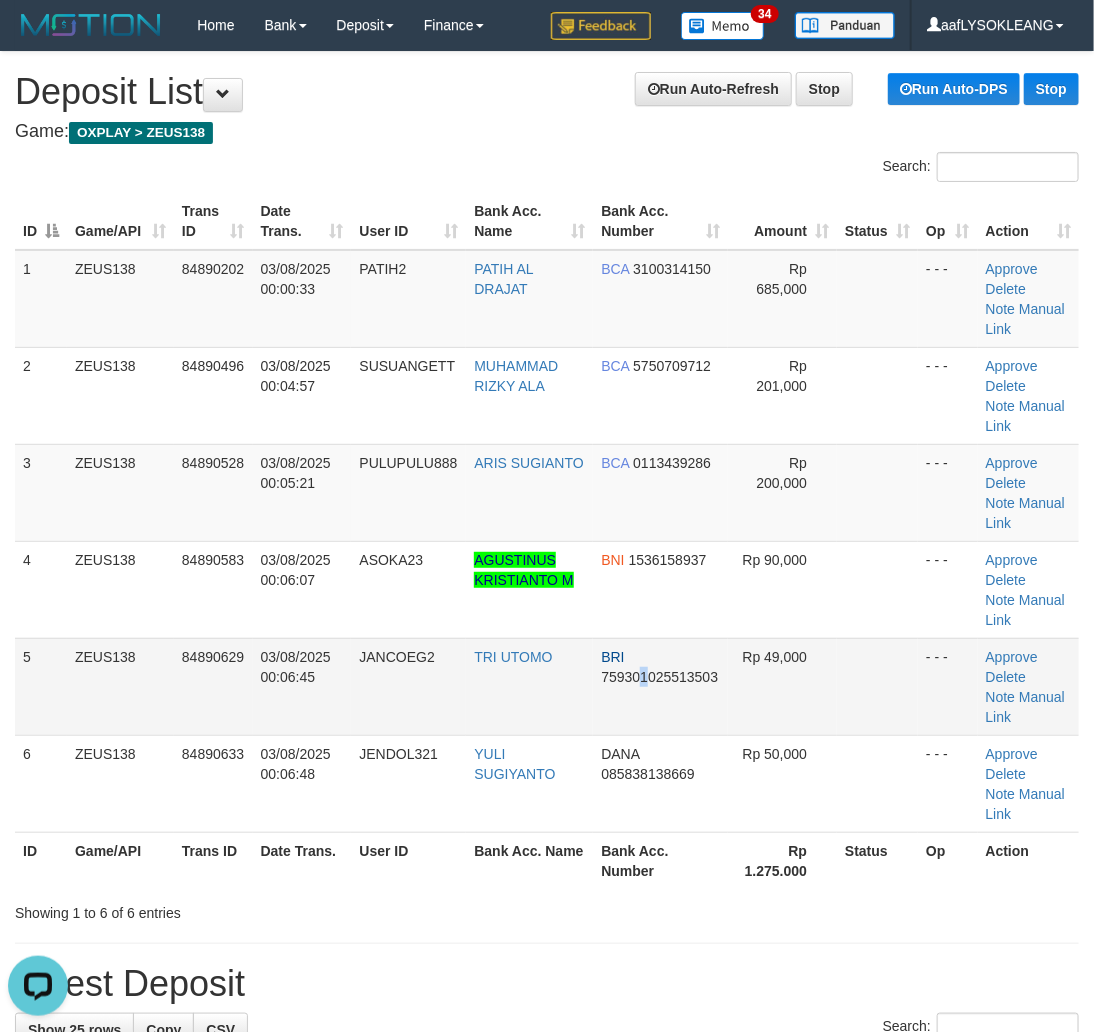 click on "BRI
759301025513503" at bounding box center [660, 686] 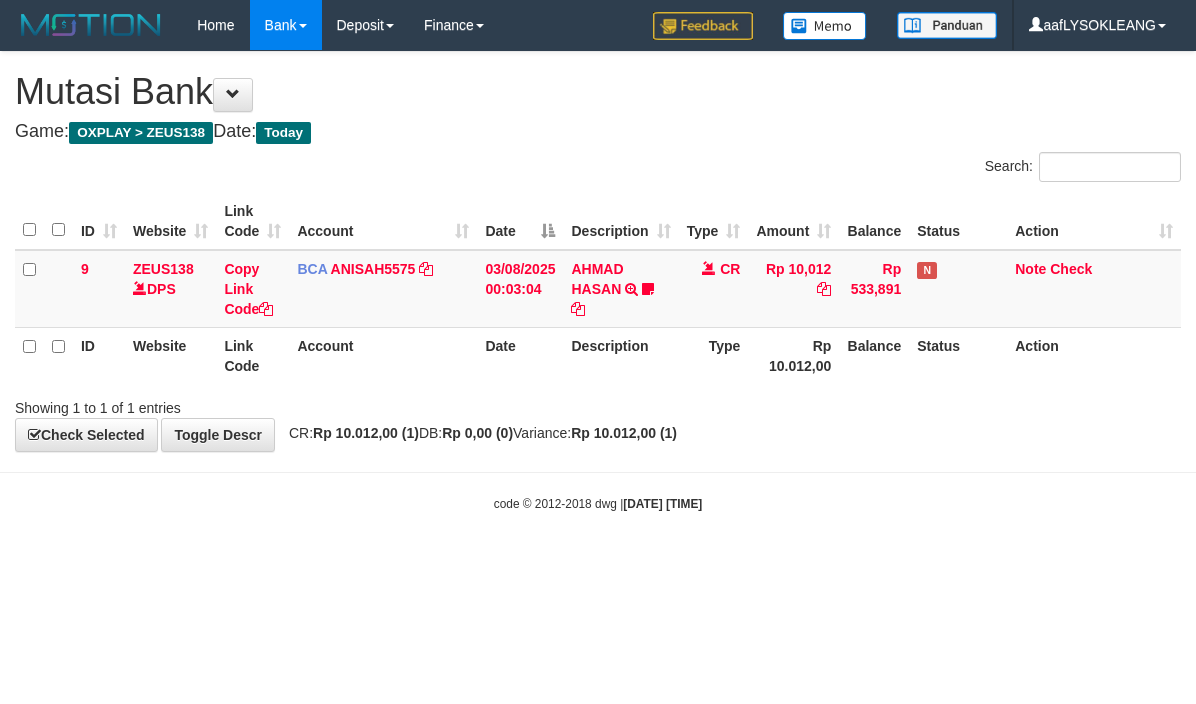 scroll, scrollTop: 0, scrollLeft: 0, axis: both 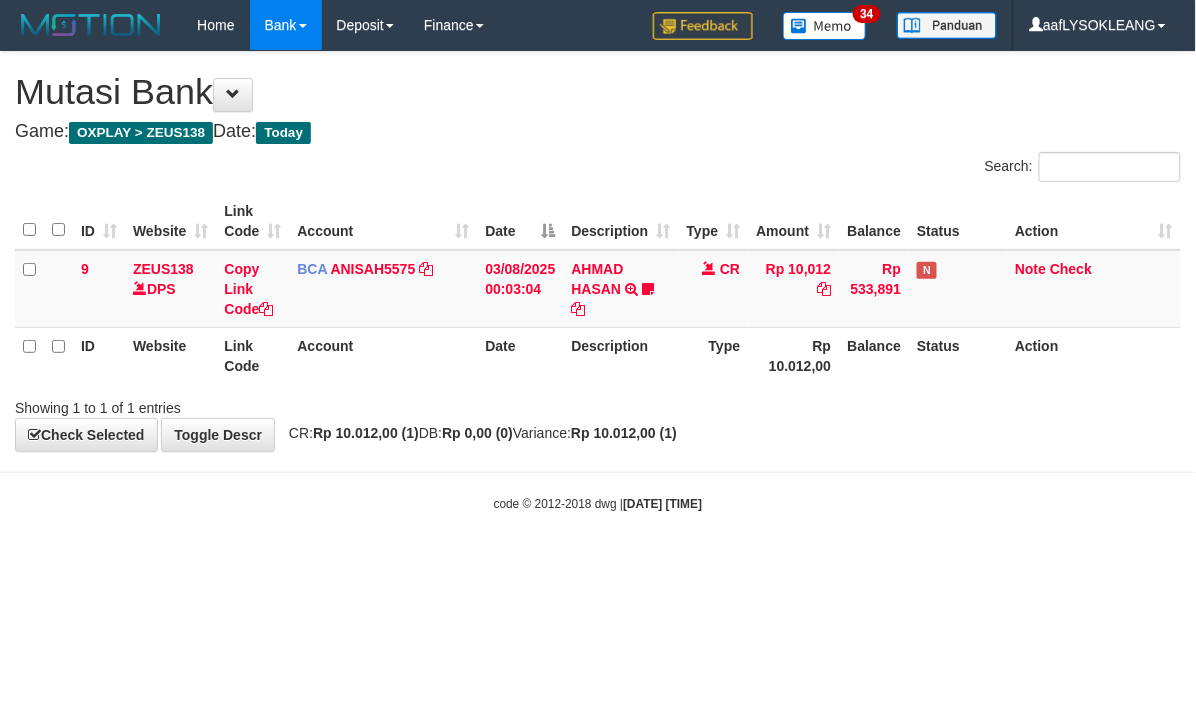 drag, startPoint x: 980, startPoint y: 546, endPoint x: 265, endPoint y: 383, distance: 733.3444 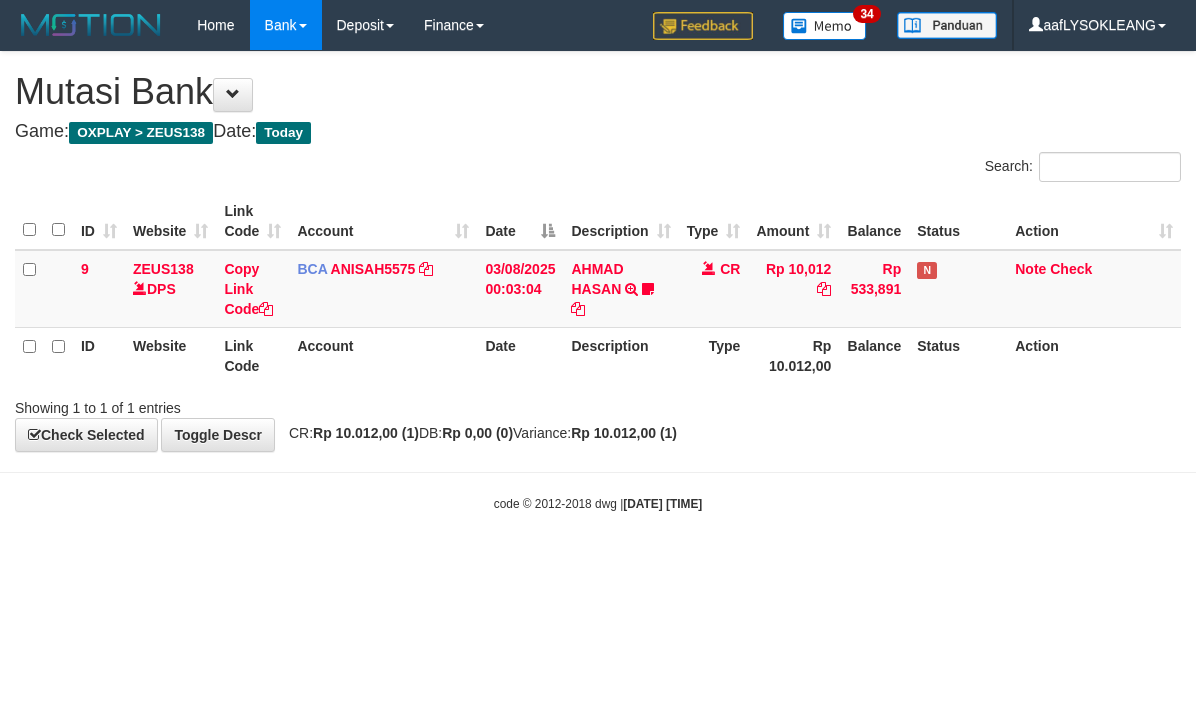 scroll, scrollTop: 0, scrollLeft: 0, axis: both 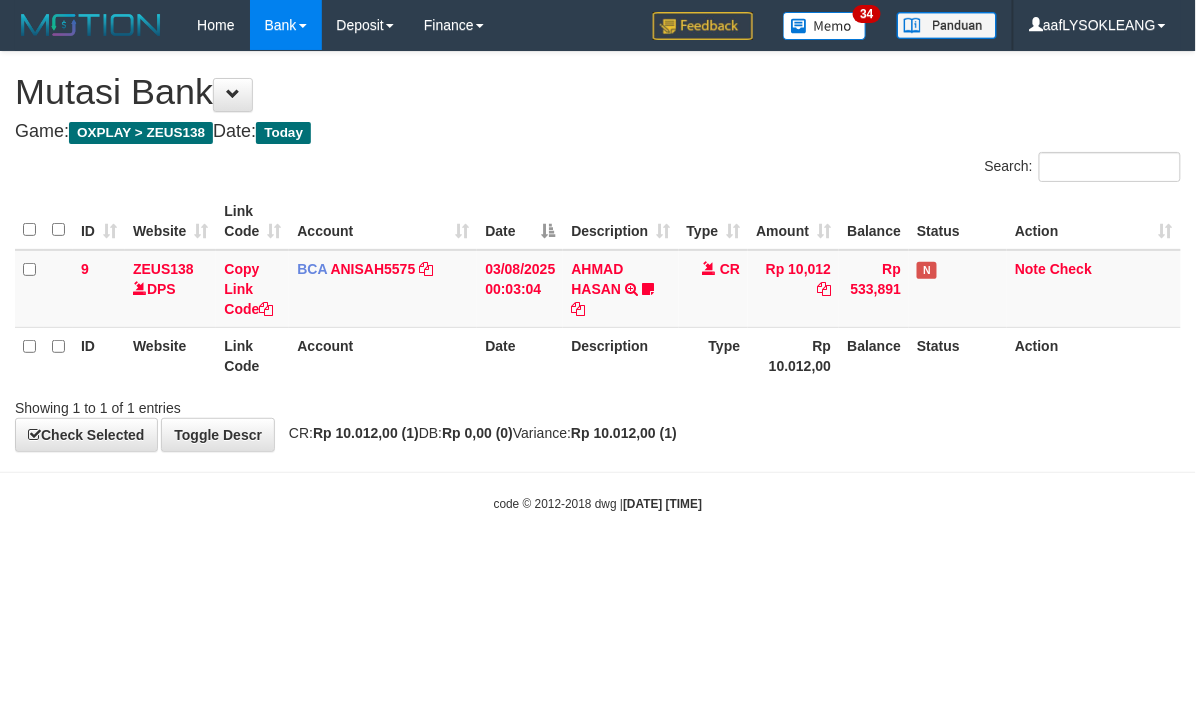 click on "Toggle navigation
Home
Bank
Account List
Load
By Website
Group
[OXPLAY]													ZEUS138
By Load Group (DPS)
Sync" at bounding box center (598, 281) 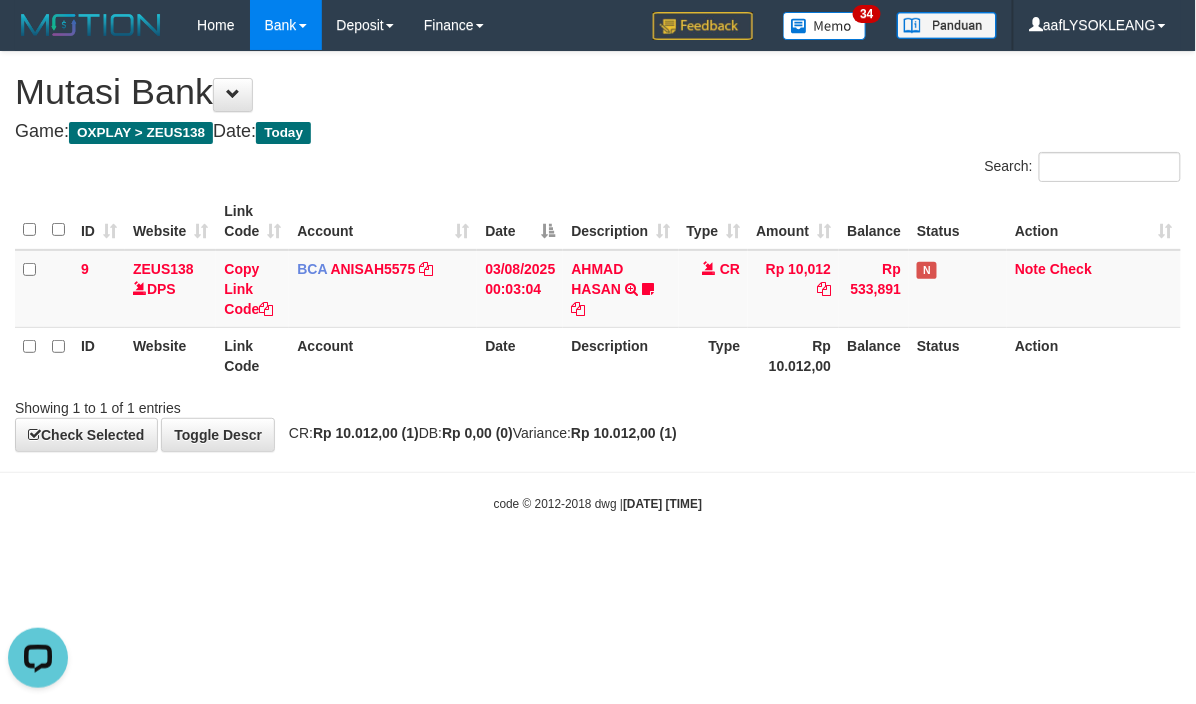 scroll, scrollTop: 0, scrollLeft: 0, axis: both 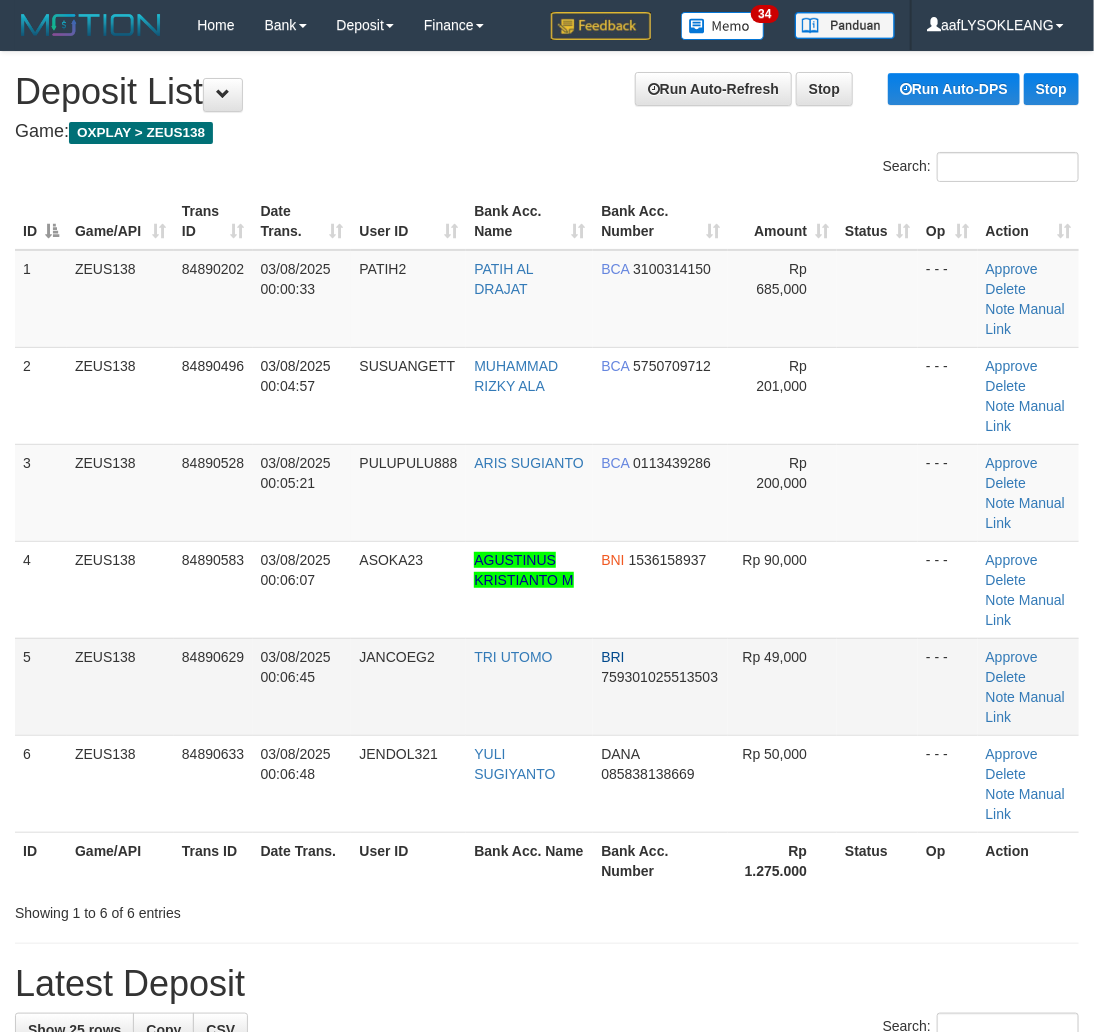 drag, startPoint x: 850, startPoint y: 728, endPoint x: 1033, endPoint y: 731, distance: 183.02458 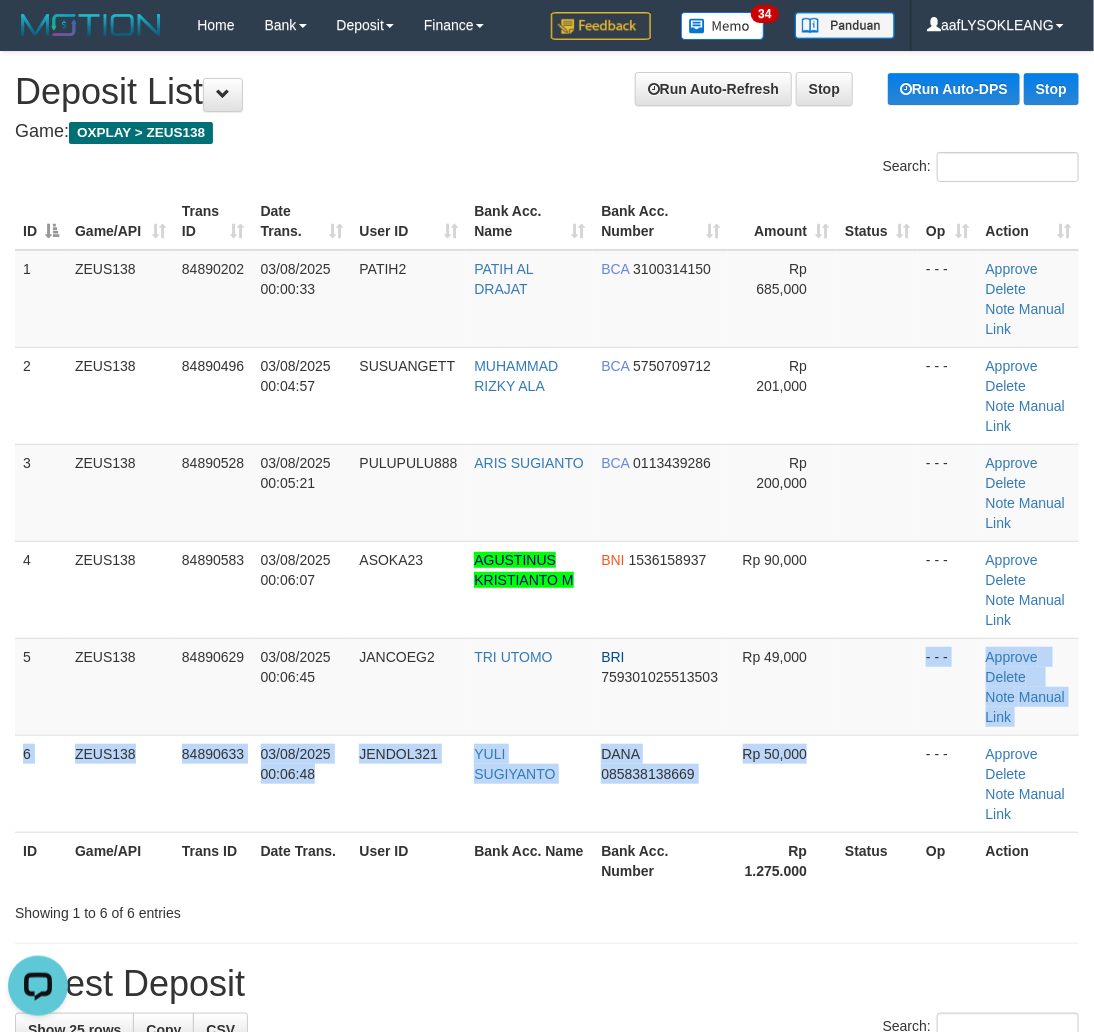scroll, scrollTop: 0, scrollLeft: 0, axis: both 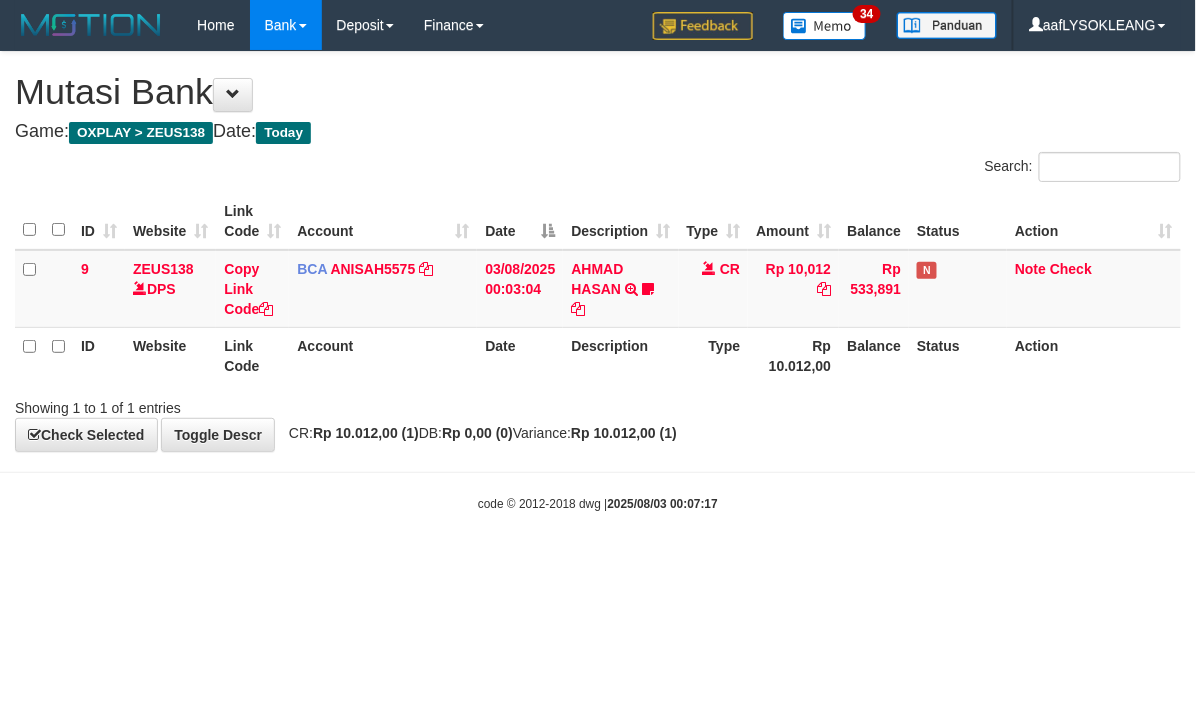 click on "Toggle navigation
Home
Bank
Account List
Load
By Website
Group
[OXPLAY]													ZEUS138
By Load Group (DPS)" at bounding box center [598, 281] 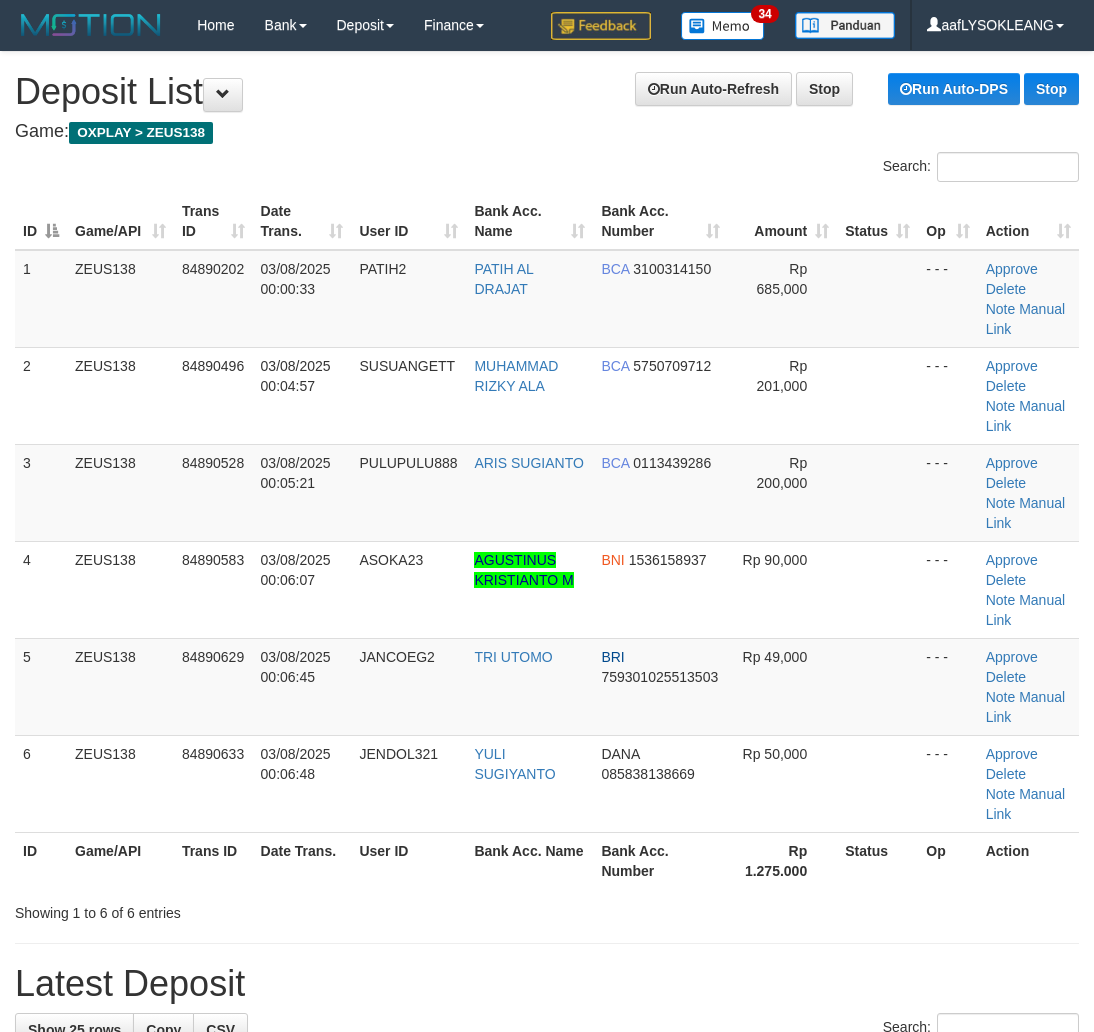 scroll, scrollTop: 0, scrollLeft: 0, axis: both 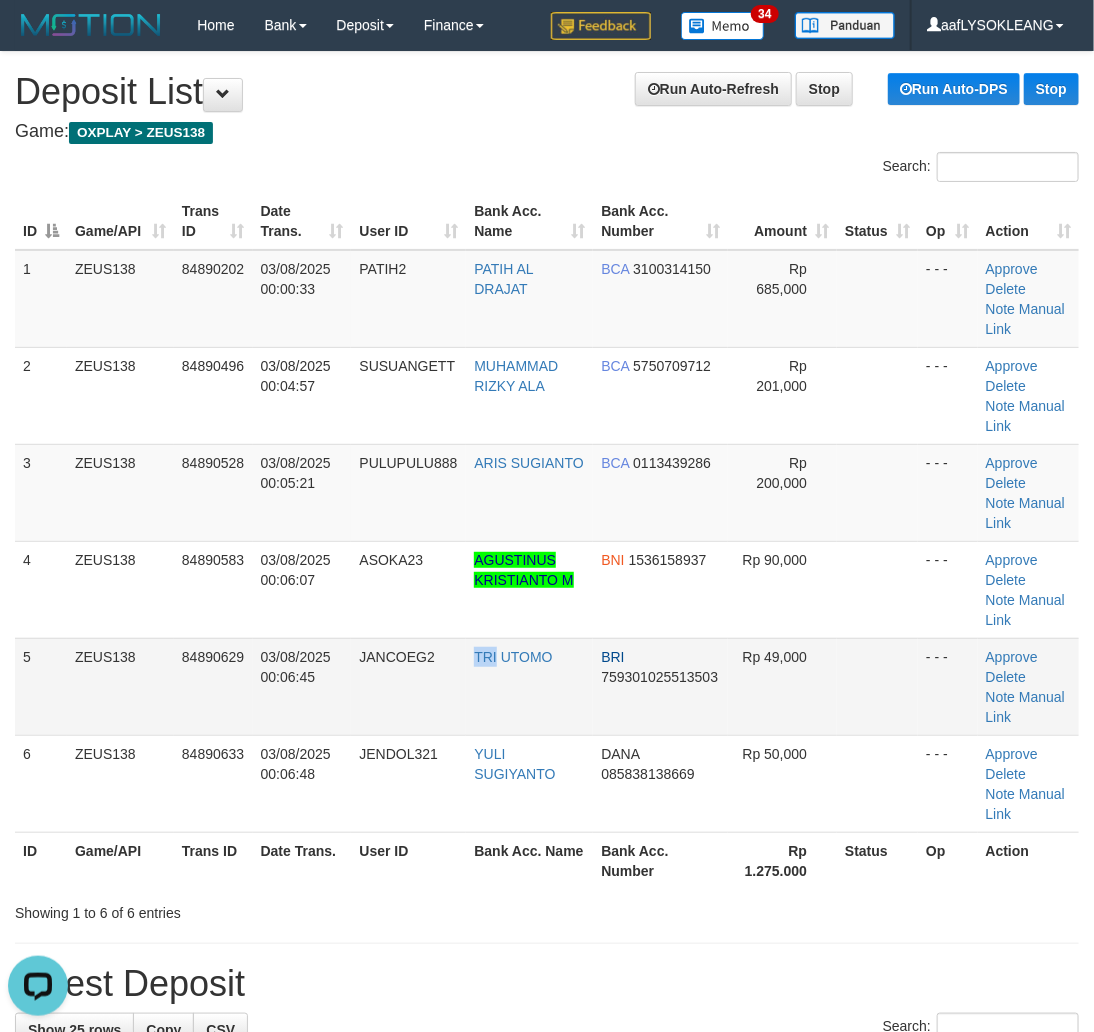 drag, startPoint x: 434, startPoint y: 706, endPoint x: 486, endPoint y: 712, distance: 52.34501 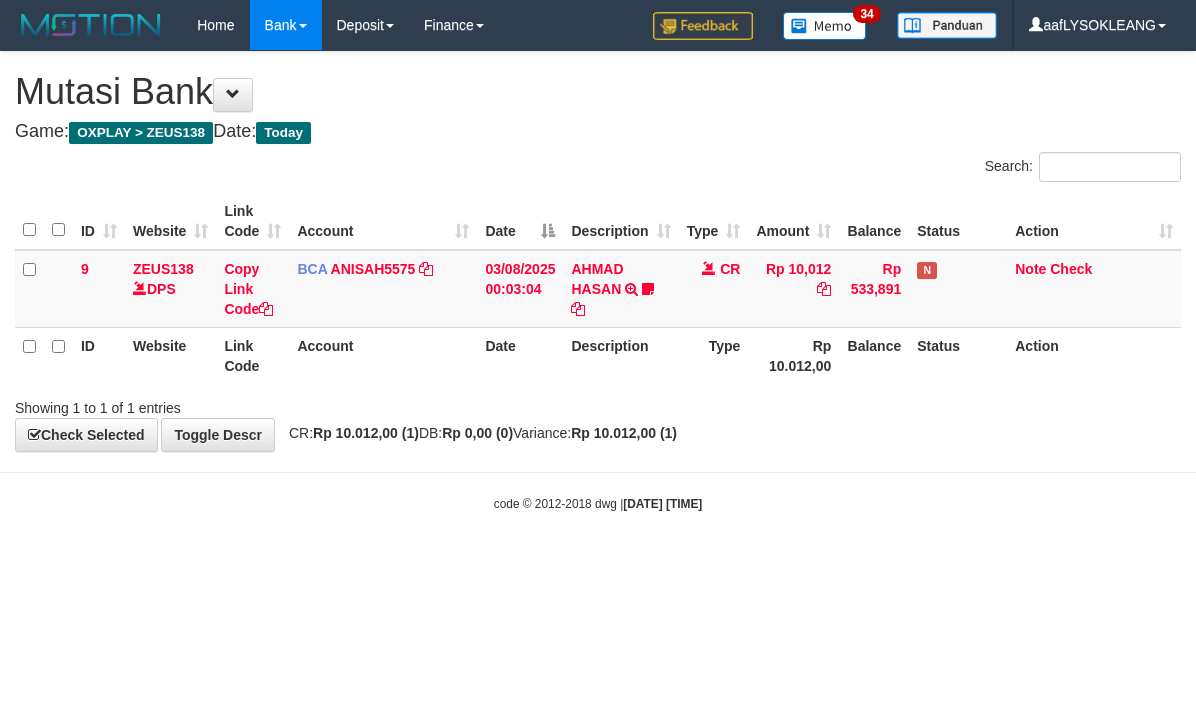 scroll, scrollTop: 0, scrollLeft: 0, axis: both 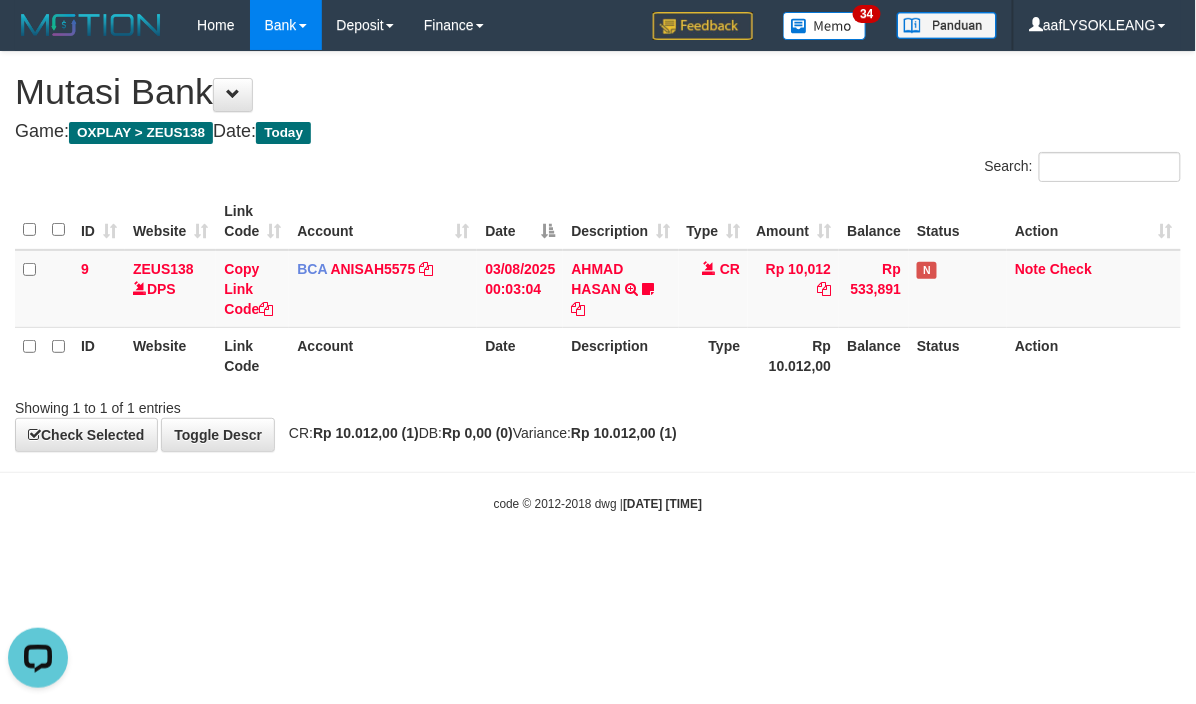 drag, startPoint x: 725, startPoint y: 626, endPoint x: 688, endPoint y: 611, distance: 39.92493 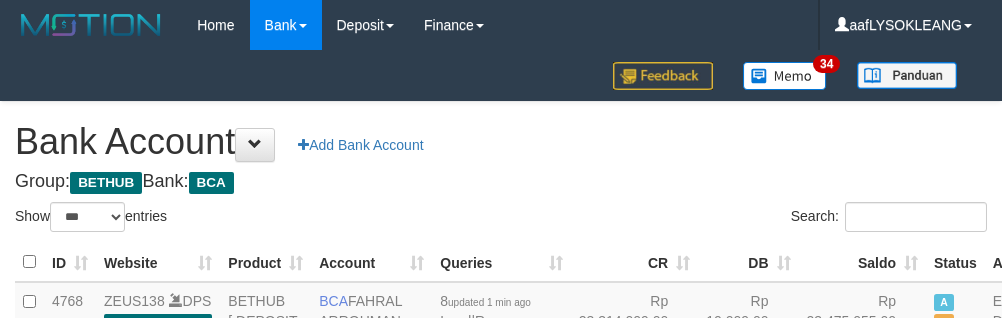 select on "***" 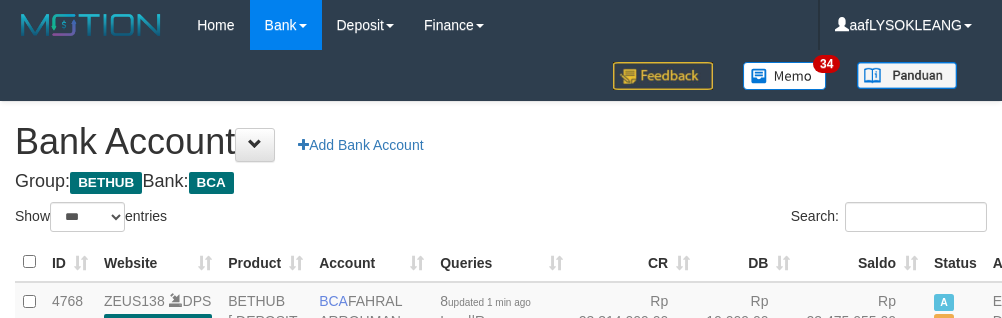 scroll, scrollTop: 162, scrollLeft: 0, axis: vertical 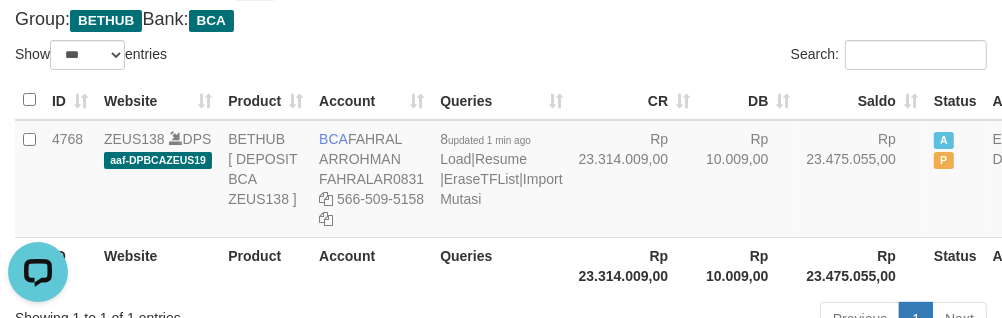 click on "Search:" at bounding box center [751, 57] 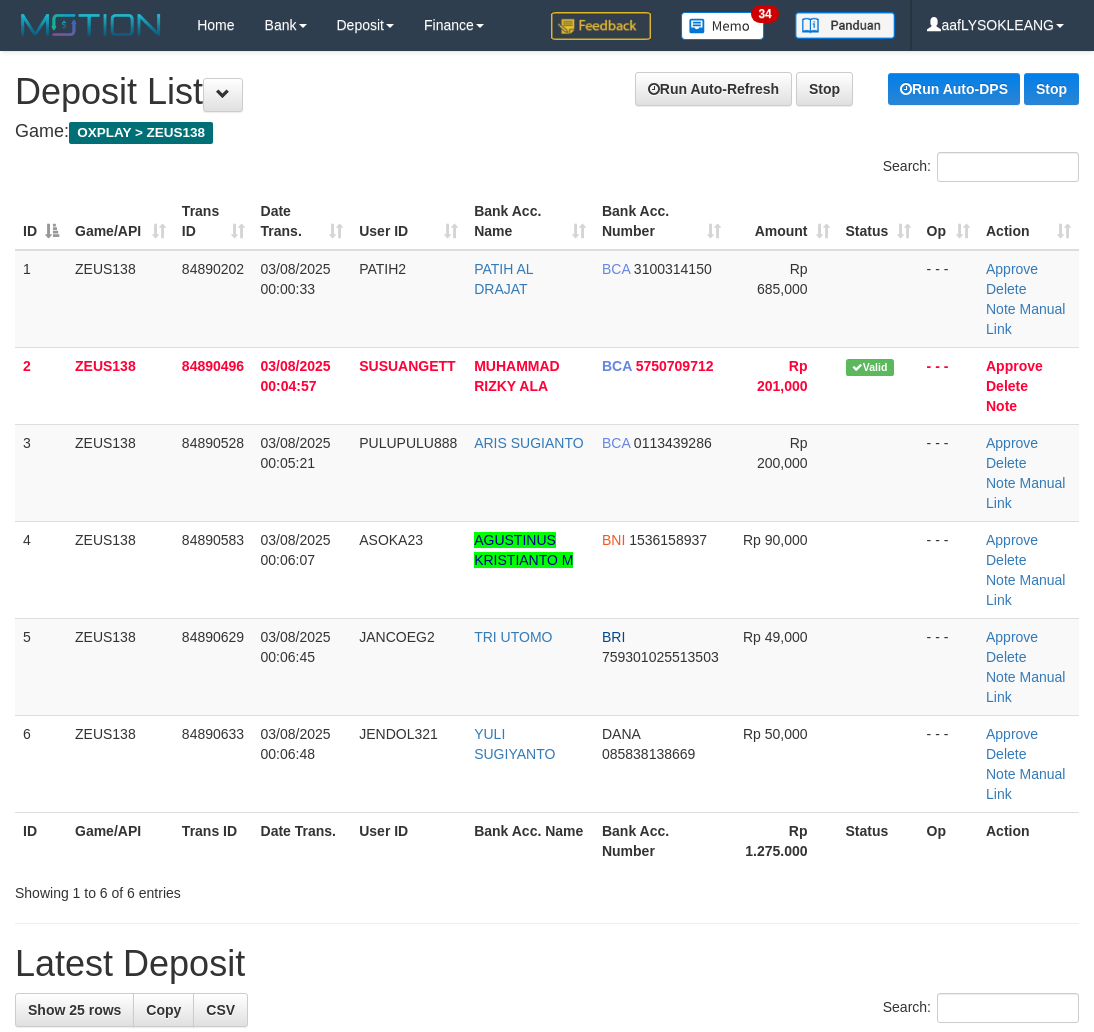 scroll, scrollTop: 0, scrollLeft: 0, axis: both 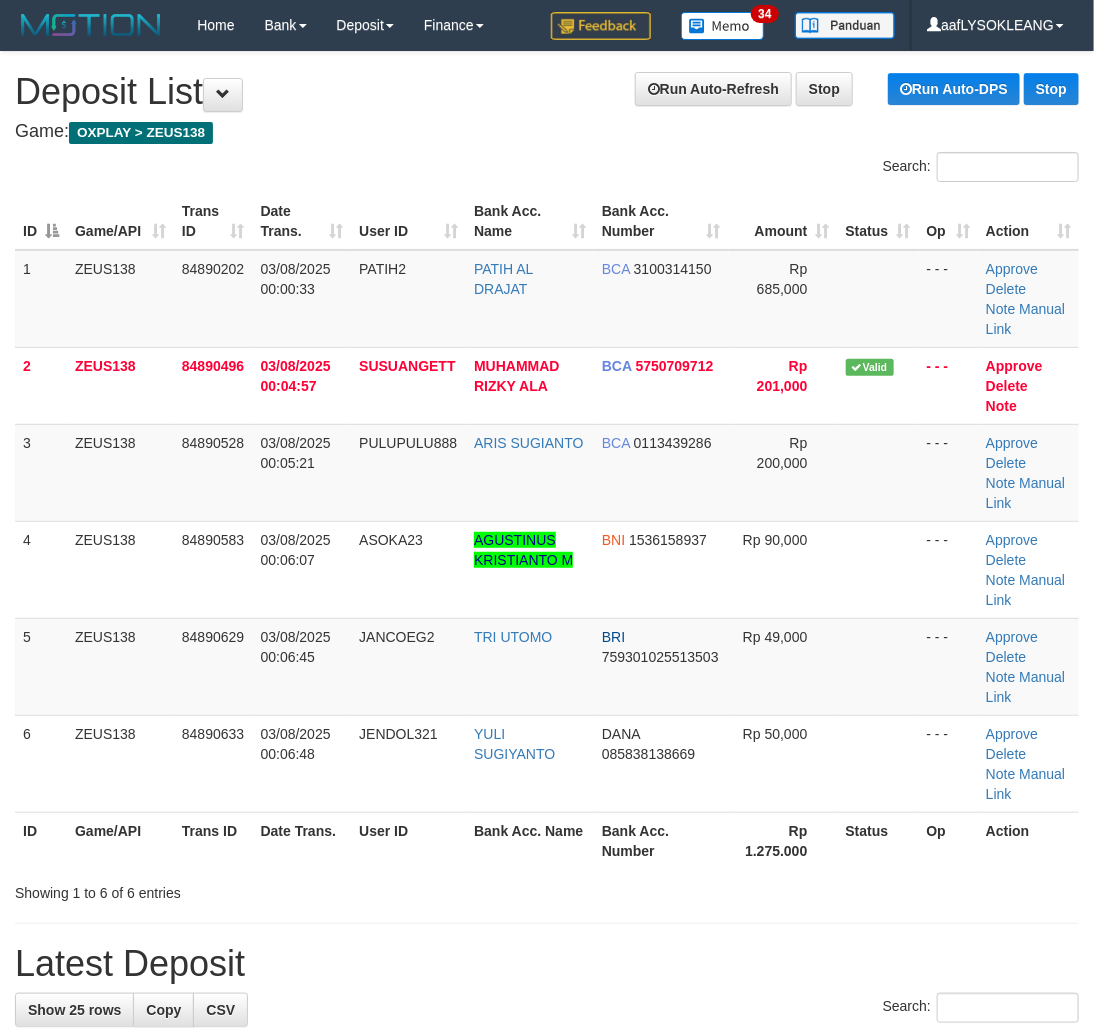 click on "ID Game/API Trans ID Date Trans. User ID Bank Acc. Name Bank Acc. Number Amount Status Op Action
1
ZEUS138
84890202
03/08/2025 00:00:33
PATIH2
PATIH AL DRAJAT
BCA
3100314150
Rp 685,000
- - -
Approve
Delete
Note
Manual Link
2
ZEUS138
84890496
03/08/2025 00:04:57
SUSUANGETT
MUHAMMAD RIZKY ALA
BCA
5750709712
Rp 201,000
Valid Note" at bounding box center [547, 531] 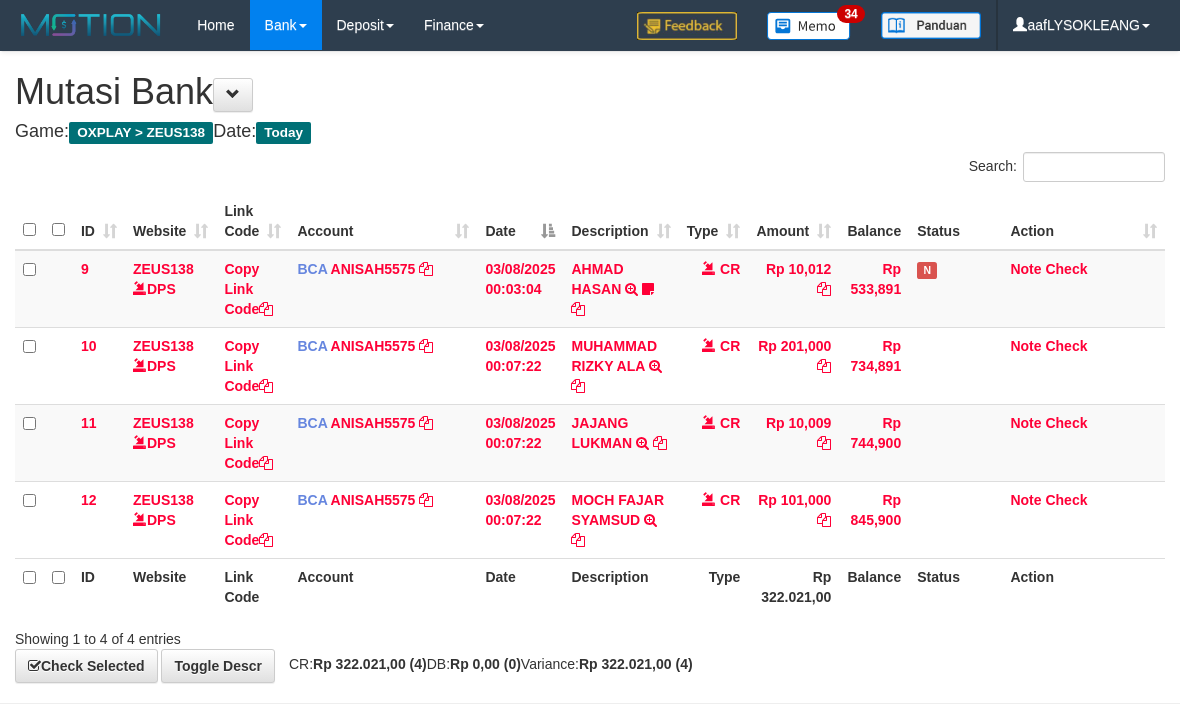 scroll, scrollTop: 88, scrollLeft: 0, axis: vertical 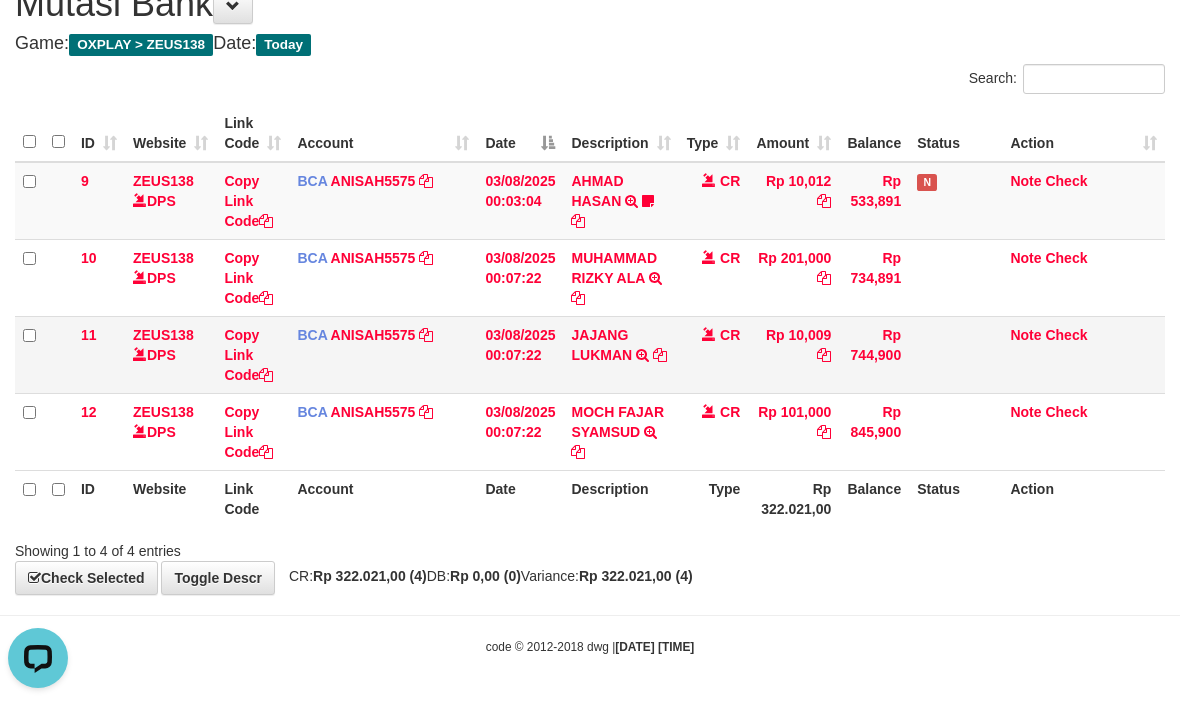 click on "JAJANG LUKMAN         TRSF E-BANKING CR 0308/FTSCY/WS95031
10009.00JAJANG LUKMAN" at bounding box center [620, 354] 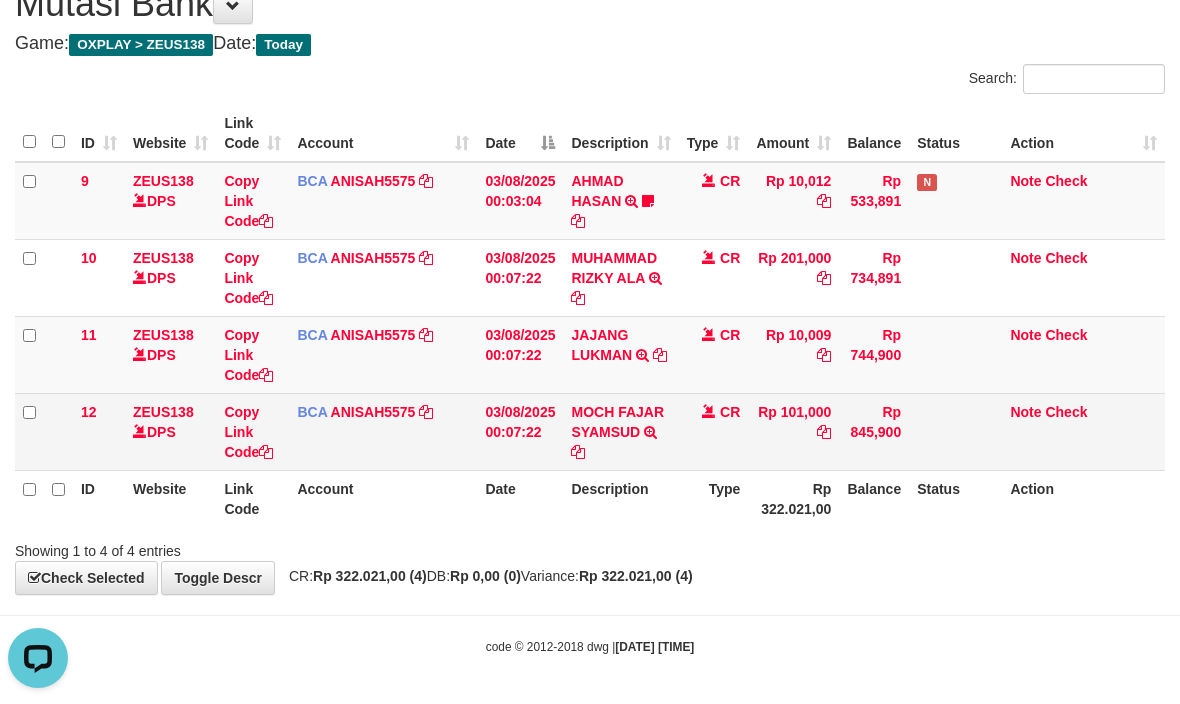 click on "MOCH FAJAR SYAMSUD         TRSF E-BANKING CR 0308/FTSCY/WS95031
101000.00MOCH FAJAR SYAMSUD" at bounding box center (620, 431) 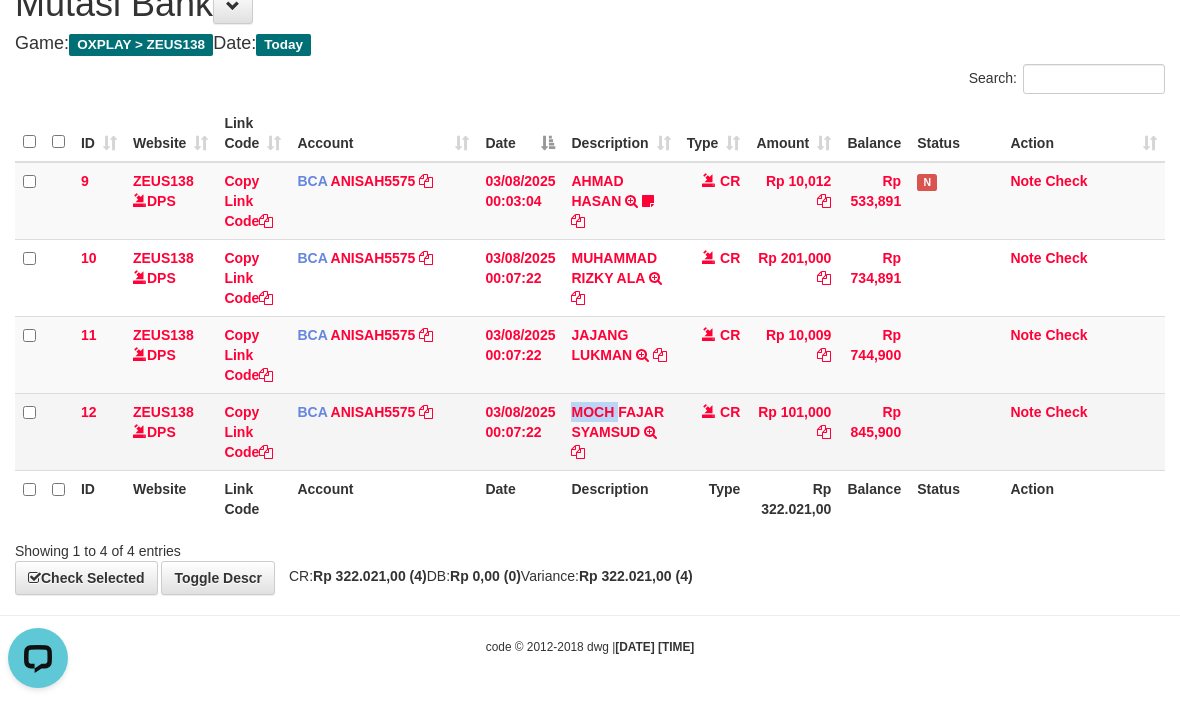 click on "MOCH FAJAR SYAMSUD         TRSF E-BANKING CR 0308/FTSCY/WS95031
101000.00MOCH FAJAR SYAMSUD" at bounding box center (620, 431) 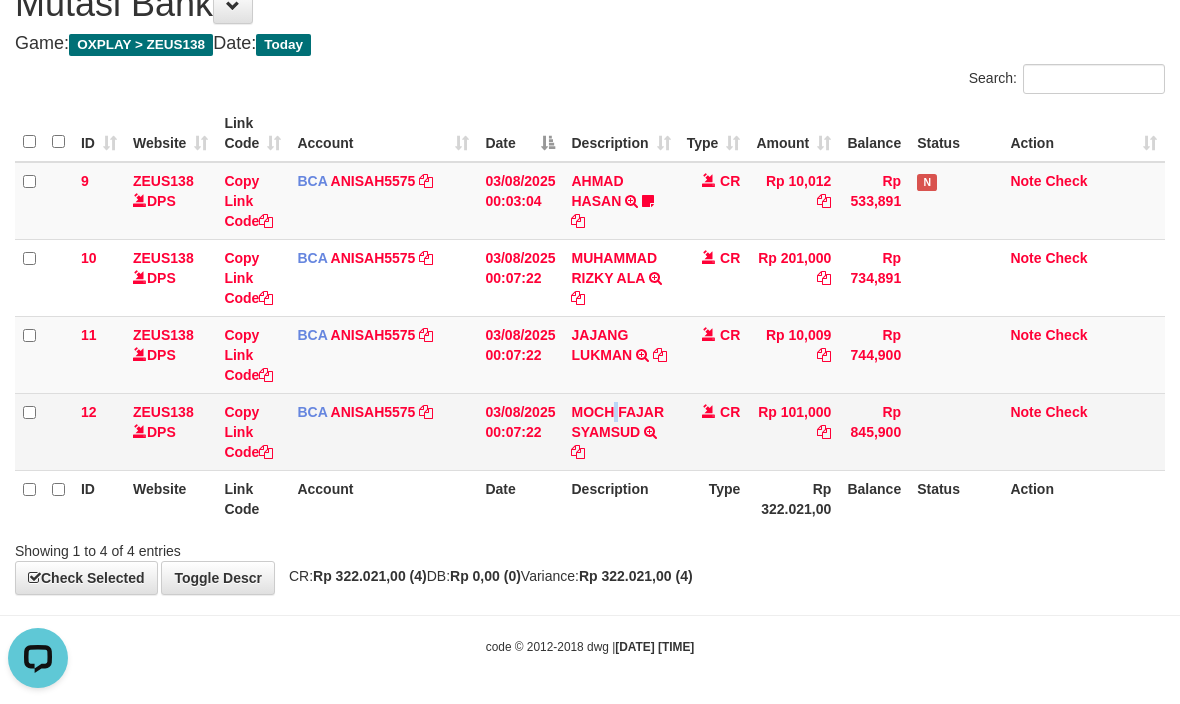 click on "MOCH FAJAR SYAMSUD         TRSF E-BANKING CR 0308/FTSCY/WS95031
101000.00MOCH FAJAR SYAMSUD" at bounding box center [620, 431] 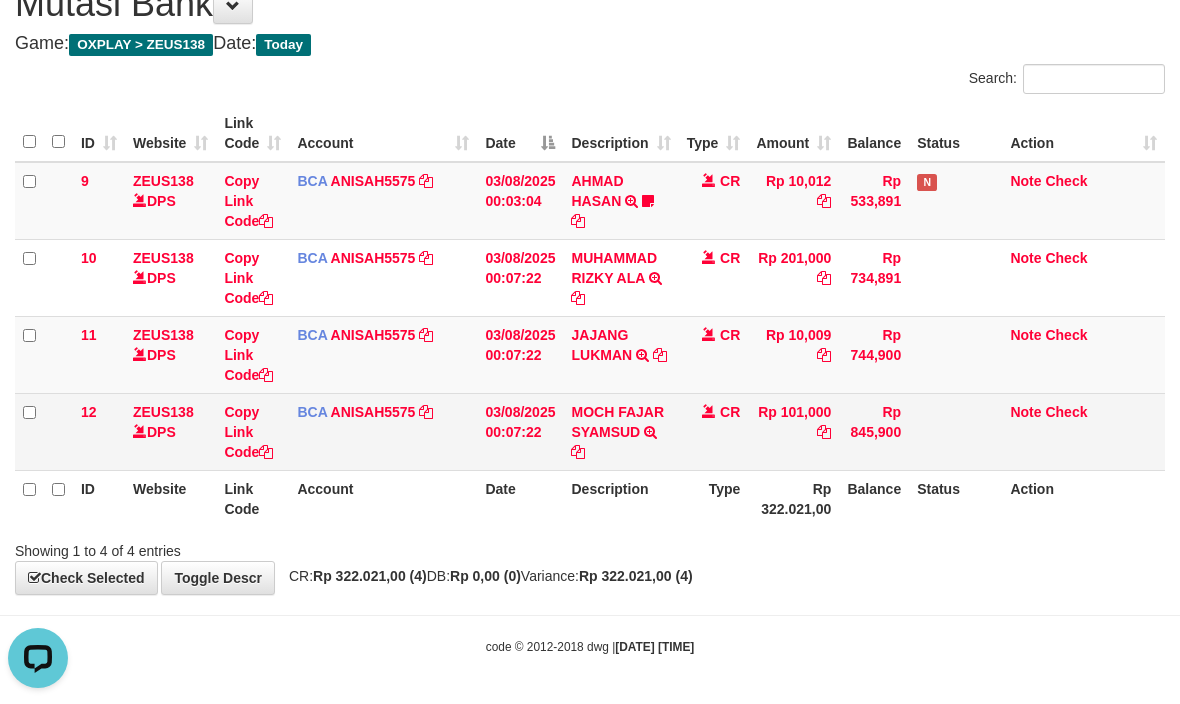 click on "MOCH FAJAR SYAMSUD         TRSF E-BANKING CR 0308/FTSCY/WS95031
101000.00MOCH FAJAR SYAMSUD" at bounding box center (620, 431) 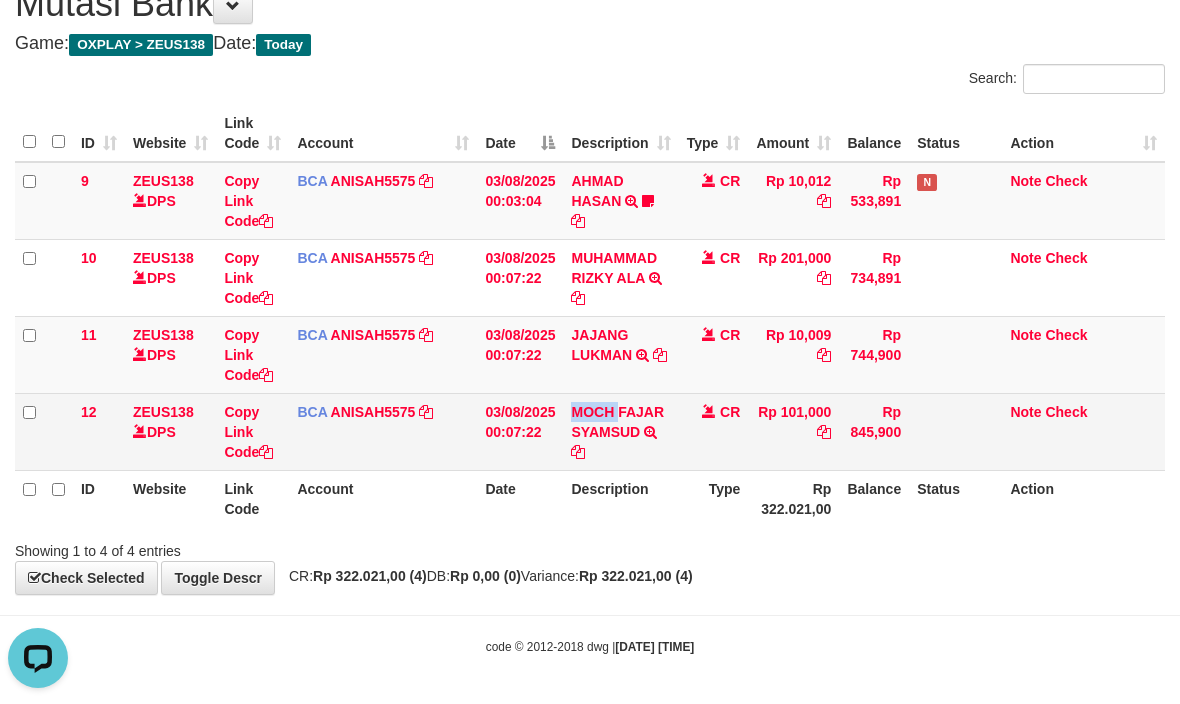 click on "MOCH FAJAR SYAMSUD         TRSF E-BANKING CR 0308/FTSCY/WS95031
101000.00MOCH FAJAR SYAMSUD" at bounding box center (620, 431) 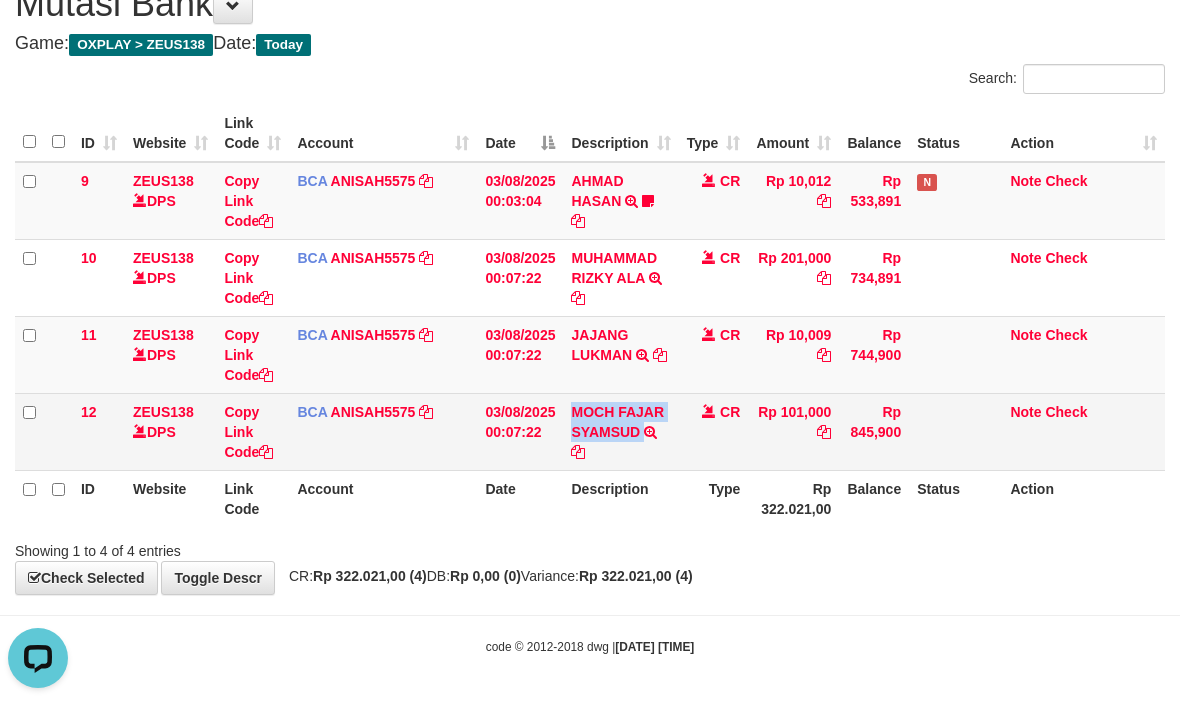 click on "MOCH FAJAR SYAMSUD         TRSF E-BANKING CR 0308/FTSCY/WS95031
101000.00MOCH FAJAR SYAMSUD" at bounding box center [620, 431] 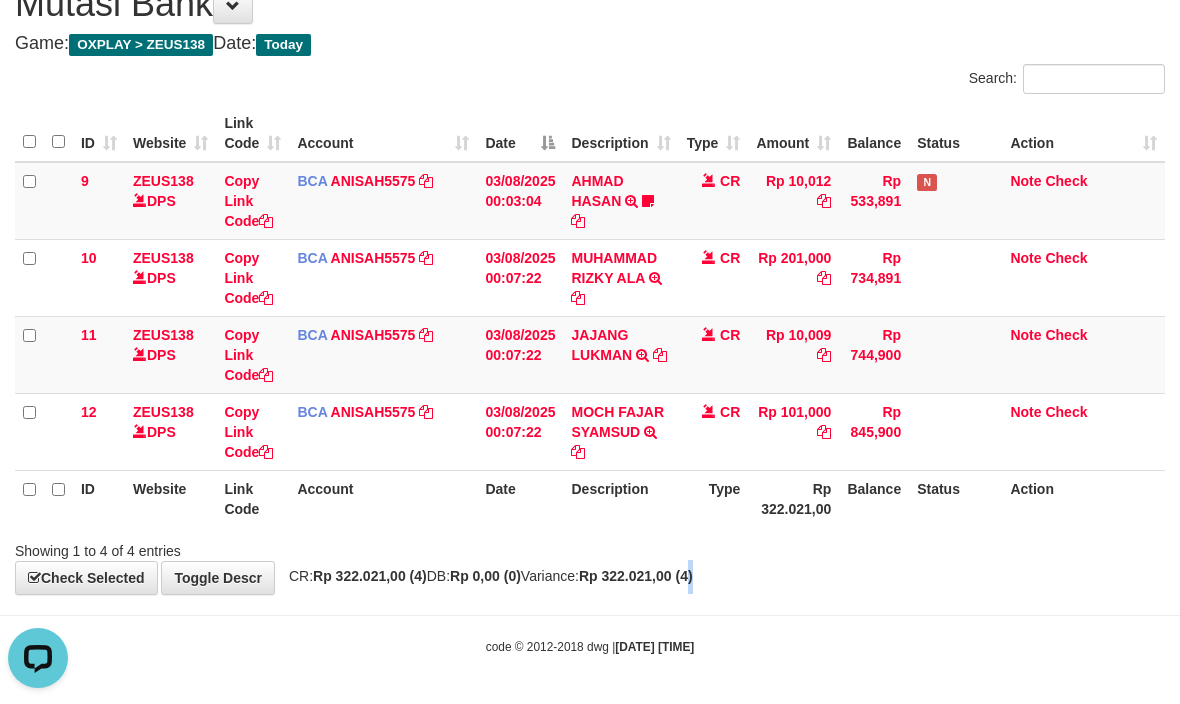 drag, startPoint x: 762, startPoint y: 578, endPoint x: 650, endPoint y: 576, distance: 112.01785 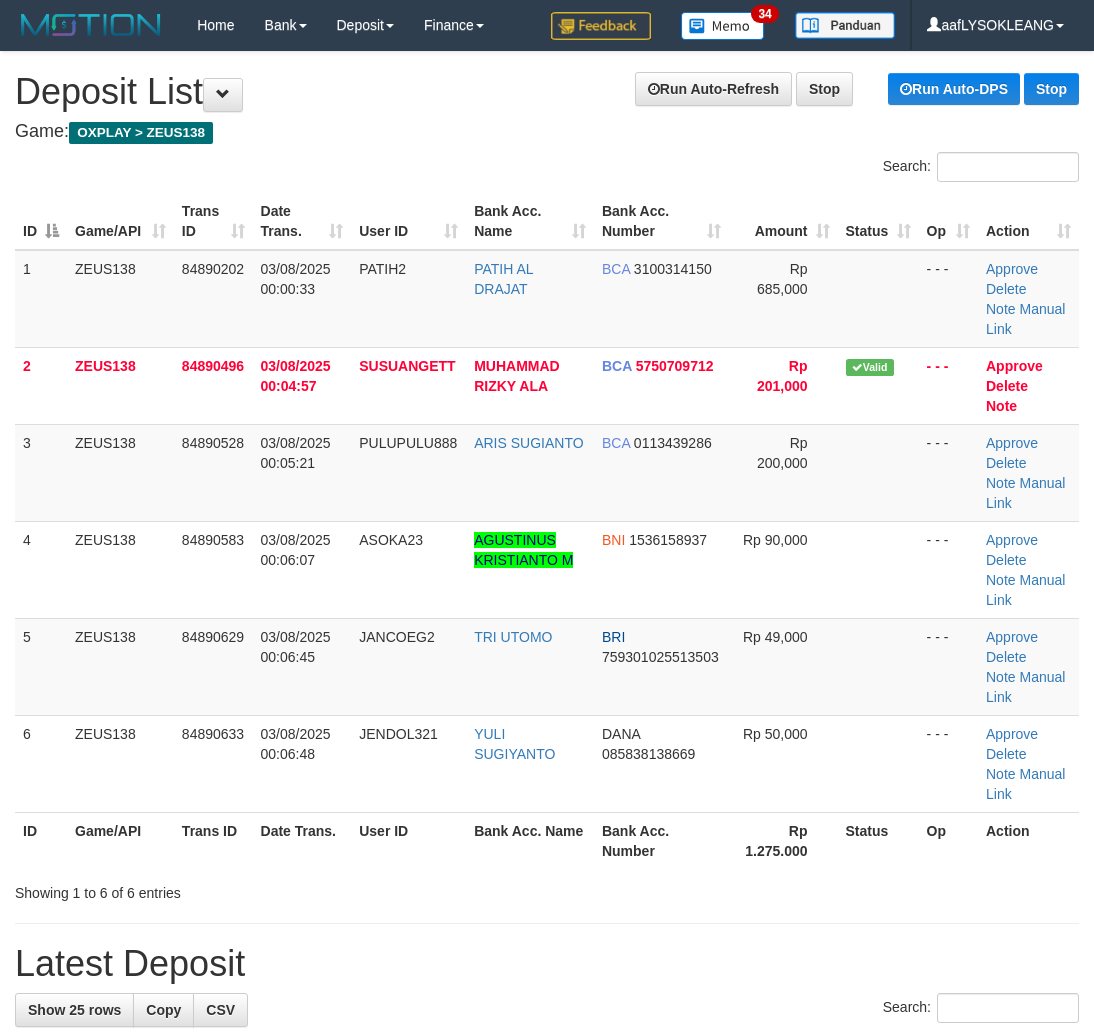 scroll, scrollTop: 0, scrollLeft: 0, axis: both 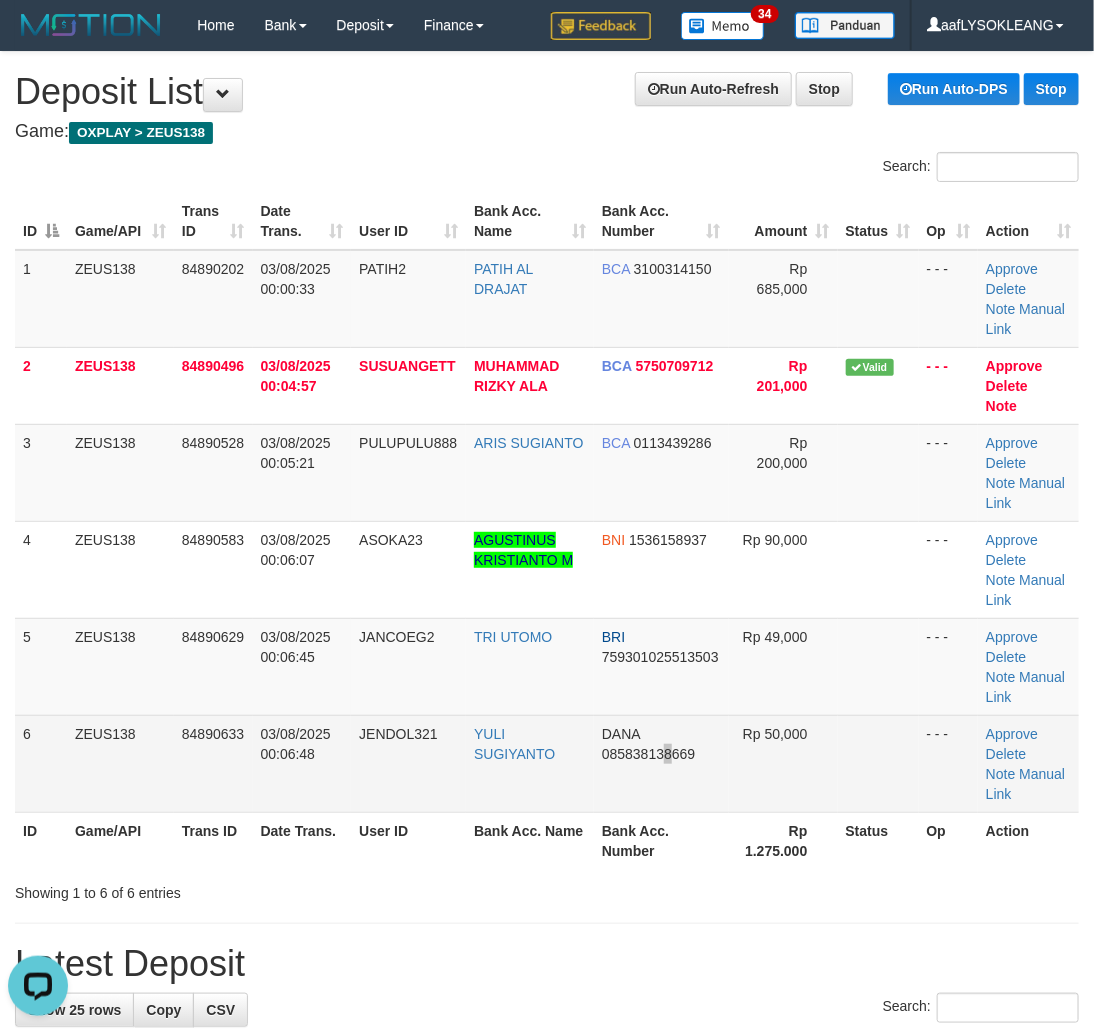 drag, startPoint x: 663, startPoint y: 753, endPoint x: 767, endPoint y: 755, distance: 104.019226 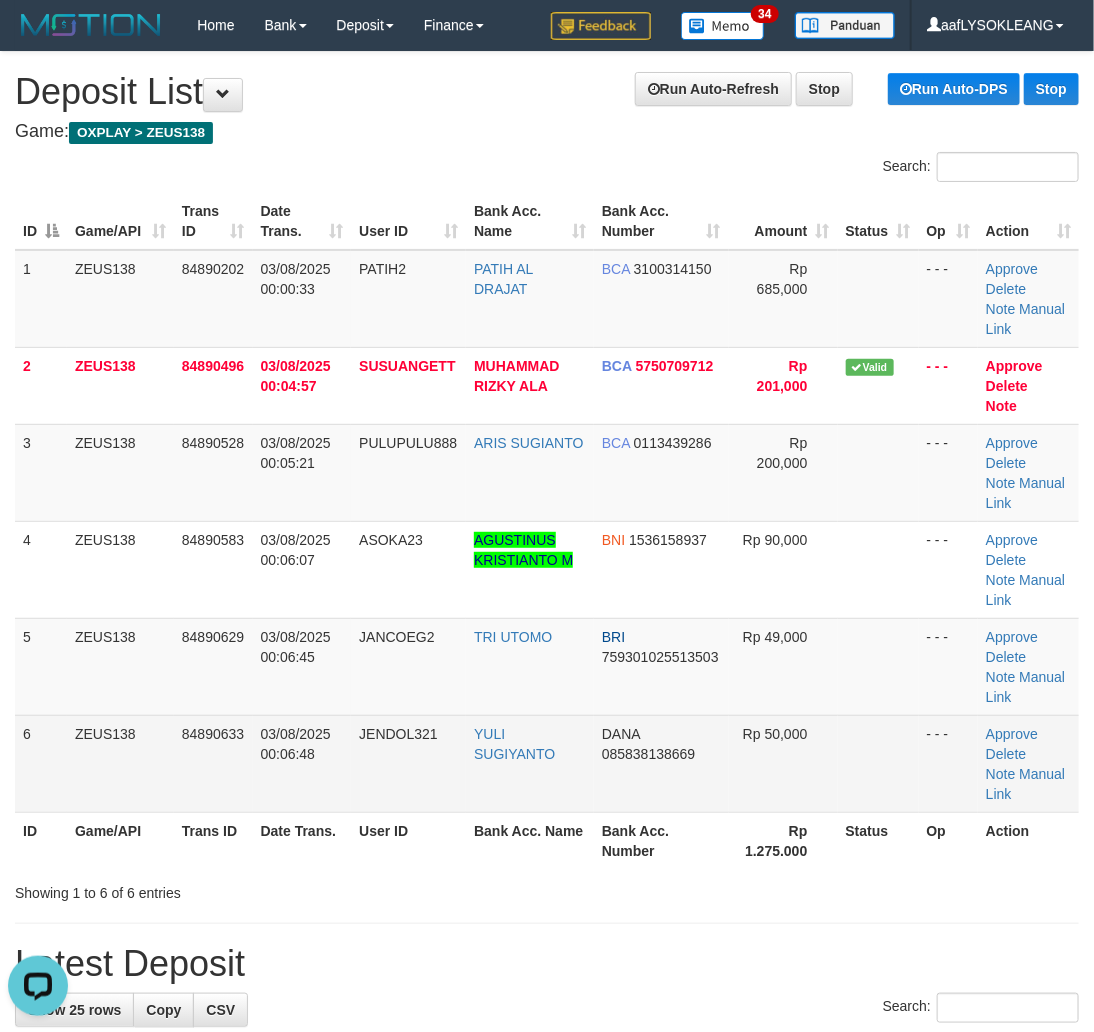 click on "Rp 50,000" at bounding box center [775, 734] 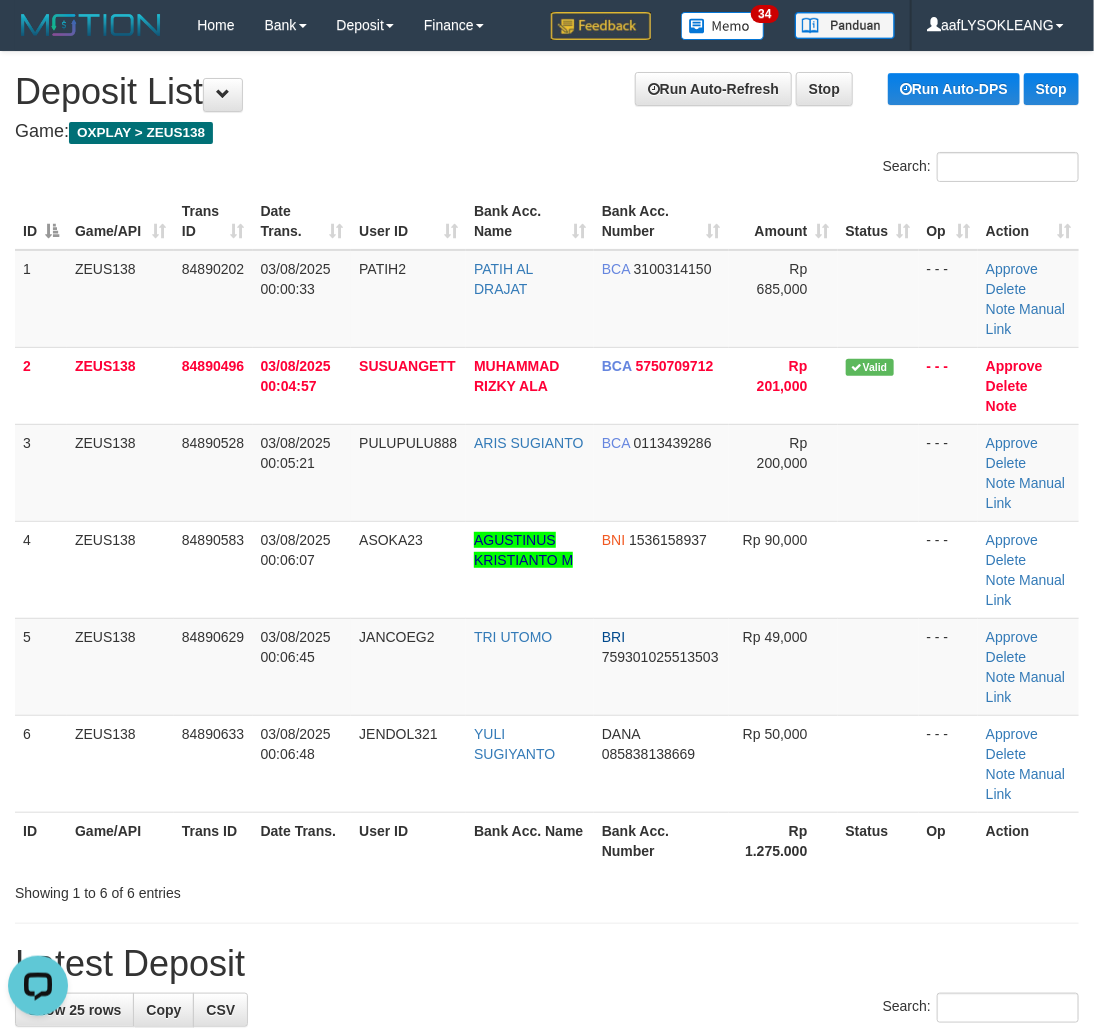 drag, startPoint x: 911, startPoint y: 790, endPoint x: 1106, endPoint y: 826, distance: 198.29523 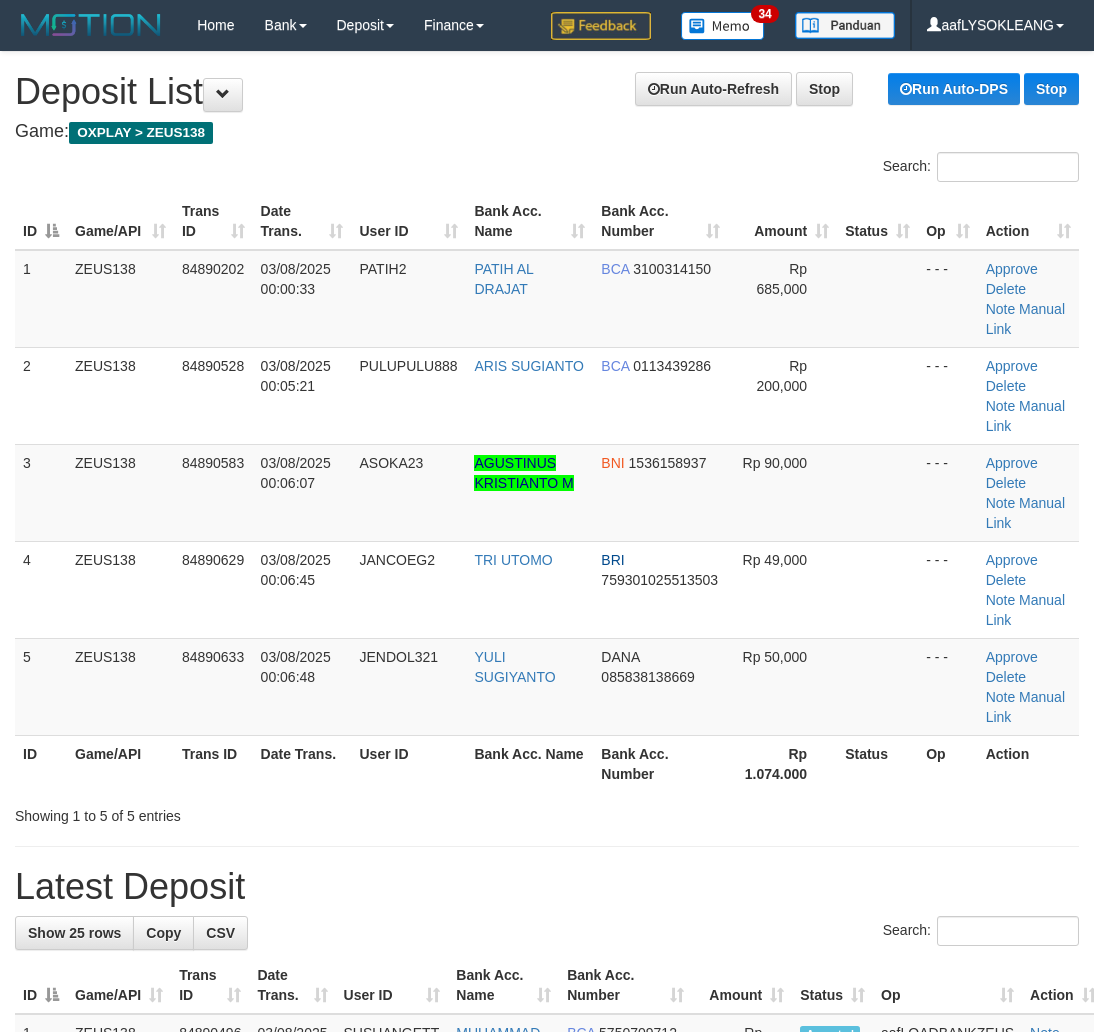scroll, scrollTop: 0, scrollLeft: 0, axis: both 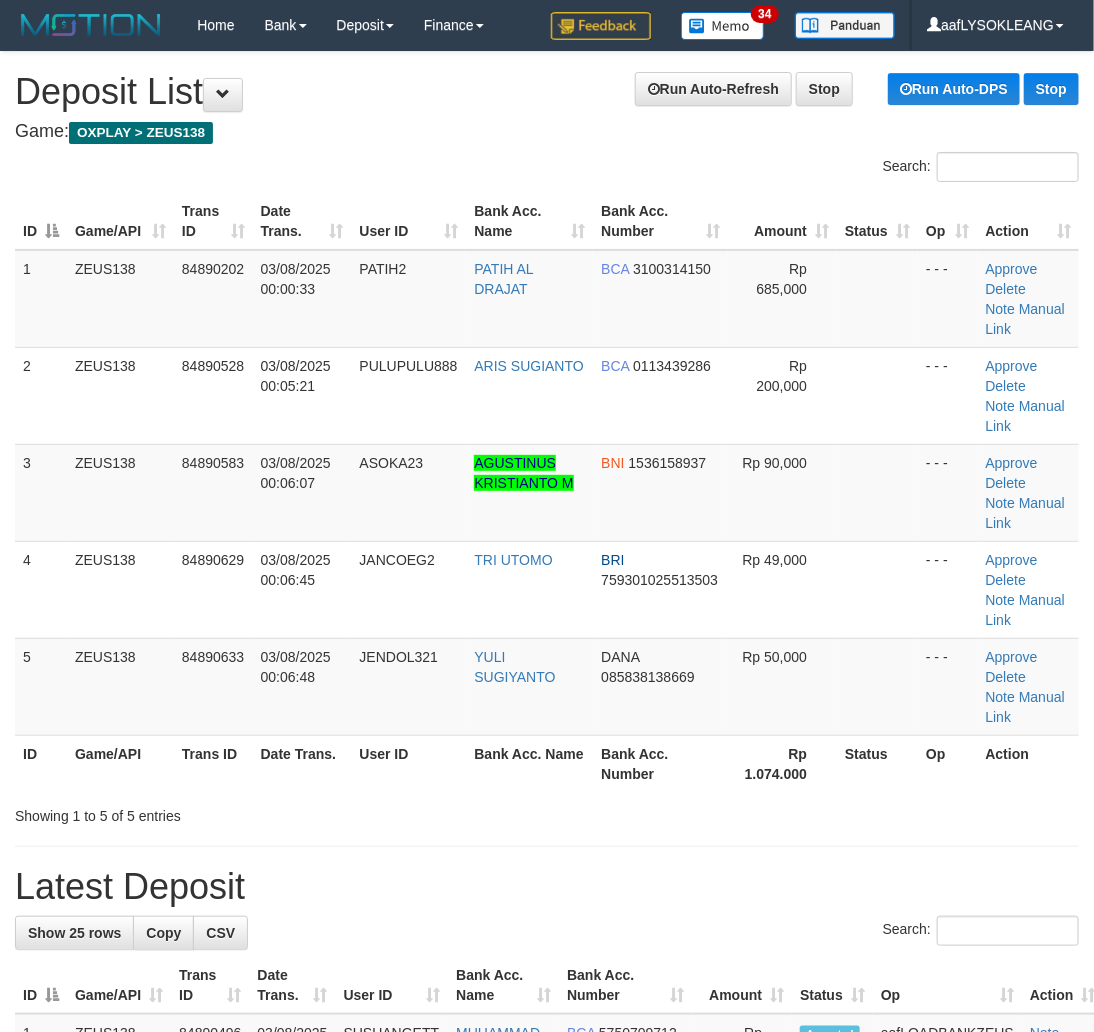 click on "Showing 1 to 5 of 5 entries" at bounding box center [547, 812] 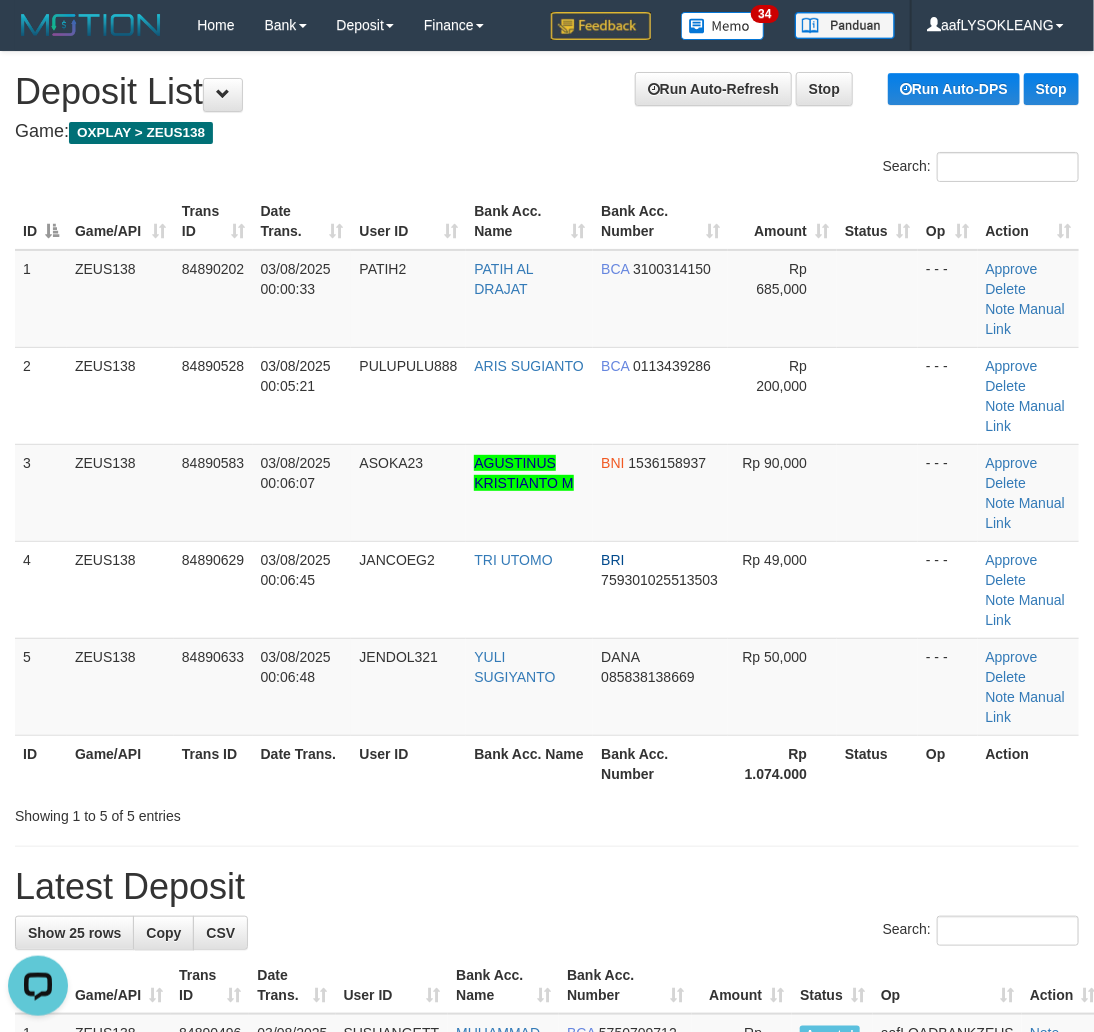 scroll, scrollTop: 0, scrollLeft: 0, axis: both 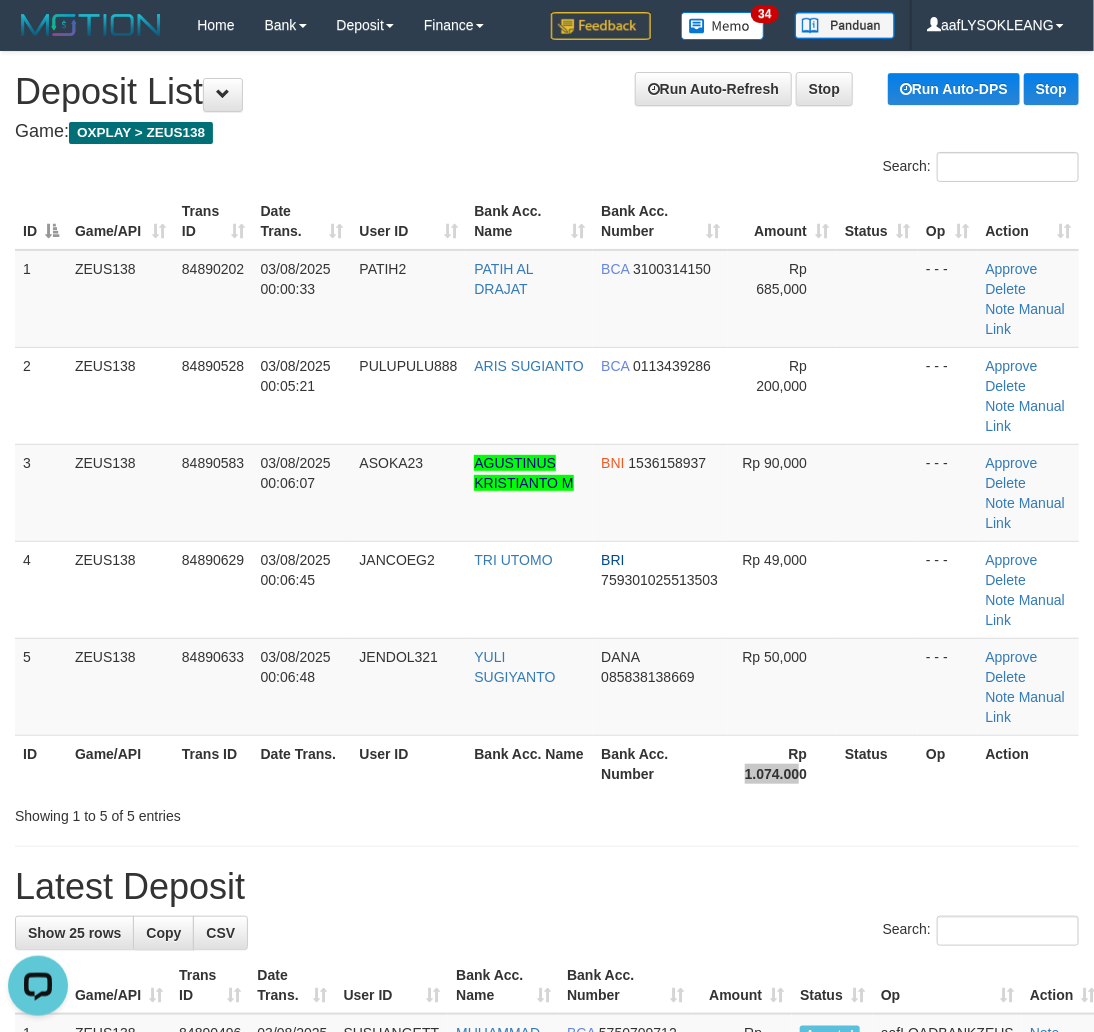 click on "Rp 1.074.000" at bounding box center [782, 763] 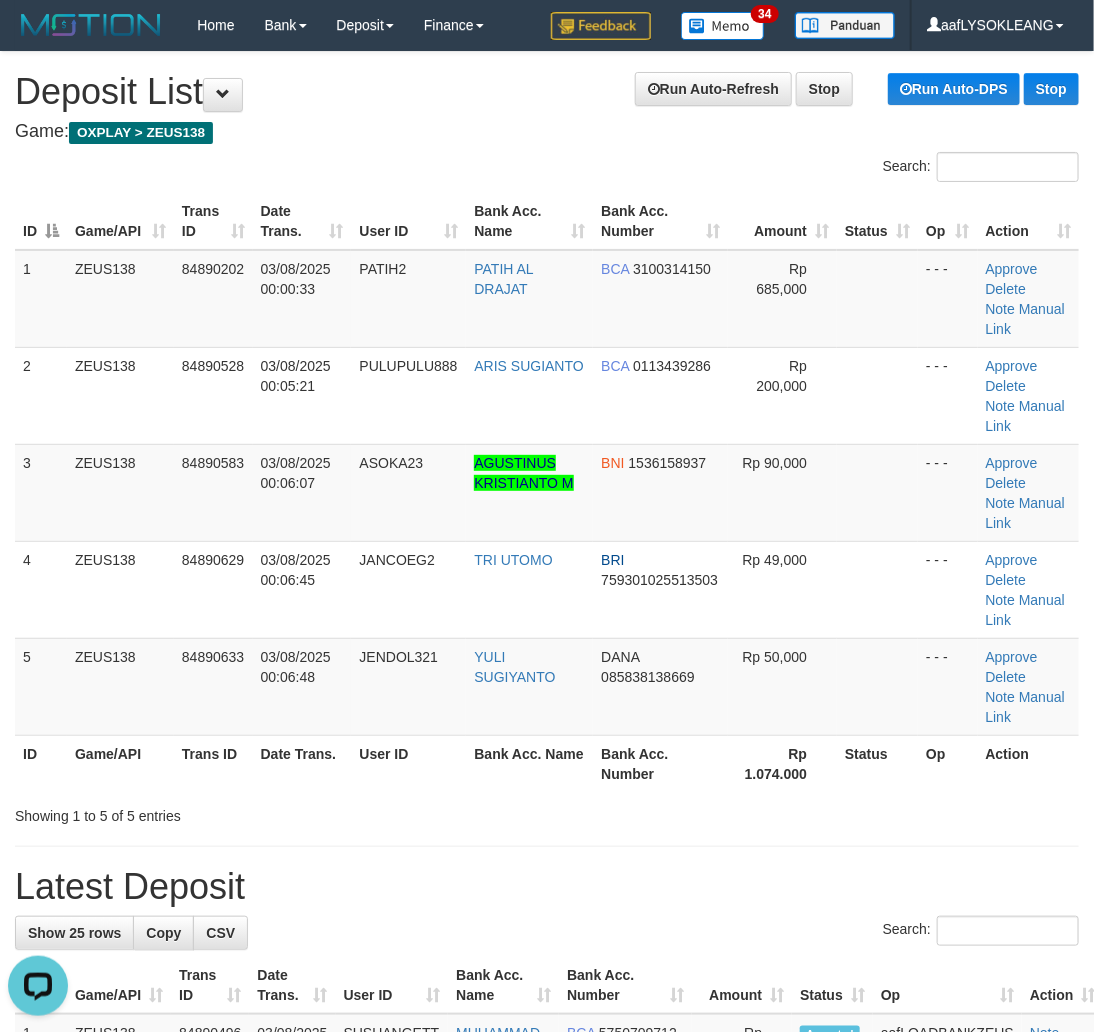 drag, startPoint x: 444, startPoint y: 753, endPoint x: 1108, endPoint y: 811, distance: 666.5283 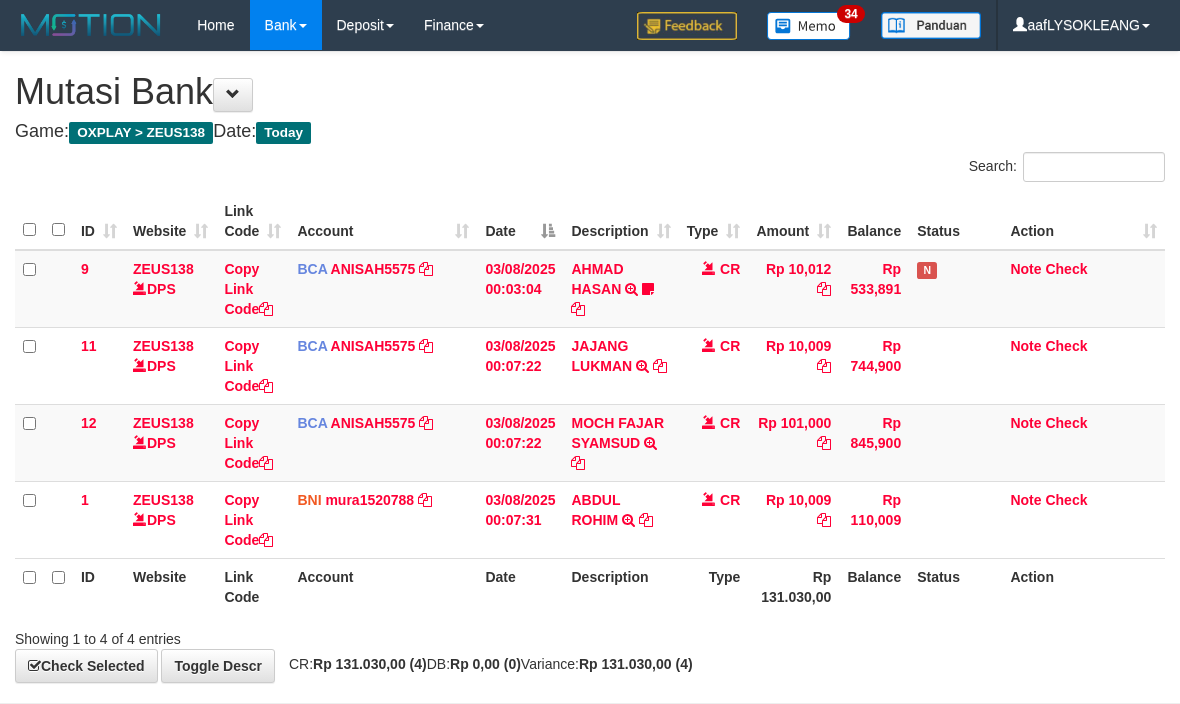 scroll, scrollTop: 88, scrollLeft: 0, axis: vertical 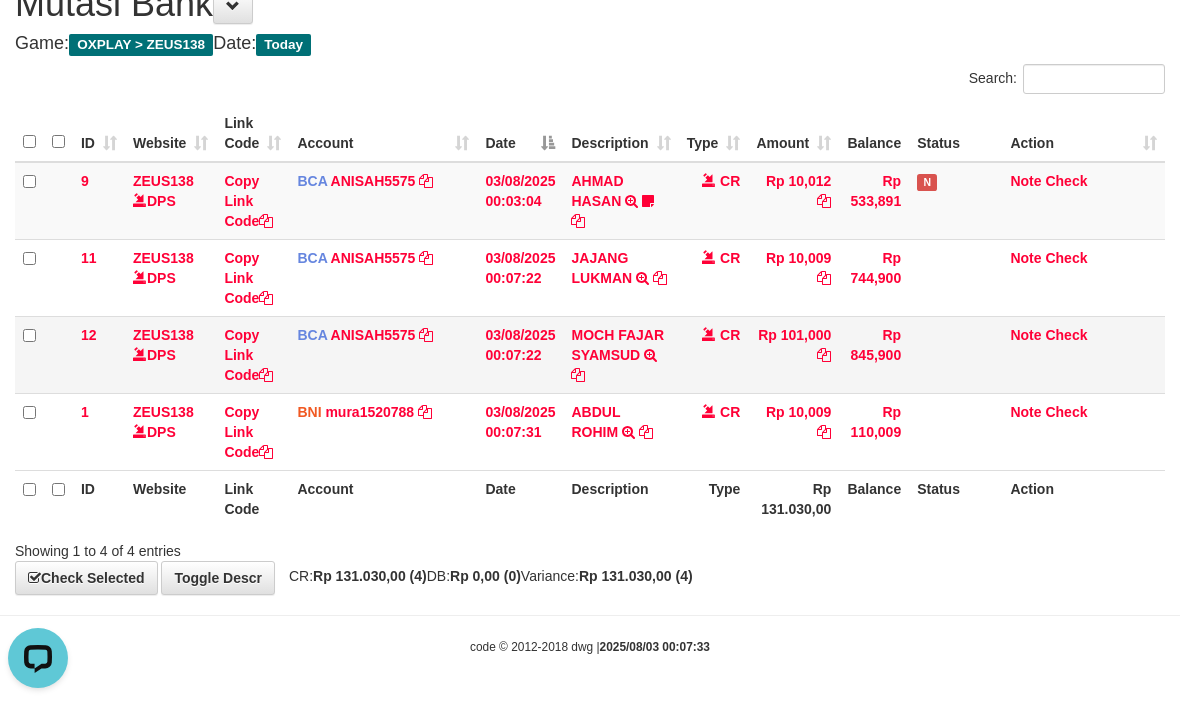 click on "Rp 101,000" at bounding box center [793, 354] 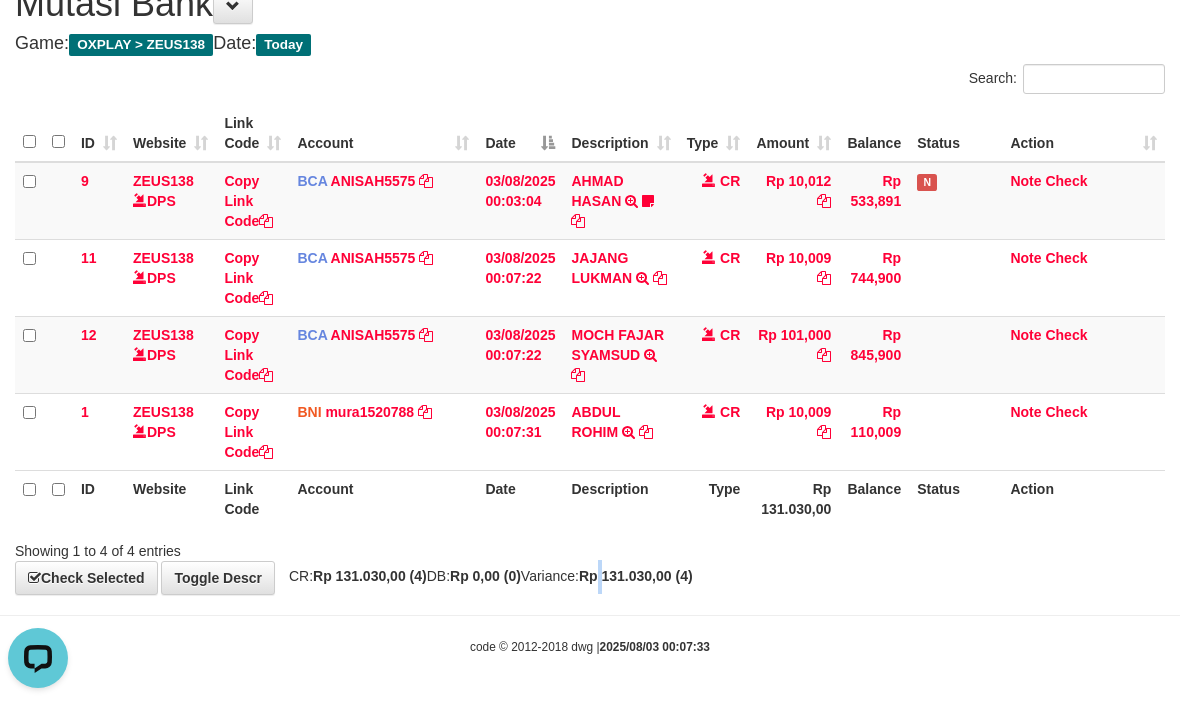 drag, startPoint x: 655, startPoint y: 578, endPoint x: 594, endPoint y: 576, distance: 61.03278 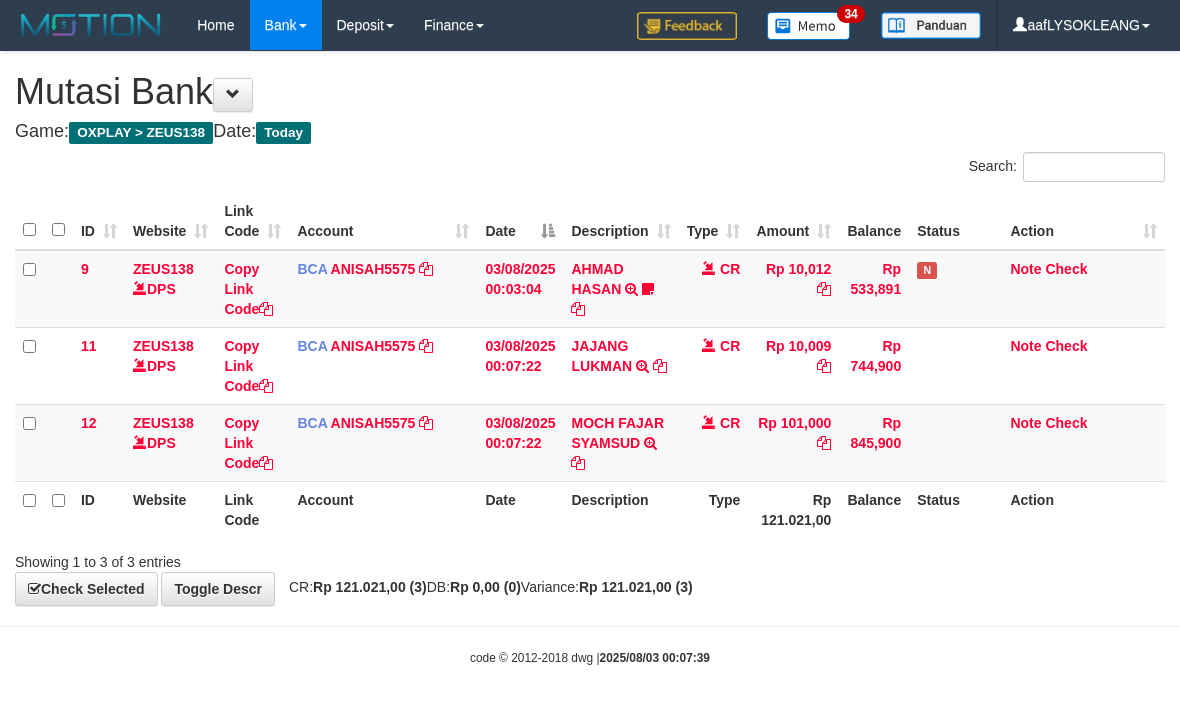 click on "Showing 1 to 3 of 3 entries" at bounding box center [590, 558] 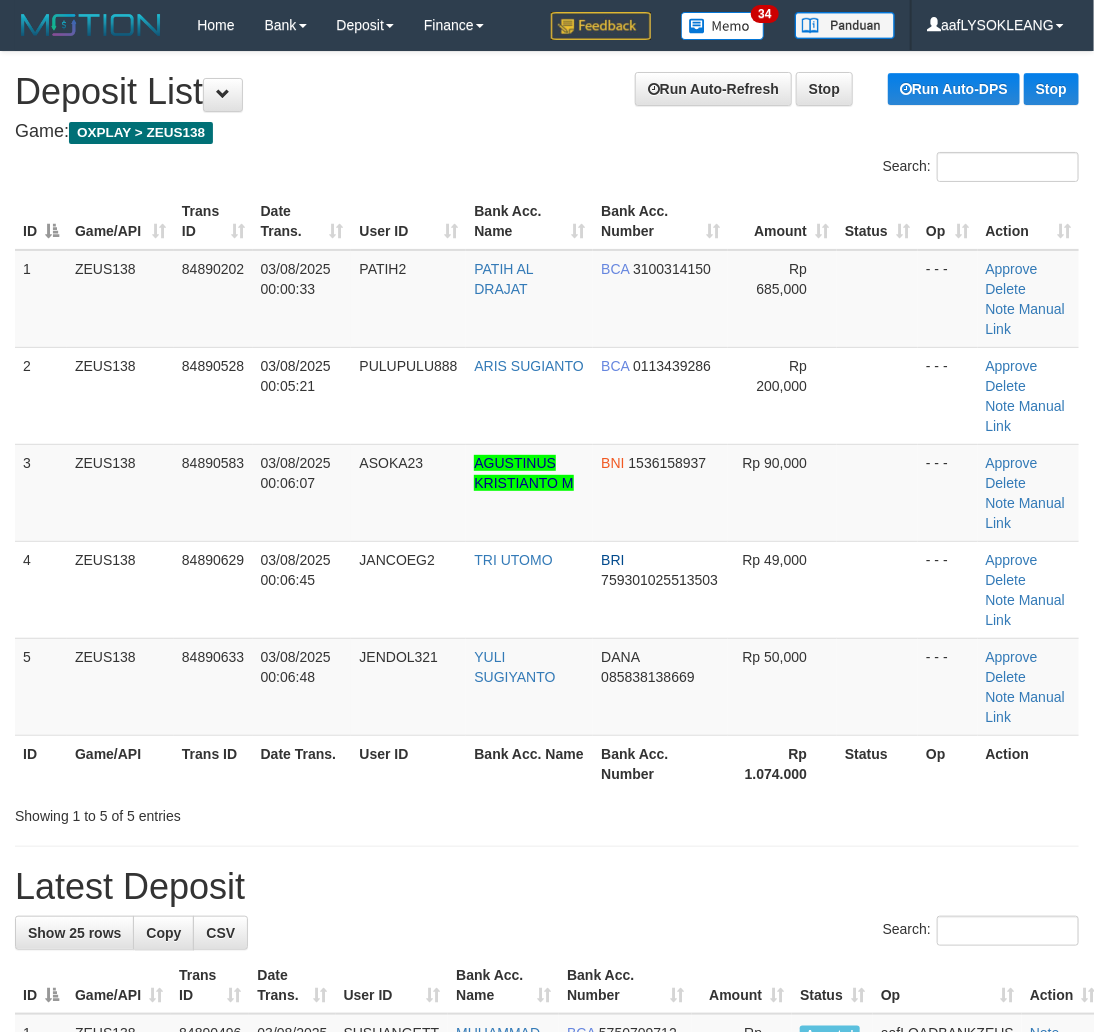scroll, scrollTop: 370, scrollLeft: 0, axis: vertical 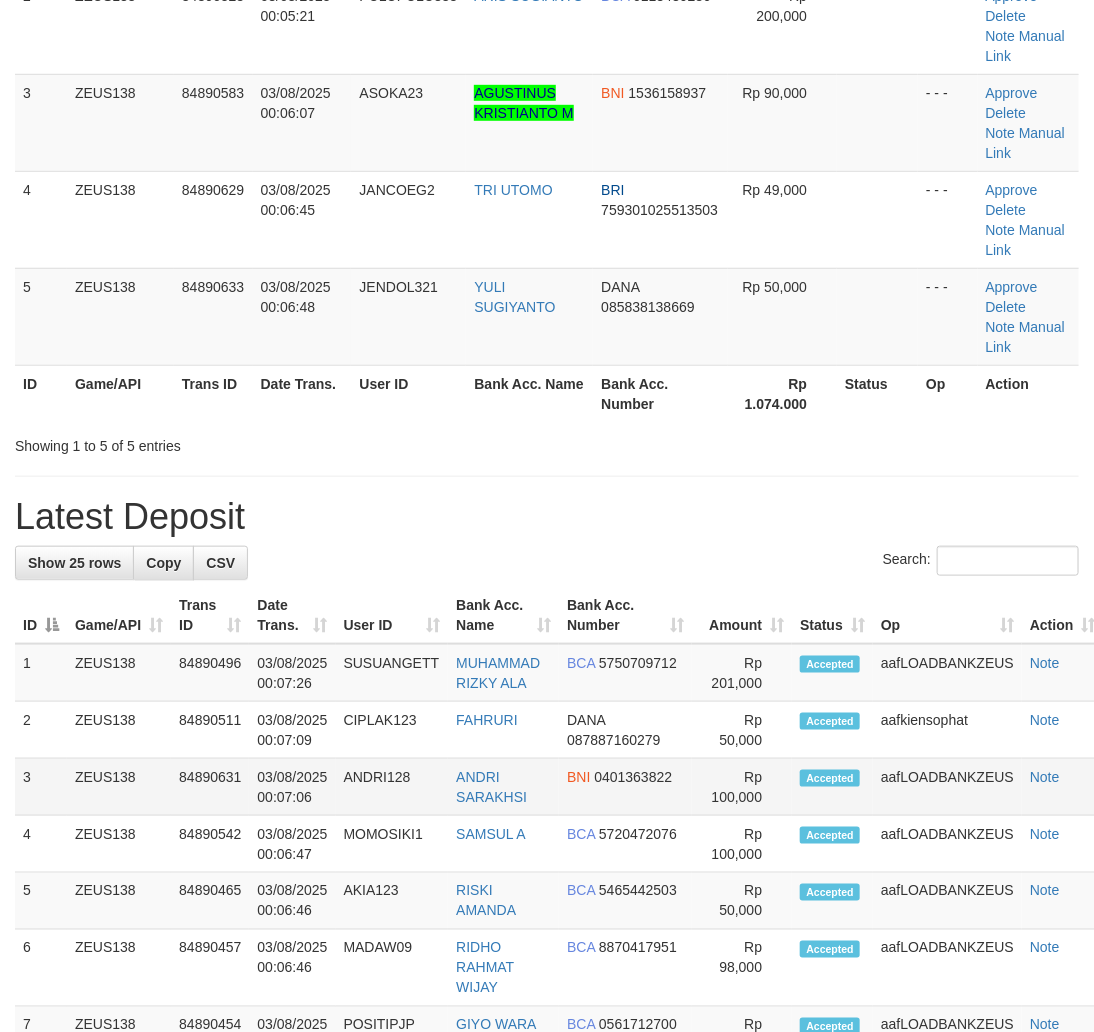 drag, startPoint x: 768, startPoint y: 791, endPoint x: 981, endPoint y: 786, distance: 213.05867 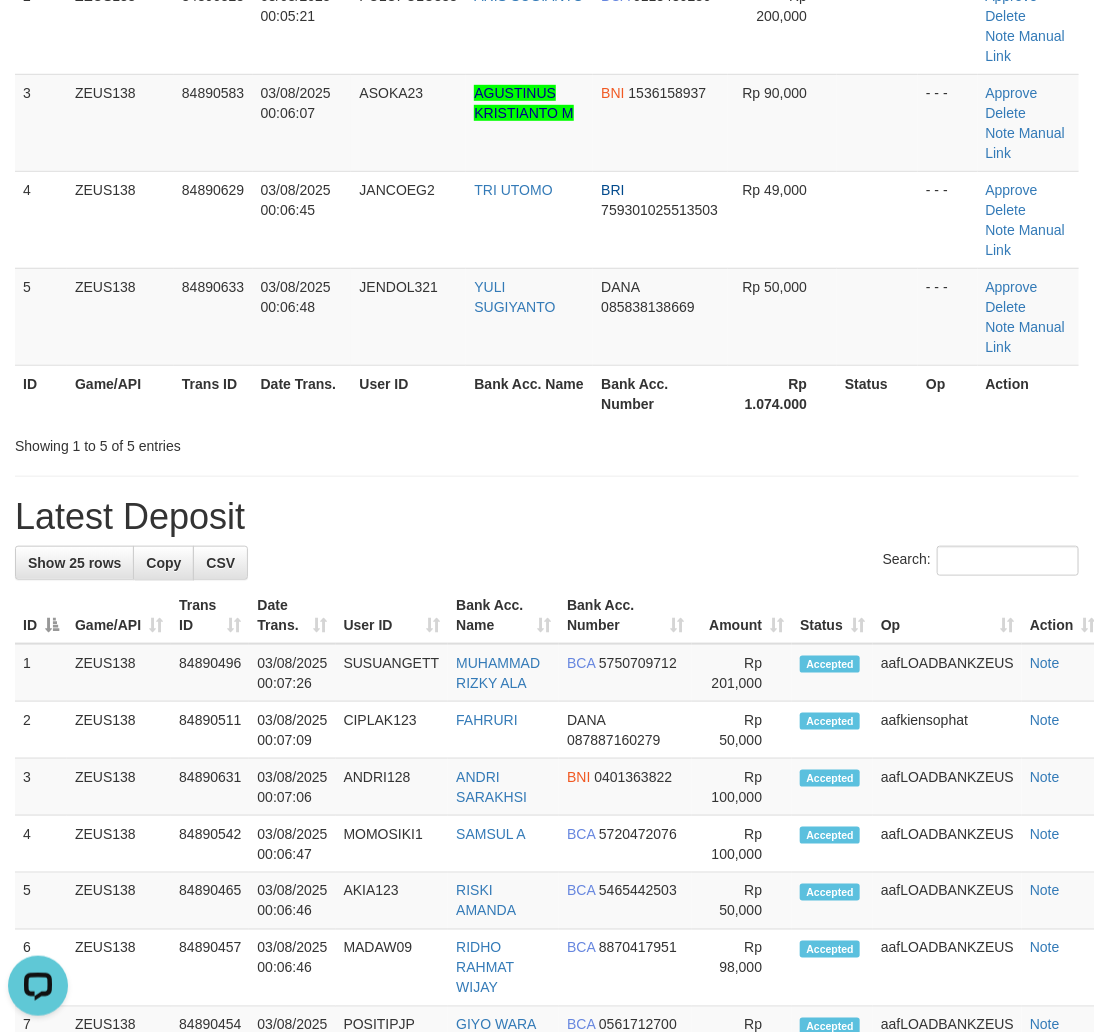 scroll, scrollTop: 0, scrollLeft: 0, axis: both 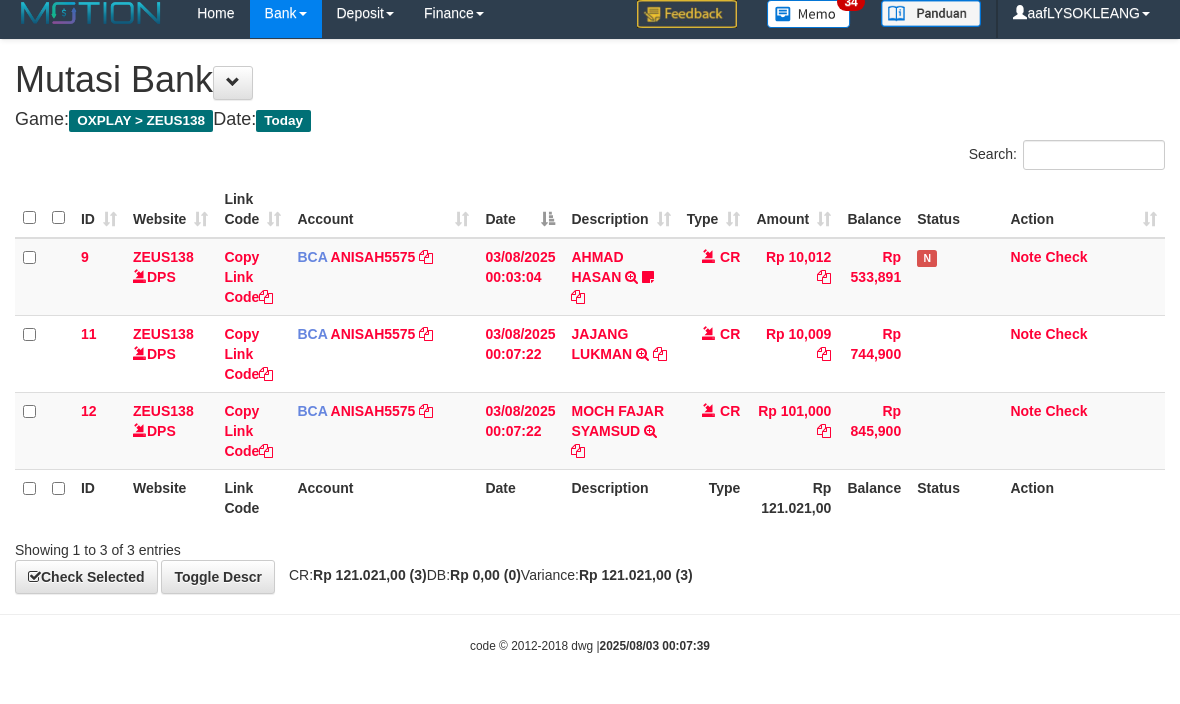 drag, startPoint x: 605, startPoint y: 578, endPoint x: 567, endPoint y: 552, distance: 46.043457 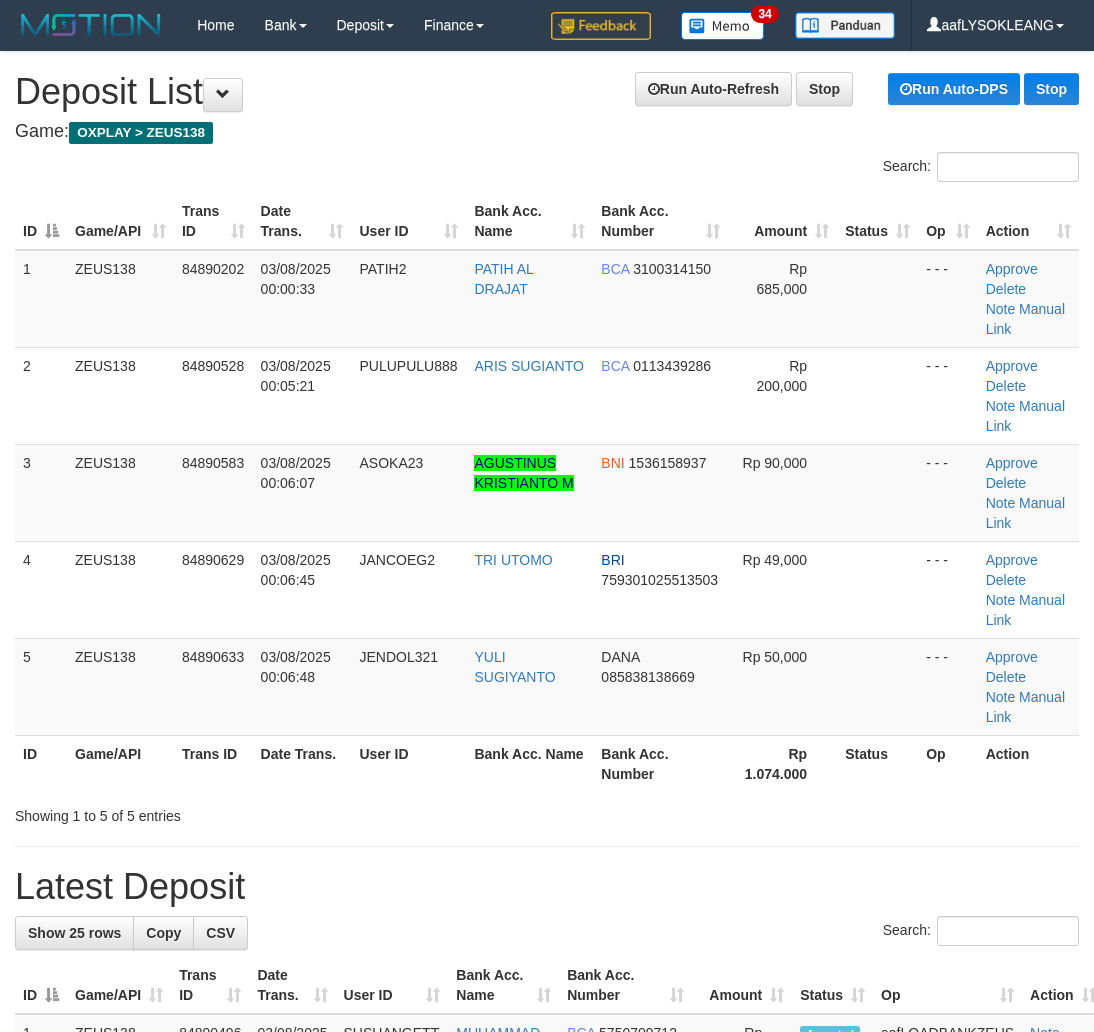scroll, scrollTop: 25, scrollLeft: 0, axis: vertical 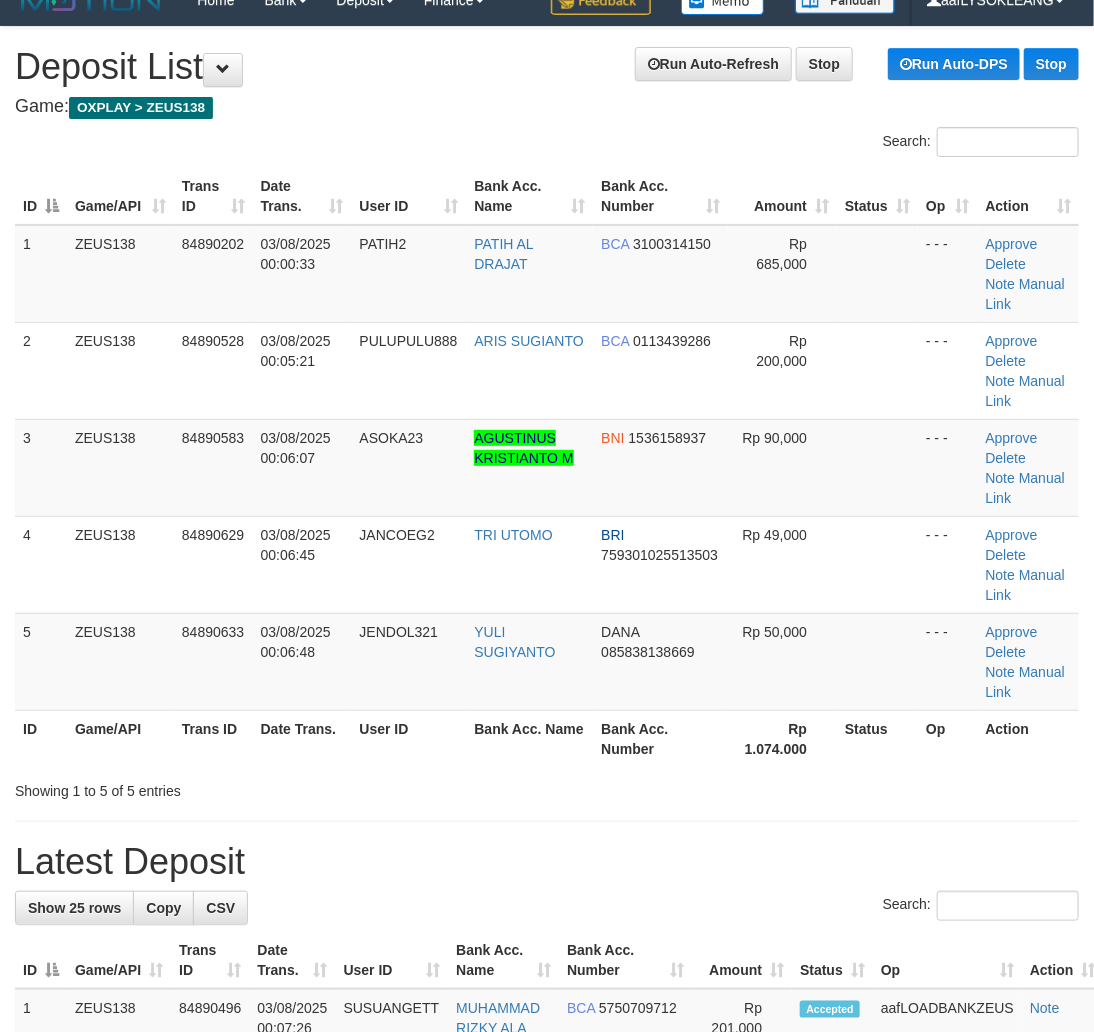 drag, startPoint x: 756, startPoint y: 761, endPoint x: 904, endPoint y: 808, distance: 155.28362 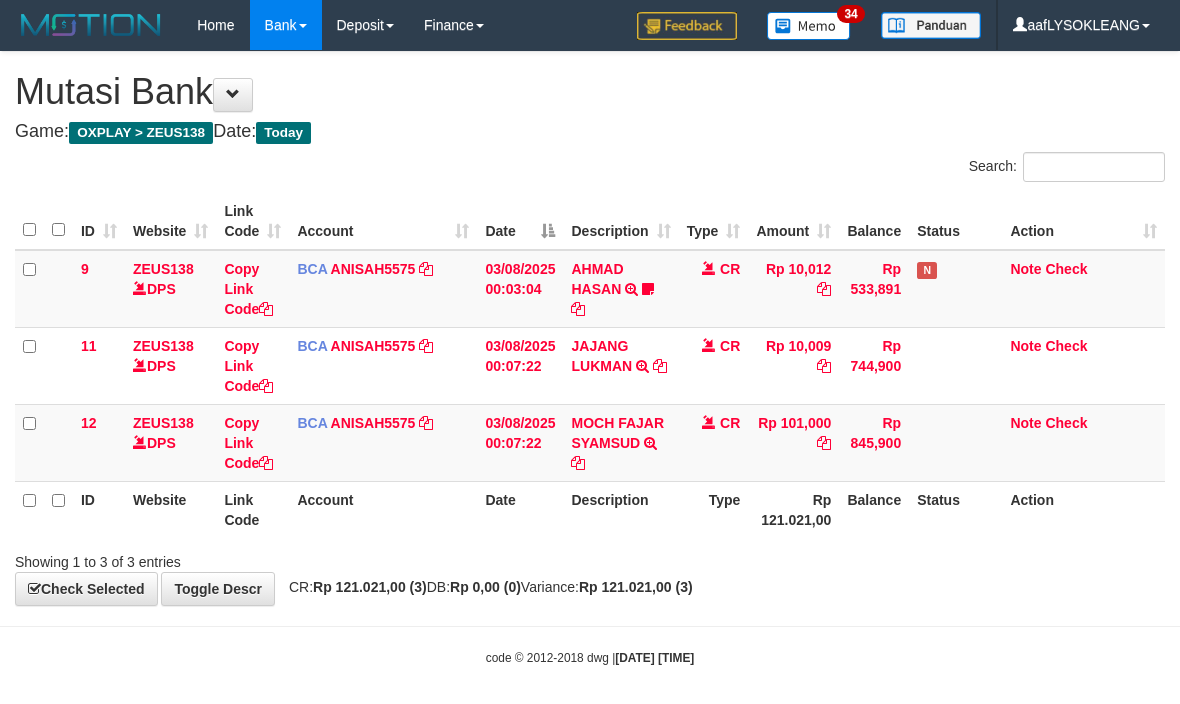 scroll, scrollTop: 12, scrollLeft: 0, axis: vertical 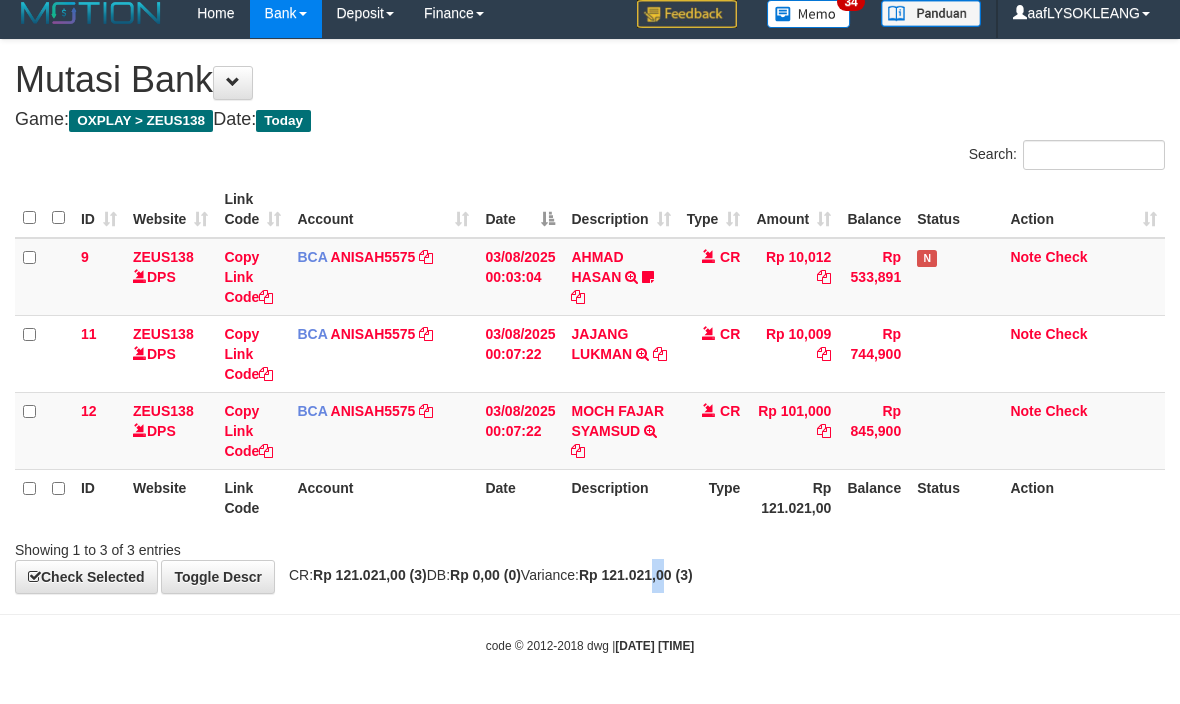click on "**********" at bounding box center [590, 316] 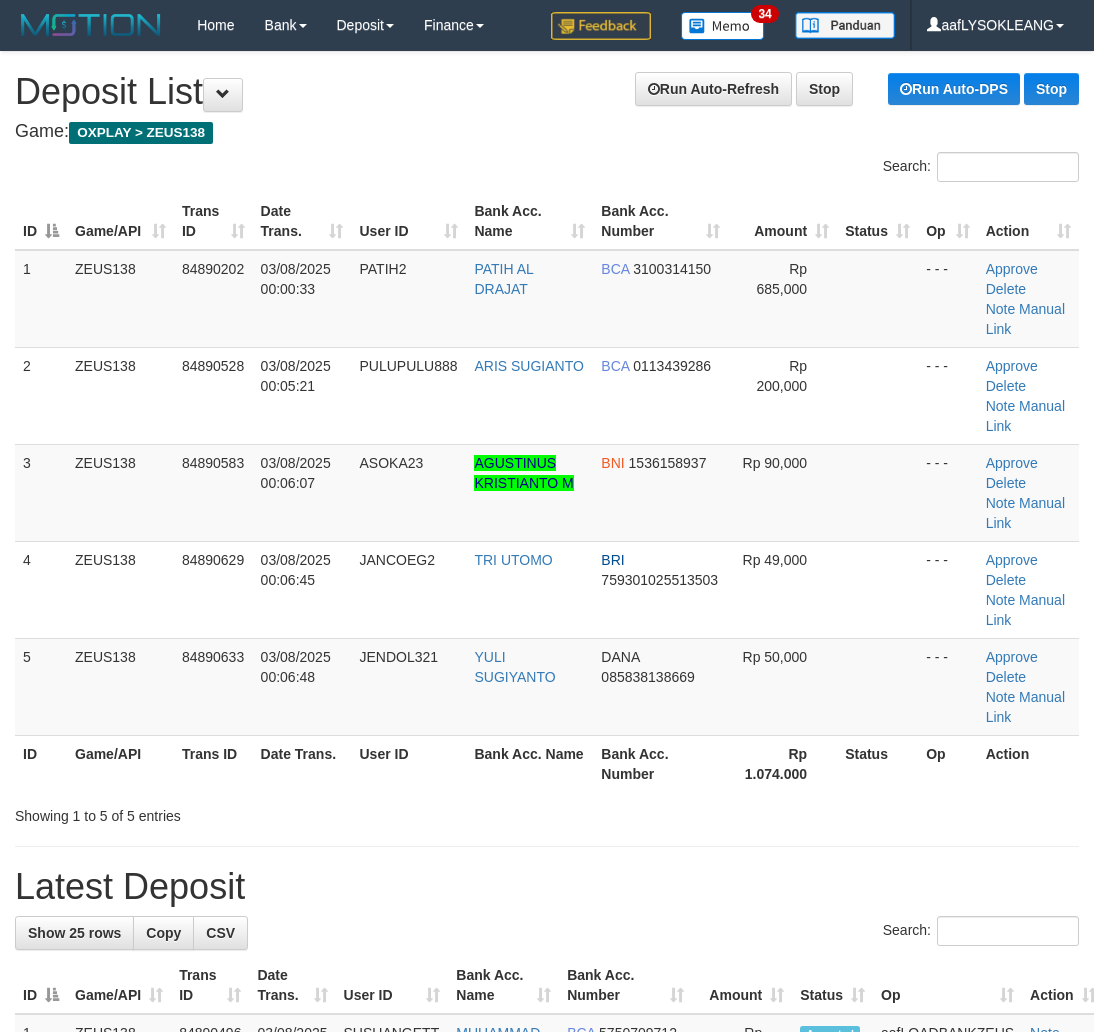 scroll, scrollTop: 25, scrollLeft: 0, axis: vertical 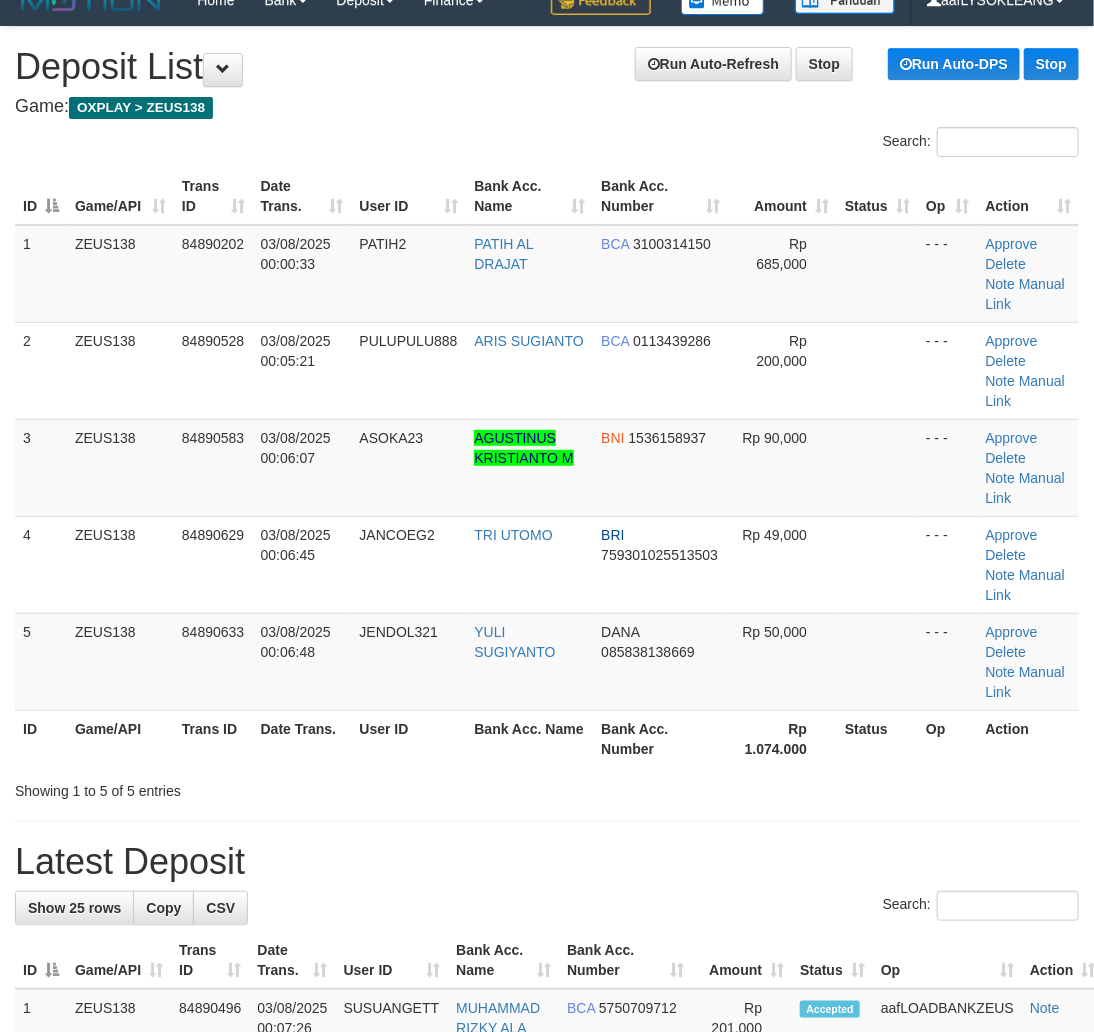drag, startPoint x: 937, startPoint y: 813, endPoint x: 1106, endPoint y: 836, distance: 170.5579 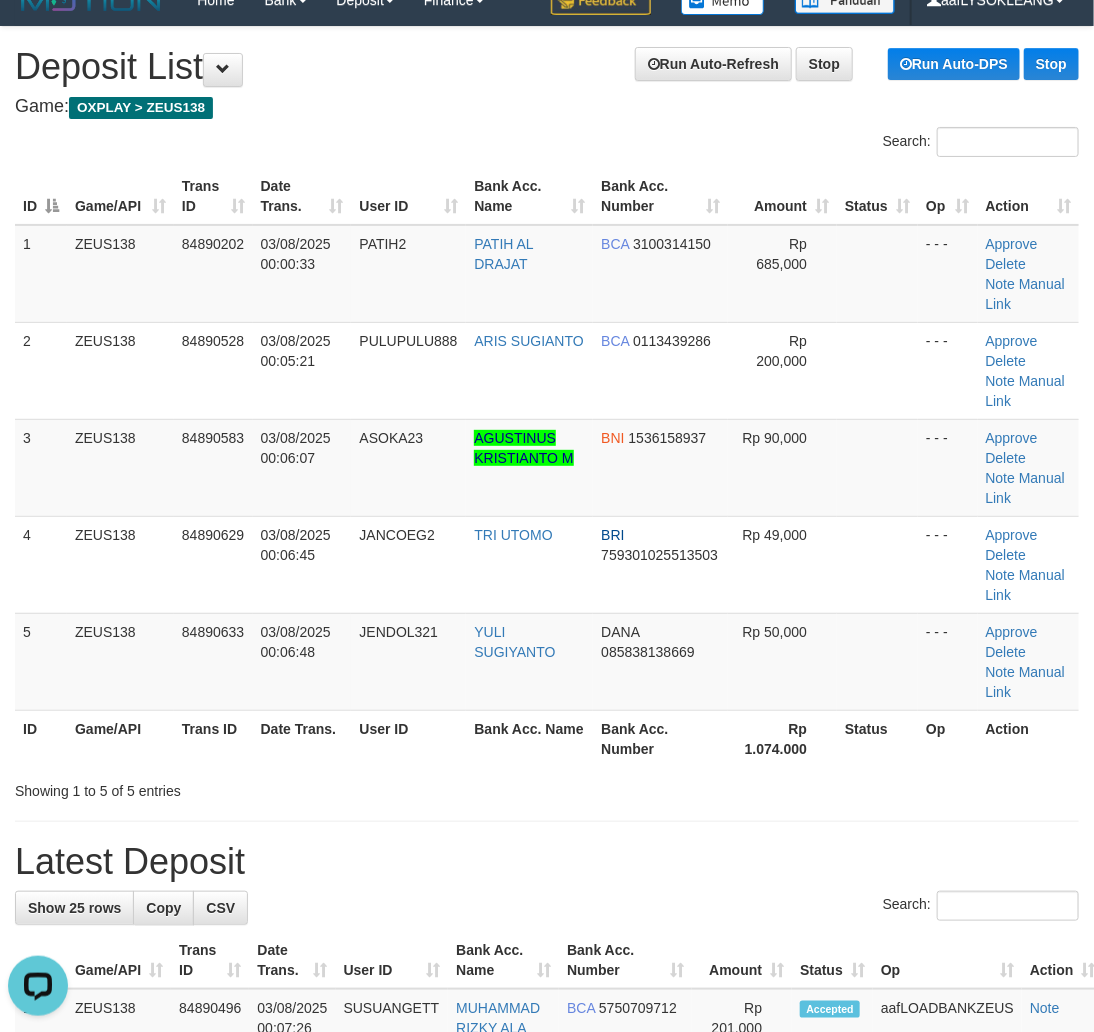 scroll, scrollTop: 0, scrollLeft: 0, axis: both 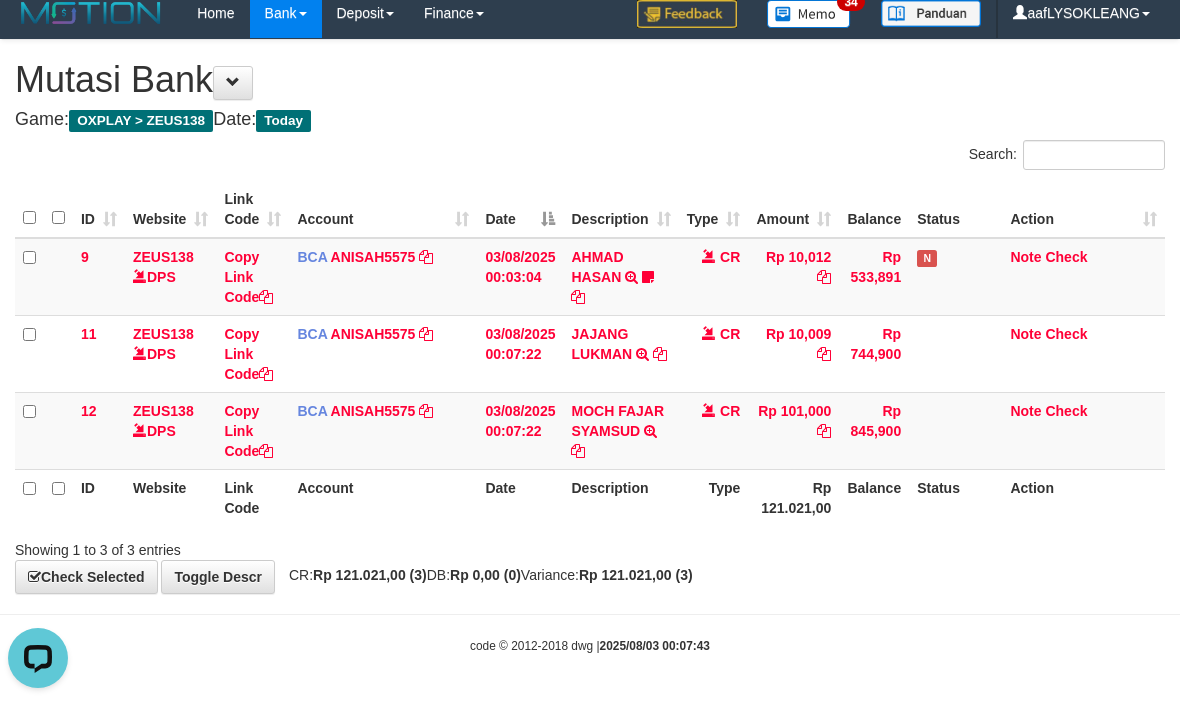 drag, startPoint x: 705, startPoint y: 586, endPoint x: 434, endPoint y: 547, distance: 273.7919 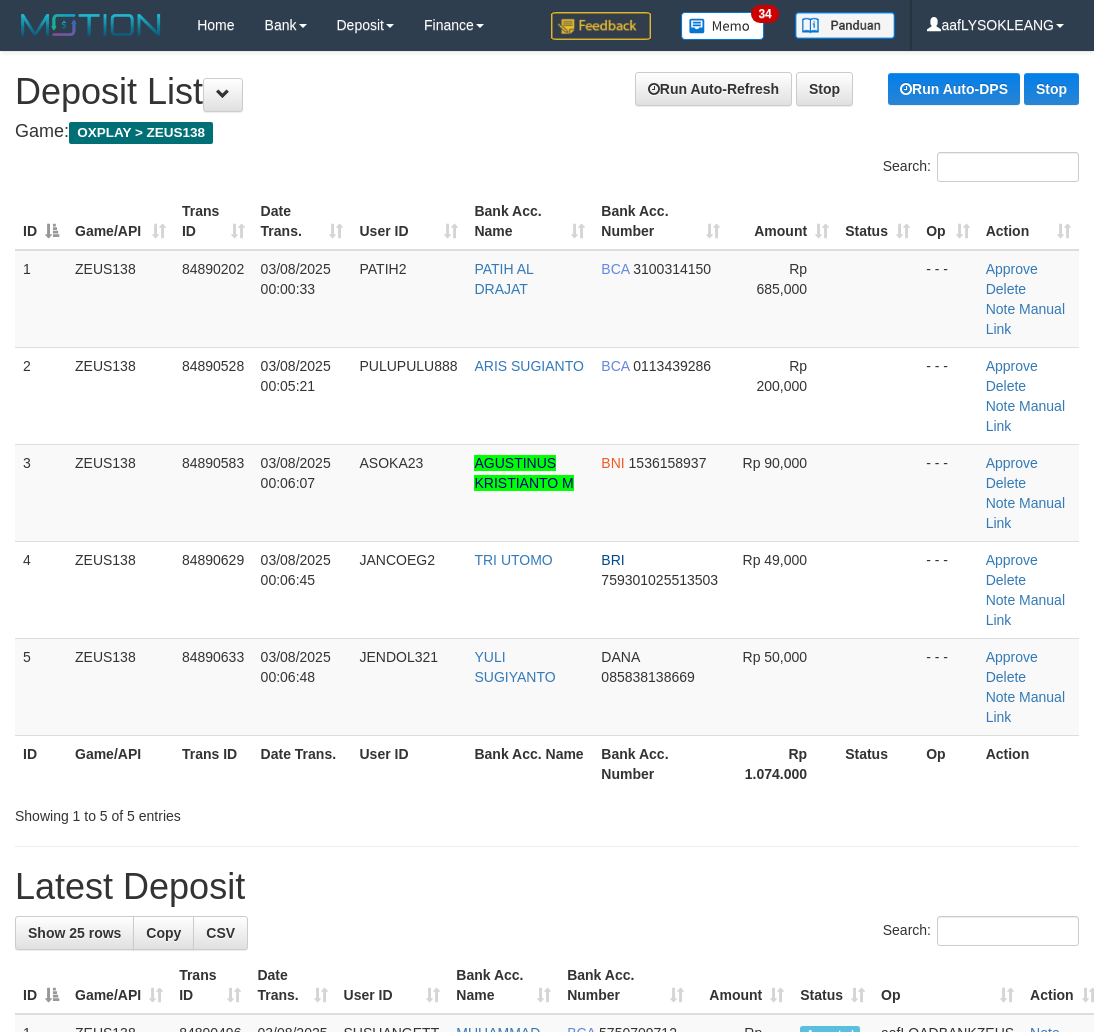 scroll, scrollTop: 25, scrollLeft: 0, axis: vertical 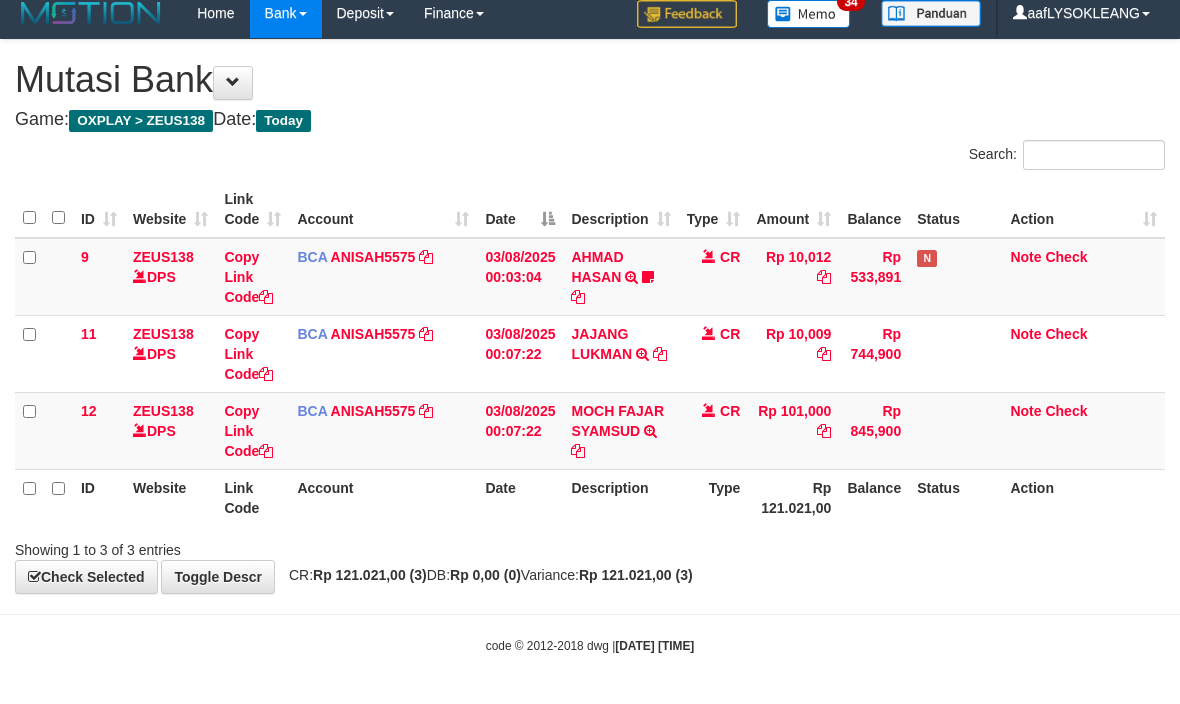 click on "Showing 1 to 3 of 3 entries" at bounding box center (590, 546) 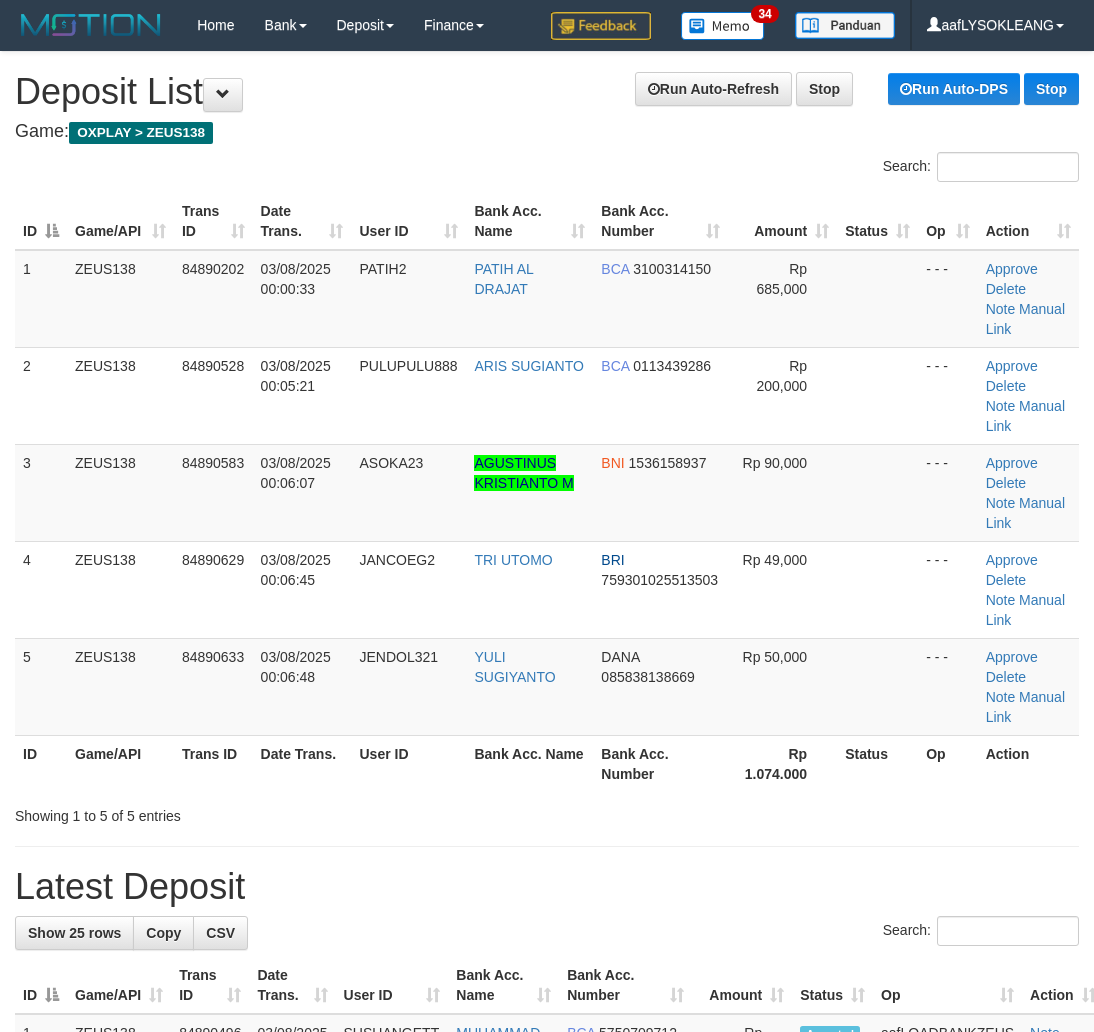 scroll, scrollTop: 25, scrollLeft: 0, axis: vertical 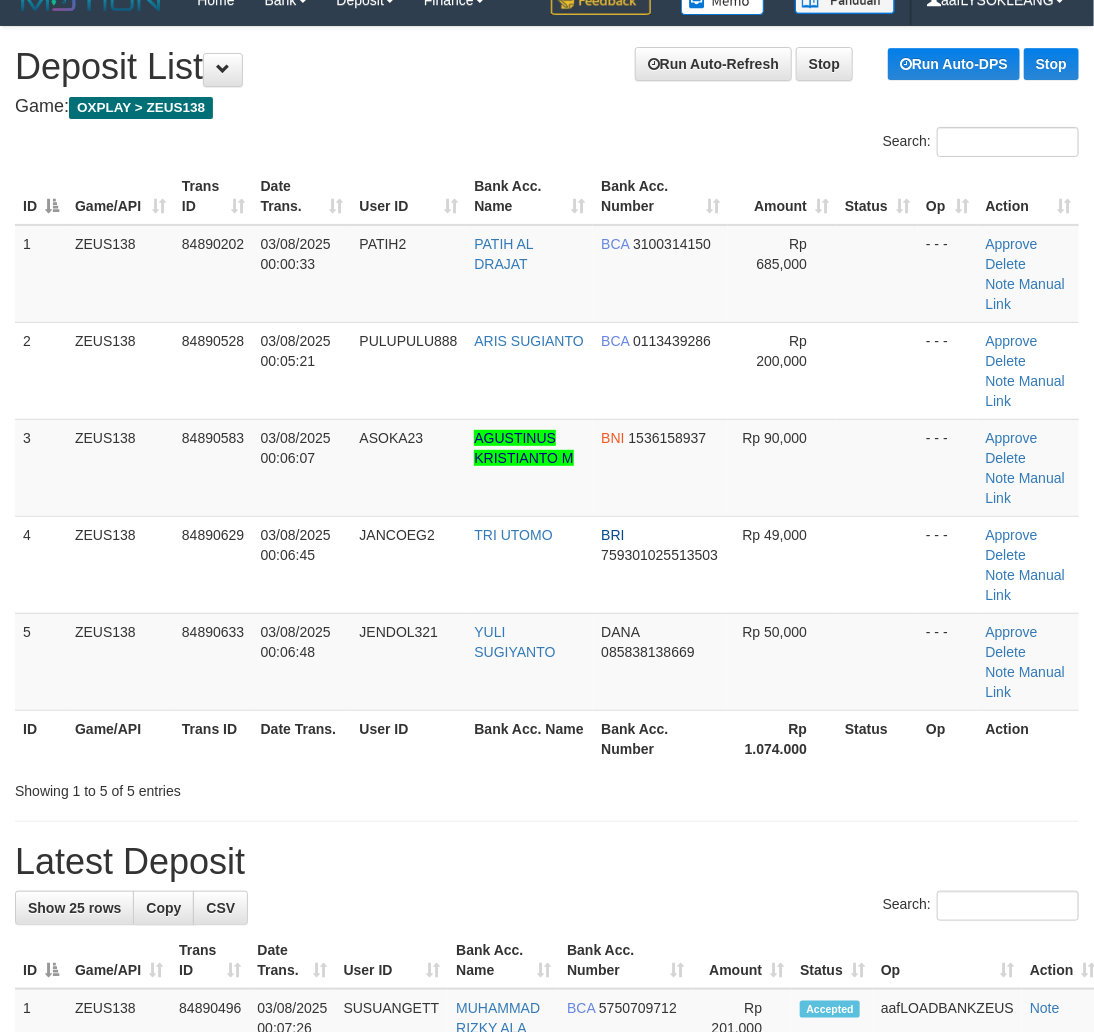 click on "User ID" at bounding box center (408, 738) 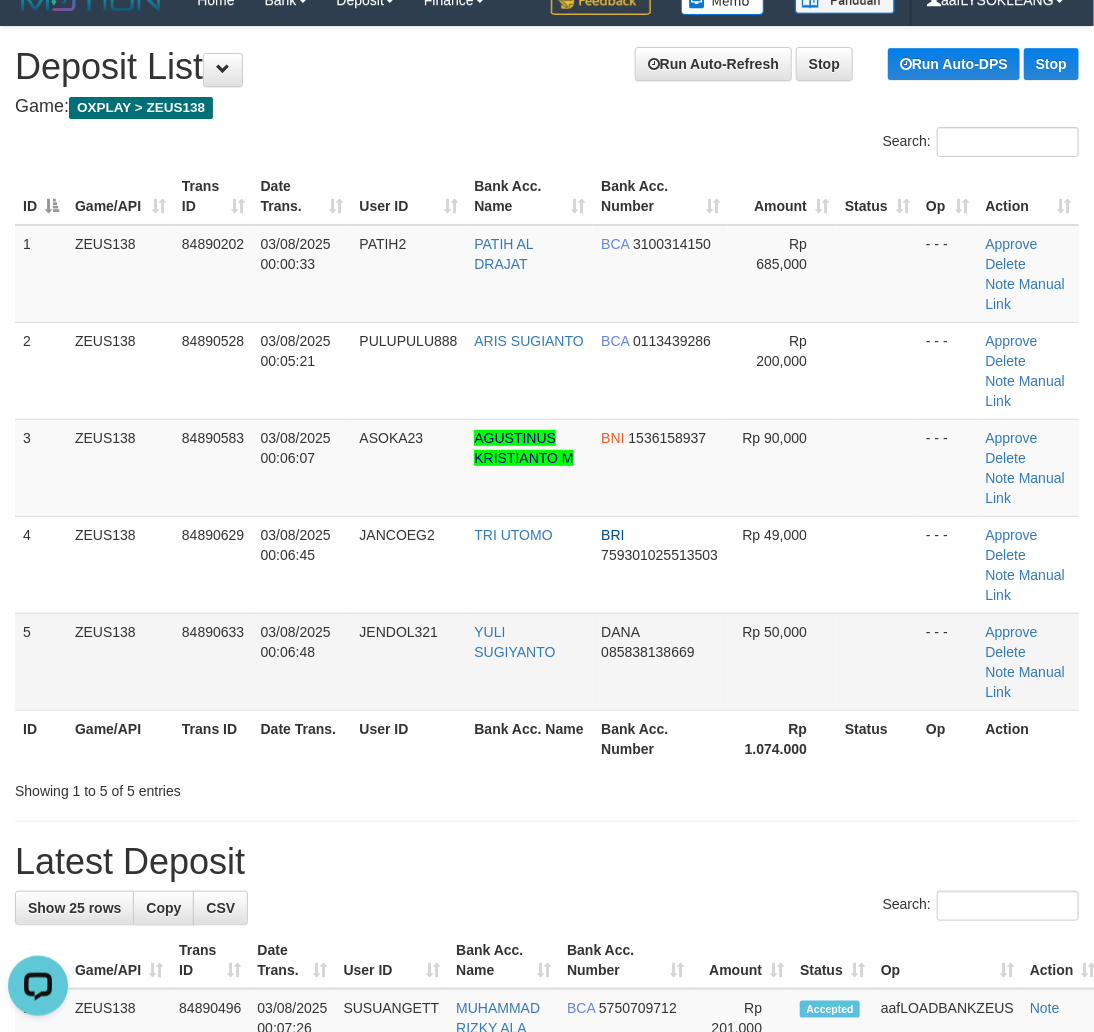 scroll, scrollTop: 0, scrollLeft: 0, axis: both 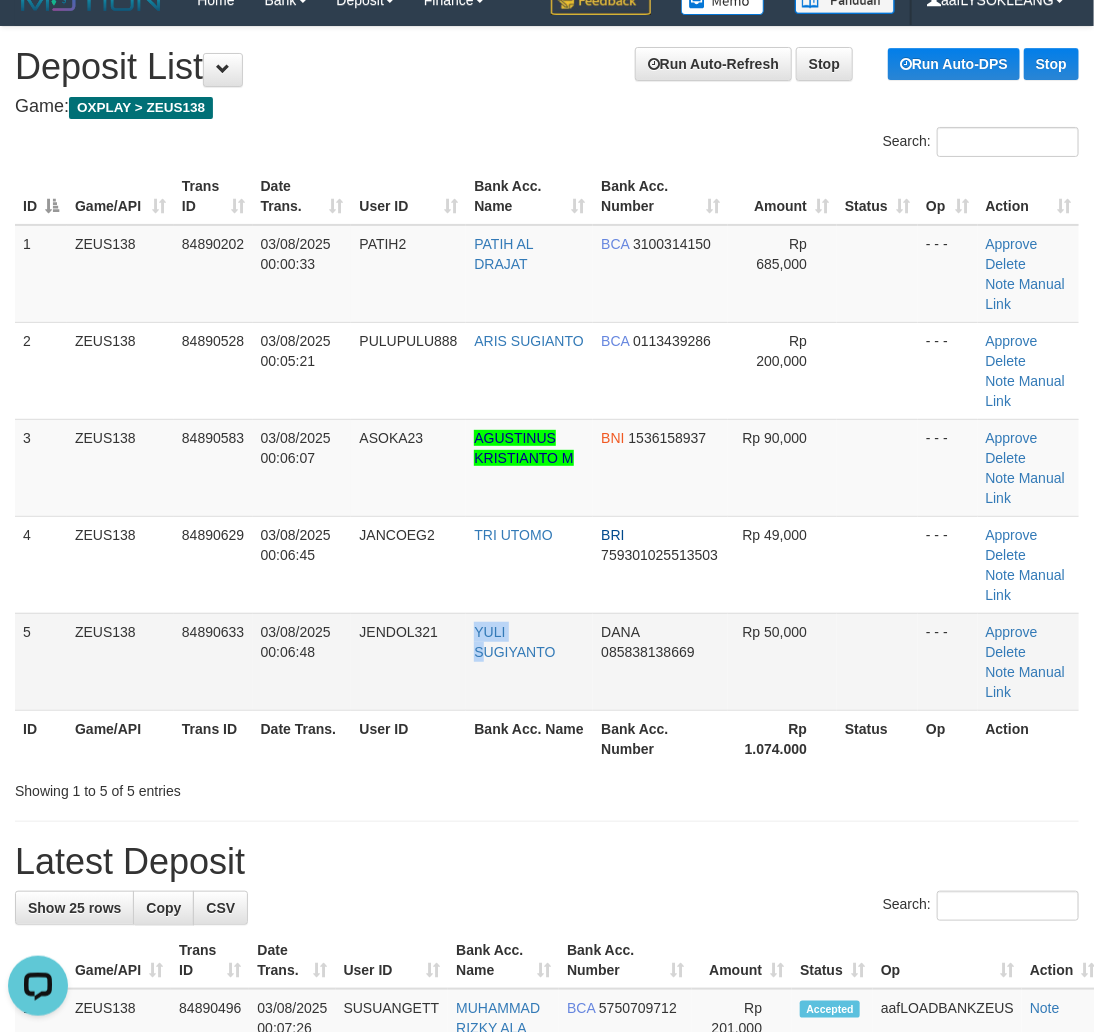 drag, startPoint x: 453, startPoint y: 698, endPoint x: 485, endPoint y: 703, distance: 32.38827 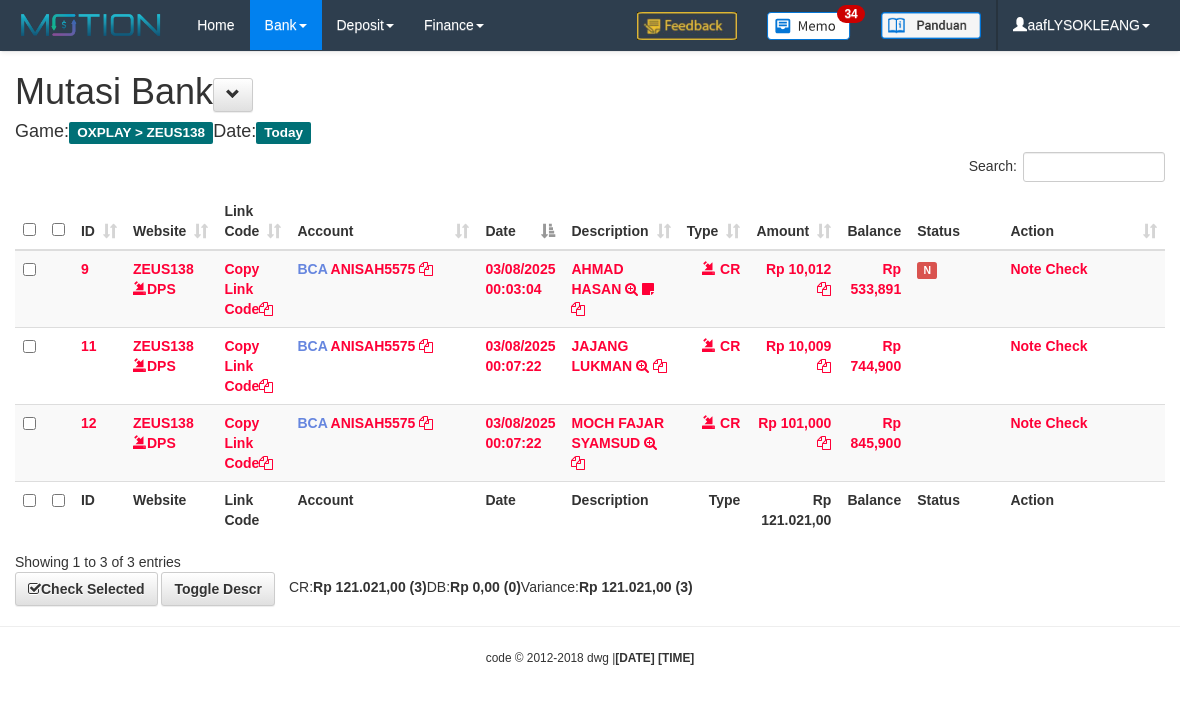scroll, scrollTop: 12, scrollLeft: 0, axis: vertical 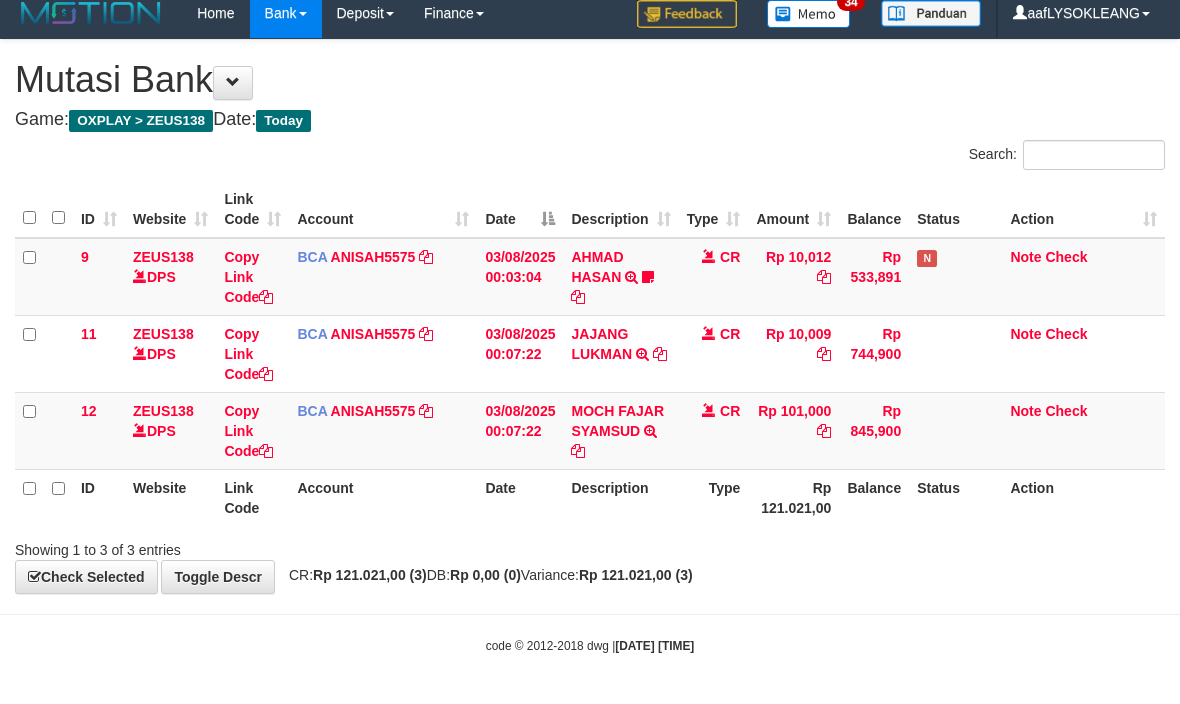 drag, startPoint x: 0, startPoint y: 0, endPoint x: 10, endPoint y: 456, distance: 456.10965 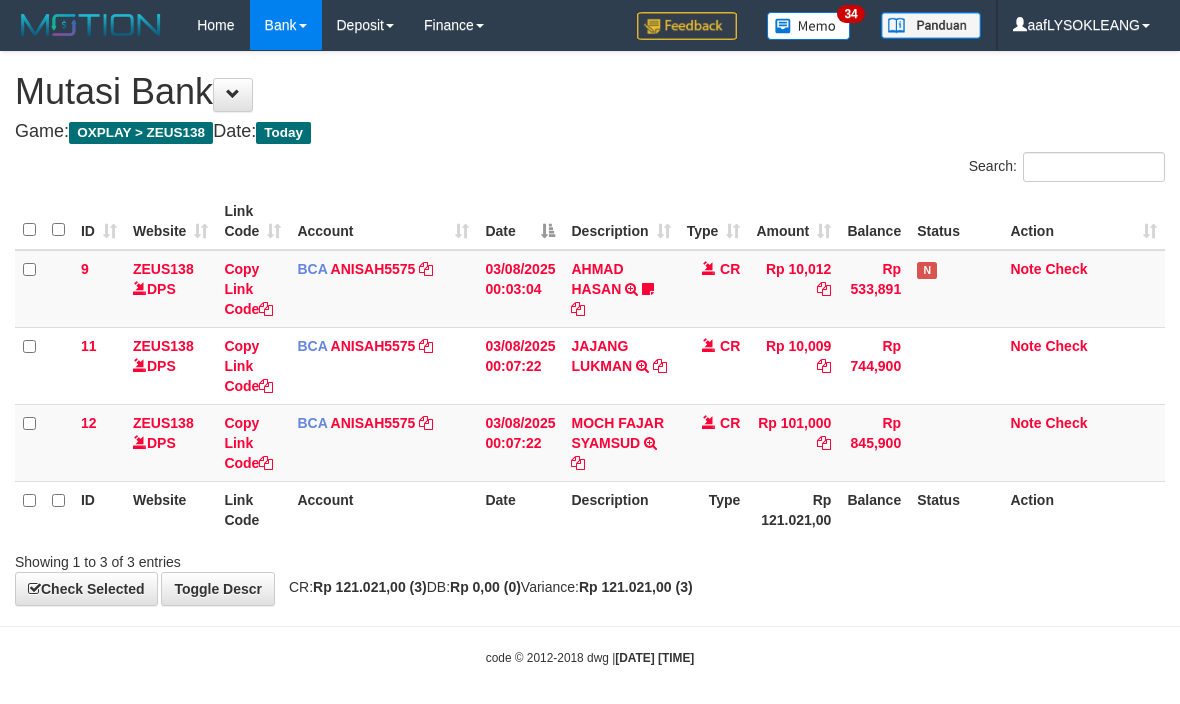 scroll, scrollTop: 12, scrollLeft: 0, axis: vertical 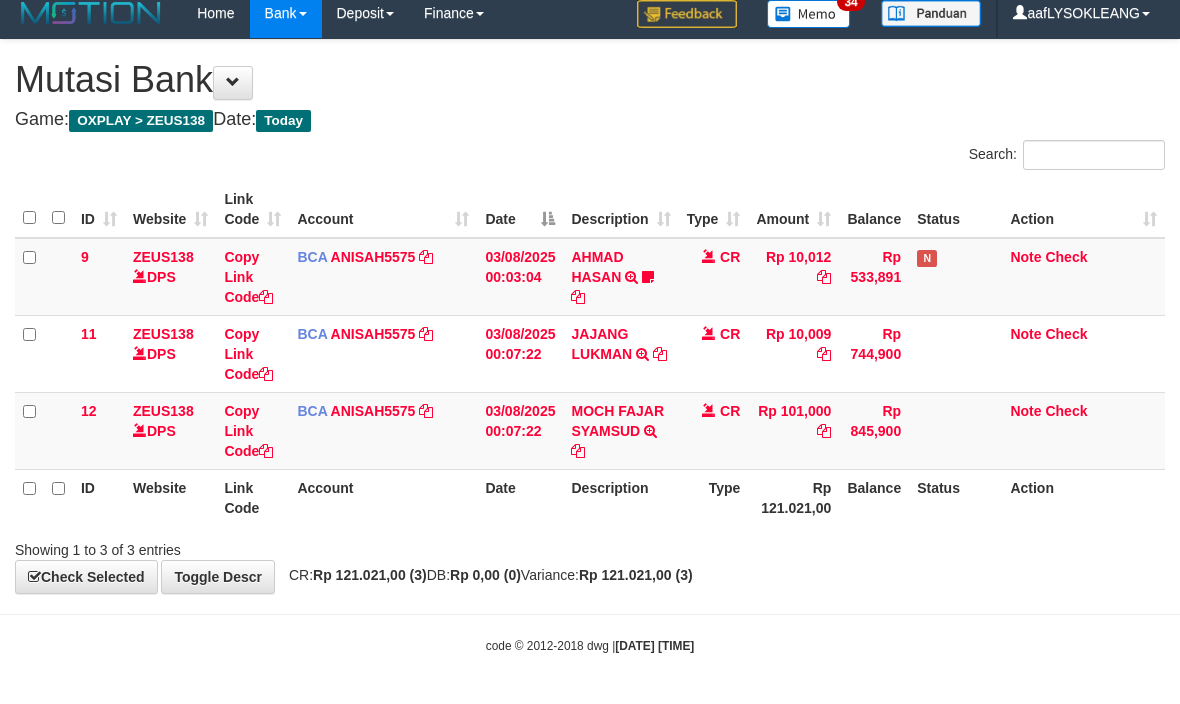drag, startPoint x: 621, startPoint y: 595, endPoint x: 527, endPoint y: 562, distance: 99.62429 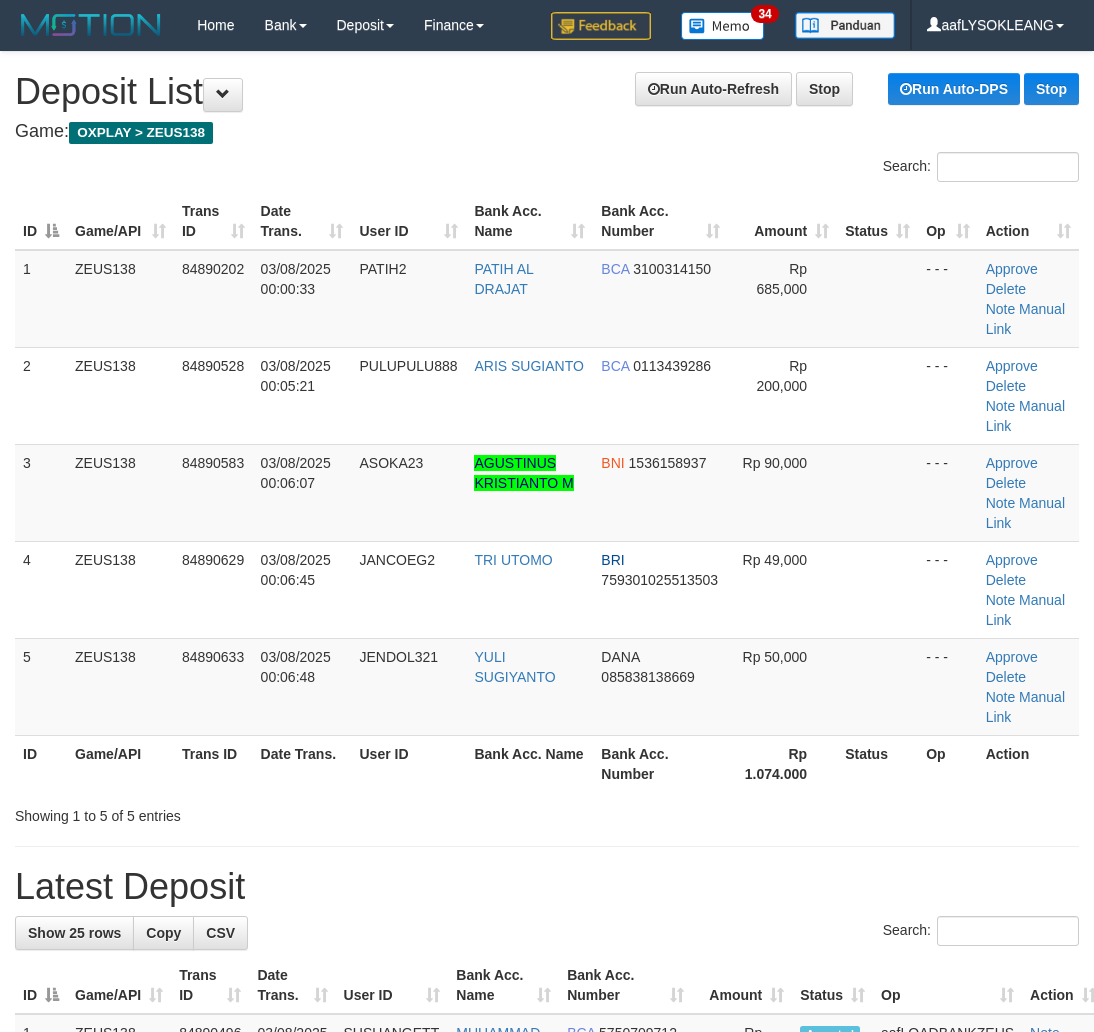 scroll, scrollTop: 25, scrollLeft: 0, axis: vertical 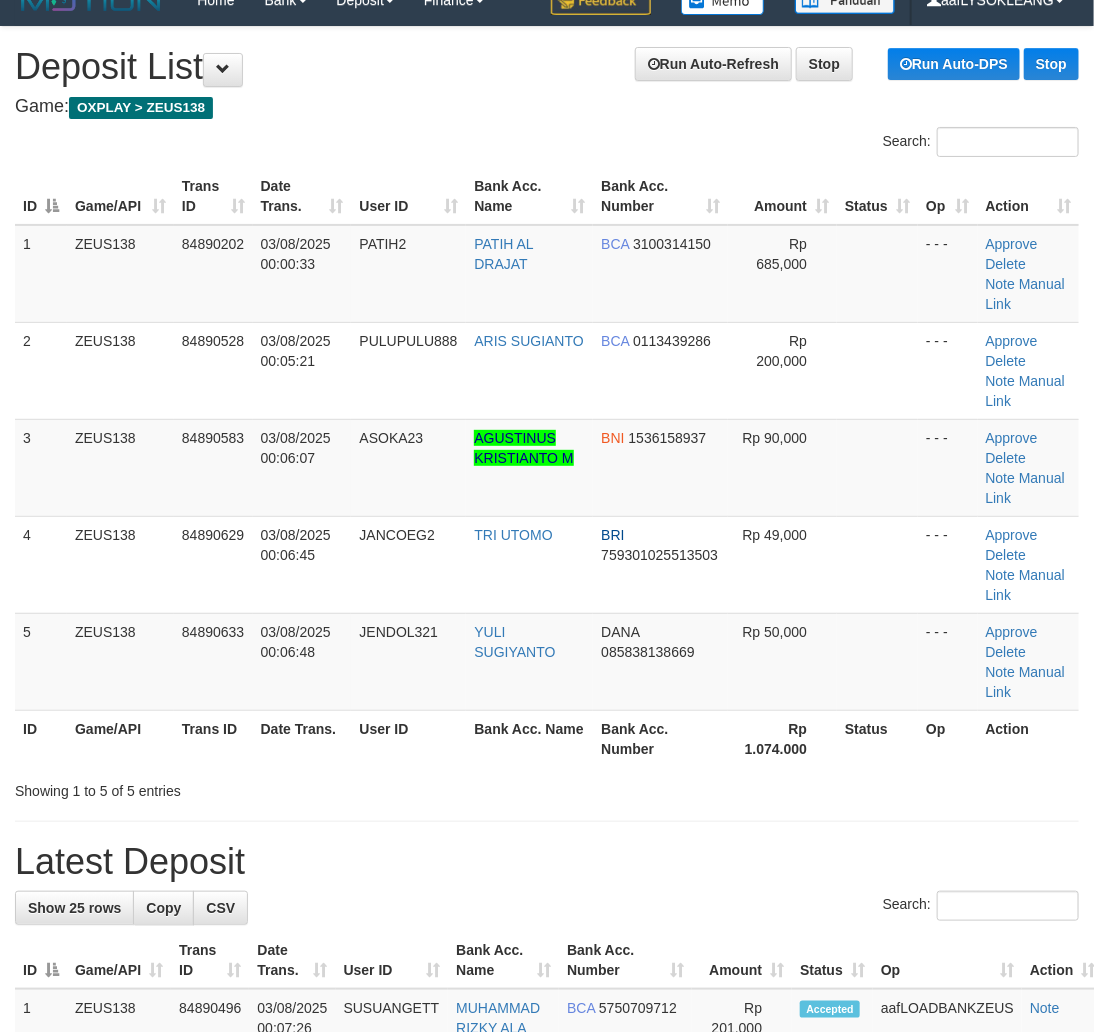 drag, startPoint x: 920, startPoint y: 781, endPoint x: 1108, endPoint y: 811, distance: 190.37857 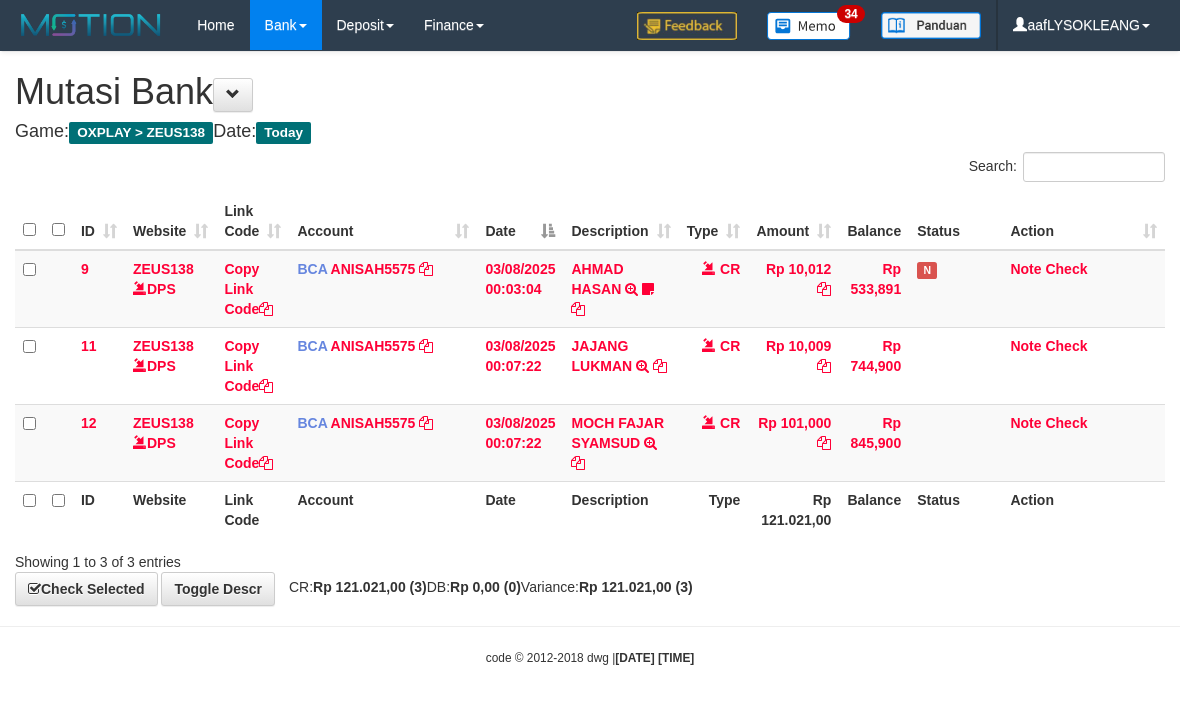 scroll, scrollTop: 12, scrollLeft: 0, axis: vertical 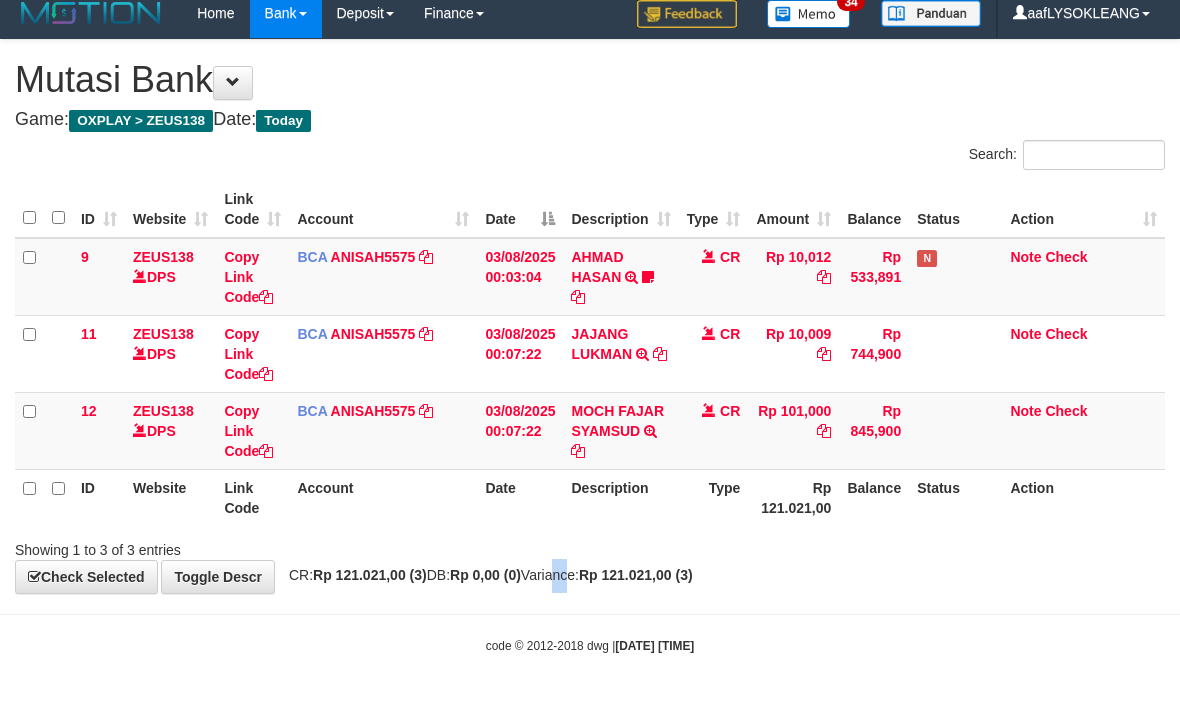 drag, startPoint x: 585, startPoint y: 567, endPoint x: 546, endPoint y: 562, distance: 39.319206 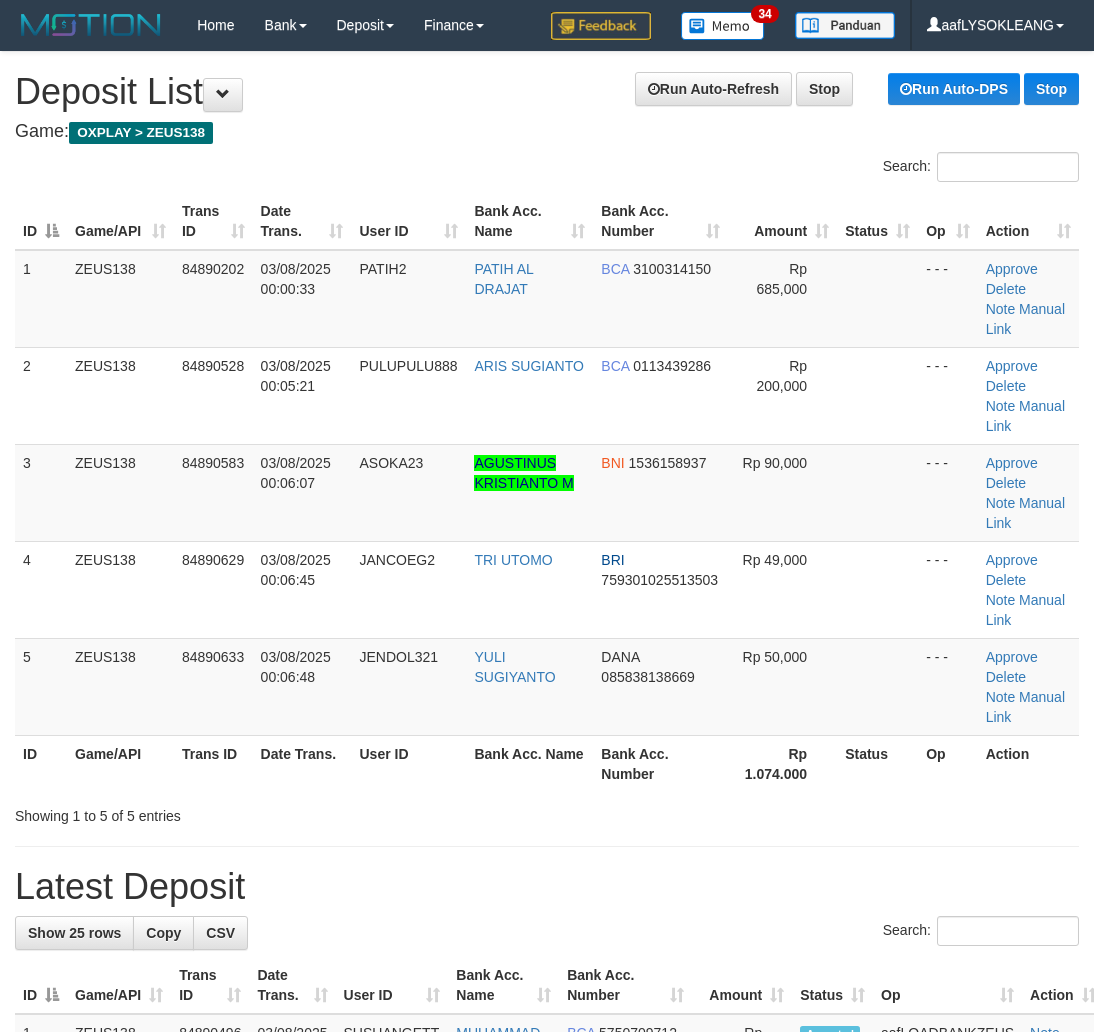 scroll, scrollTop: 25, scrollLeft: 0, axis: vertical 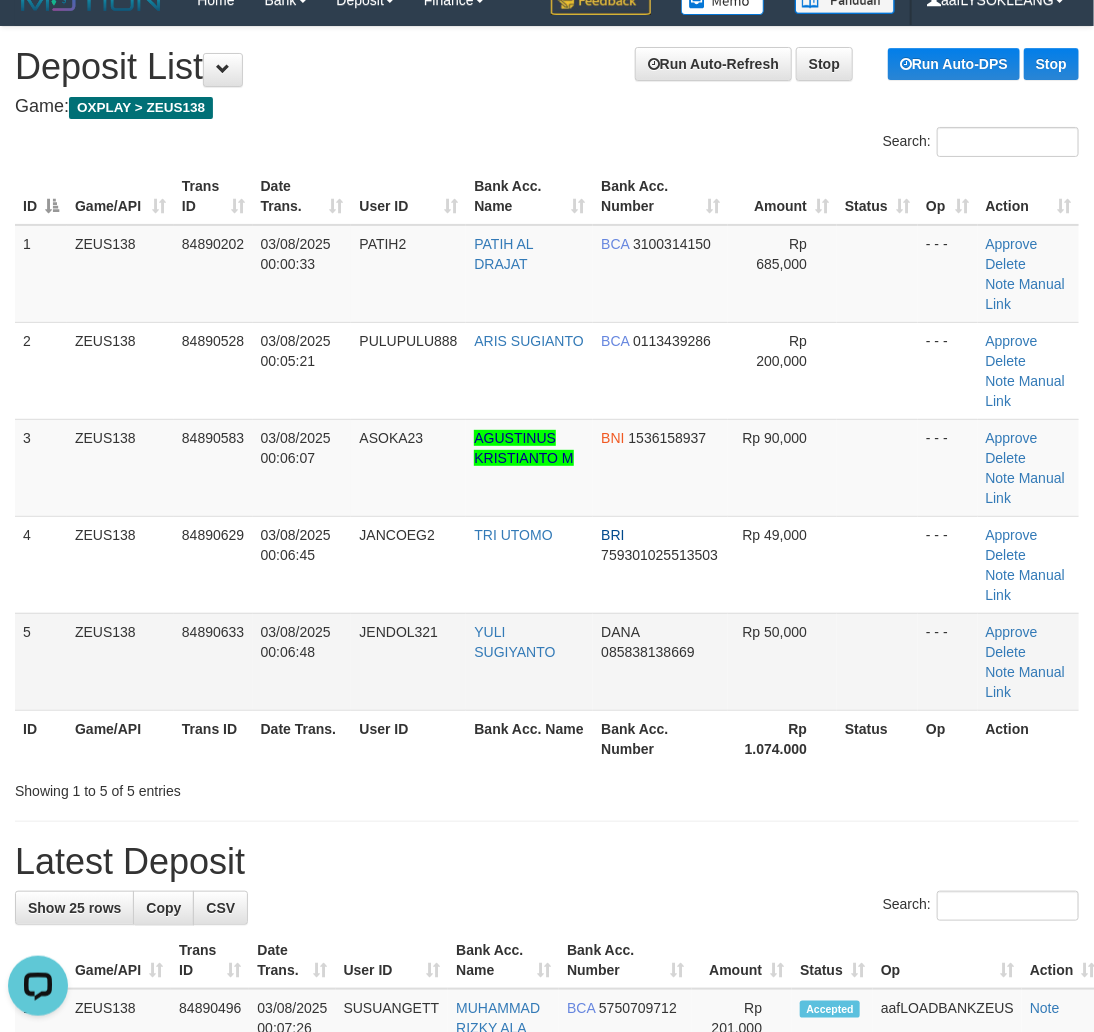 click on "DANA
[PHONE]" at bounding box center [660, 661] 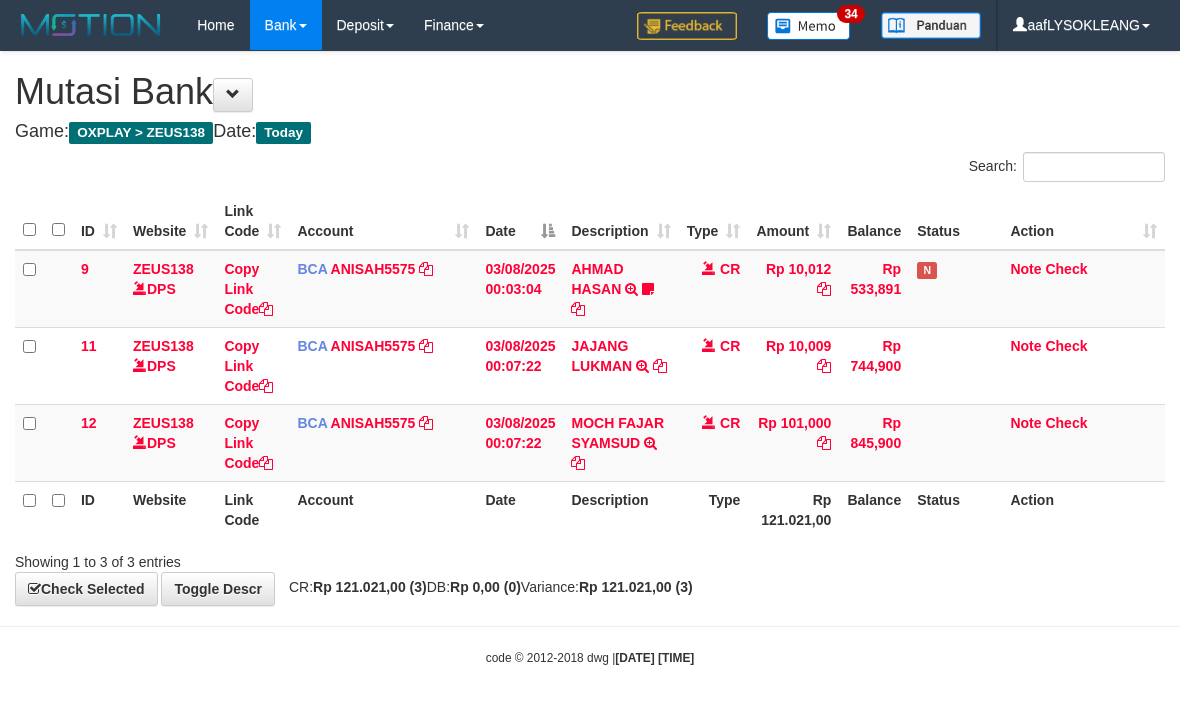 scroll, scrollTop: 12, scrollLeft: 0, axis: vertical 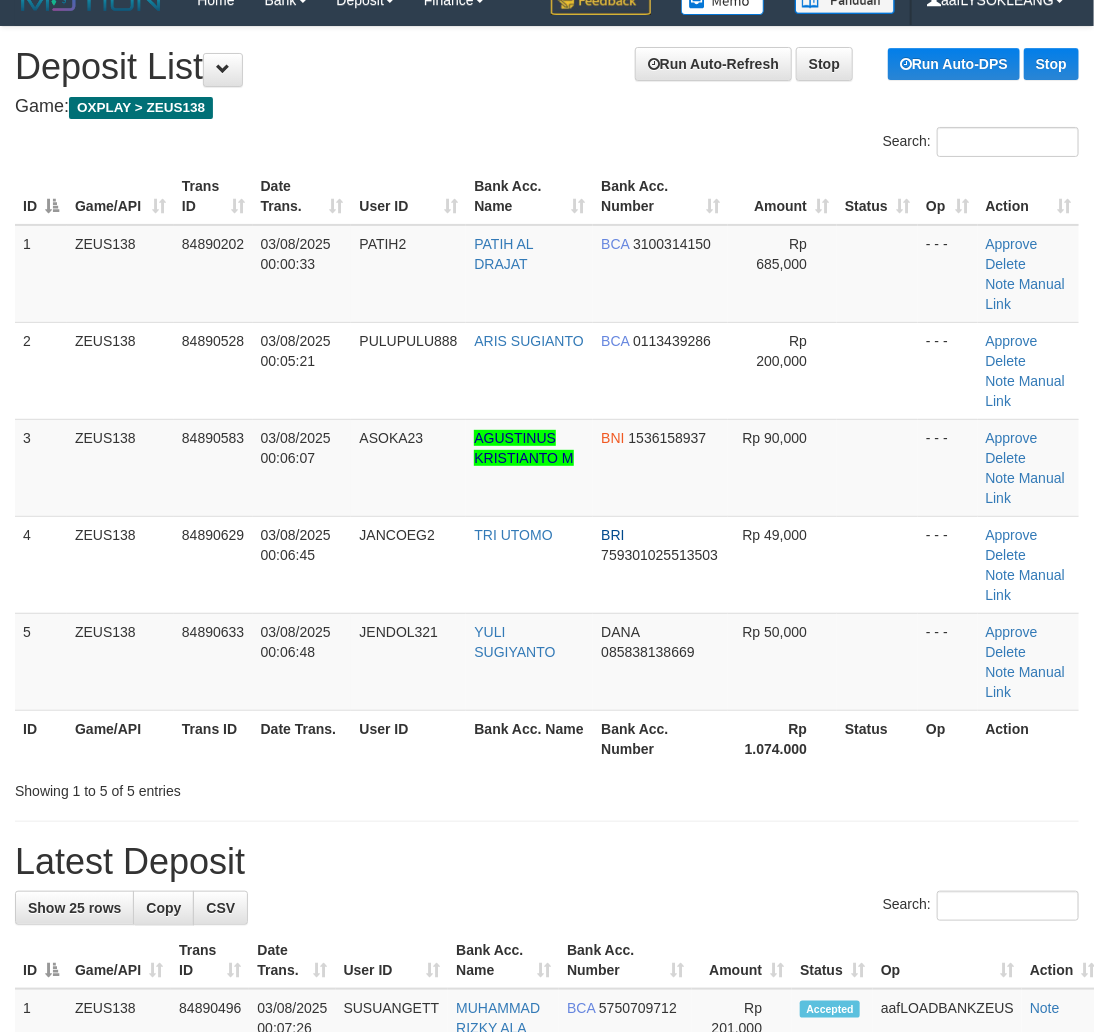 drag, startPoint x: 0, startPoint y: 0, endPoint x: 738, endPoint y: 804, distance: 1091.3569 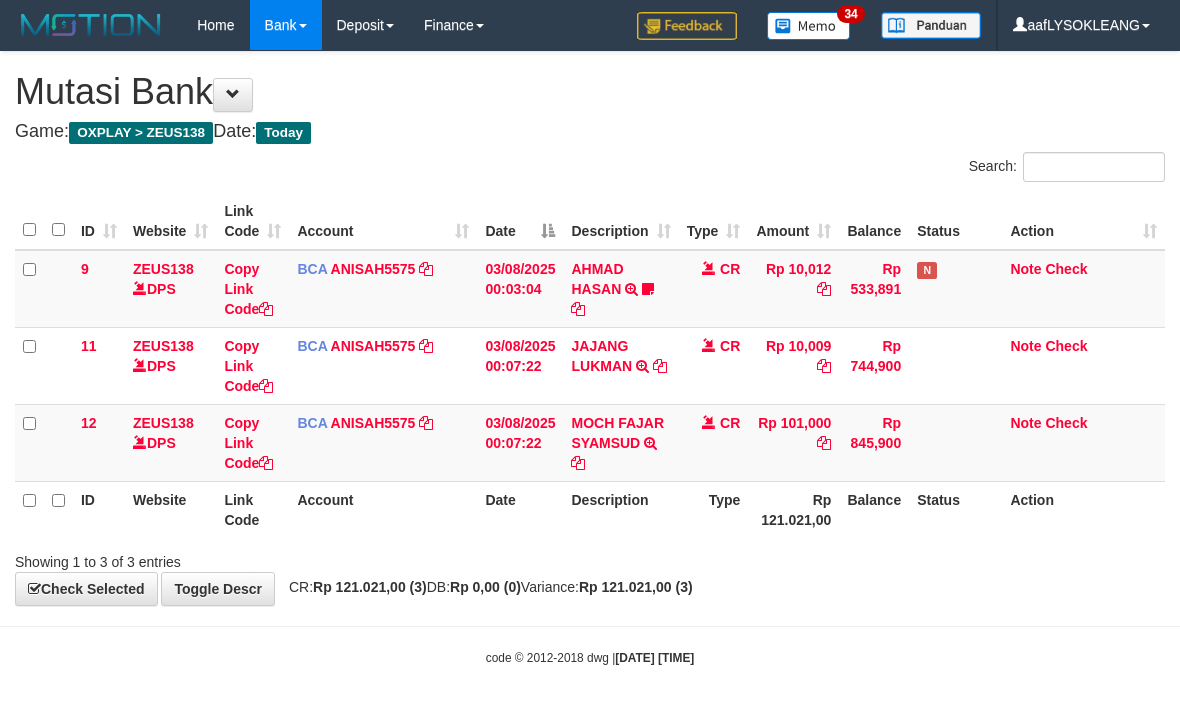 scroll, scrollTop: 12, scrollLeft: 0, axis: vertical 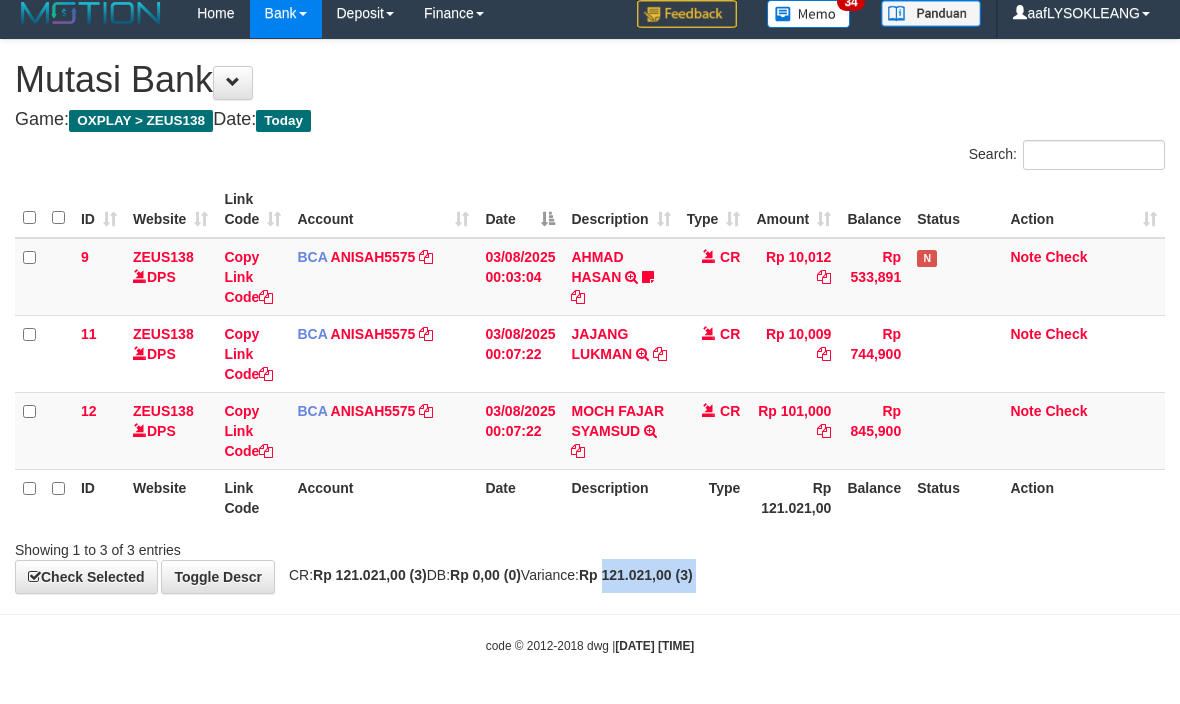 drag, startPoint x: 662, startPoint y: 590, endPoint x: 590, endPoint y: 582, distance: 72.443085 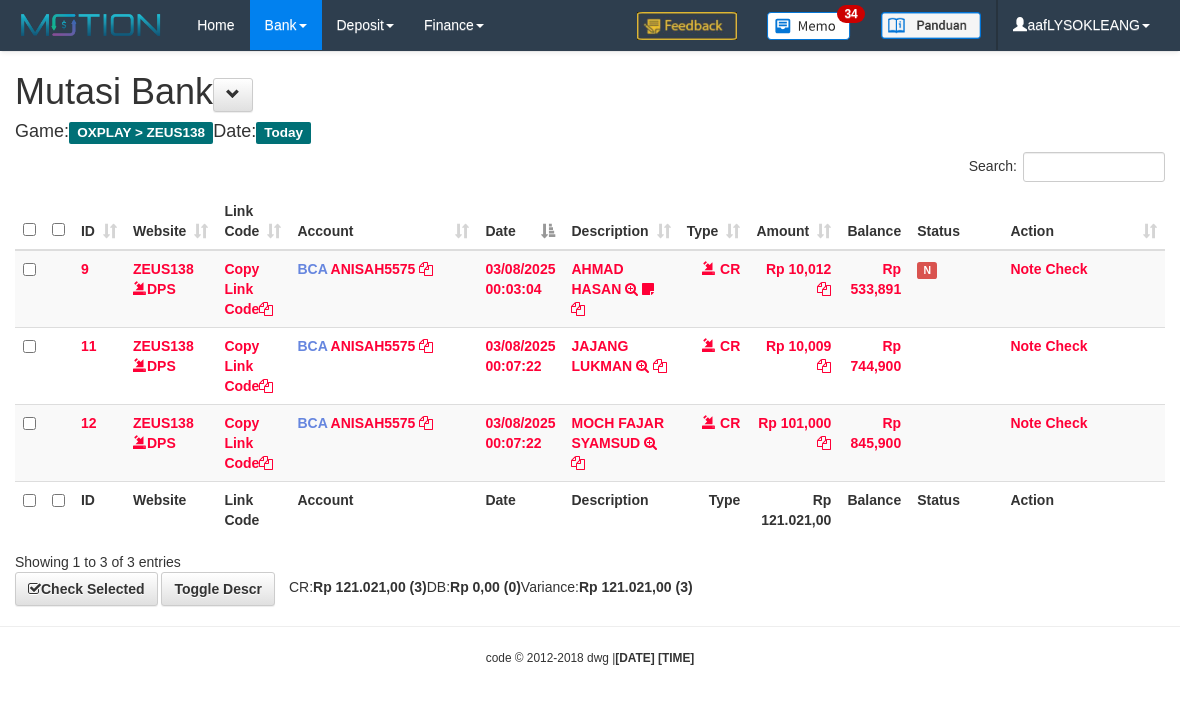 scroll, scrollTop: 12, scrollLeft: 0, axis: vertical 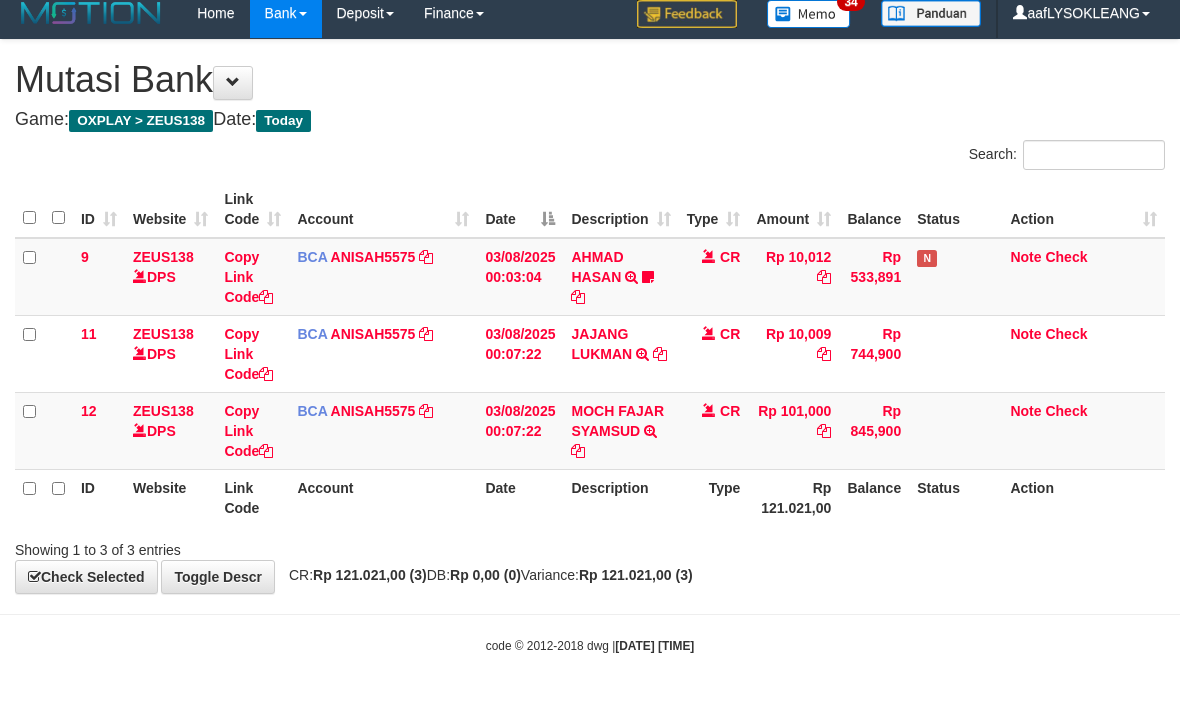 drag, startPoint x: 845, startPoint y: 614, endPoint x: 830, endPoint y: 614, distance: 15 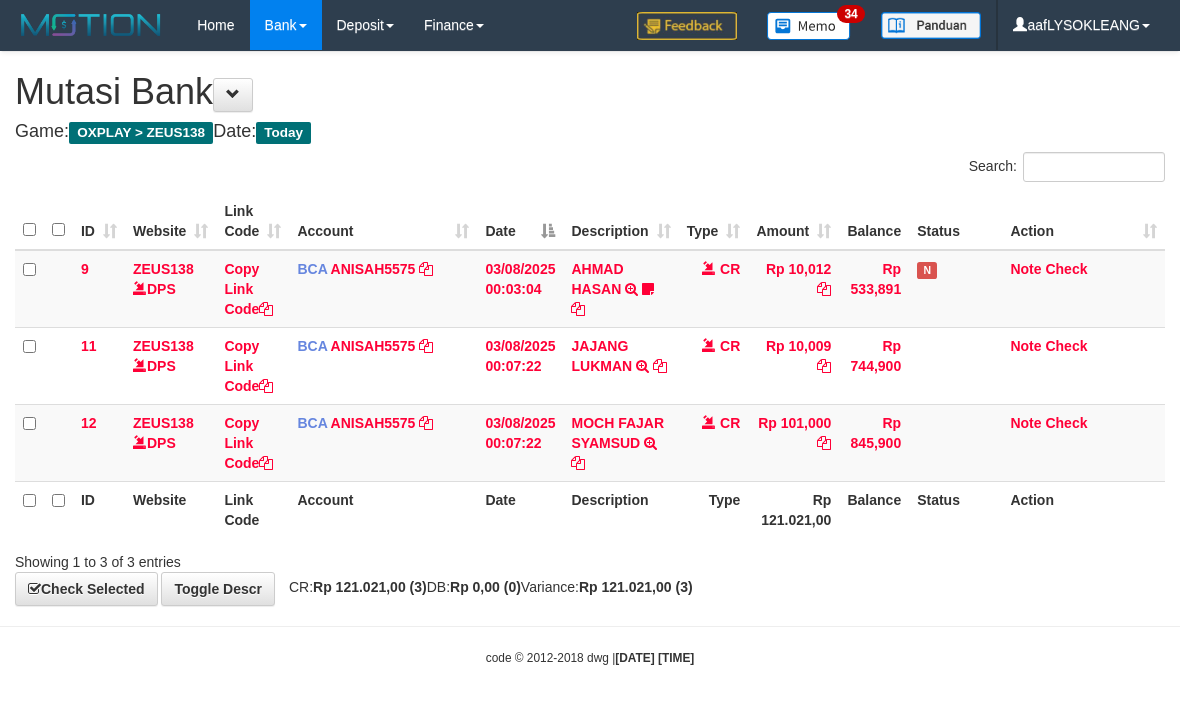 scroll, scrollTop: 12, scrollLeft: 0, axis: vertical 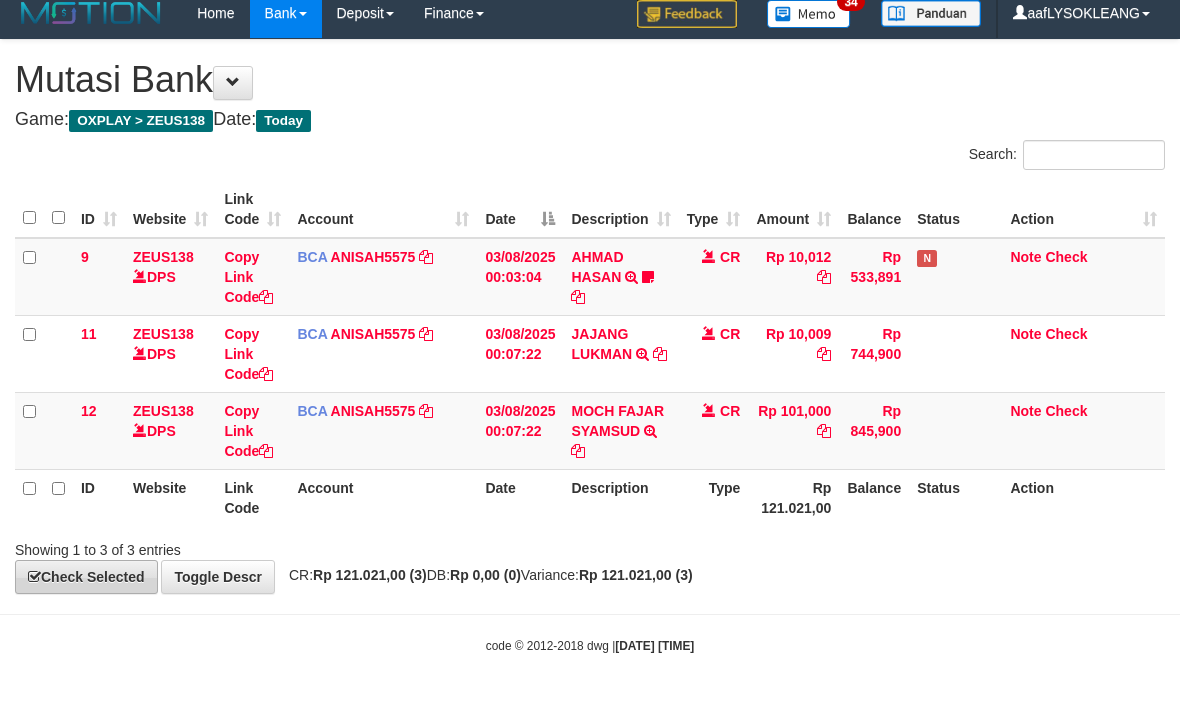 drag, startPoint x: 781, startPoint y: 653, endPoint x: 47, endPoint y: 582, distance: 737.4259 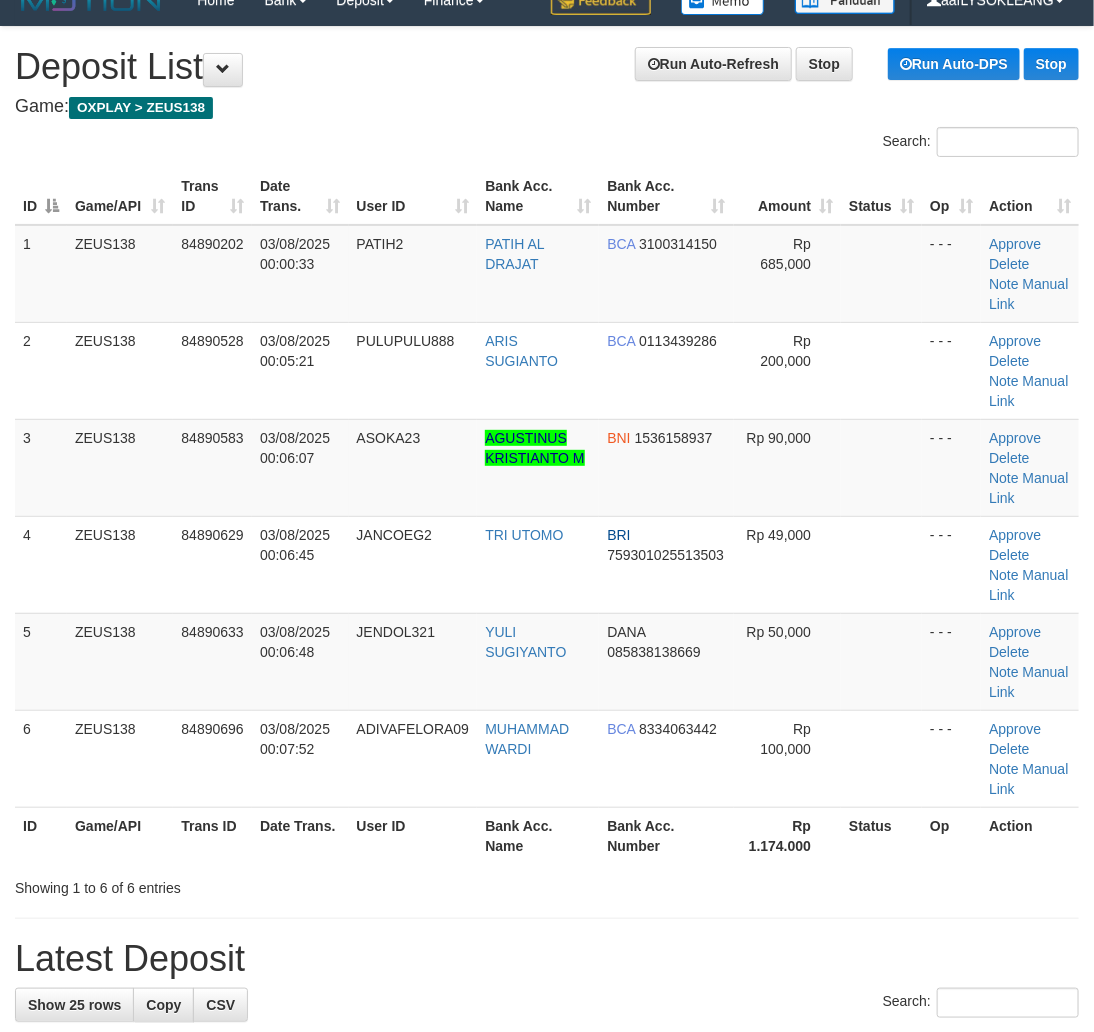 click on "**********" at bounding box center [547, 1366] 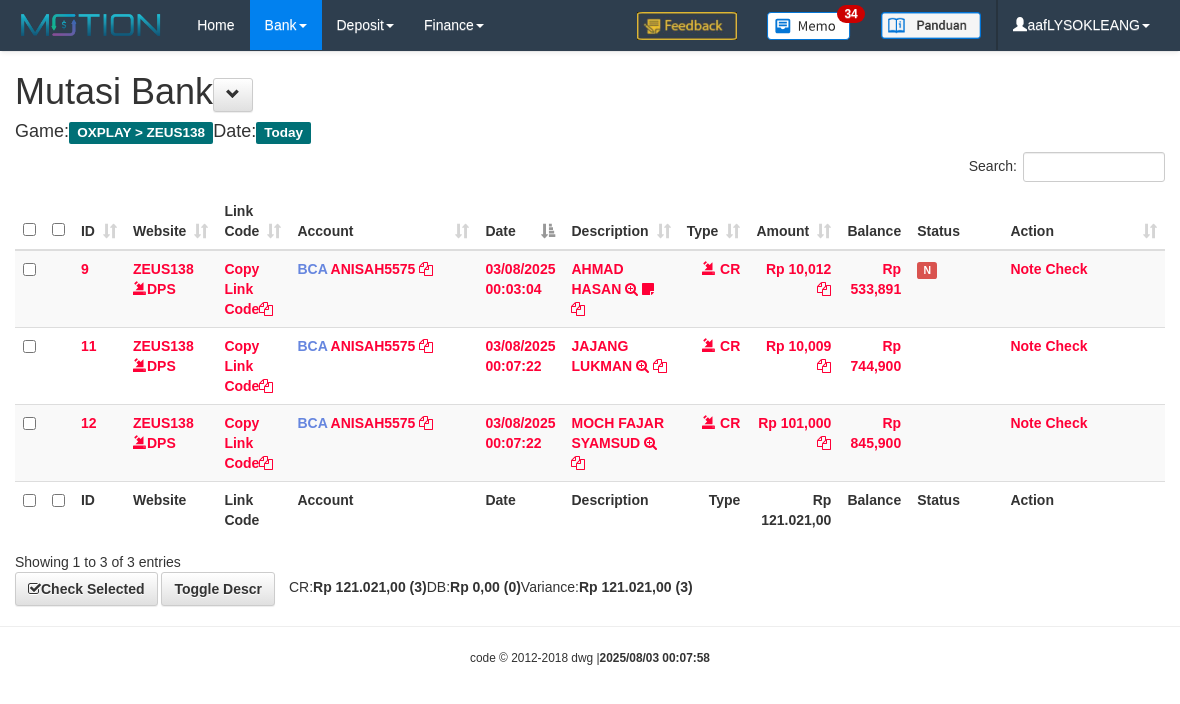 scroll, scrollTop: 12, scrollLeft: 0, axis: vertical 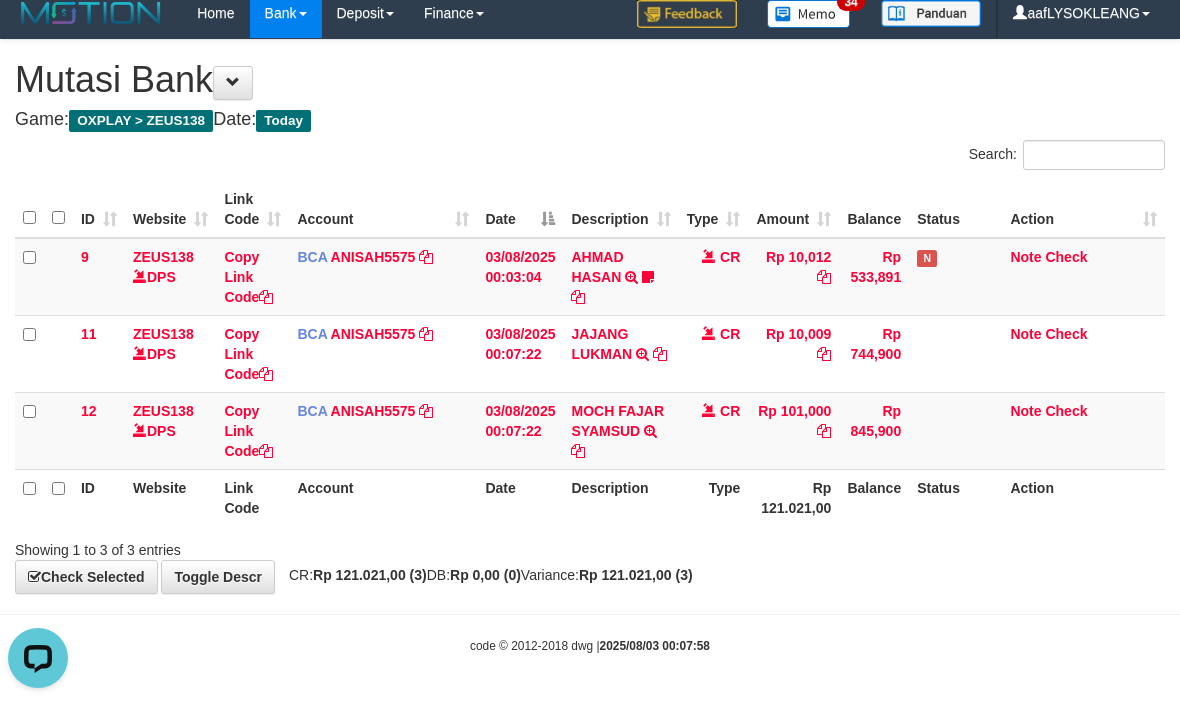 drag, startPoint x: 800, startPoint y: 677, endPoint x: 1, endPoint y: 456, distance: 829.0006 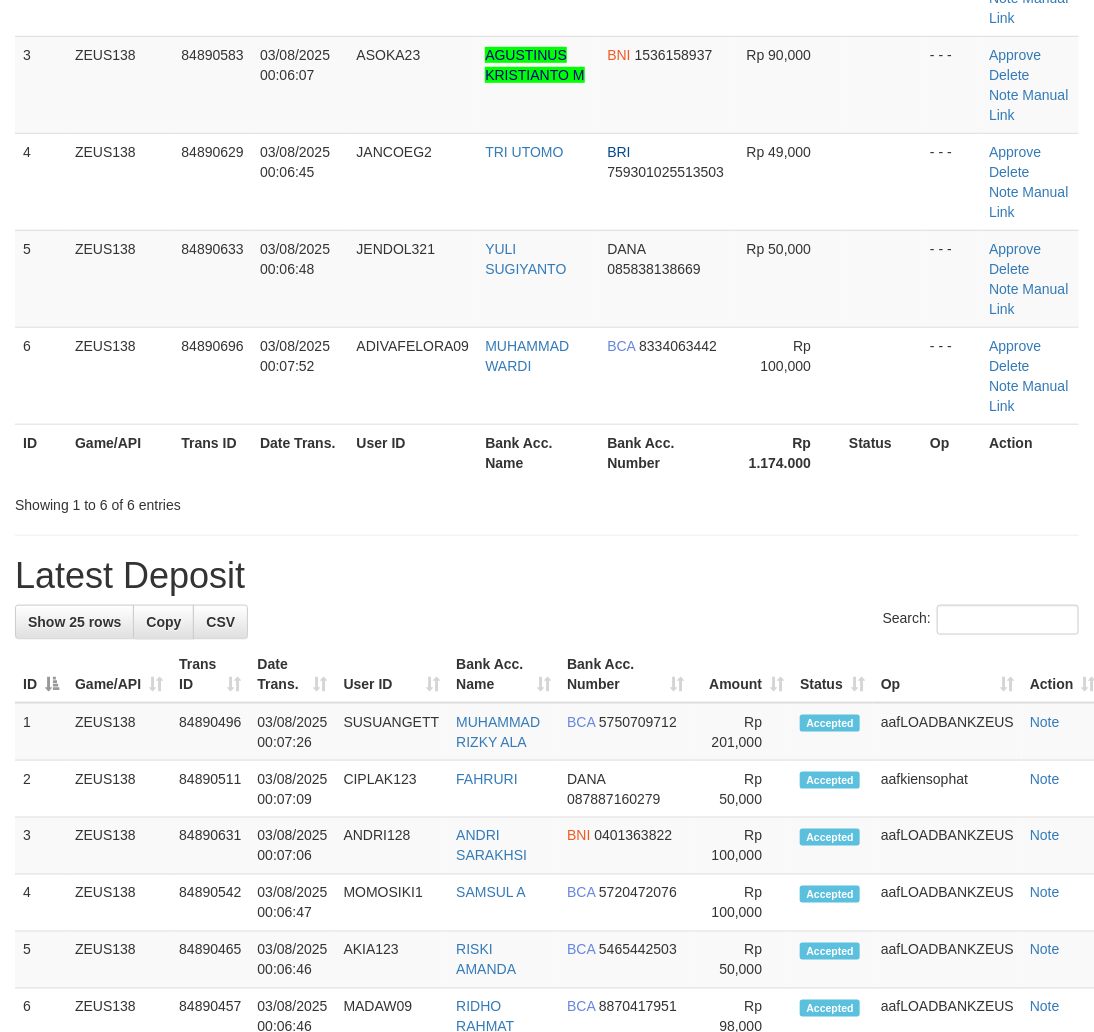 scroll, scrollTop: 38, scrollLeft: 0, axis: vertical 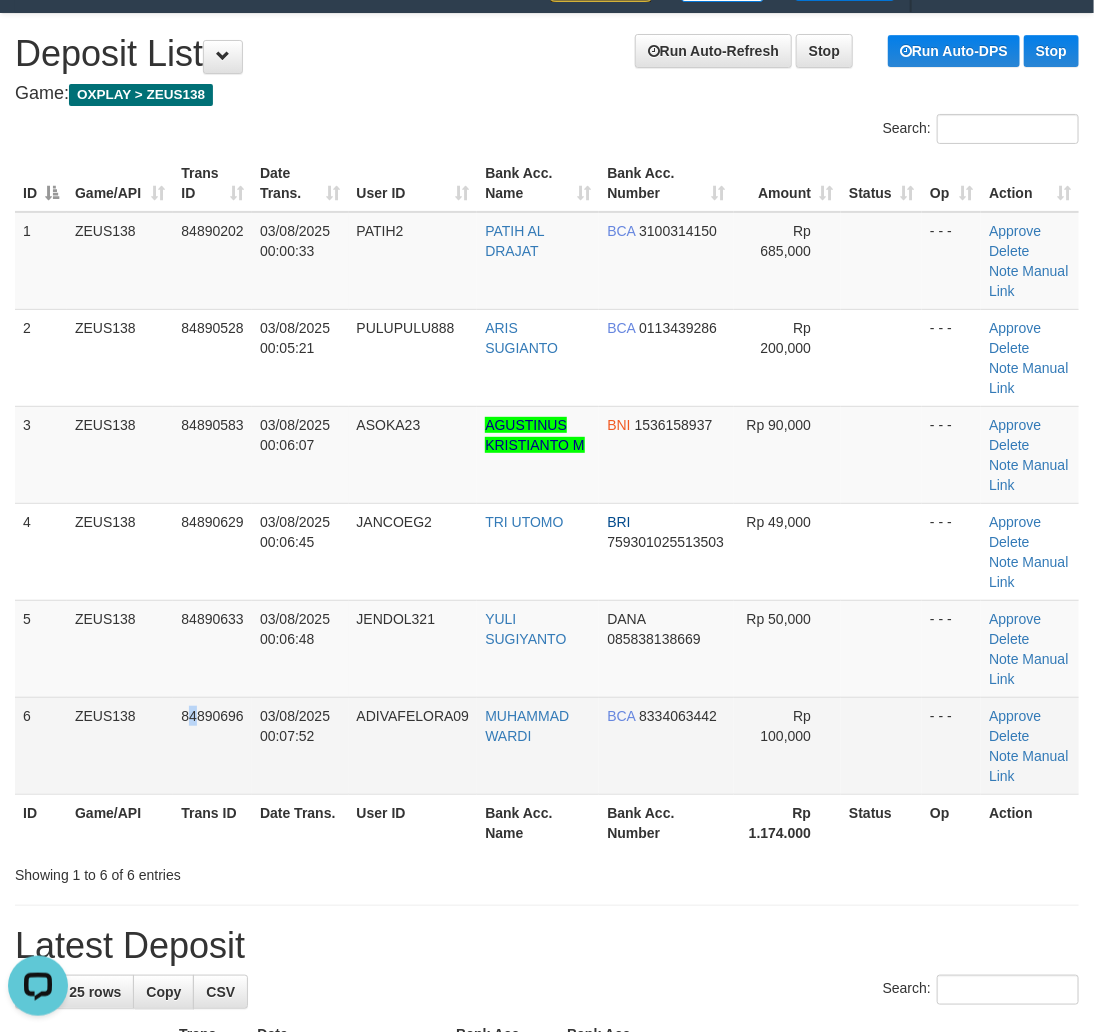drag, startPoint x: 192, startPoint y: 718, endPoint x: 341, endPoint y: 707, distance: 149.40549 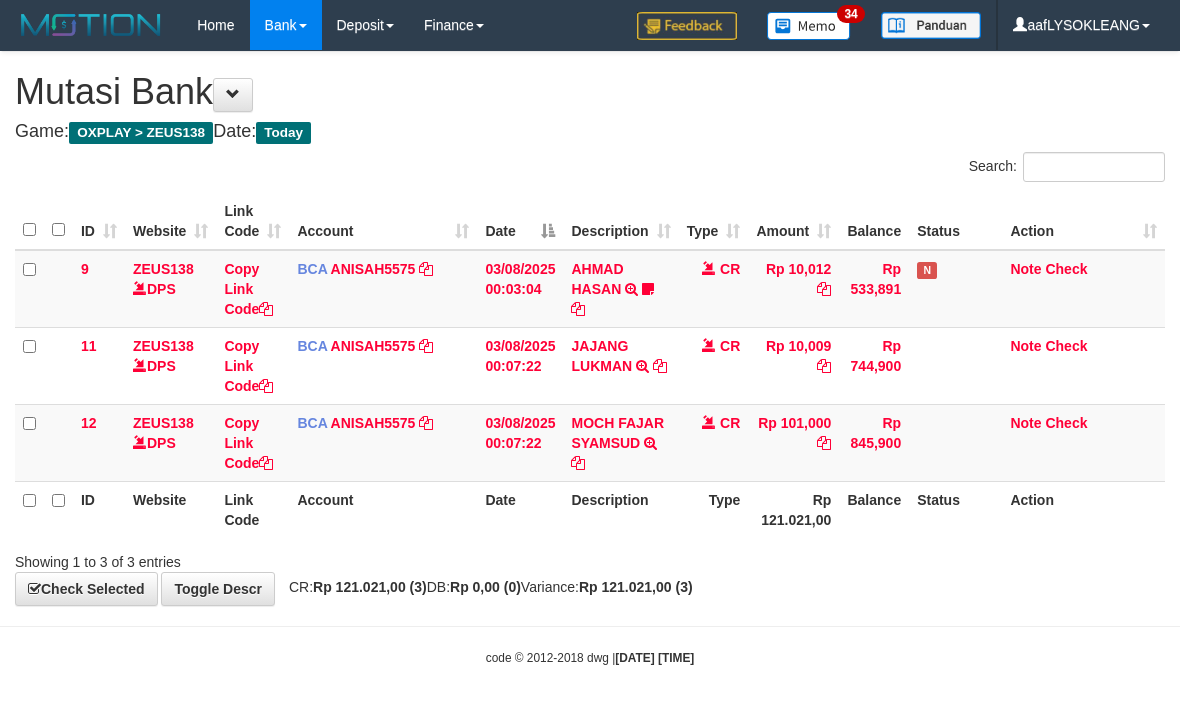 scroll, scrollTop: 12, scrollLeft: 0, axis: vertical 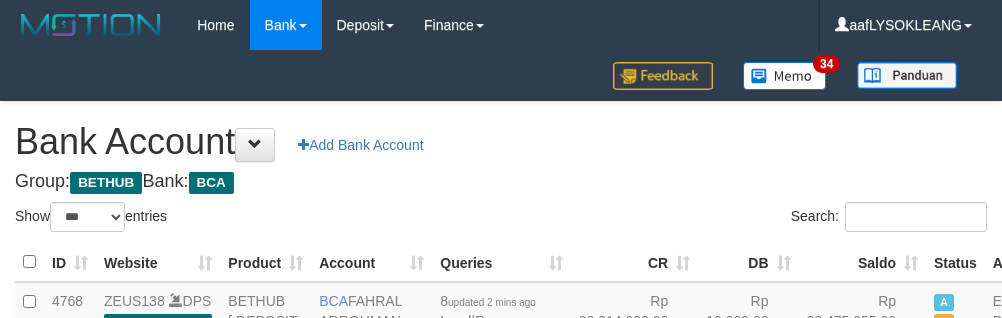 select on "***" 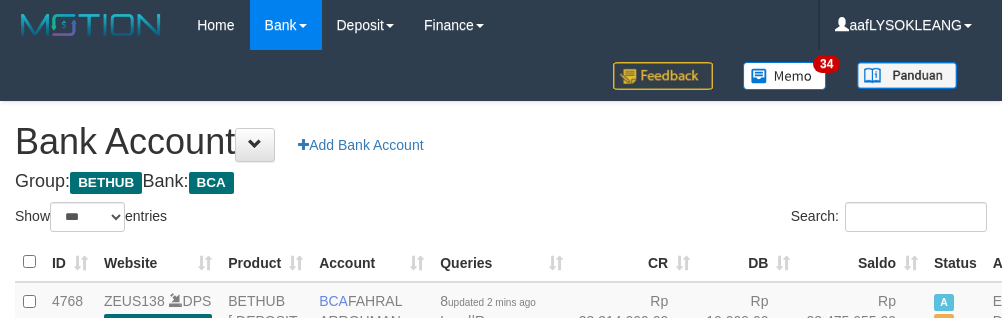 scroll, scrollTop: 162, scrollLeft: 0, axis: vertical 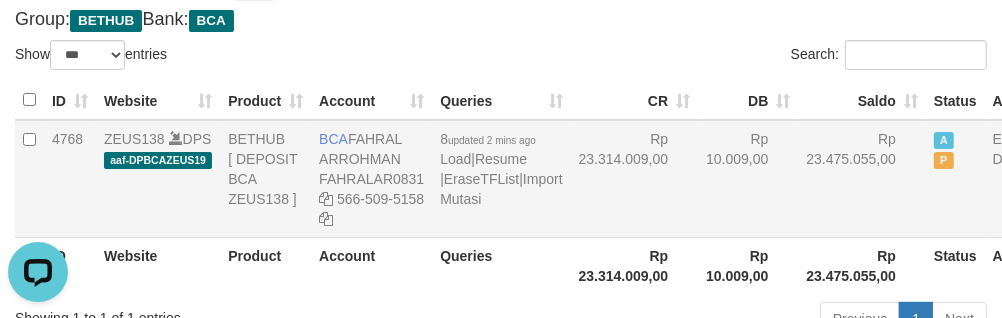 drag, startPoint x: 843, startPoint y: 173, endPoint x: 986, endPoint y: 262, distance: 168.43396 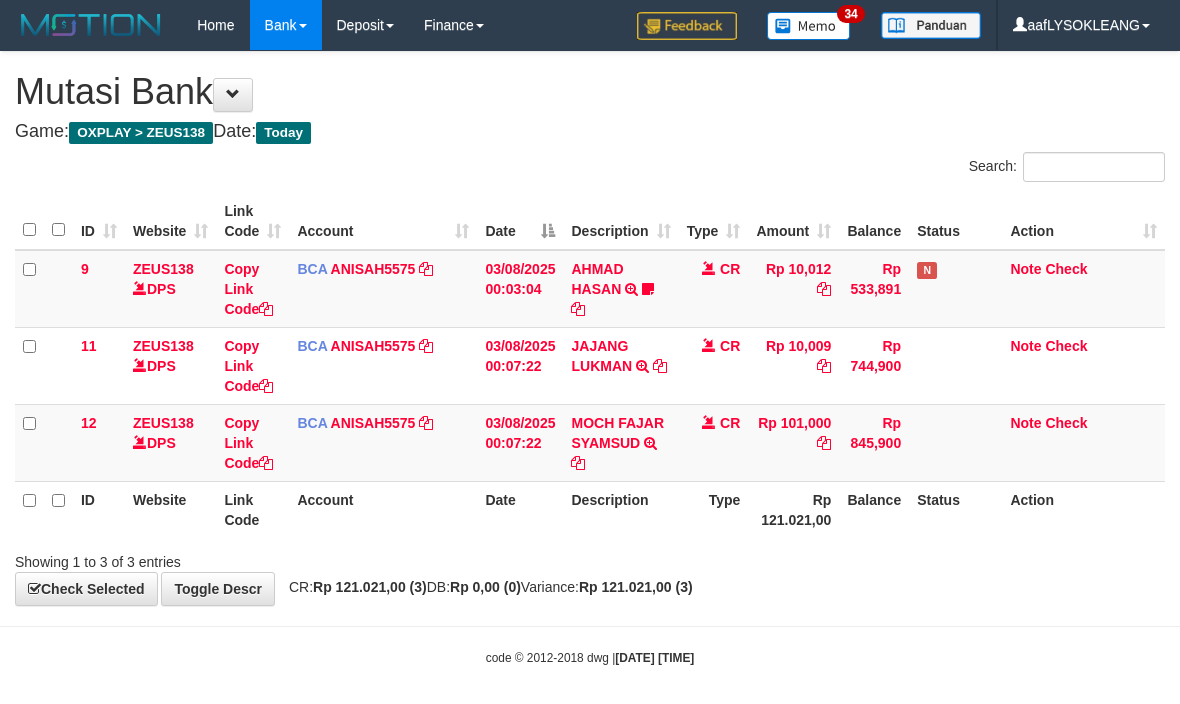 scroll, scrollTop: 12, scrollLeft: 0, axis: vertical 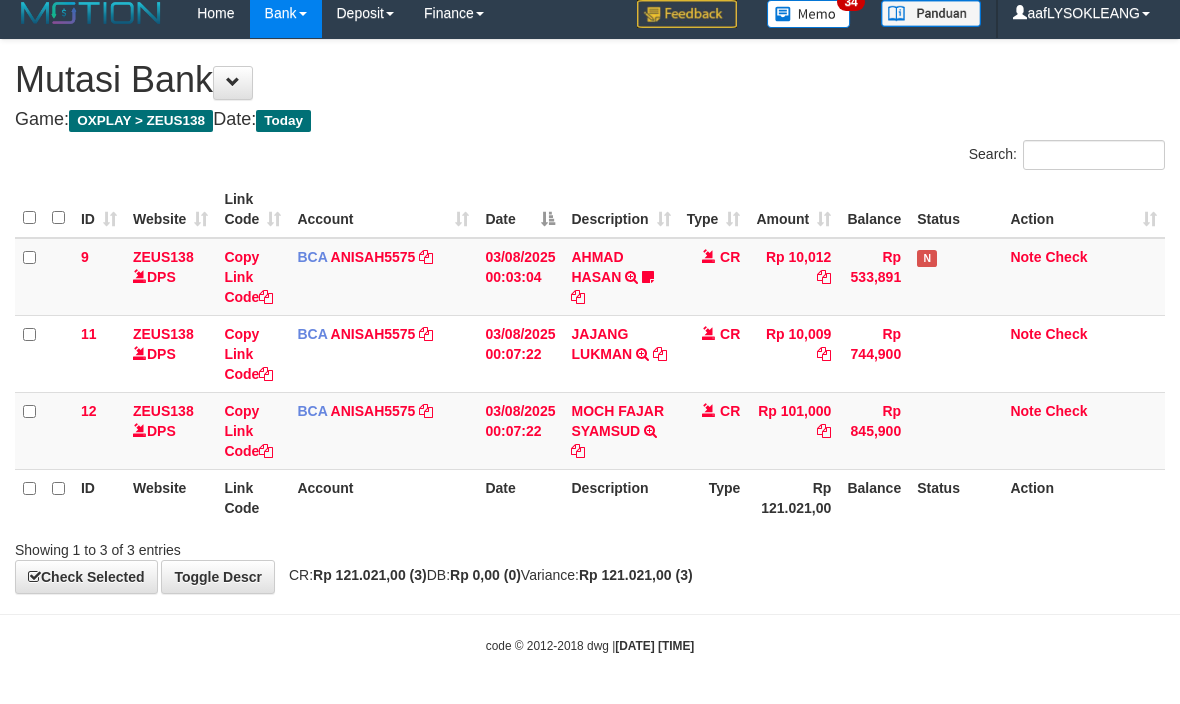 drag, startPoint x: 596, startPoint y: 645, endPoint x: 5, endPoint y: 580, distance: 594.5637 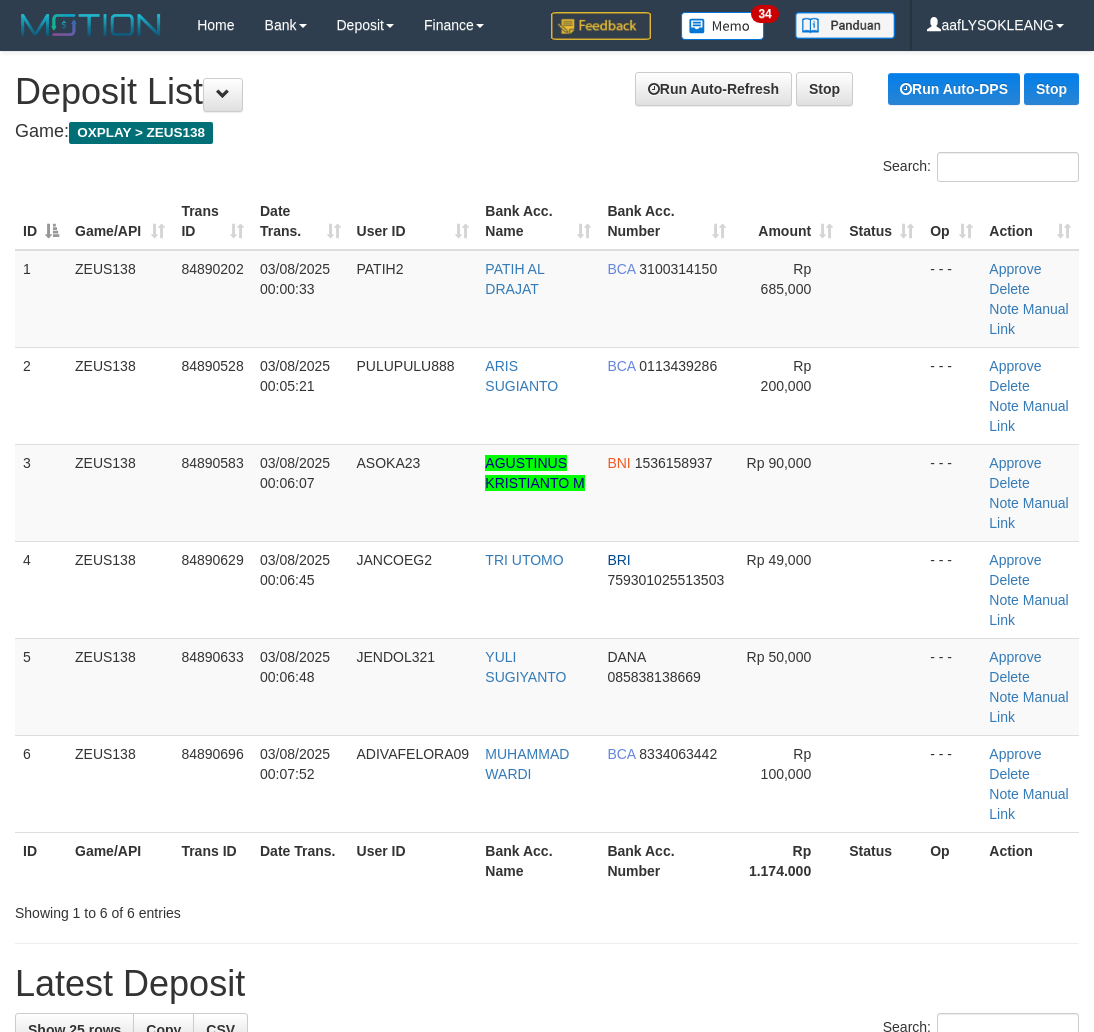 scroll, scrollTop: 38, scrollLeft: 0, axis: vertical 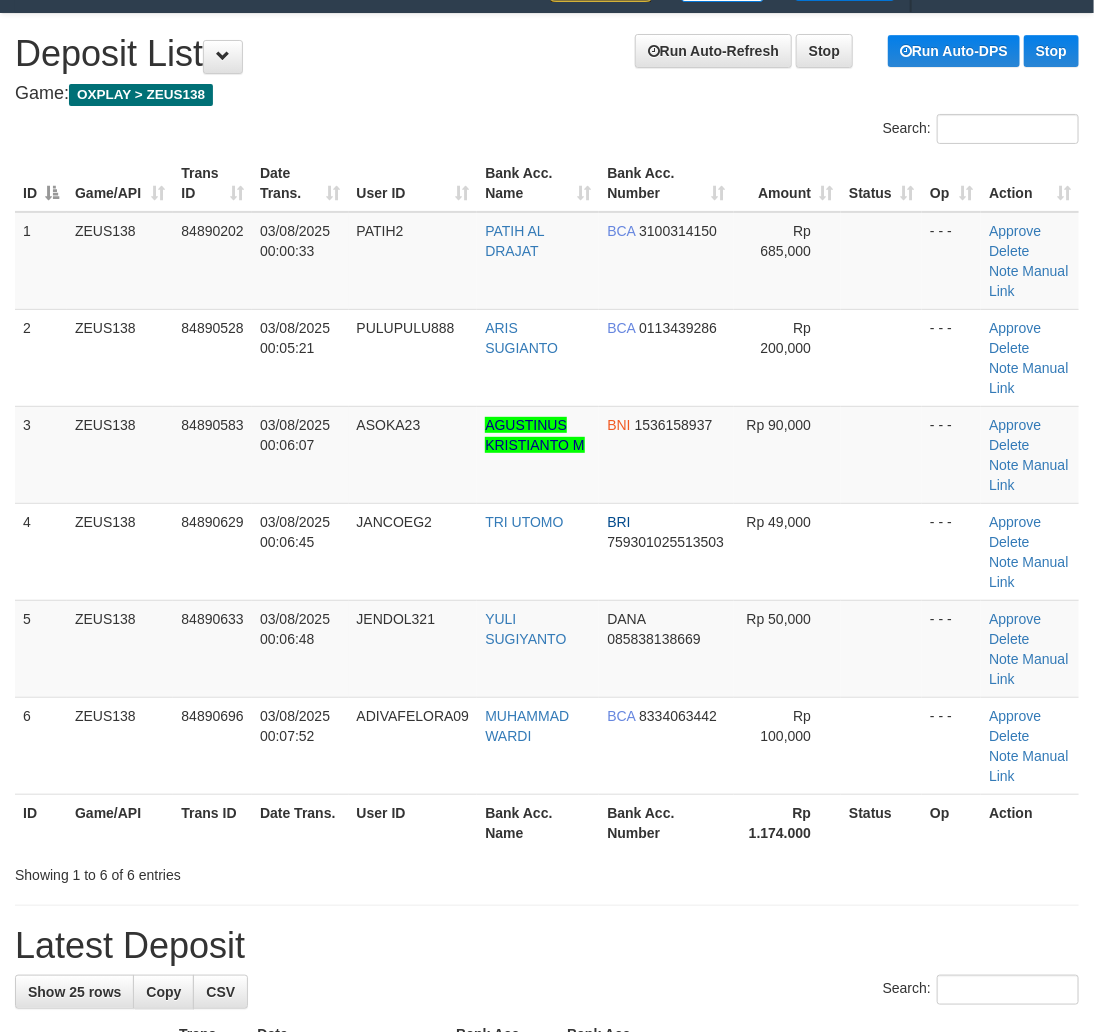 click on "Rp 1.174.000" at bounding box center [787, 822] 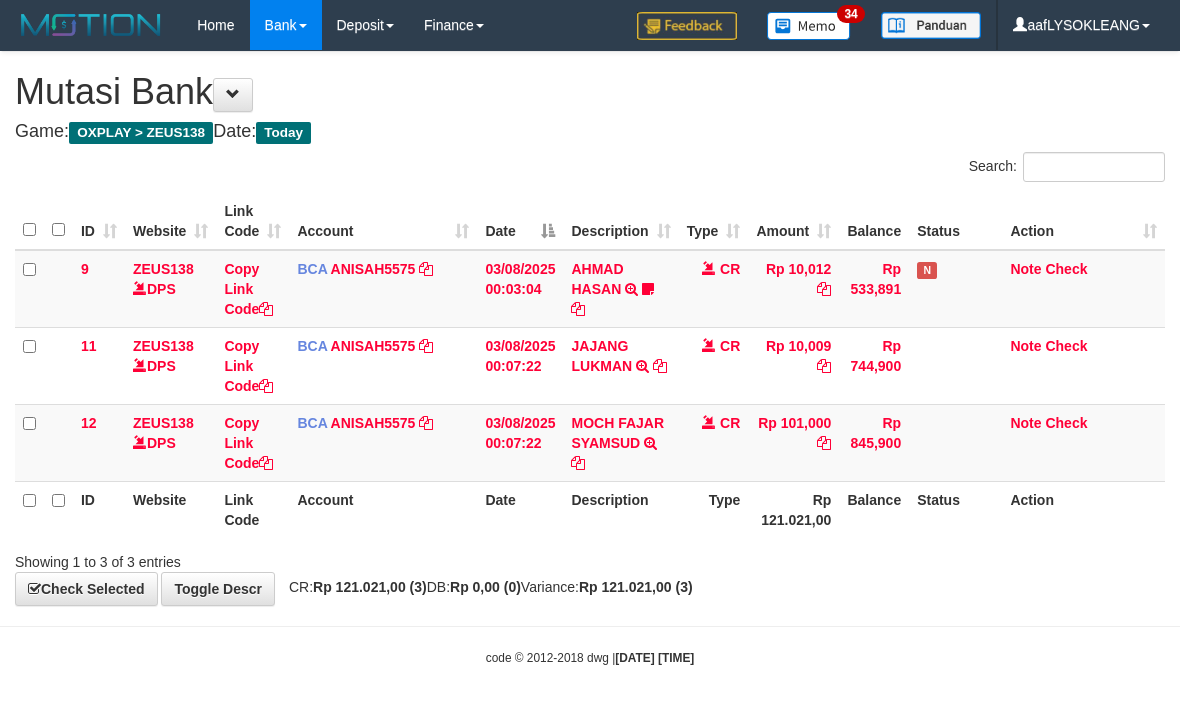 scroll, scrollTop: 12, scrollLeft: 0, axis: vertical 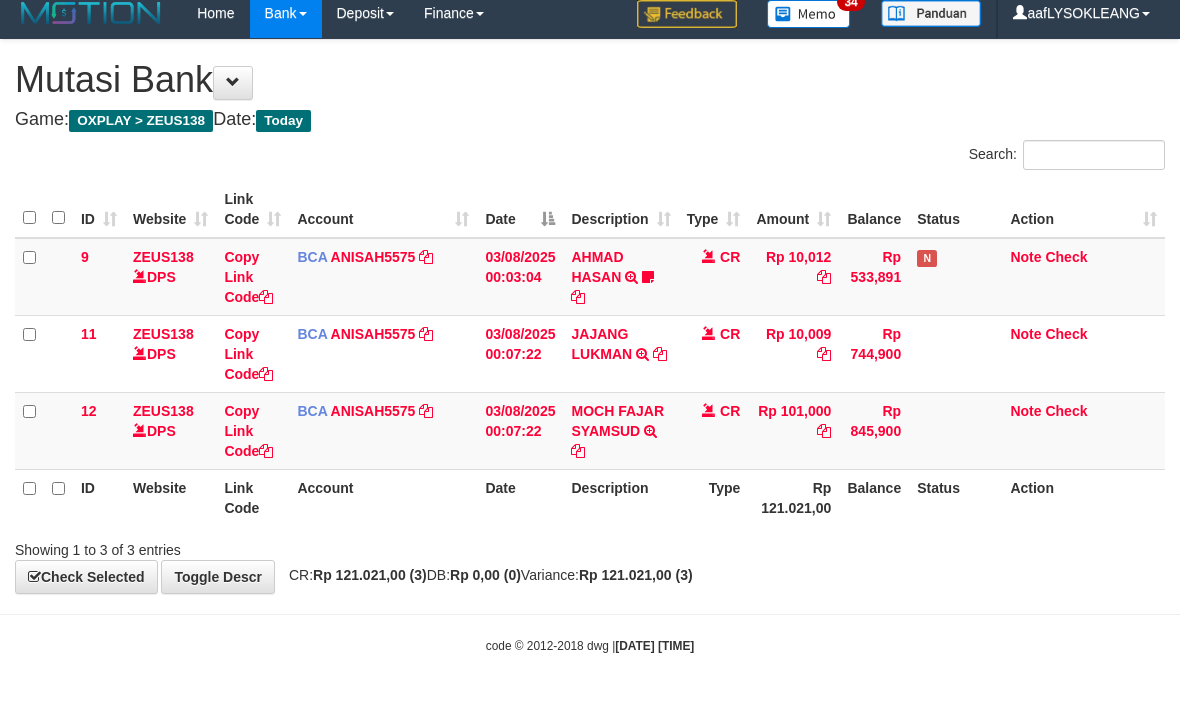 drag, startPoint x: 613, startPoint y: 547, endPoint x: 543, endPoint y: 547, distance: 70 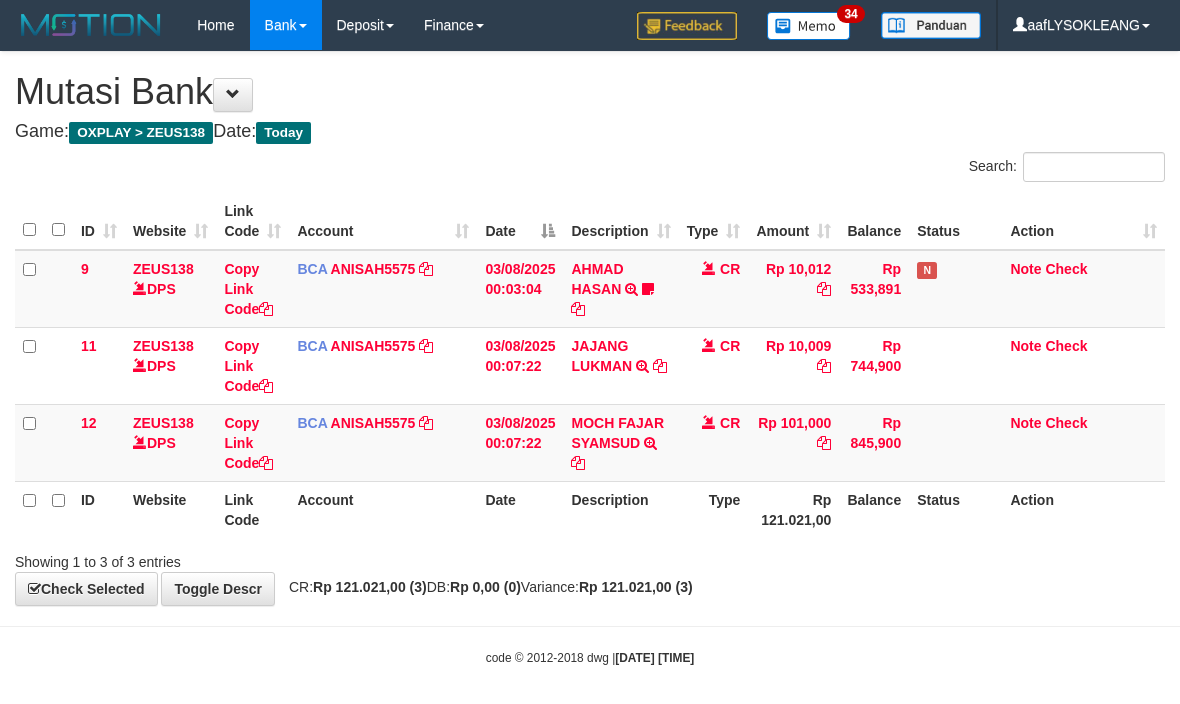 scroll, scrollTop: 12, scrollLeft: 0, axis: vertical 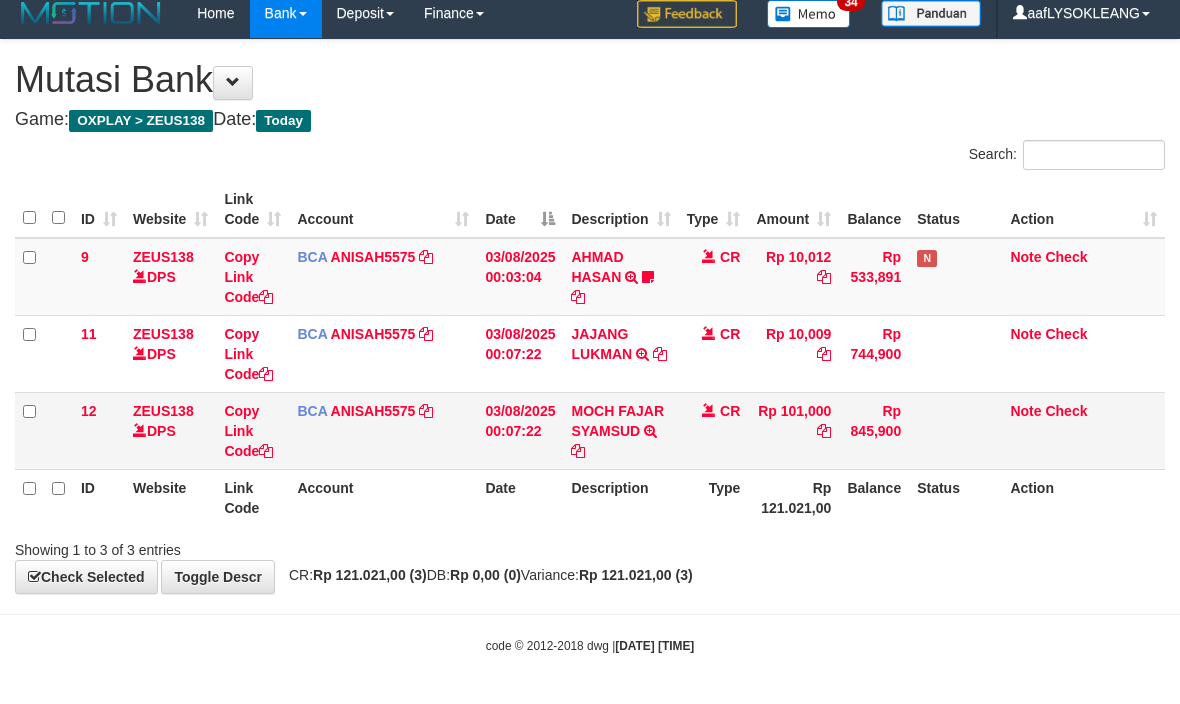 drag, startPoint x: 116, startPoint y: 413, endPoint x: 47, endPoint y: 418, distance: 69.18092 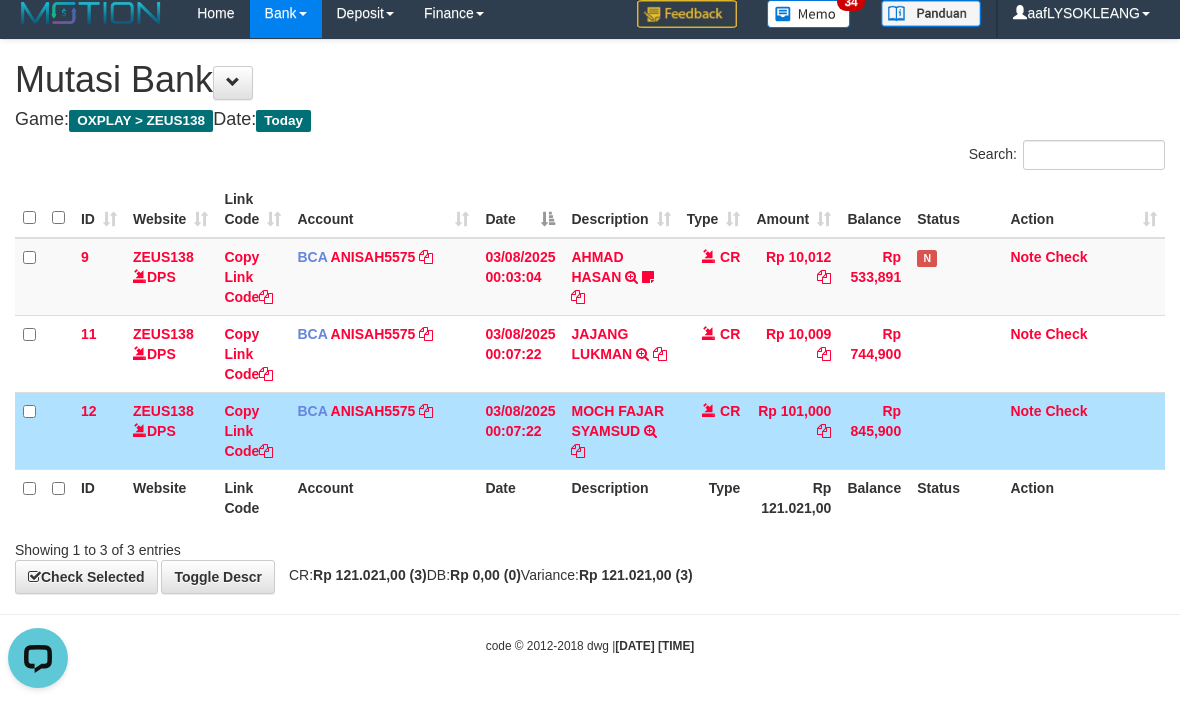 click on "Date" at bounding box center (520, 497) 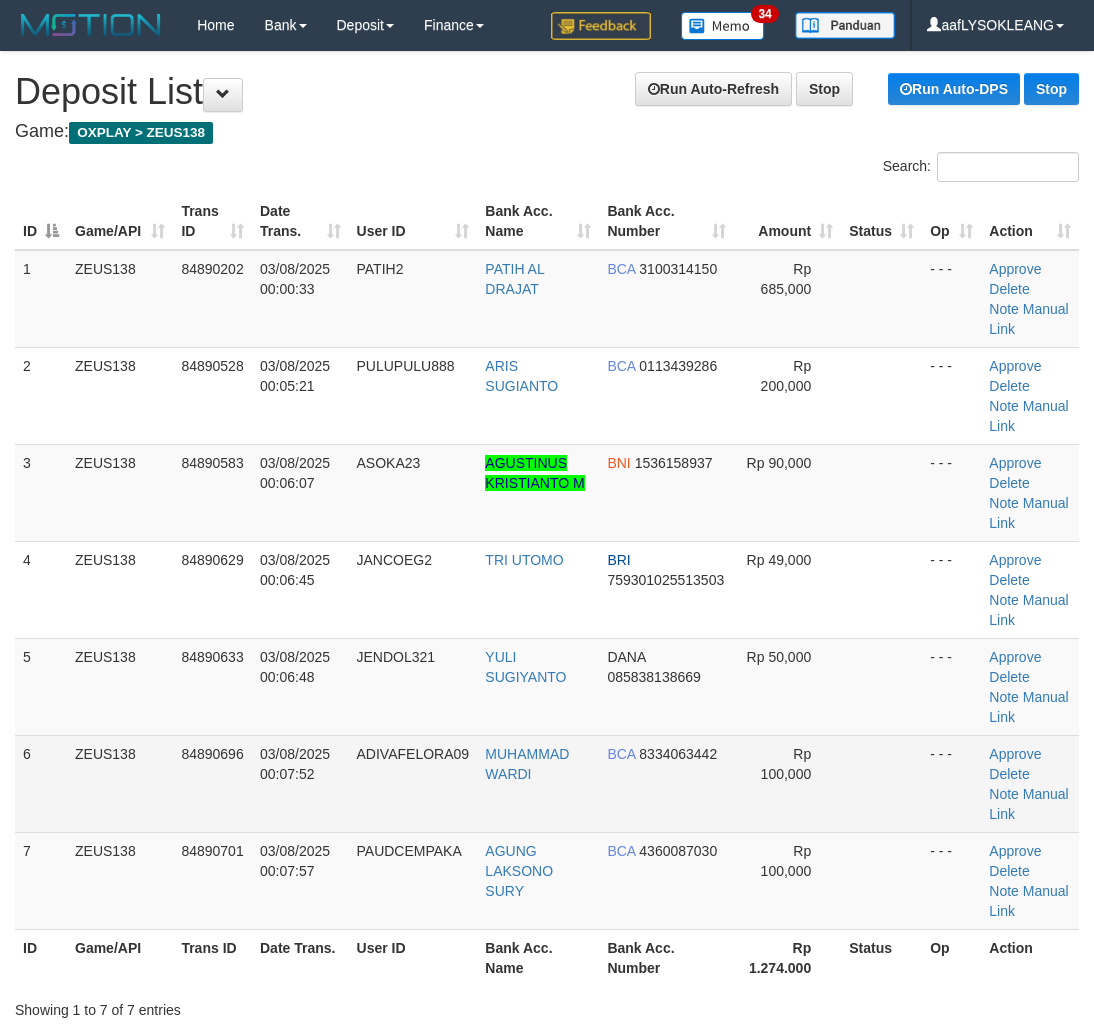 scroll, scrollTop: 38, scrollLeft: 0, axis: vertical 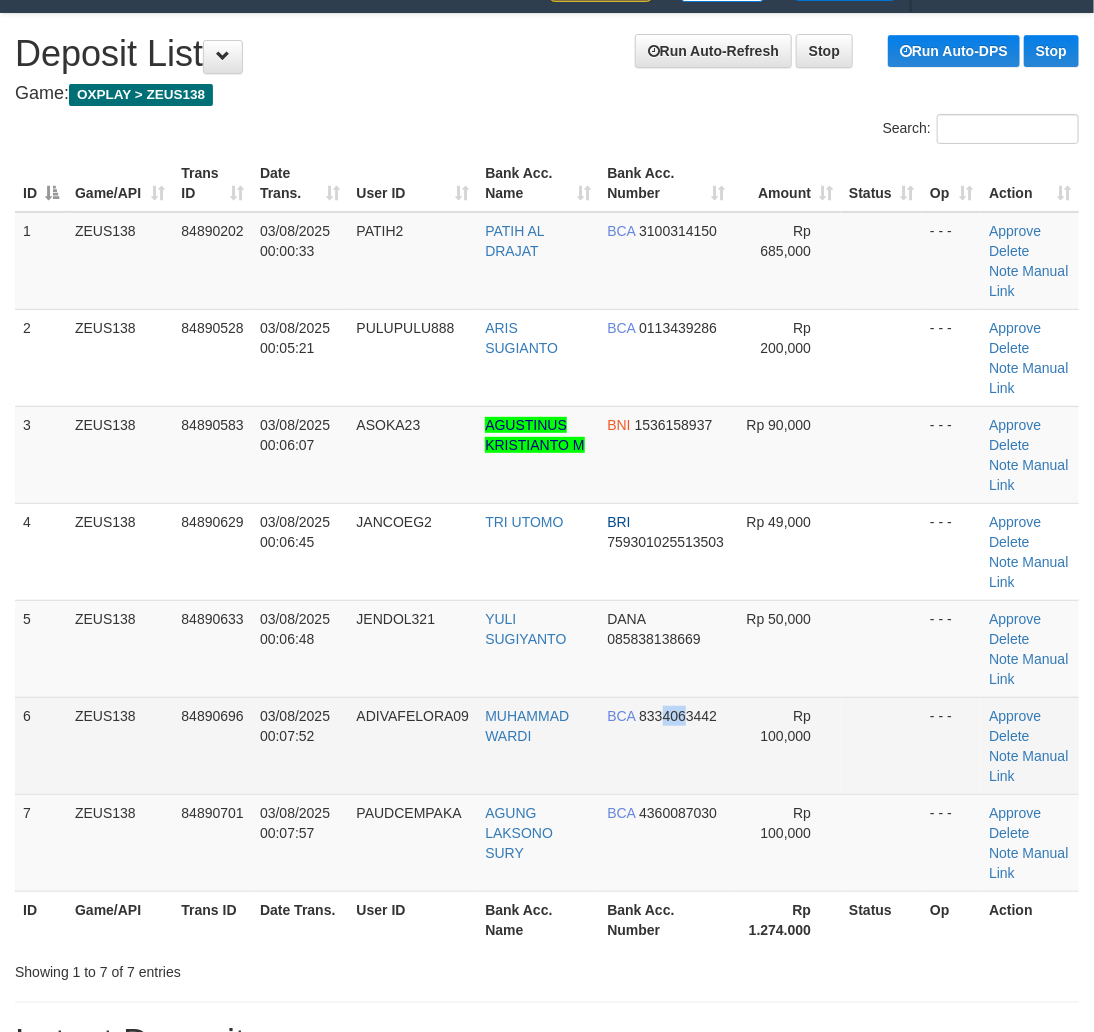 drag, startPoint x: 672, startPoint y: 756, endPoint x: 952, endPoint y: 746, distance: 280.17853 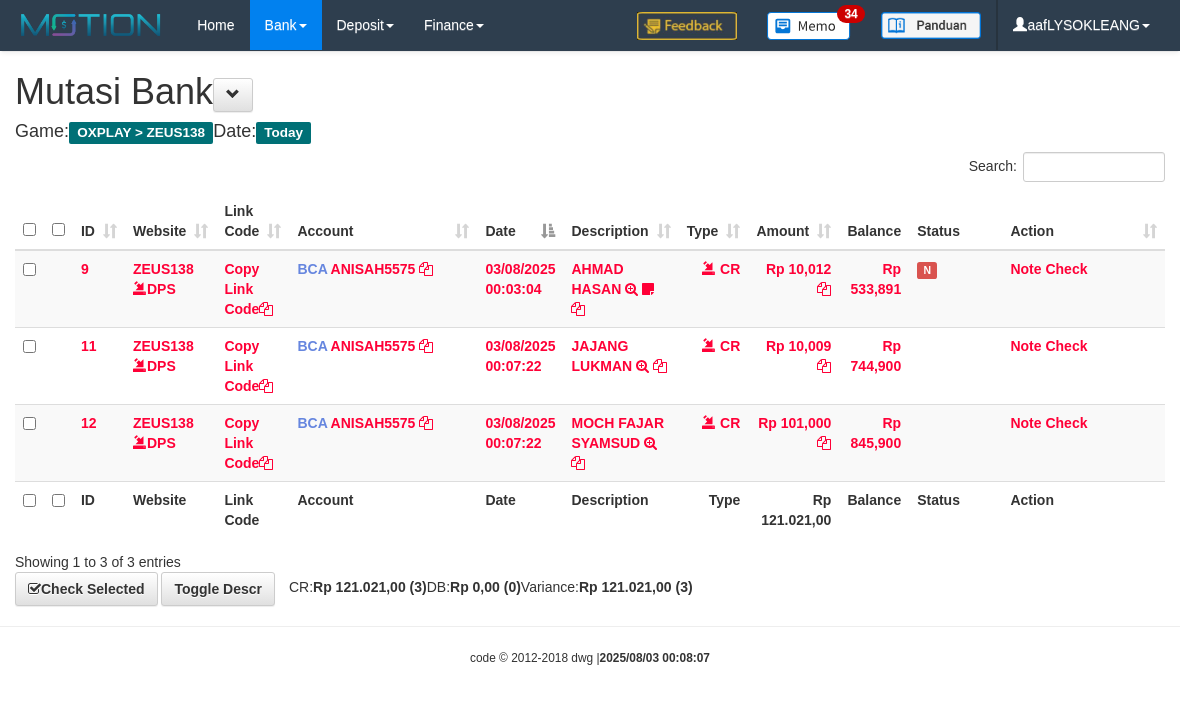 scroll, scrollTop: 12, scrollLeft: 0, axis: vertical 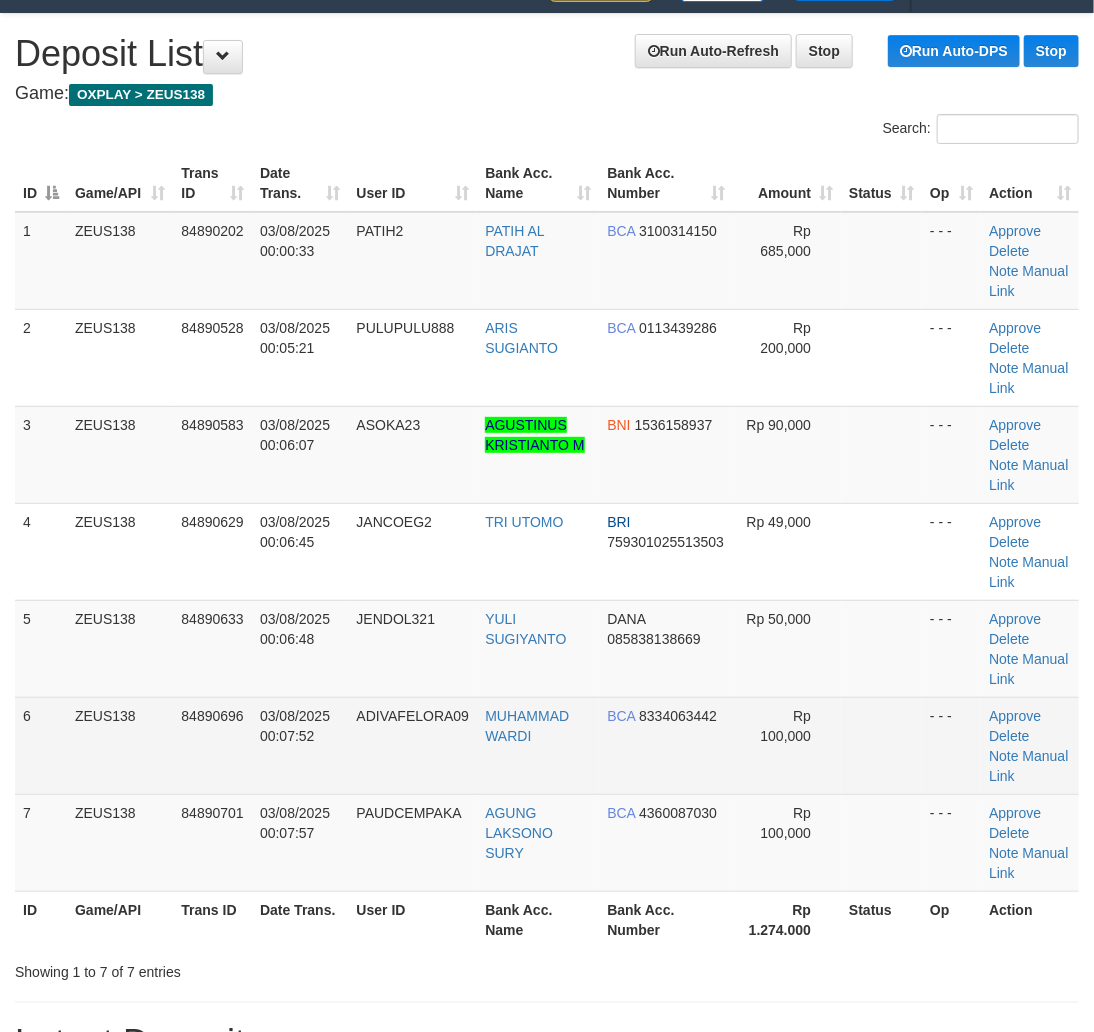 drag, startPoint x: 817, startPoint y: 742, endPoint x: 1068, endPoint y: 784, distance: 254.48969 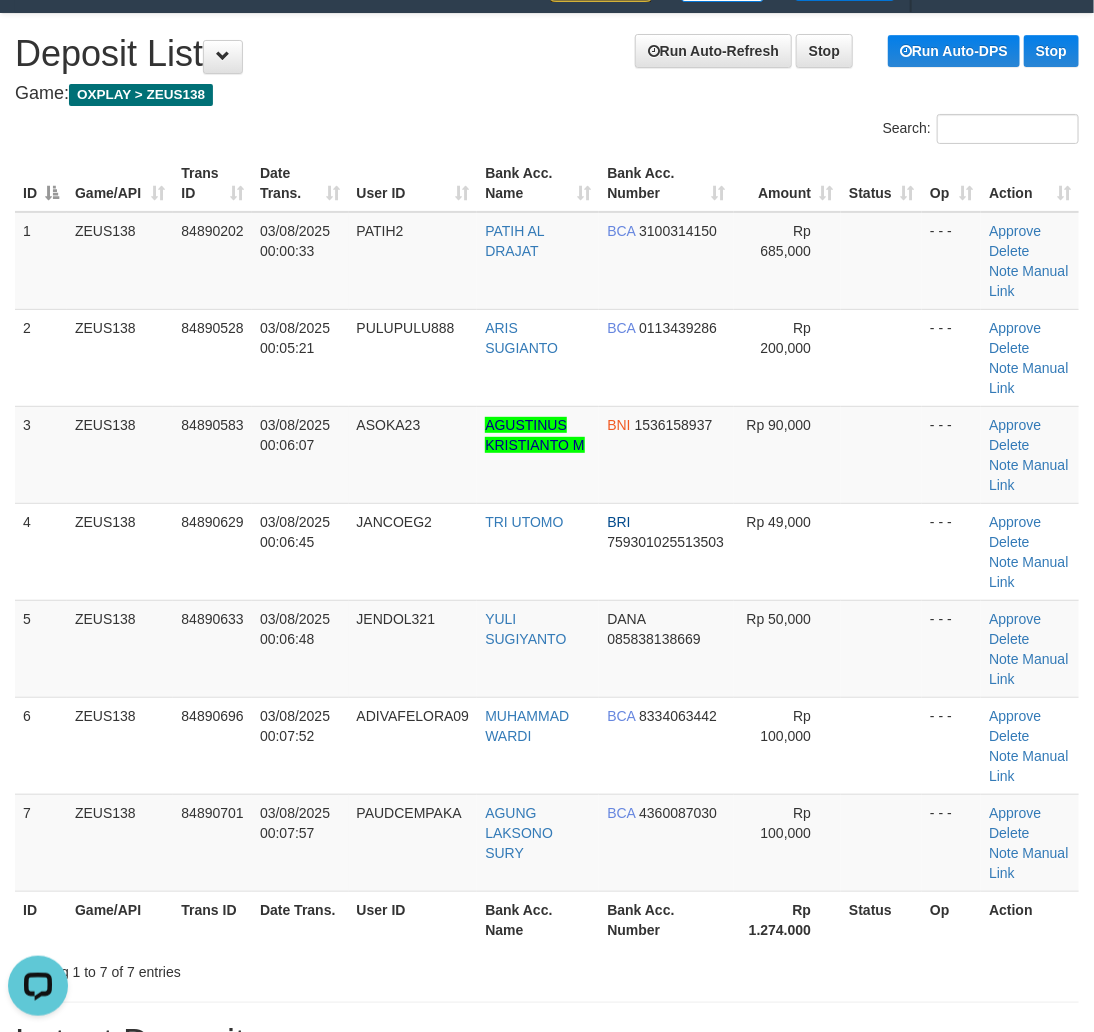 scroll, scrollTop: 0, scrollLeft: 0, axis: both 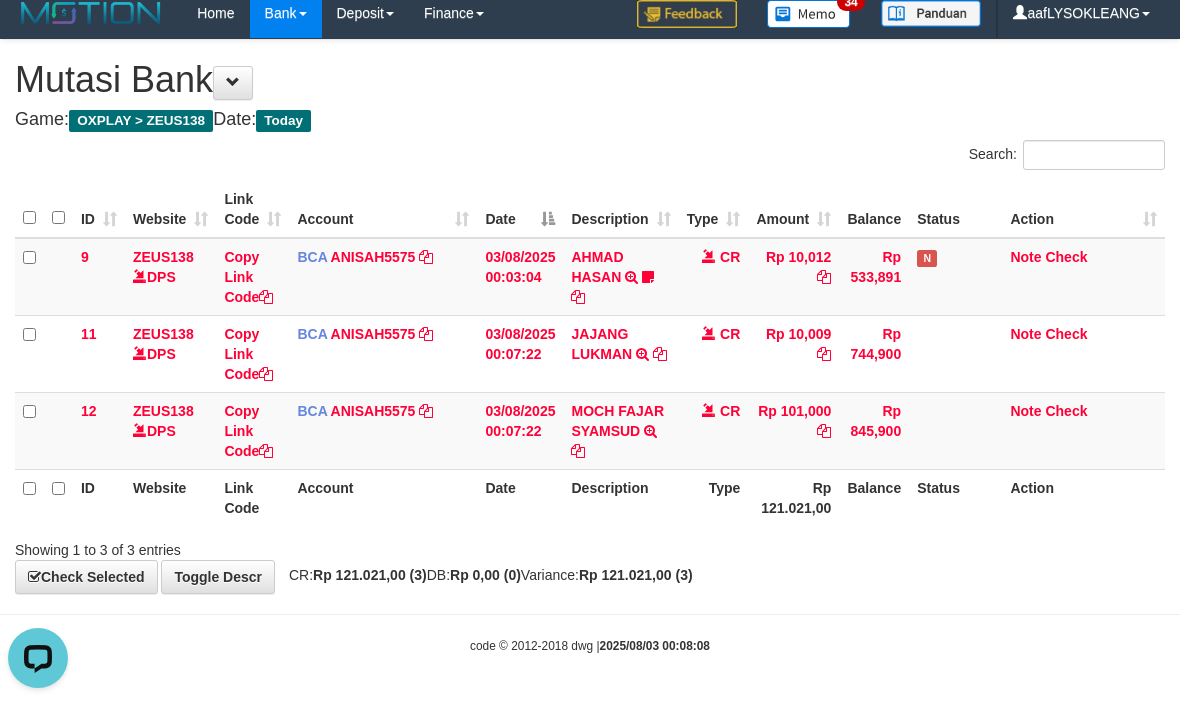 drag, startPoint x: 612, startPoint y: 530, endPoint x: 253, endPoint y: 508, distance: 359.67346 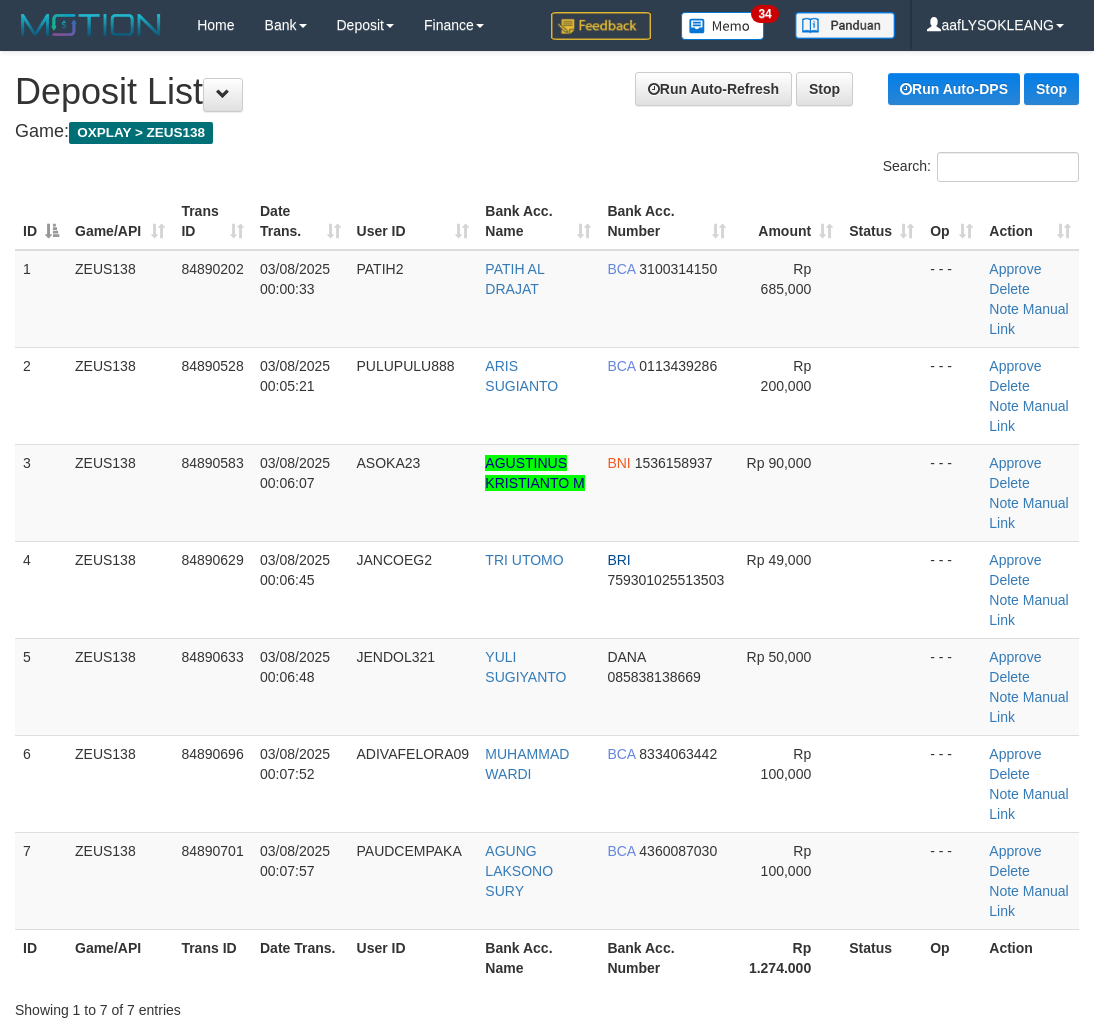 scroll, scrollTop: 38, scrollLeft: 0, axis: vertical 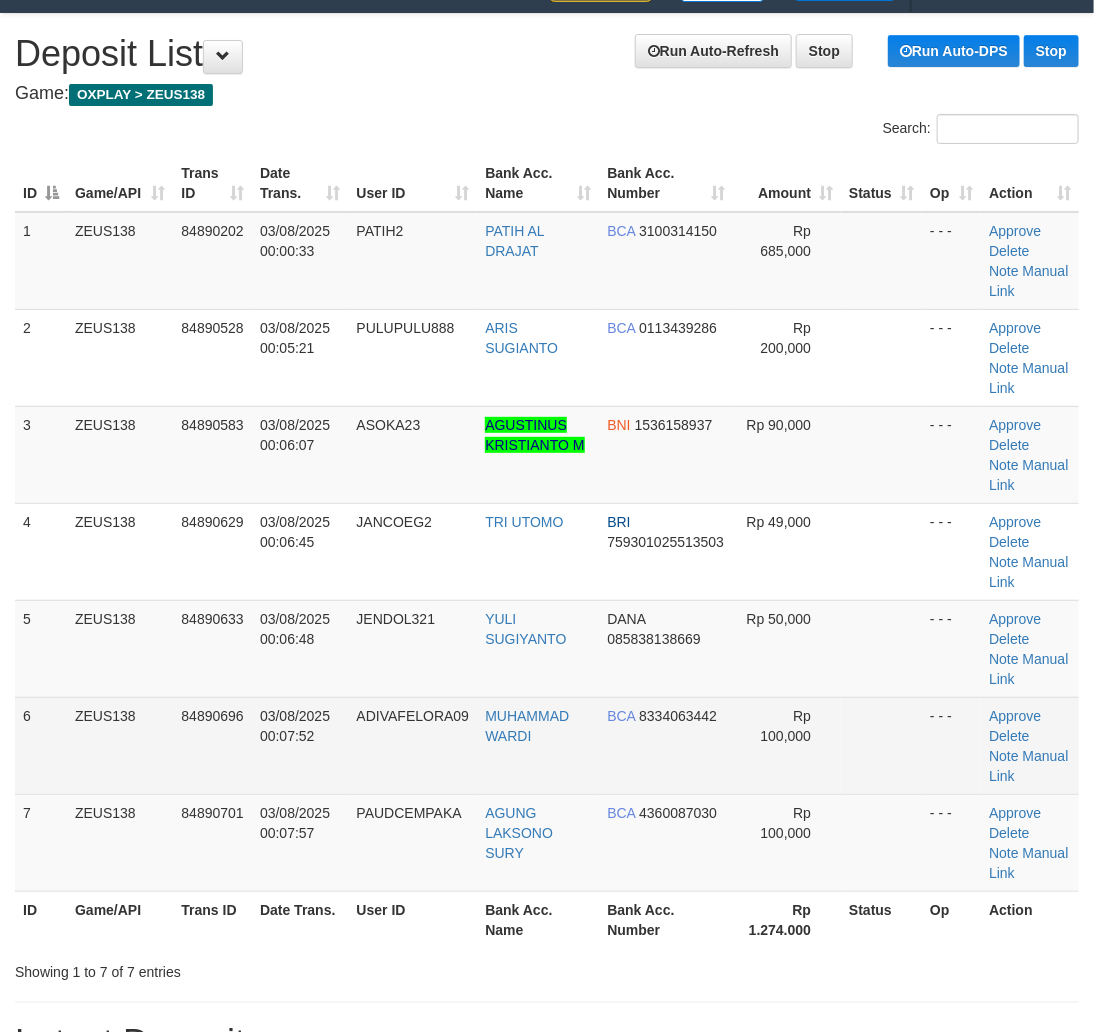 drag, startPoint x: 875, startPoint y: 795, endPoint x: 891, endPoint y: 787, distance: 17.888544 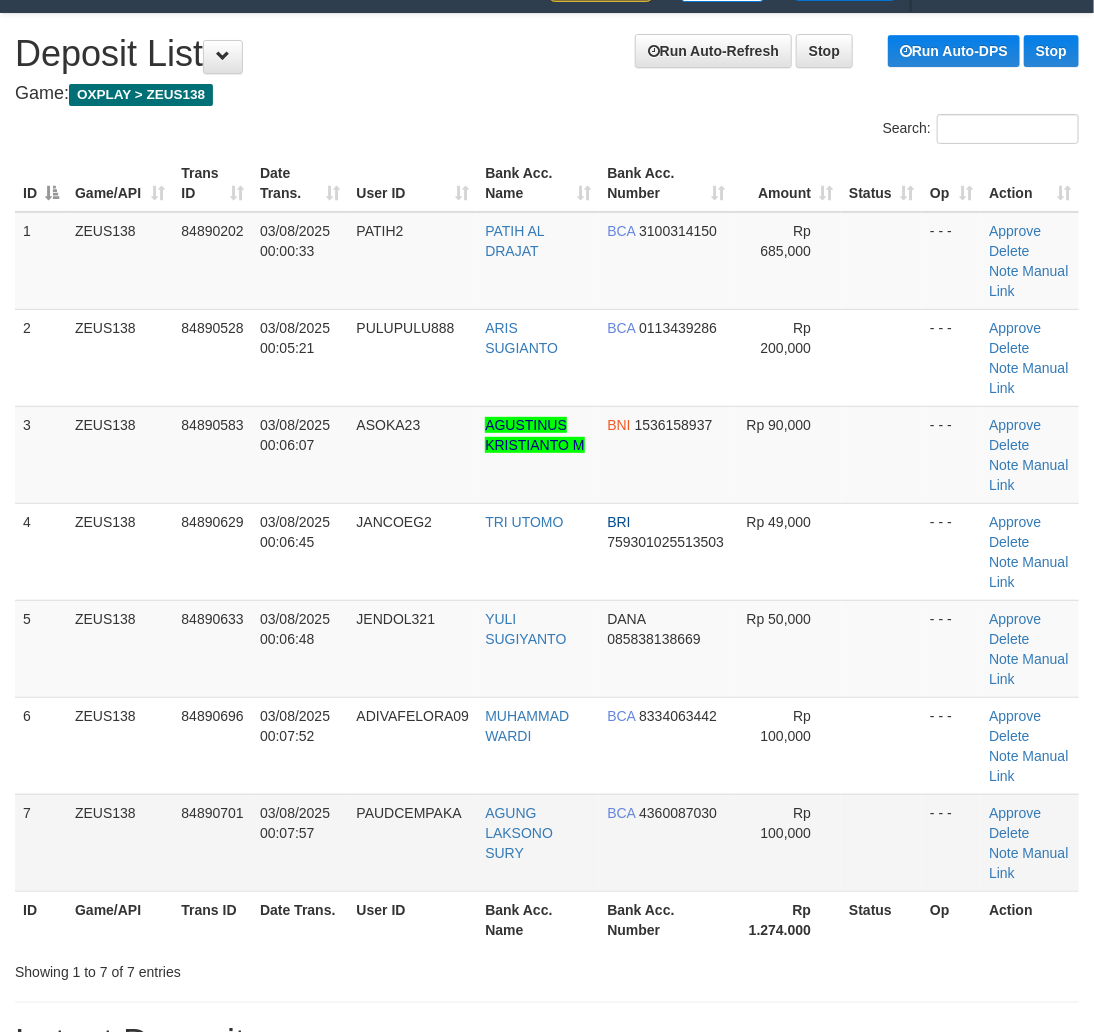 drag, startPoint x: 891, startPoint y: 787, endPoint x: 947, endPoint y: 804, distance: 58.5235 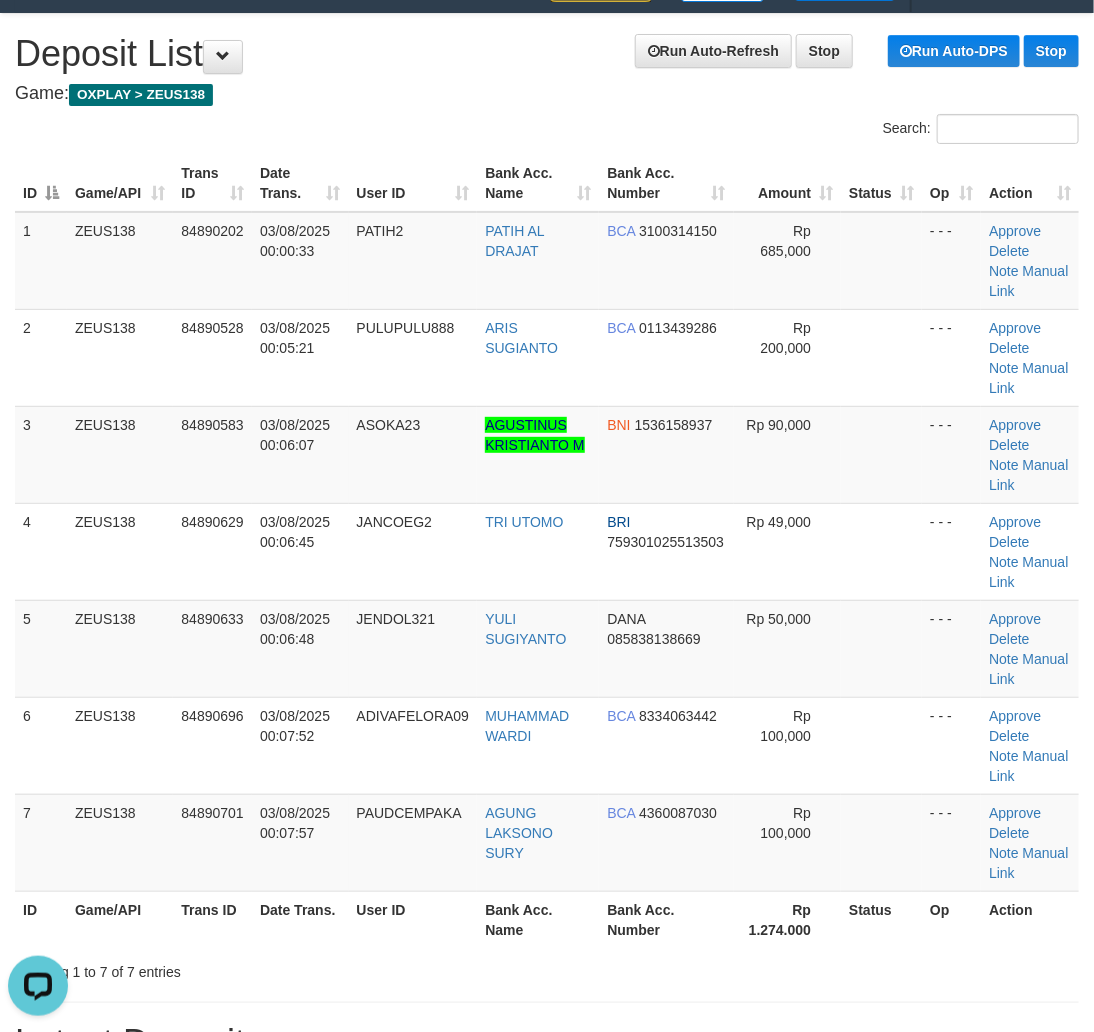 scroll, scrollTop: 0, scrollLeft: 0, axis: both 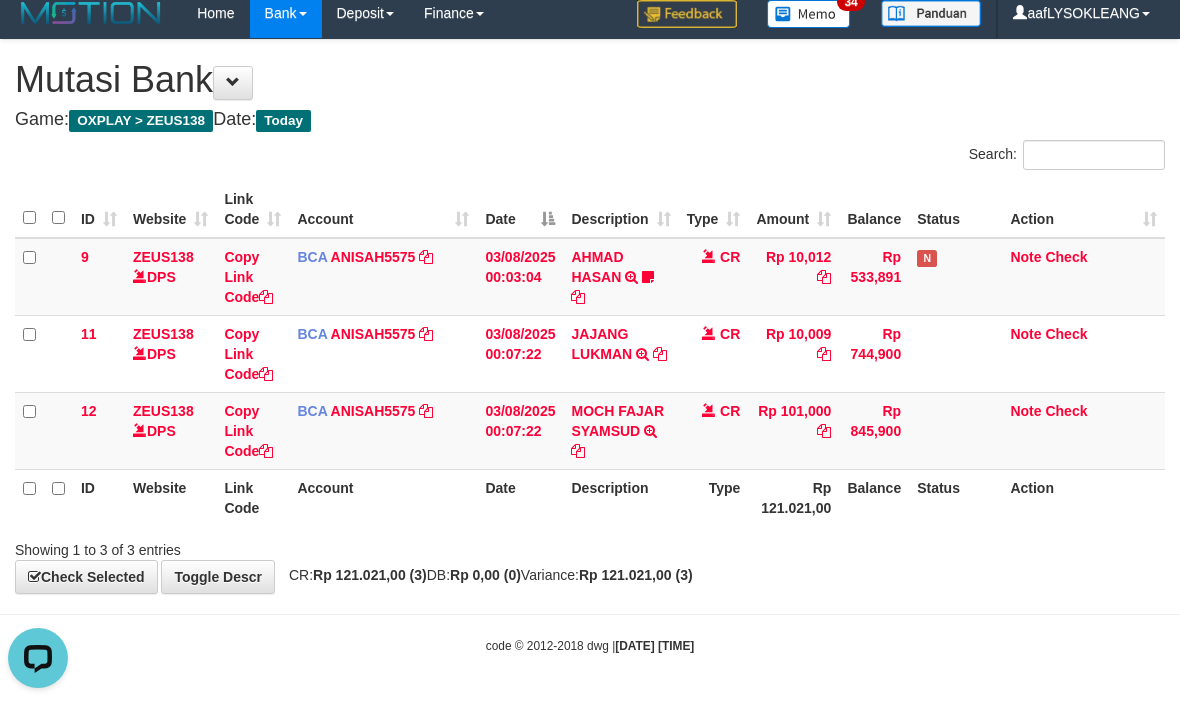 drag, startPoint x: 930, startPoint y: 608, endPoint x: 907, endPoint y: 596, distance: 25.942244 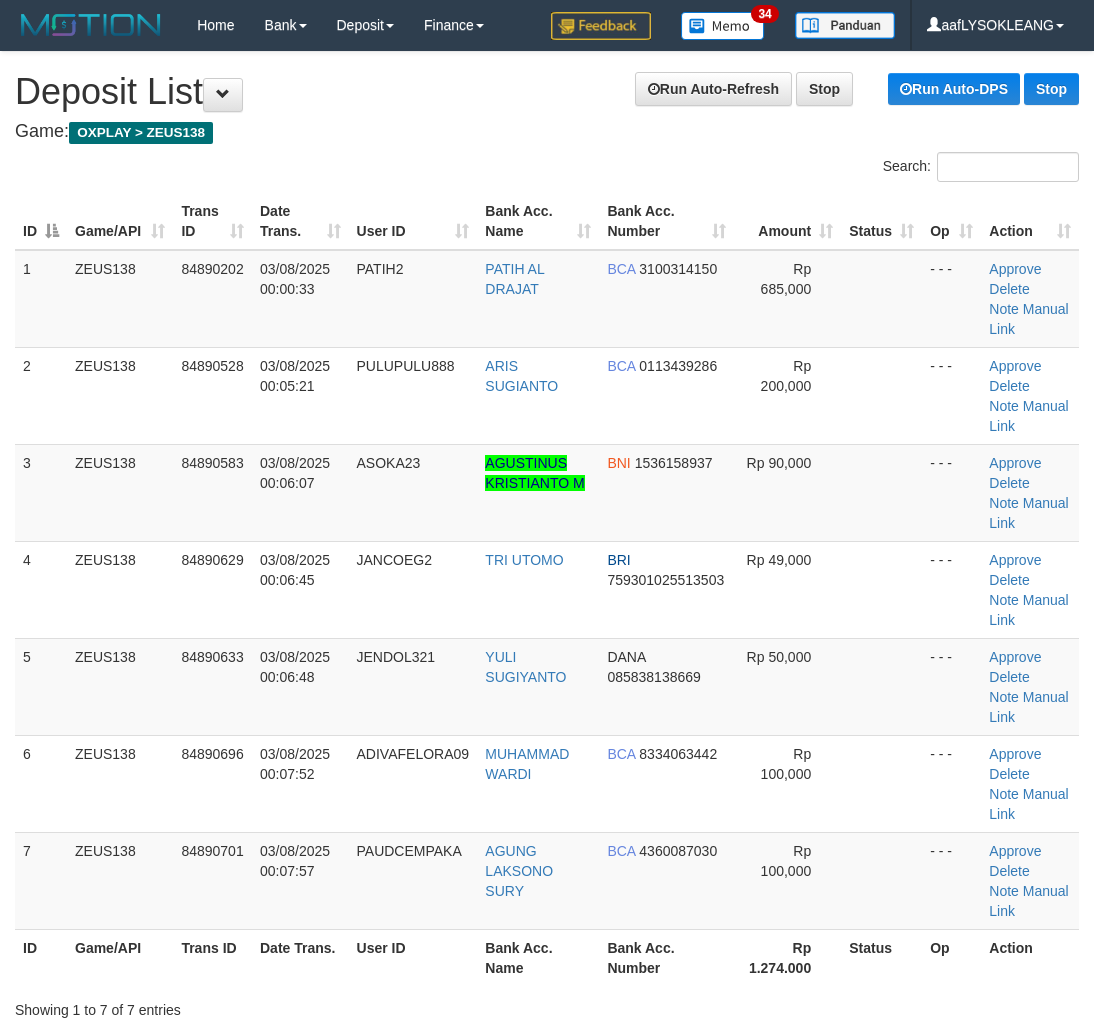 scroll, scrollTop: 38, scrollLeft: 0, axis: vertical 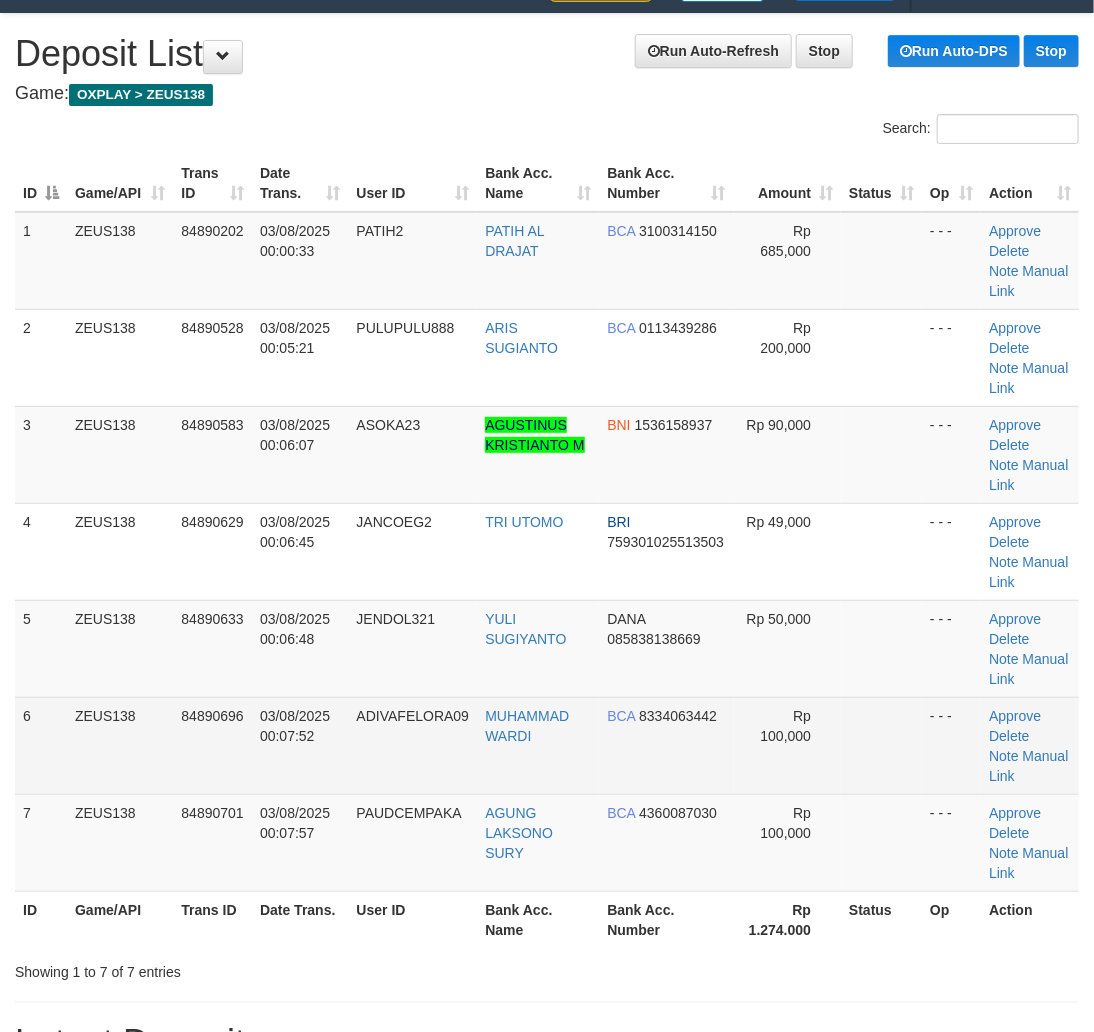 click at bounding box center [881, 745] 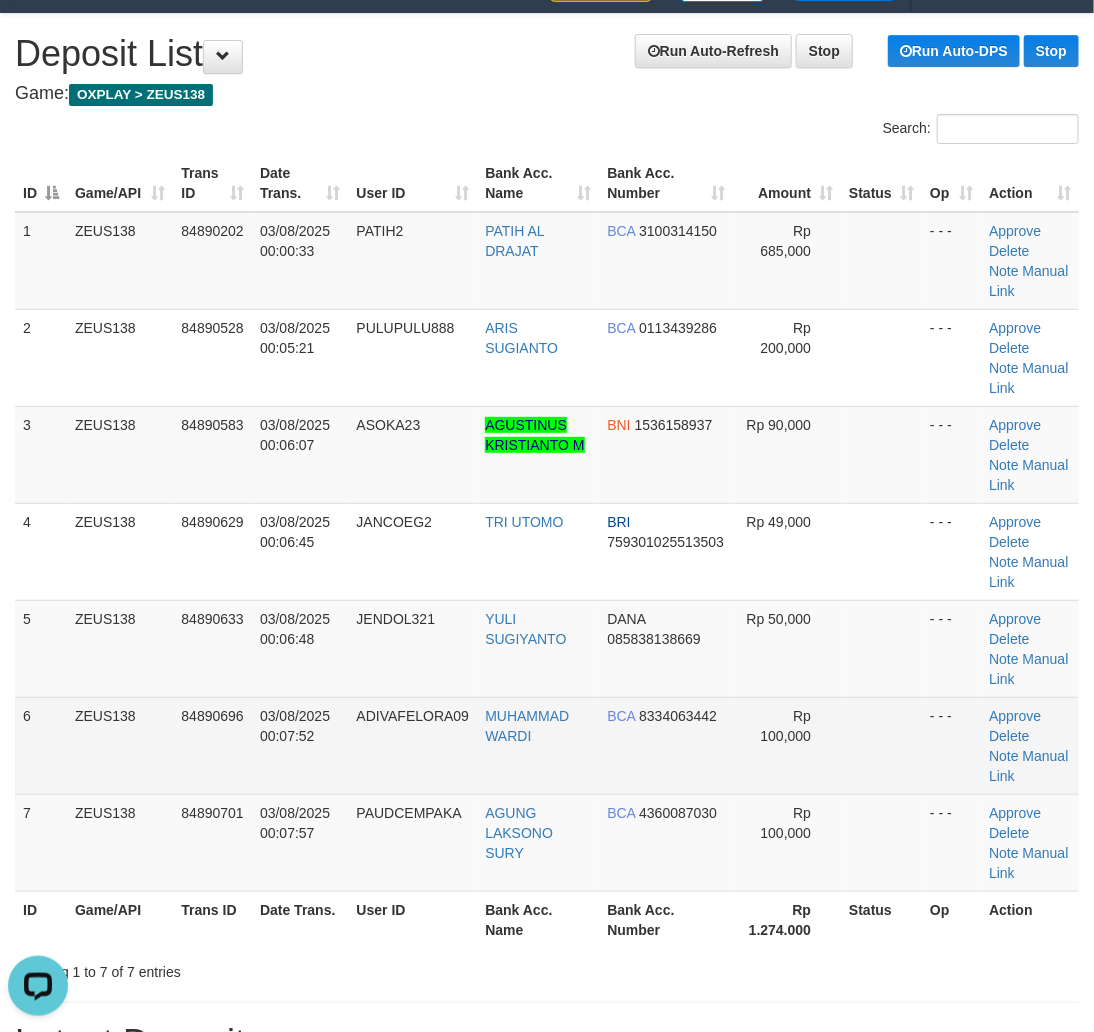drag, startPoint x: 857, startPoint y: 707, endPoint x: 894, endPoint y: 707, distance: 37 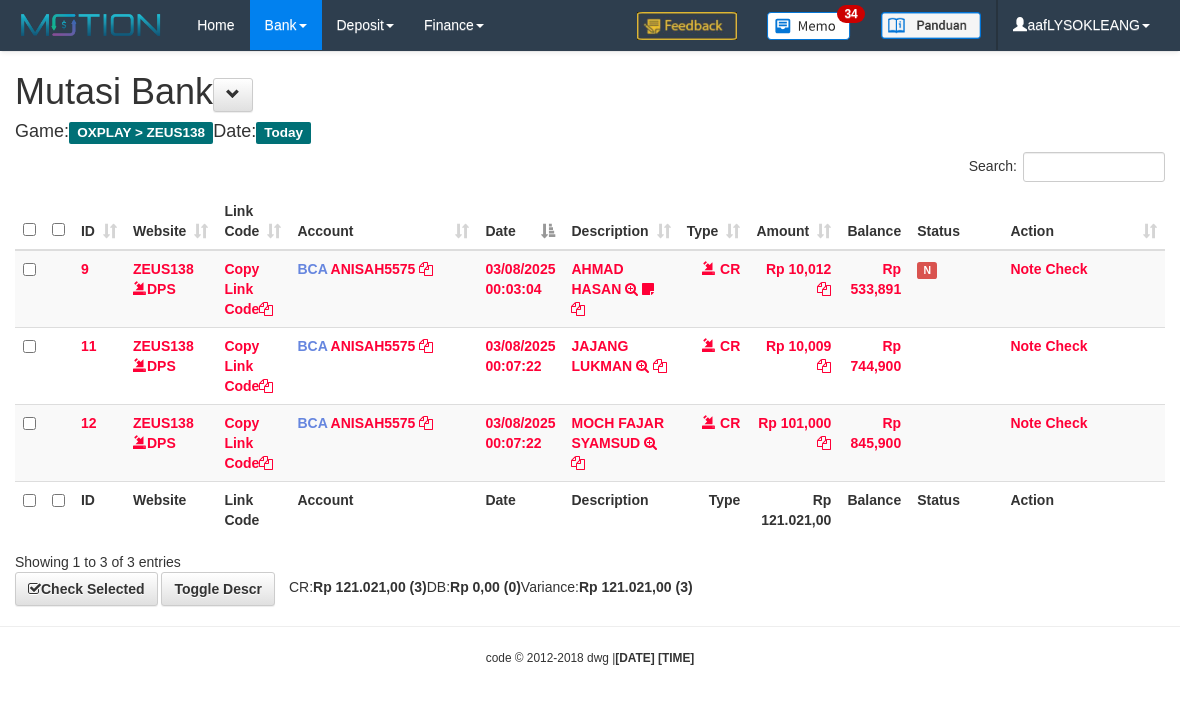 scroll, scrollTop: 12, scrollLeft: 0, axis: vertical 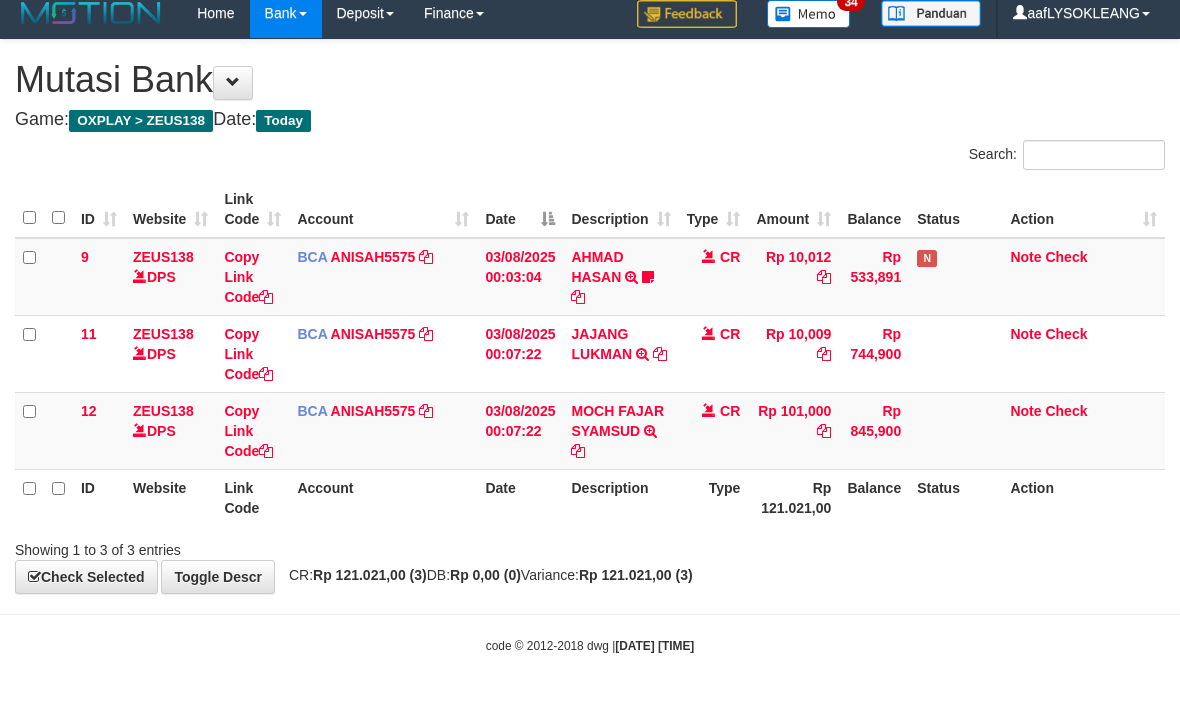 drag, startPoint x: 693, startPoint y: 521, endPoint x: 332, endPoint y: 492, distance: 362.16293 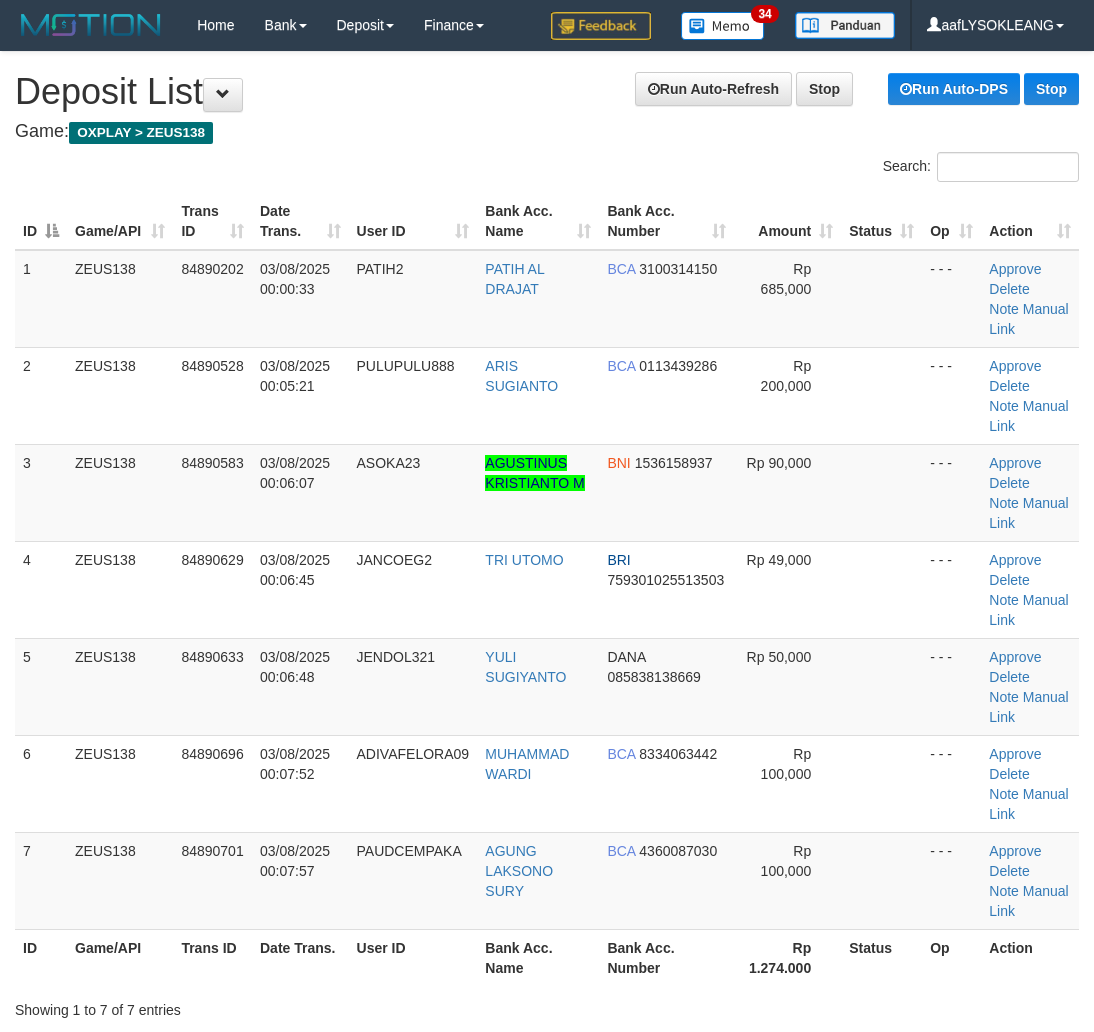 scroll, scrollTop: 38, scrollLeft: 0, axis: vertical 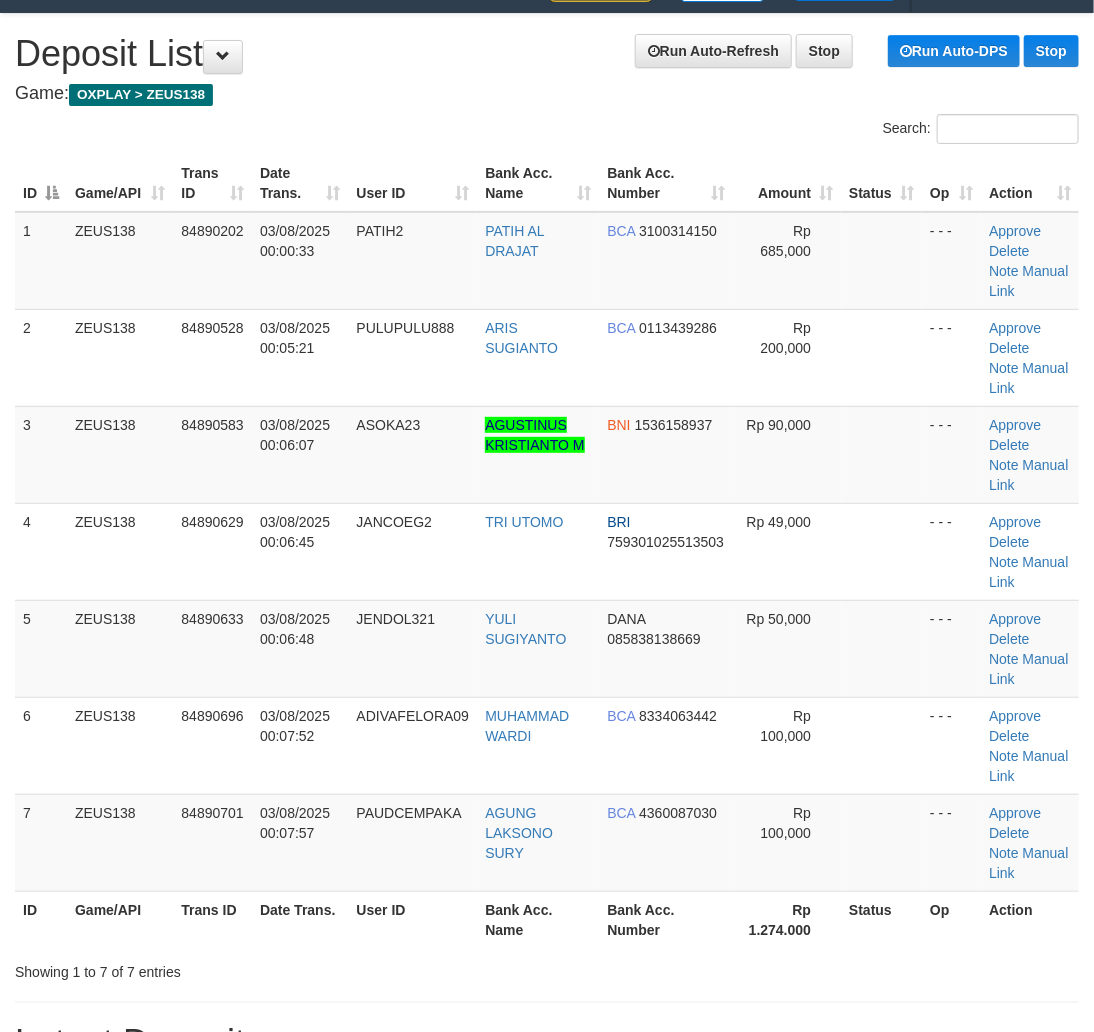 click at bounding box center (881, 648) 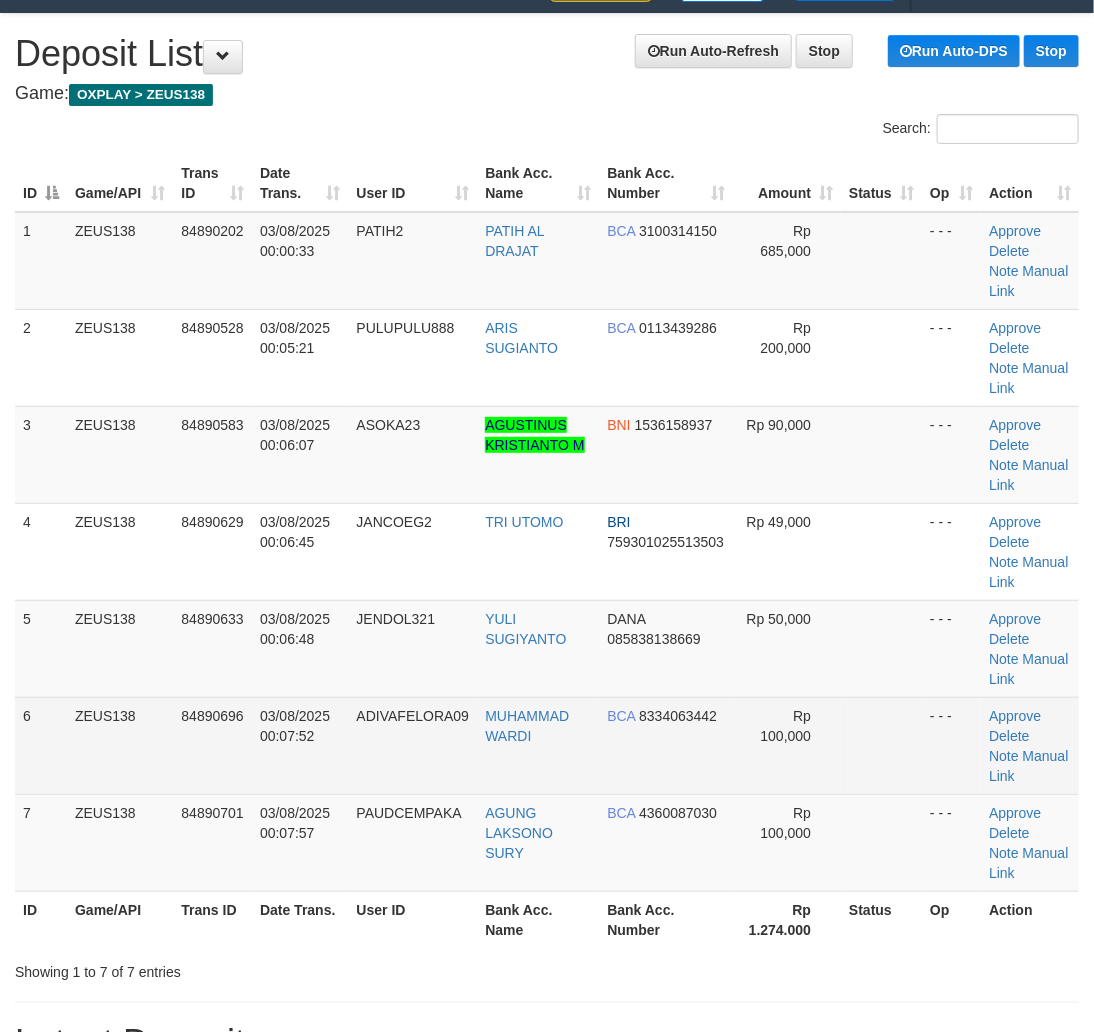 drag, startPoint x: 917, startPoint y: 691, endPoint x: 935, endPoint y: 695, distance: 18.439089 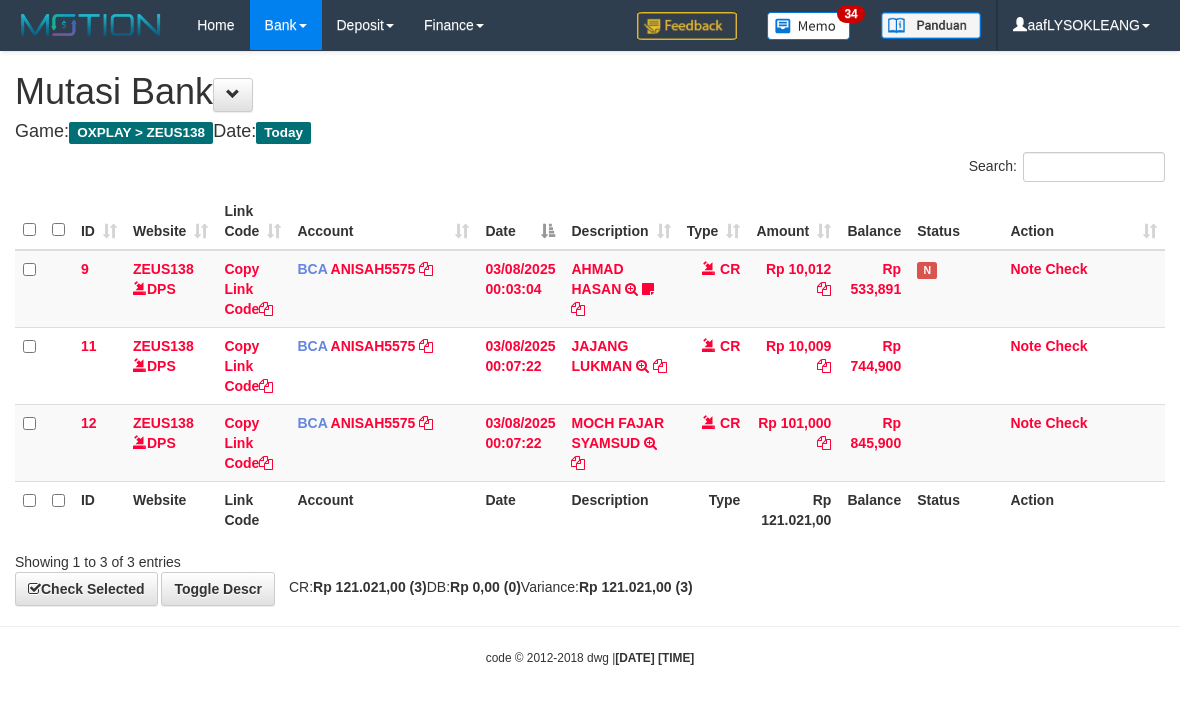 scroll, scrollTop: 12, scrollLeft: 0, axis: vertical 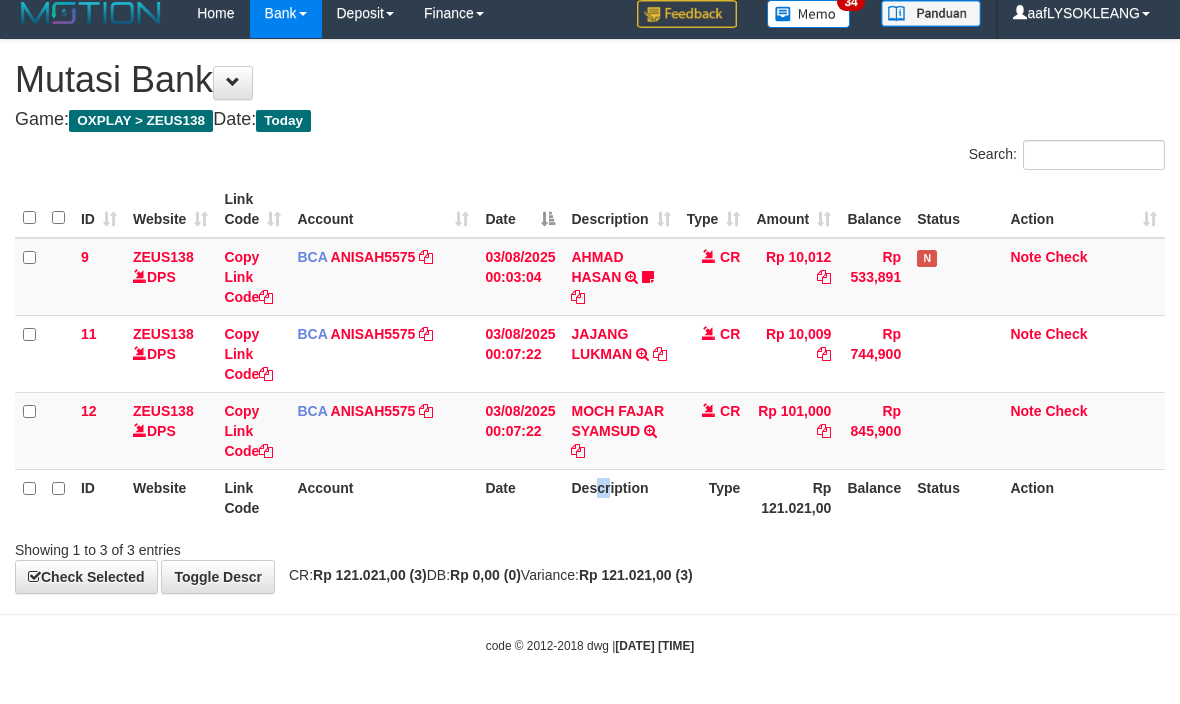 click on "Description" at bounding box center [620, 497] 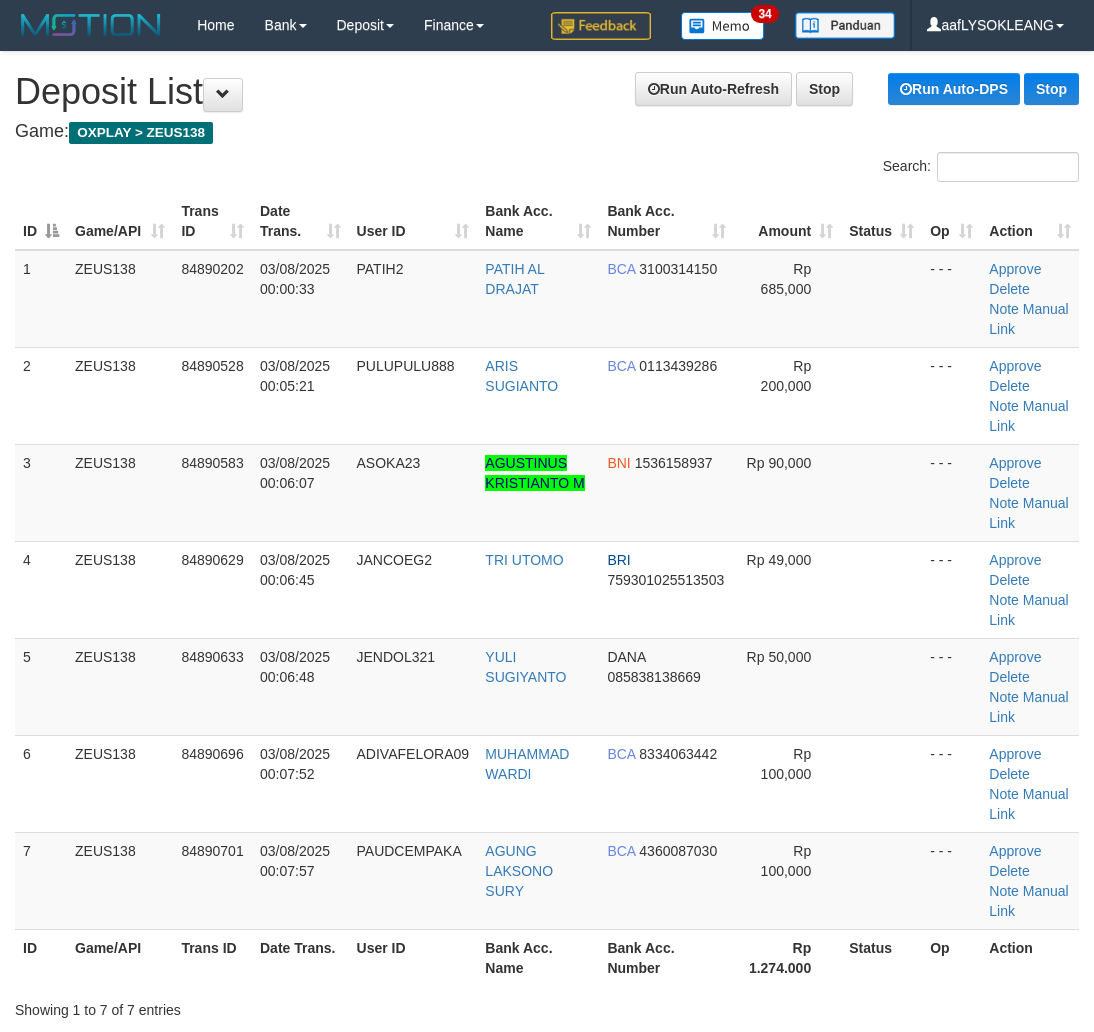 scroll, scrollTop: 38, scrollLeft: 0, axis: vertical 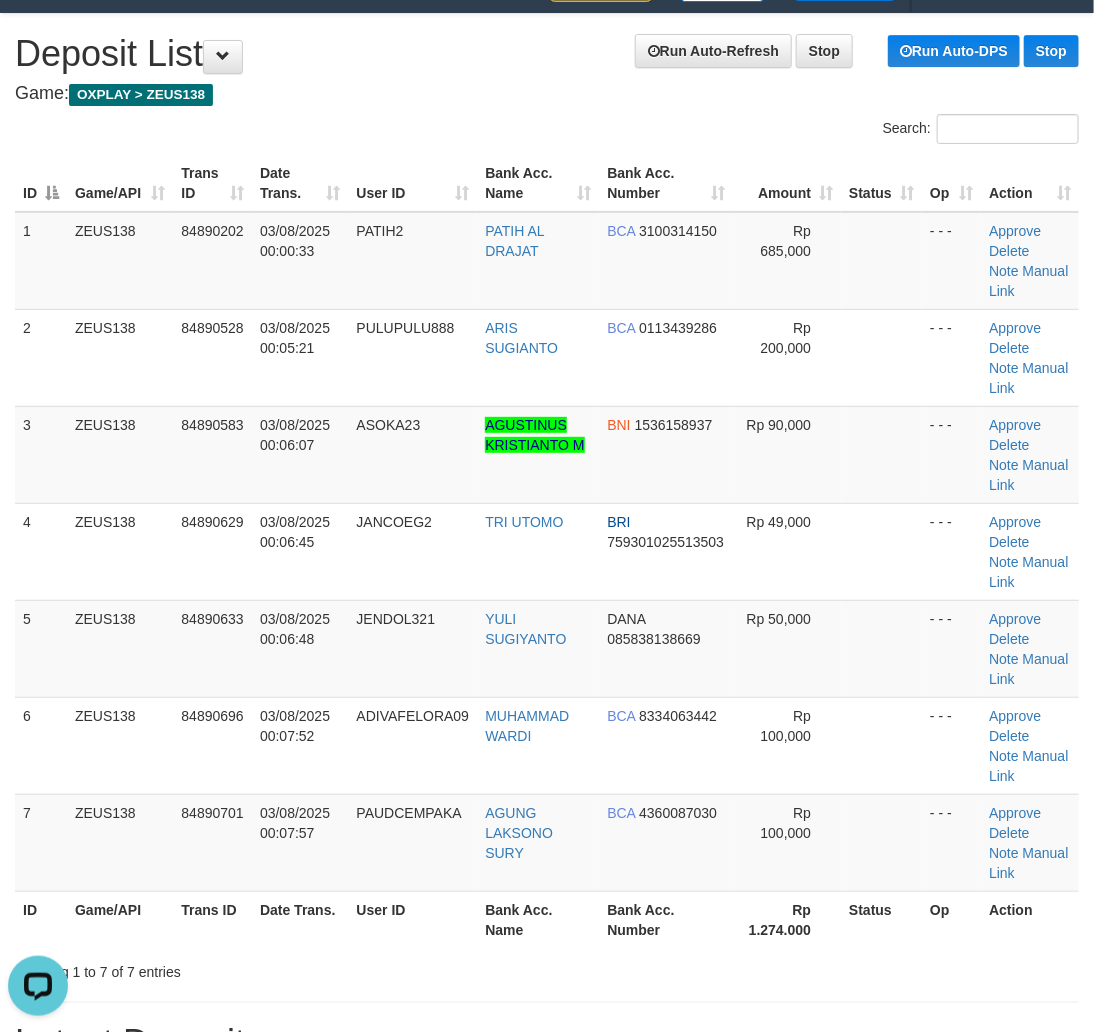 drag, startPoint x: 836, startPoint y: 613, endPoint x: 1102, endPoint y: 590, distance: 266.99252 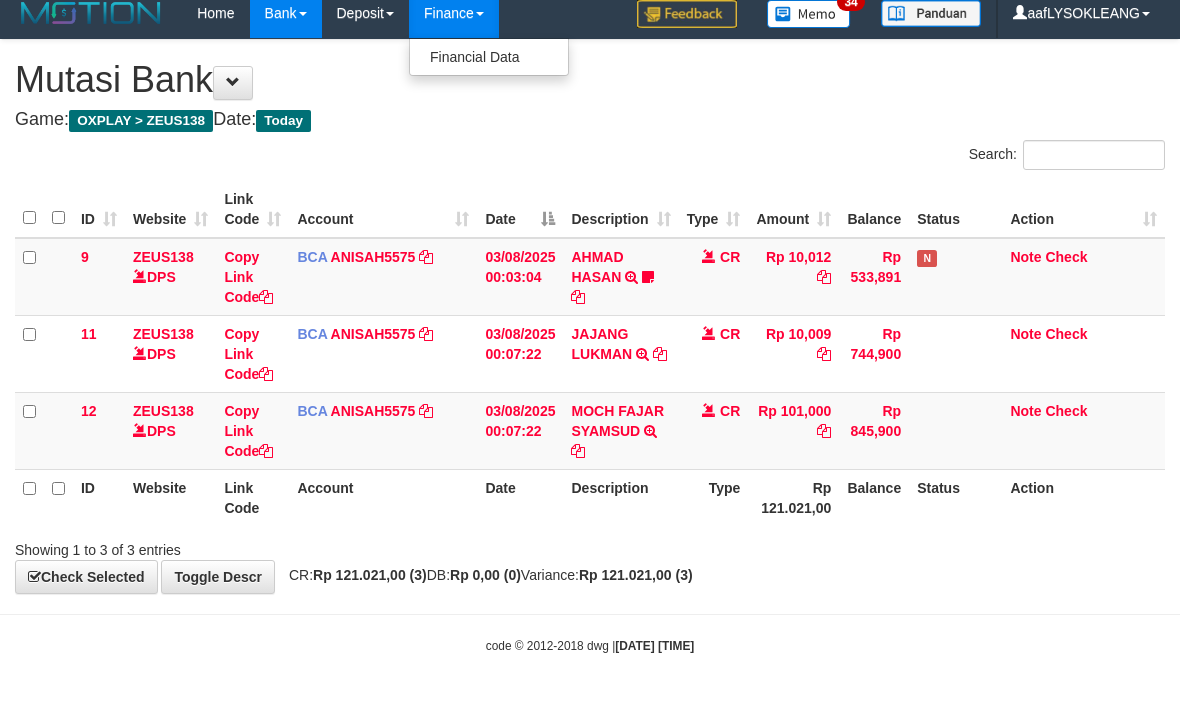 scroll, scrollTop: 12, scrollLeft: 0, axis: vertical 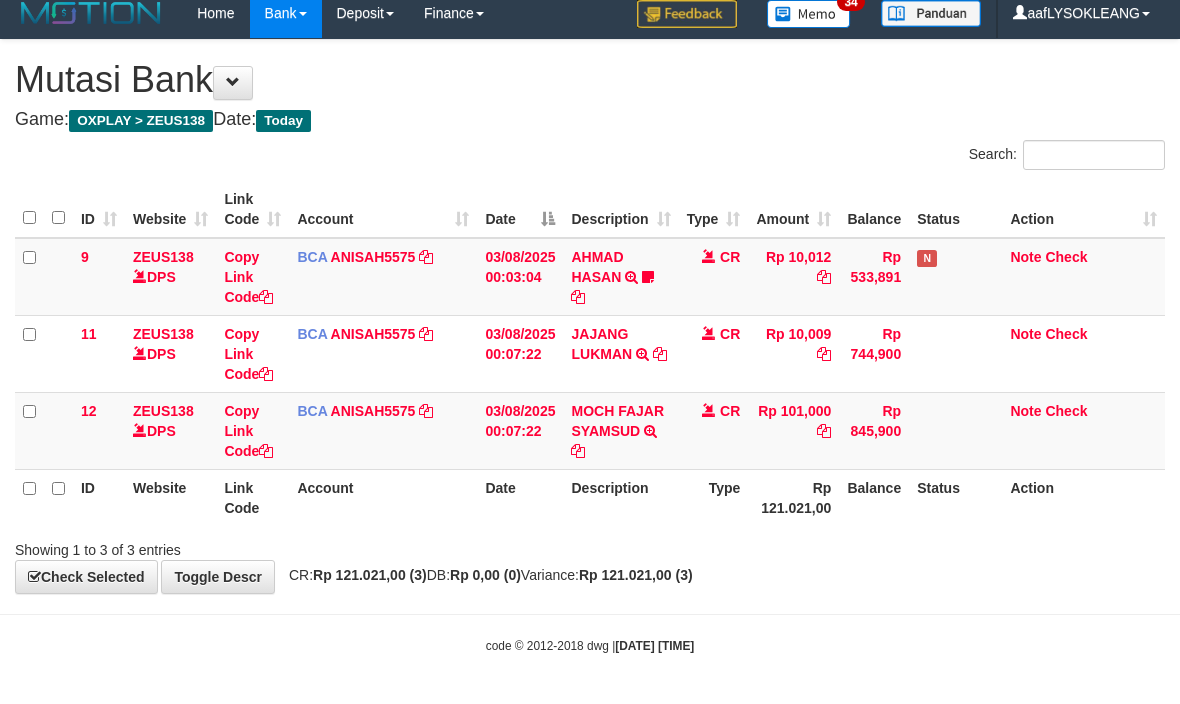 drag, startPoint x: 696, startPoint y: 600, endPoint x: 674, endPoint y: 551, distance: 53.712196 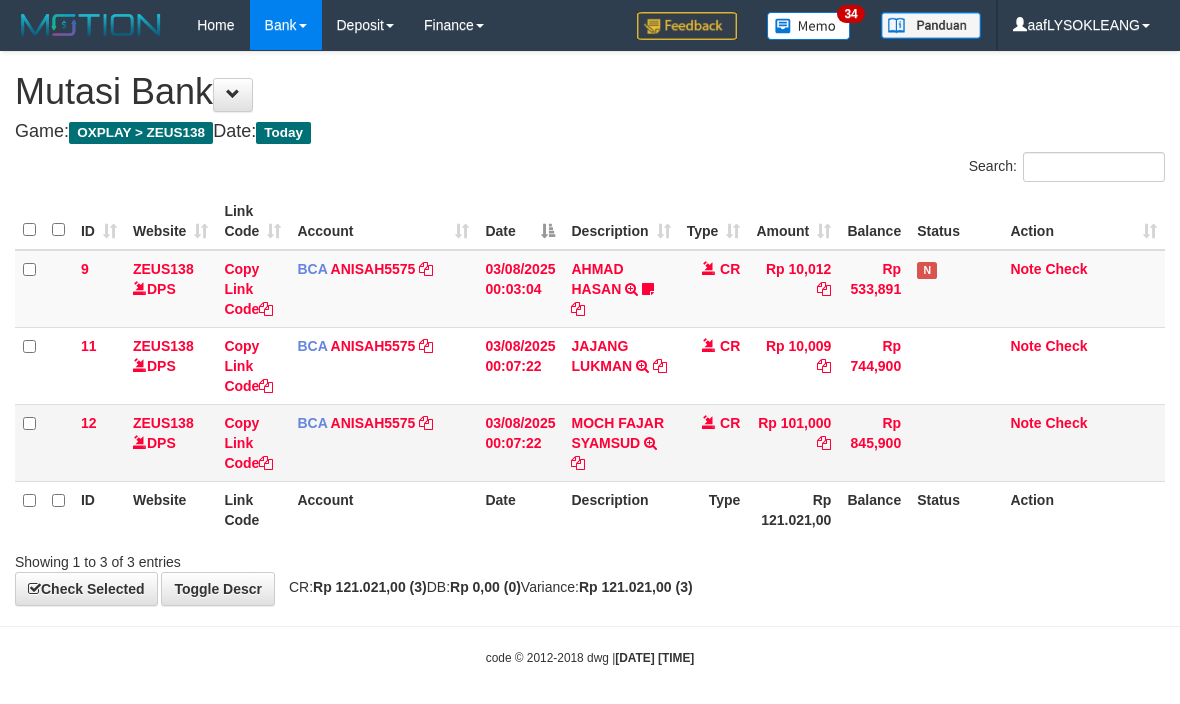 scroll, scrollTop: 12, scrollLeft: 0, axis: vertical 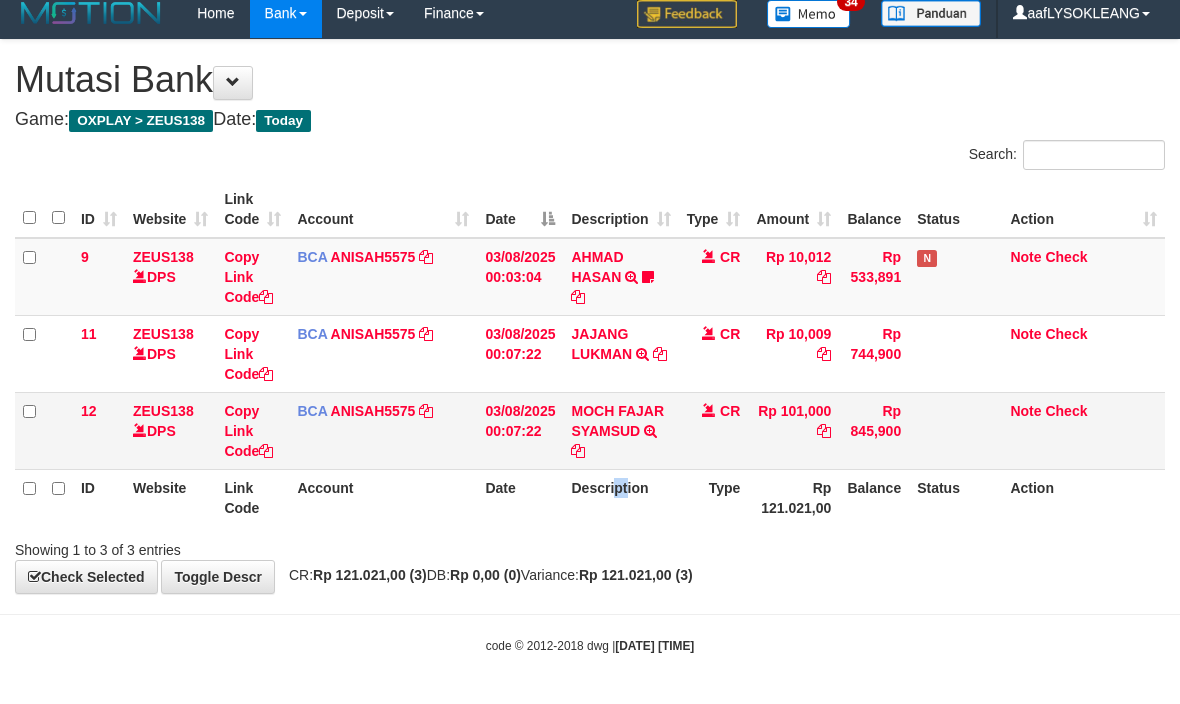 click on "Description" at bounding box center (620, 497) 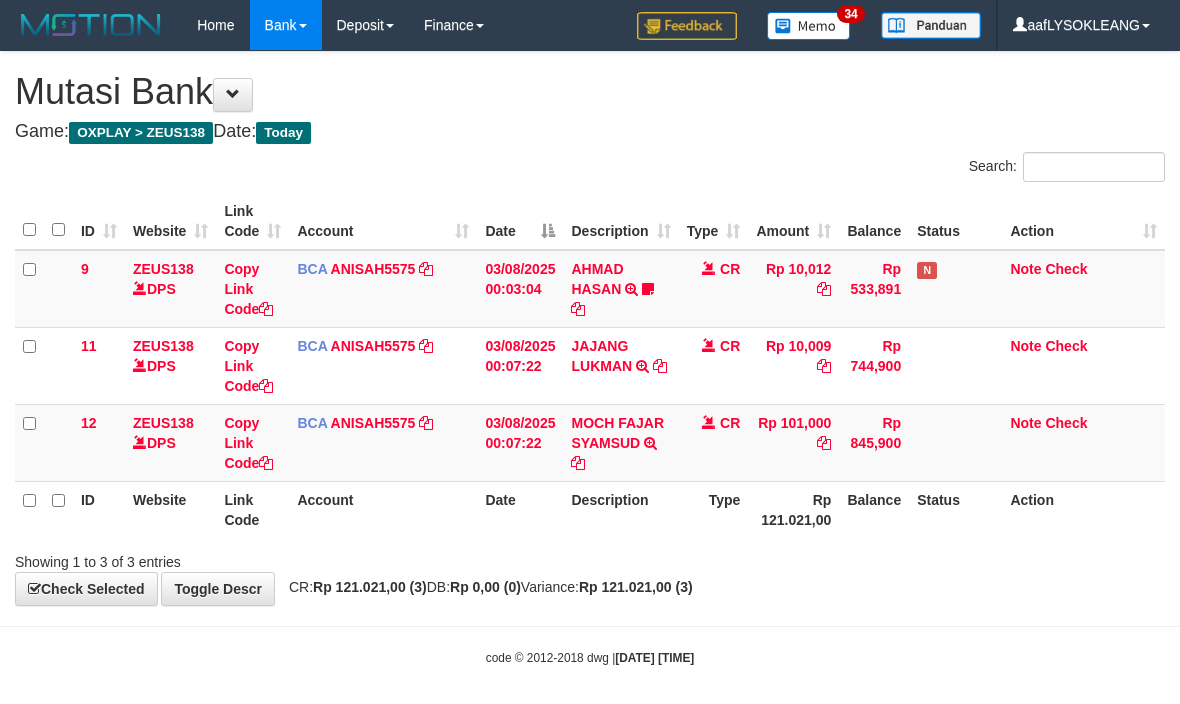 scroll, scrollTop: 12, scrollLeft: 0, axis: vertical 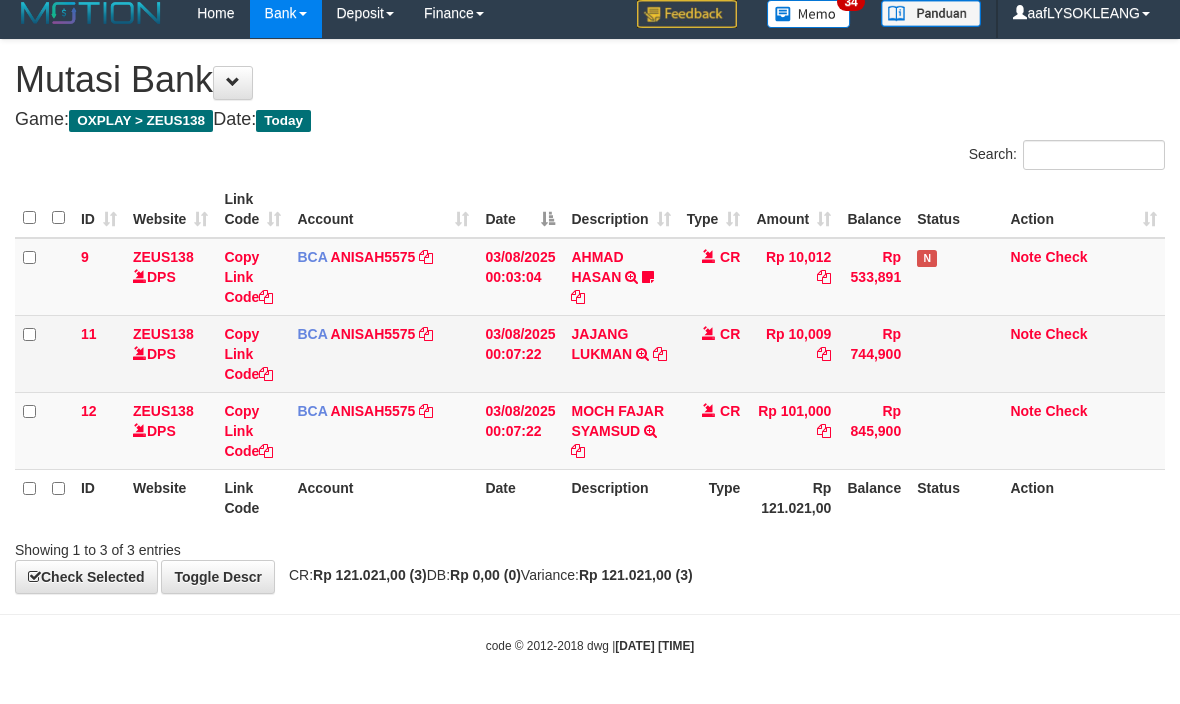 drag, startPoint x: 842, startPoint y: 366, endPoint x: 564, endPoint y: 384, distance: 278.58212 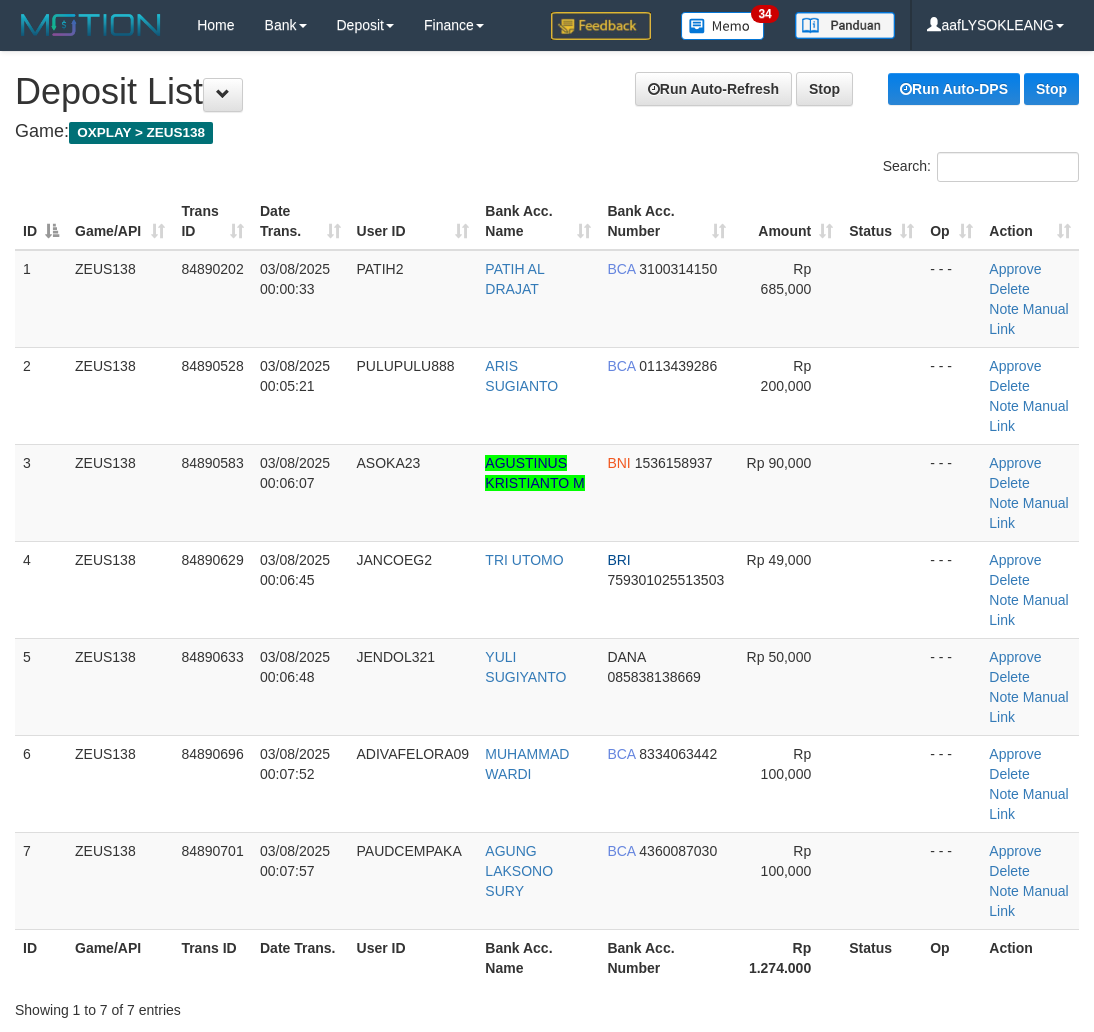 scroll, scrollTop: 38, scrollLeft: 0, axis: vertical 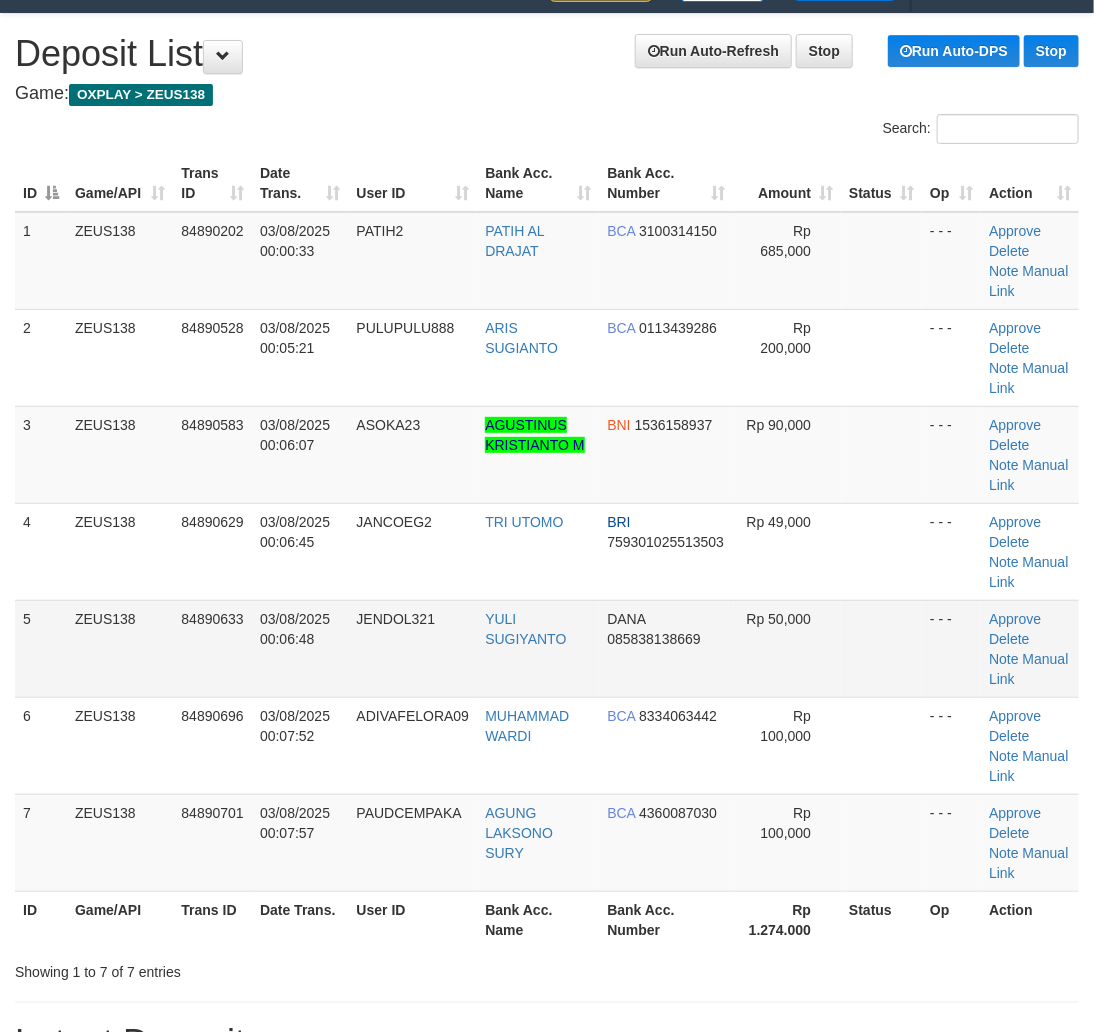 drag, startPoint x: 891, startPoint y: 616, endPoint x: 1098, endPoint y: 661, distance: 211.83484 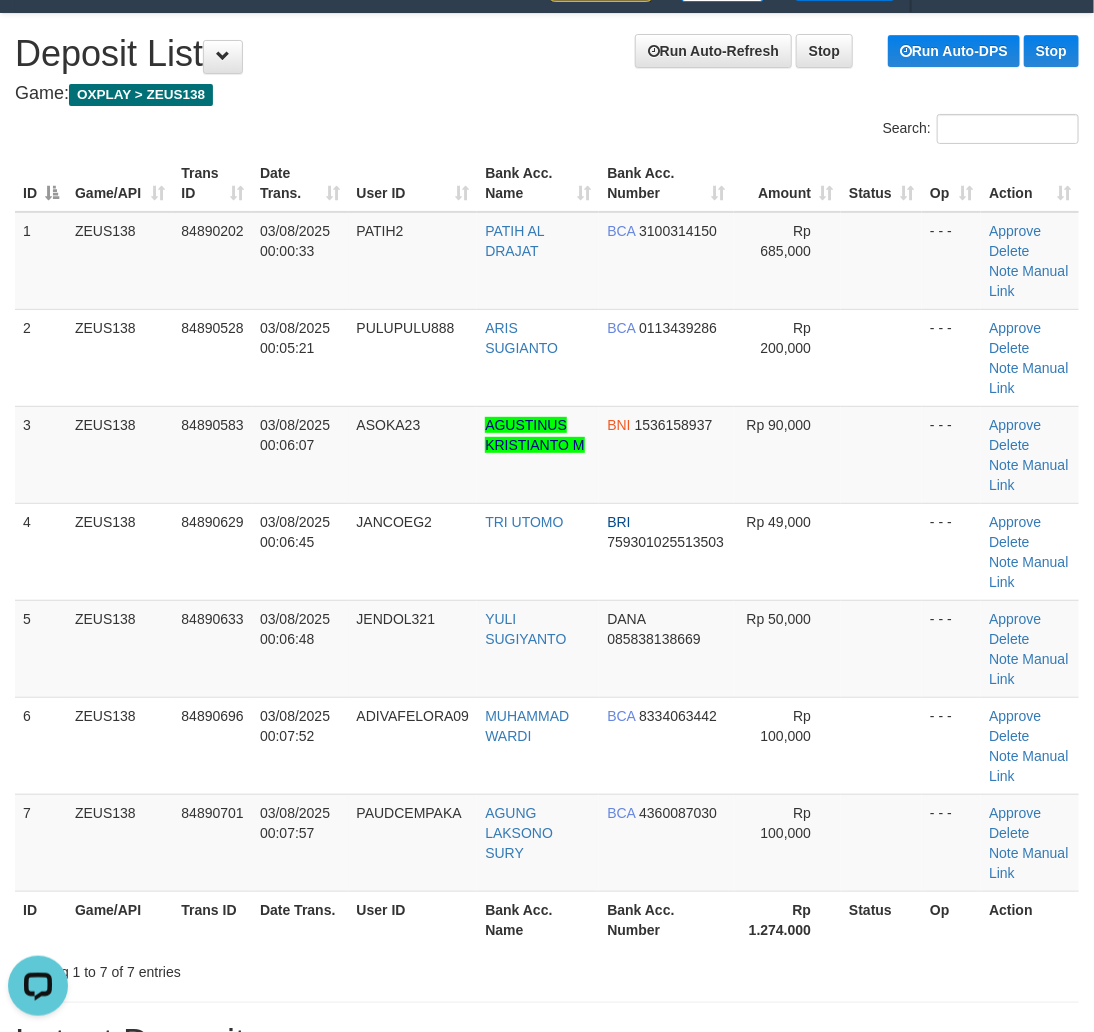 scroll, scrollTop: 0, scrollLeft: 0, axis: both 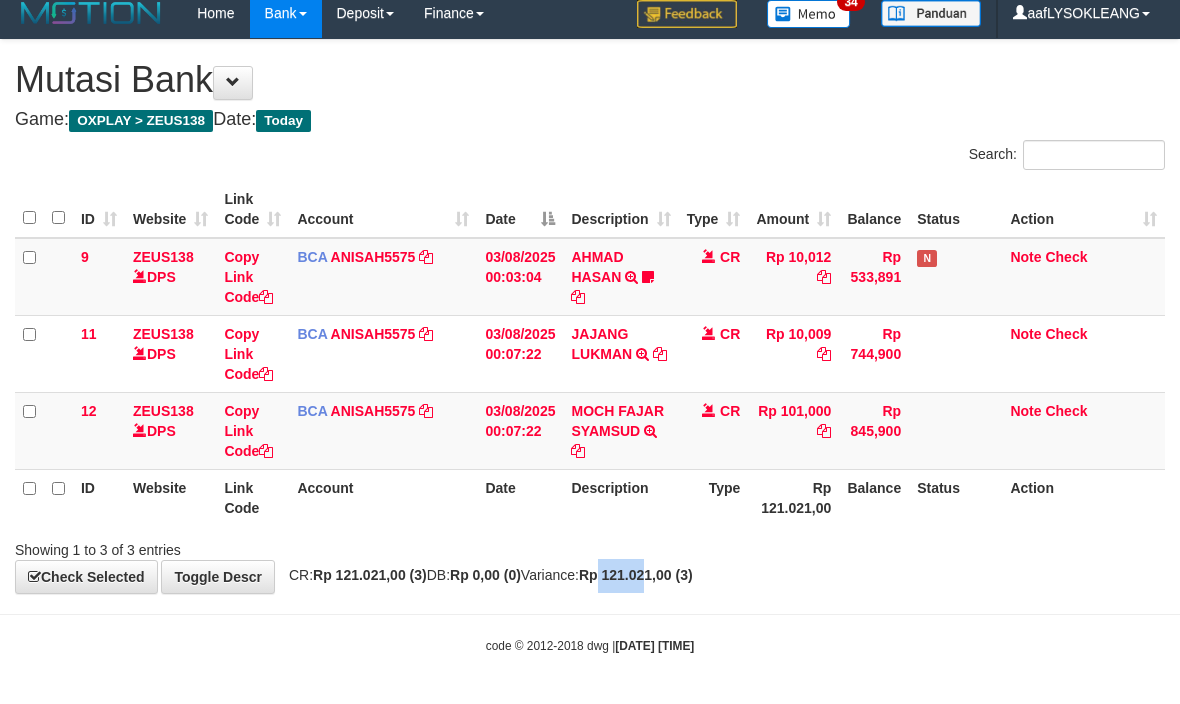 drag, startPoint x: 691, startPoint y: 580, endPoint x: 697, endPoint y: 568, distance: 13.416408 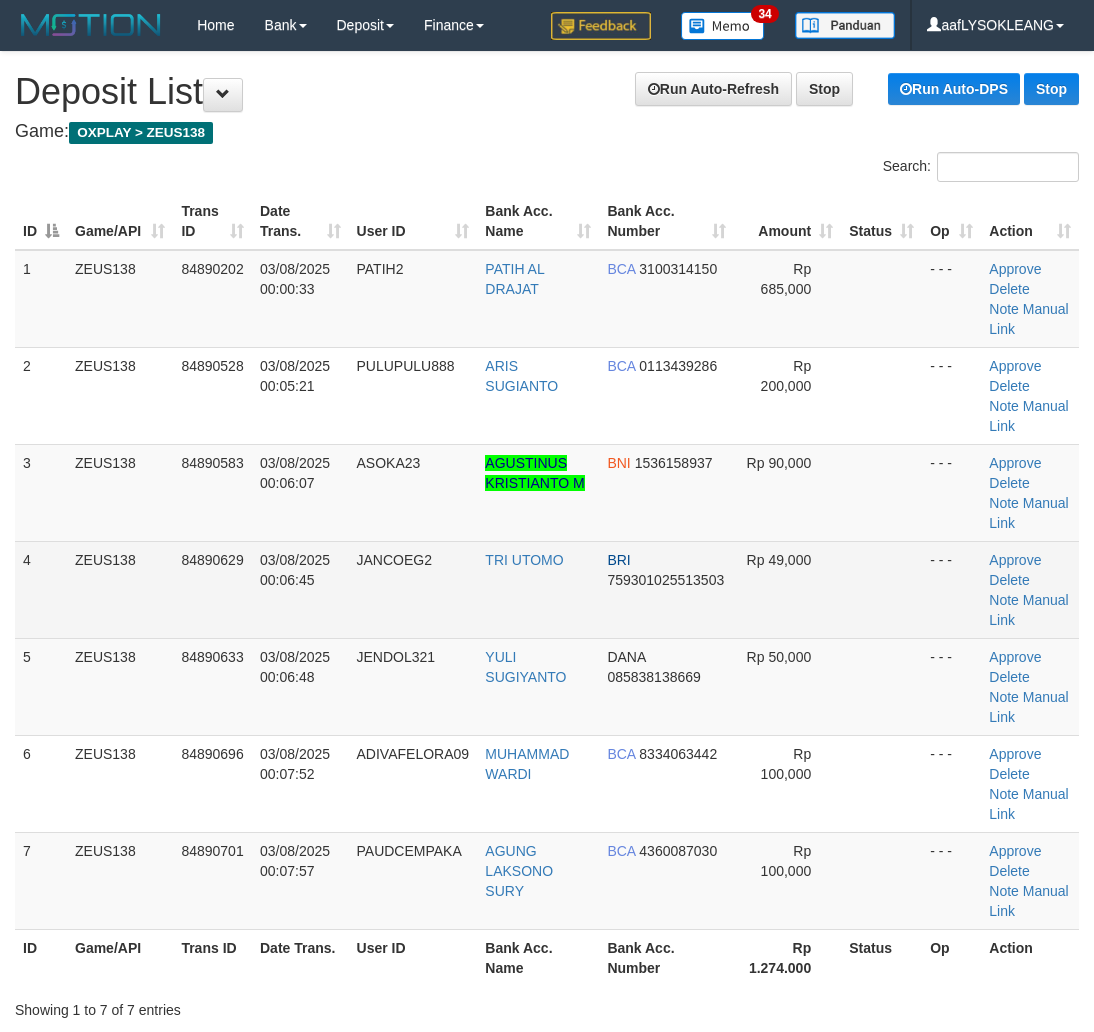 scroll, scrollTop: 38, scrollLeft: 0, axis: vertical 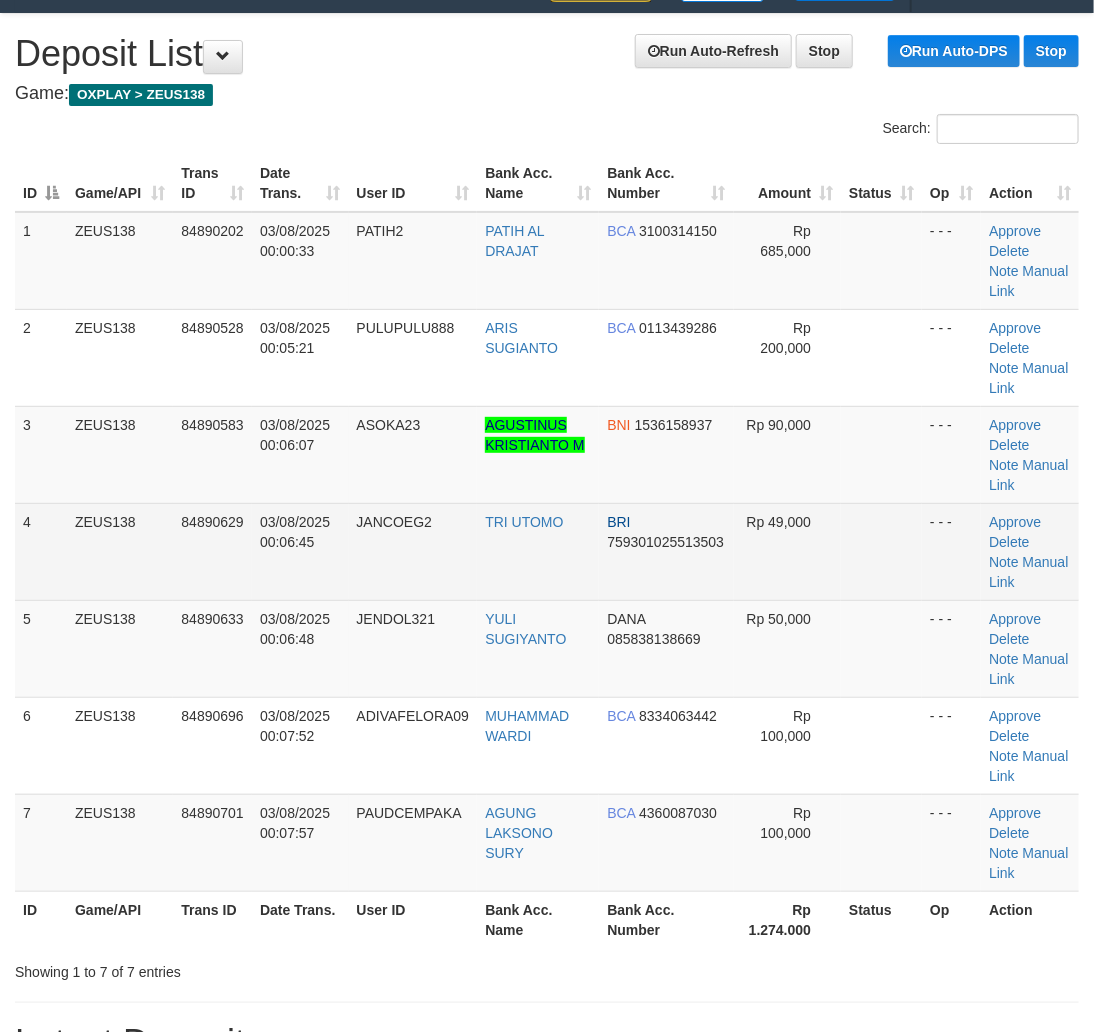 click on "TRI UTOMO" at bounding box center [538, 551] 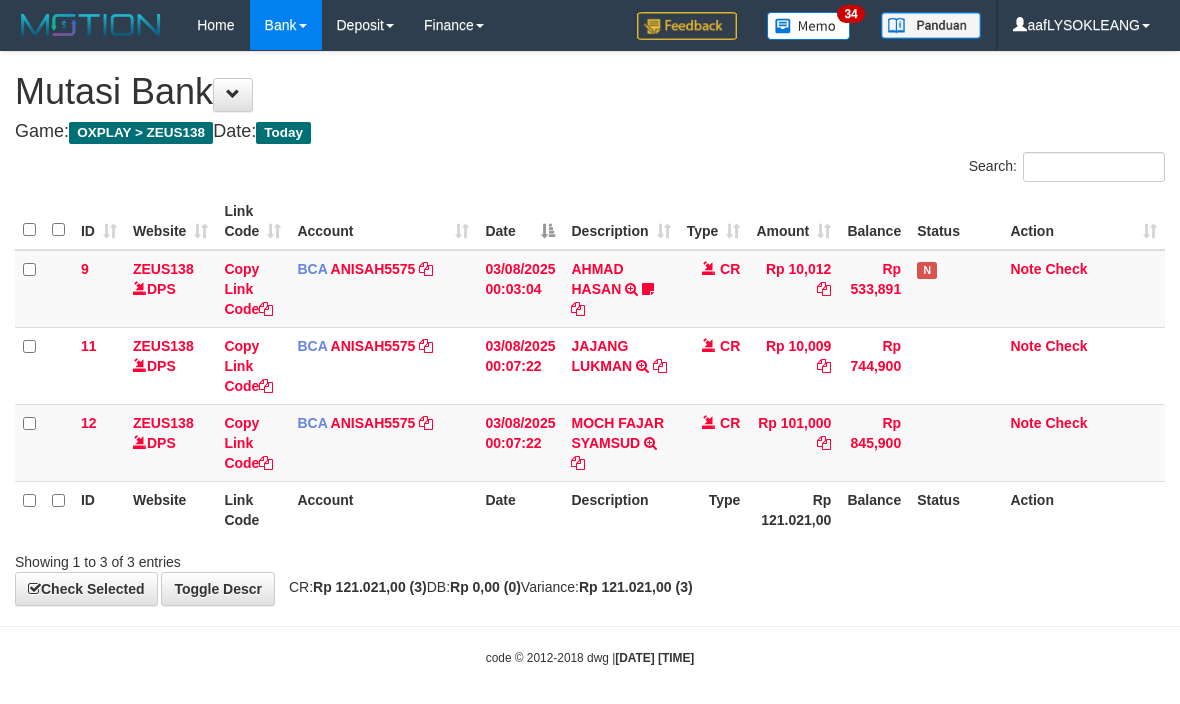 scroll, scrollTop: 12, scrollLeft: 0, axis: vertical 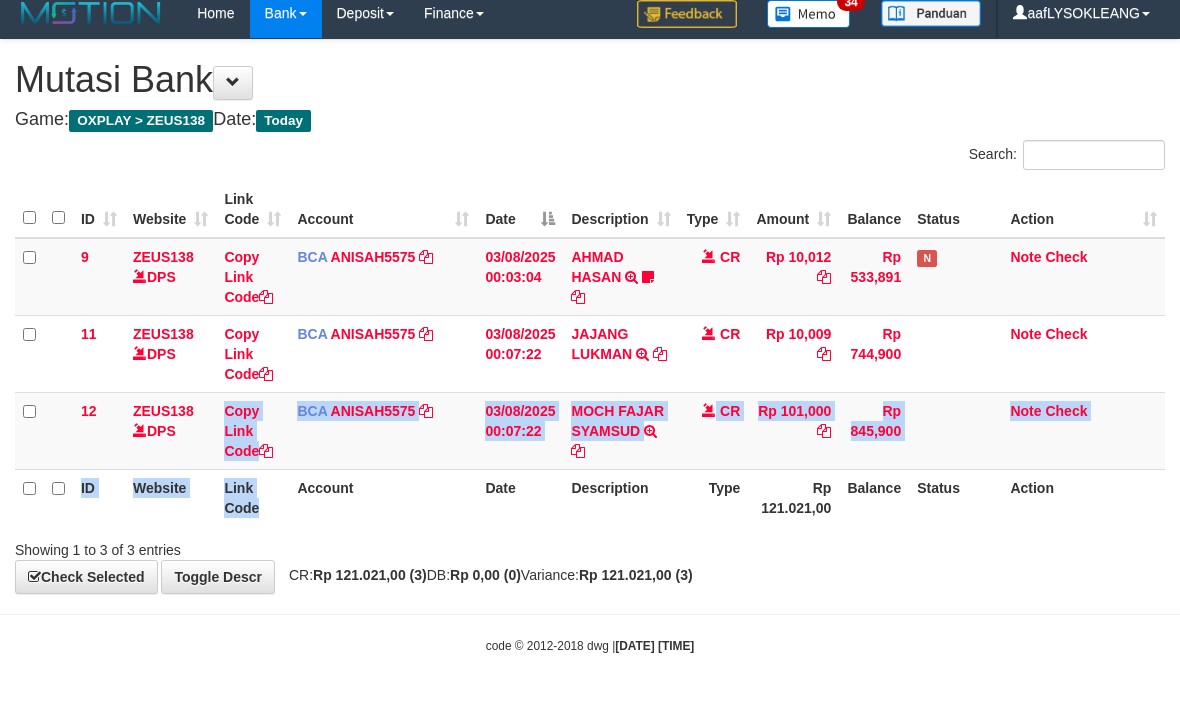 drag, startPoint x: 280, startPoint y: 496, endPoint x: 268, endPoint y: 496, distance: 12 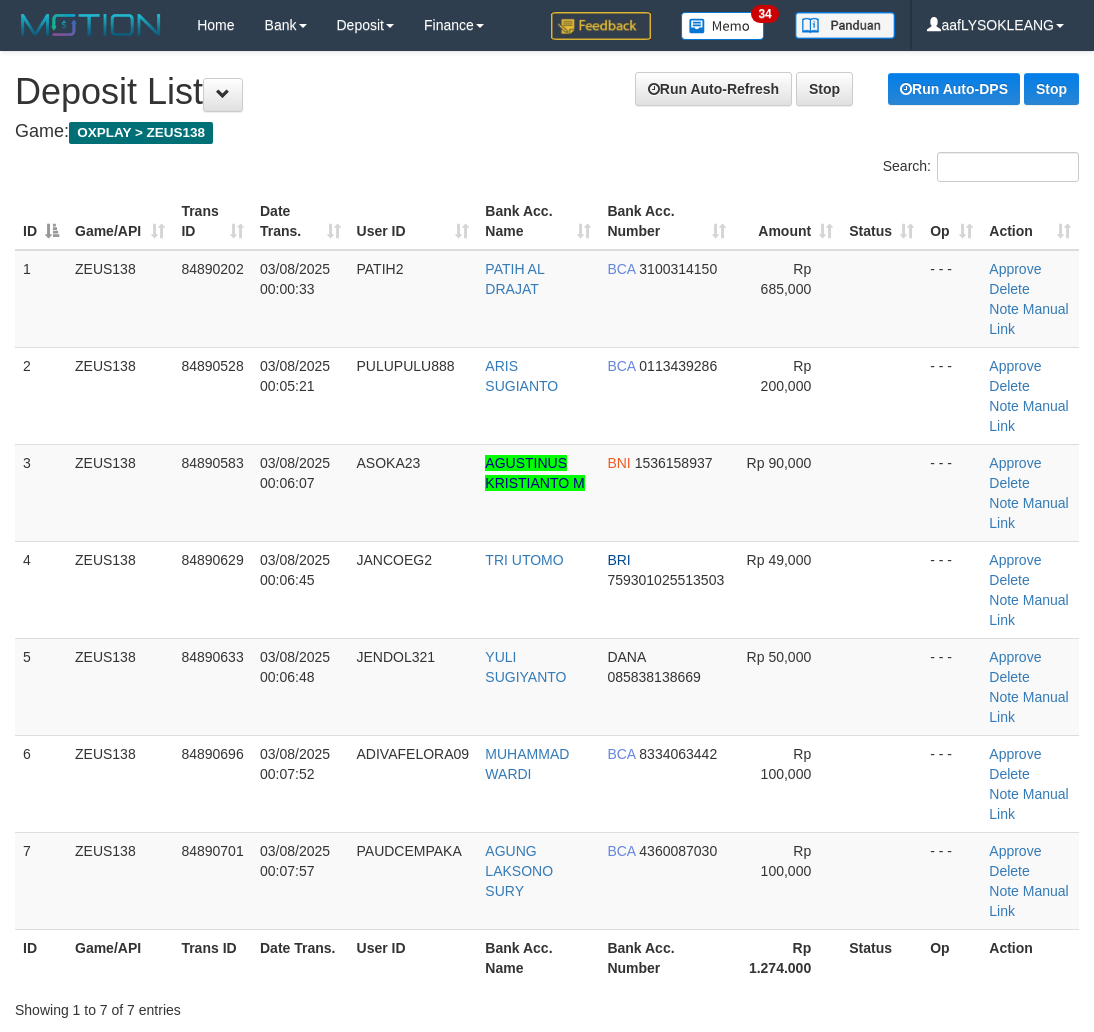 scroll, scrollTop: 38, scrollLeft: 0, axis: vertical 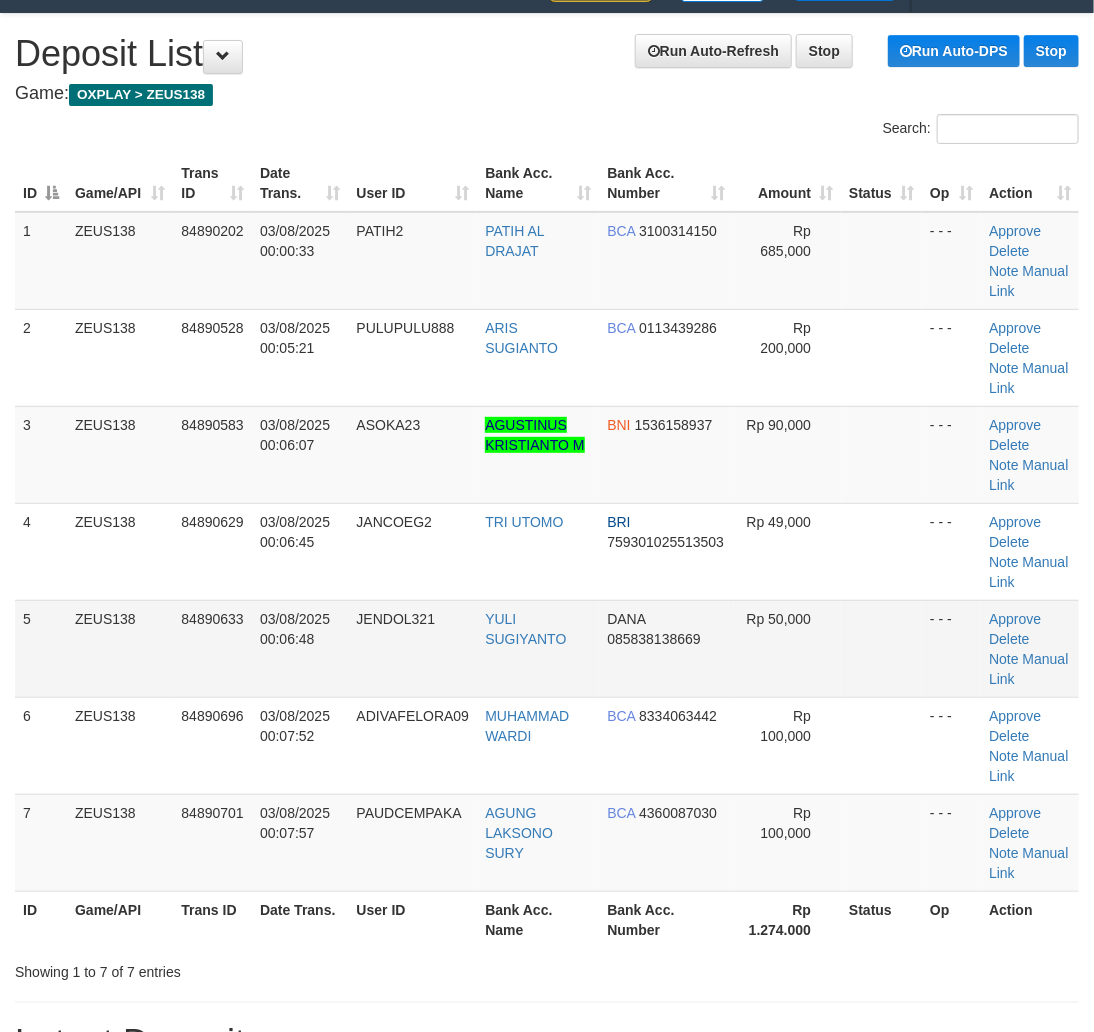 drag, startPoint x: 902, startPoint y: 753, endPoint x: 887, endPoint y: 654, distance: 100.12991 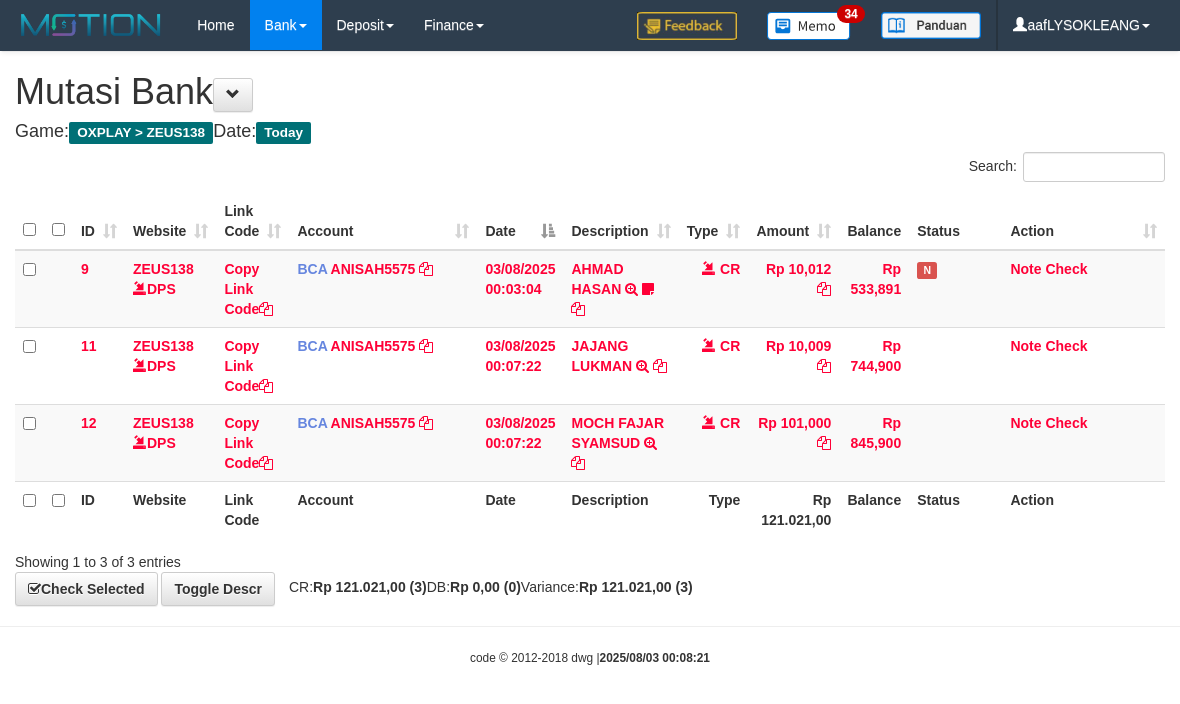 scroll, scrollTop: 12, scrollLeft: 0, axis: vertical 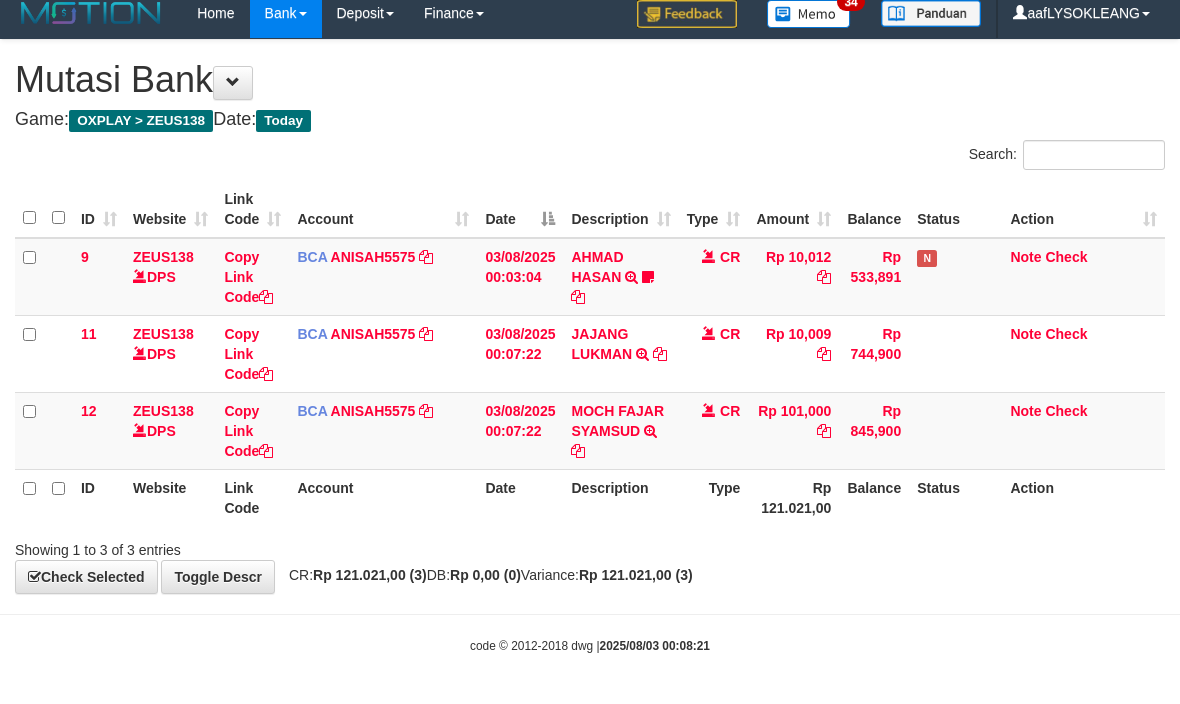 drag, startPoint x: 524, startPoint y: 532, endPoint x: 493, endPoint y: 524, distance: 32.01562 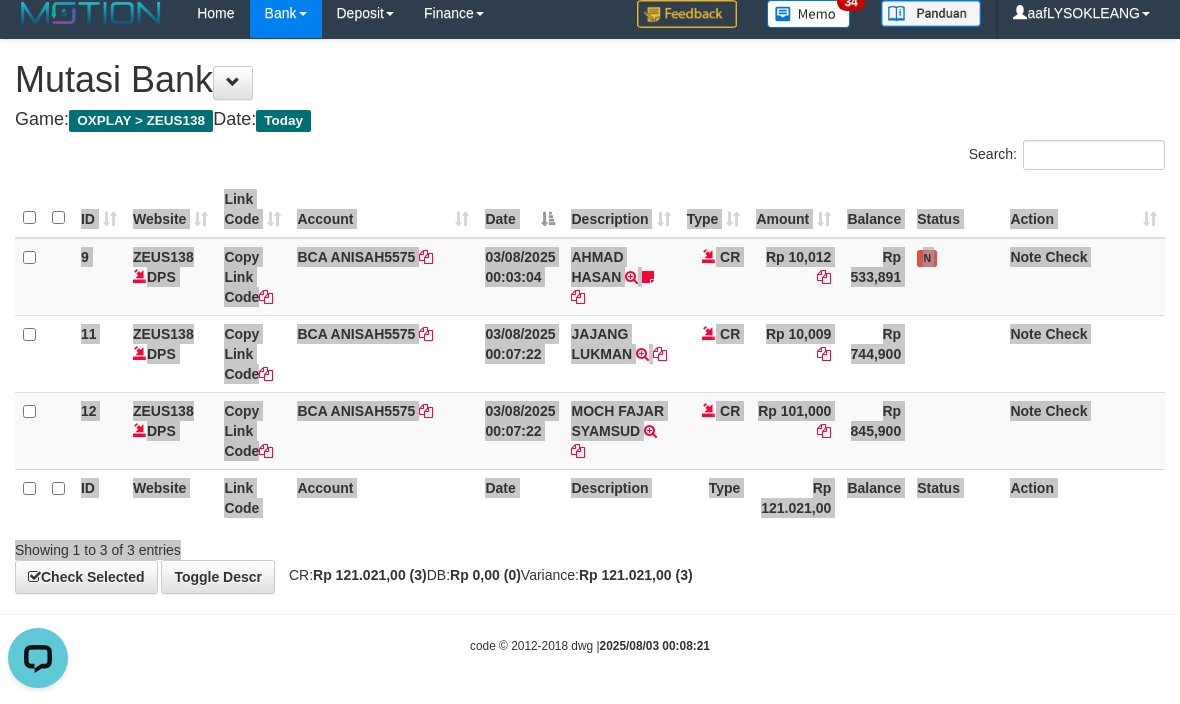 scroll, scrollTop: 0, scrollLeft: 0, axis: both 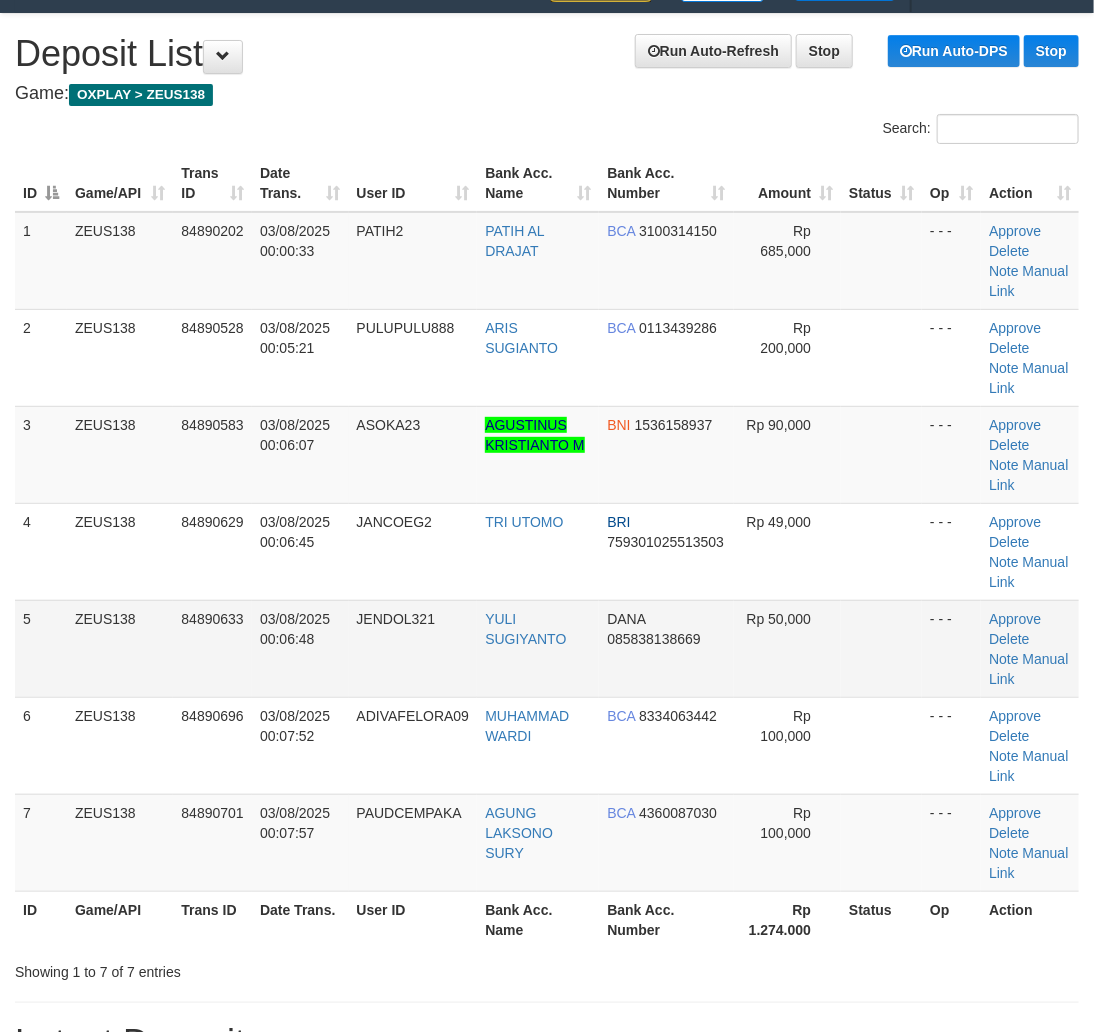 drag, startPoint x: 856, startPoint y: 690, endPoint x: 845, endPoint y: 685, distance: 12.083046 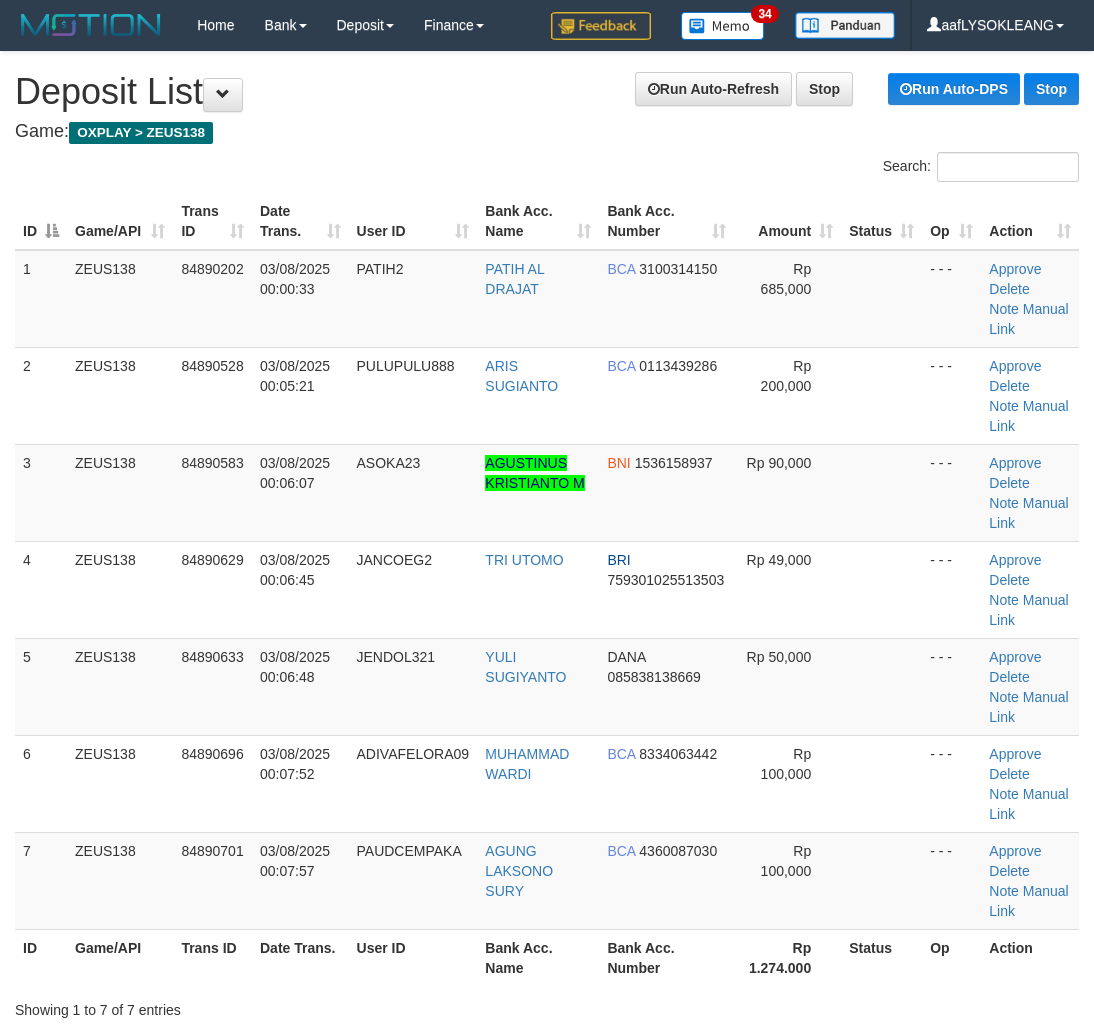 scroll, scrollTop: 38, scrollLeft: 0, axis: vertical 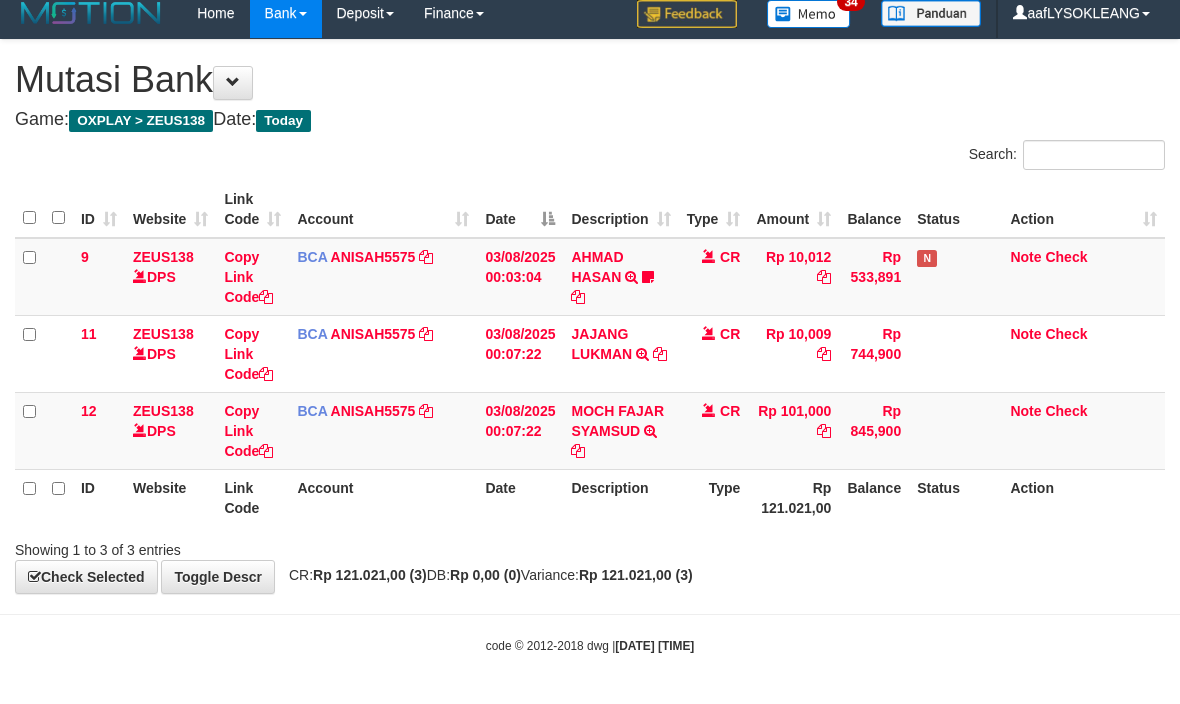 drag, startPoint x: 0, startPoint y: 0, endPoint x: 420, endPoint y: 513, distance: 663 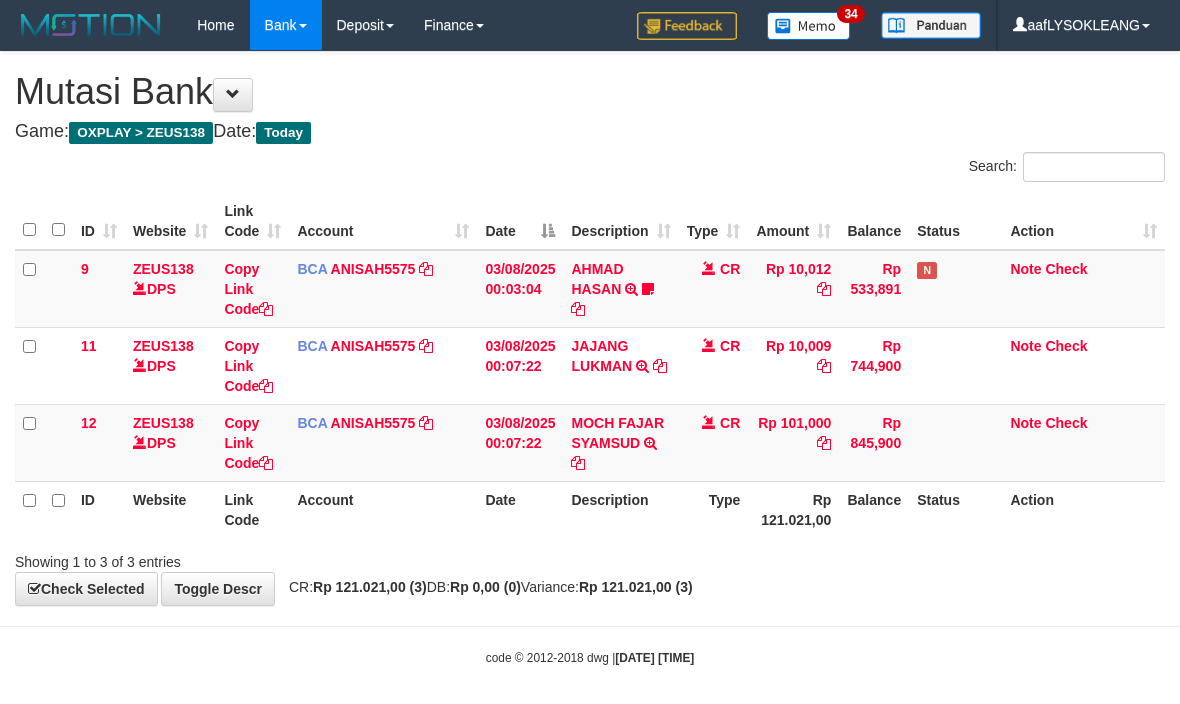 scroll, scrollTop: 12, scrollLeft: 0, axis: vertical 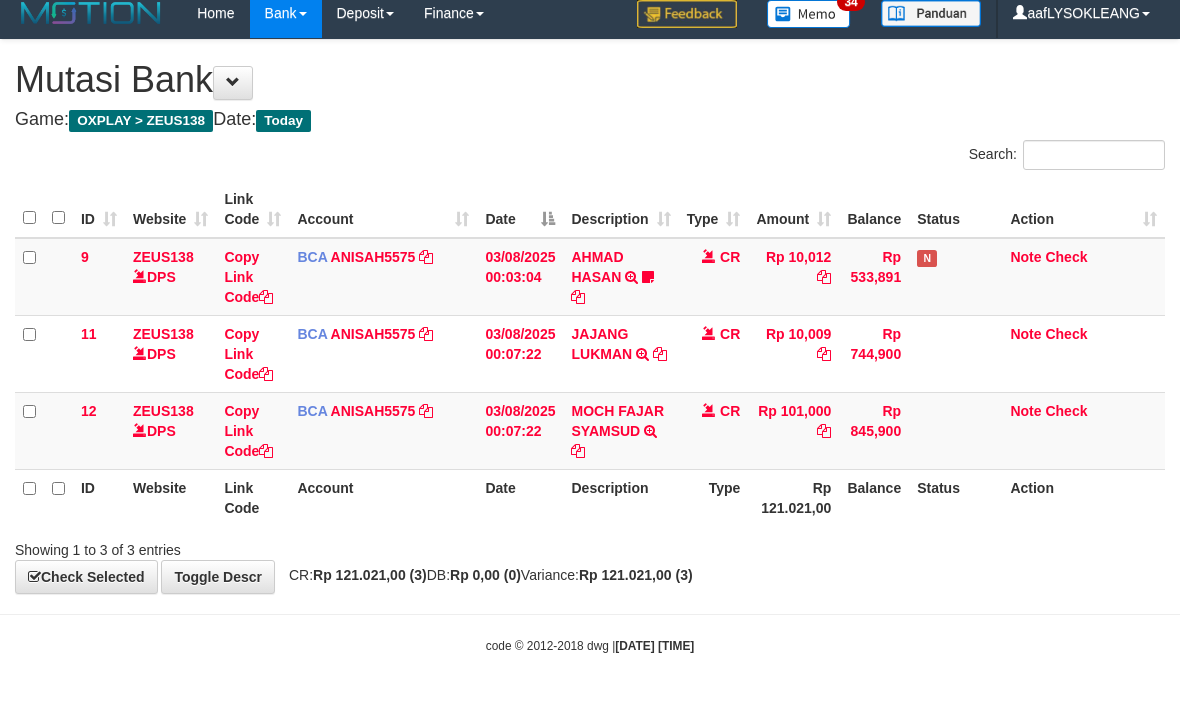 drag, startPoint x: 632, startPoint y: 526, endPoint x: 547, endPoint y: 511, distance: 86.313385 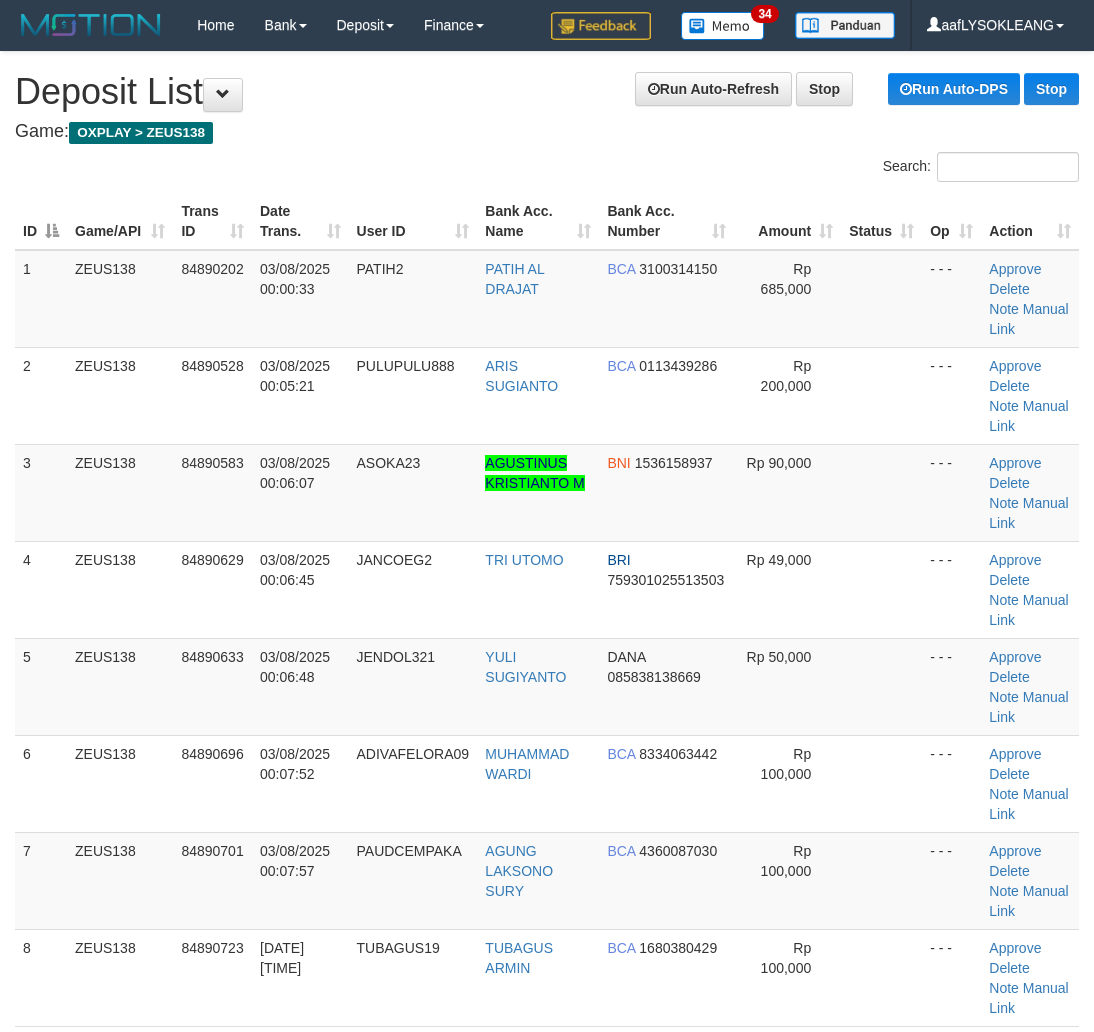 scroll, scrollTop: 38, scrollLeft: 0, axis: vertical 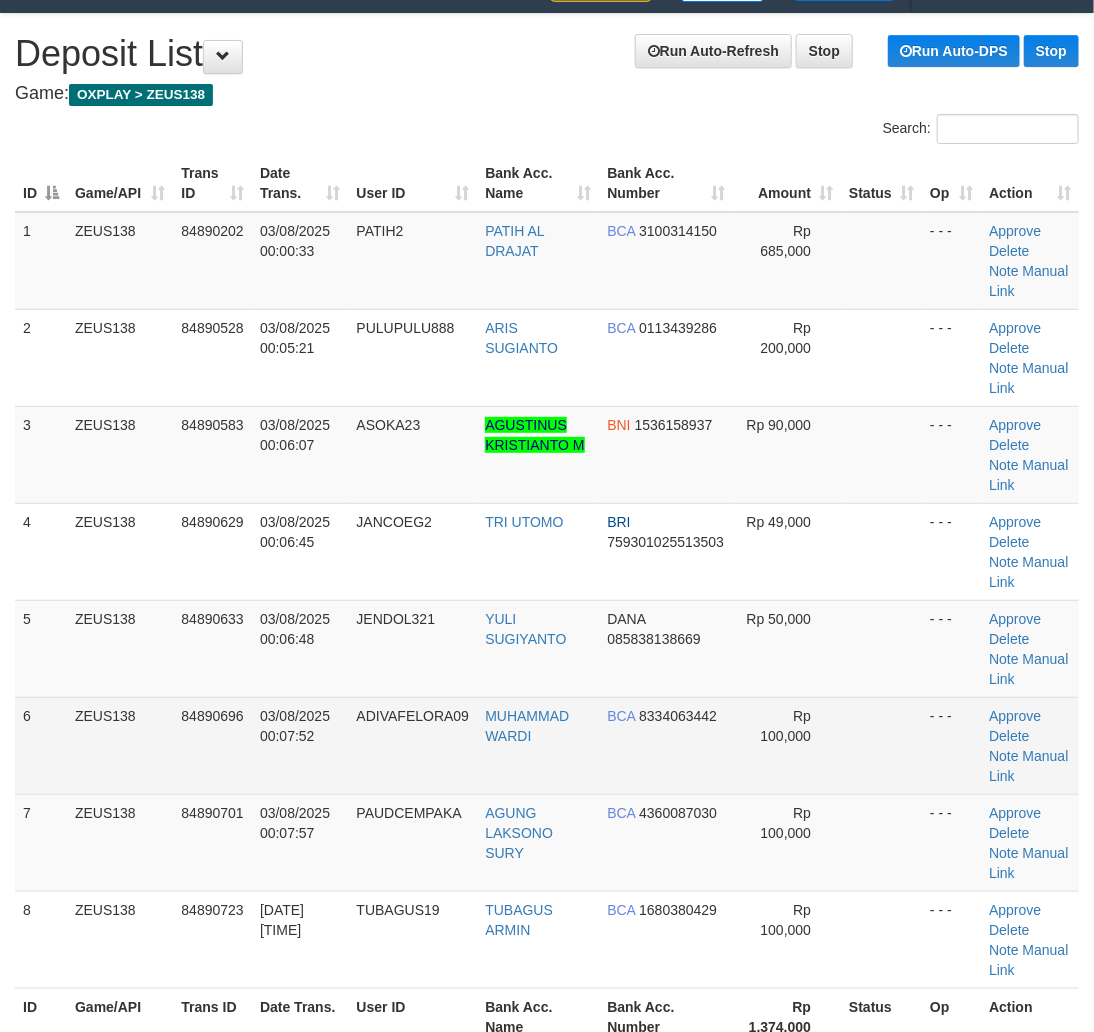 drag, startPoint x: 643, startPoint y: 702, endPoint x: 654, endPoint y: 703, distance: 11.045361 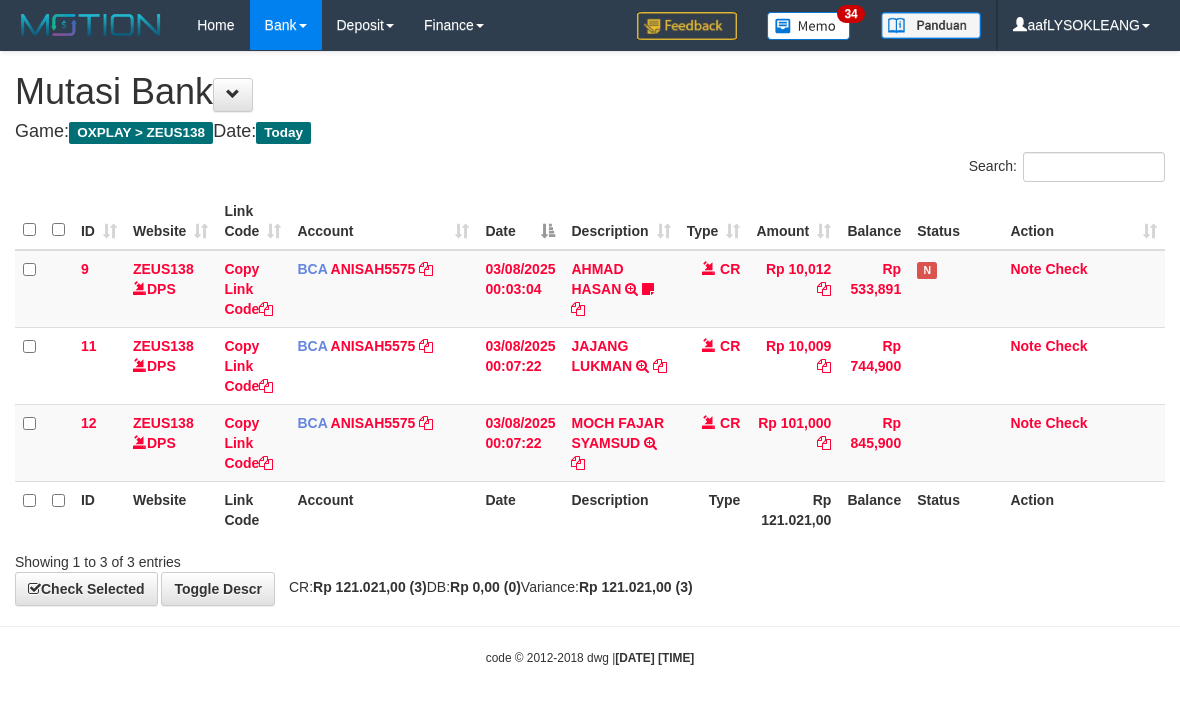 scroll, scrollTop: 12, scrollLeft: 0, axis: vertical 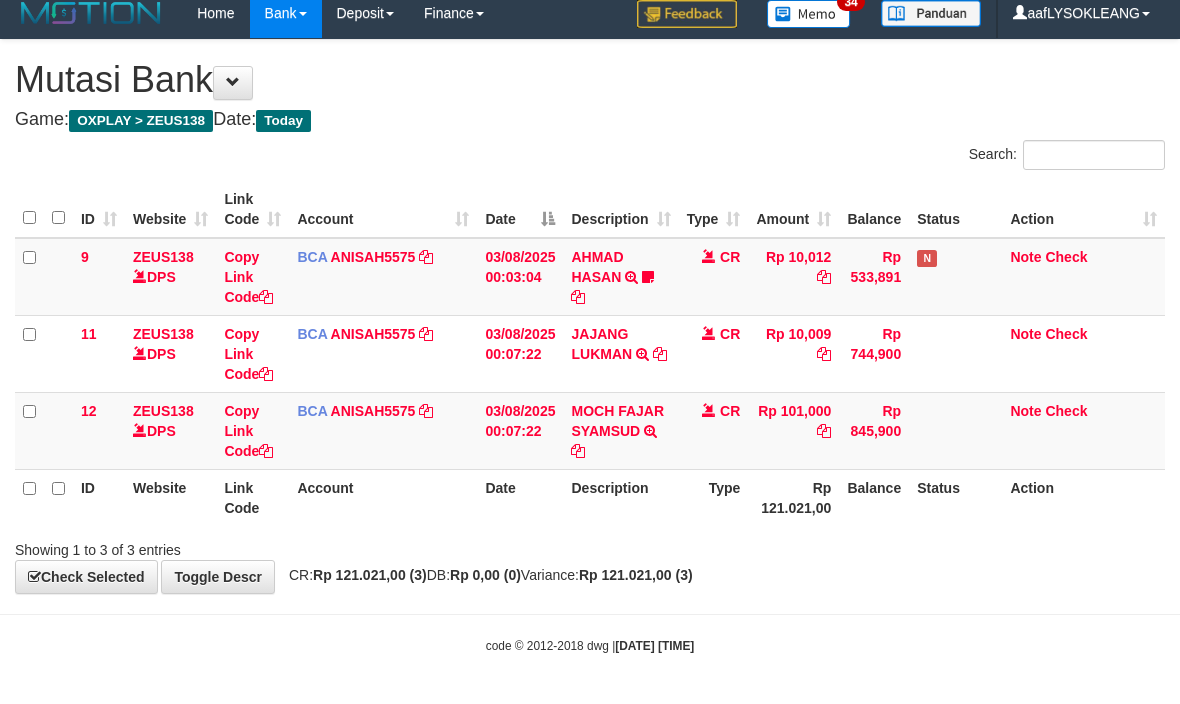 drag, startPoint x: 644, startPoint y: 631, endPoint x: 536, endPoint y: 618, distance: 108.779594 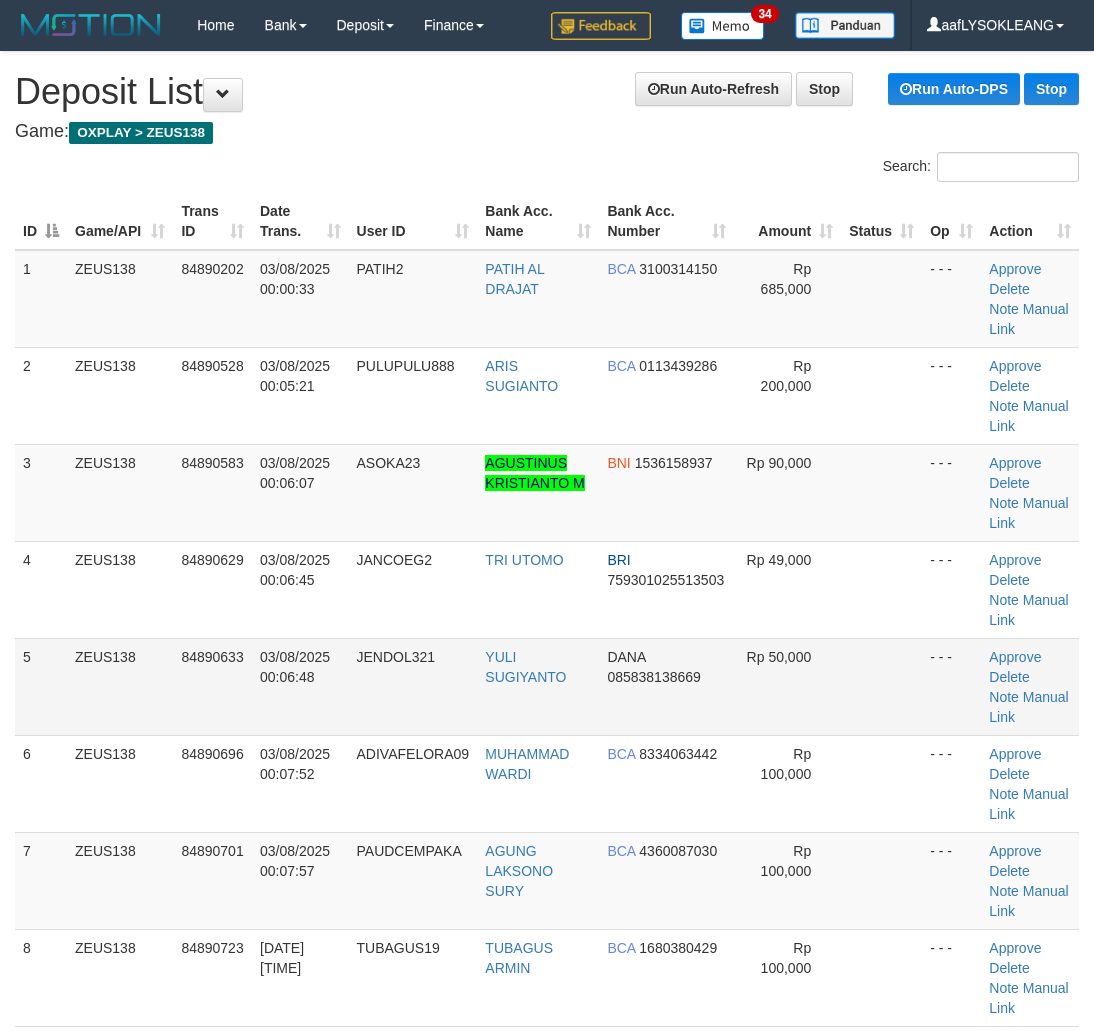 scroll, scrollTop: 38, scrollLeft: 0, axis: vertical 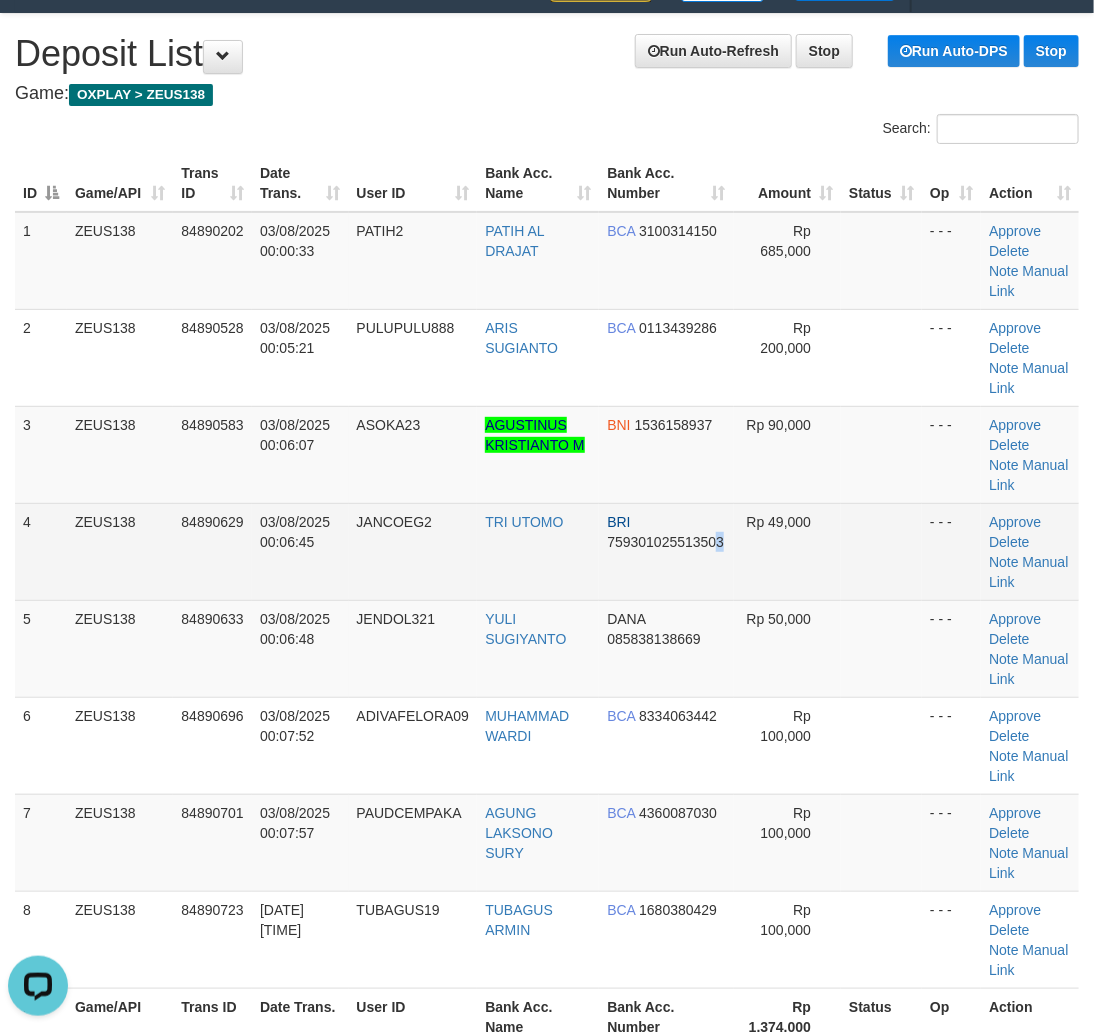 click on "BRI
[CREDIT_CARD]" at bounding box center (666, 551) 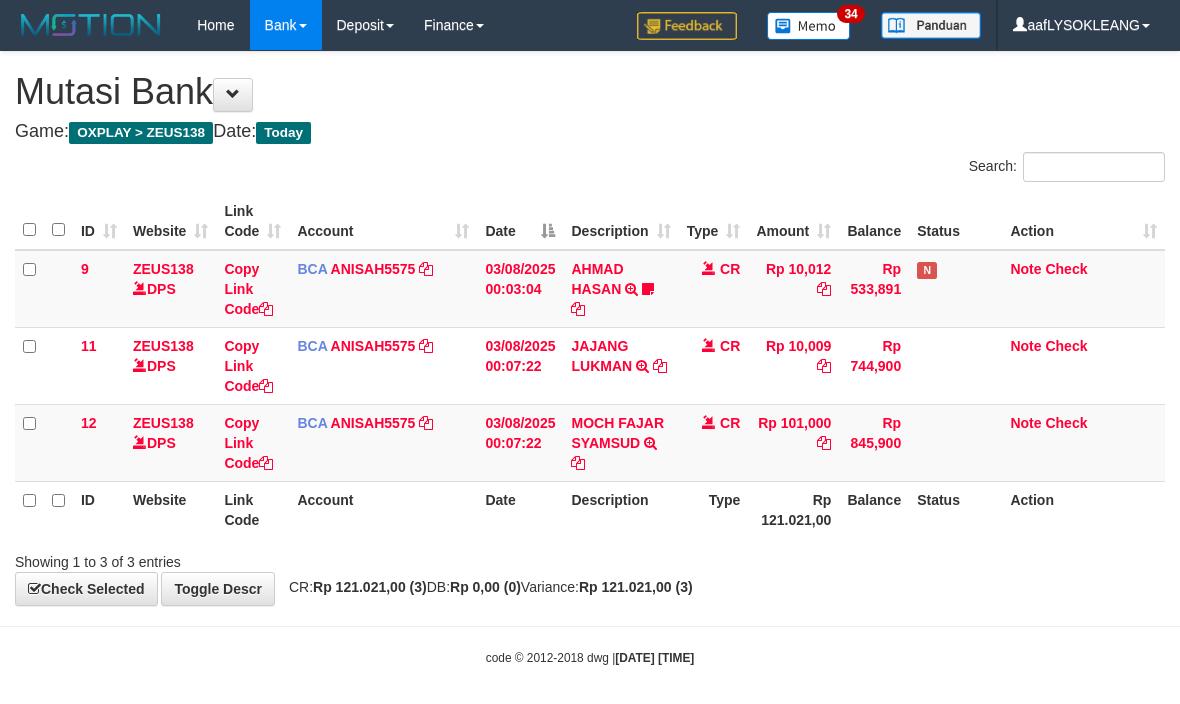 scroll, scrollTop: 12, scrollLeft: 0, axis: vertical 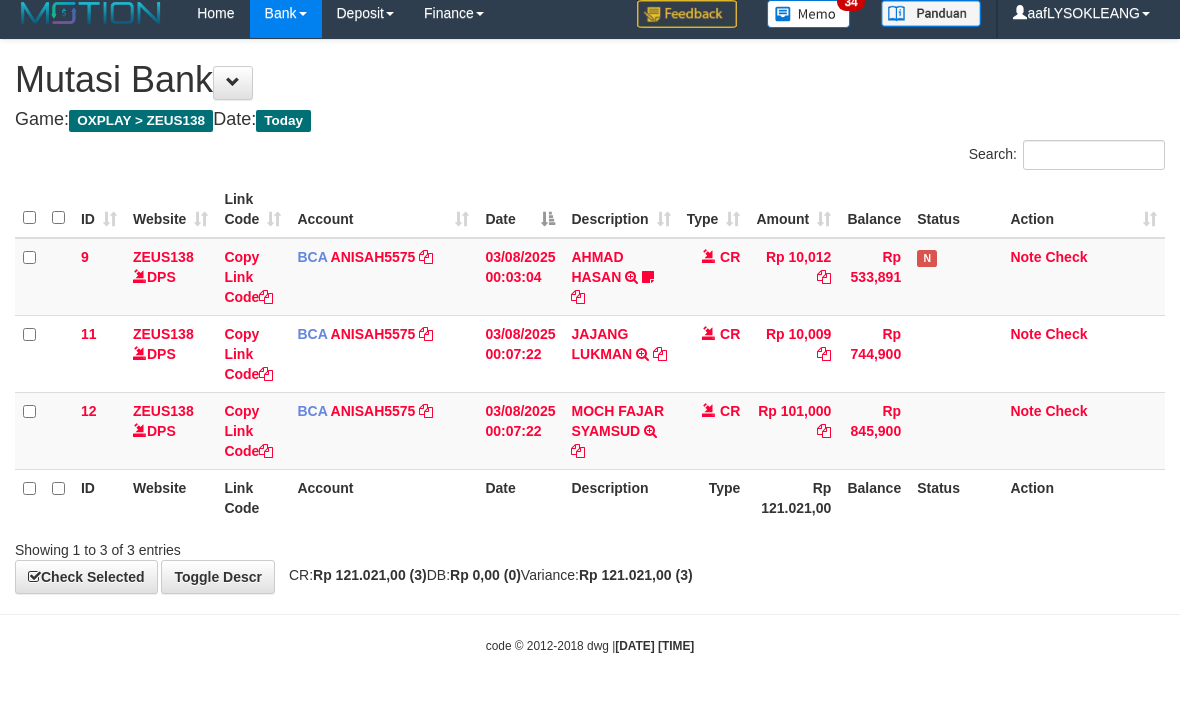 drag, startPoint x: 535, startPoint y: 524, endPoint x: 526, endPoint y: 516, distance: 12.0415945 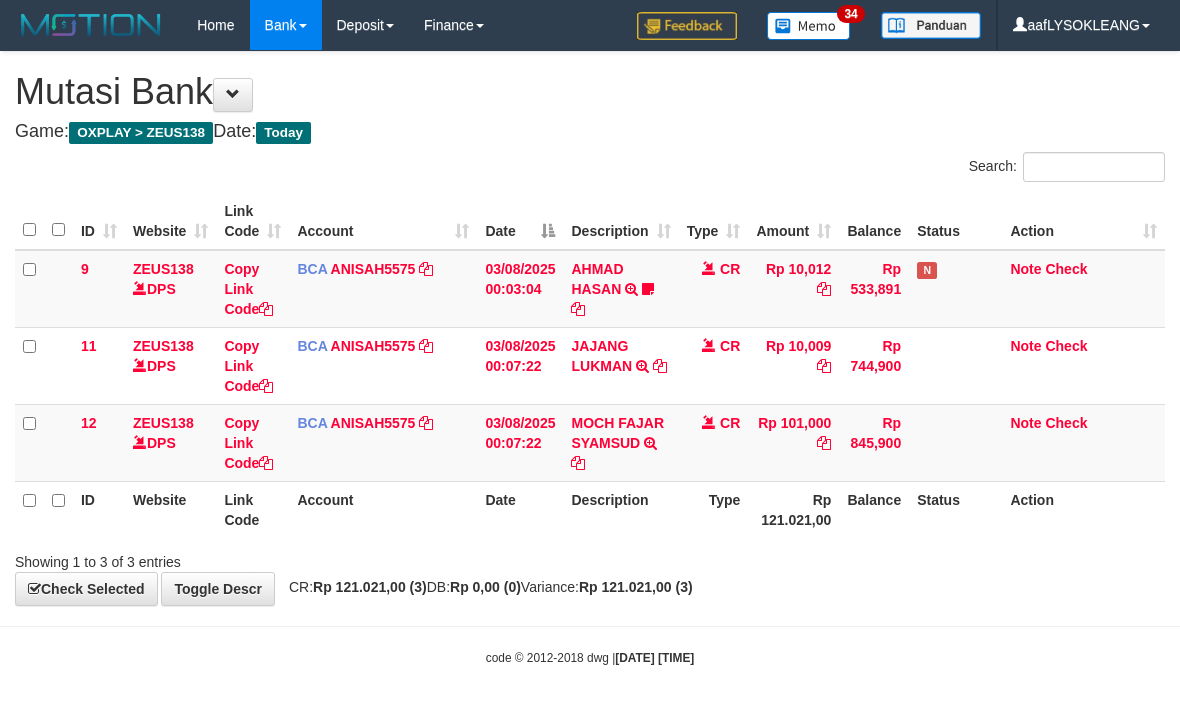scroll, scrollTop: 12, scrollLeft: 0, axis: vertical 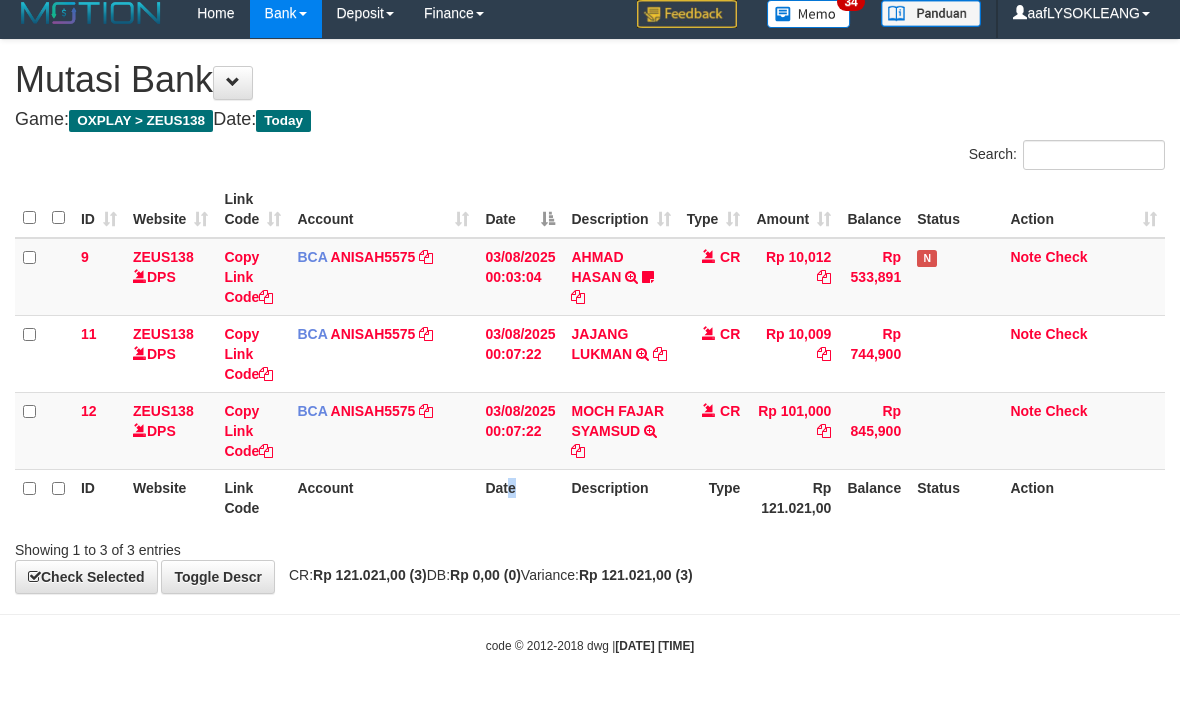 drag, startPoint x: 512, startPoint y: 515, endPoint x: 364, endPoint y: 467, distance: 155.5892 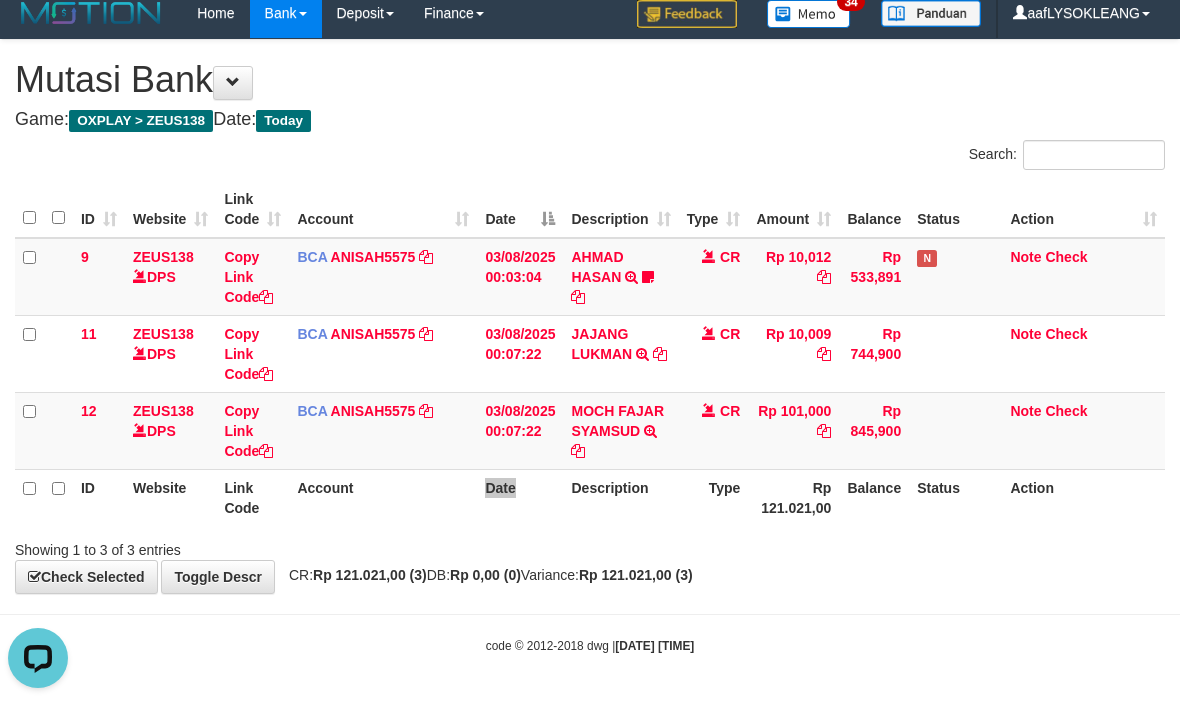scroll, scrollTop: 0, scrollLeft: 0, axis: both 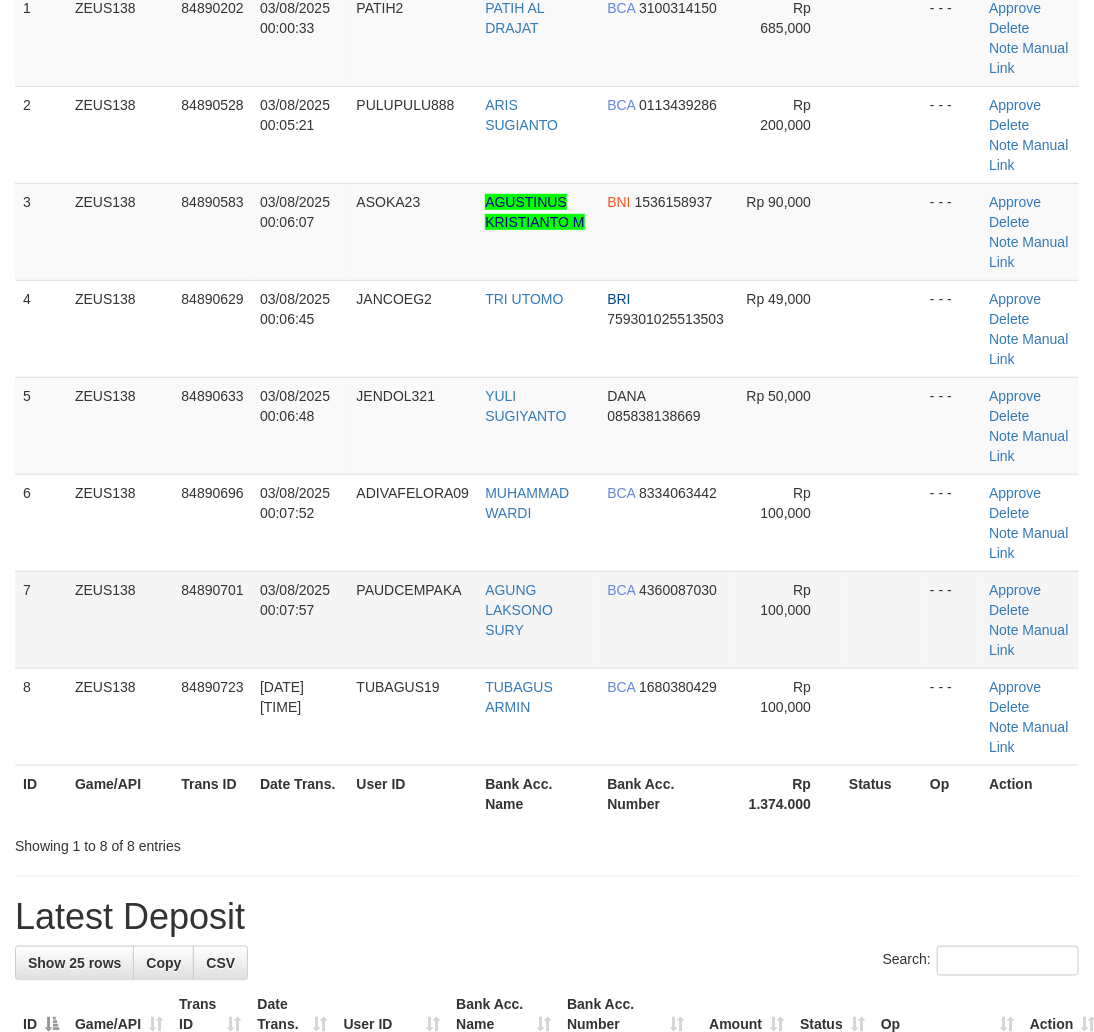 click at bounding box center [881, 619] 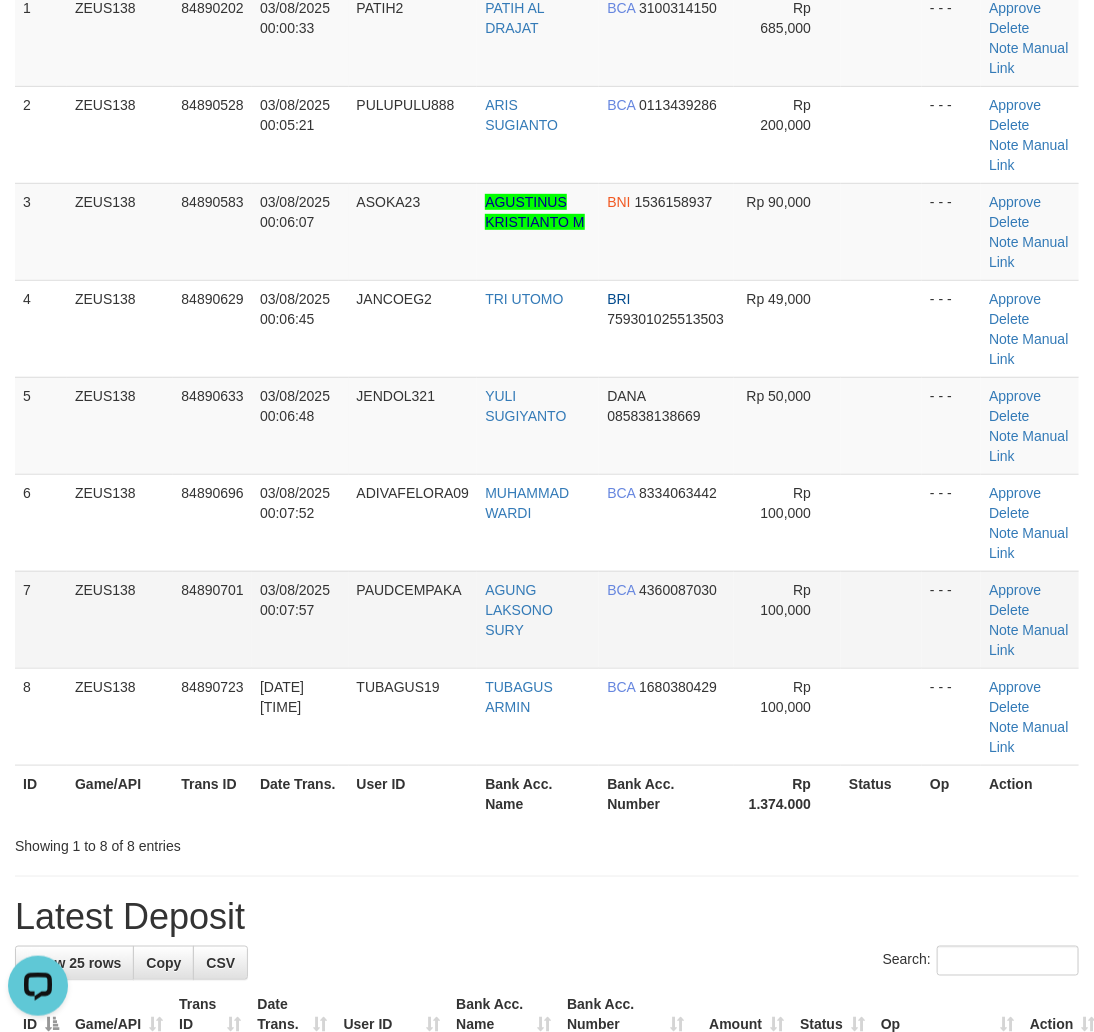 scroll, scrollTop: 0, scrollLeft: 0, axis: both 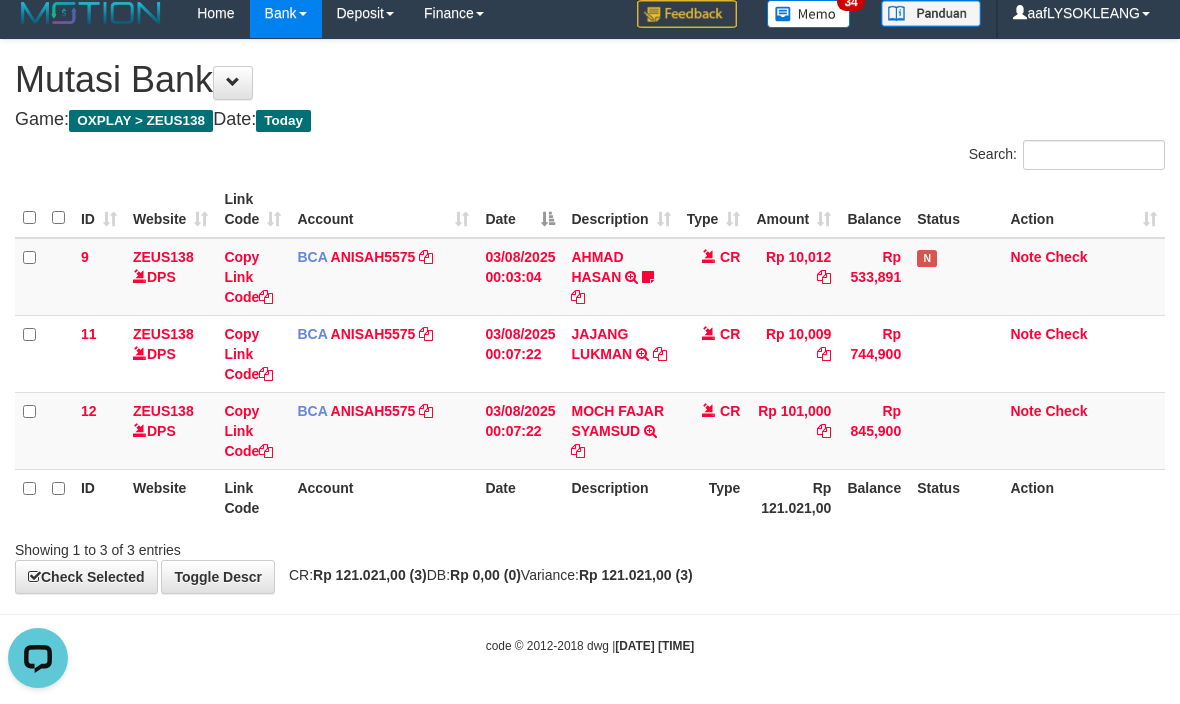 click on "Showing 1 to 3 of 3 entries" at bounding box center [590, 546] 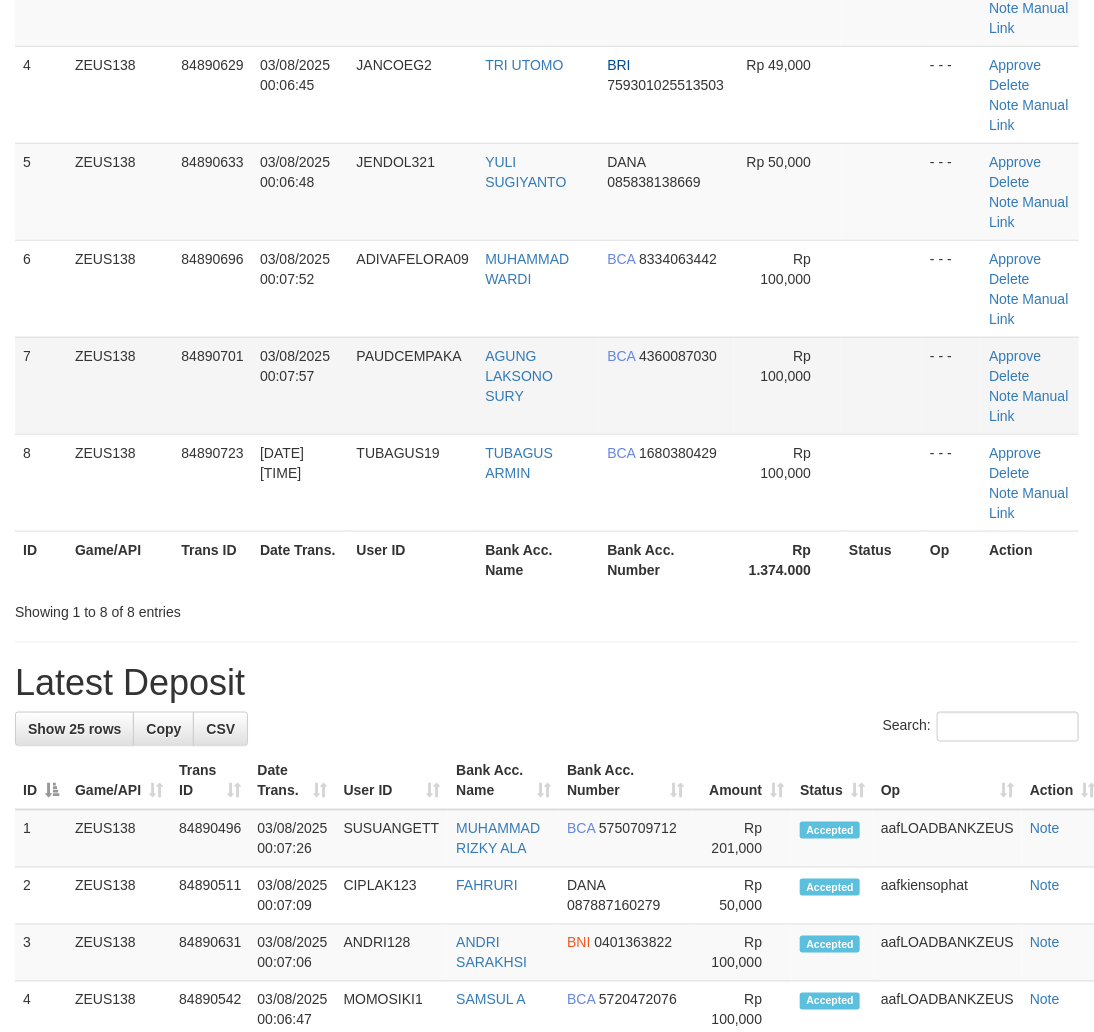 drag, startPoint x: 670, startPoint y: 654, endPoint x: 697, endPoint y: 651, distance: 27.166155 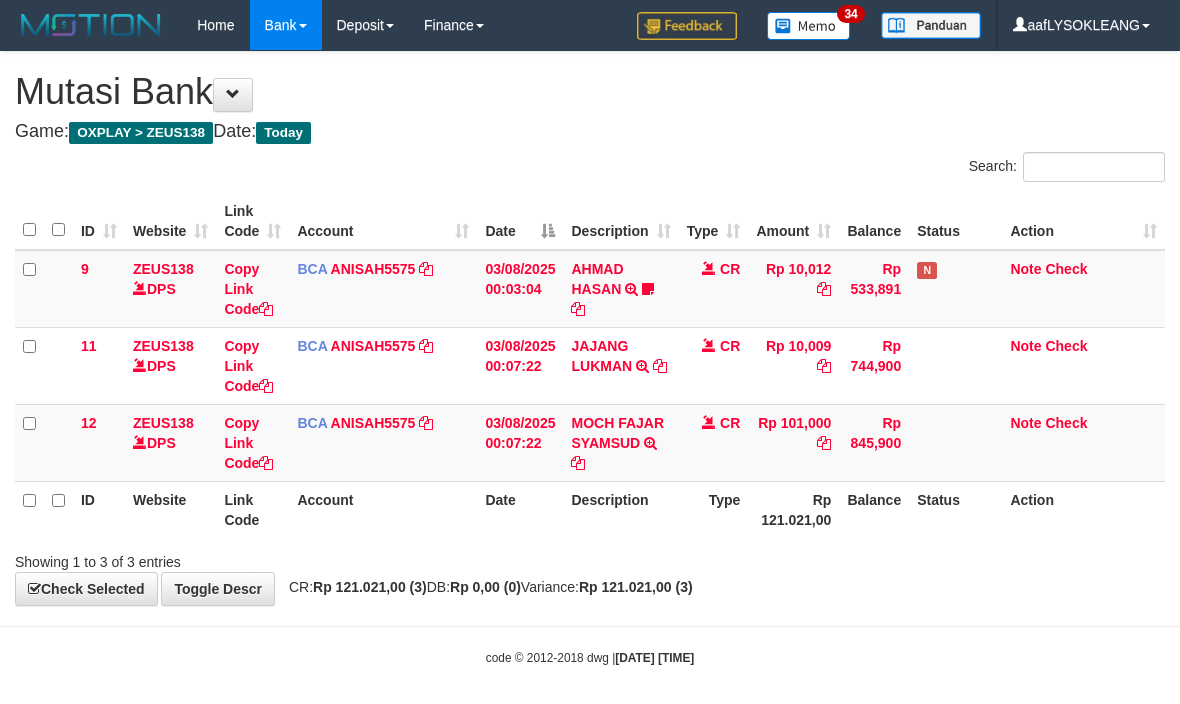 scroll, scrollTop: 12, scrollLeft: 0, axis: vertical 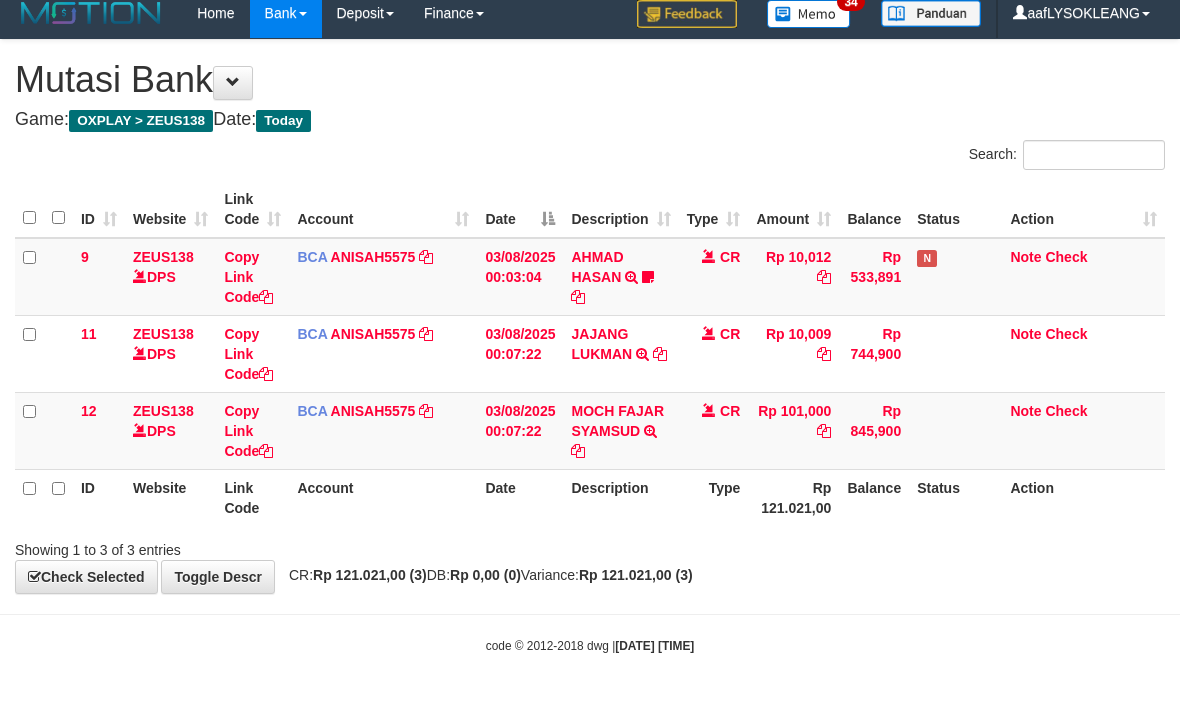 click on "Toggle navigation
Home
Bank
Account List
Load
By Website
Group
[OXPLAY]													ZEUS138
By Load Group (DPS)" at bounding box center [590, 346] 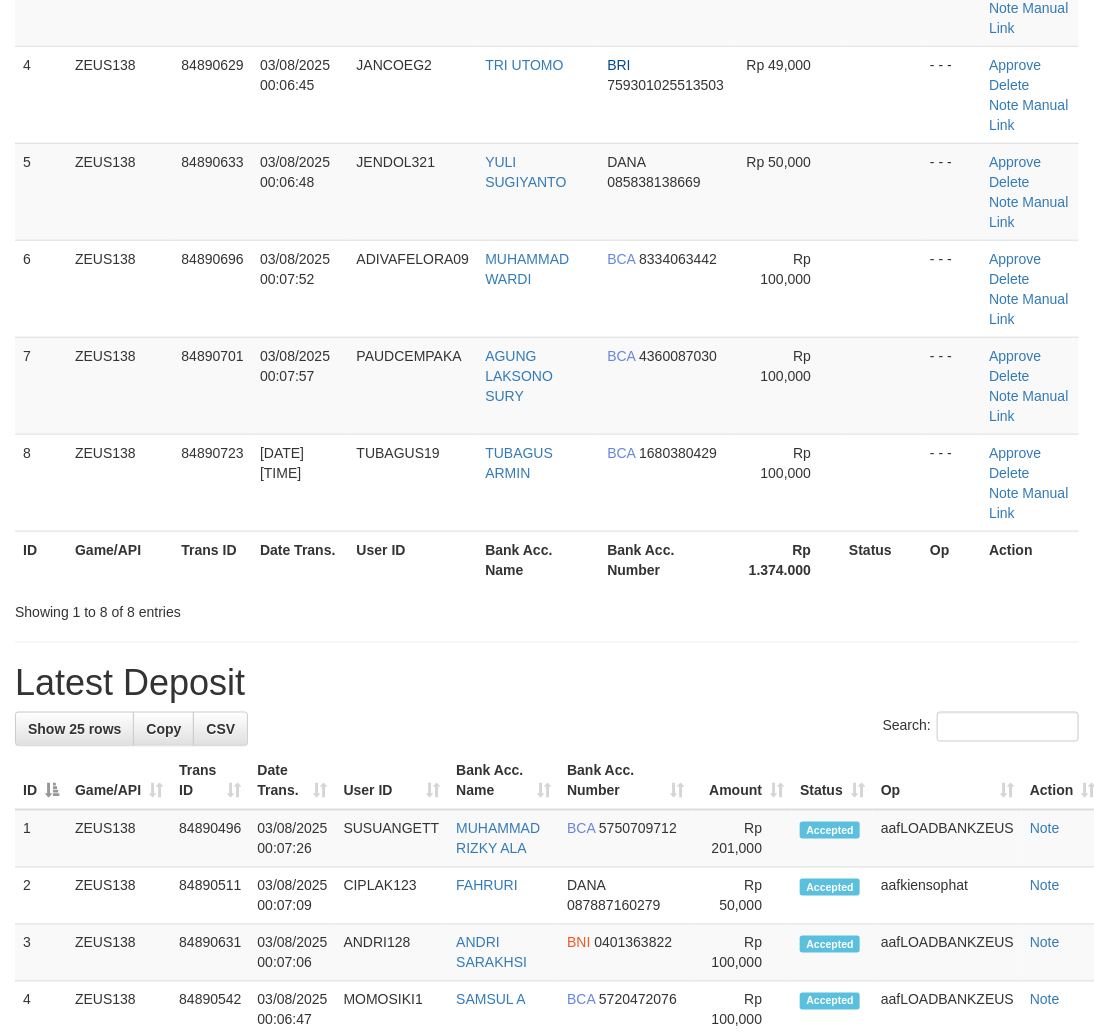 scroll, scrollTop: 261, scrollLeft: 0, axis: vertical 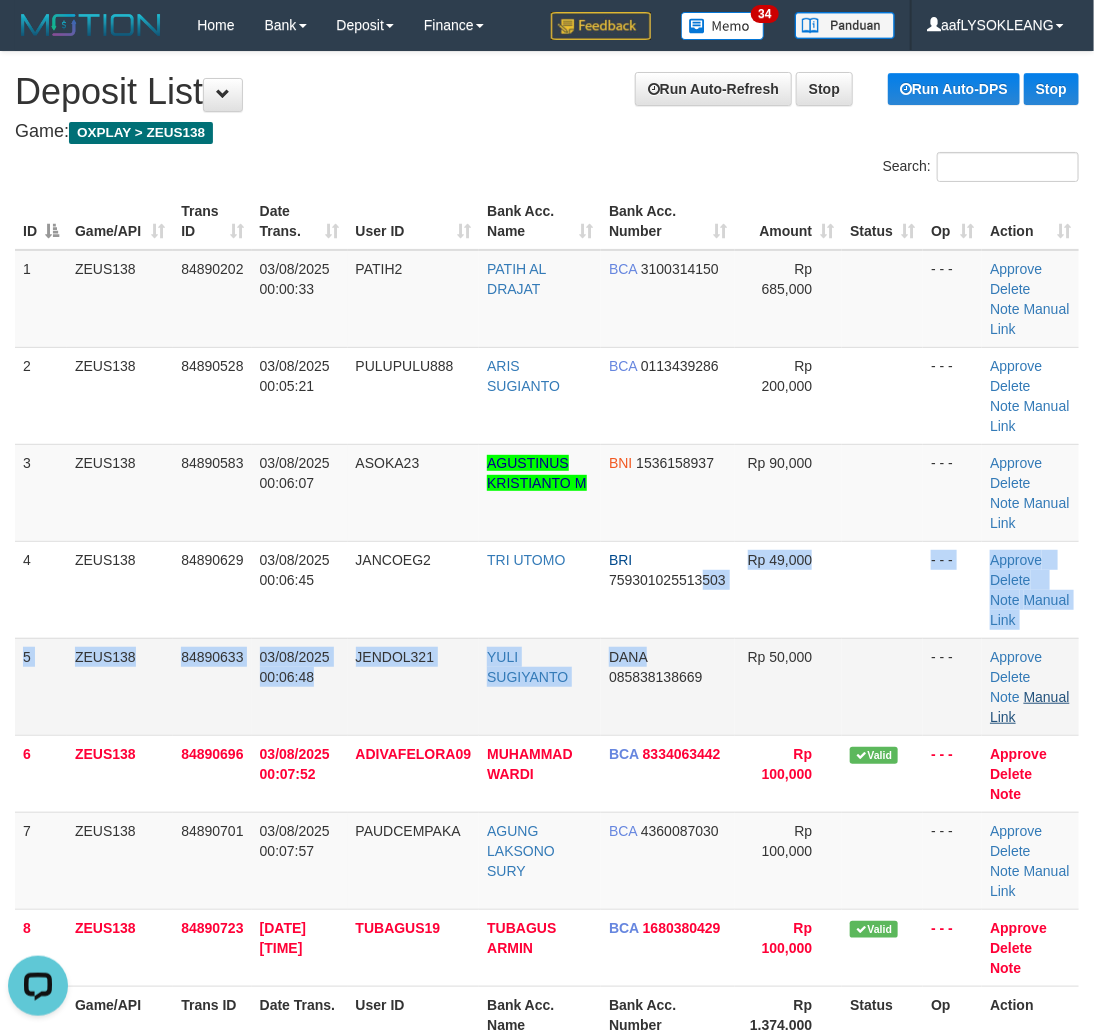 drag, startPoint x: 698, startPoint y: 631, endPoint x: 1066, endPoint y: 687, distance: 372.23648 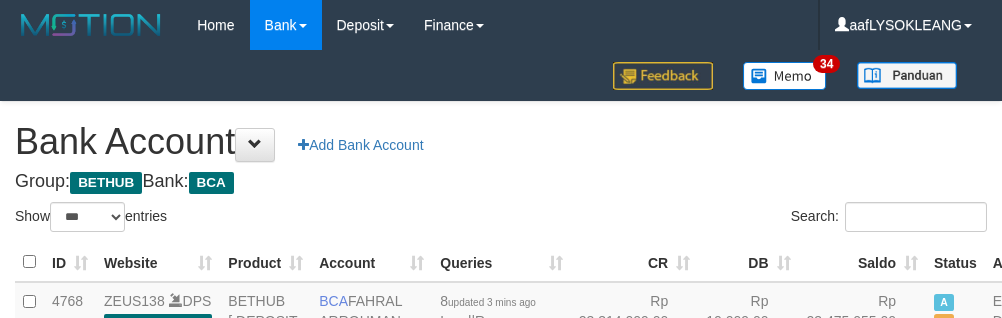 select on "***" 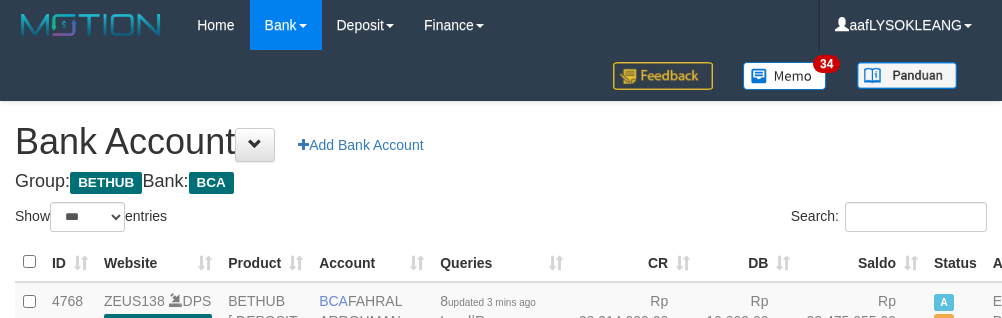 scroll, scrollTop: 162, scrollLeft: 0, axis: vertical 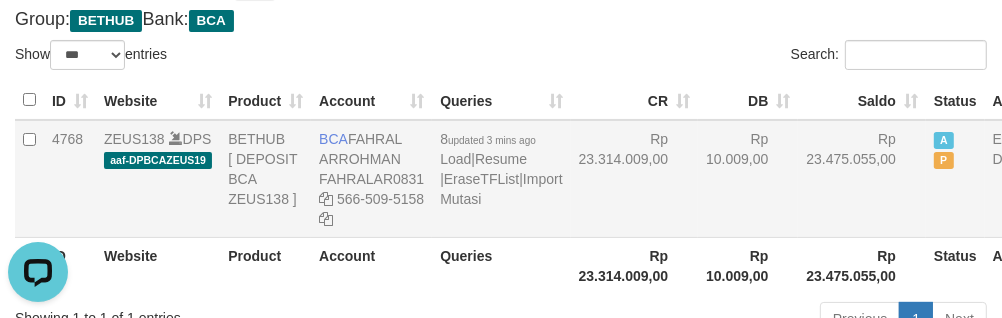 drag, startPoint x: 631, startPoint y: 186, endPoint x: 652, endPoint y: 198, distance: 24.186773 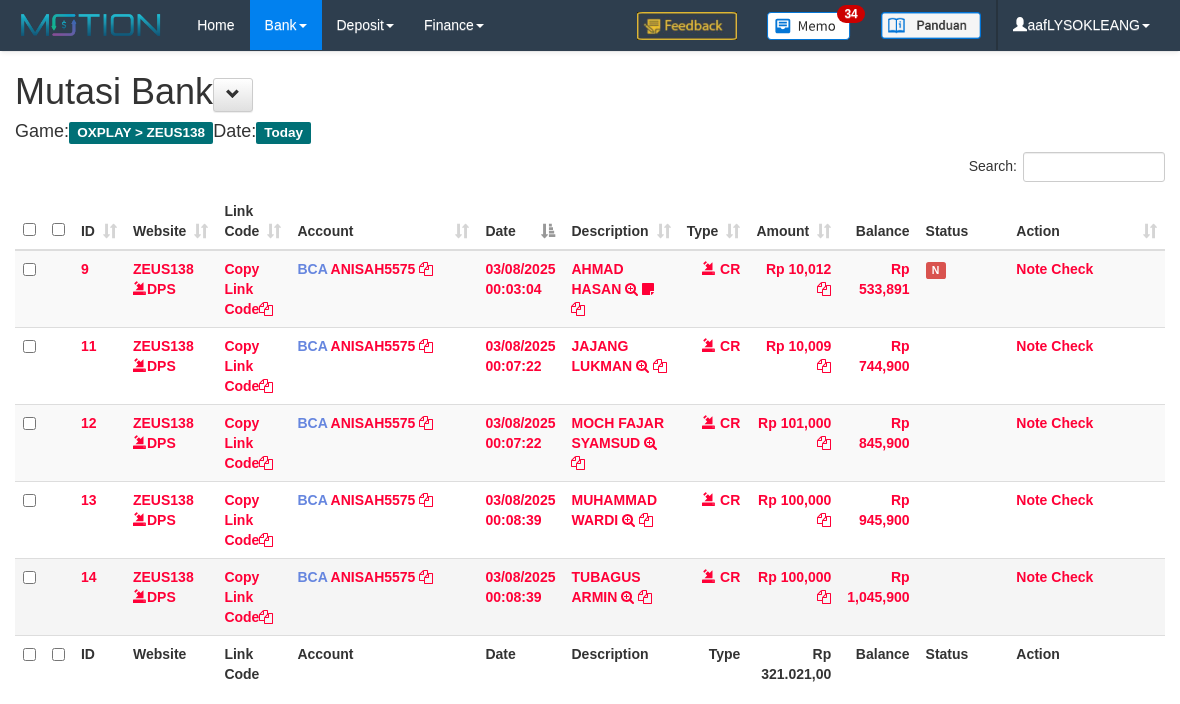 scroll, scrollTop: 165, scrollLeft: 0, axis: vertical 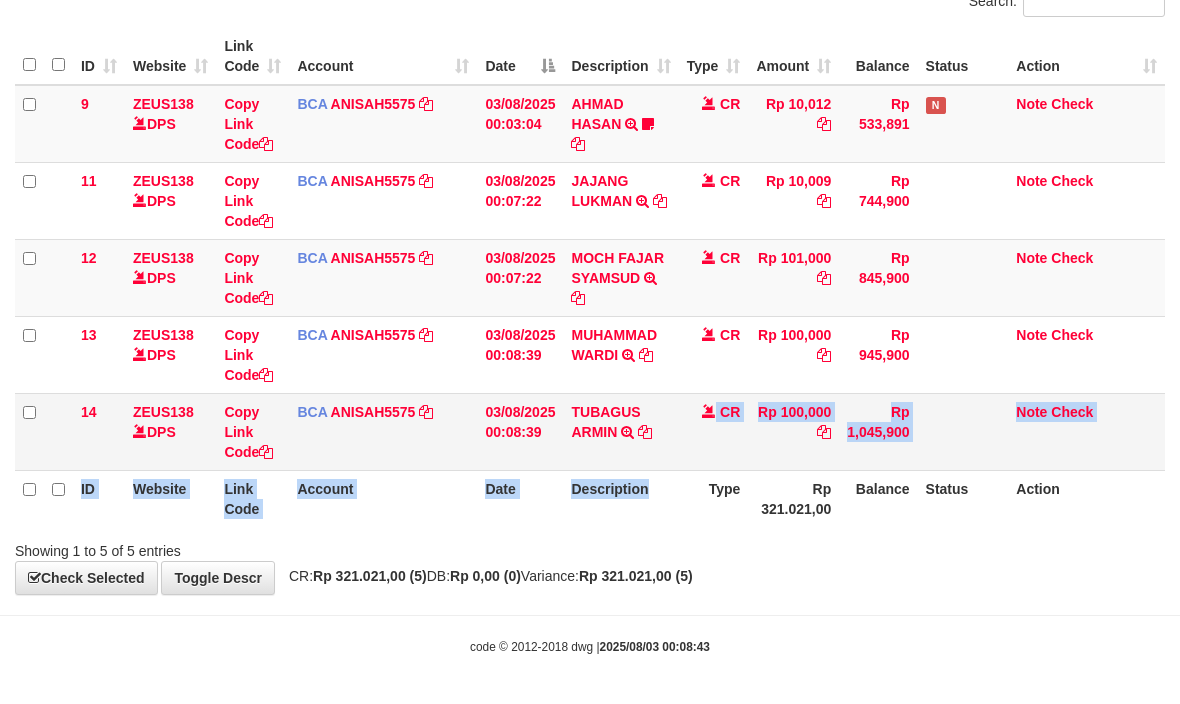 click on "ID Website Link Code Account Date Description Type Amount Balance Status Action
9
ZEUS138    DPS
Copy Link Code
BCA
ANISAH5575
DPS
[NAME]
mutasi_[DATE]_[NUMBER] | 9
mutasi_[DATE]_[NUMBER] | 9
[DATE] [TIME]
[NAME]            TRSF E-BANKING CR [NUMBER]/FTSCY/WS[NUMBER]
[NUMBER].[NUMBER]2025080383427167 TRFDN-[NAME] ESPAY DEBIT INDONE    [NAME]
CR
Rp [AMOUNT]
Rp [AMOUNT]
N
Note
Check
11
ZEUS138    DPS
Copy Link Code
BCA
ANISAH5575" at bounding box center (590, 277) 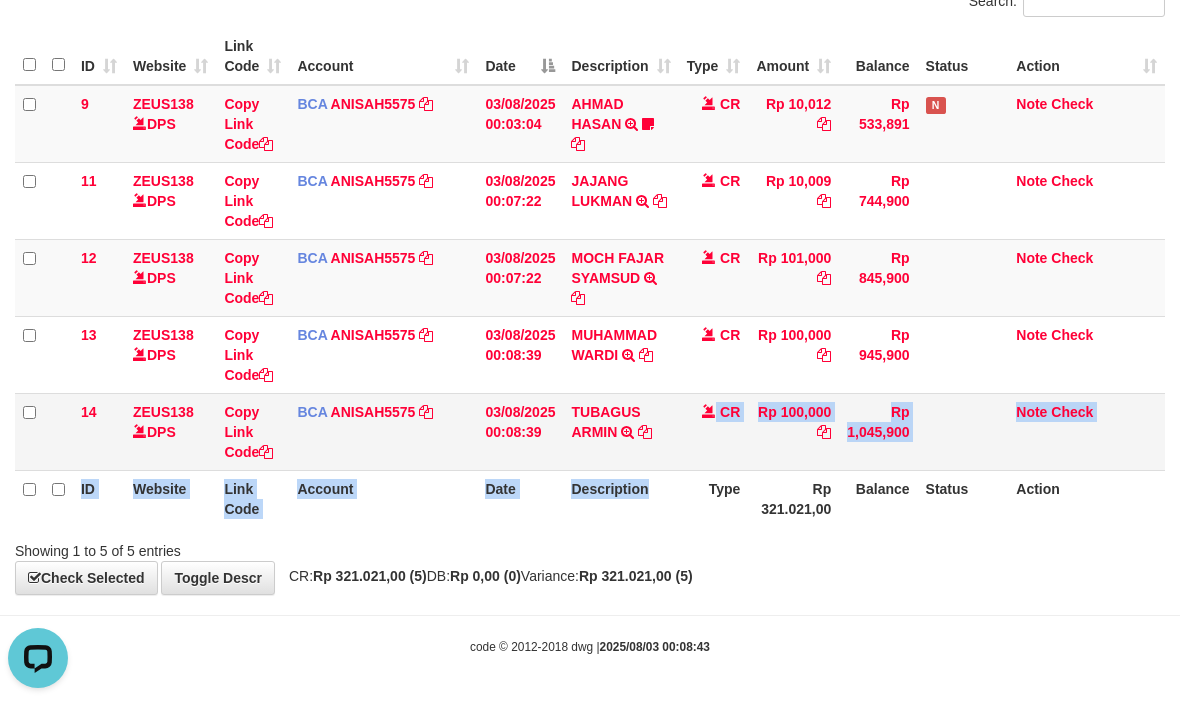 scroll, scrollTop: 0, scrollLeft: 0, axis: both 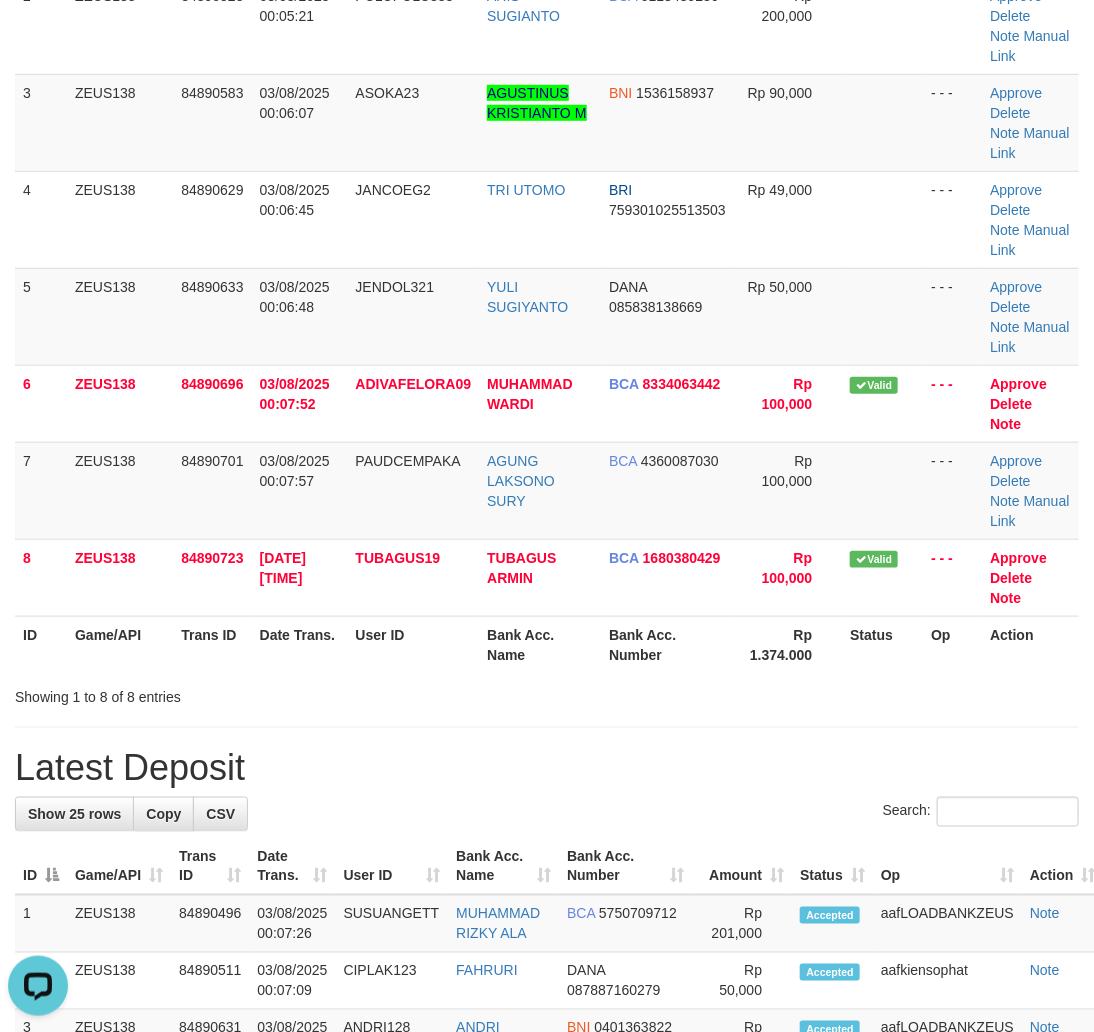 drag, startPoint x: 671, startPoint y: 812, endPoint x: 737, endPoint y: 811, distance: 66.007576 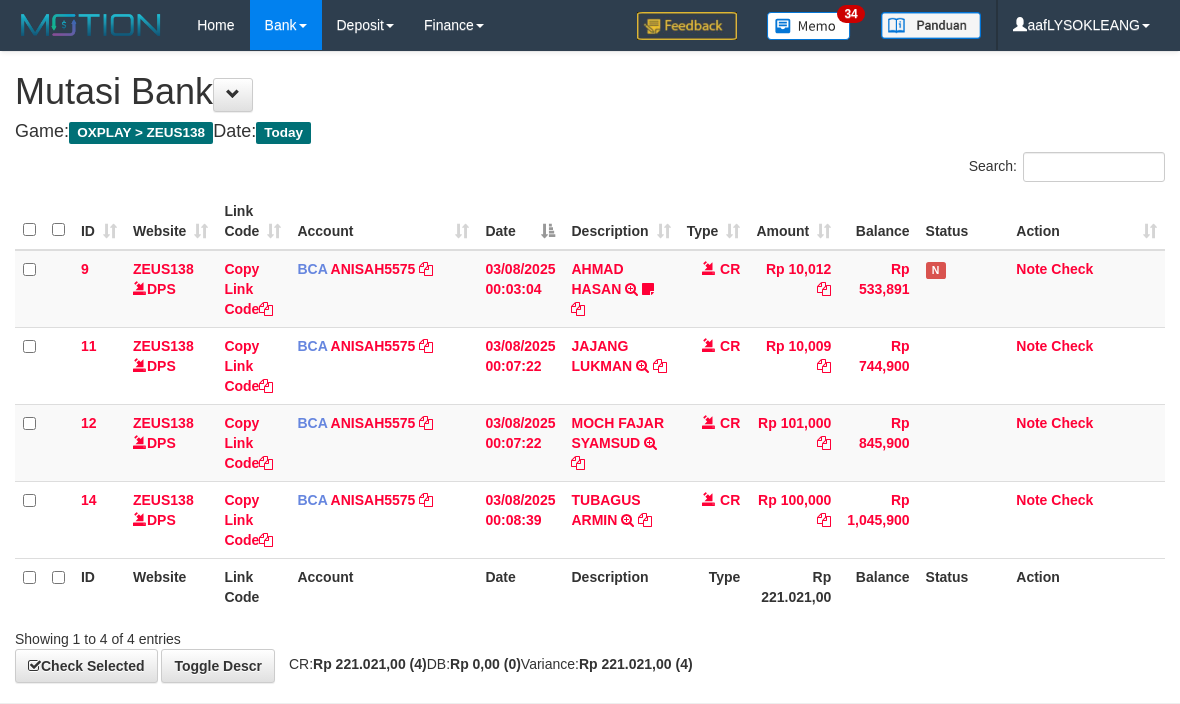 scroll, scrollTop: 88, scrollLeft: 0, axis: vertical 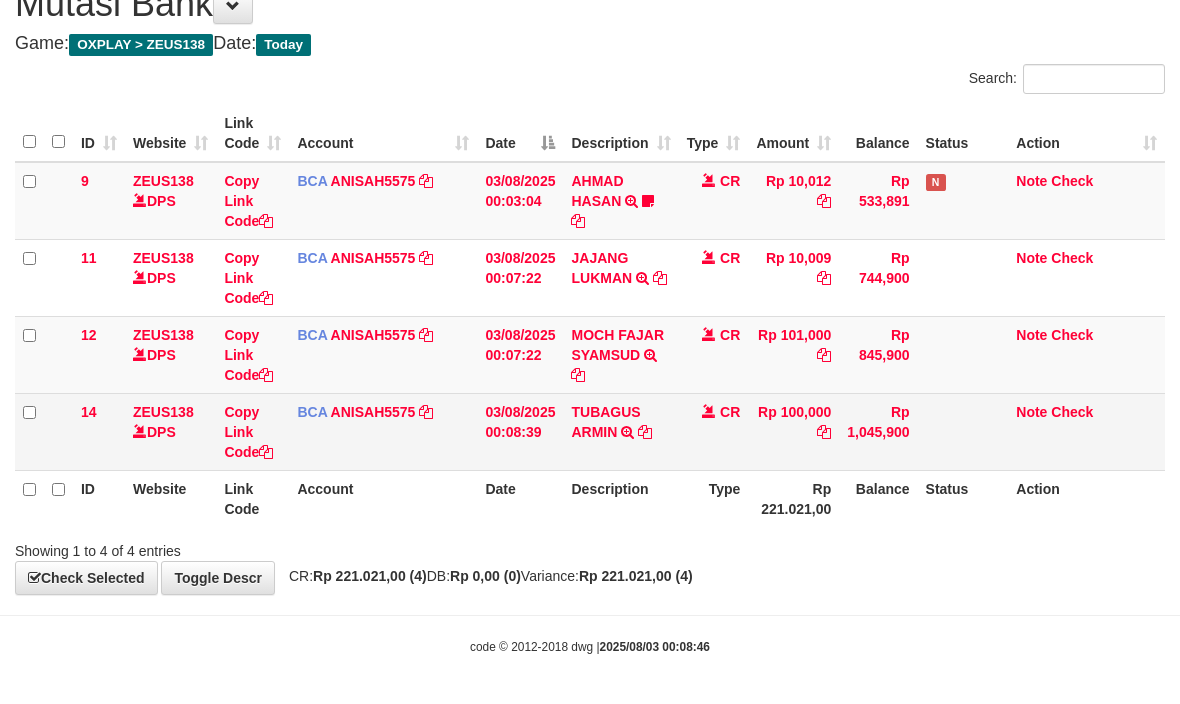 click on "TUBAGUS ARMIN         TRSF E-BANKING CR 0308/FTSCY/WS95031
100000.00TUBAGUS ARMIN" at bounding box center [620, 431] 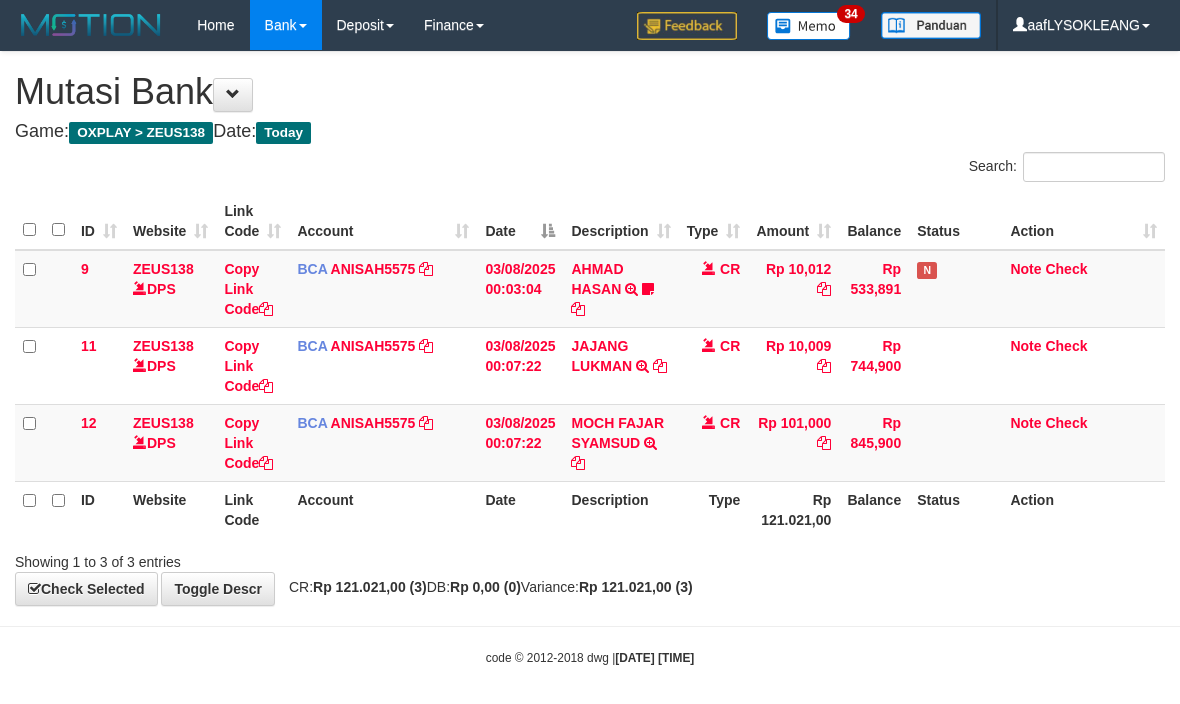 scroll, scrollTop: 12, scrollLeft: 0, axis: vertical 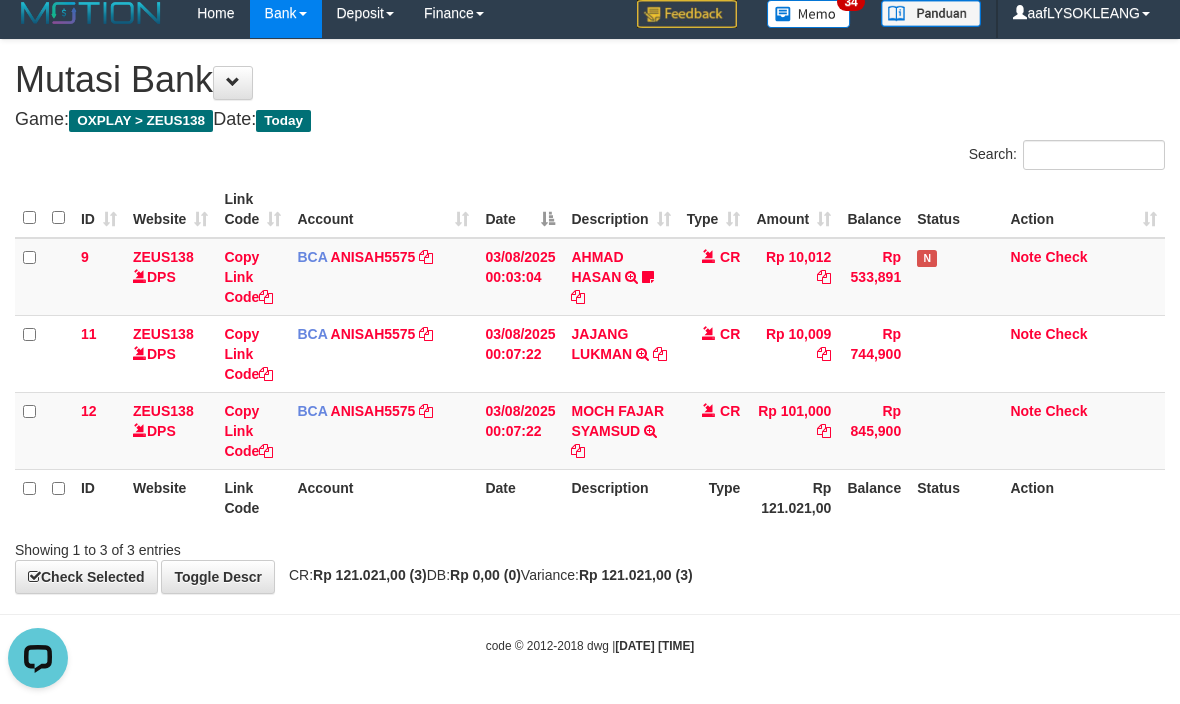 click on "Showing 1 to 3 of 3 entries" at bounding box center [590, 546] 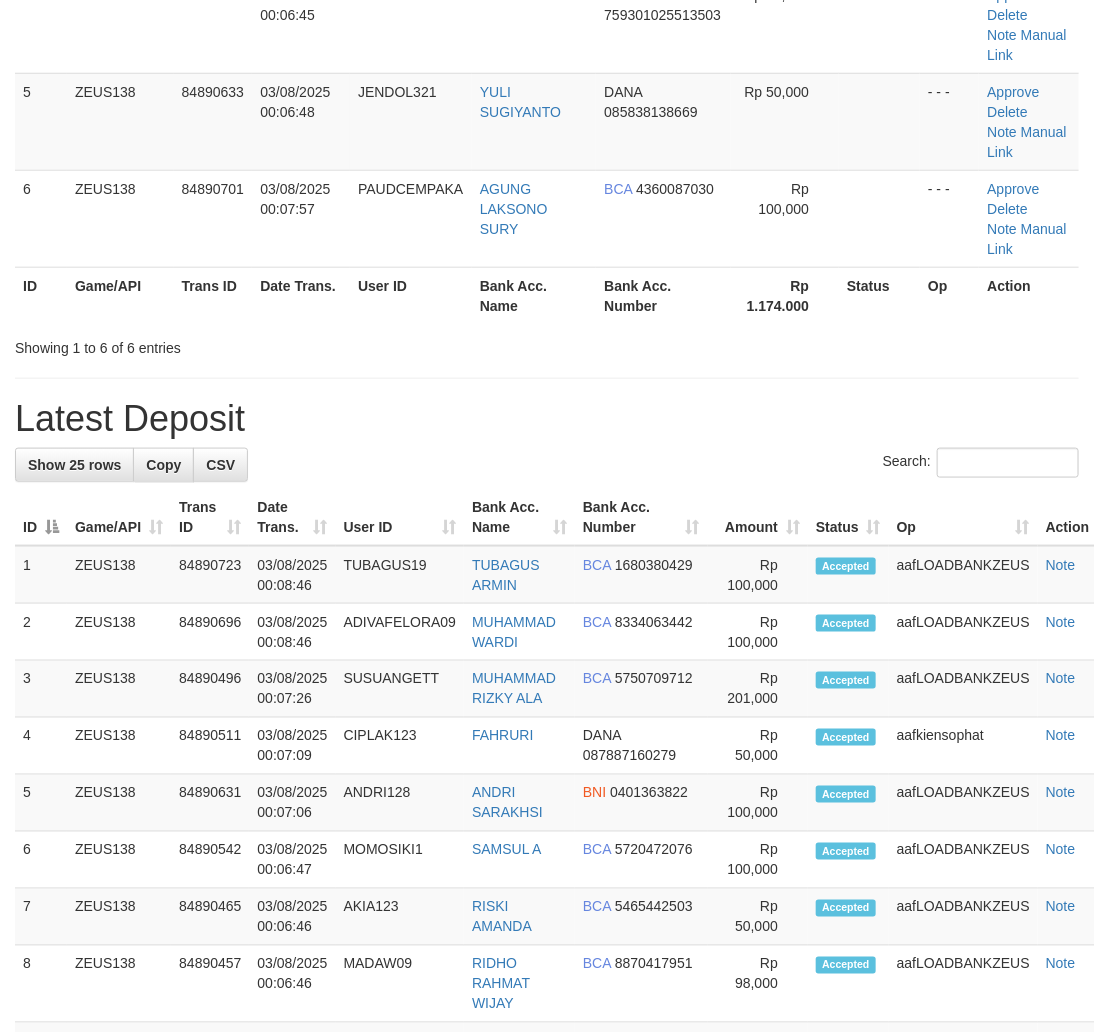 scroll, scrollTop: 370, scrollLeft: 0, axis: vertical 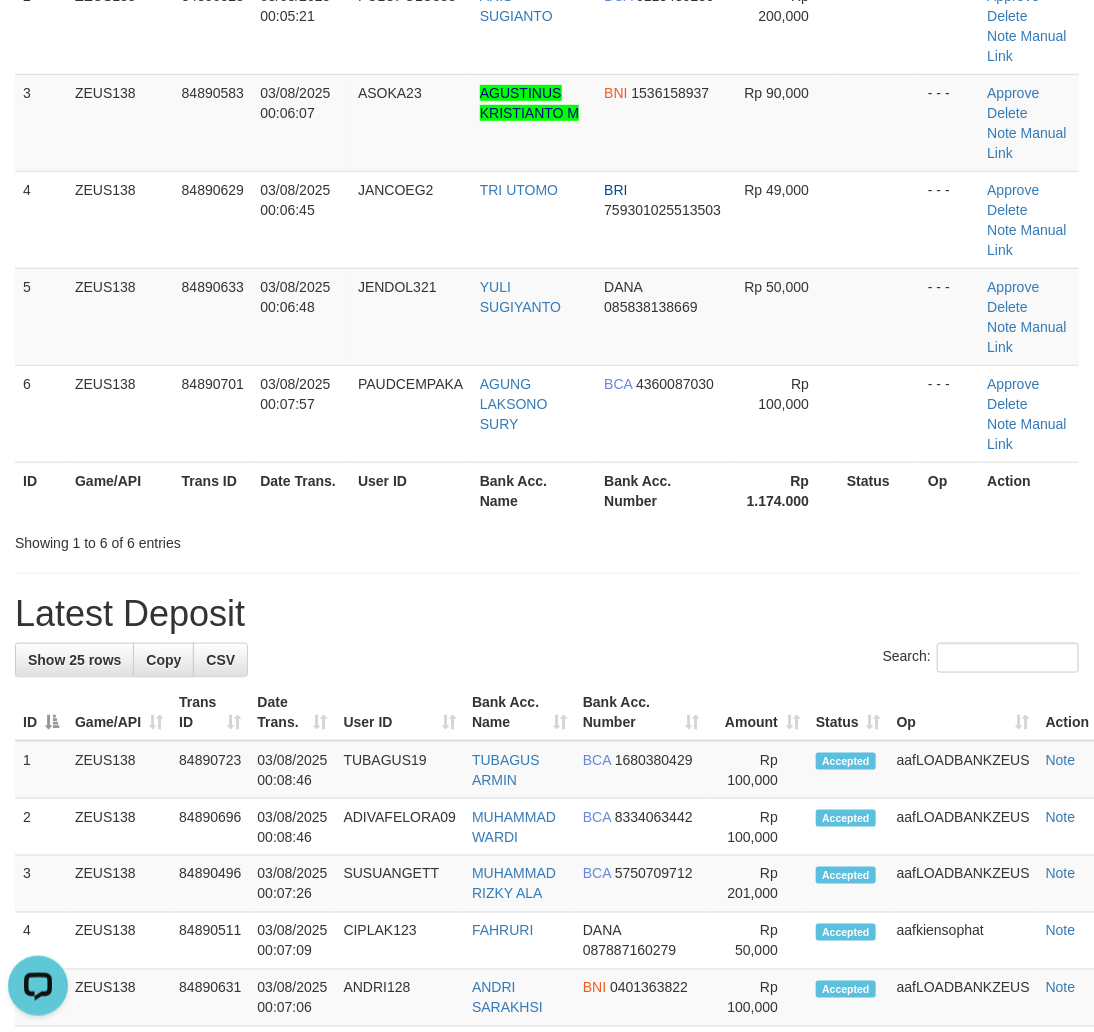 click on "Latest Deposit" at bounding box center (547, 614) 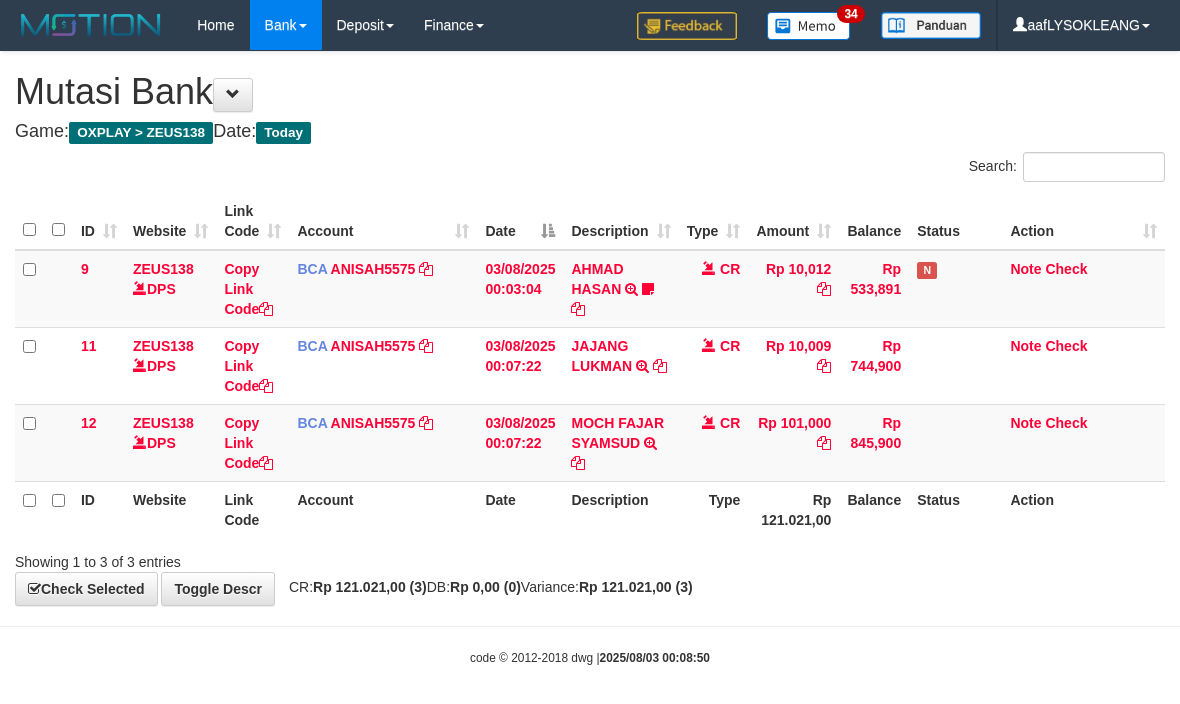 scroll, scrollTop: 12, scrollLeft: 0, axis: vertical 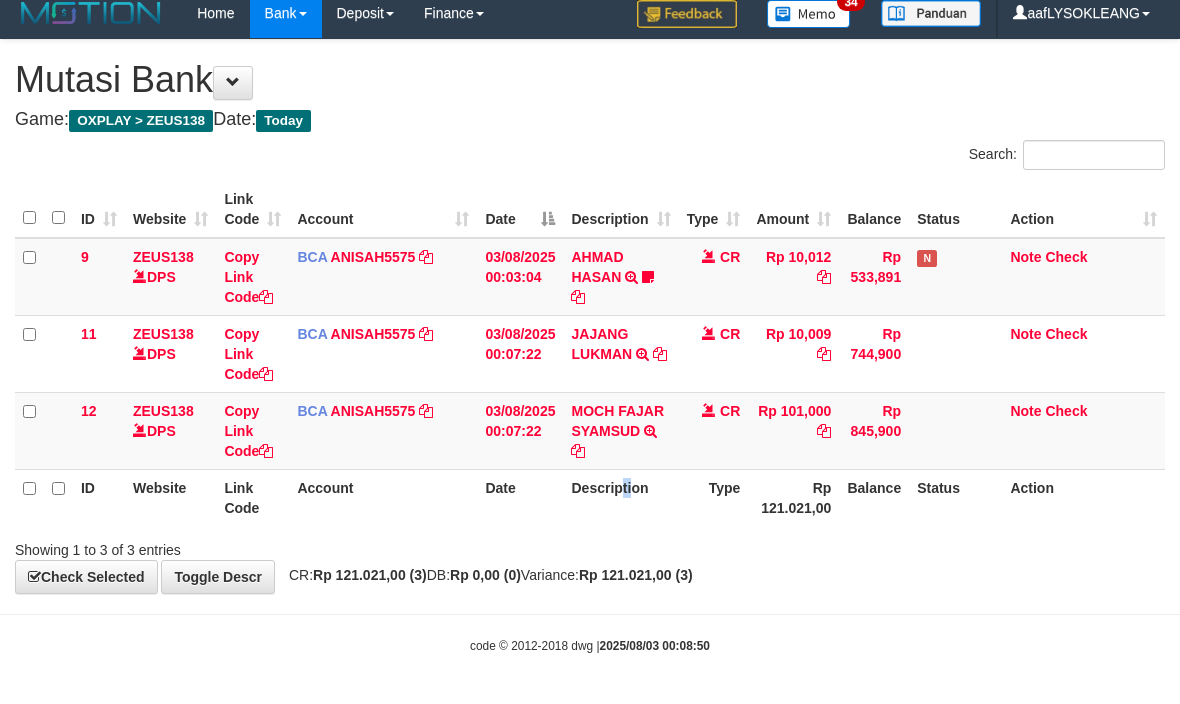 drag, startPoint x: 621, startPoint y: 513, endPoint x: 532, endPoint y: 500, distance: 89.94443 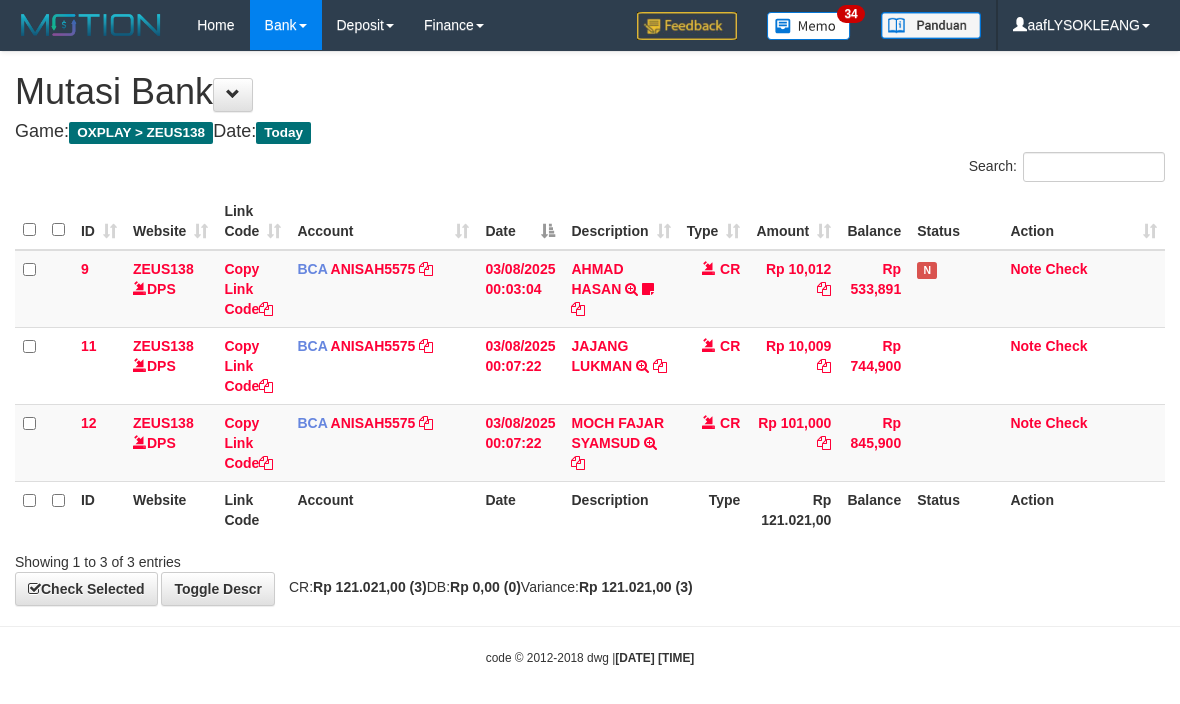 scroll, scrollTop: 12, scrollLeft: 0, axis: vertical 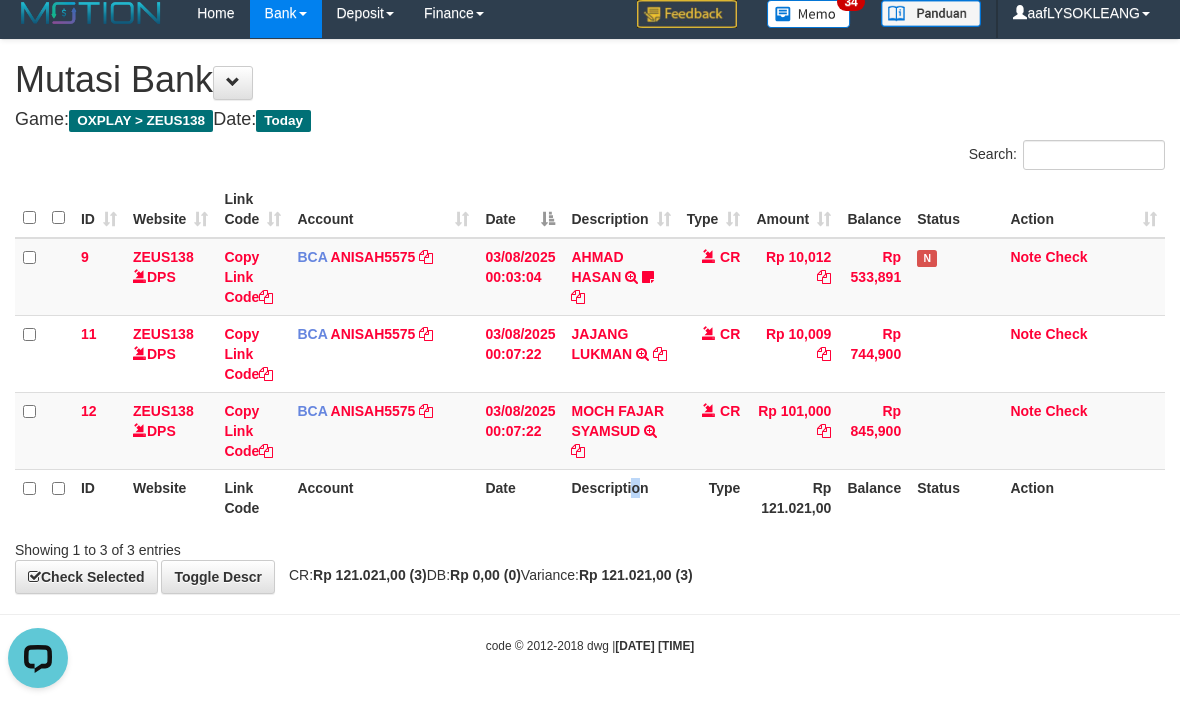 drag, startPoint x: 636, startPoint y: 491, endPoint x: 391, endPoint y: 472, distance: 245.73563 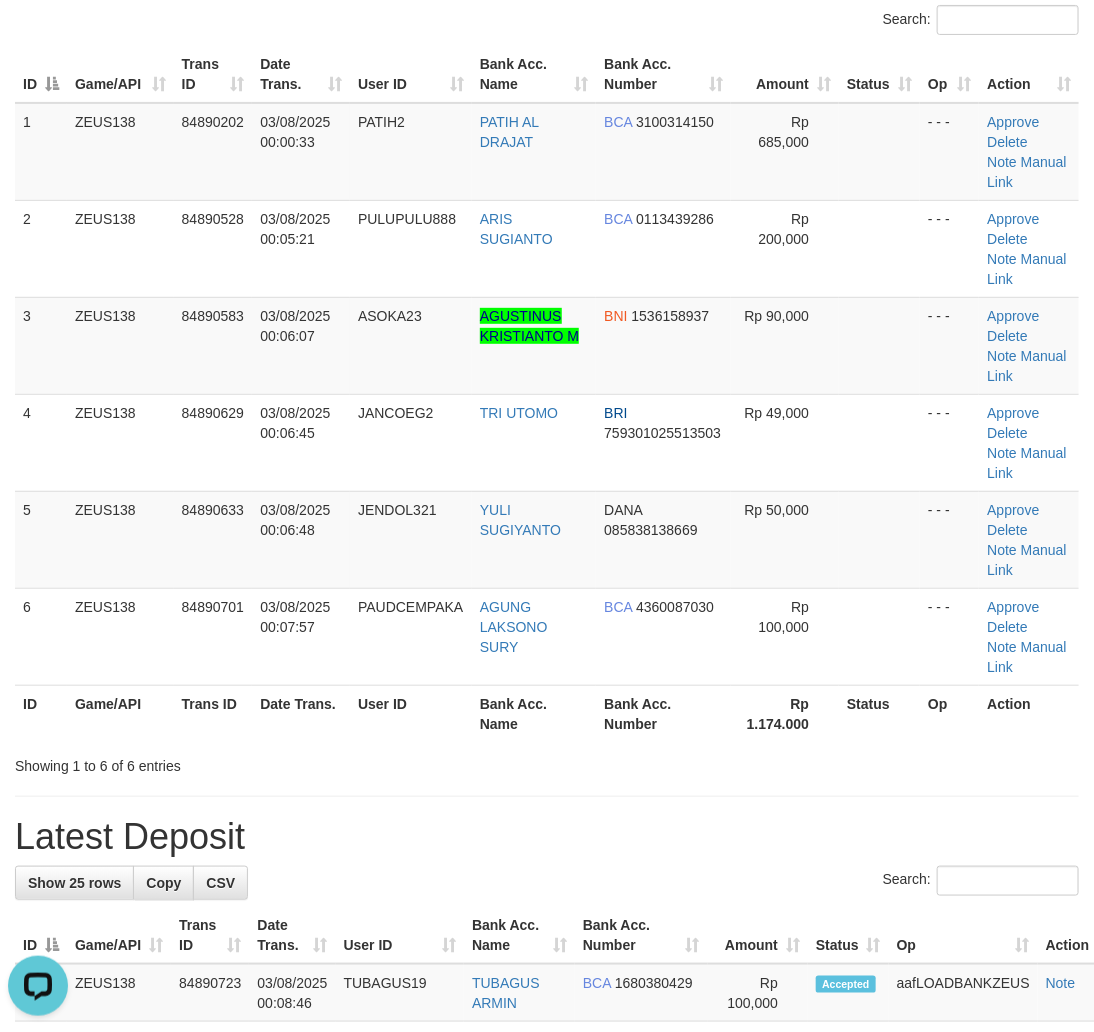scroll, scrollTop: 0, scrollLeft: 0, axis: both 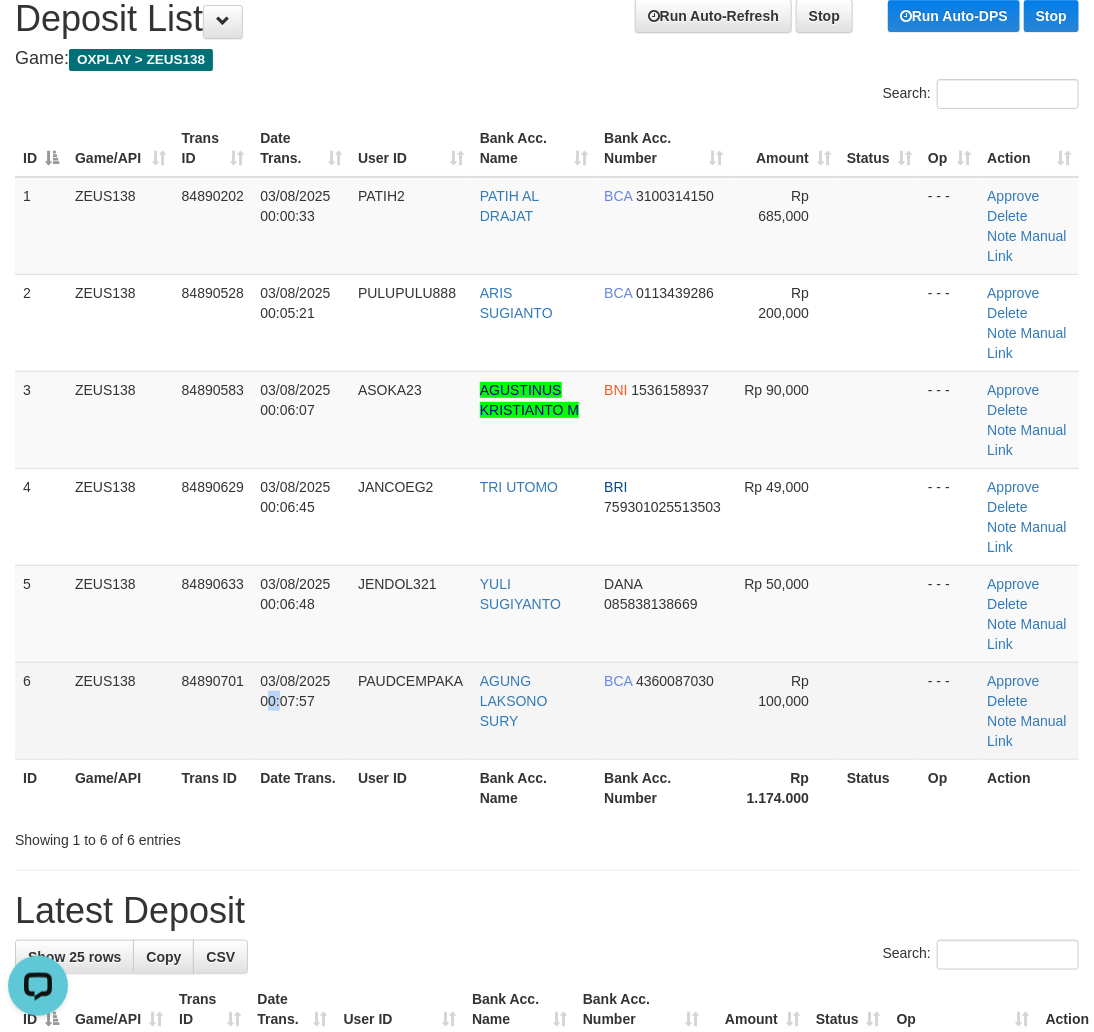 drag, startPoint x: 270, startPoint y: 736, endPoint x: 293, endPoint y: 733, distance: 23.194826 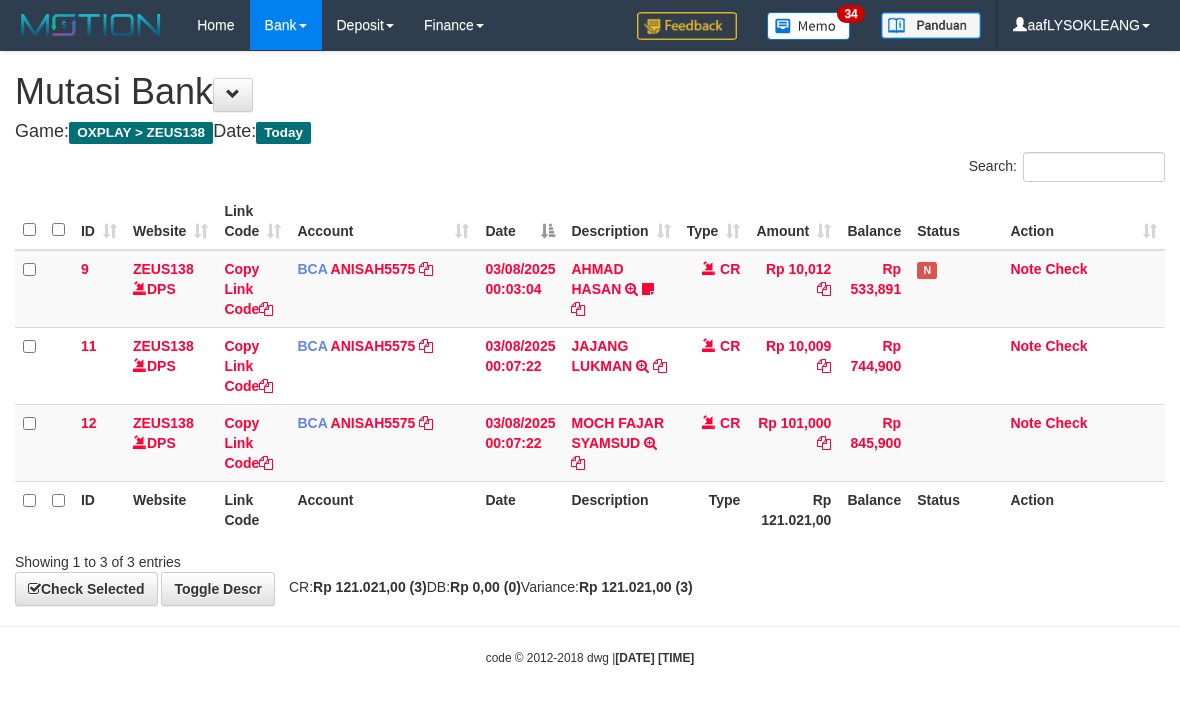 scroll, scrollTop: 12, scrollLeft: 0, axis: vertical 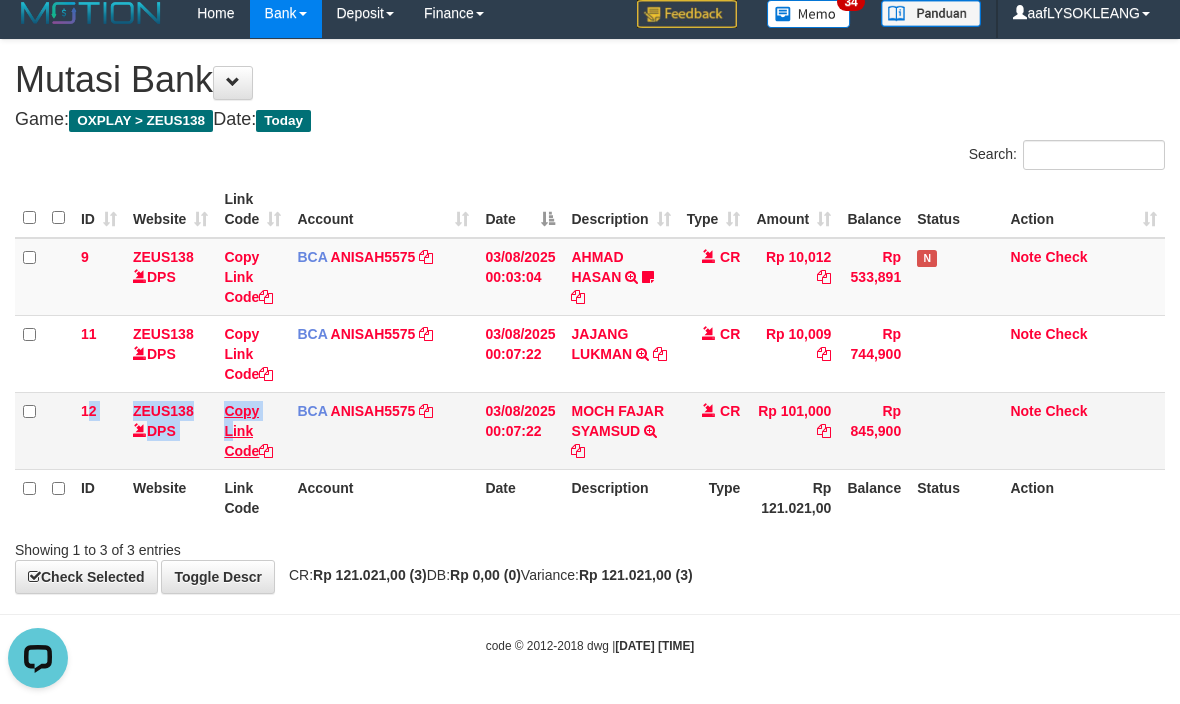 click on "12
ZEUS138    DPS
Copy Link Code
BCA
ANISAH5575
DPS
ANISAH
mutasi_20250803_3827 | 12
mutasi_20250803_3827 | 12
03/08/2025 00:07:22
MOCH FAJAR SYAMSUD         TRSF E-BANKING CR 0308/FTSCY/WS95031
101000.00MOCH FAJAR SYAMSUD
CR
Rp 101,000
Rp 845,900
Note
Check" at bounding box center [590, 430] 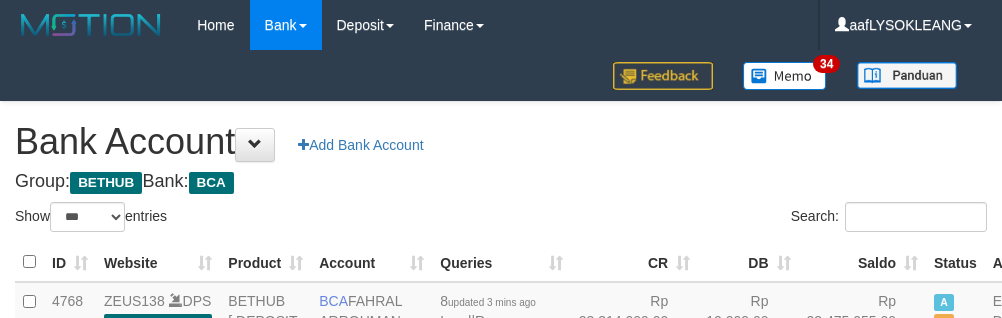 select on "***" 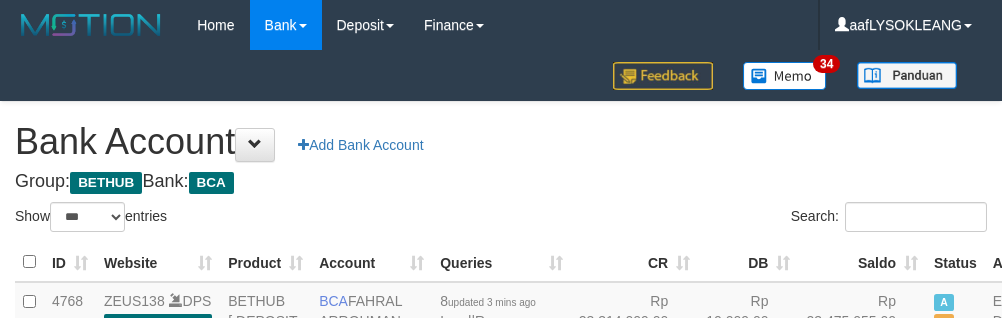 scroll, scrollTop: 162, scrollLeft: 0, axis: vertical 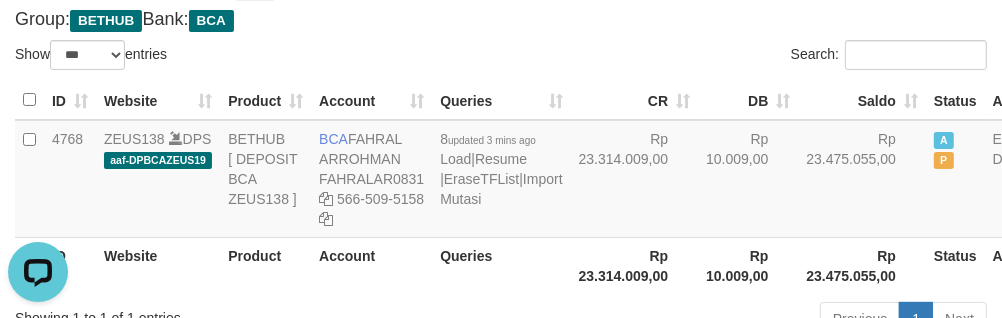 click on "Show  ** ** ** *** ***  entries" at bounding box center [250, 57] 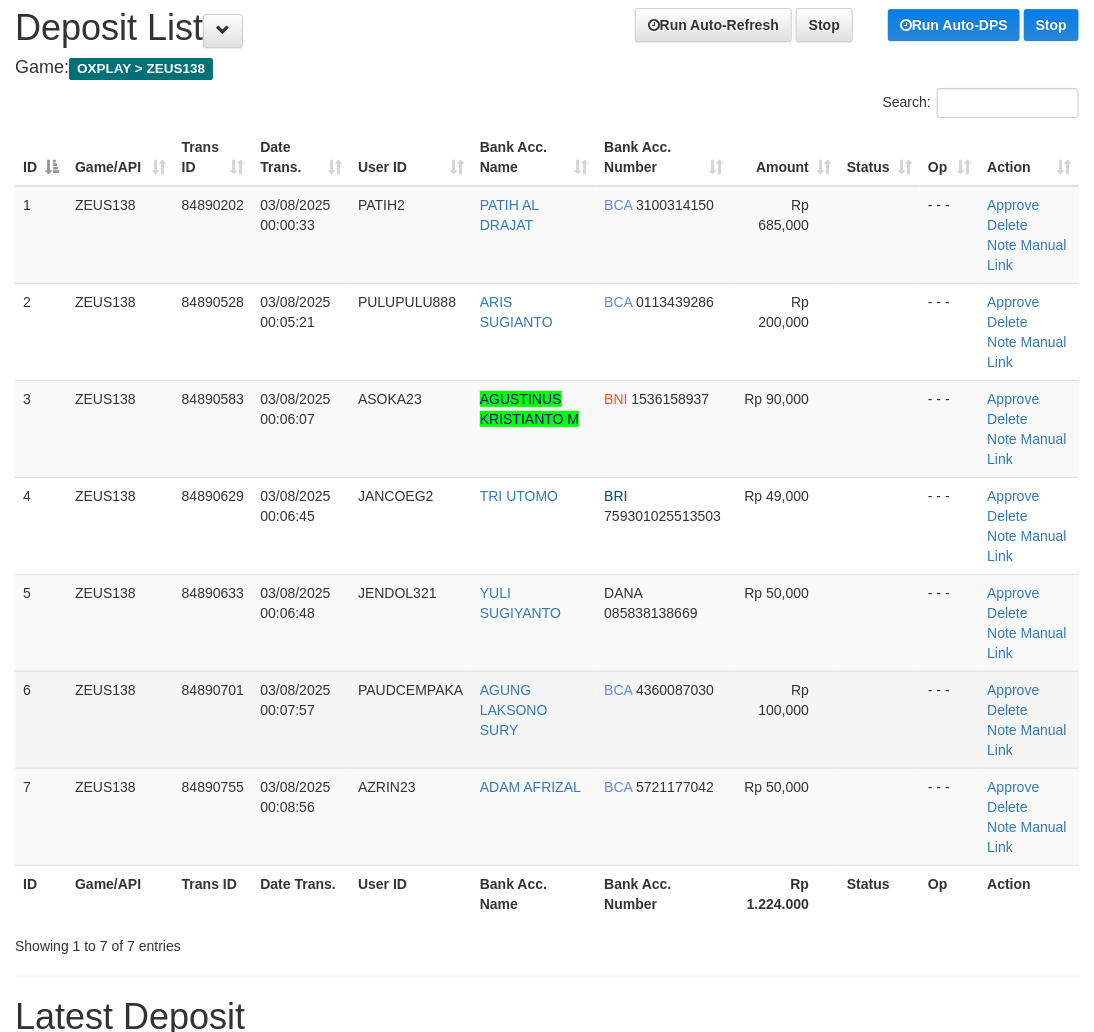 scroll, scrollTop: 138, scrollLeft: 0, axis: vertical 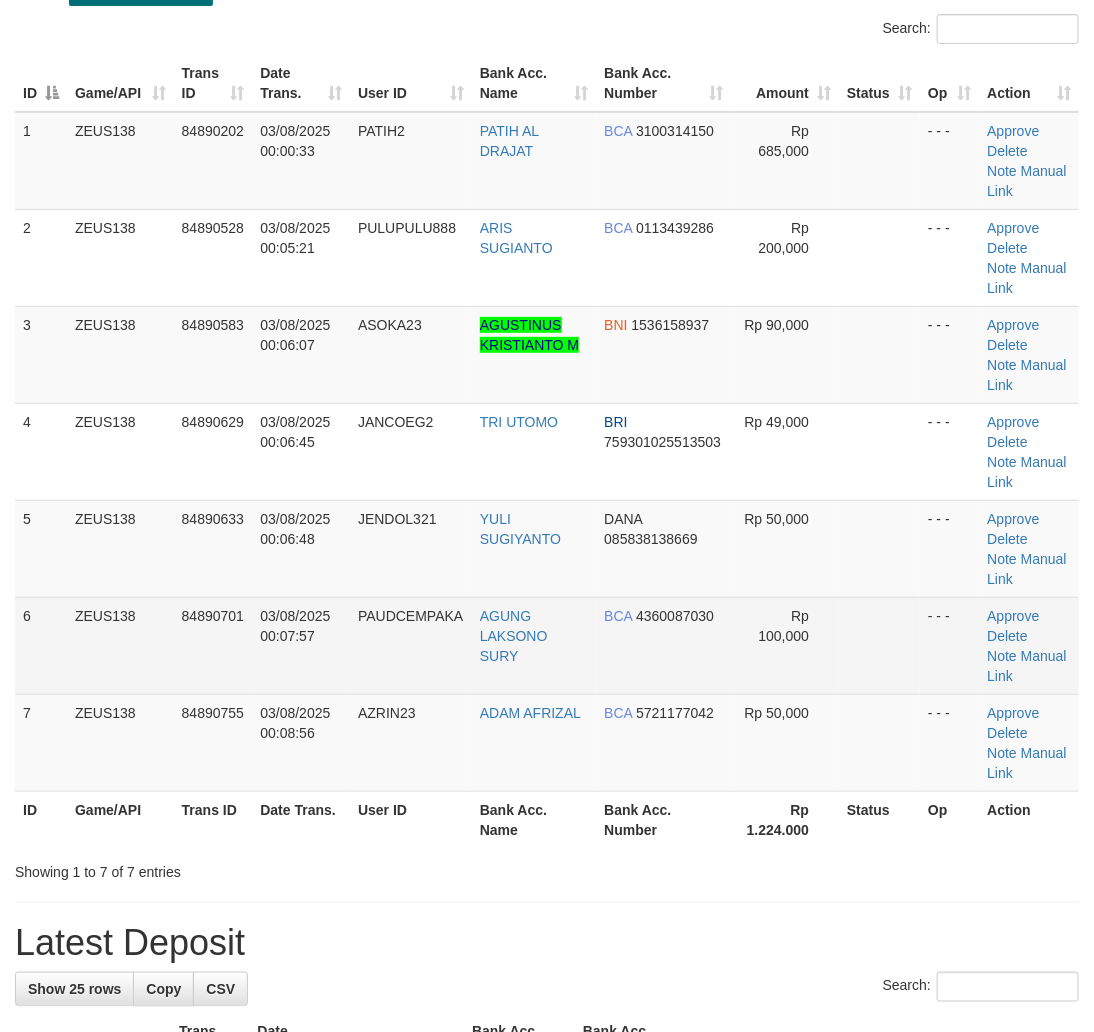drag, startPoint x: 742, startPoint y: 684, endPoint x: 953, endPoint y: 708, distance: 212.36055 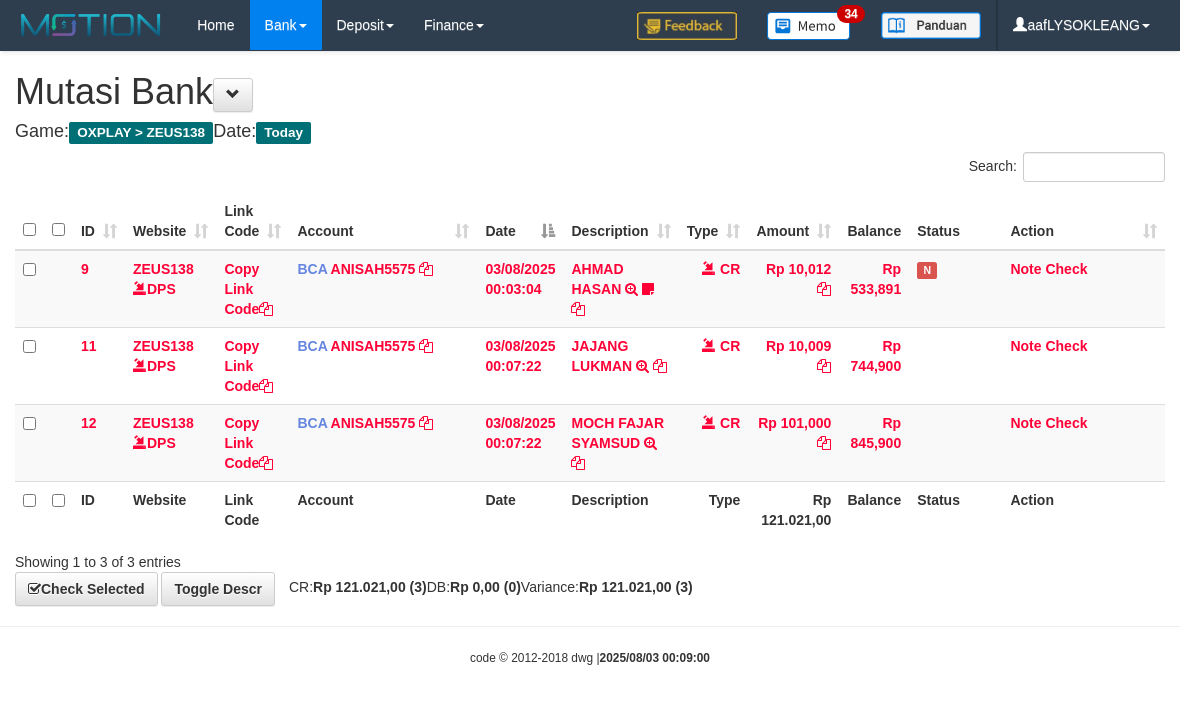scroll, scrollTop: 12, scrollLeft: 0, axis: vertical 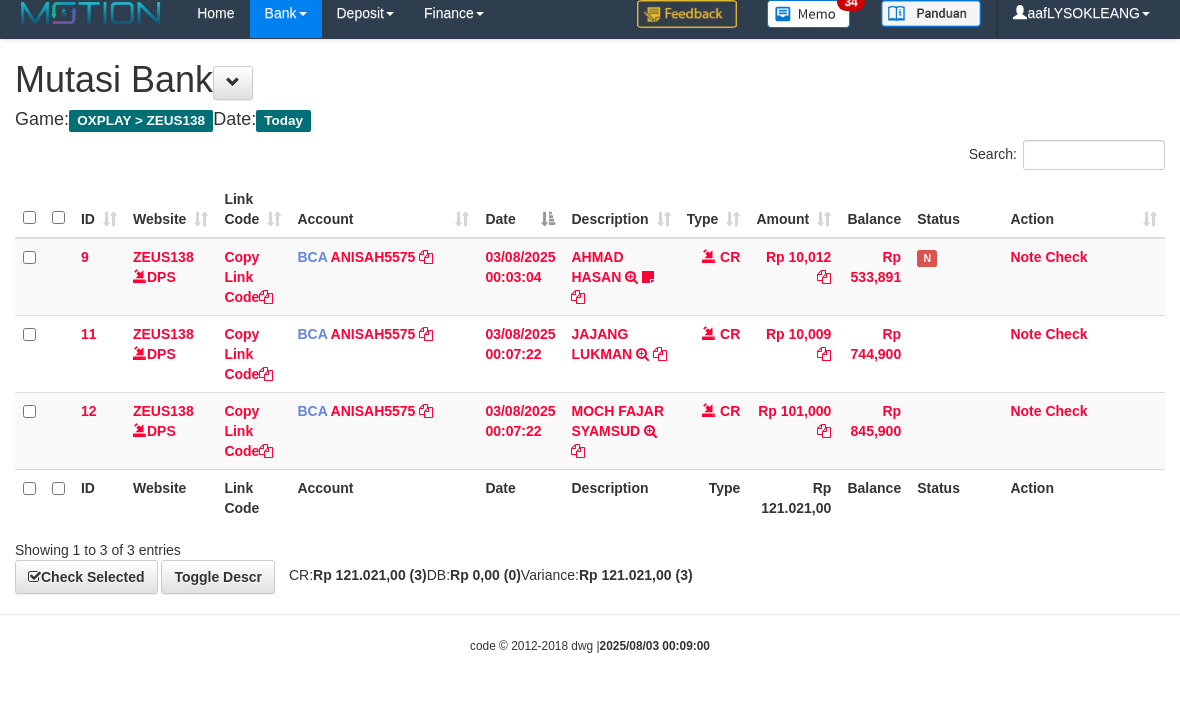 drag, startPoint x: 731, startPoint y: 536, endPoint x: 710, endPoint y: 518, distance: 27.658634 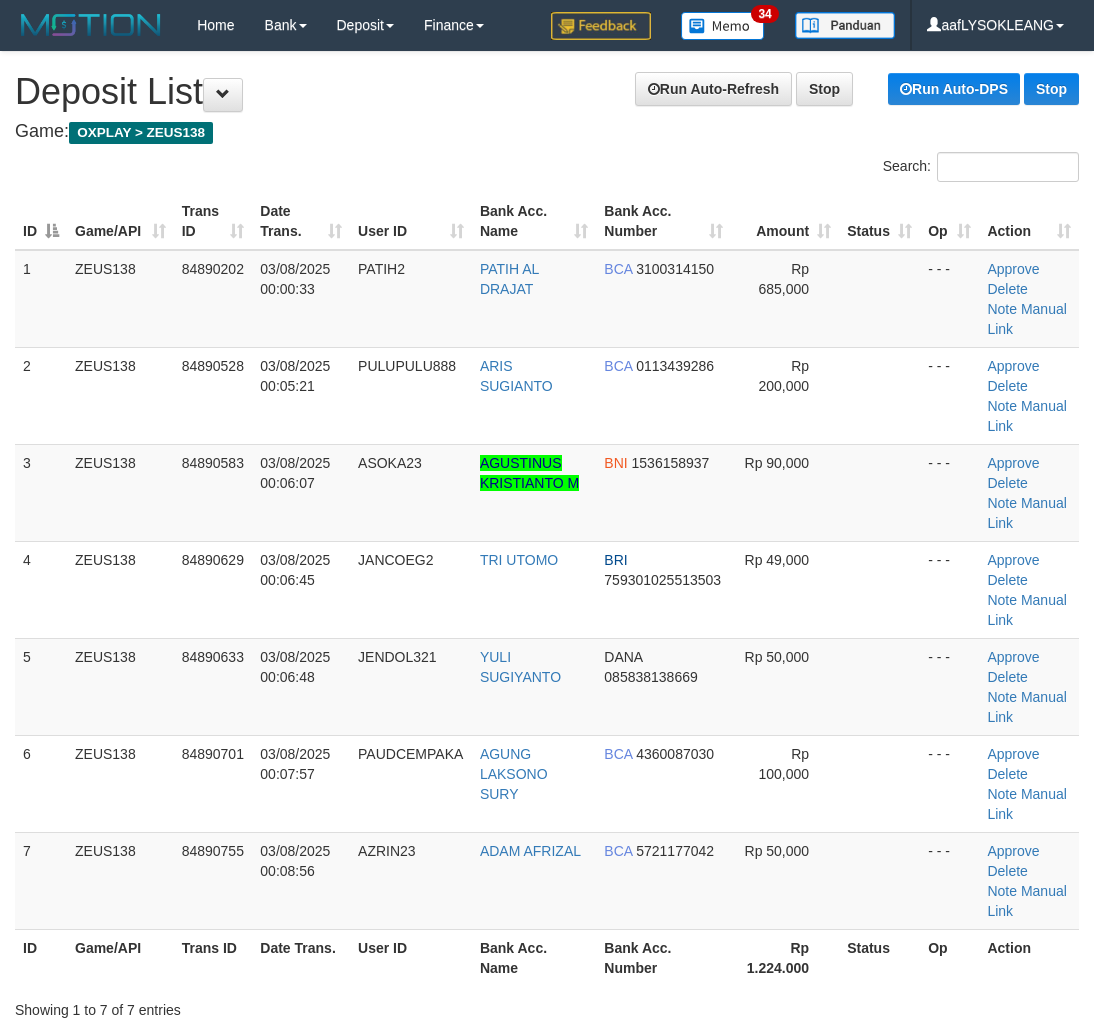 scroll, scrollTop: 140, scrollLeft: 0, axis: vertical 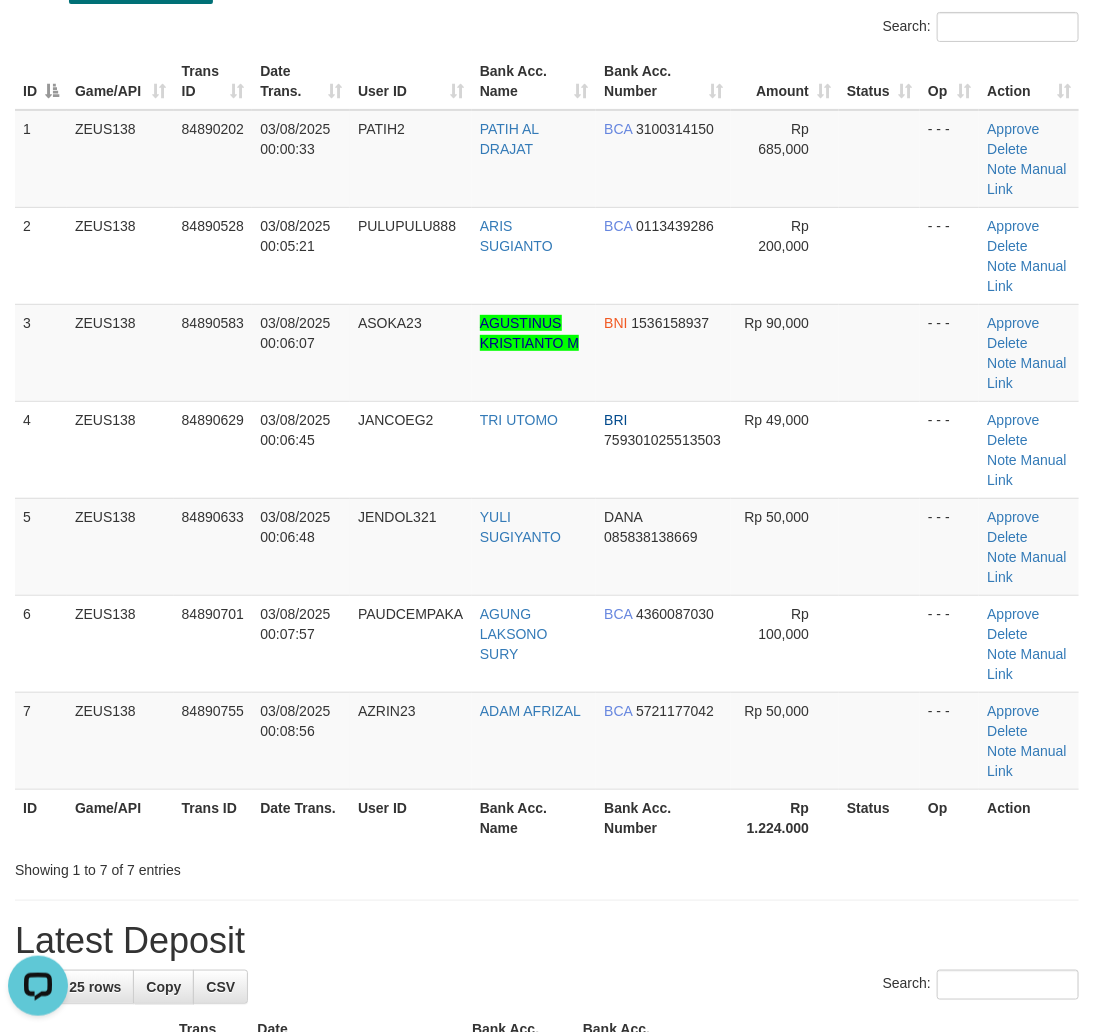 click on "Bank Acc. Name" at bounding box center (534, 817) 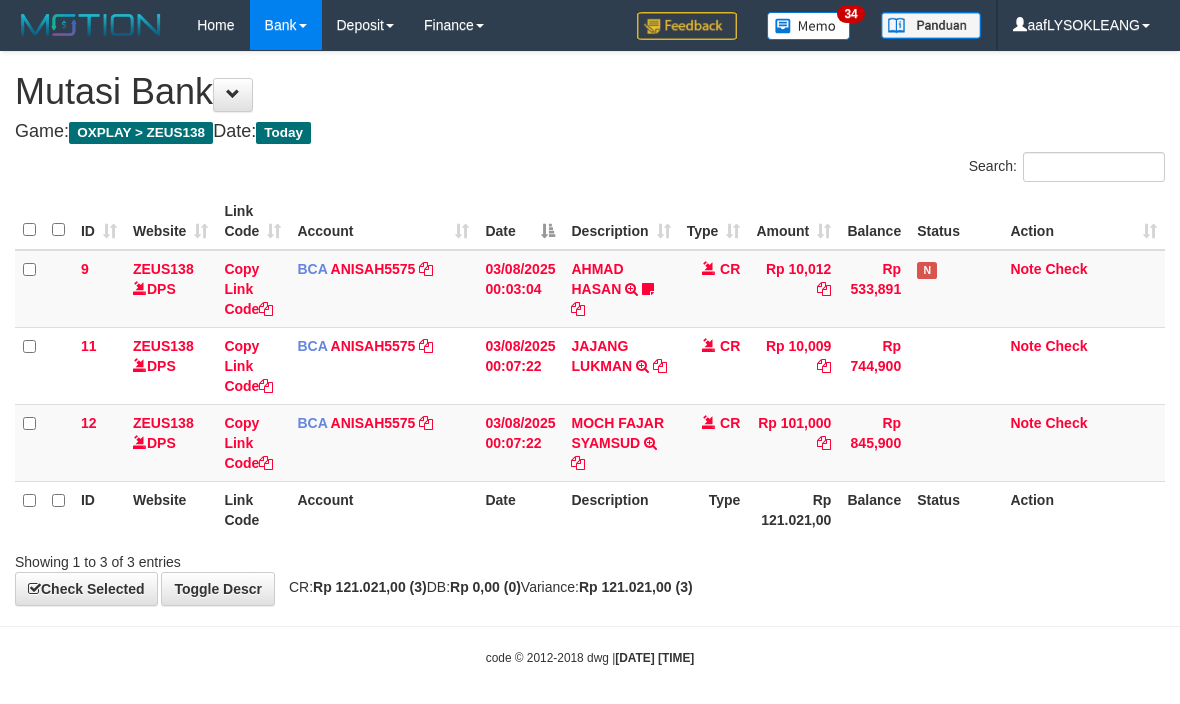 scroll, scrollTop: 12, scrollLeft: 0, axis: vertical 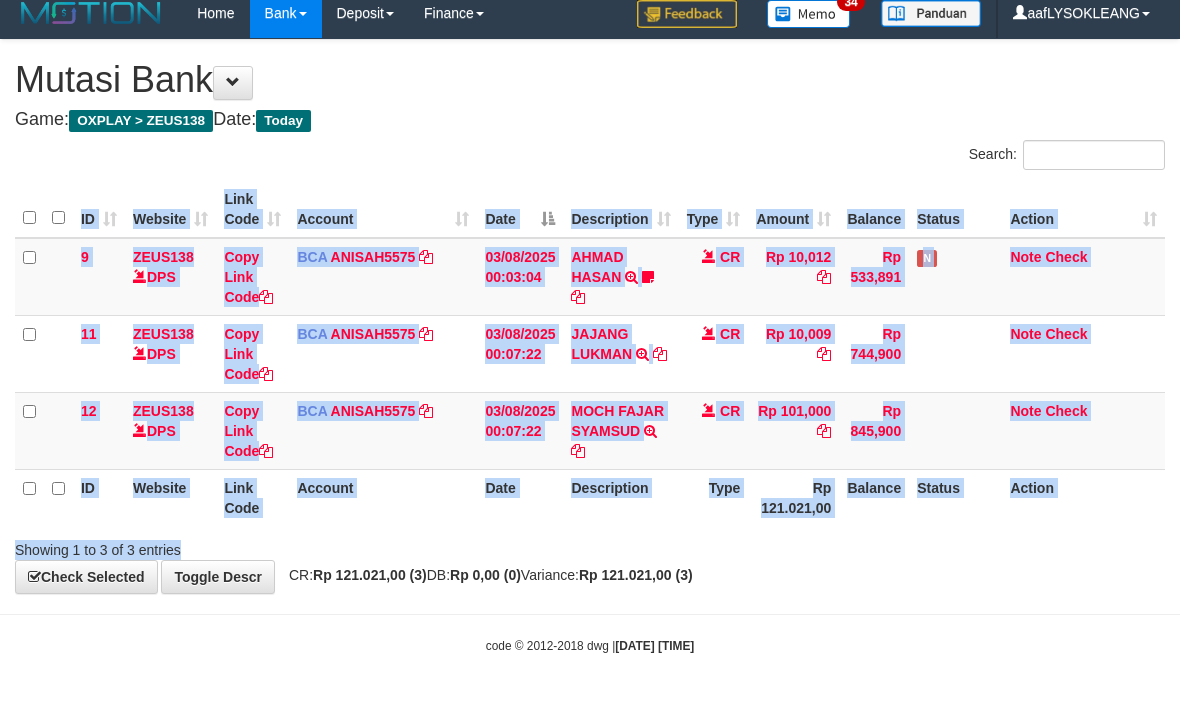 drag, startPoint x: 684, startPoint y: 532, endPoint x: 2, endPoint y: 475, distance: 684.3778 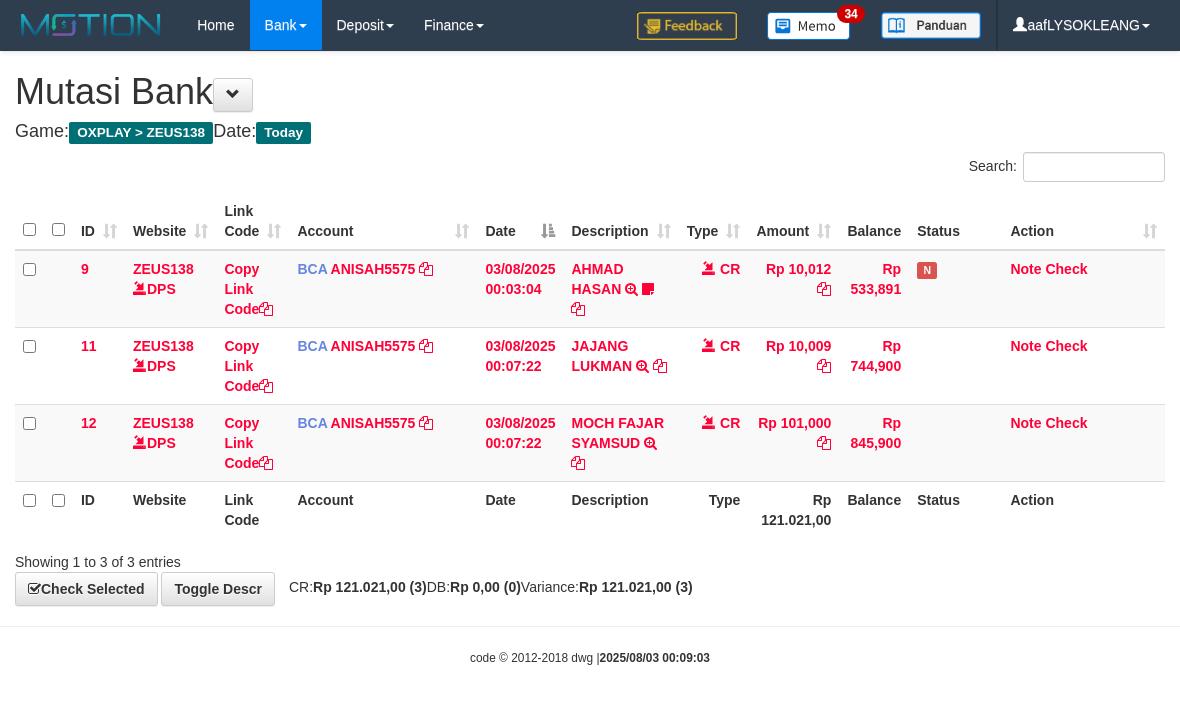 scroll, scrollTop: 12, scrollLeft: 0, axis: vertical 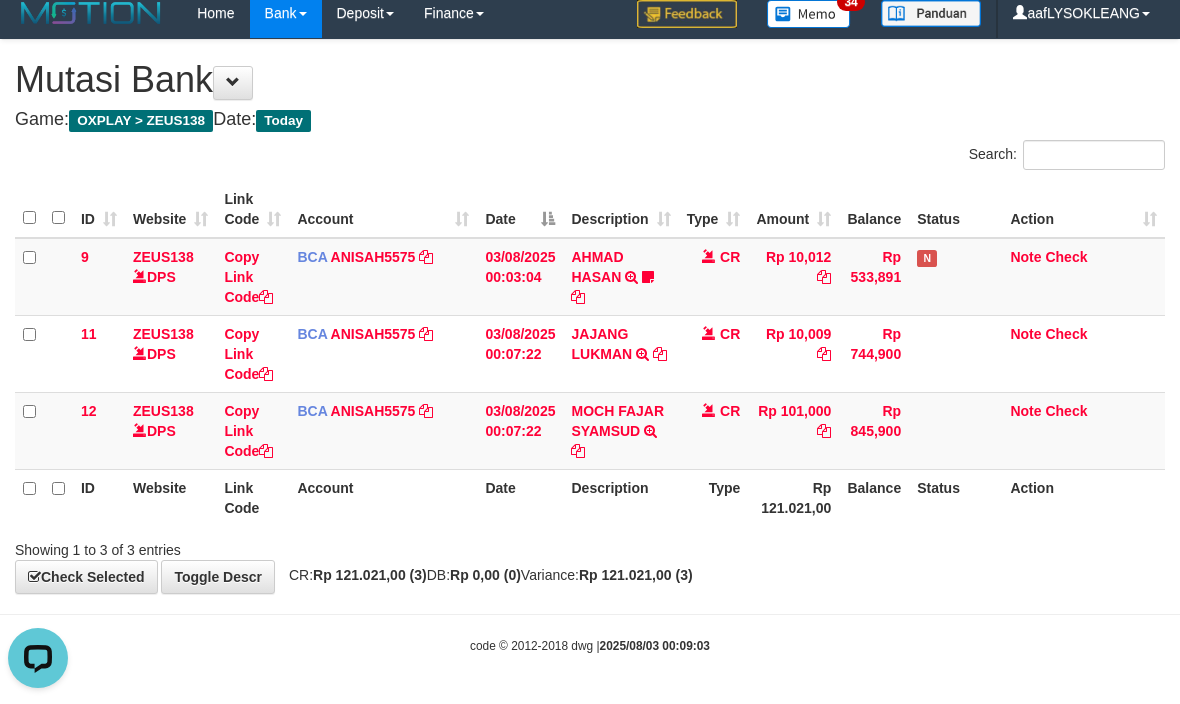 drag, startPoint x: 764, startPoint y: 563, endPoint x: 756, endPoint y: 553, distance: 12.806249 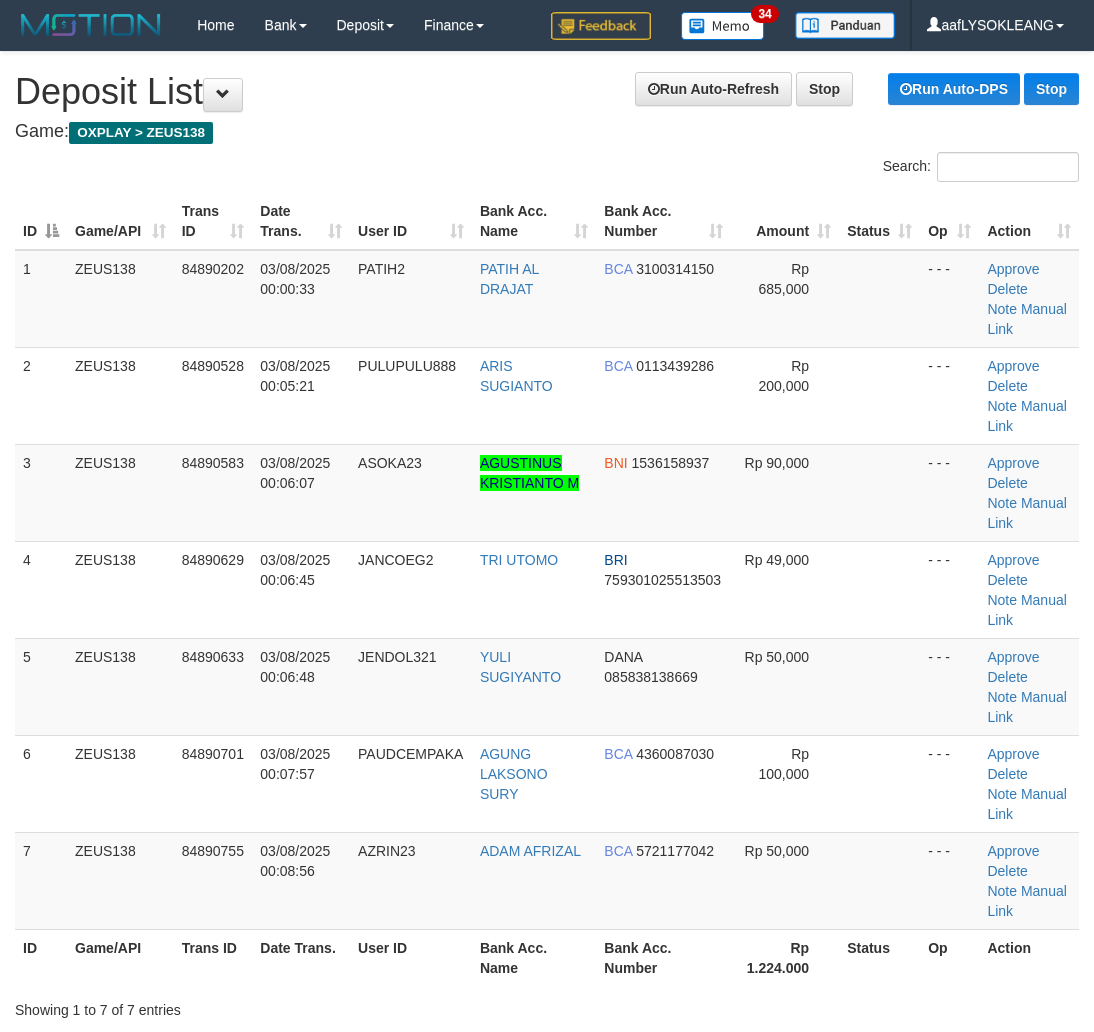 scroll, scrollTop: 141, scrollLeft: 0, axis: vertical 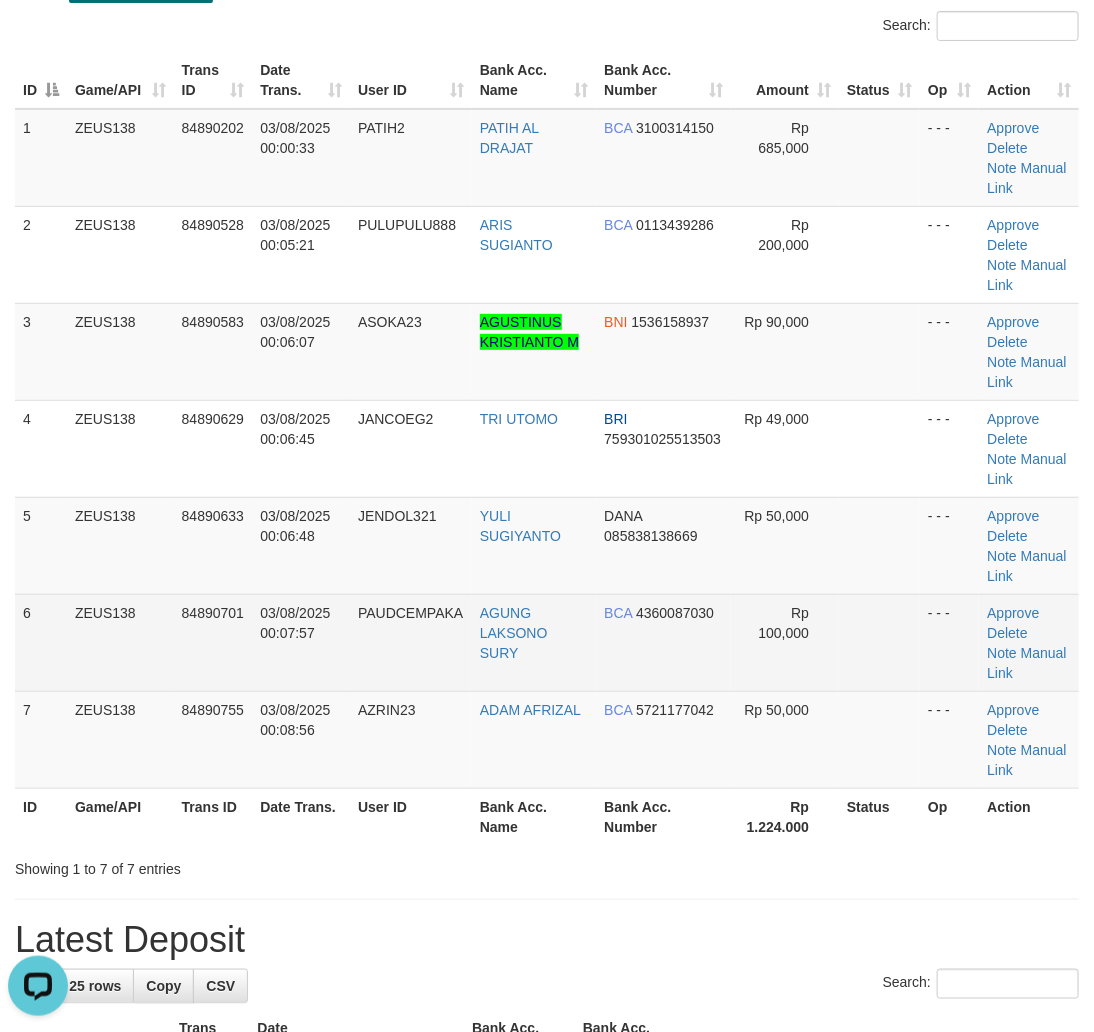 drag, startPoint x: 767, startPoint y: 641, endPoint x: 840, endPoint y: 636, distance: 73.171036 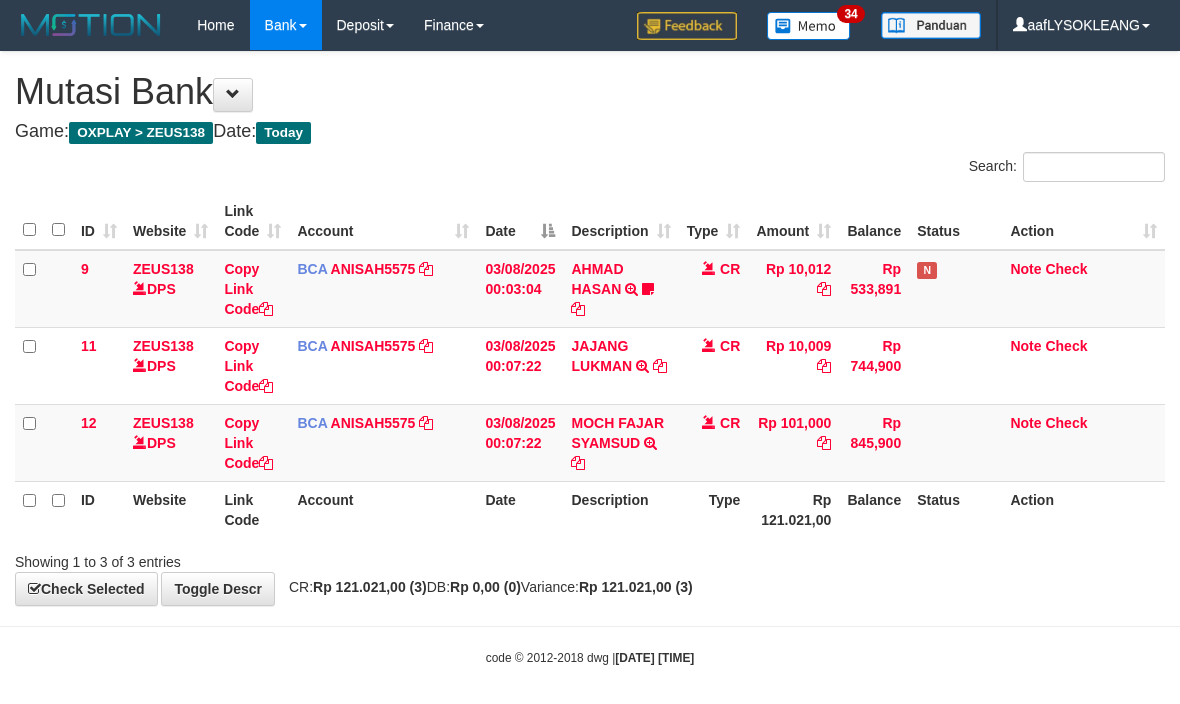 scroll, scrollTop: 12, scrollLeft: 0, axis: vertical 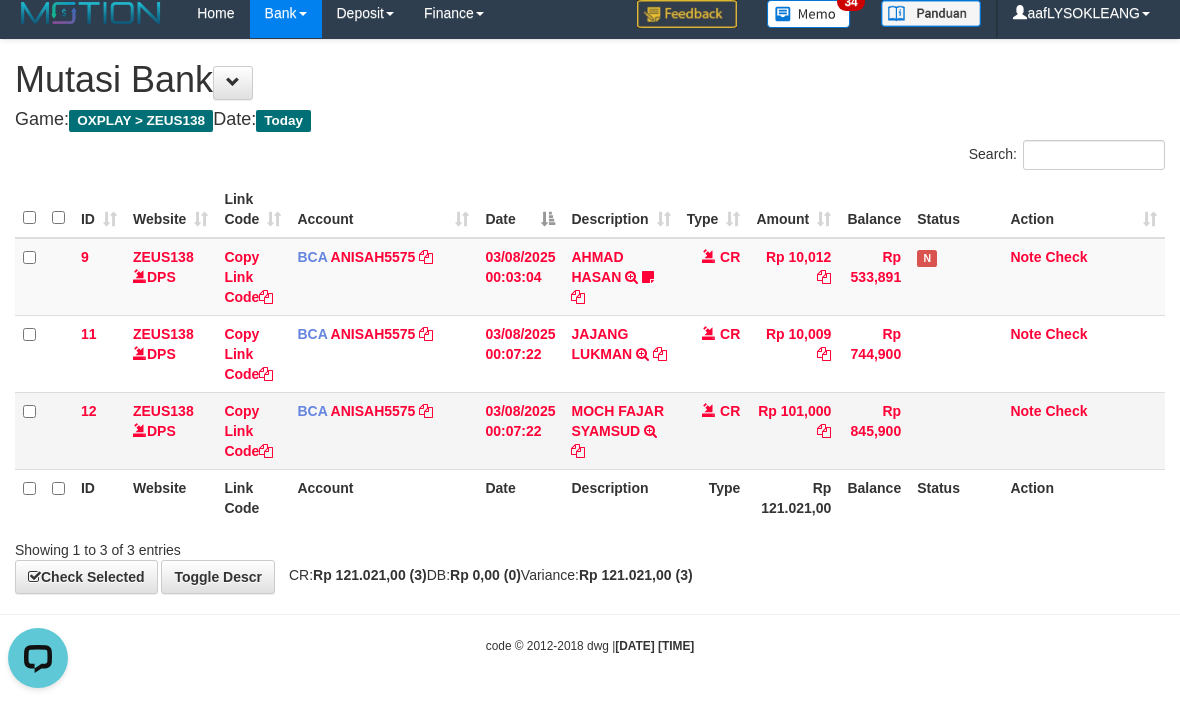 drag, startPoint x: 475, startPoint y: 480, endPoint x: 102, endPoint y: 458, distance: 373.64822 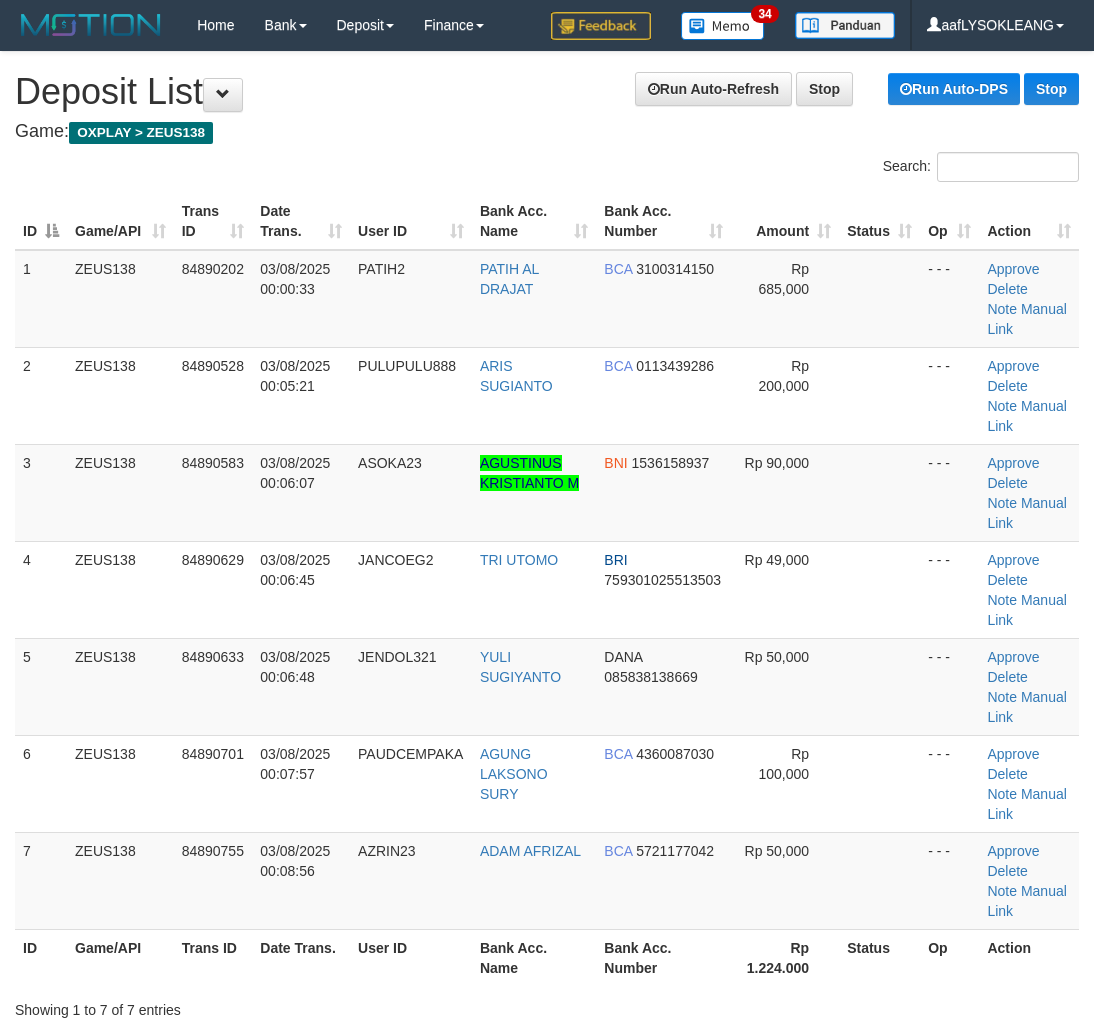 scroll, scrollTop: 141, scrollLeft: 0, axis: vertical 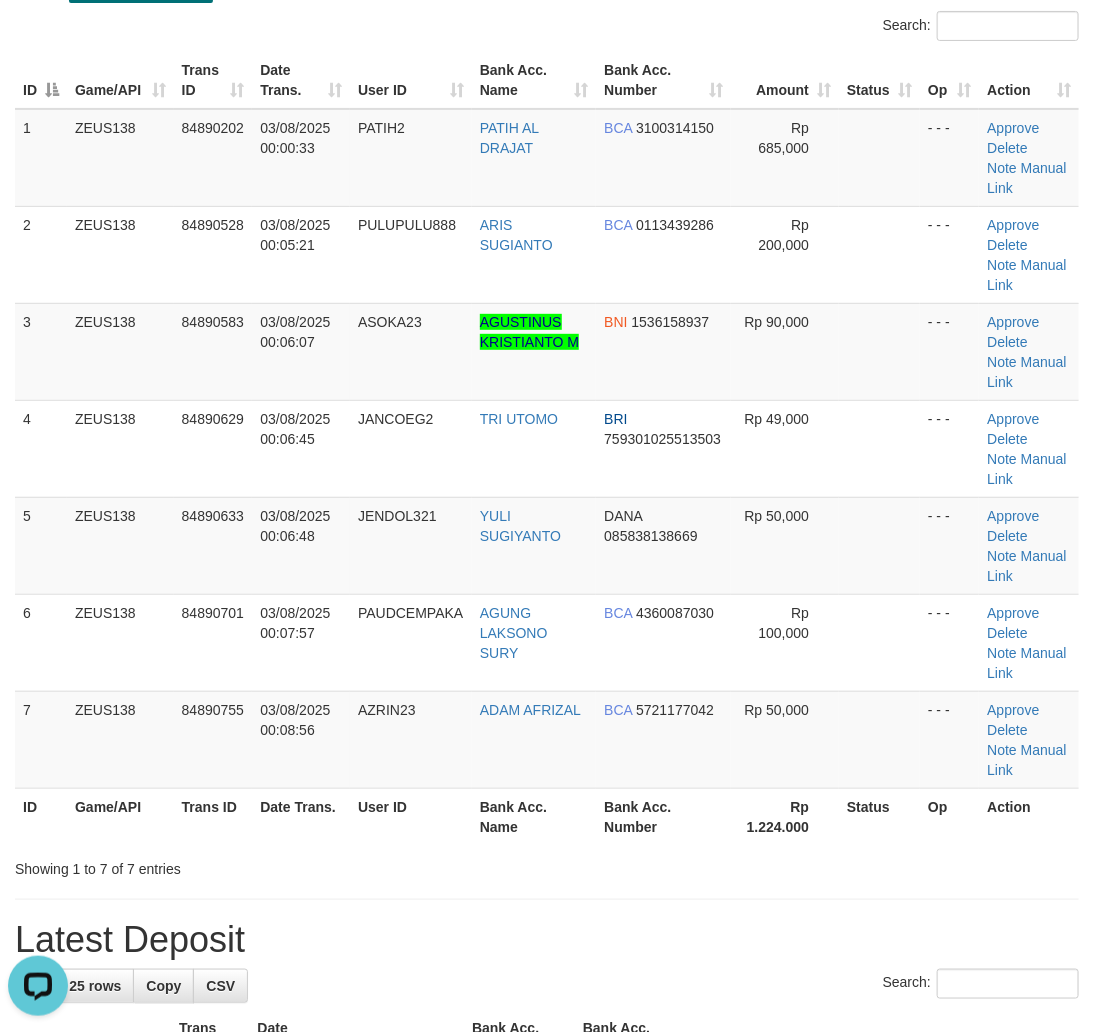 click on "Bank Acc. Name" at bounding box center [534, 816] 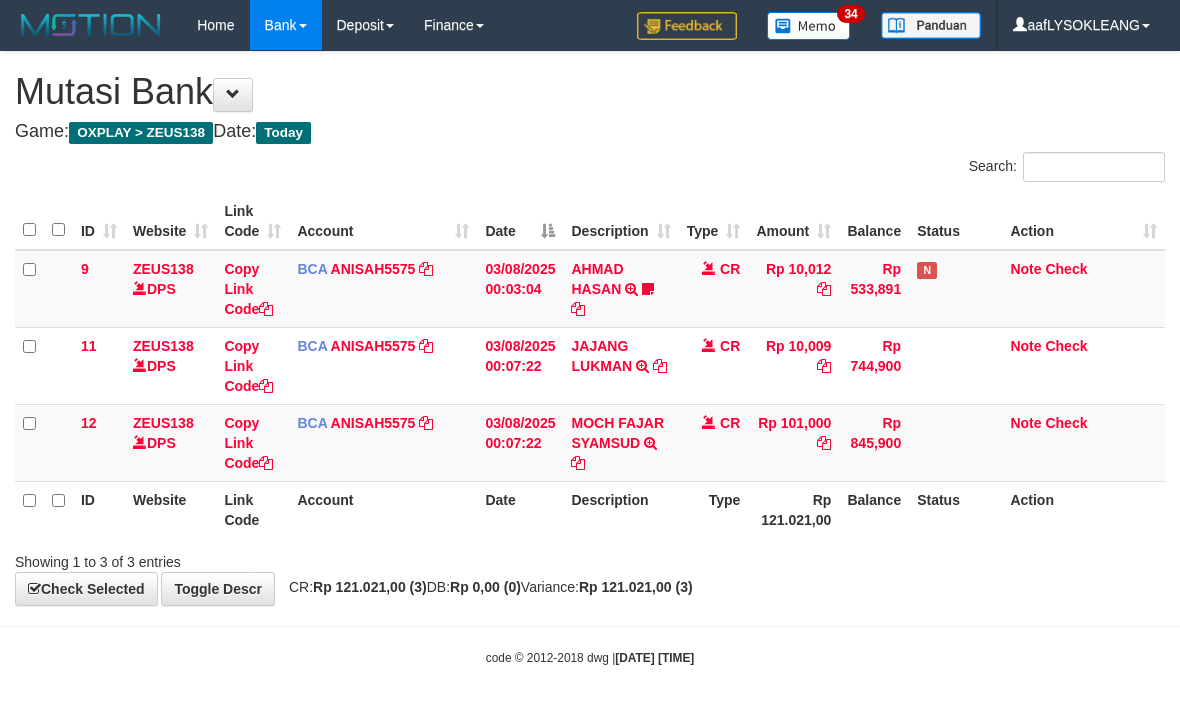 scroll, scrollTop: 12, scrollLeft: 0, axis: vertical 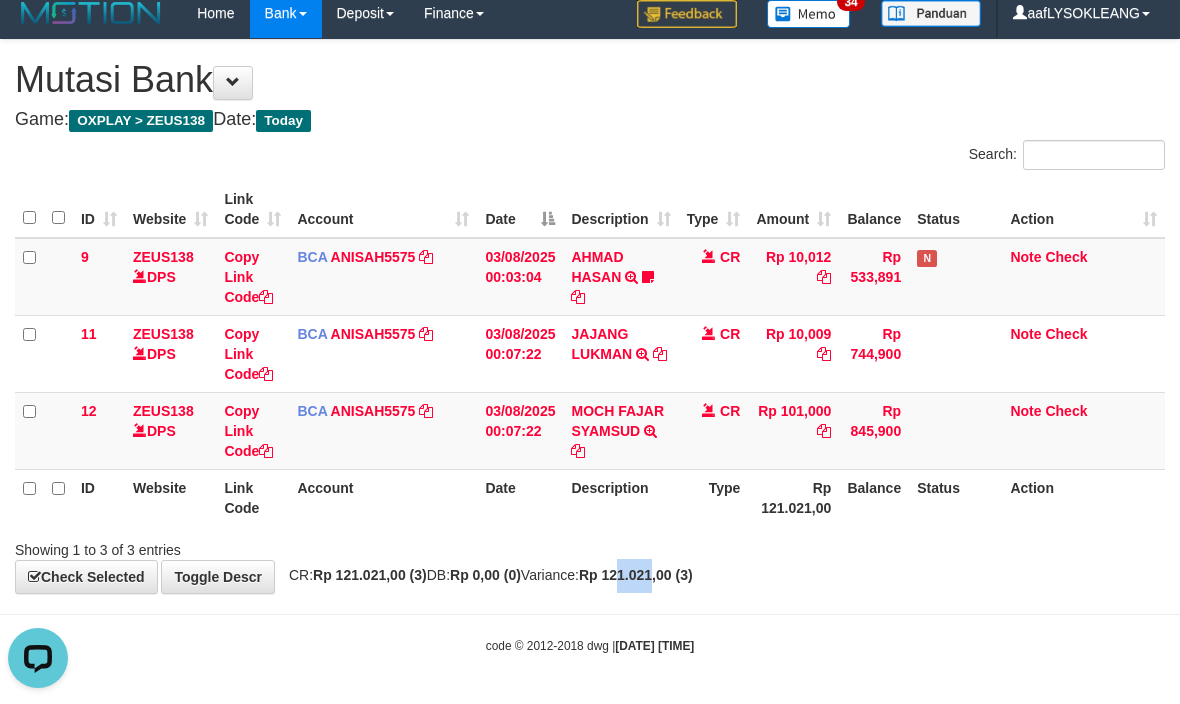 drag, startPoint x: 672, startPoint y: 577, endPoint x: 515, endPoint y: 536, distance: 162.26521 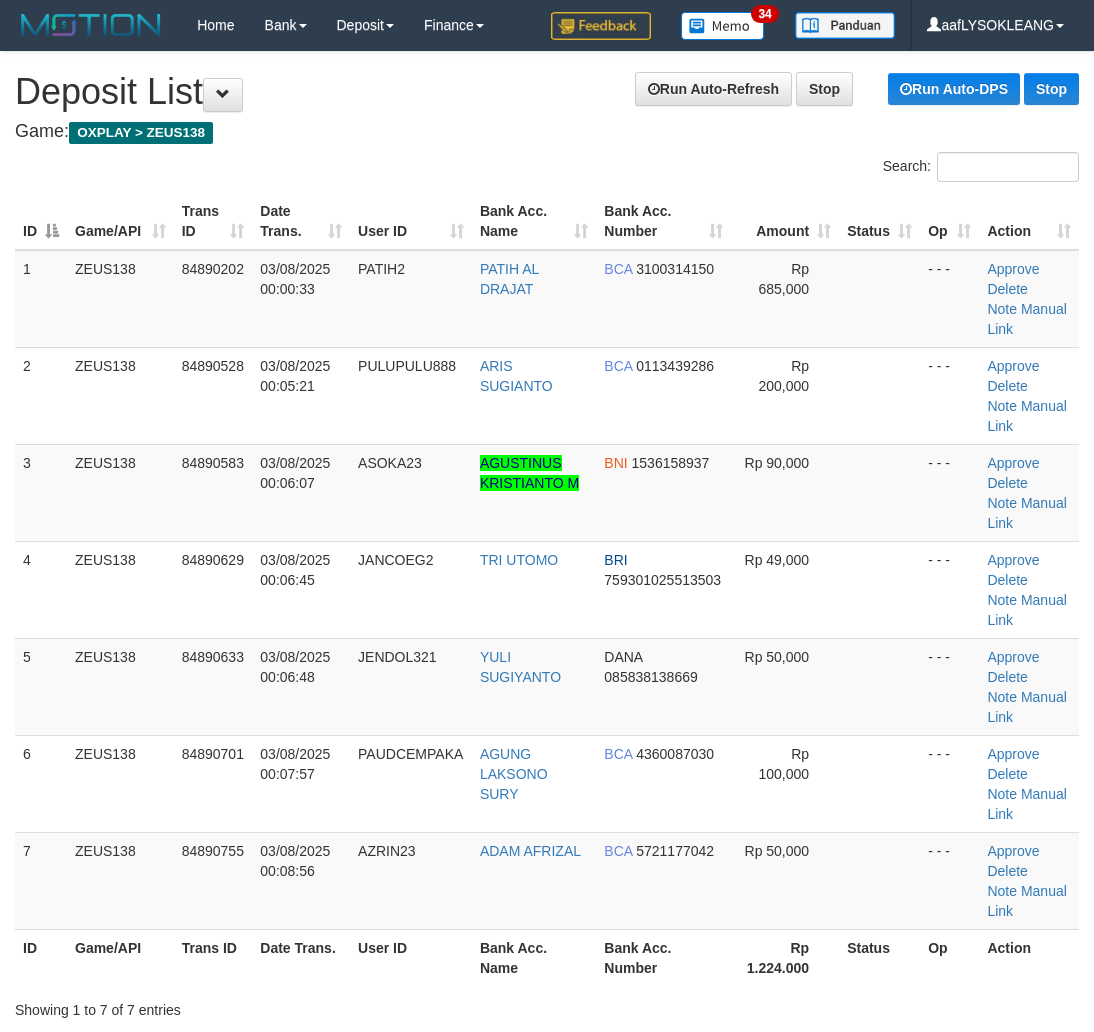 scroll, scrollTop: 141, scrollLeft: 0, axis: vertical 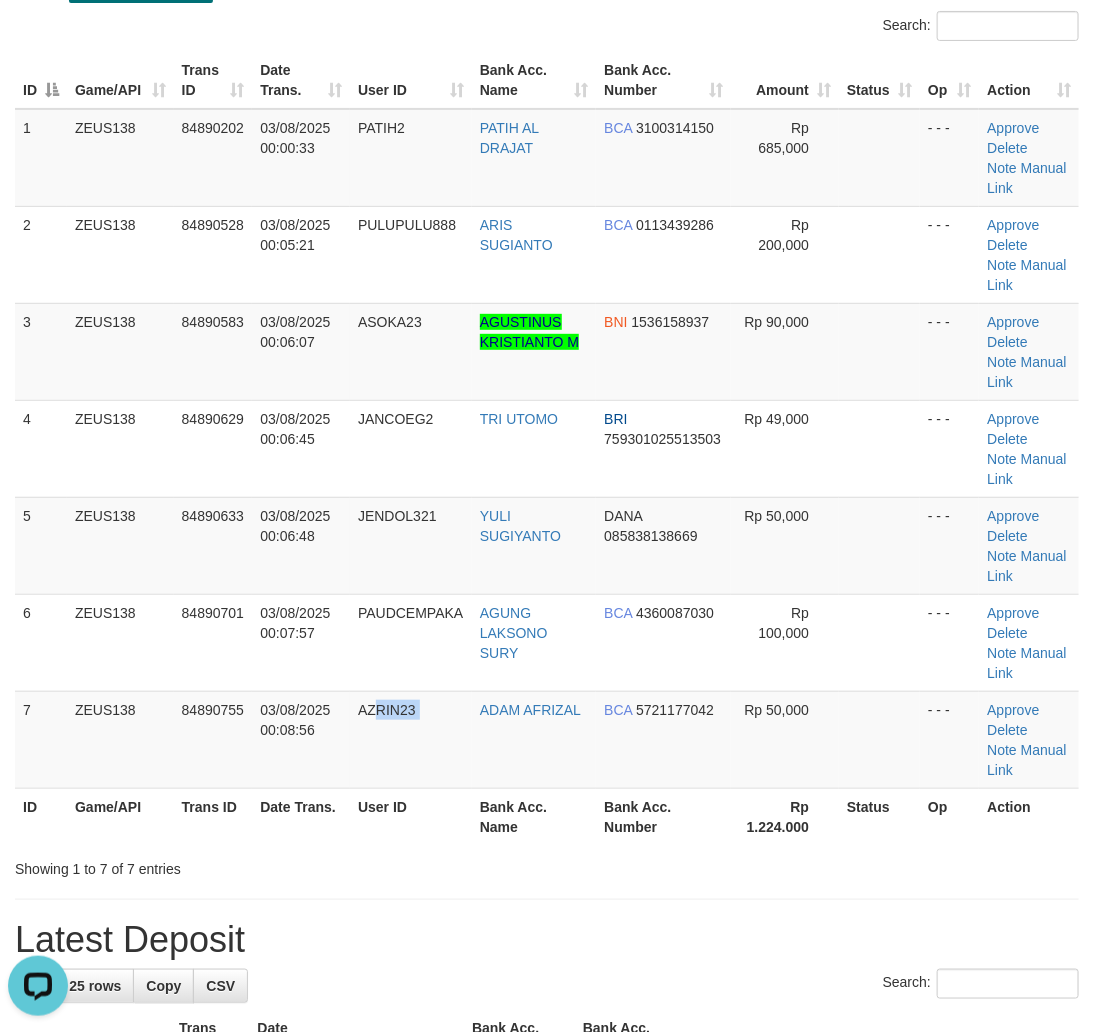 drag, startPoint x: 405, startPoint y: 777, endPoint x: 1100, endPoint y: 778, distance: 695.00073 